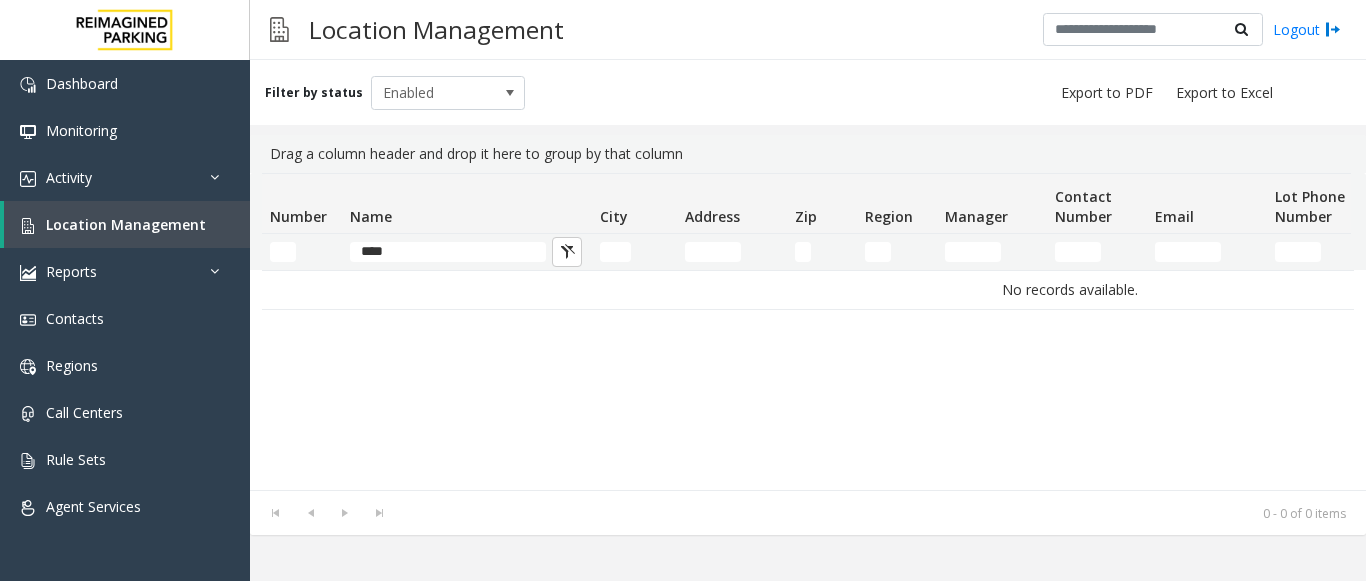 scroll, scrollTop: 0, scrollLeft: 0, axis: both 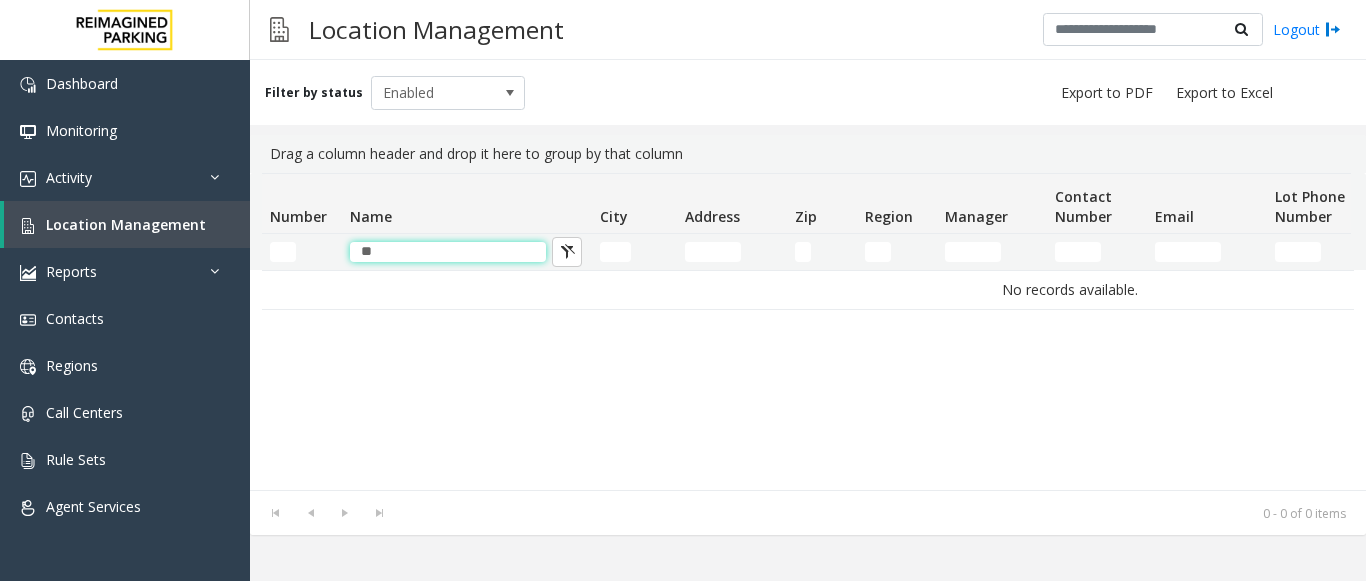 type on "*" 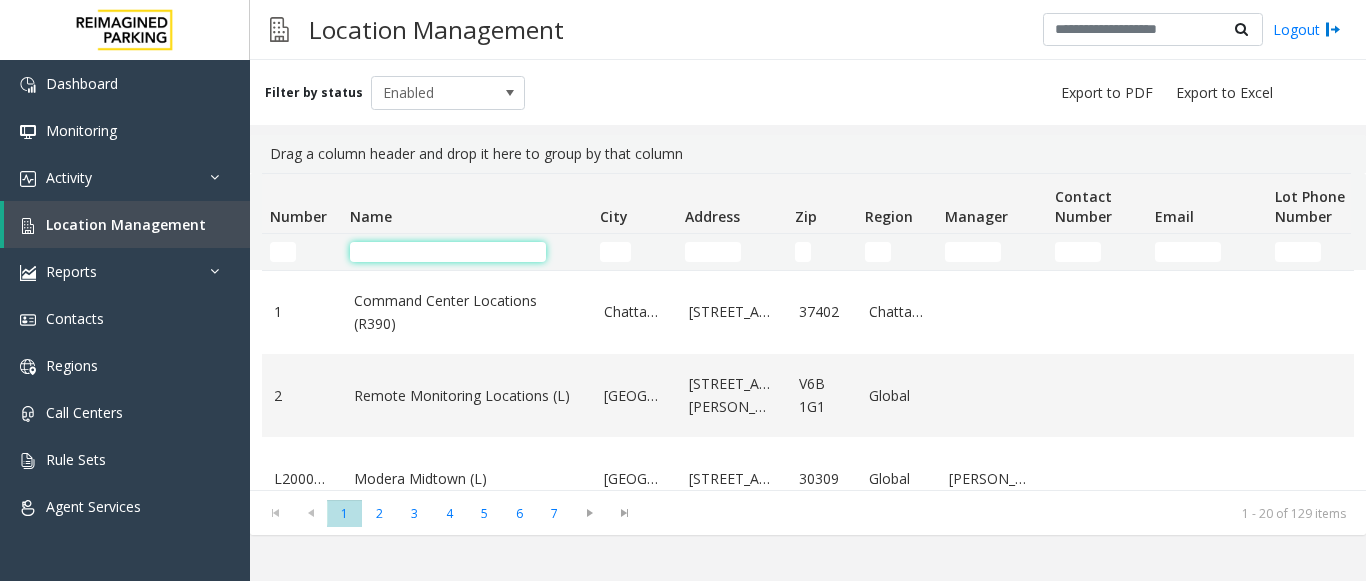 click 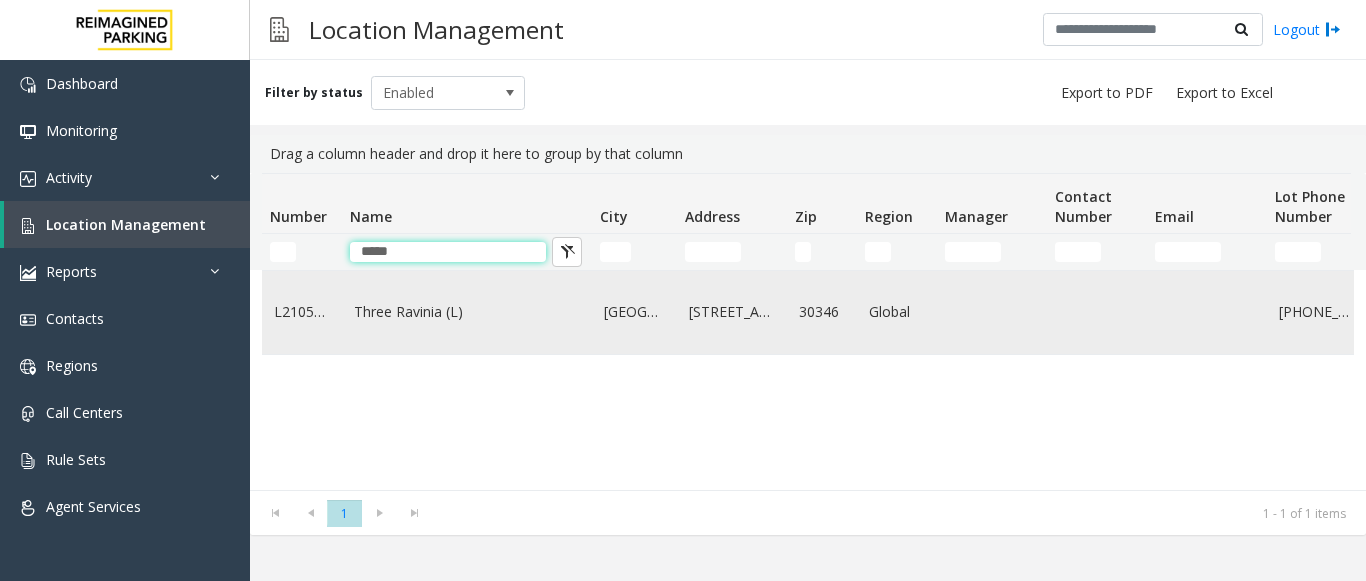 type on "*****" 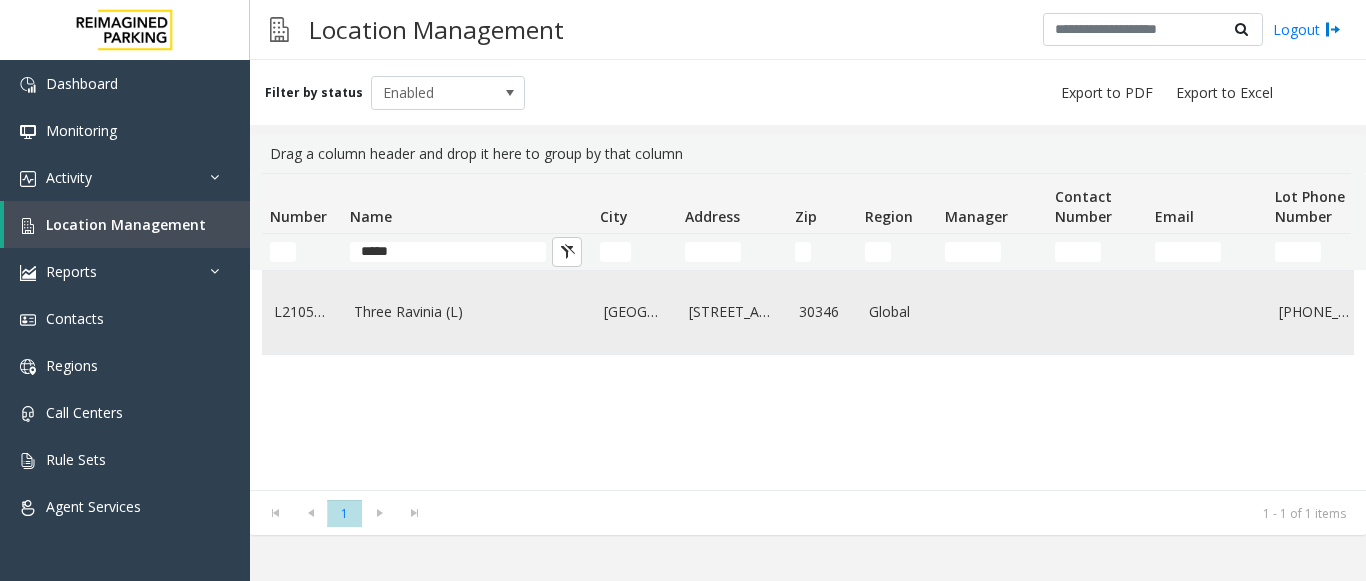 click on "Three Ravinia (L)" 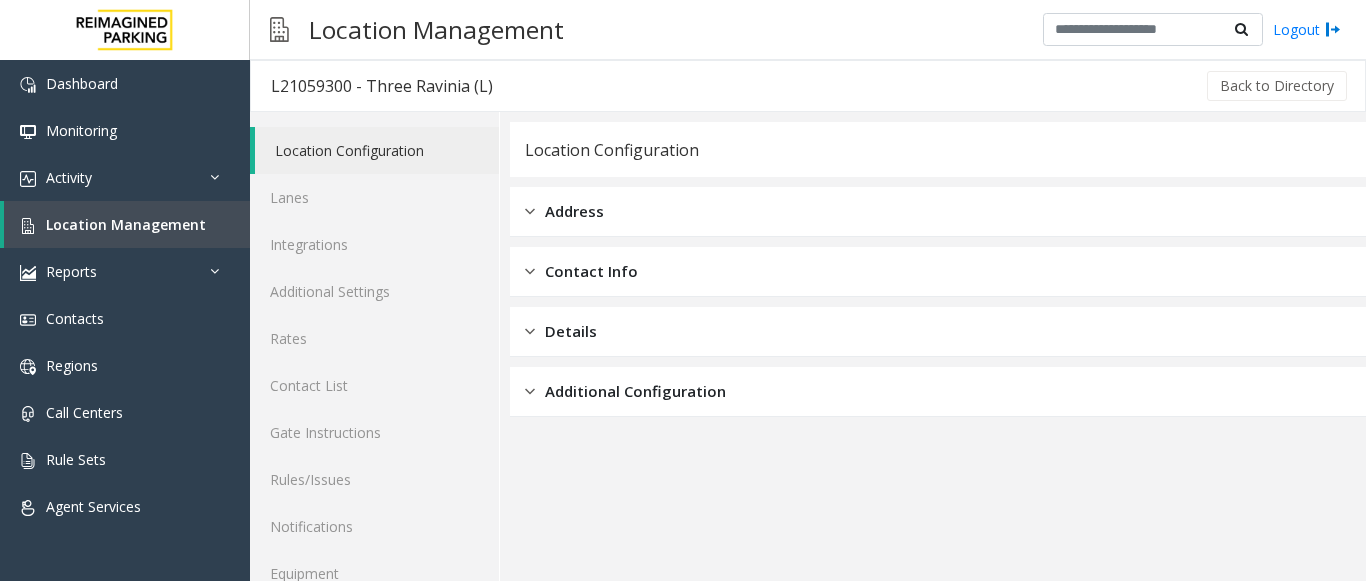 click on "Location Configuration" 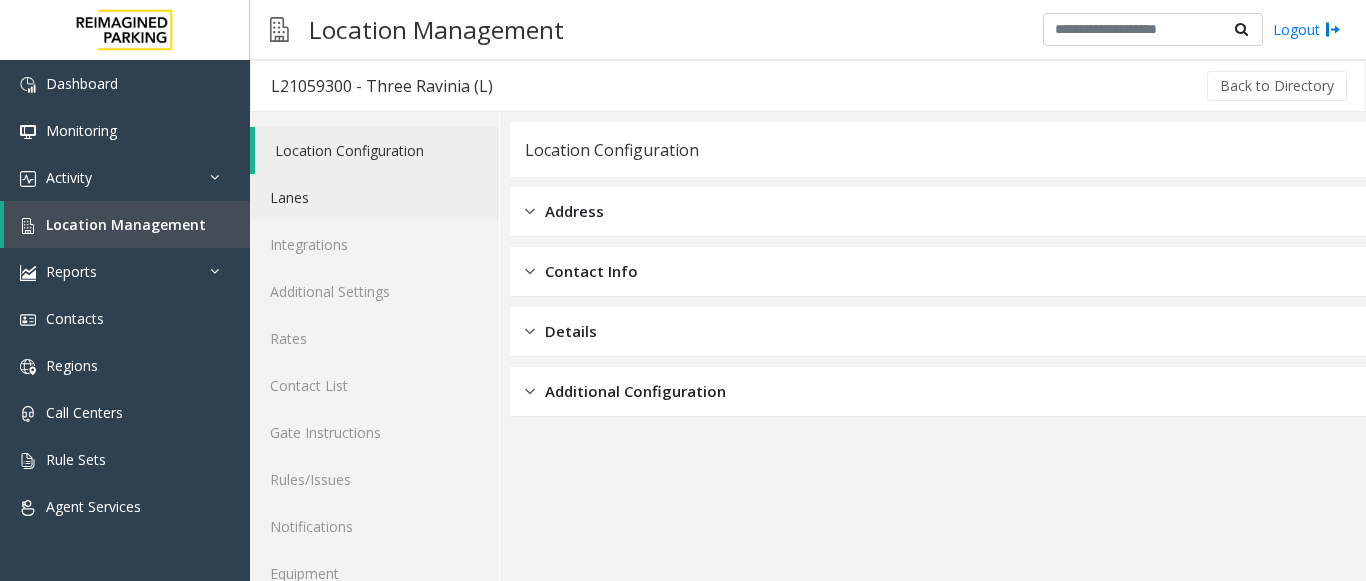 click on "Lanes" 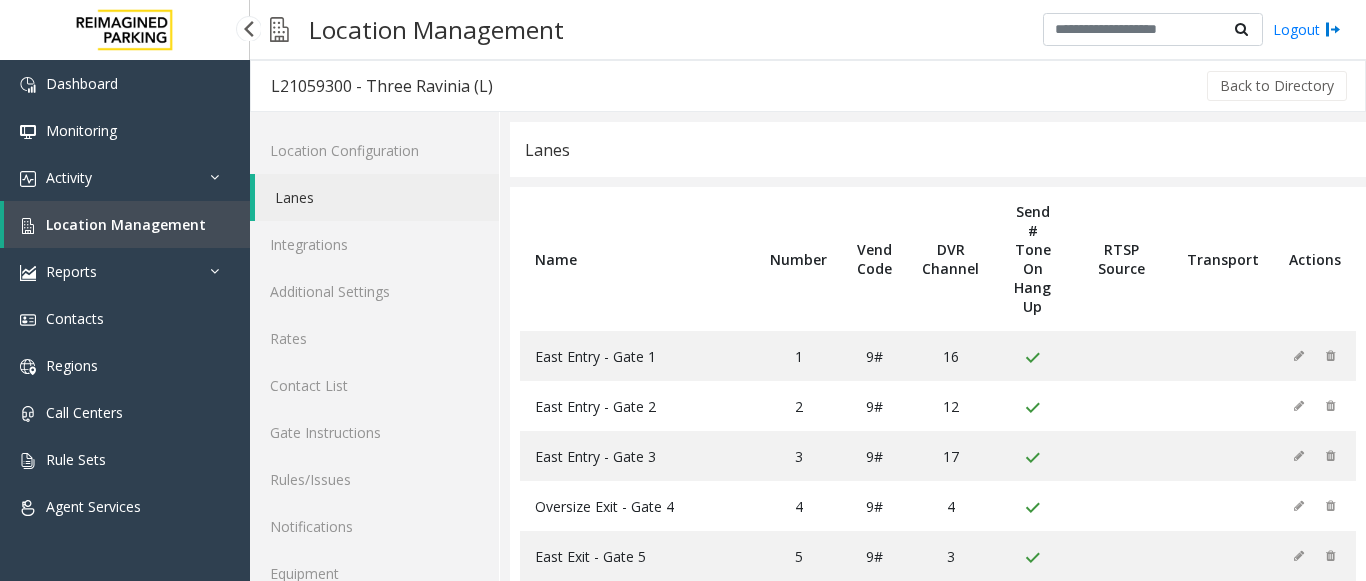click on "Location Management" at bounding box center [126, 224] 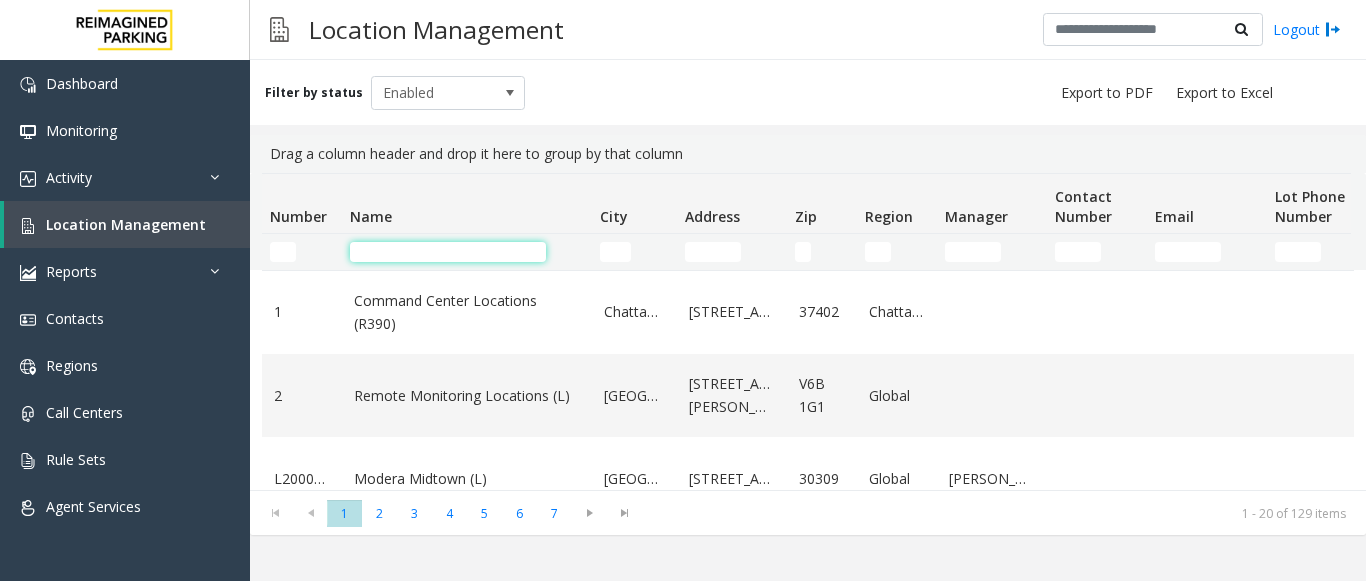 click 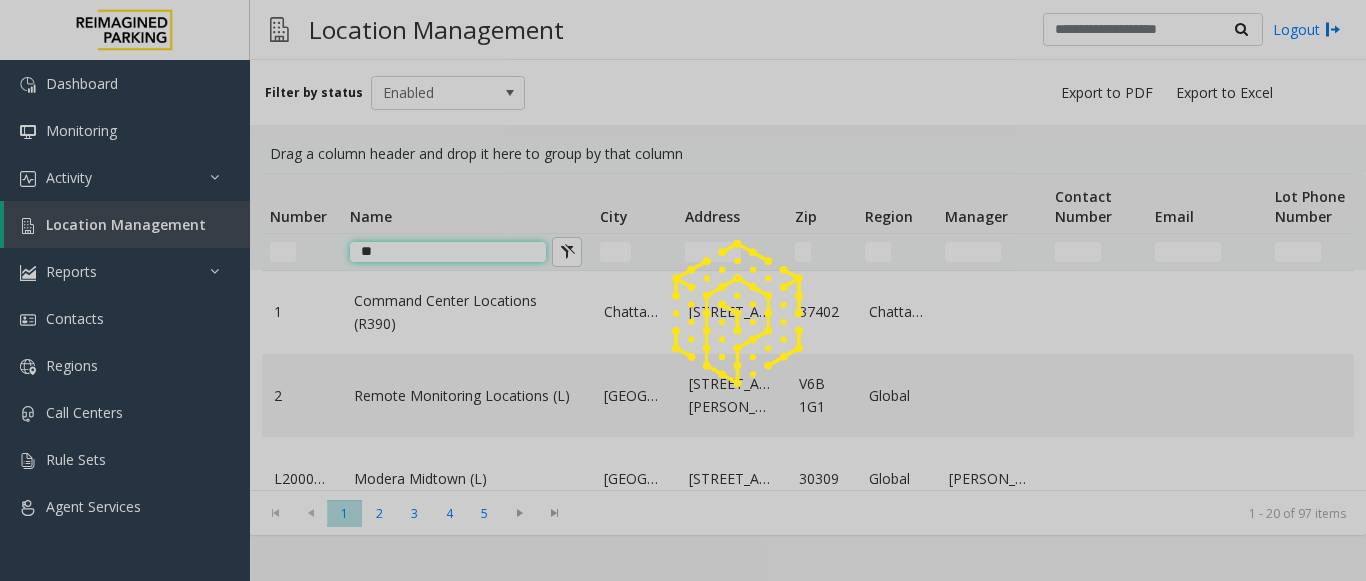type on "*" 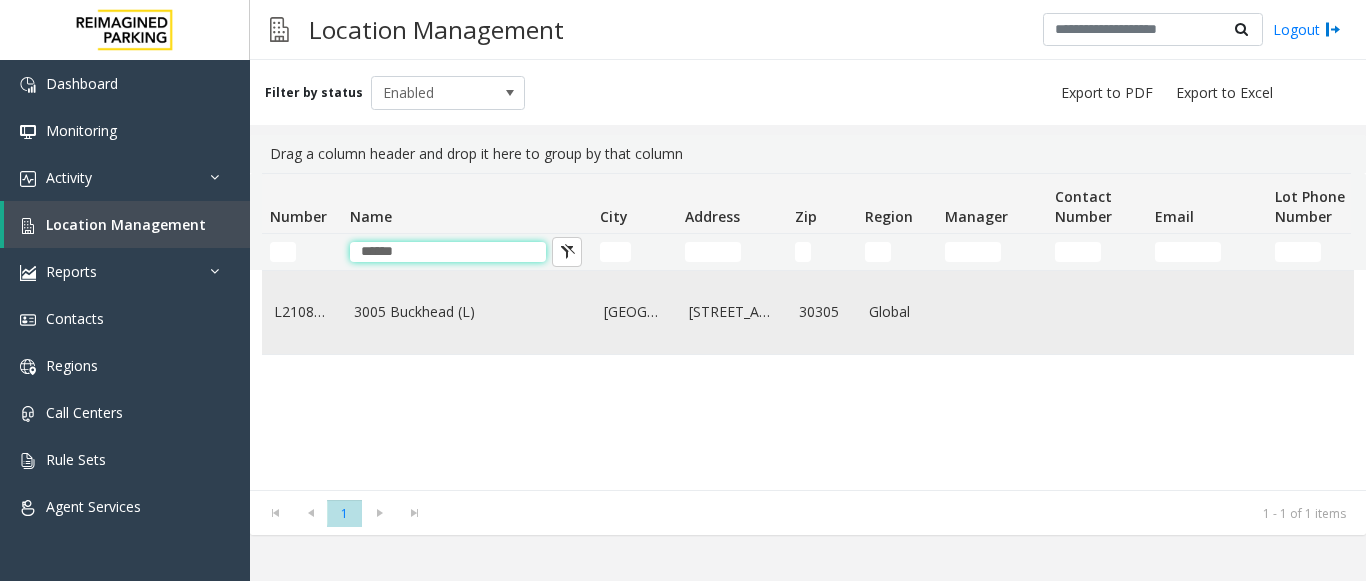 type on "******" 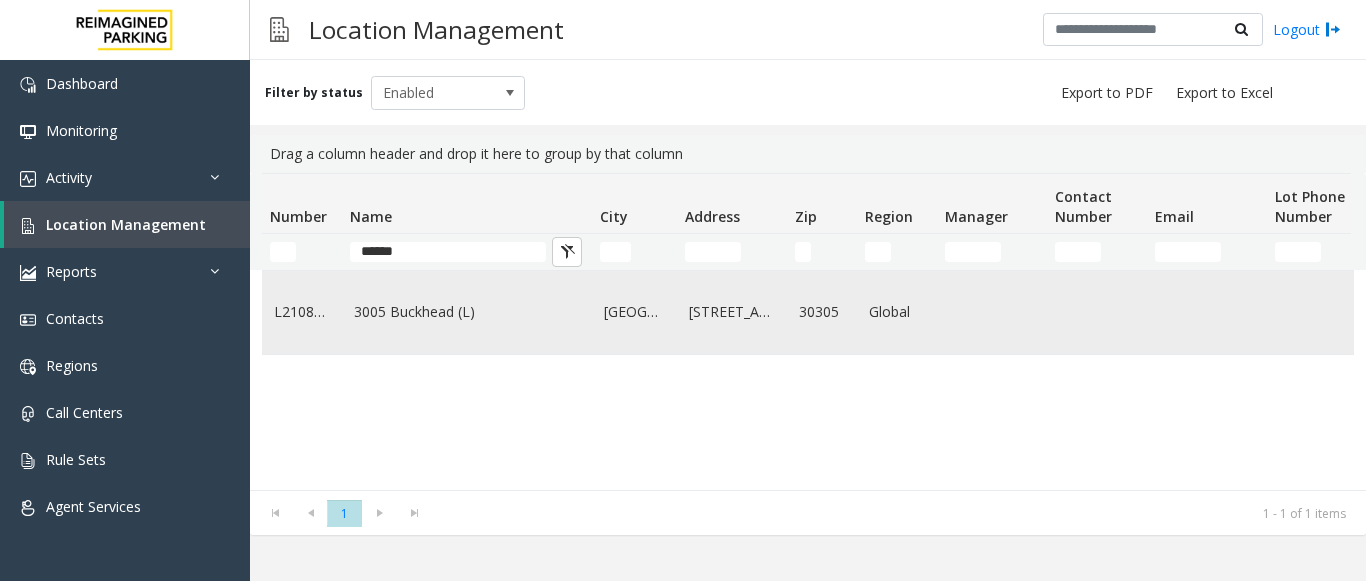 click on "3005 Buckhead (L)" 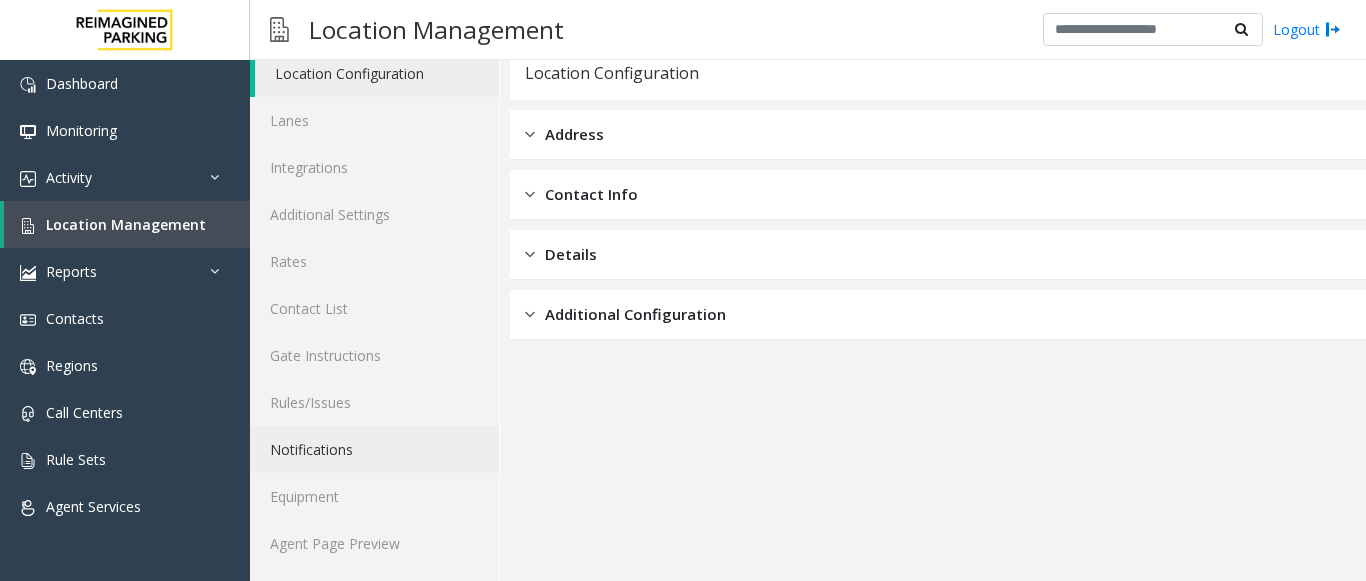 scroll, scrollTop: 78, scrollLeft: 0, axis: vertical 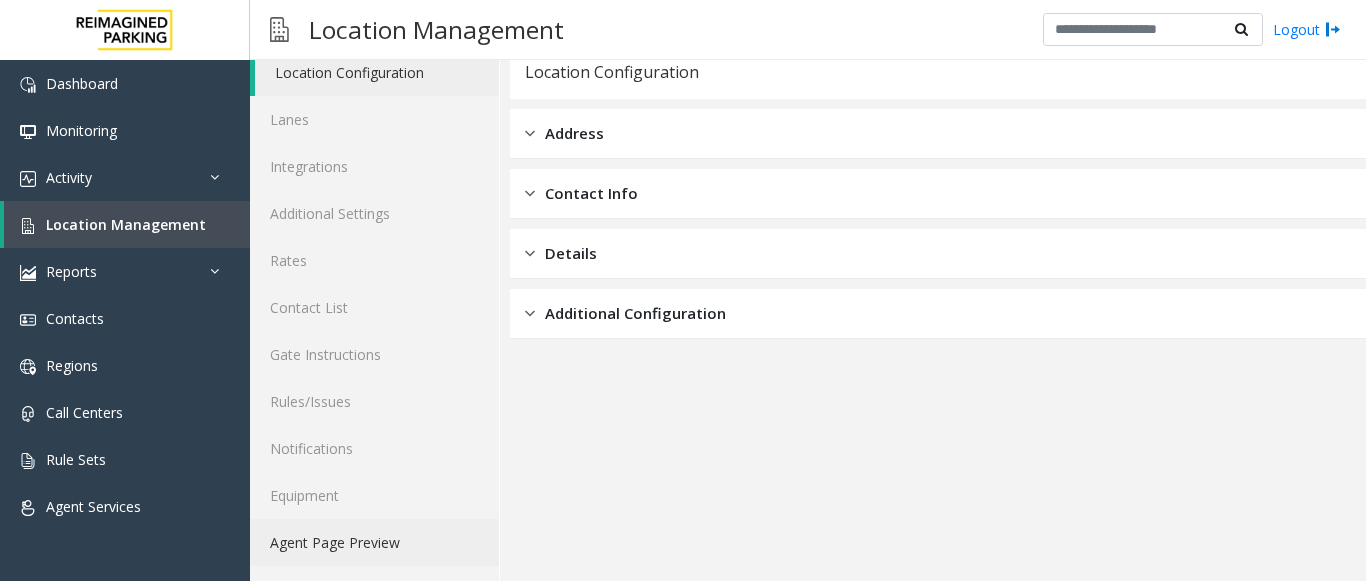 click on "Agent Page Preview" 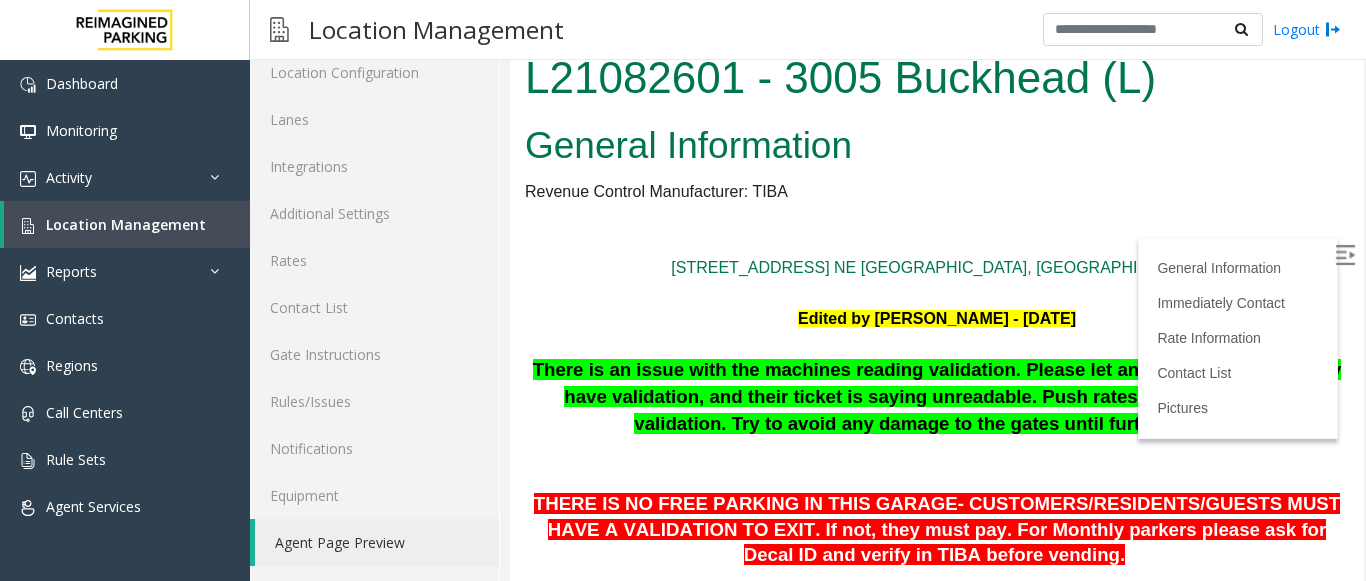 scroll, scrollTop: 0, scrollLeft: 0, axis: both 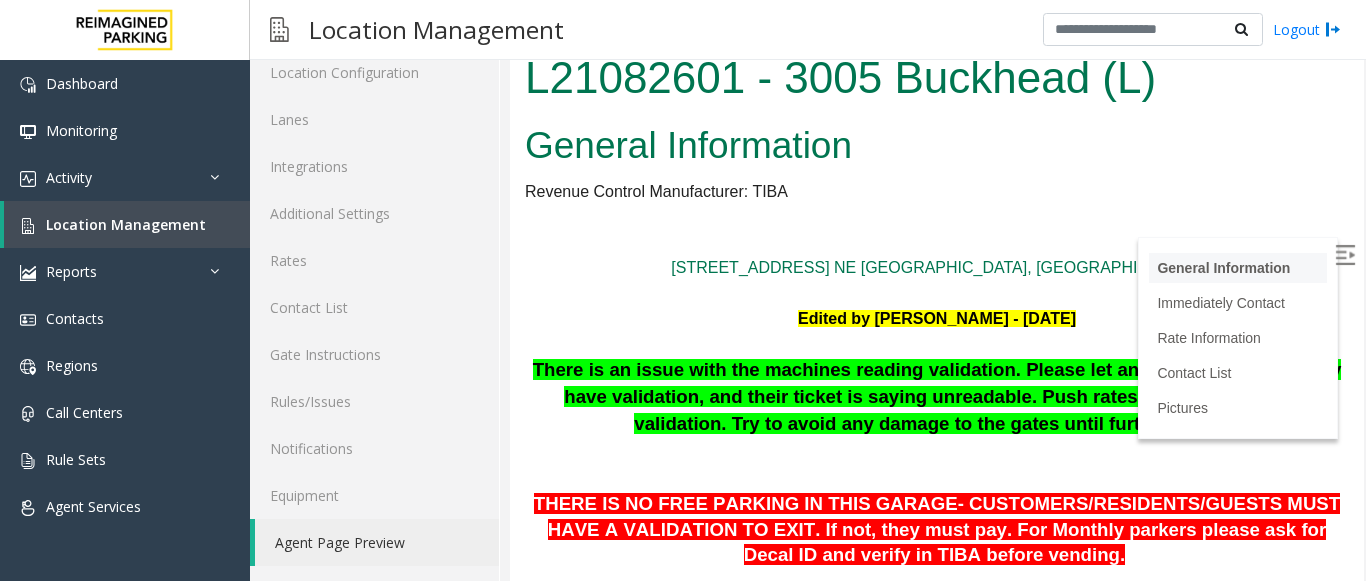 click on "General Information" at bounding box center [1223, 268] 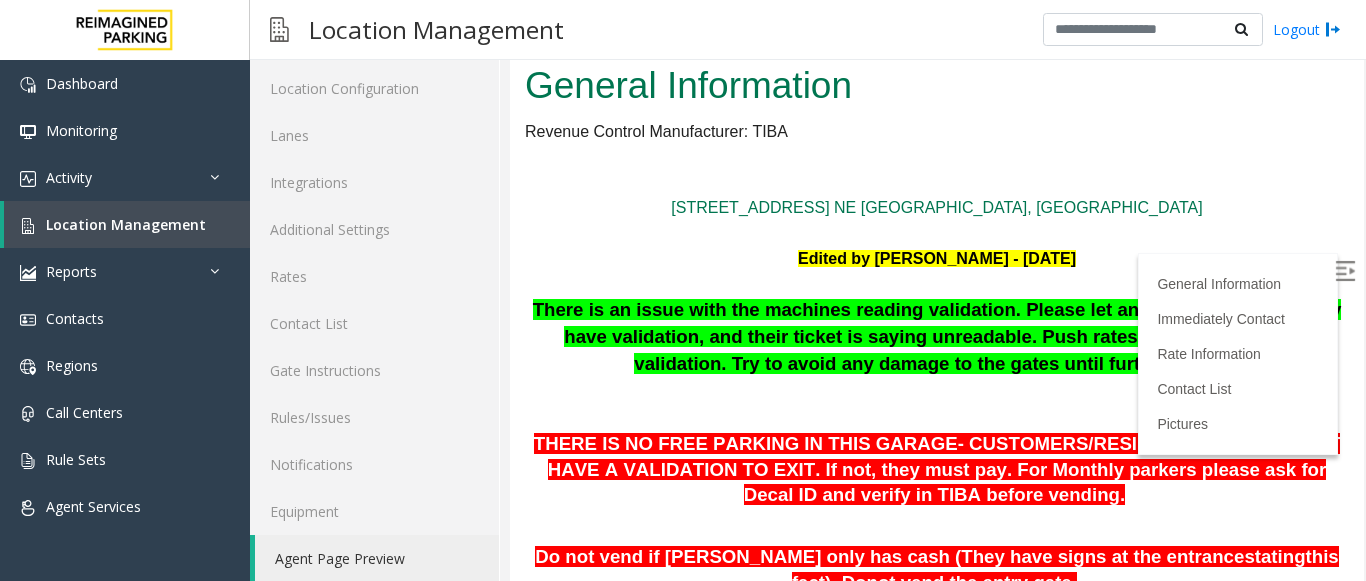 click at bounding box center [1345, 271] 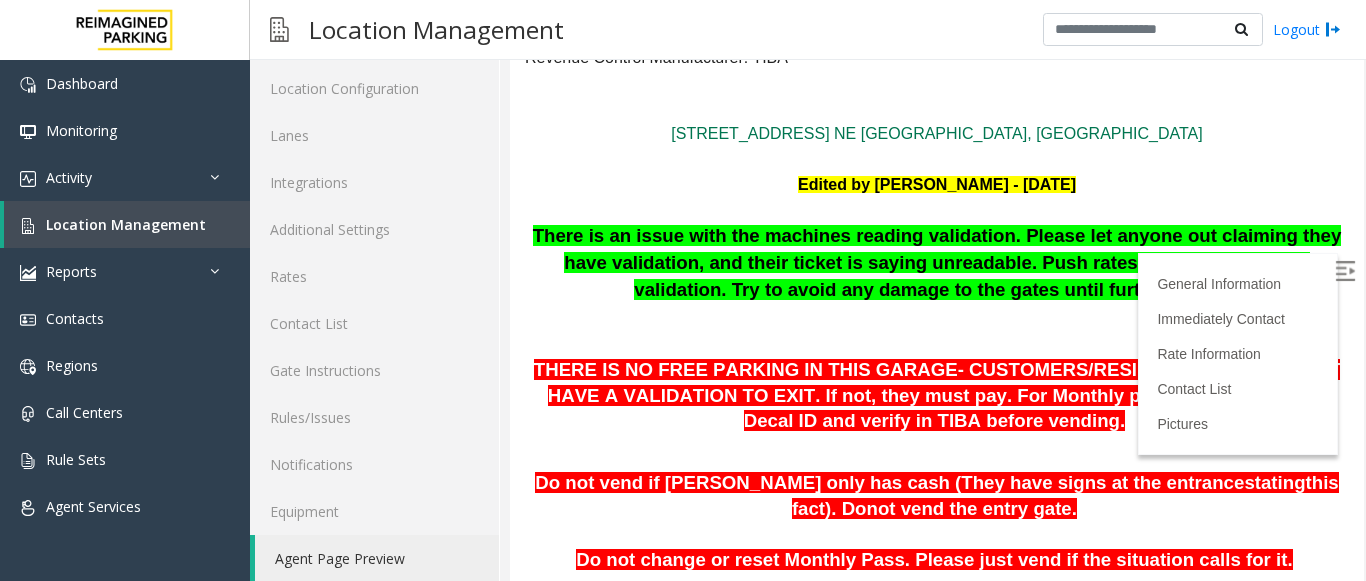 scroll, scrollTop: 0, scrollLeft: 0, axis: both 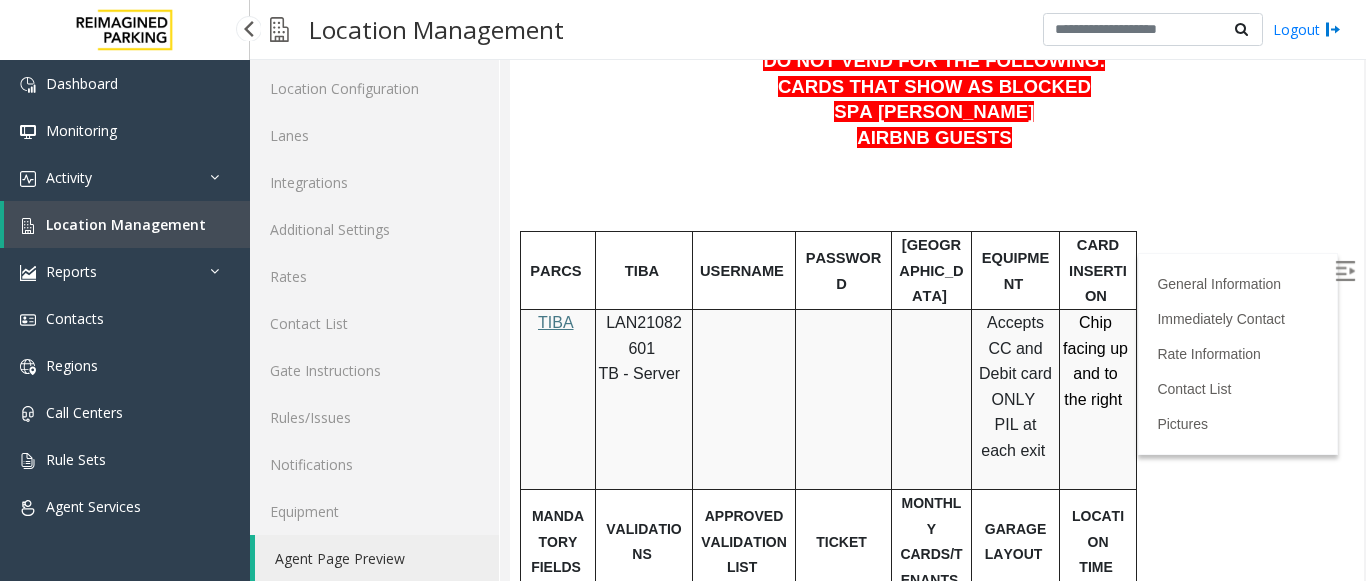 click on "Location Management" at bounding box center (126, 224) 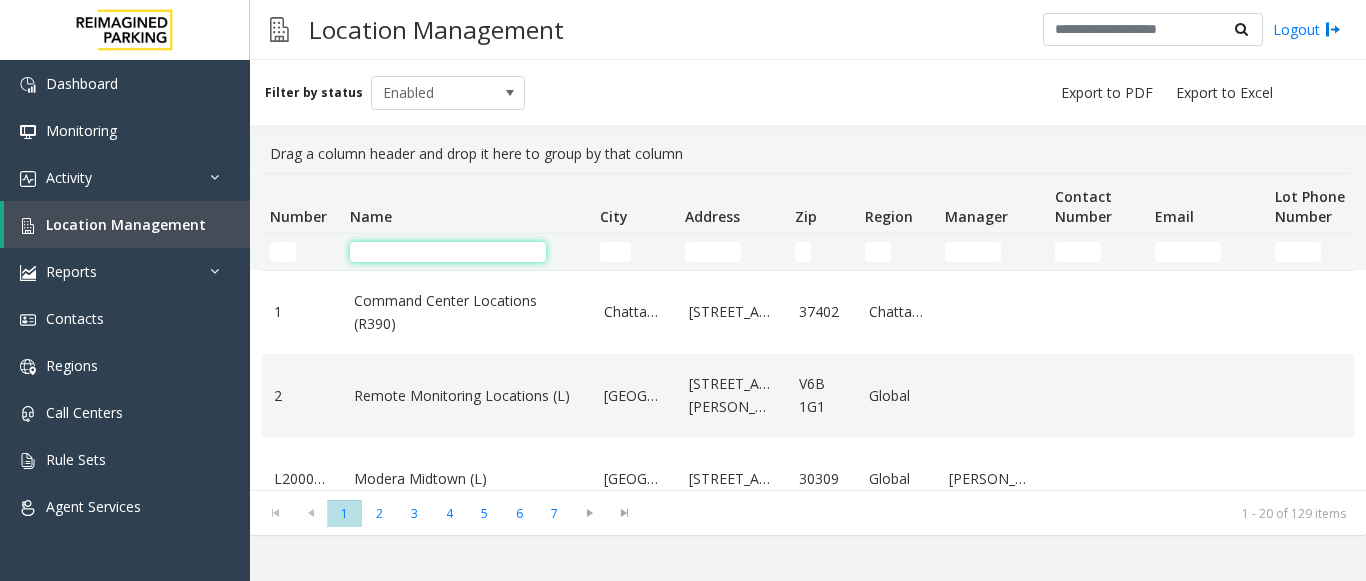 click 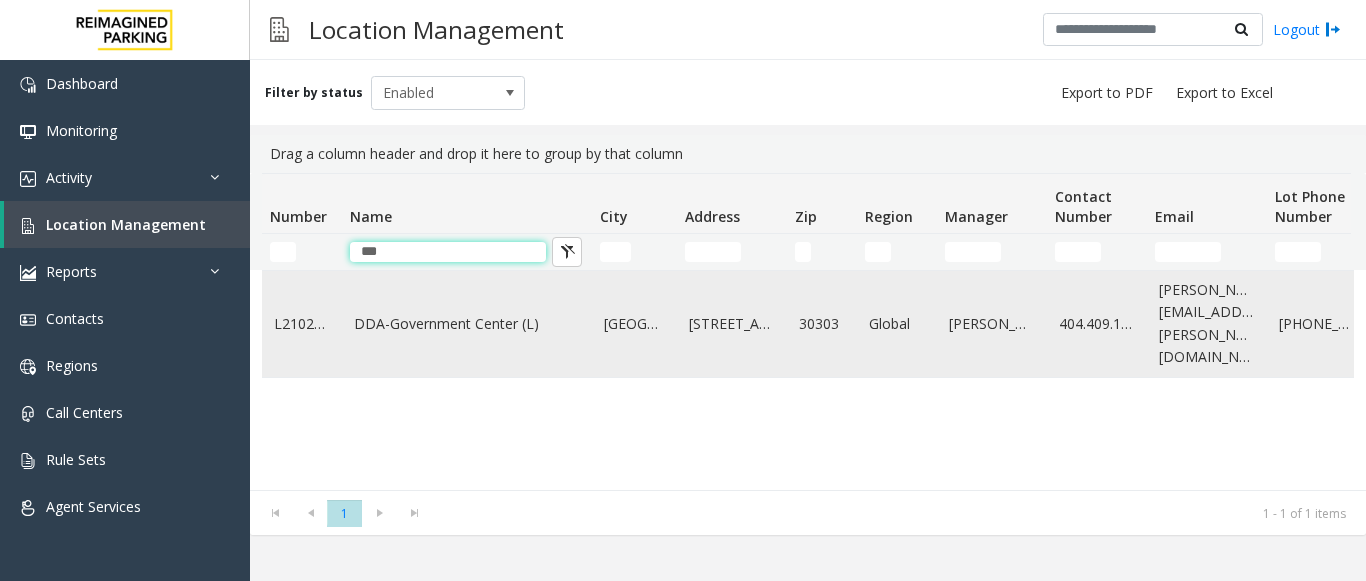 type on "***" 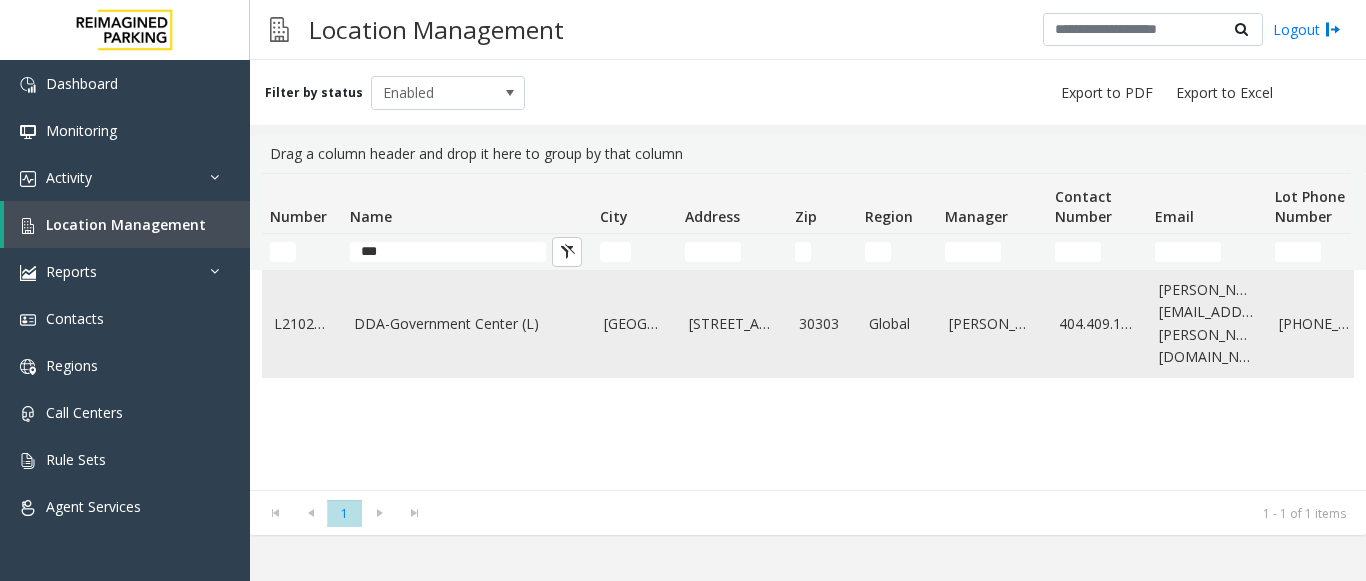 click on "DDA-Government Center (L)" 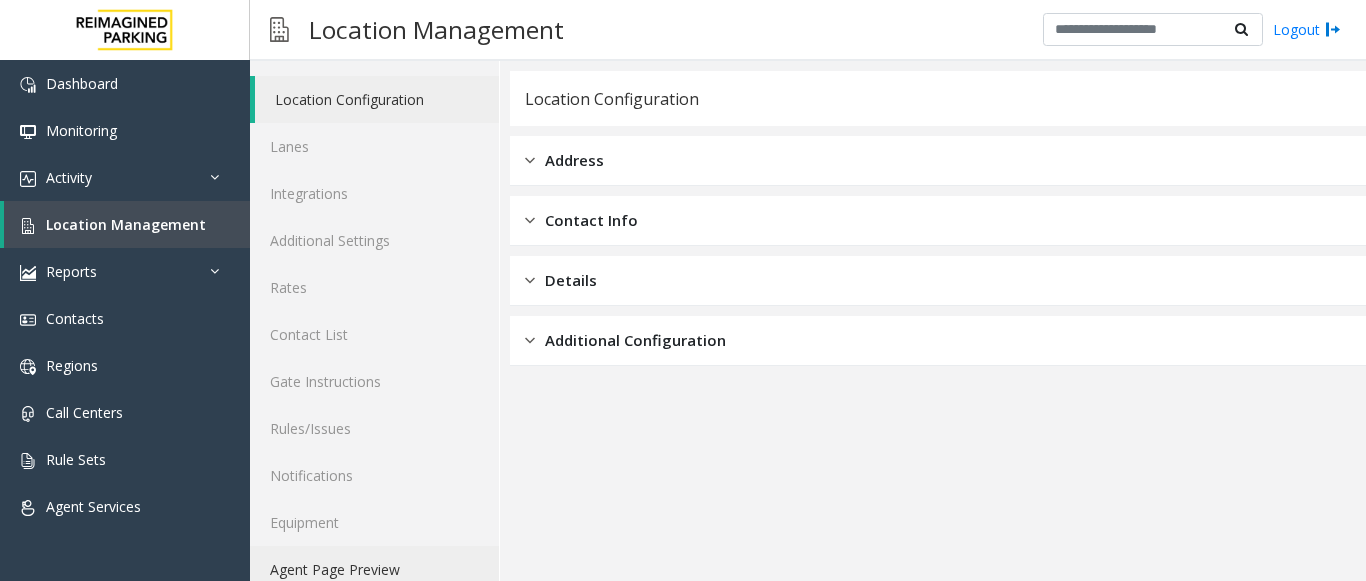 scroll, scrollTop: 78, scrollLeft: 0, axis: vertical 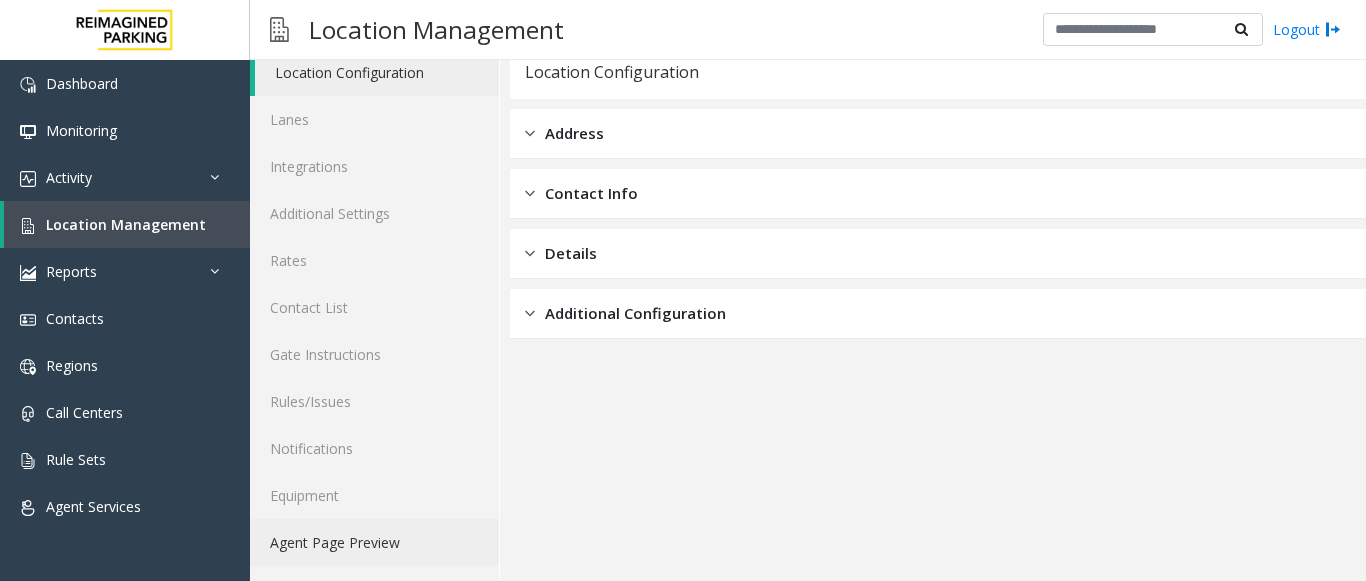 click on "Agent Page Preview" 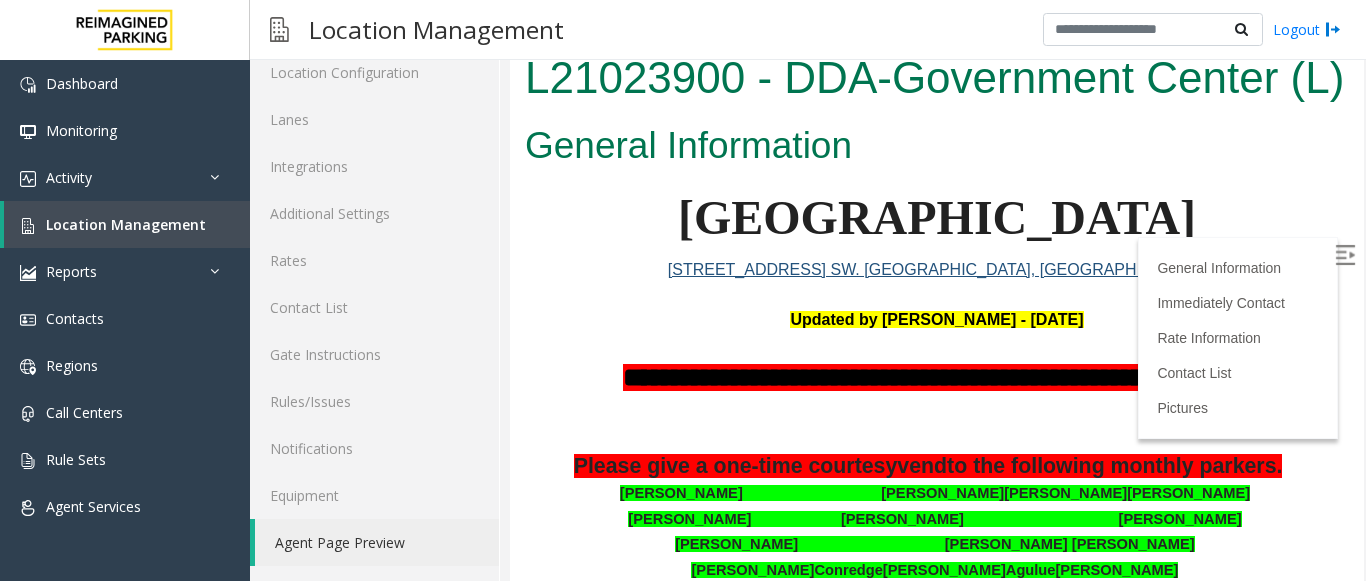 scroll, scrollTop: 0, scrollLeft: 0, axis: both 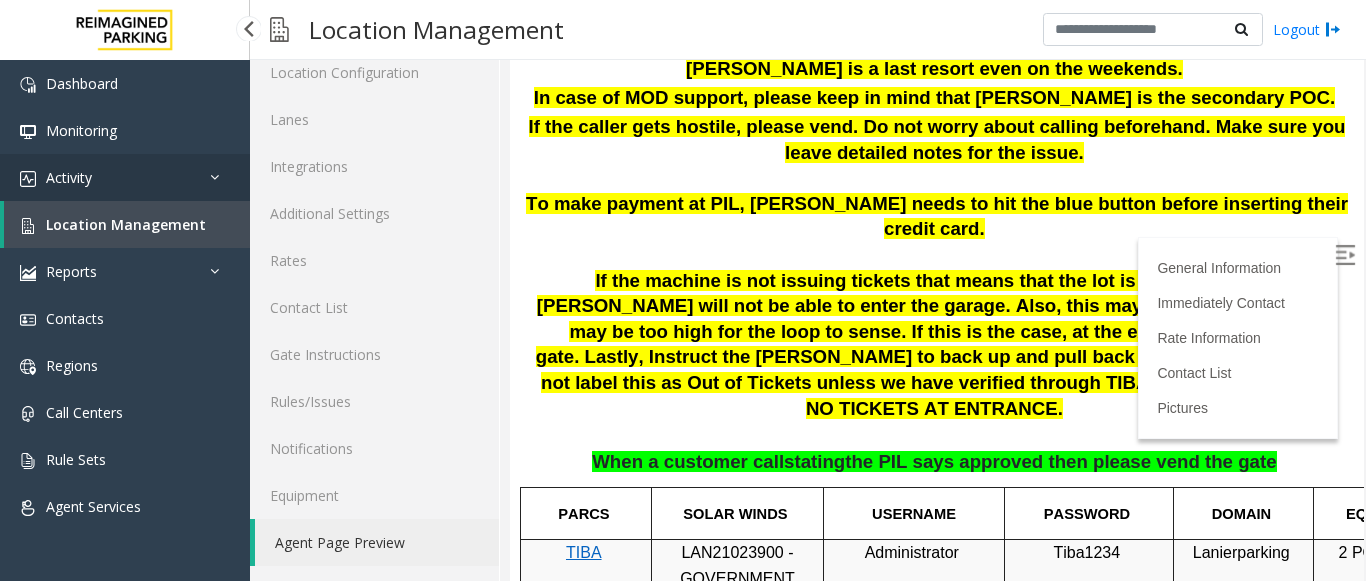 click on "Activity" at bounding box center [125, 177] 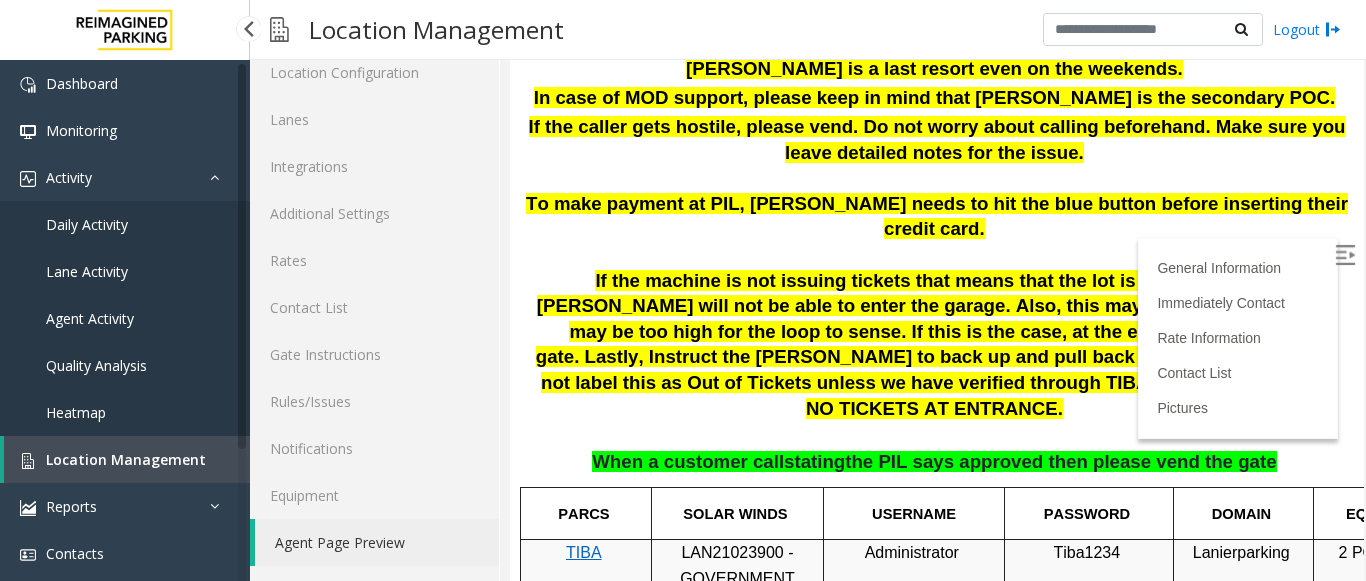 click on "Daily Activity" at bounding box center (125, 224) 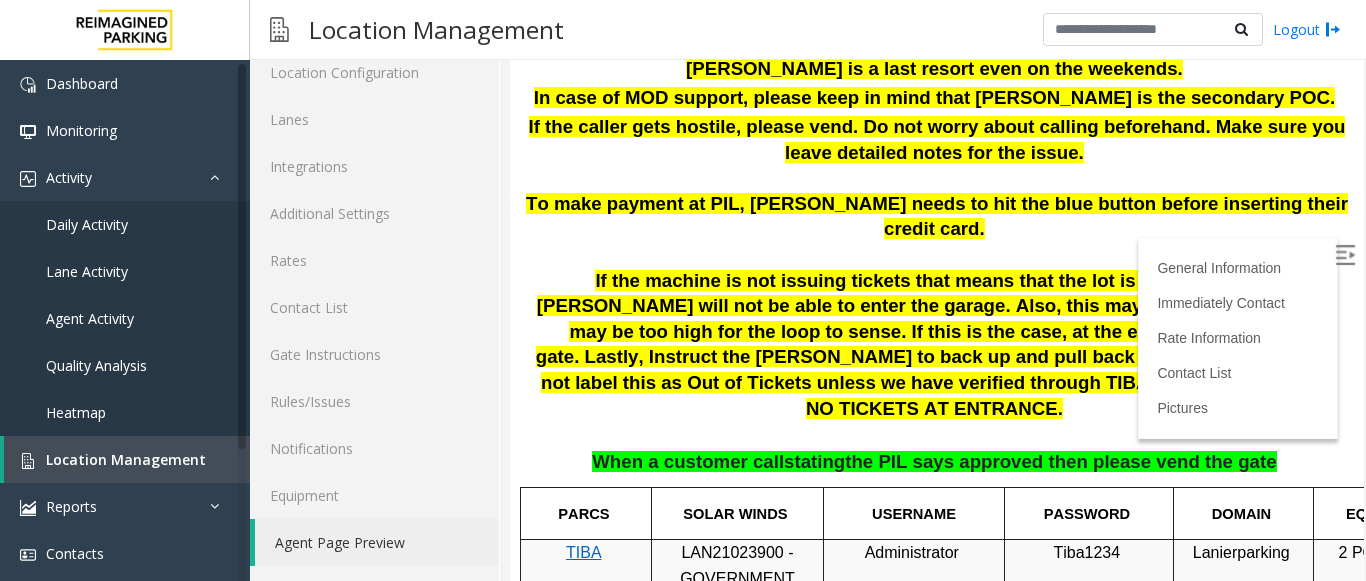 scroll, scrollTop: 0, scrollLeft: 0, axis: both 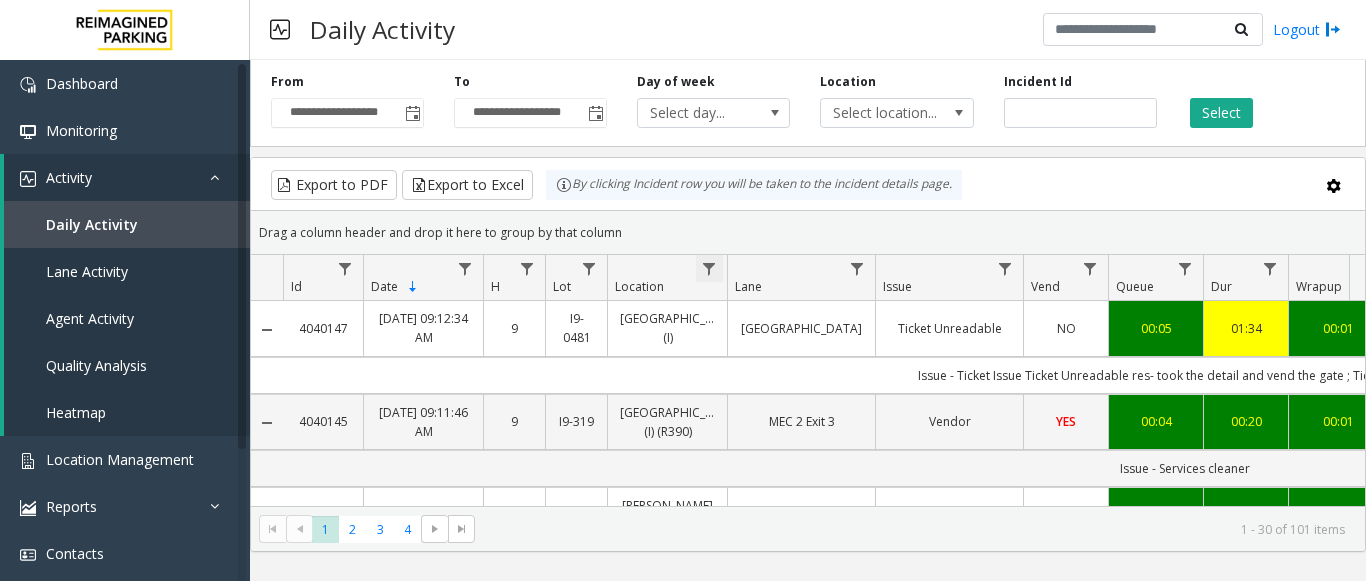 click 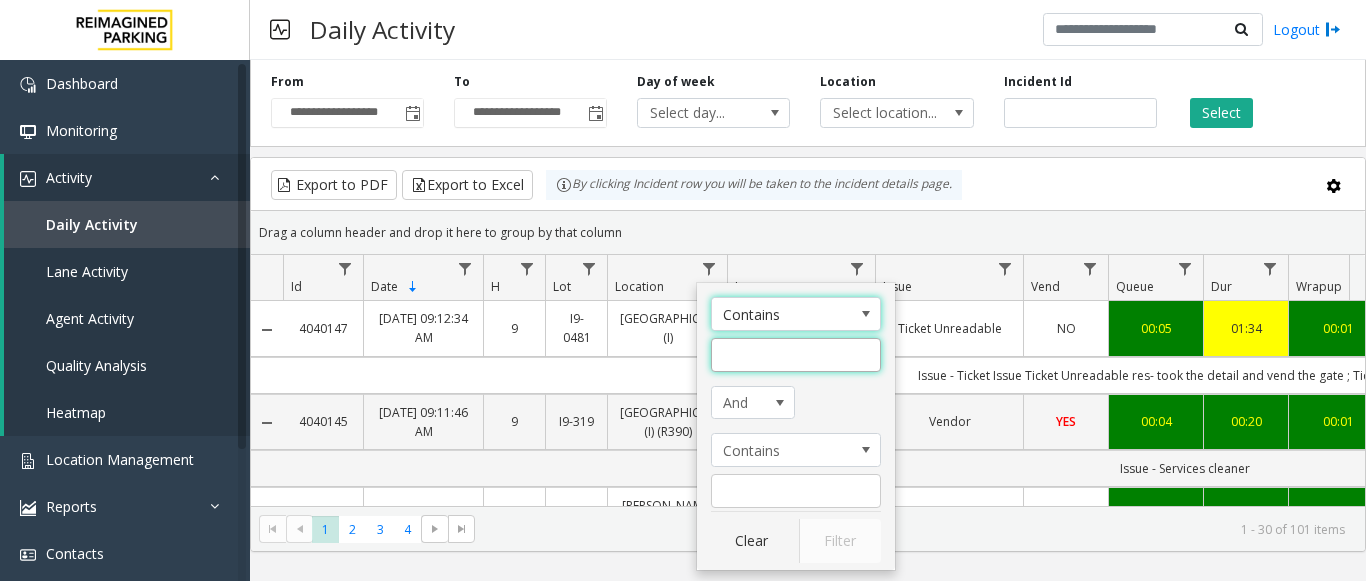 click 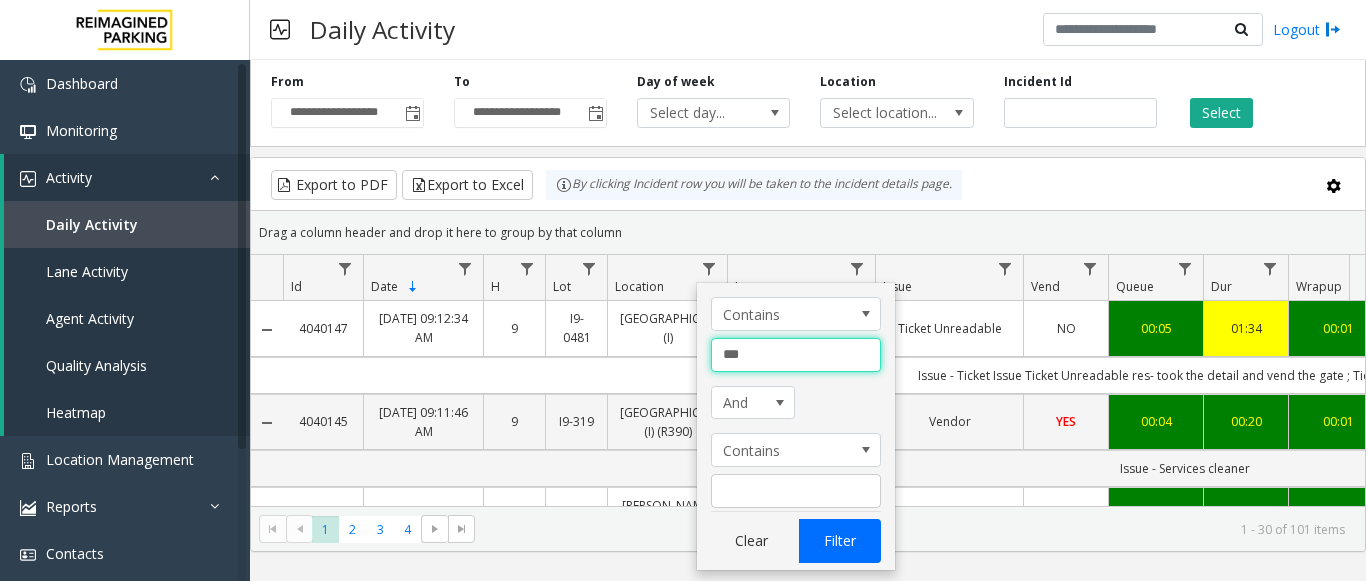 type on "***" 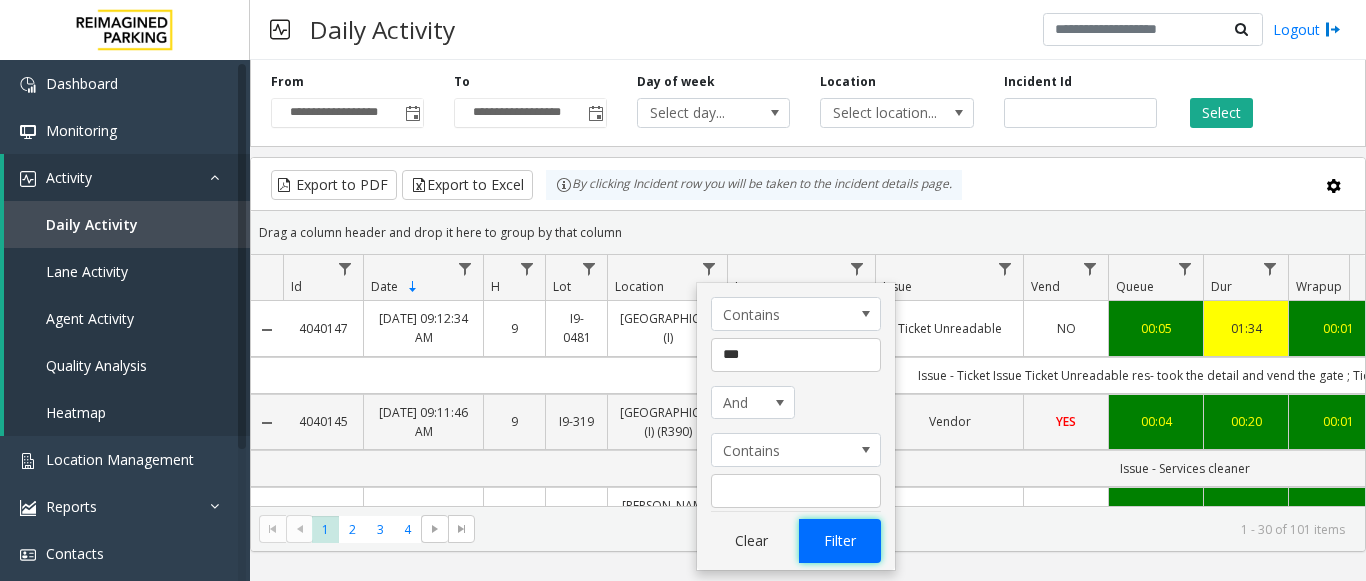 click on "Filter" 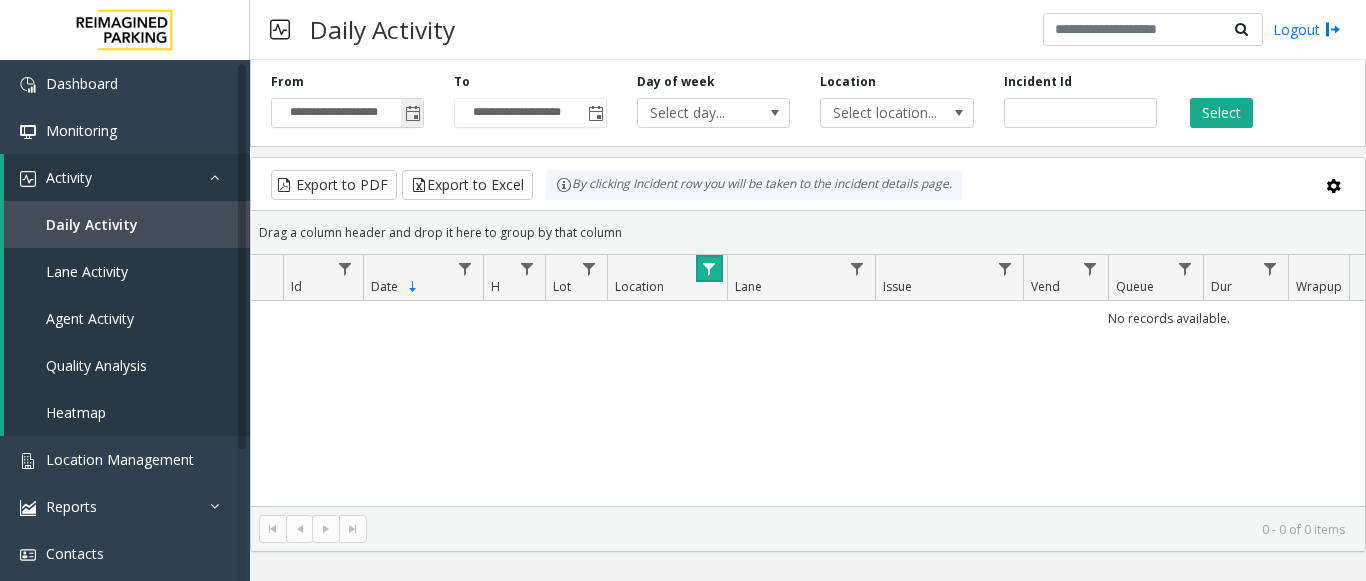 click 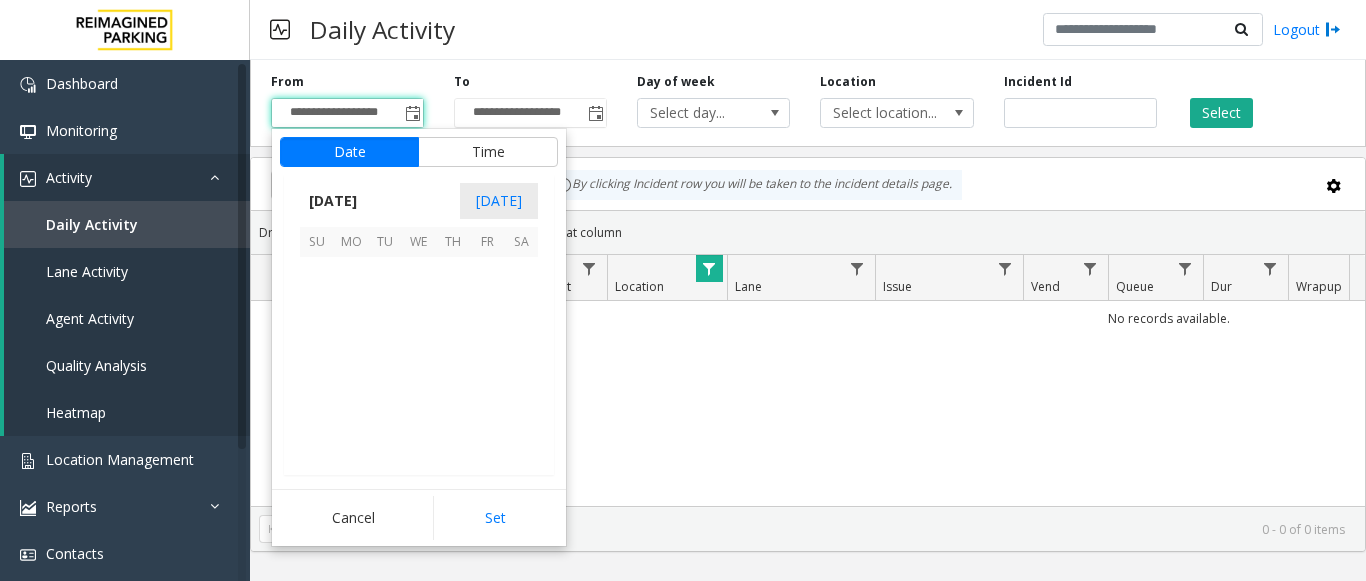 scroll, scrollTop: 358428, scrollLeft: 0, axis: vertical 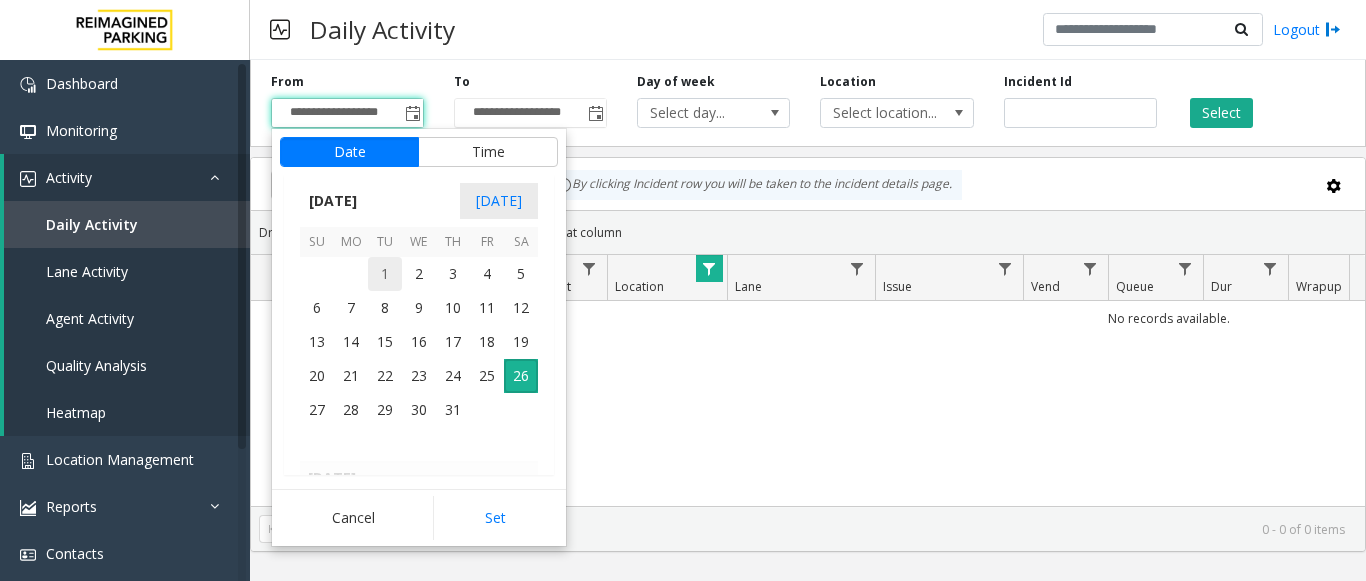 click on "1" at bounding box center (385, 274) 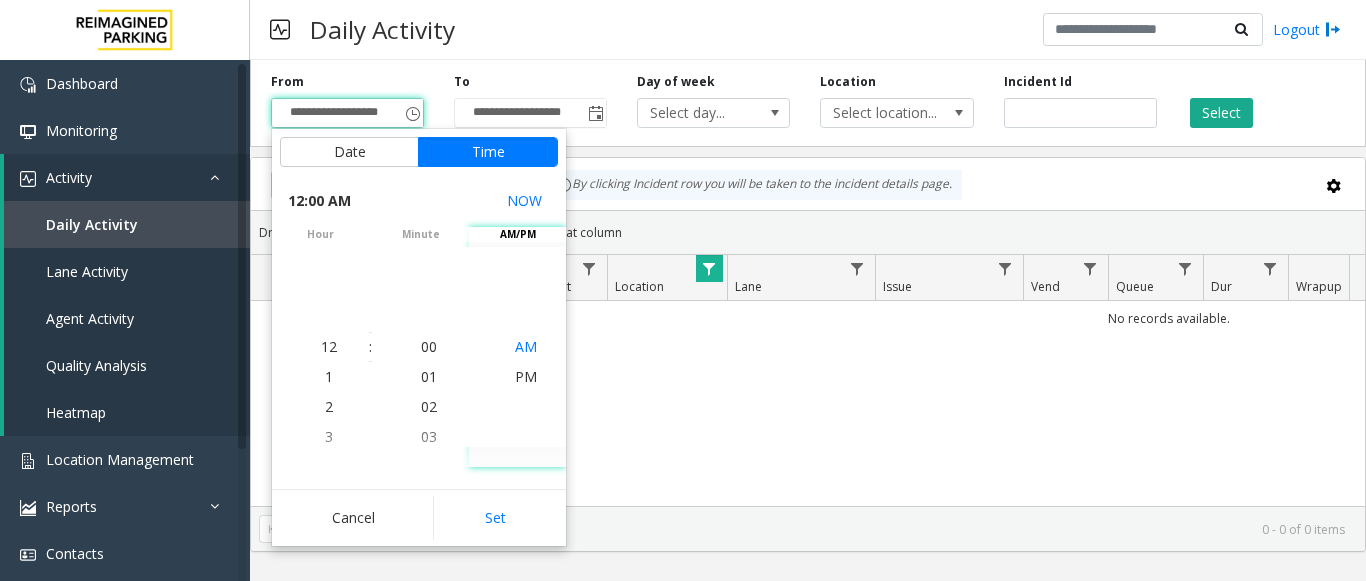 click on "AM" 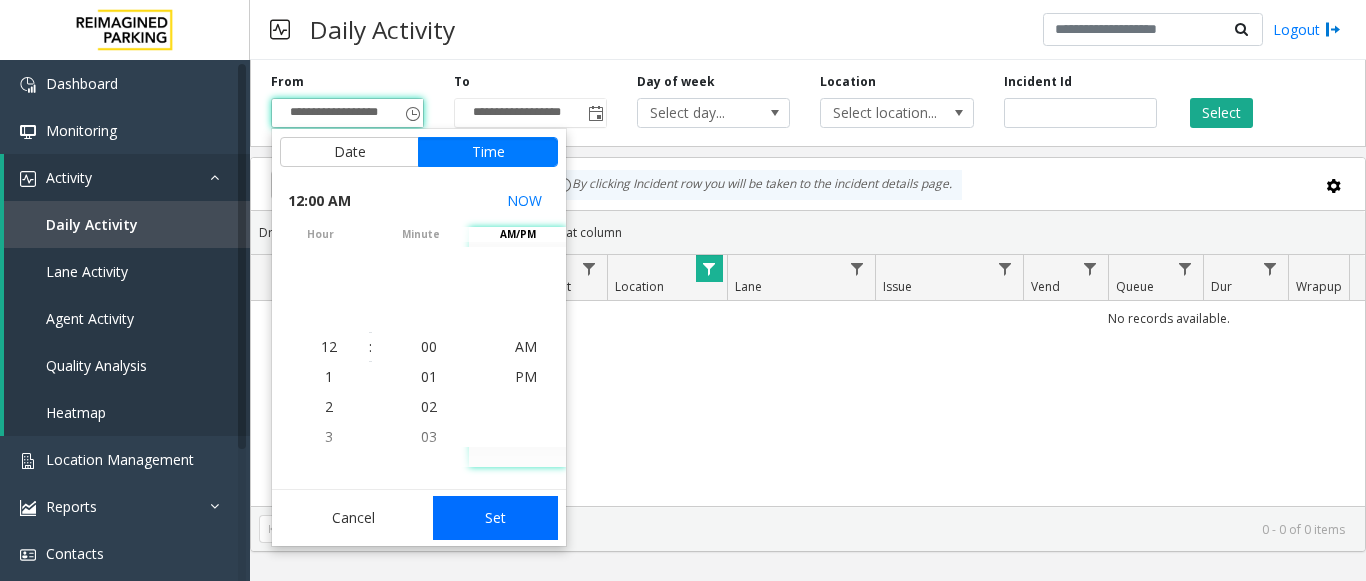 click on "Set" 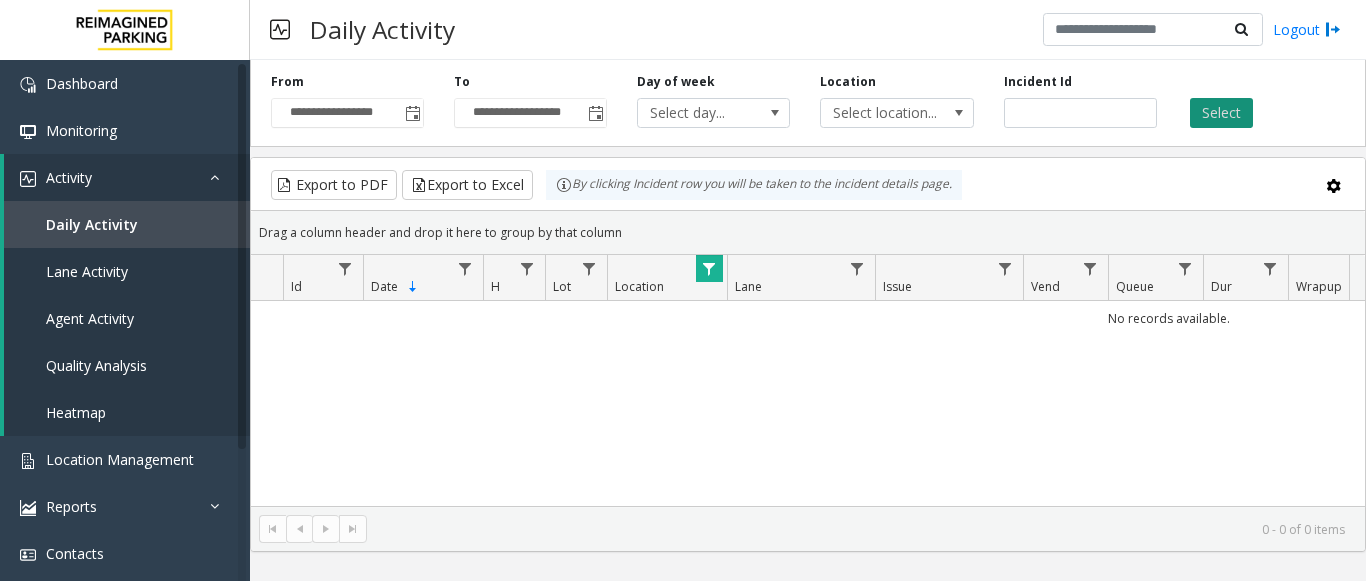 click on "Select" 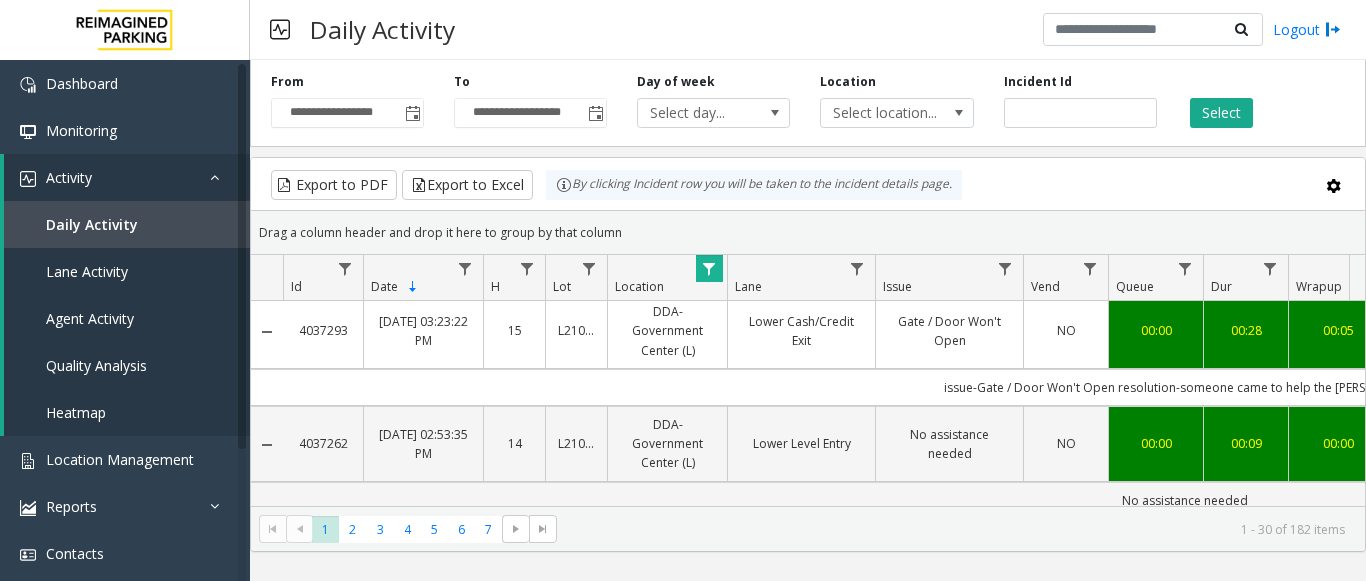 scroll, scrollTop: 2500, scrollLeft: 0, axis: vertical 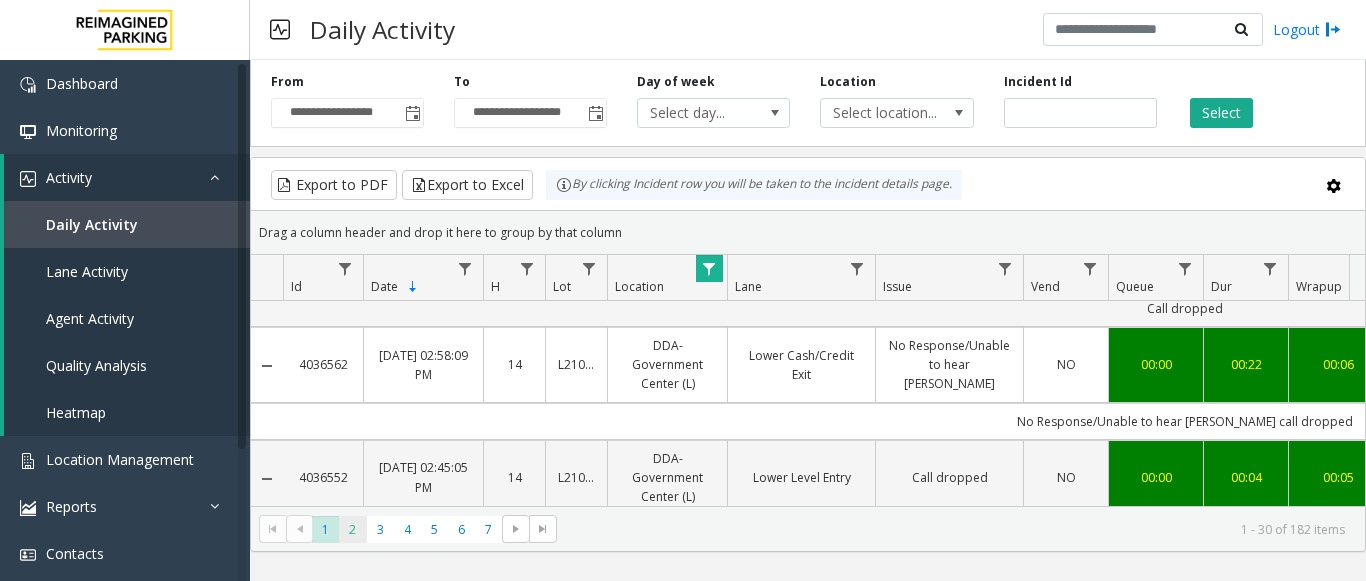 click on "2" 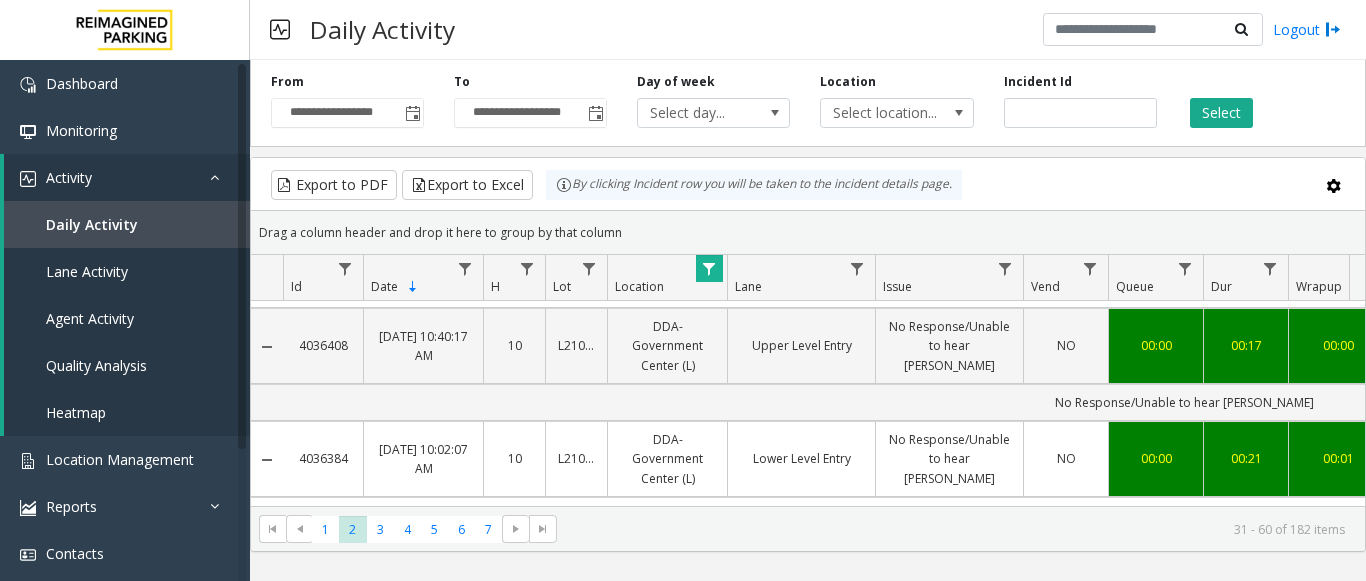 scroll, scrollTop: 548, scrollLeft: 0, axis: vertical 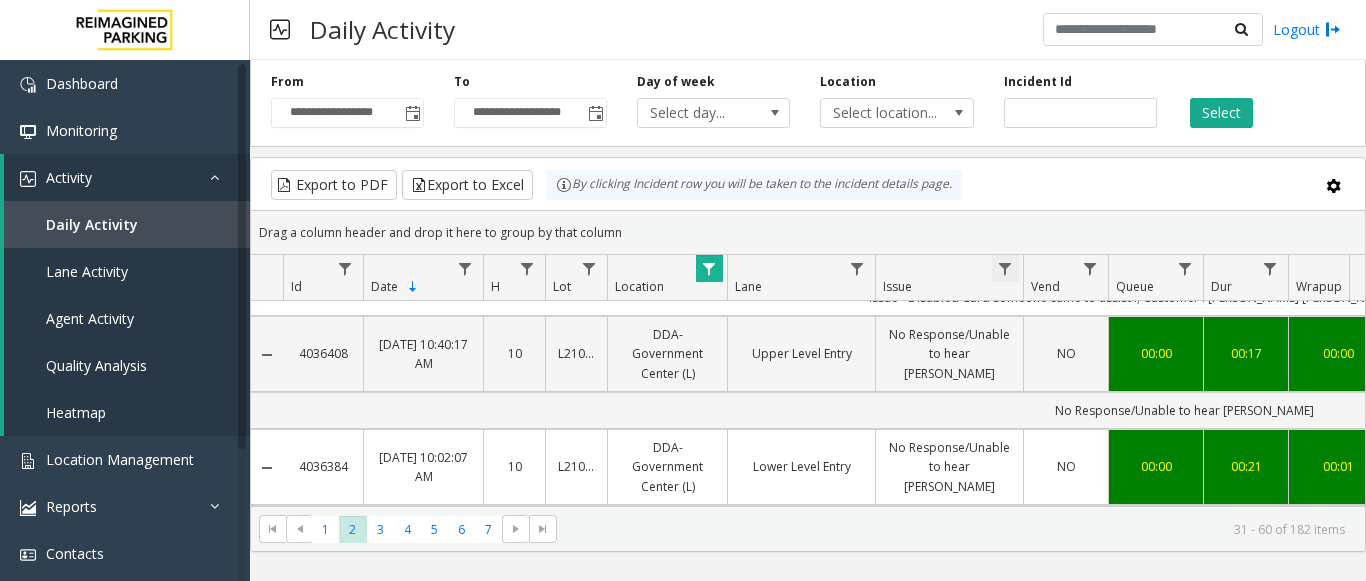 click 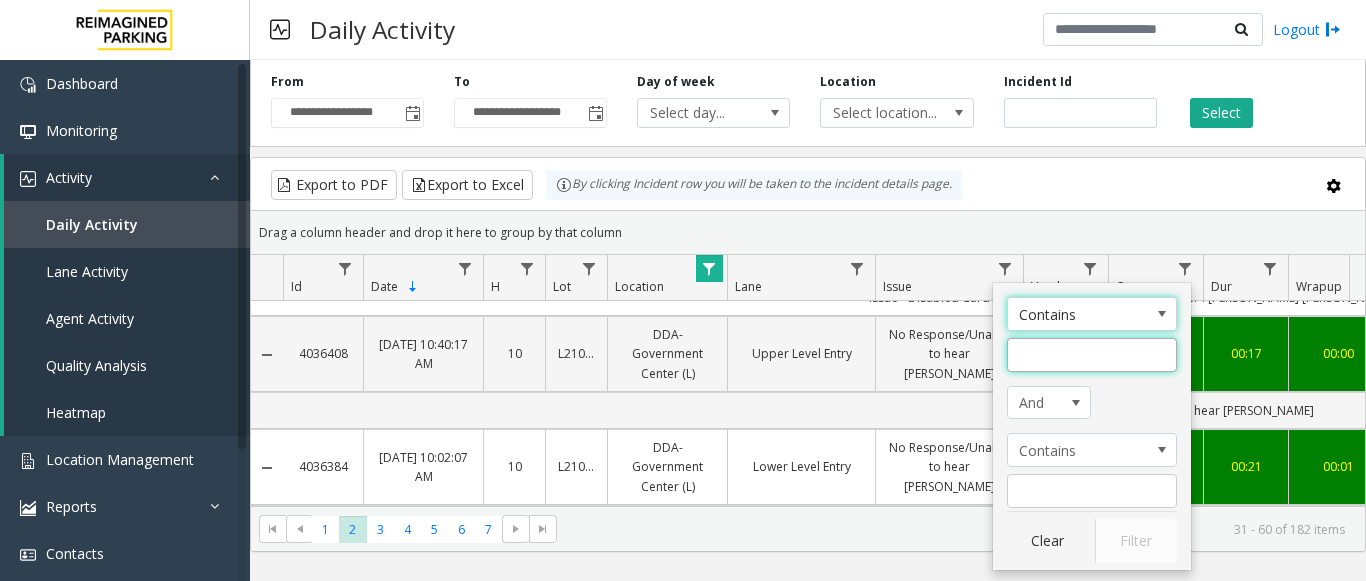 click 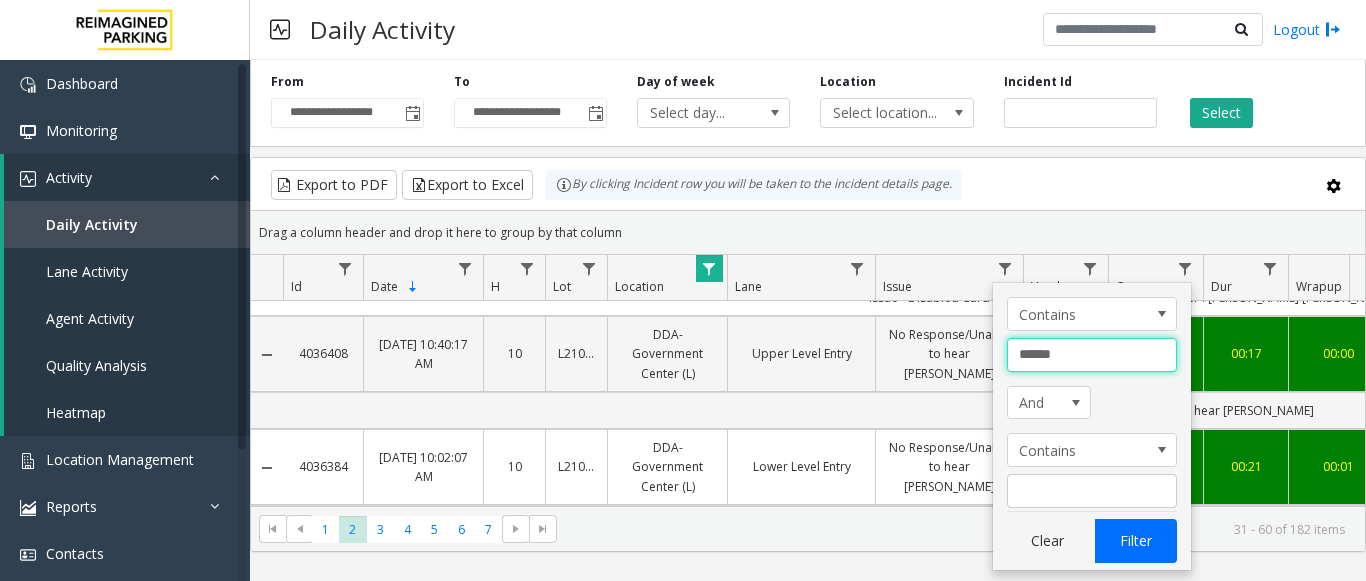 type on "******" 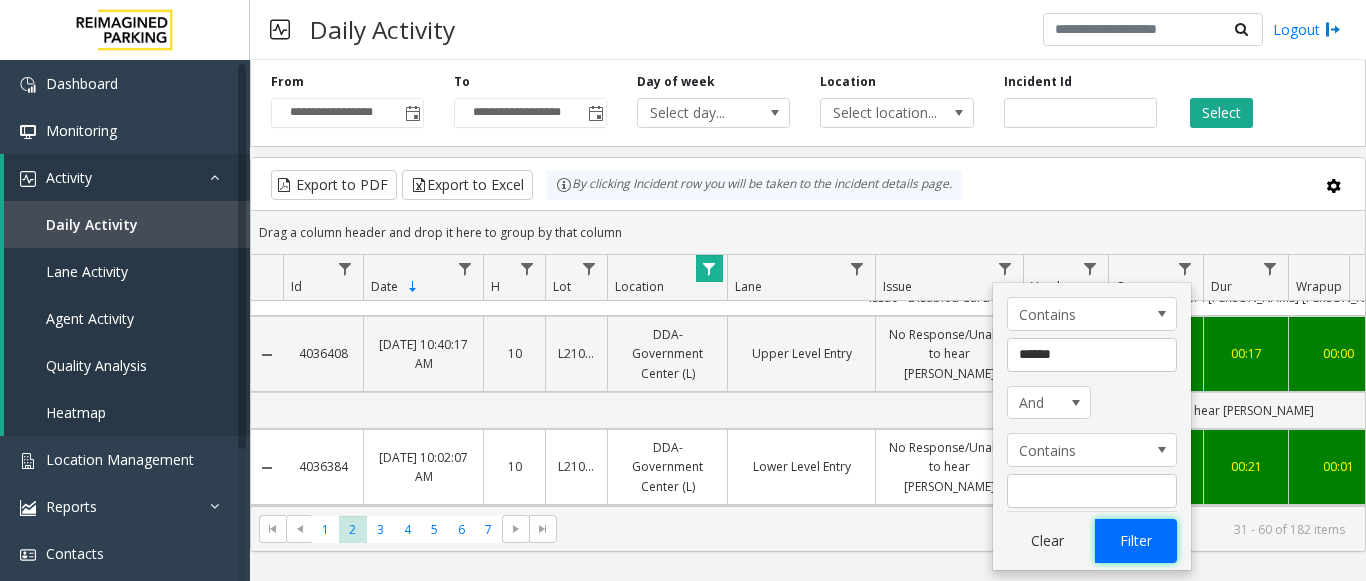 click on "Filter" 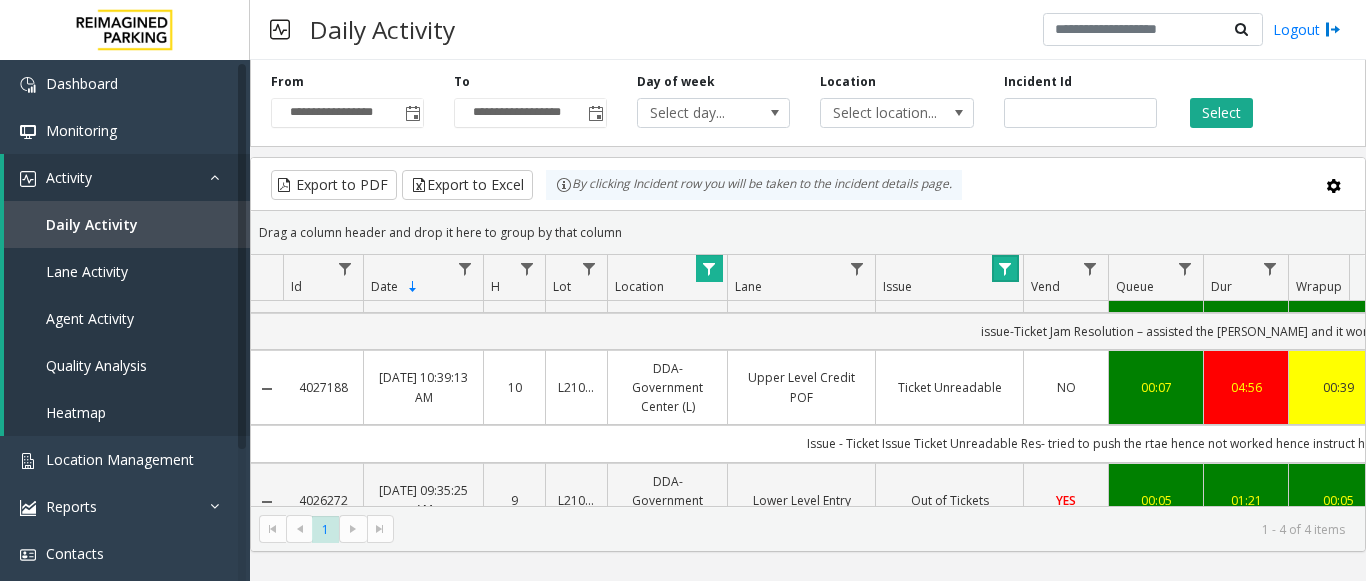 scroll, scrollTop: 214, scrollLeft: 0, axis: vertical 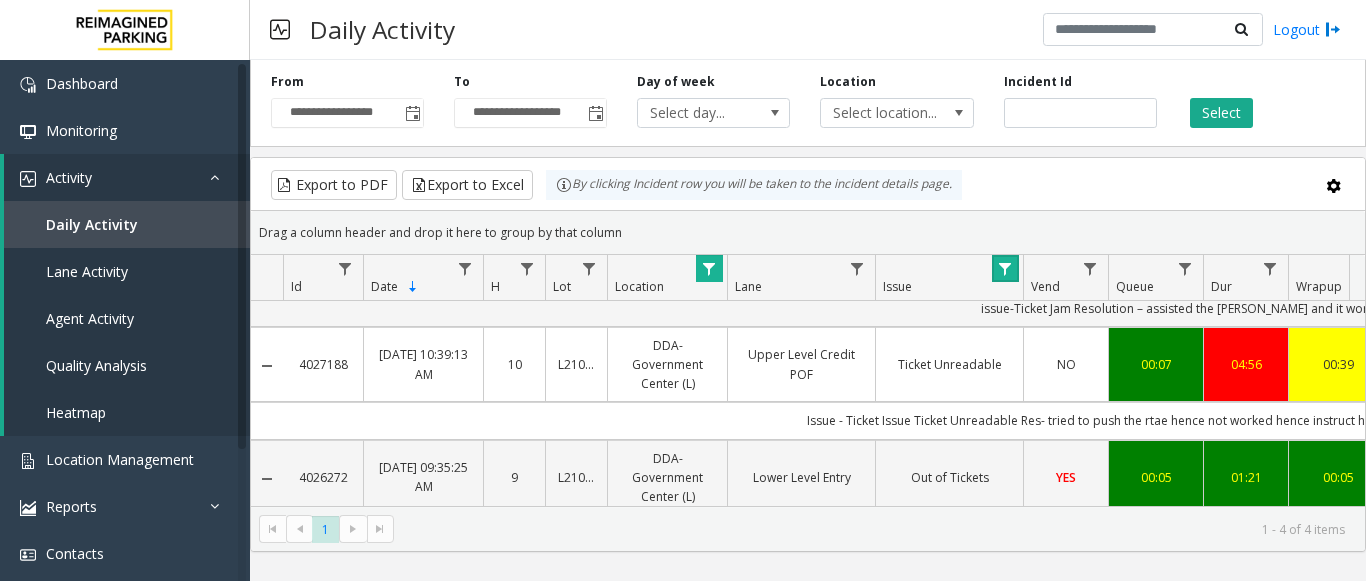 click 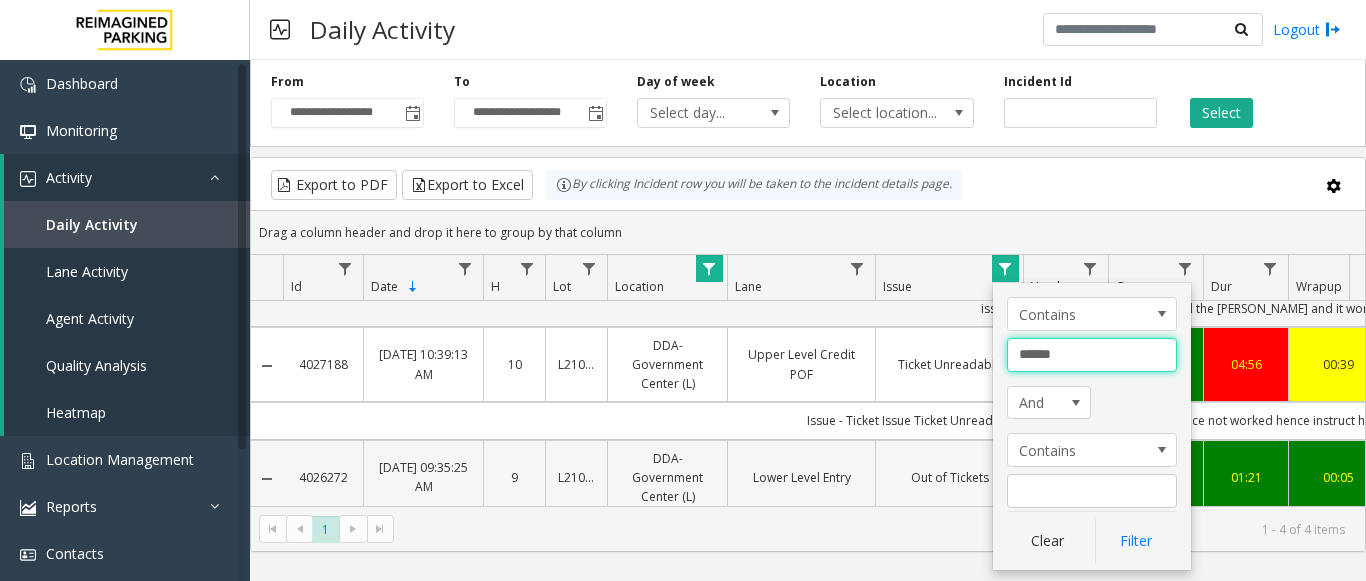 drag, startPoint x: 1096, startPoint y: 361, endPoint x: 798, endPoint y: 443, distance: 309.07605 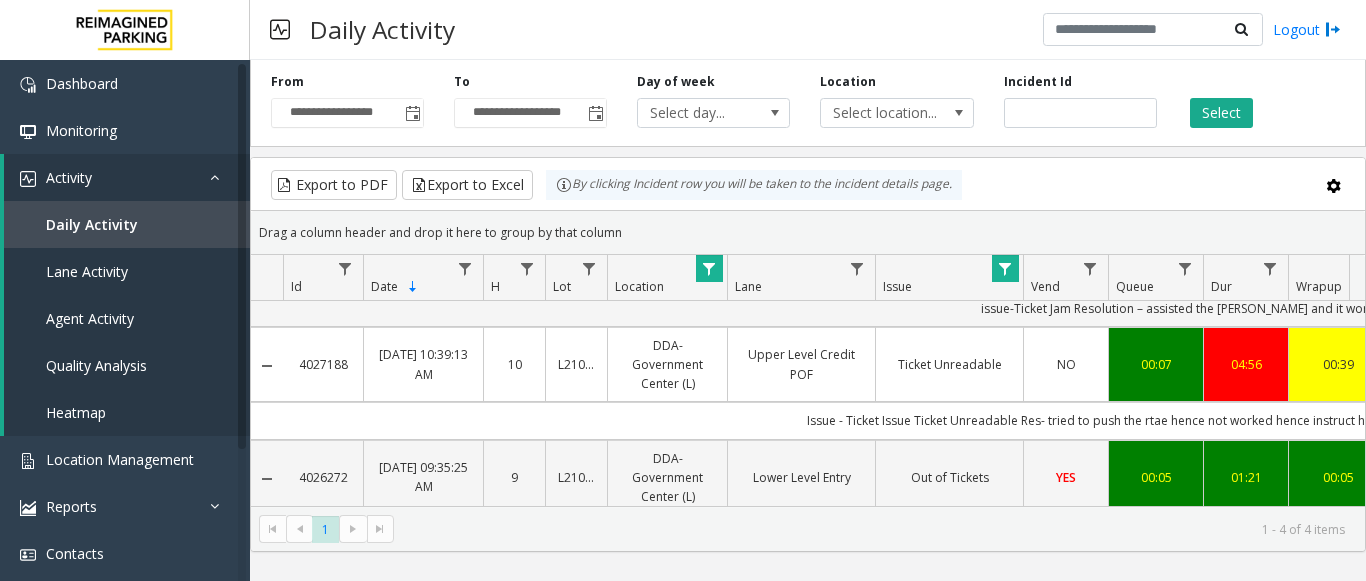 click on "Issue" 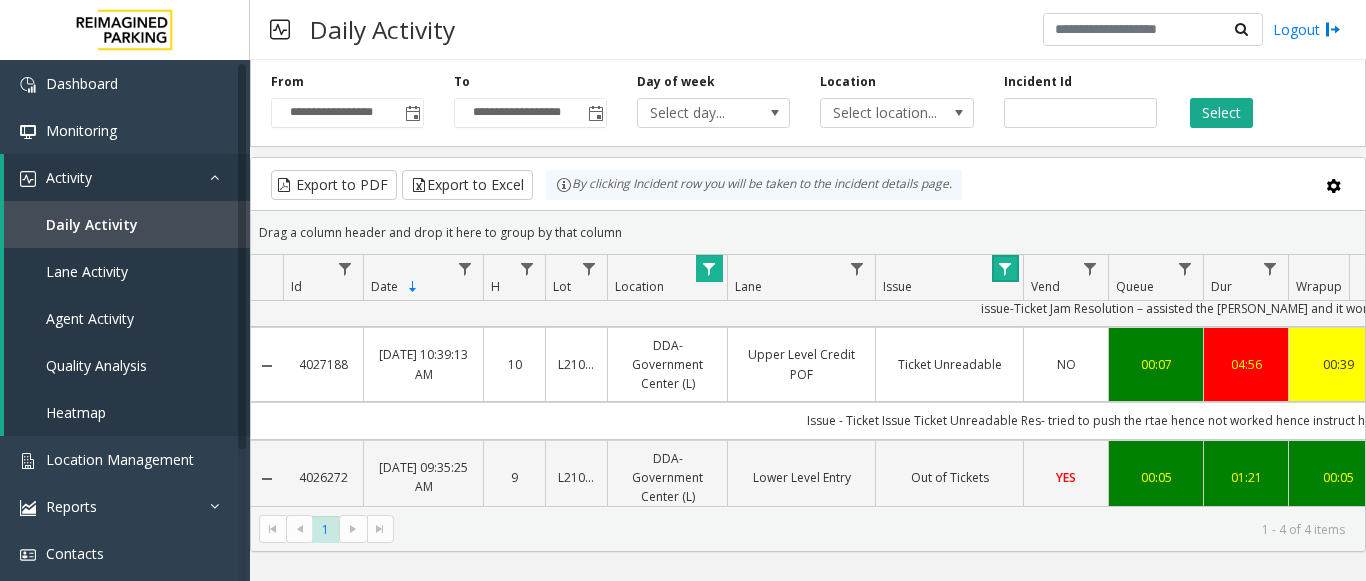 click 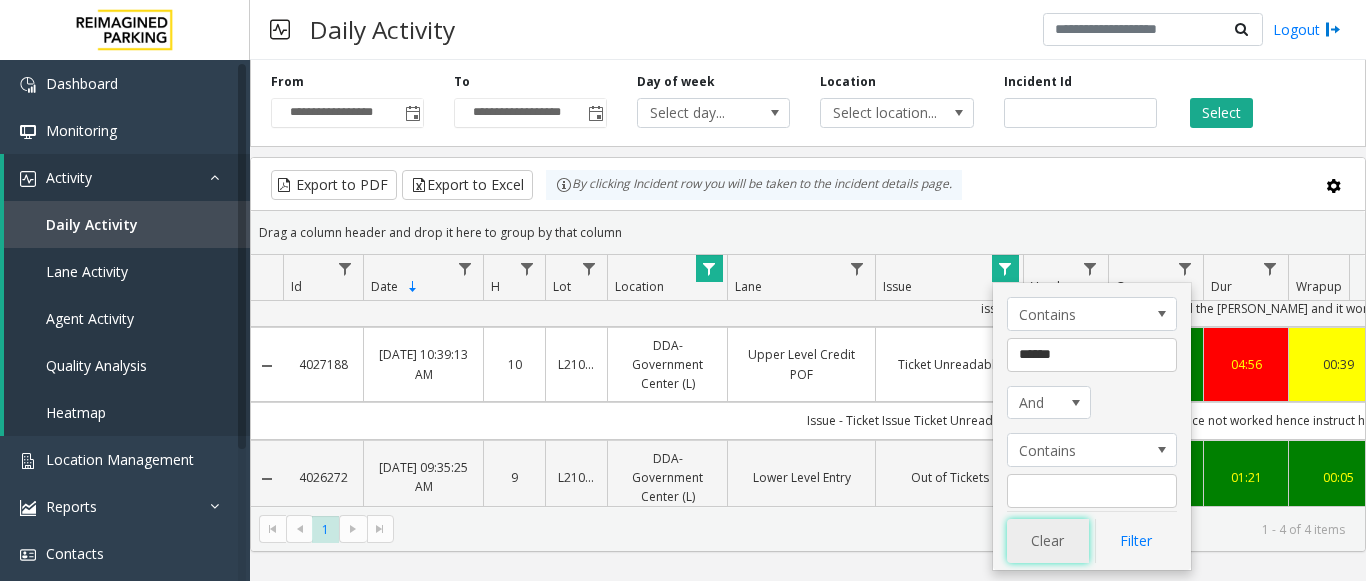 click on "Clear" 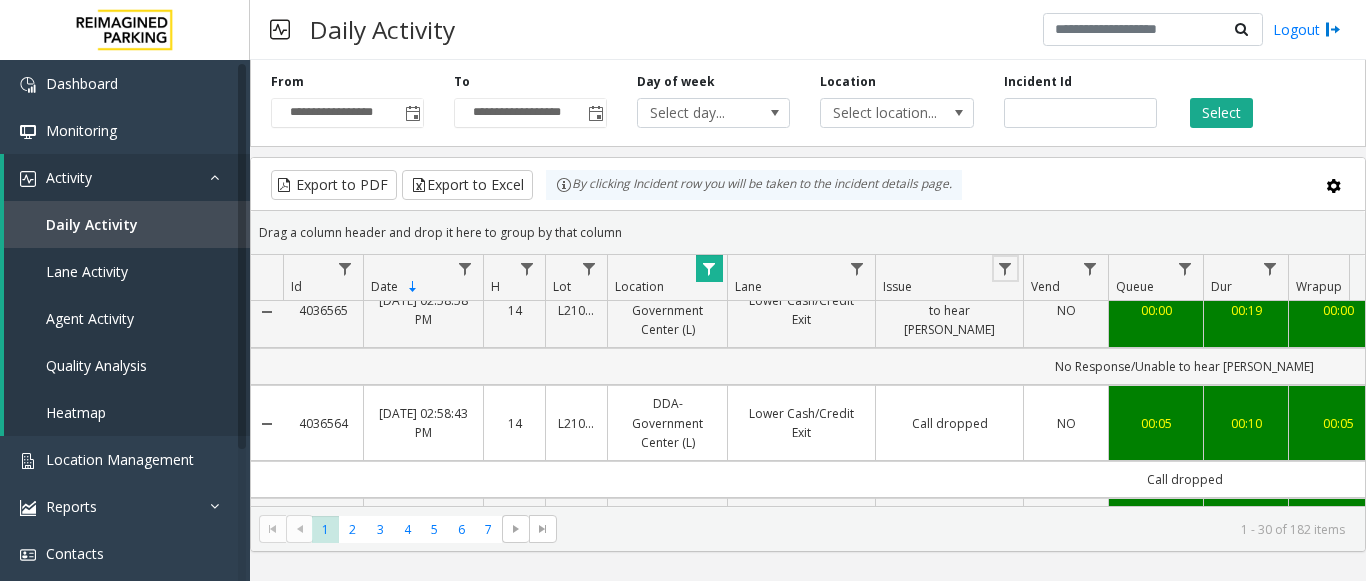 scroll, scrollTop: 2548, scrollLeft: 0, axis: vertical 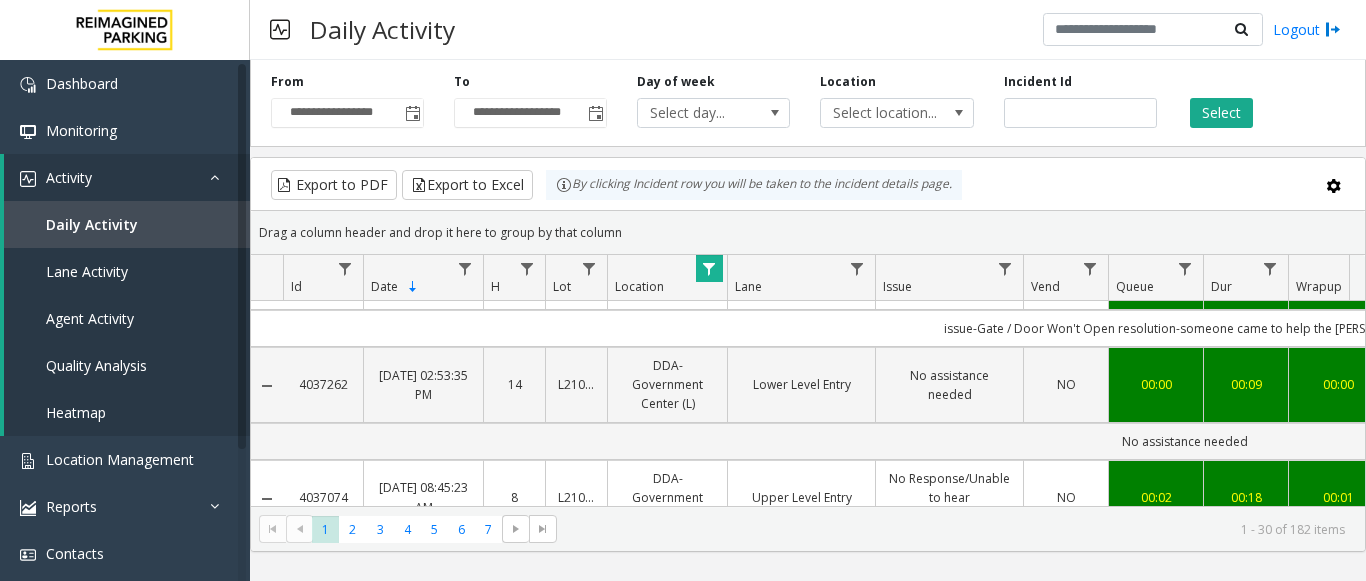 click on "Export to PDF  Export to Excel By clicking Incident row you will be taken to the incident details page.   Drag a column header and drop it here to group by that column  Id Date Sorted Descending H Lot Location Lane Issue Vend Queue Dur Wrapup Total Rec. Video Agent [PERSON_NAME] Source Closed by Agent  4039676   [DATE] 04:05:01 PM
16   L21023900   DDA-[GEOGRAPHIC_DATA] (L)   Lower Cash/Credit Exit     No Response/Unable to hear [PERSON_NAME]   NO   00:00   00:22   00:02   00:24   [PERSON_NAME]      genesys   NO   No Response   4039675   [DATE] 04:03:36 PM
16   L21023900   DDA-[GEOGRAPHIC_DATA] (L)   Lower Cash/Credit Exit     Call dropped   NO   00:28   00:06   00:09   00:43   [PERSON_NAME] [PERSON_NAME]      genesys   NO   Call dropped
[PHONE_NUMBER]   [DATE] 11:47:03 AM
11   L21023900   DDA-[GEOGRAPHIC_DATA] (L)   Upper Level Entry   No Response/Unable to hear [PERSON_NAME]   NO   00:01   00:22   00:01   00:24   [PERSON_NAME]      genesys   NO   No Response   4039476   [DATE] 09:41:03 AM
9   L21023900   NO  *" 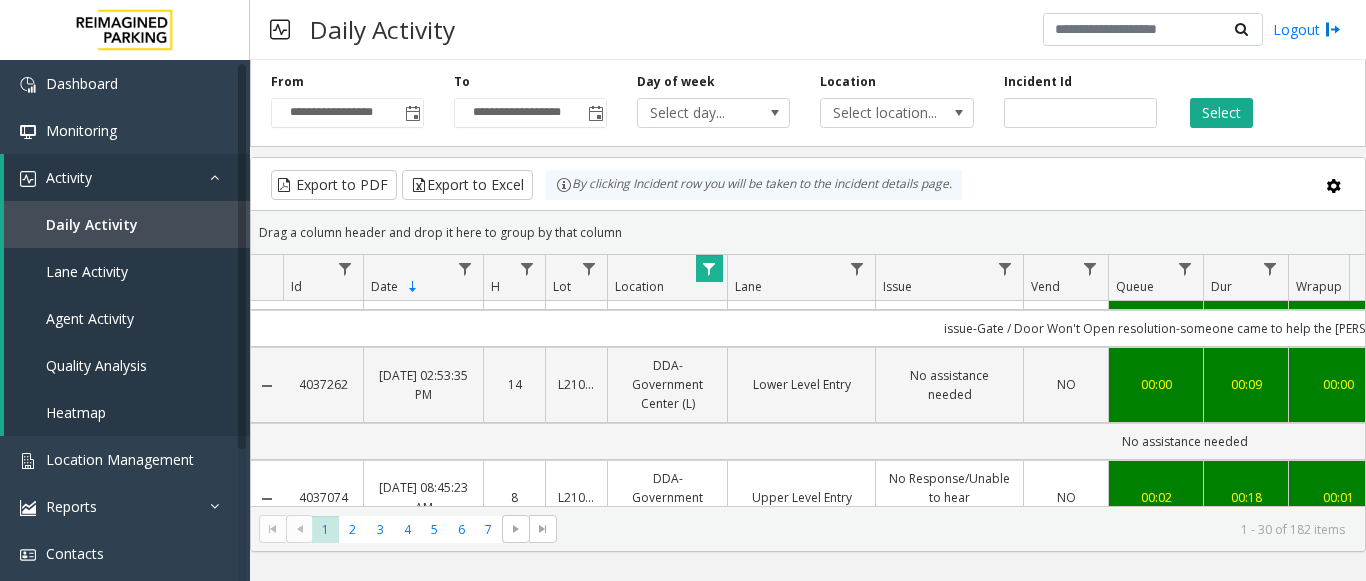 click 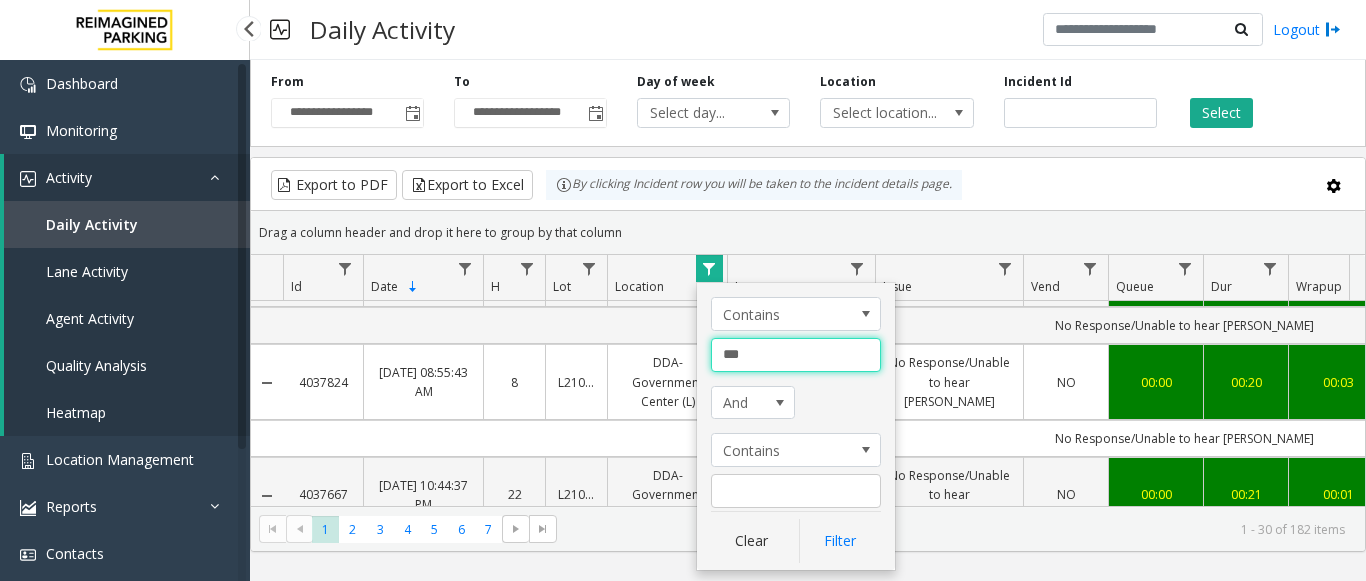 drag, startPoint x: 781, startPoint y: 348, endPoint x: 157, endPoint y: 263, distance: 629.76263 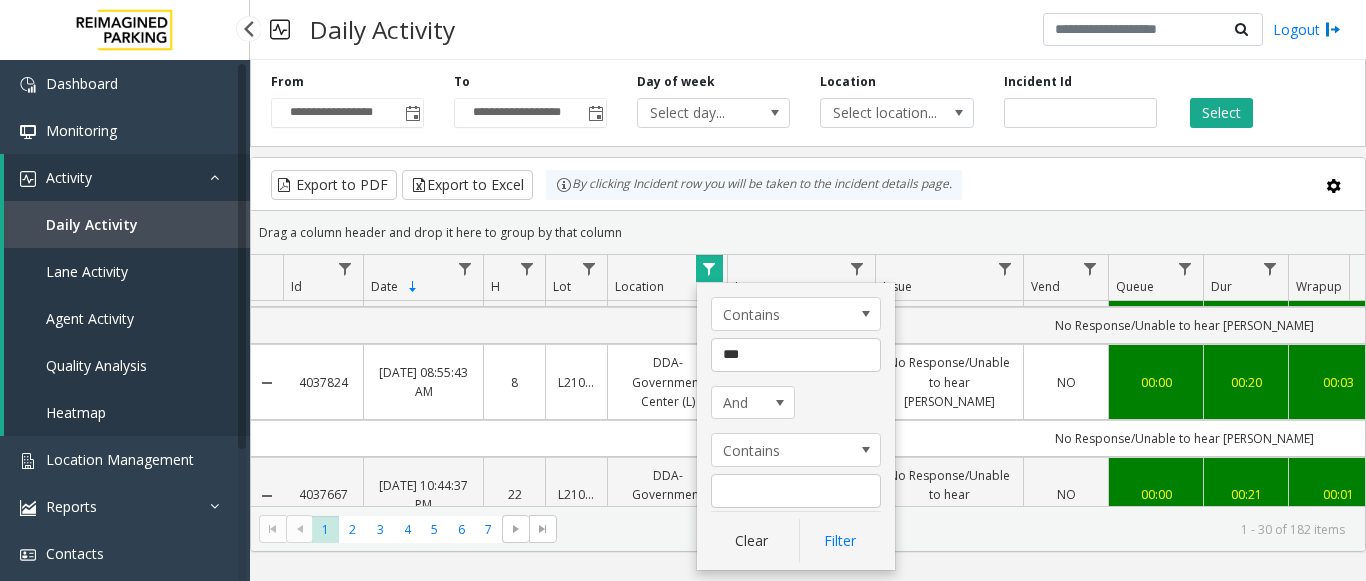 scroll, scrollTop: 1922, scrollLeft: 0, axis: vertical 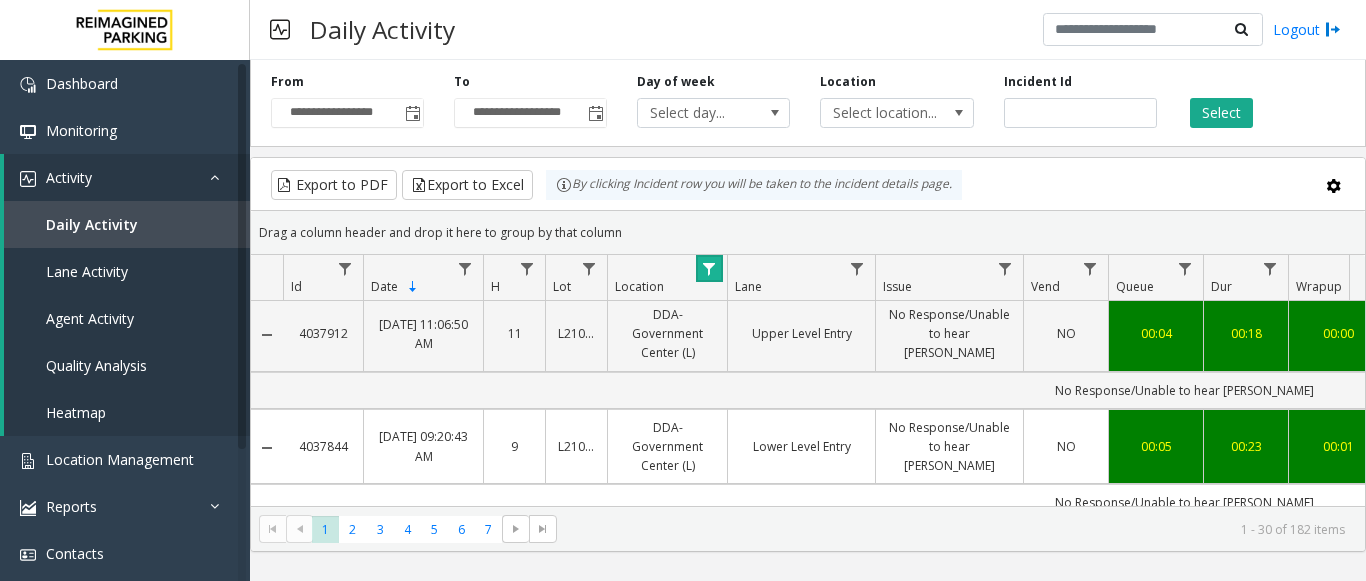 click 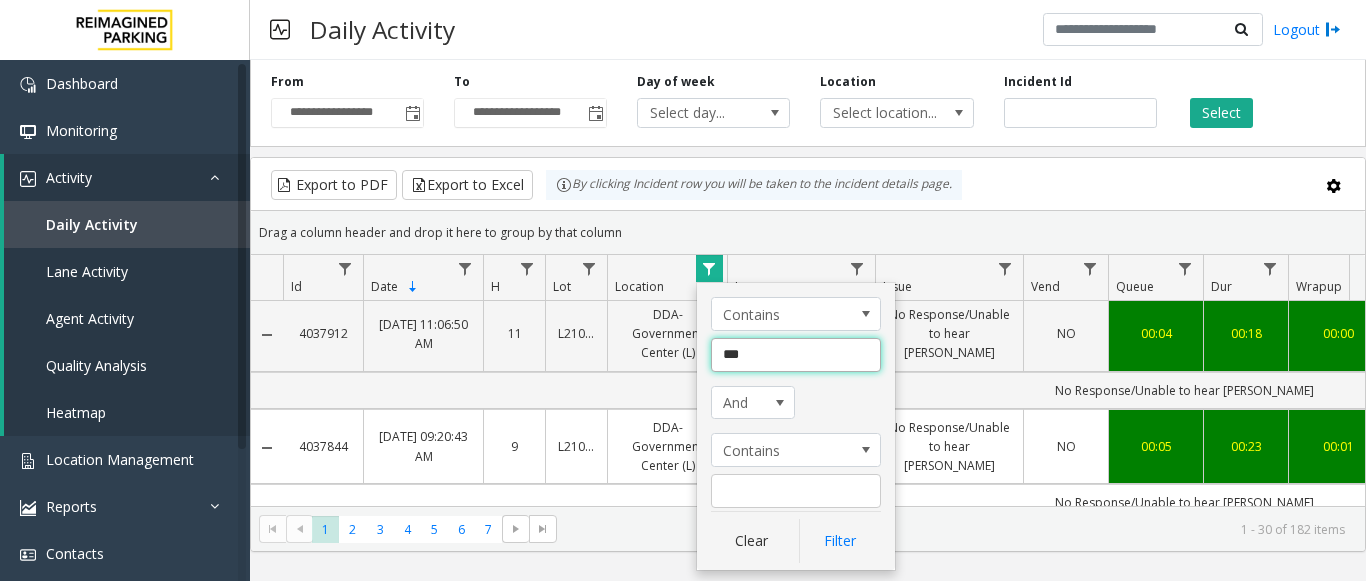 click on "***" 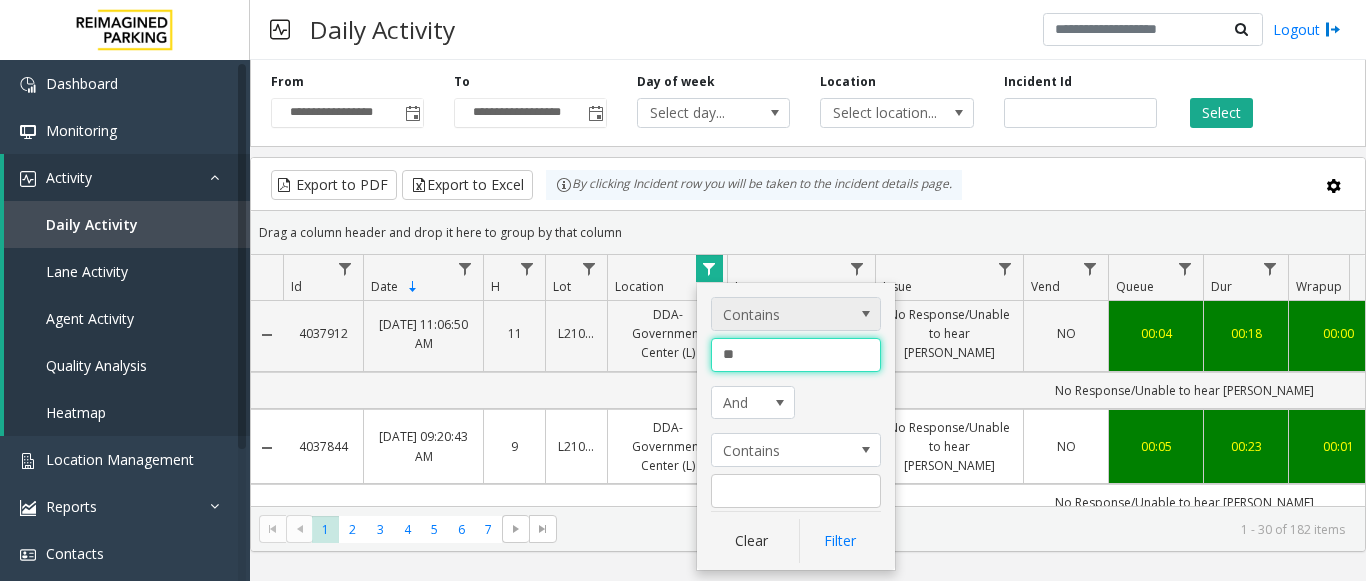 type on "*" 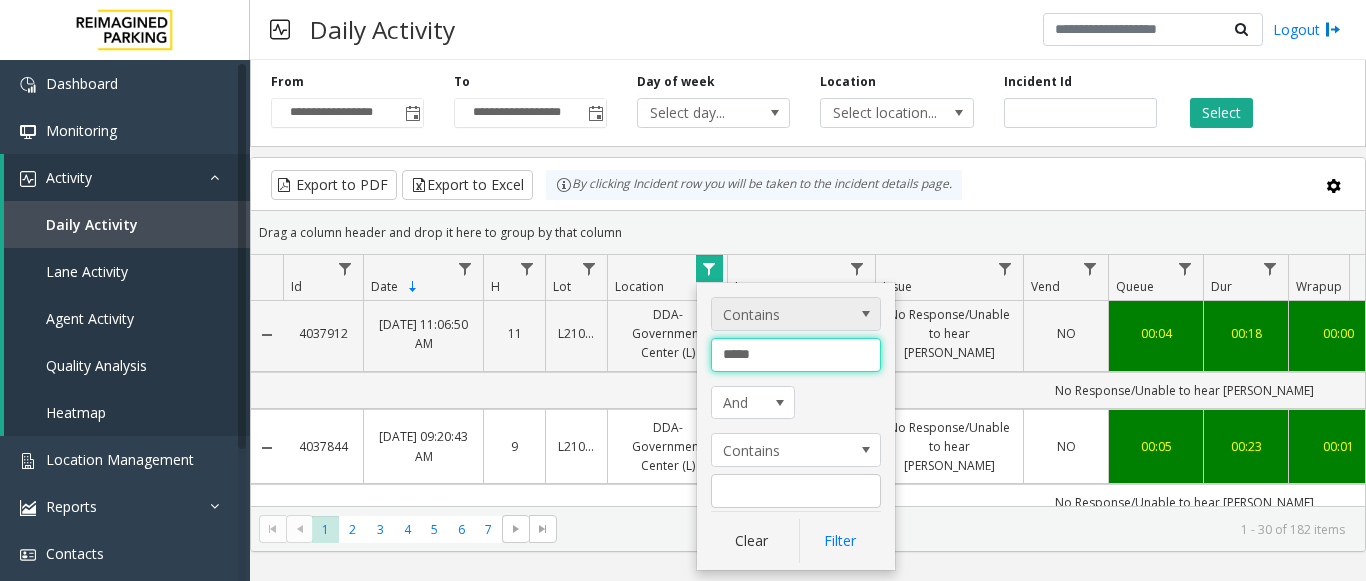 type on "******" 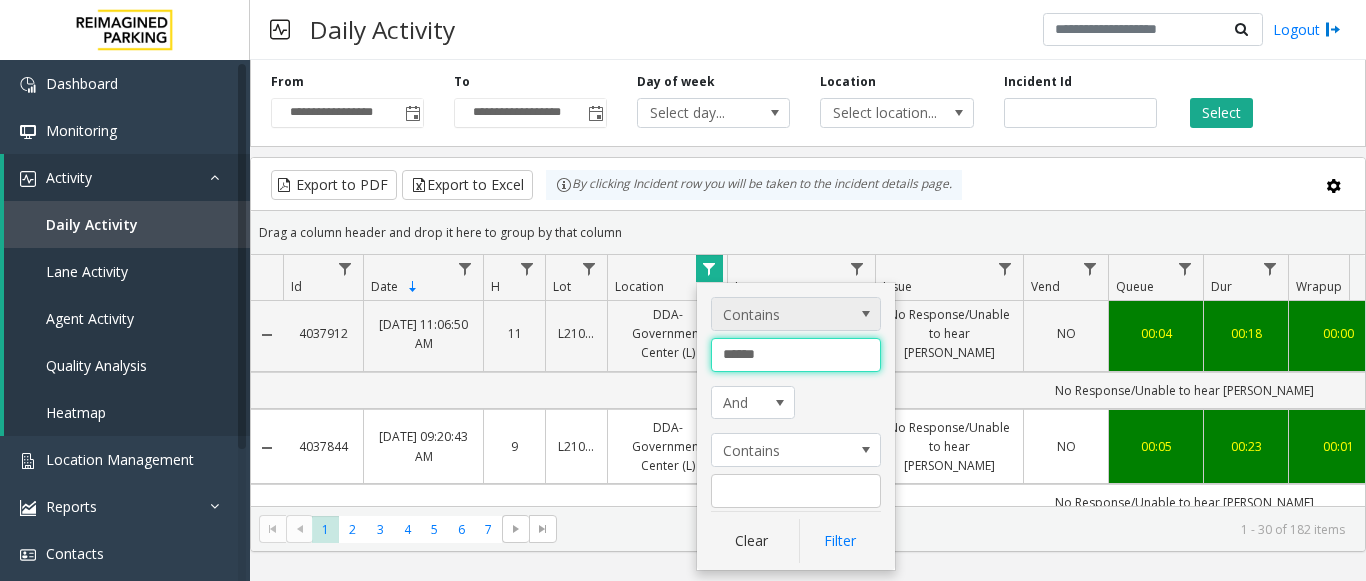 click on "Filter" 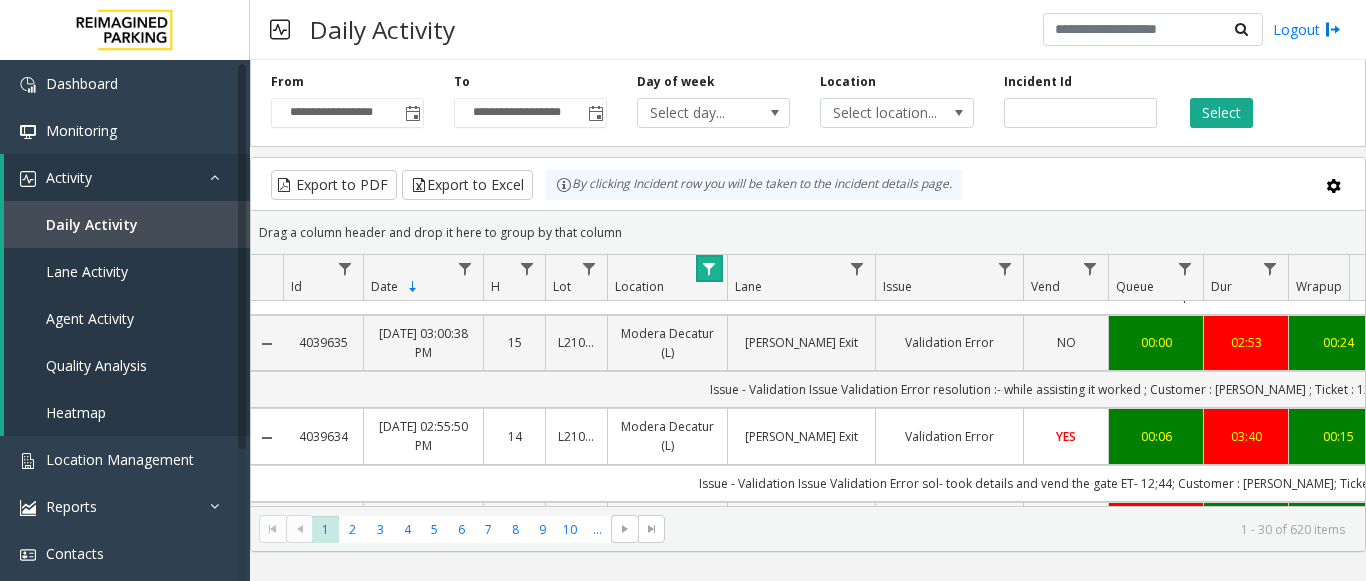 scroll, scrollTop: 1622, scrollLeft: 0, axis: vertical 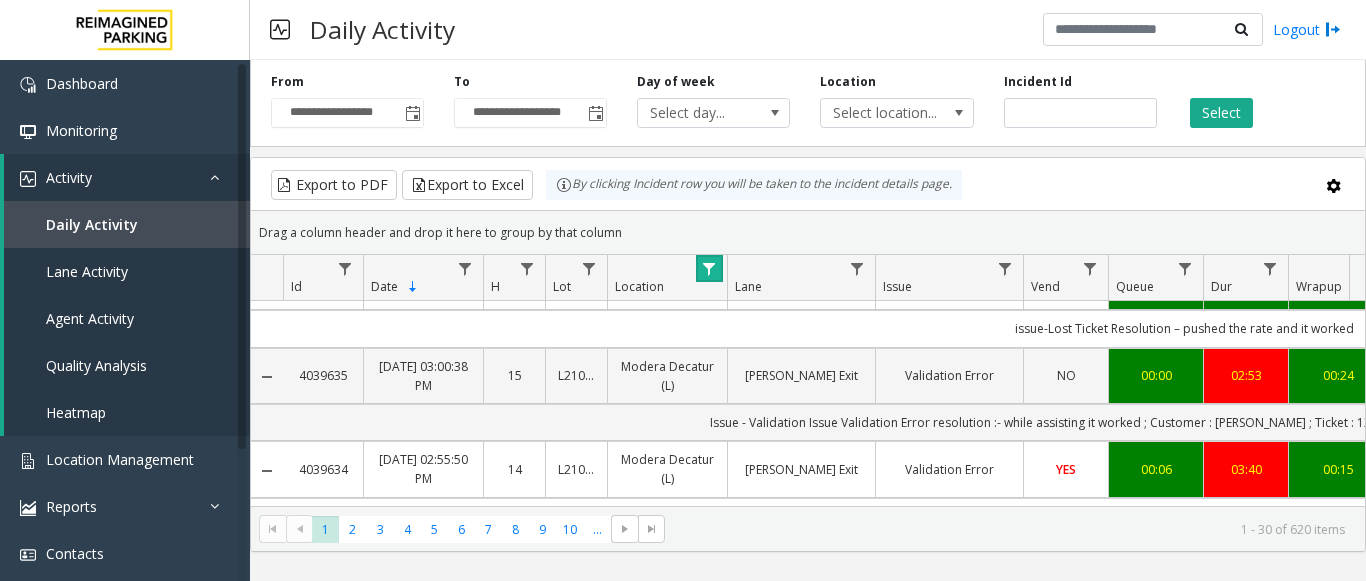 click 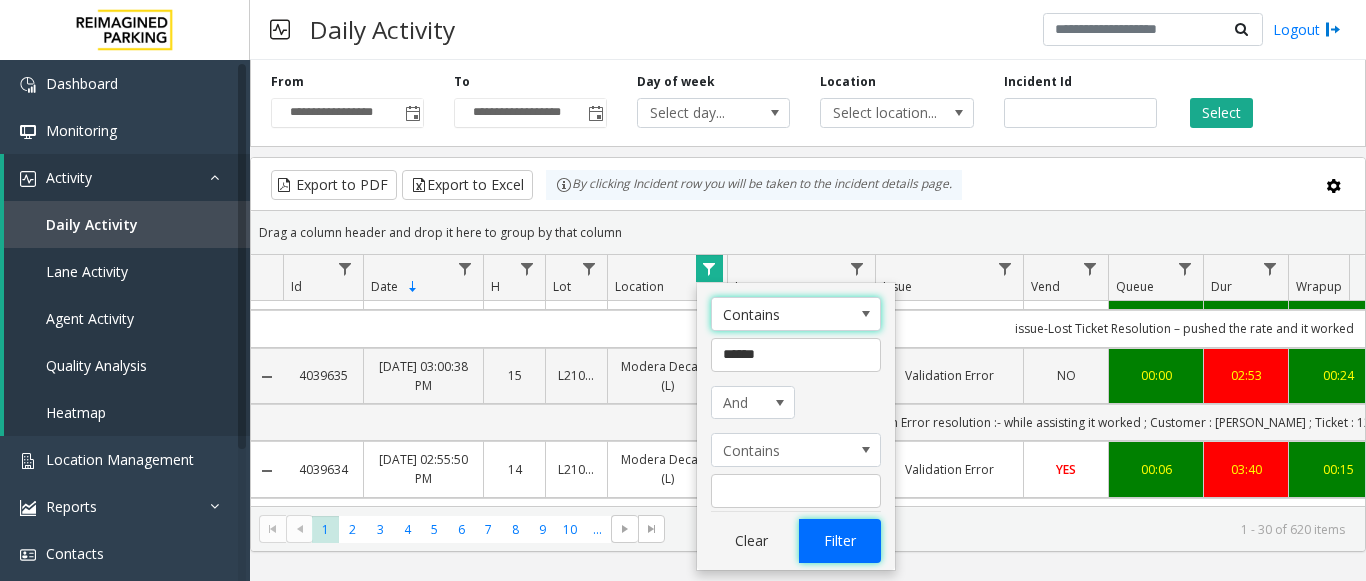 click on "Filter" 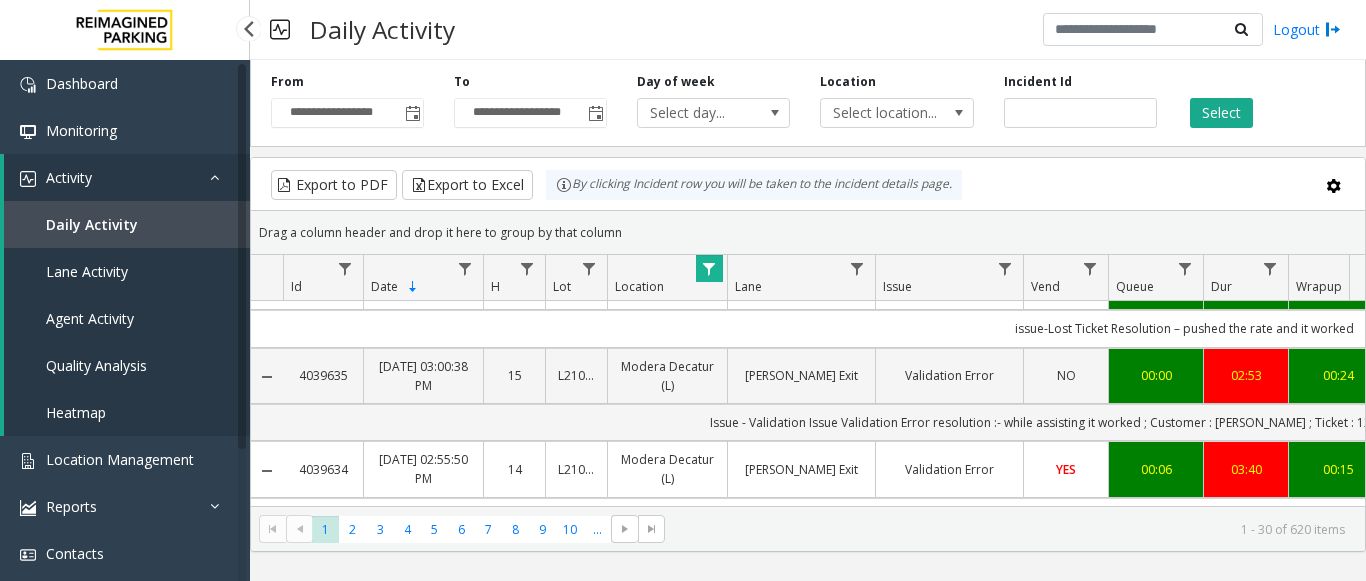 click on "Daily Activity" at bounding box center (127, 224) 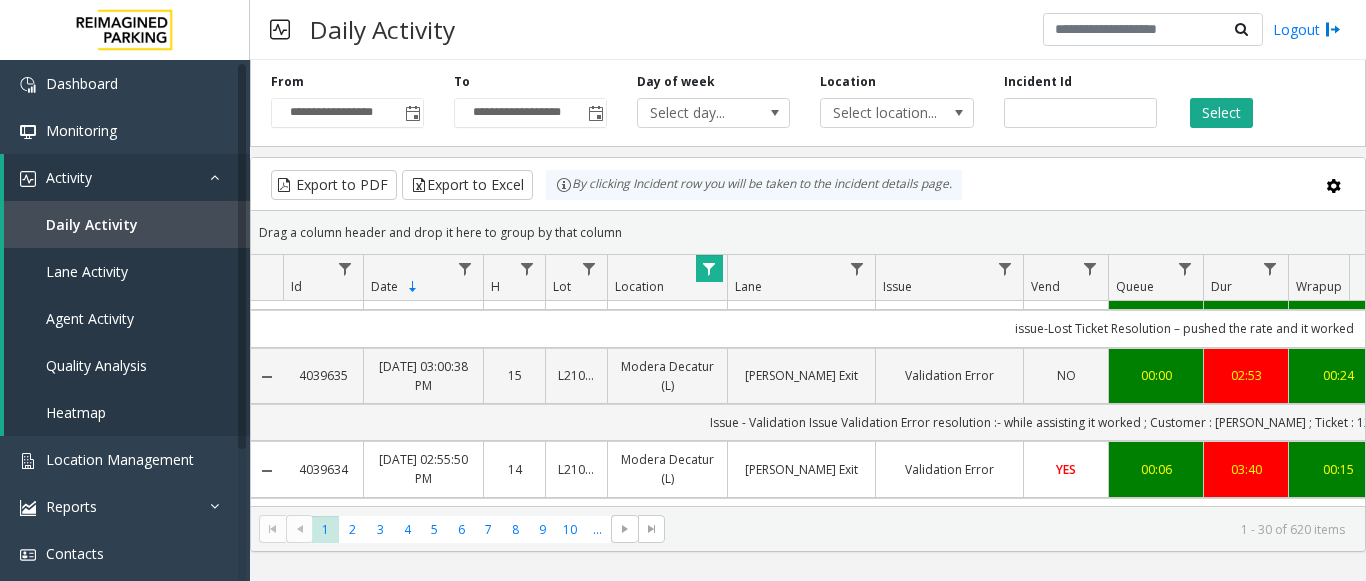 click 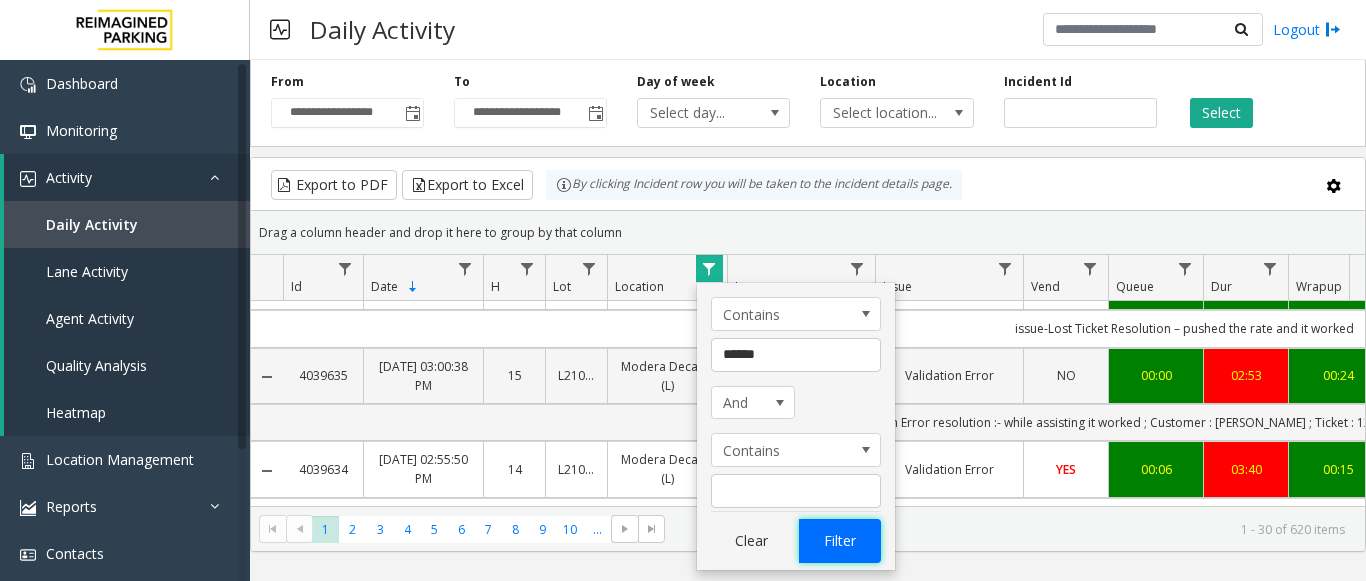 click on "Filter" 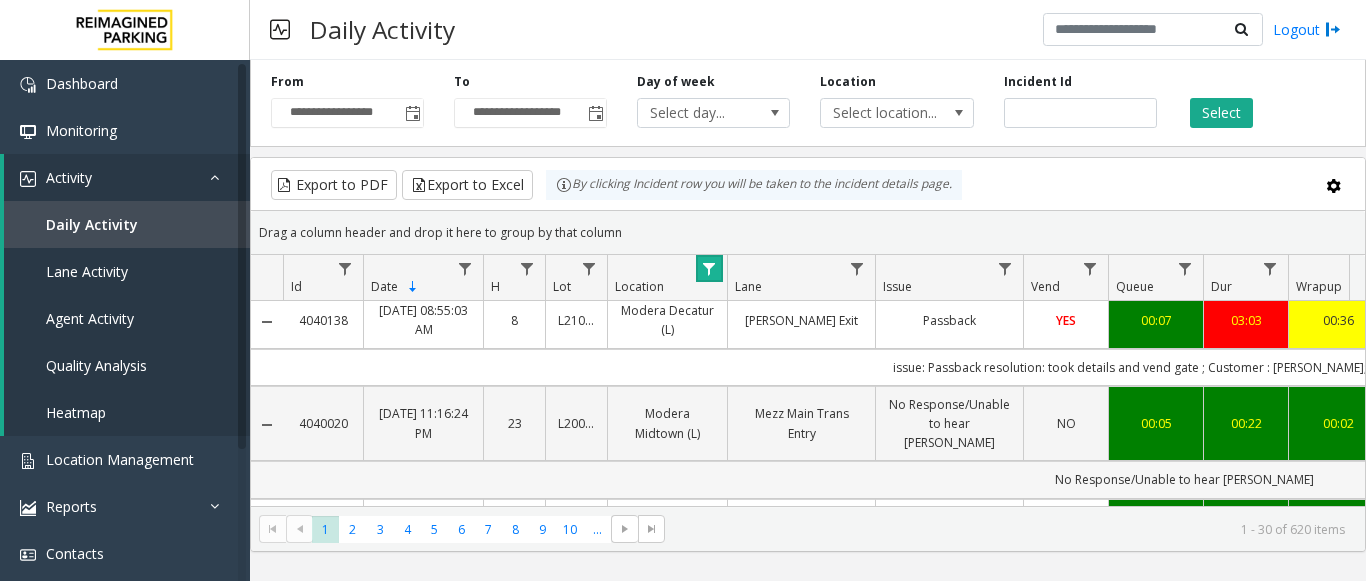 scroll, scrollTop: 0, scrollLeft: 0, axis: both 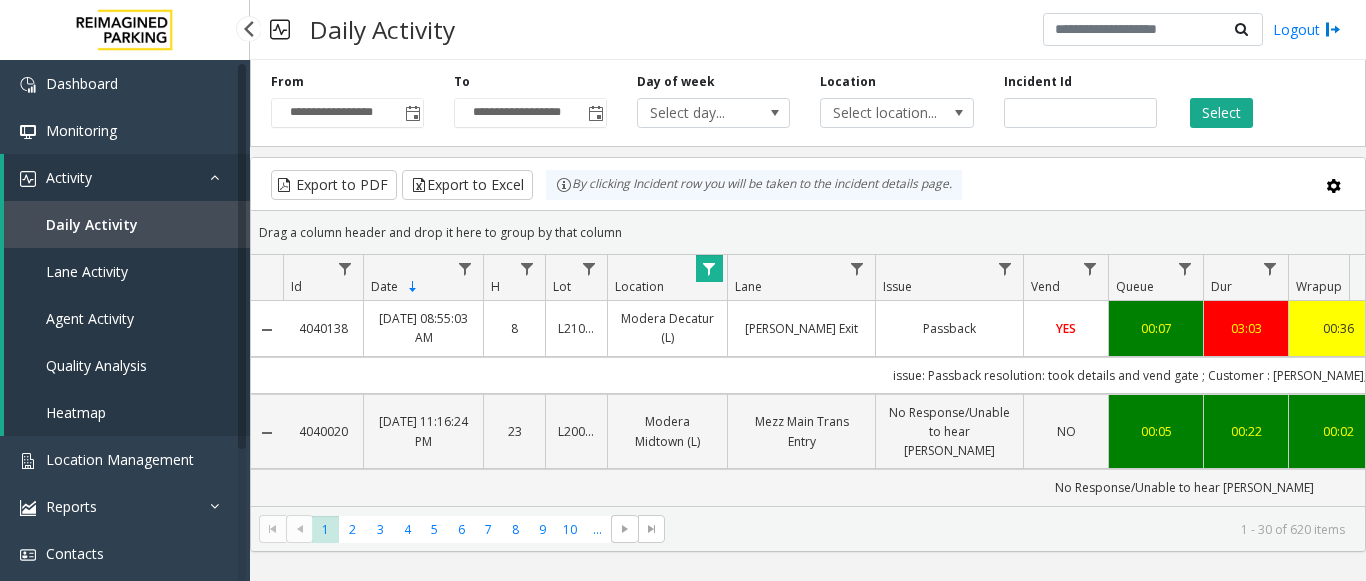 click at bounding box center (248, 28) 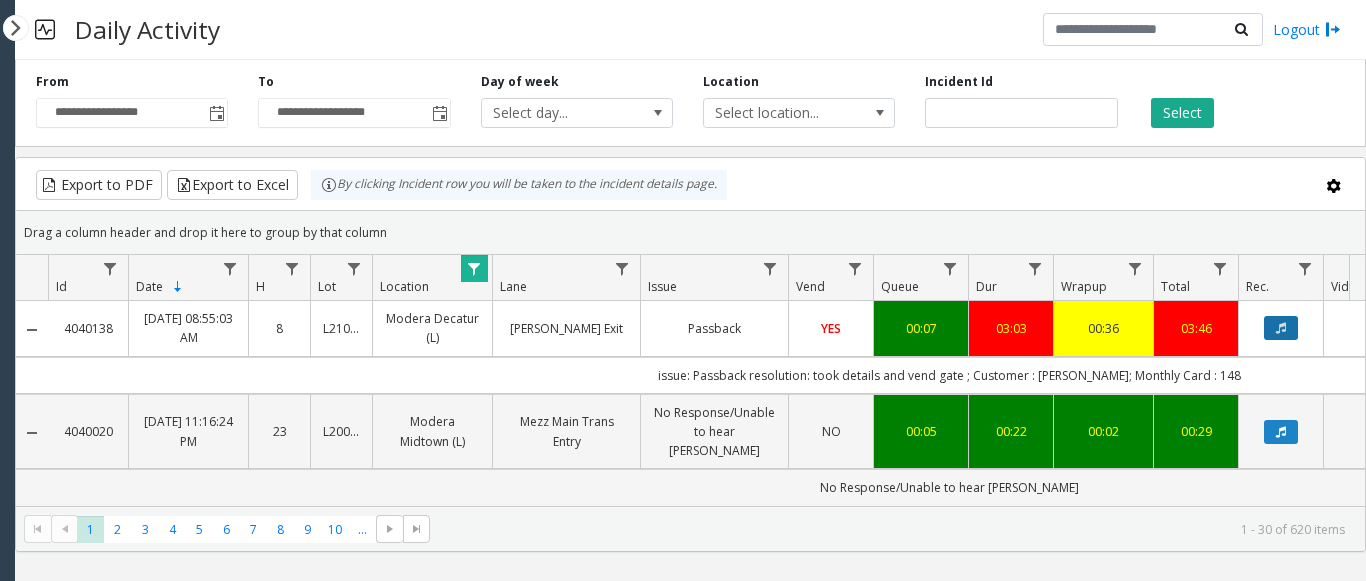 click 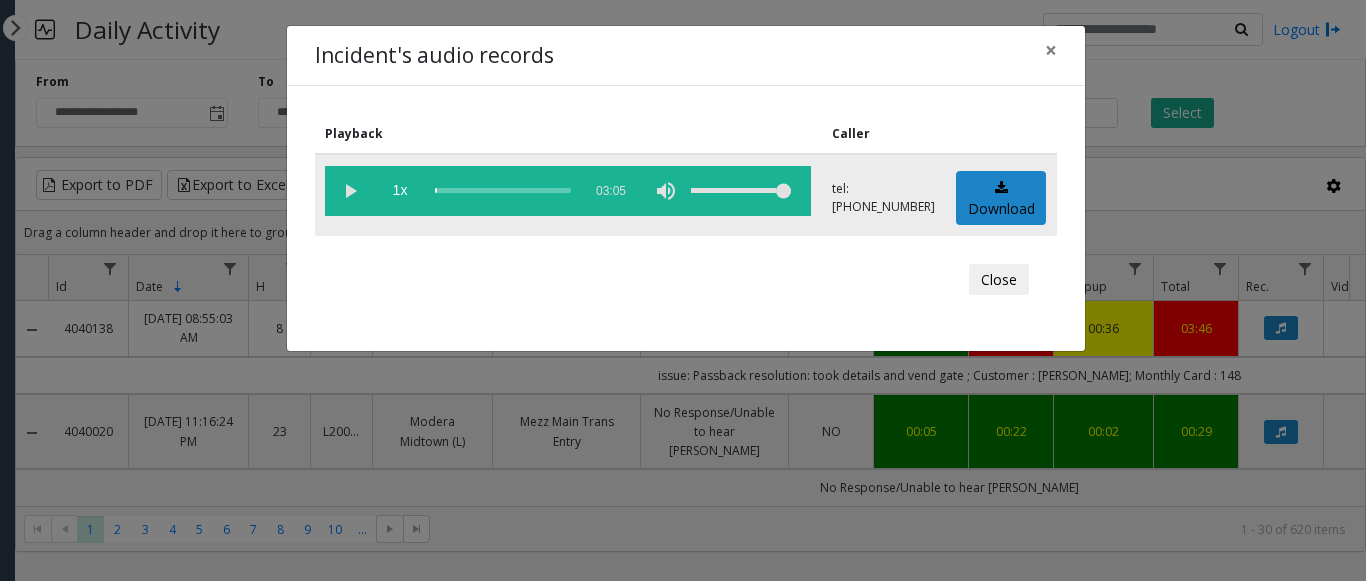 click on "1x  03:05" 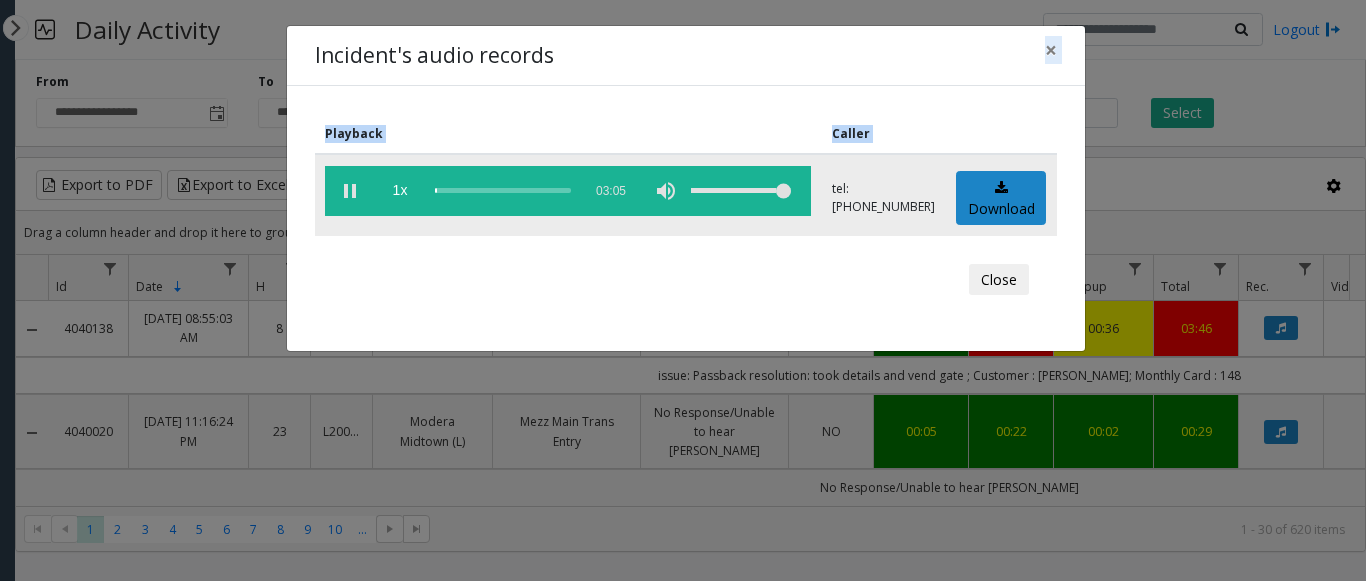 drag, startPoint x: 778, startPoint y: 50, endPoint x: 581, endPoint y: 171, distance: 231.19257 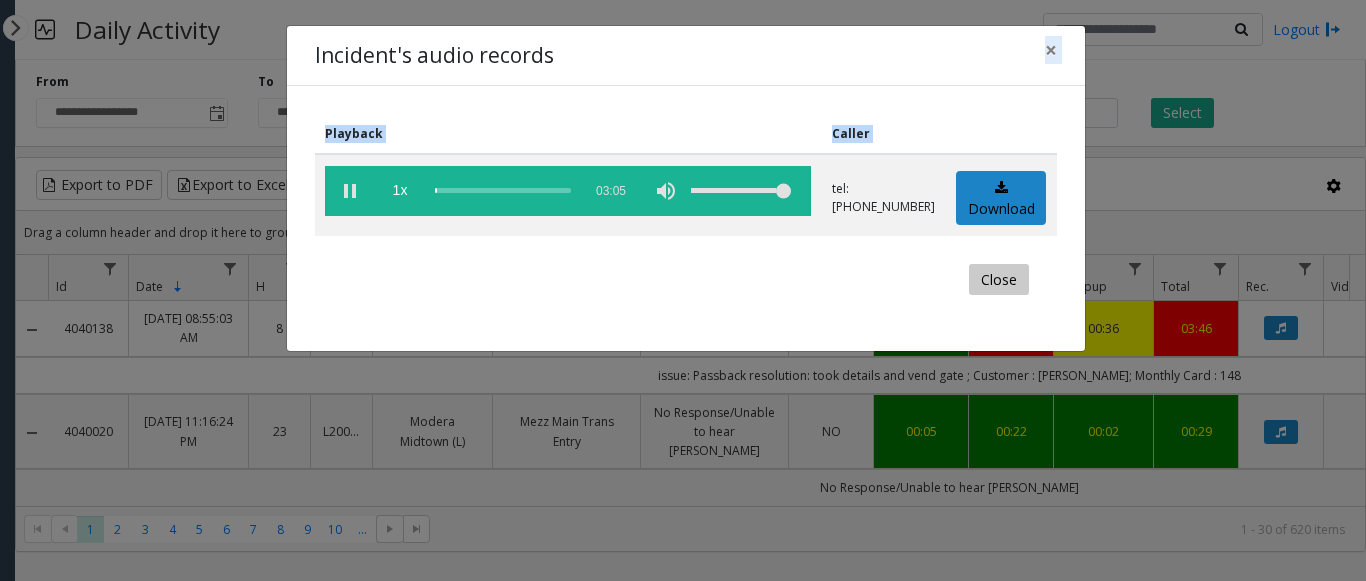 click on "Close" 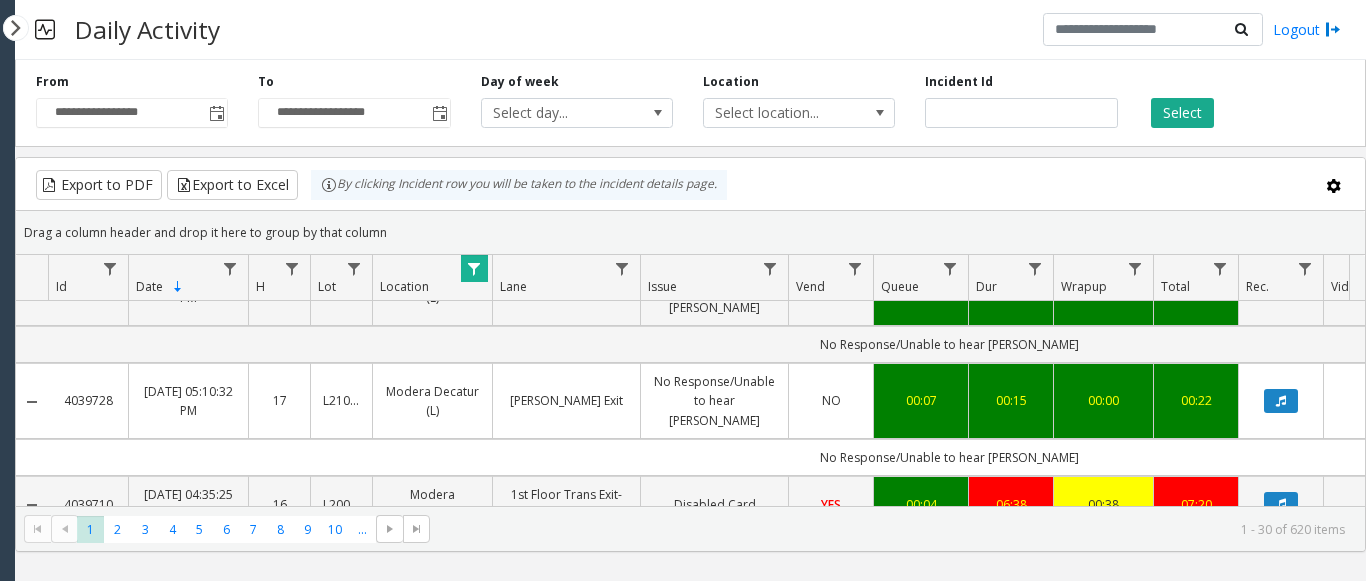 scroll, scrollTop: 600, scrollLeft: 0, axis: vertical 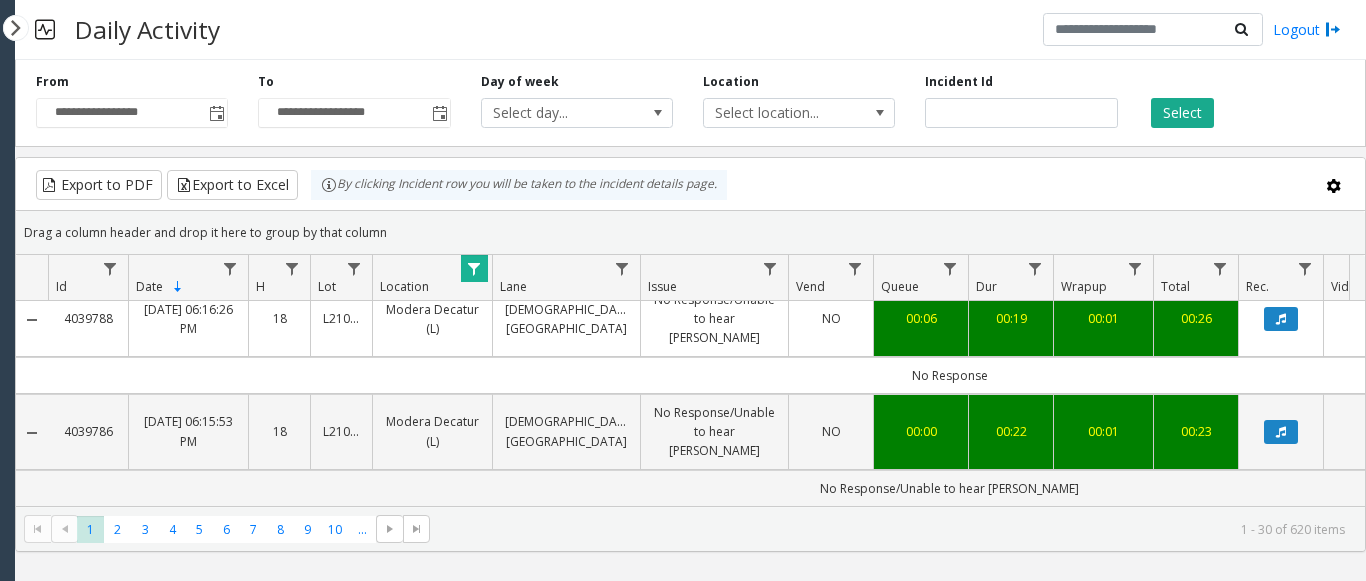 click 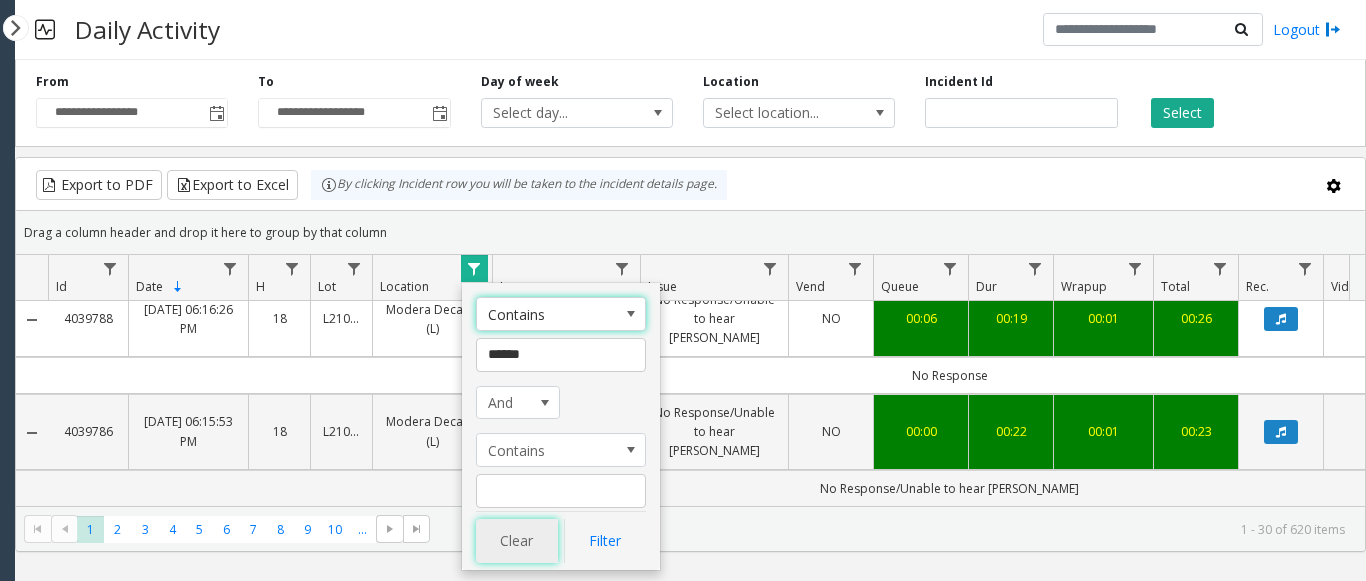click on "Clear" 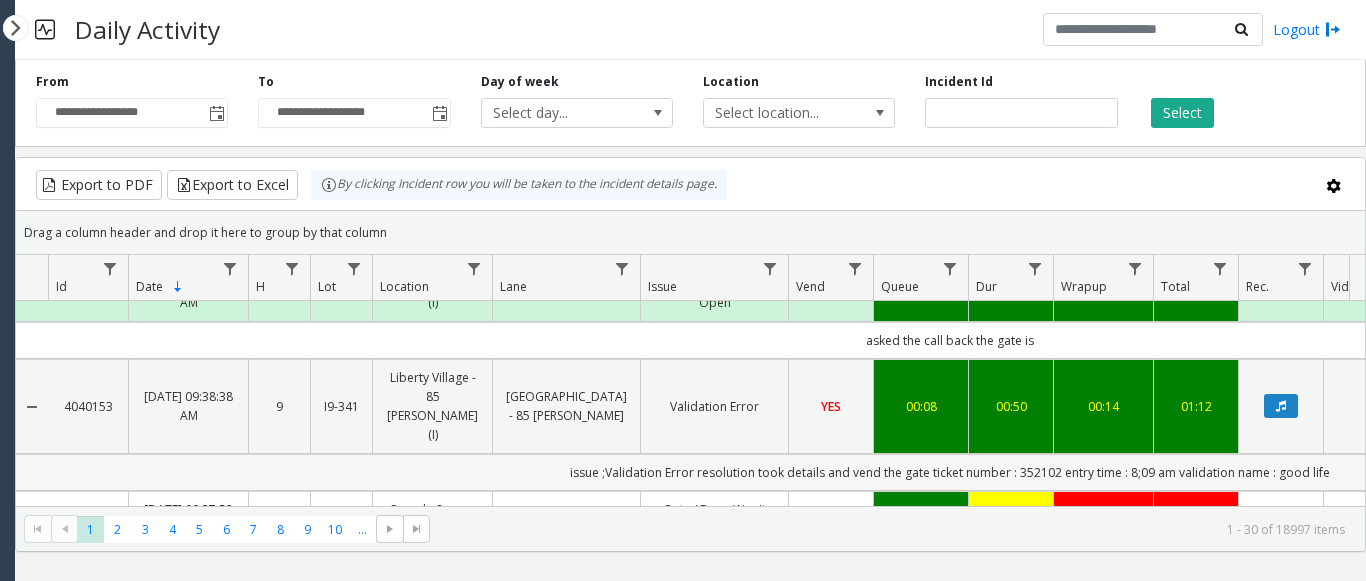 scroll, scrollTop: 0, scrollLeft: 0, axis: both 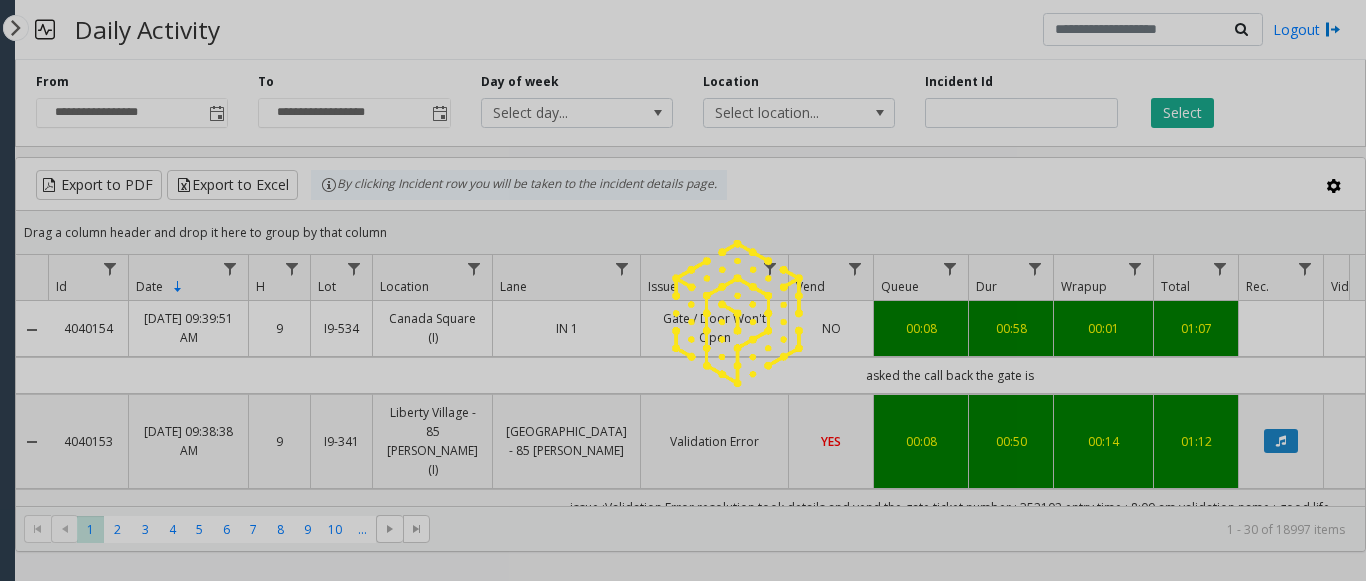drag, startPoint x: 1158, startPoint y: 236, endPoint x: 812, endPoint y: 223, distance: 346.24414 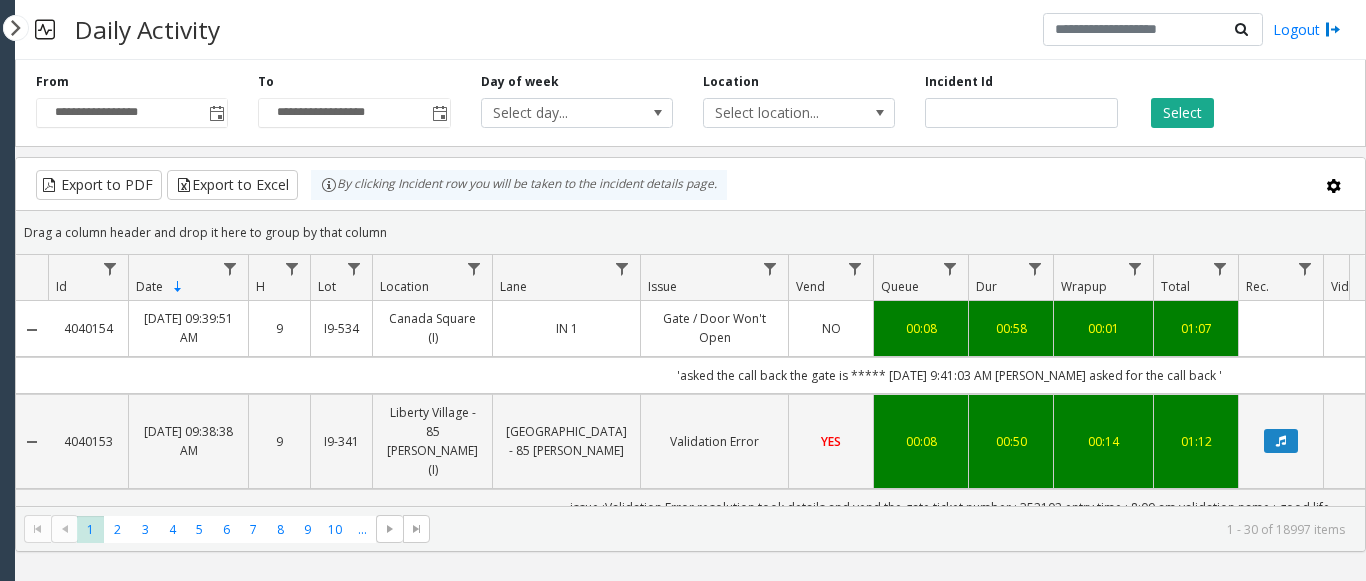 click on "1 - 30 of 18997 items" 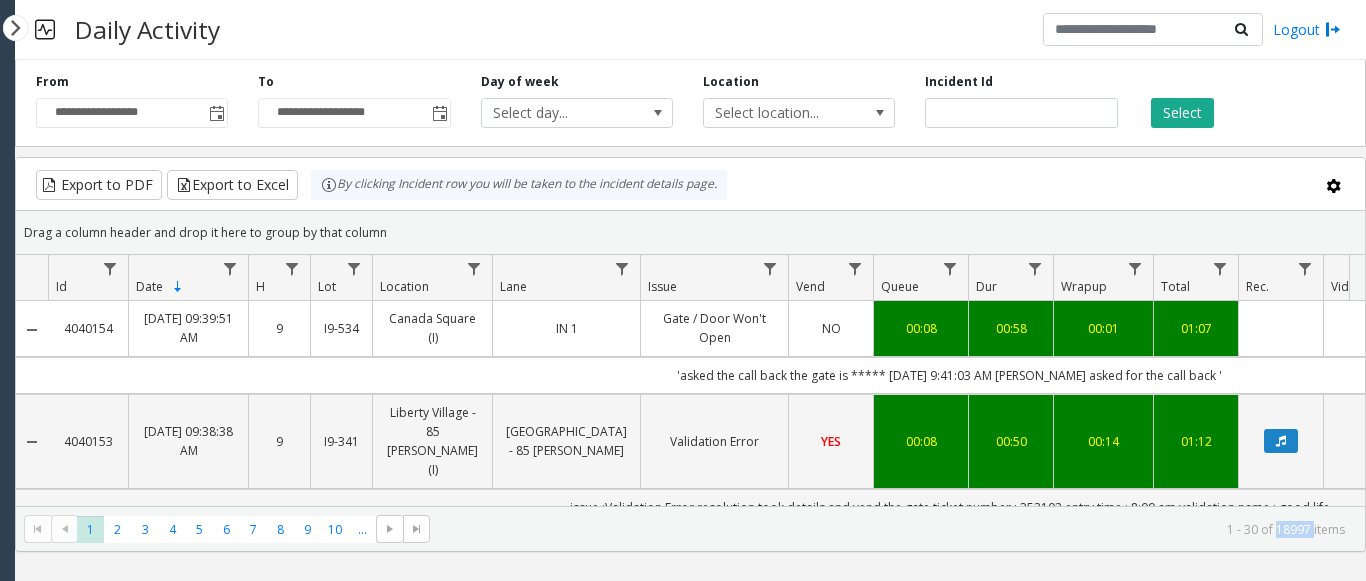click on "1 - 30 of 18997 items" 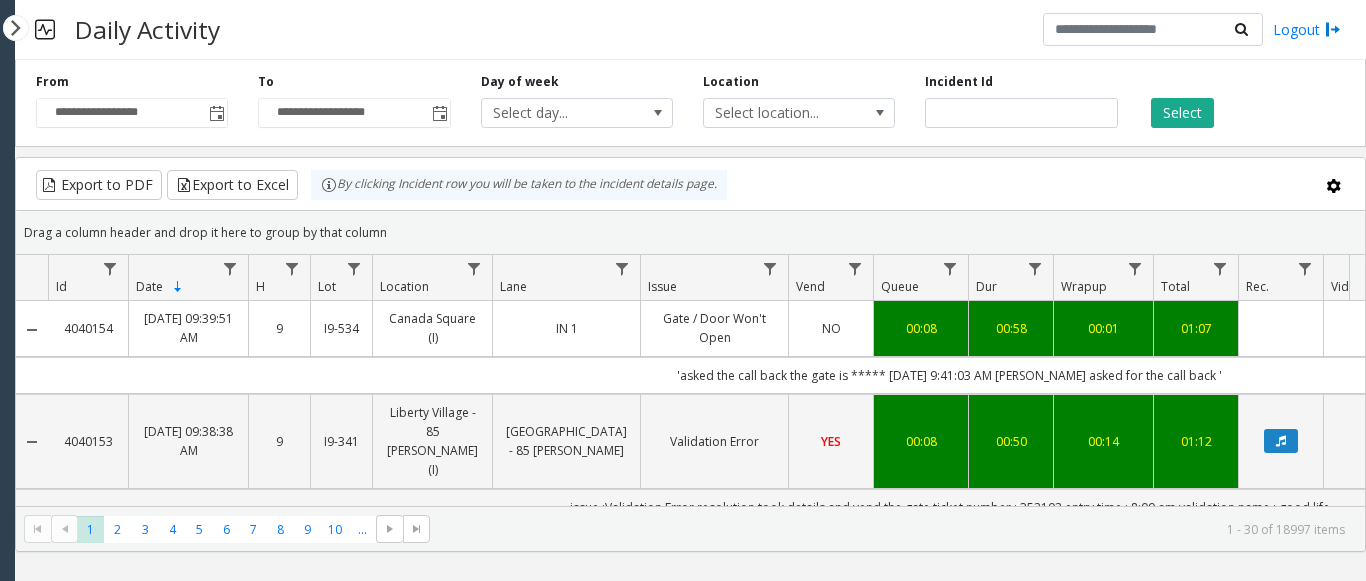 click on "* * * * * * * * * ** ***  1   2   3   4   5   6   7   8   9   10  ... 1 - 30 of 18997 items" 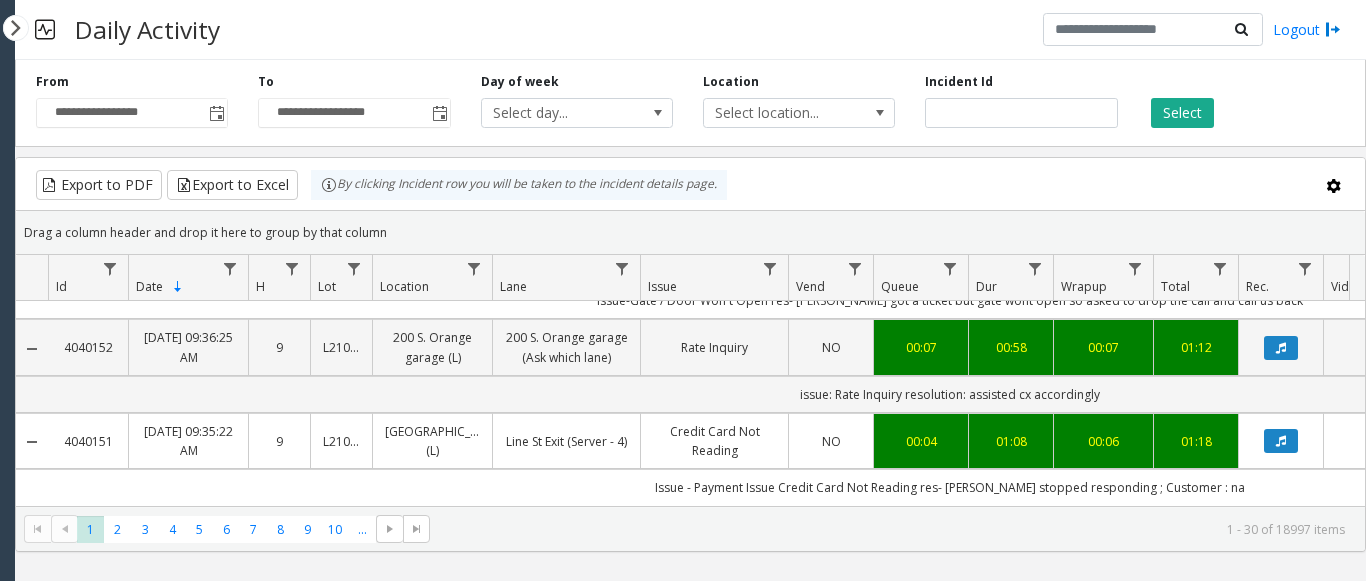 scroll, scrollTop: 700, scrollLeft: 0, axis: vertical 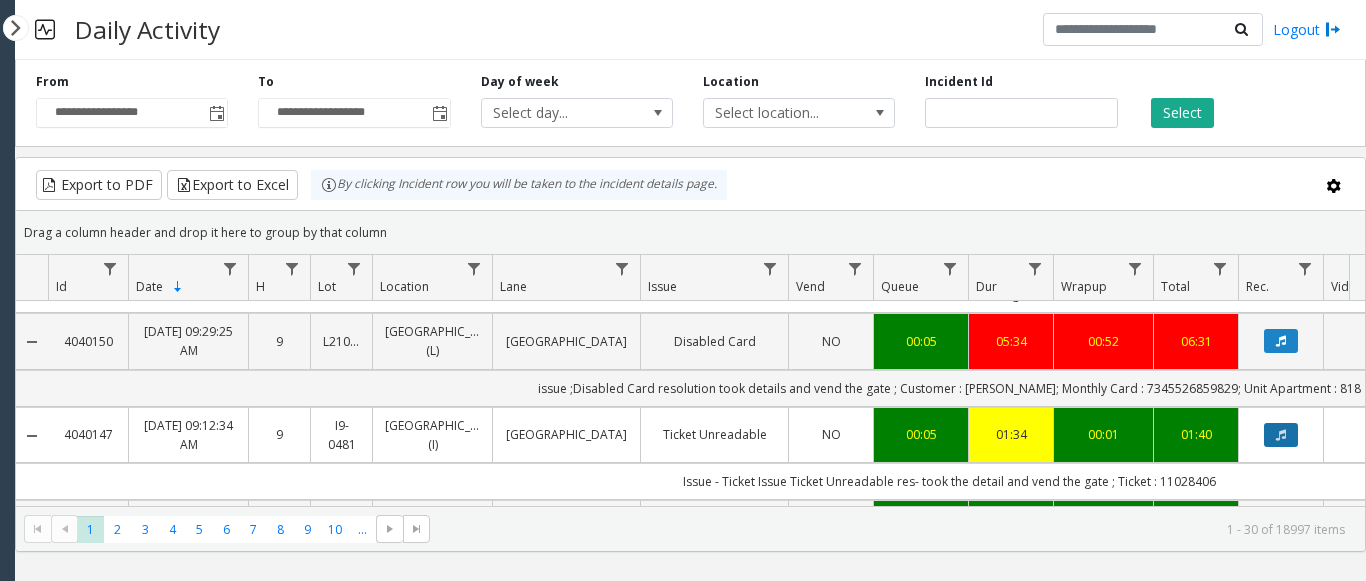 click 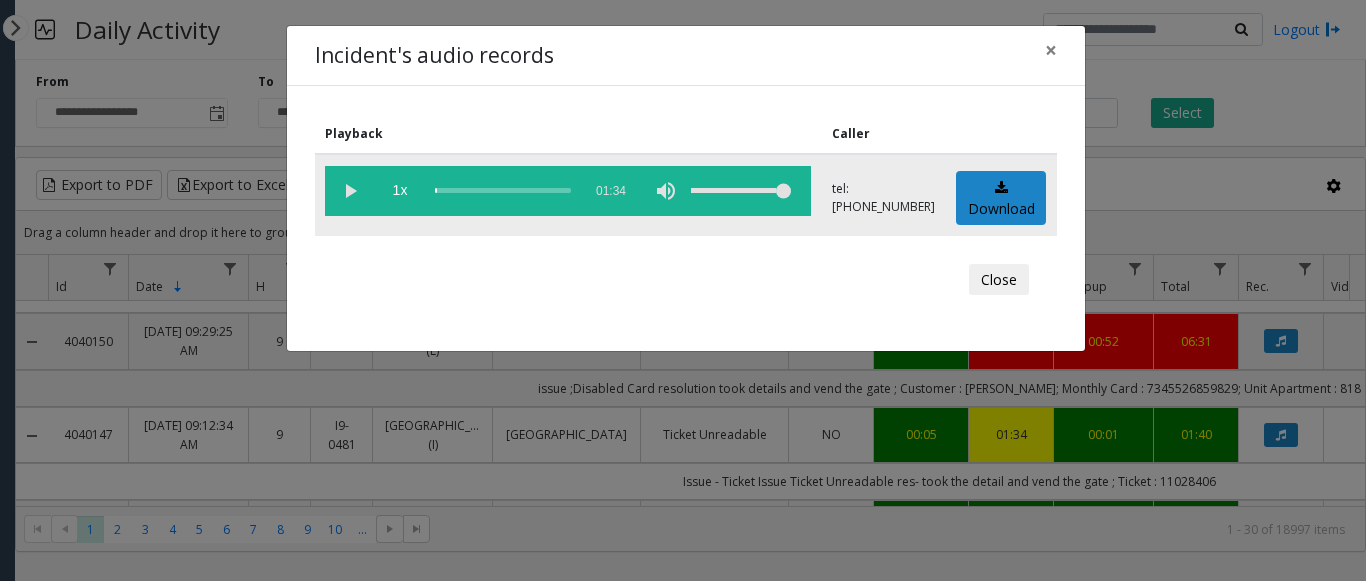 click 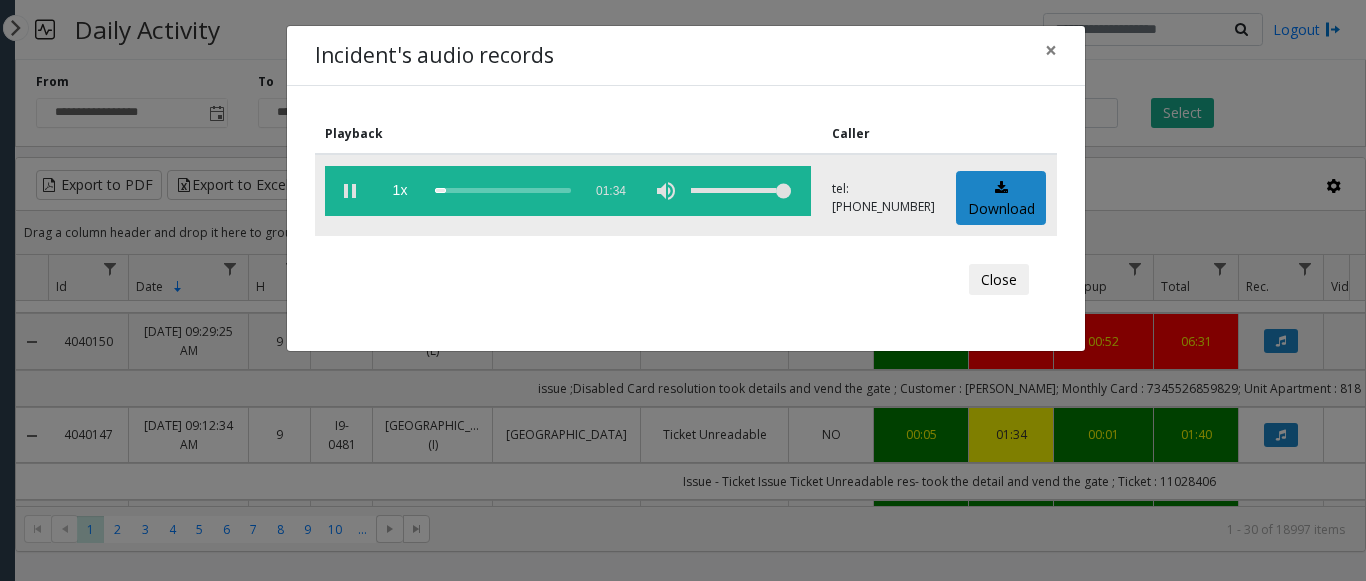 click 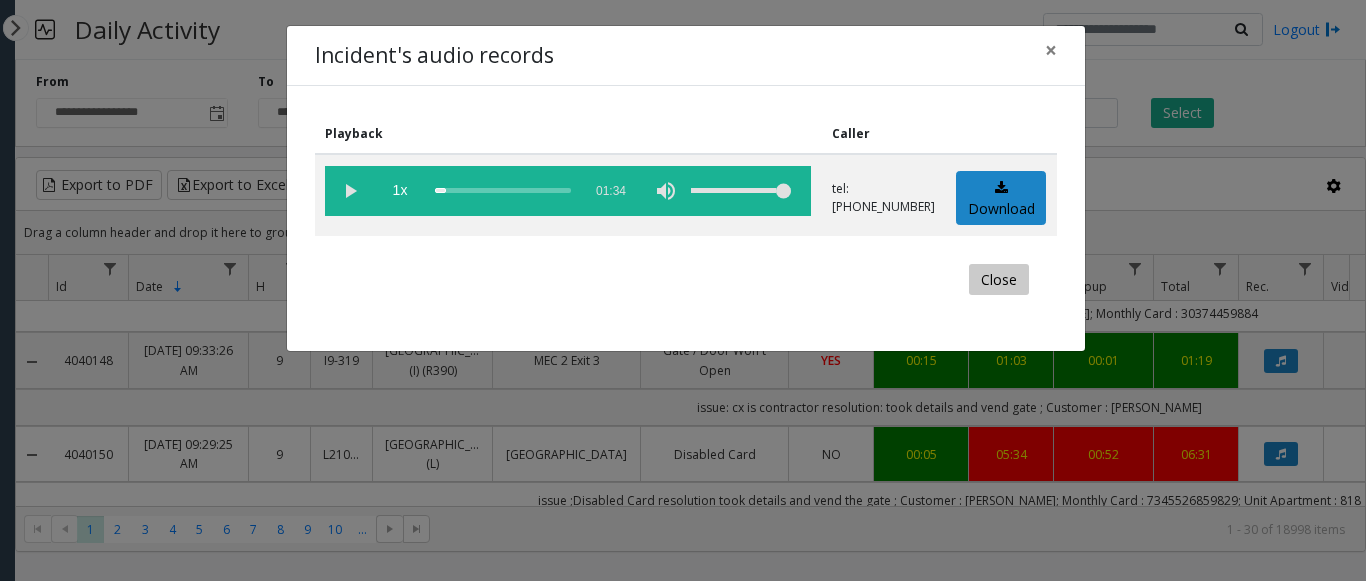 click on "Close" 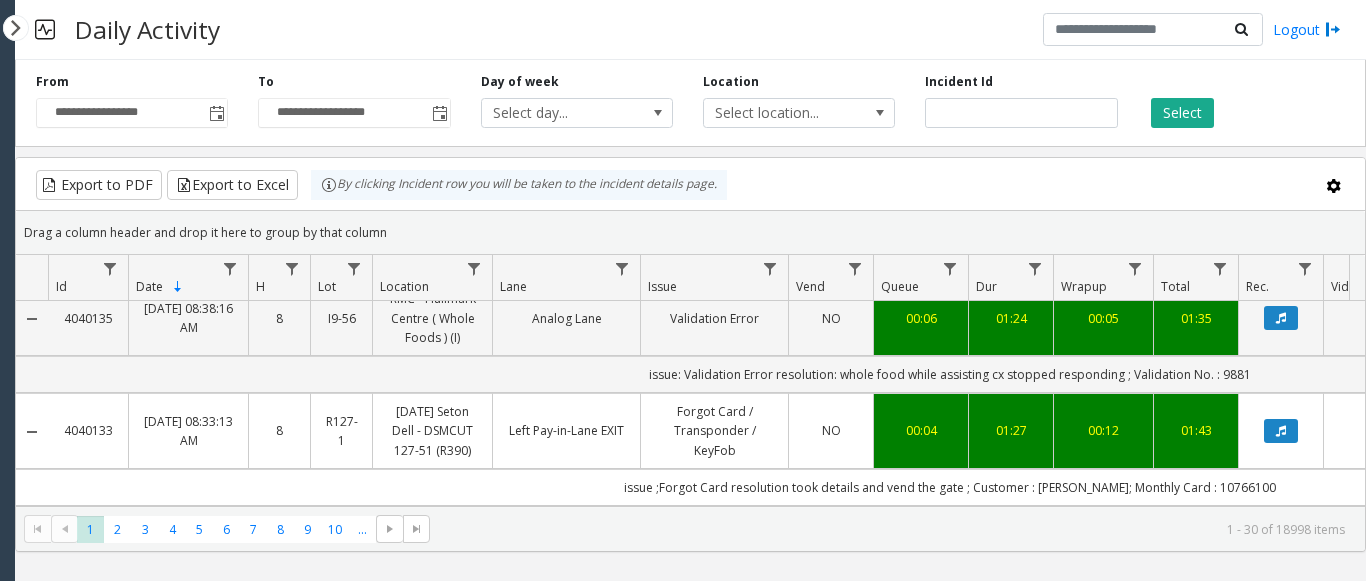 scroll, scrollTop: 2100, scrollLeft: 0, axis: vertical 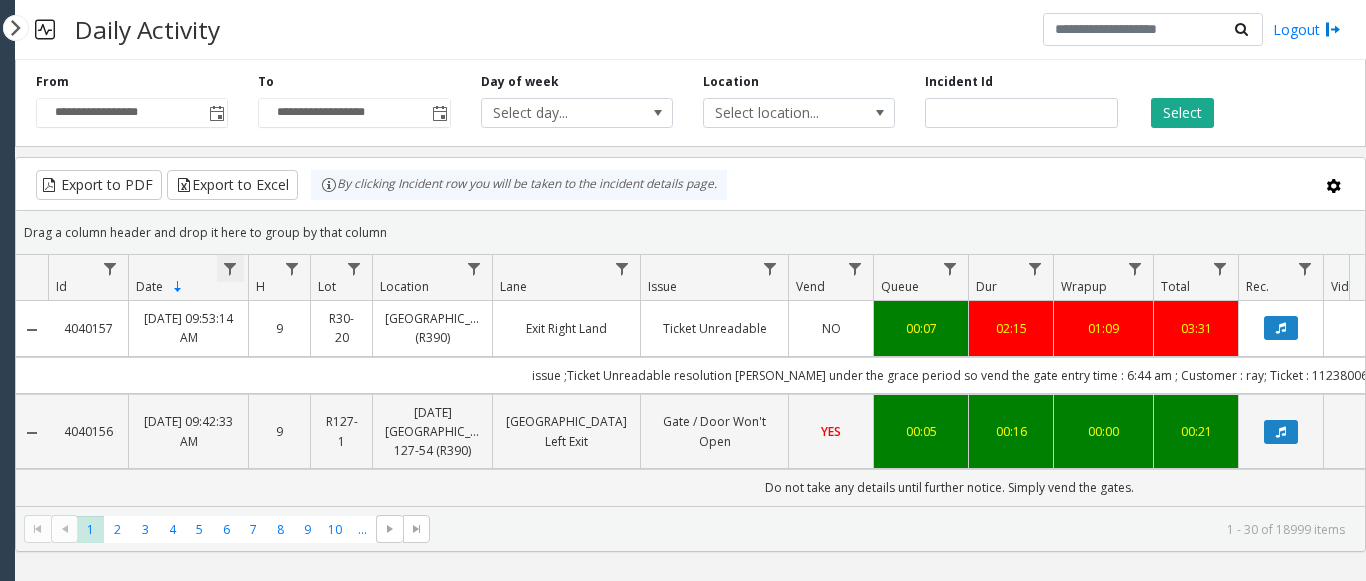 click 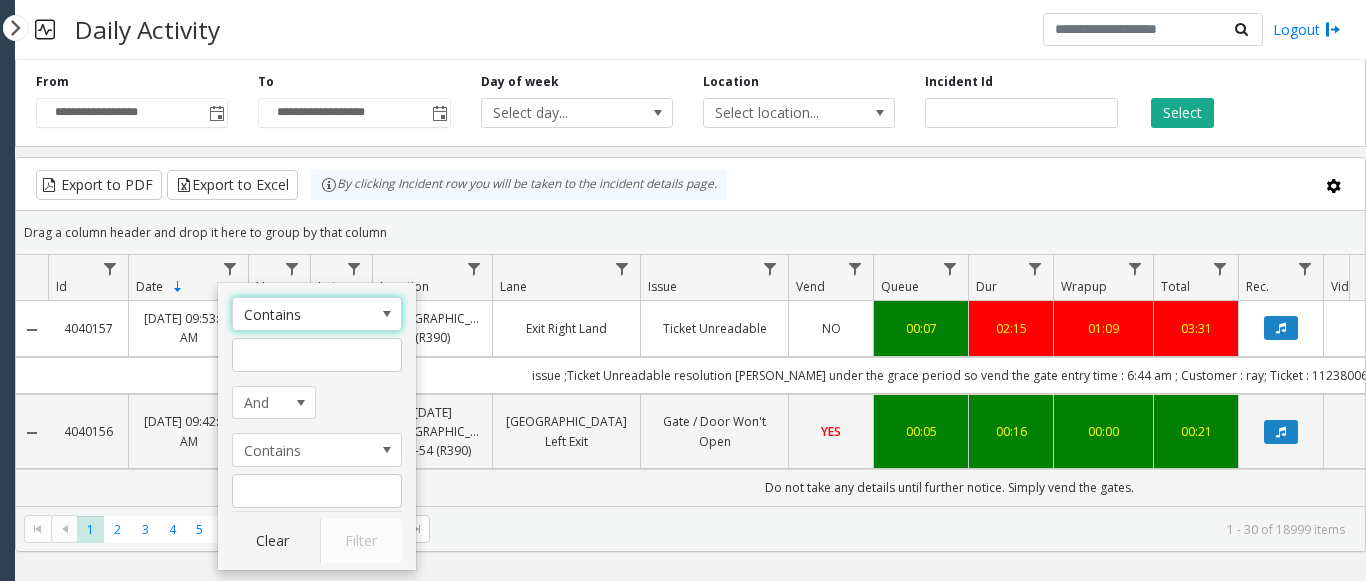 click 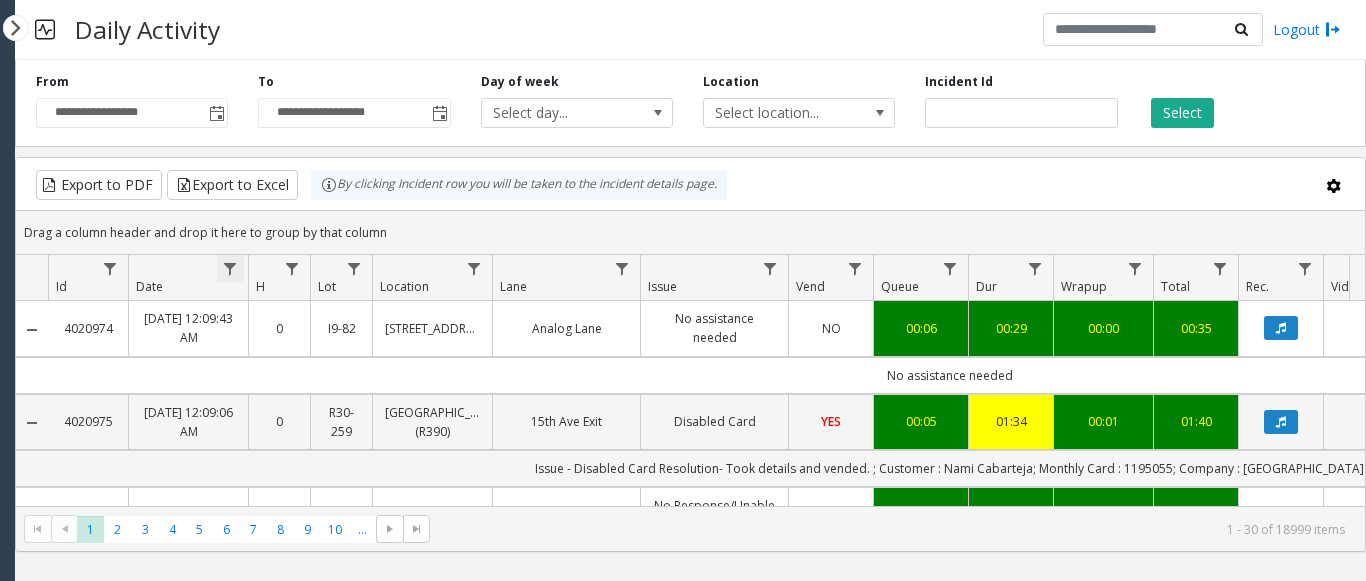 click 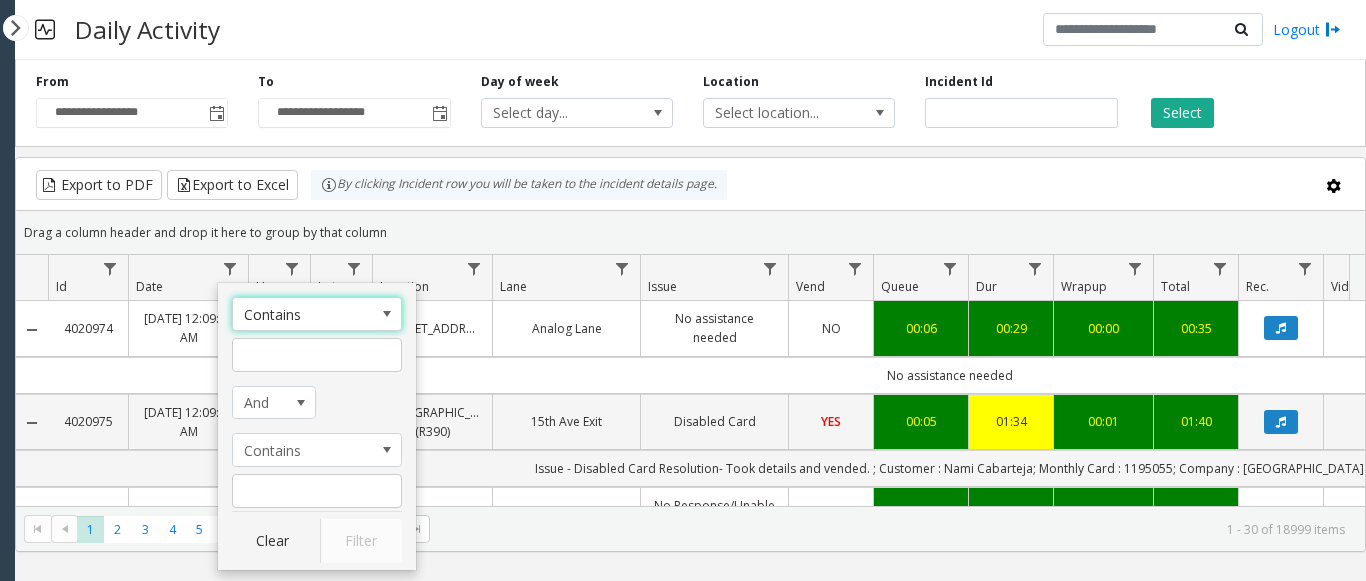click on "Date Not Sorted" 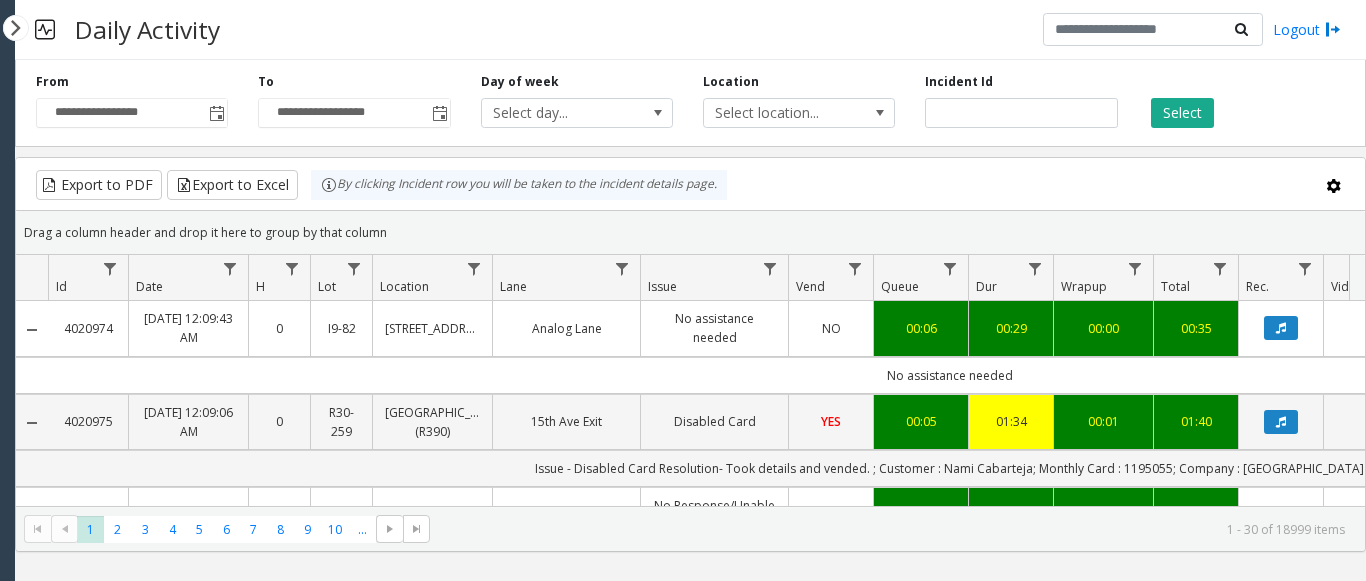 click on "Date" 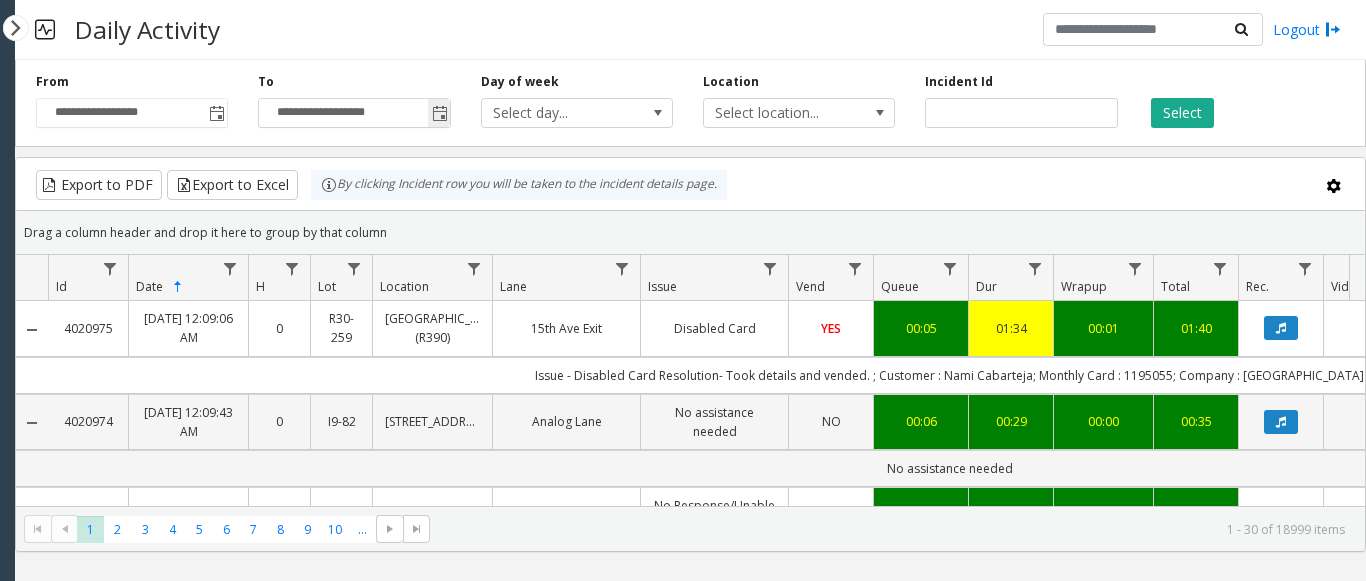 click 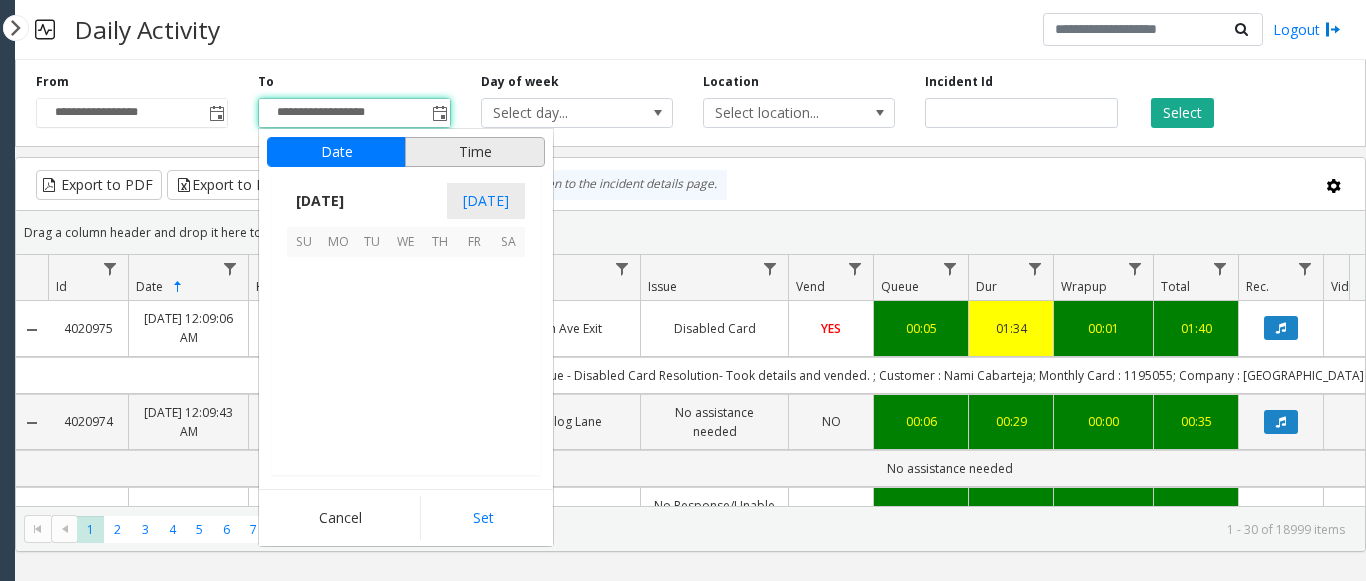 scroll, scrollTop: 358428, scrollLeft: 0, axis: vertical 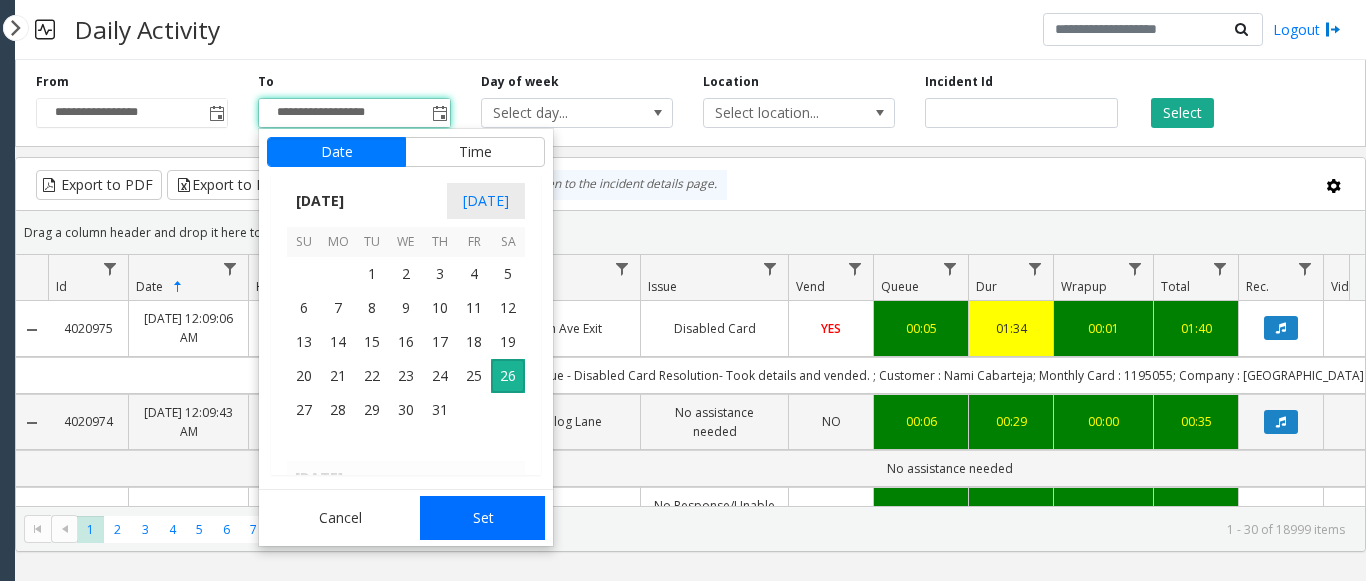 click on "Set" 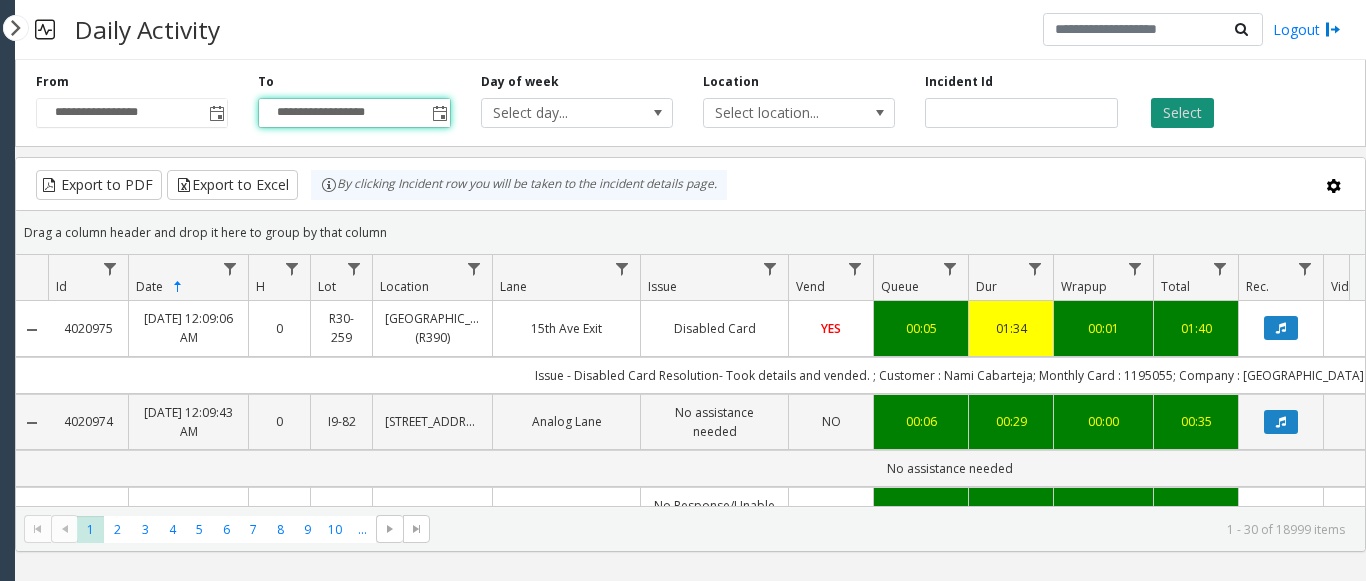 click on "Select" 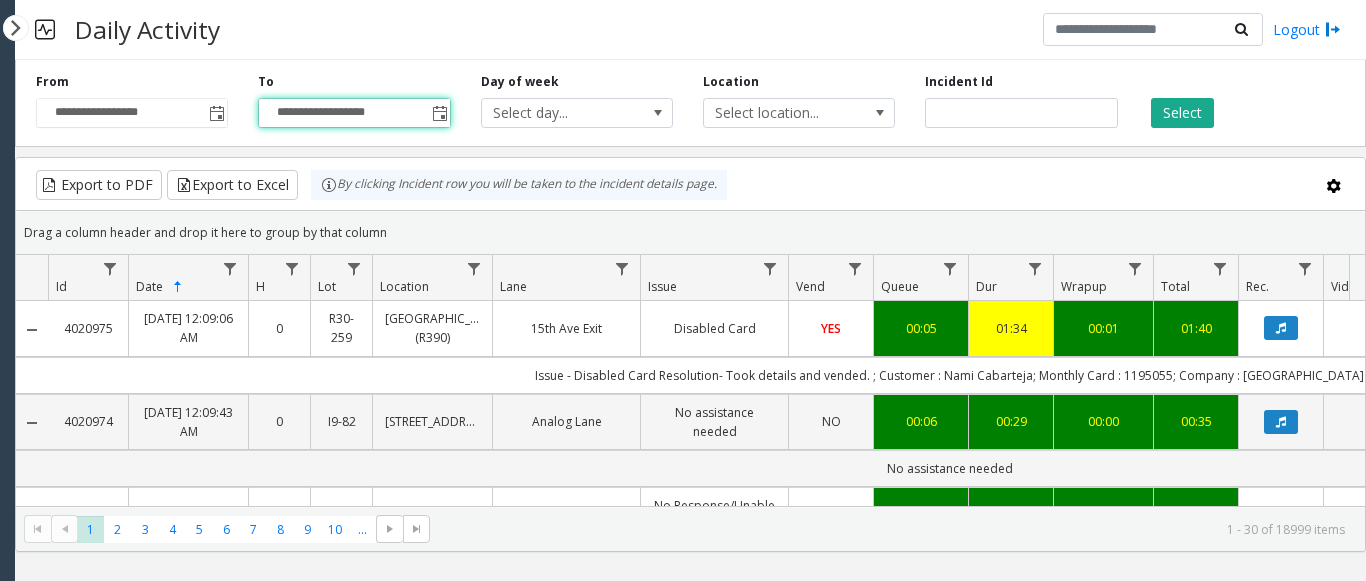 click on "Date" 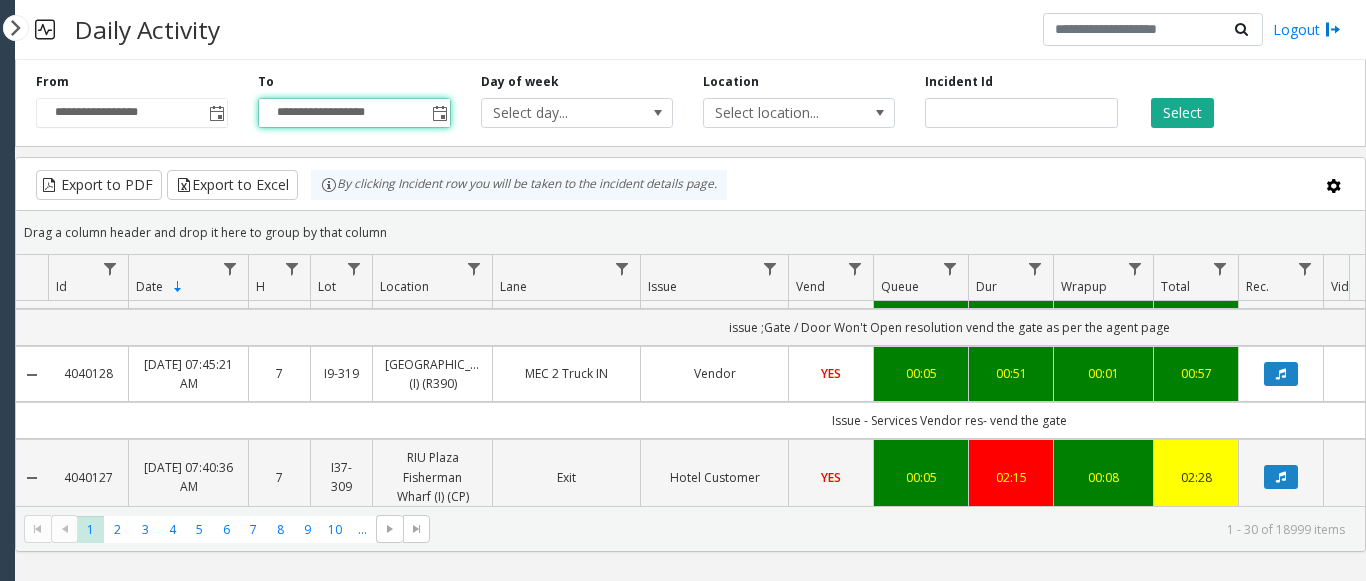 scroll, scrollTop: 2955, scrollLeft: 0, axis: vertical 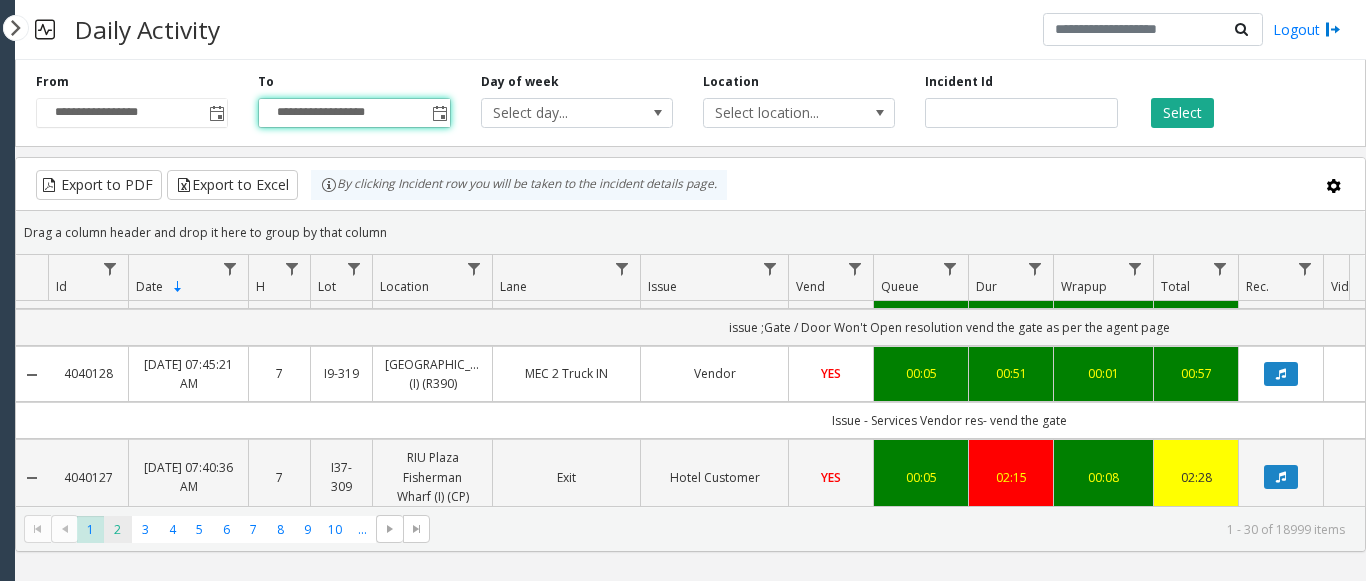 click on "2" 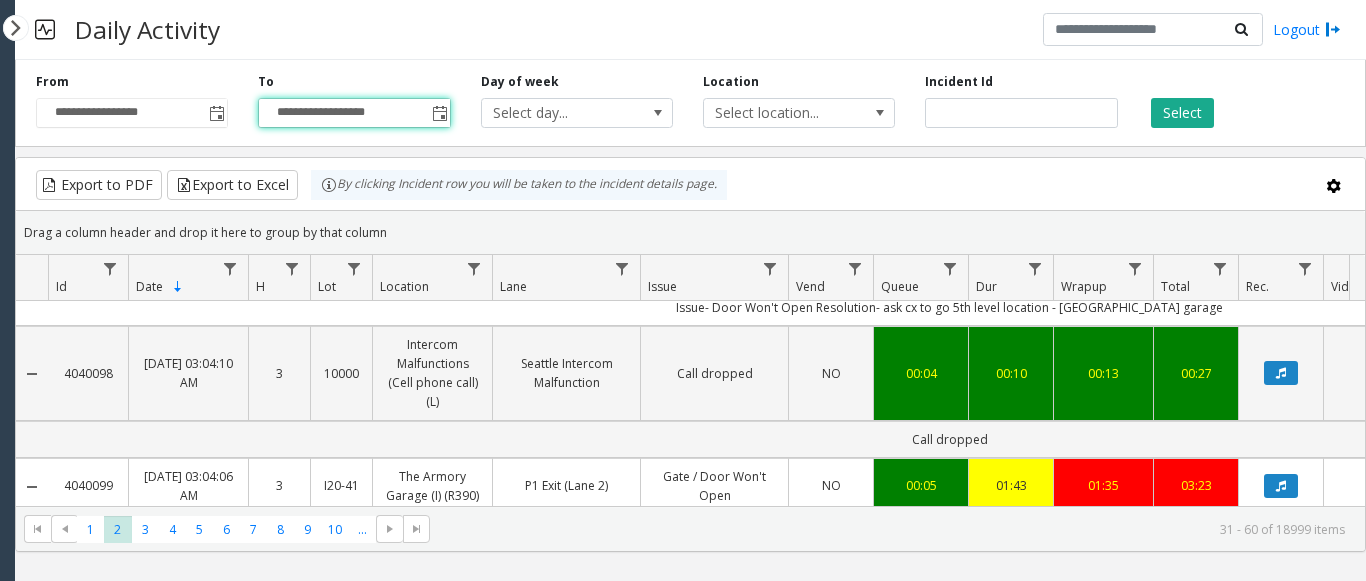 scroll, scrollTop: 2994, scrollLeft: 0, axis: vertical 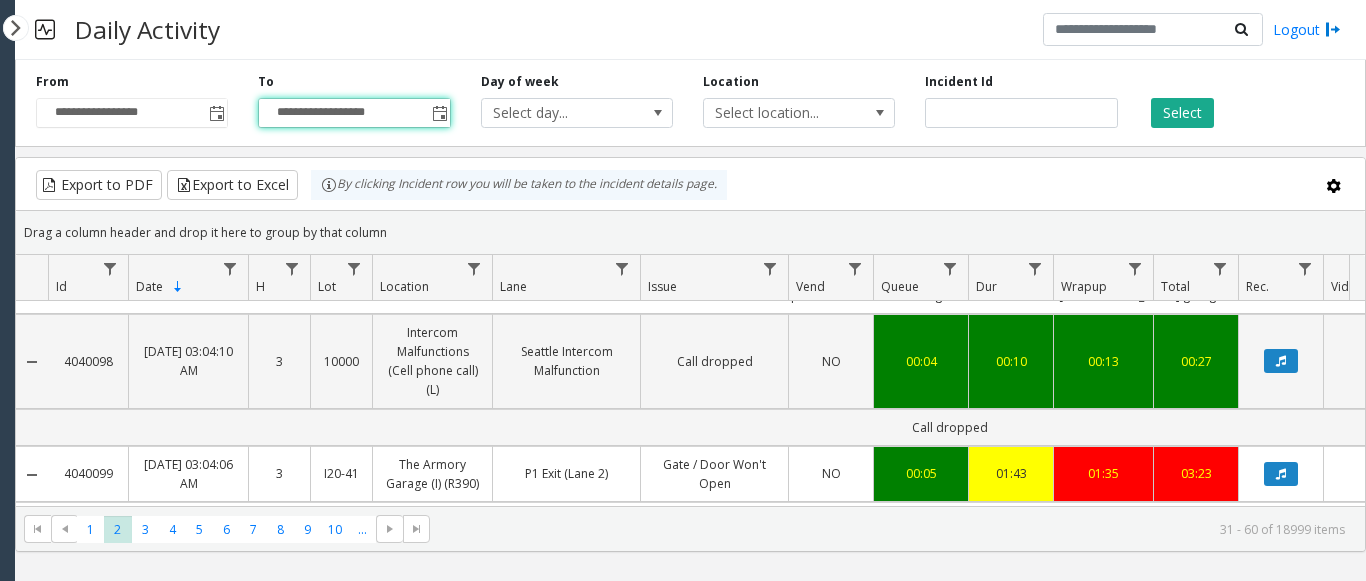 click on "[GEOGRAPHIC_DATA] (I)" 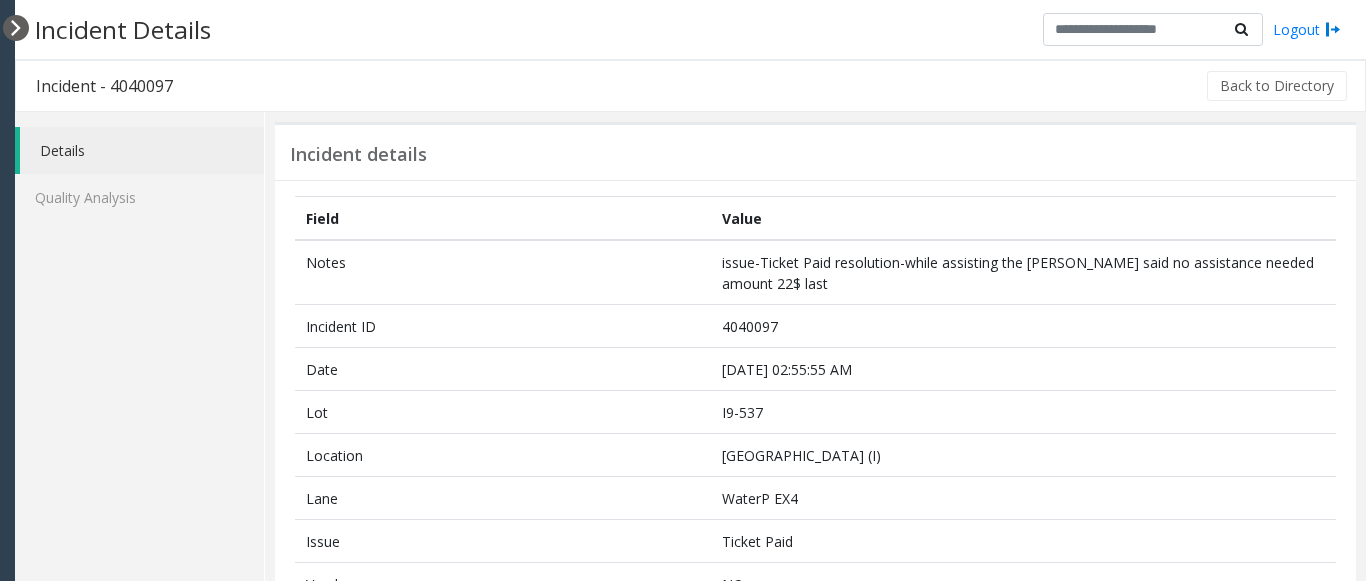 click at bounding box center [16, 28] 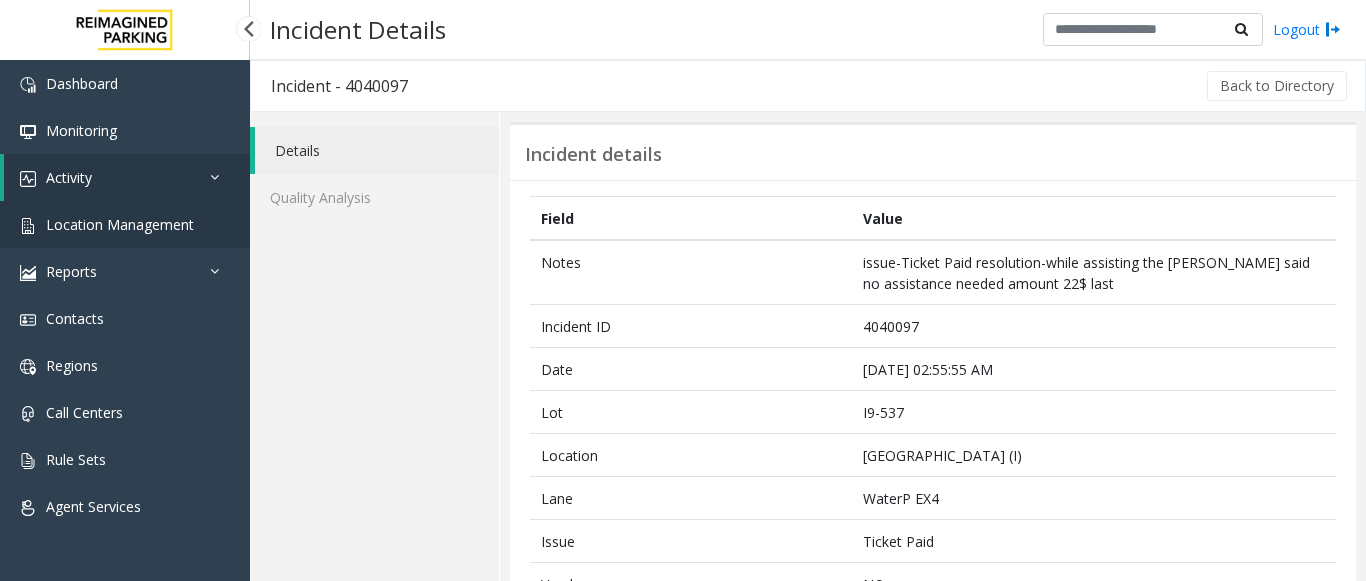 click on "Location Management" at bounding box center (120, 224) 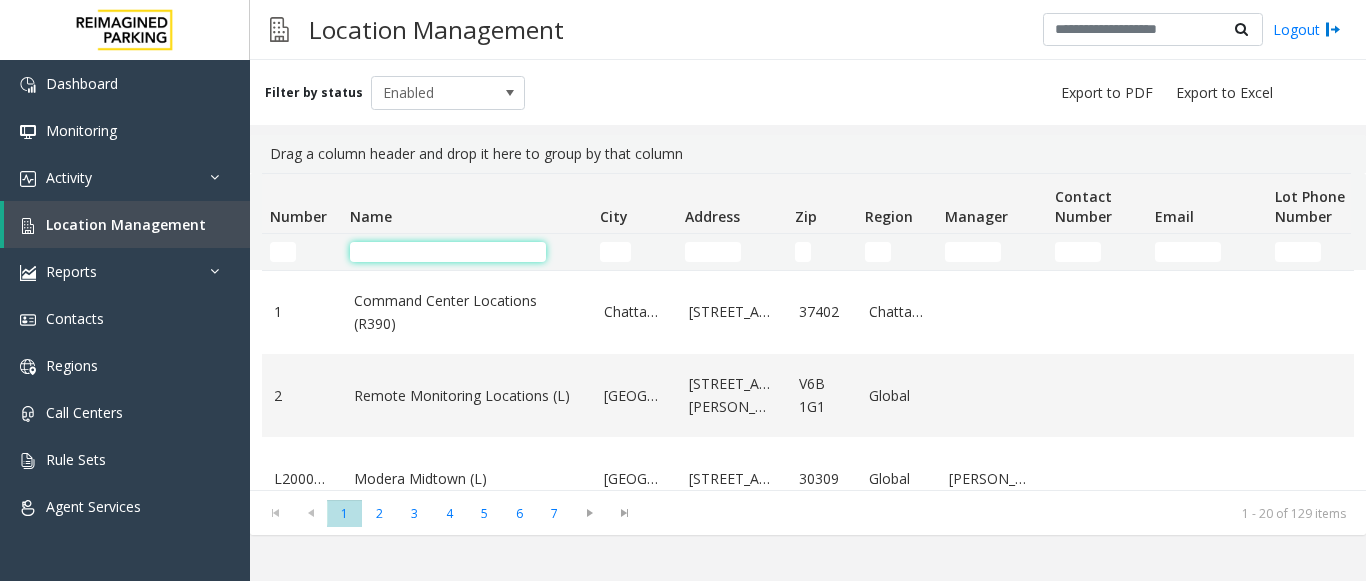 click 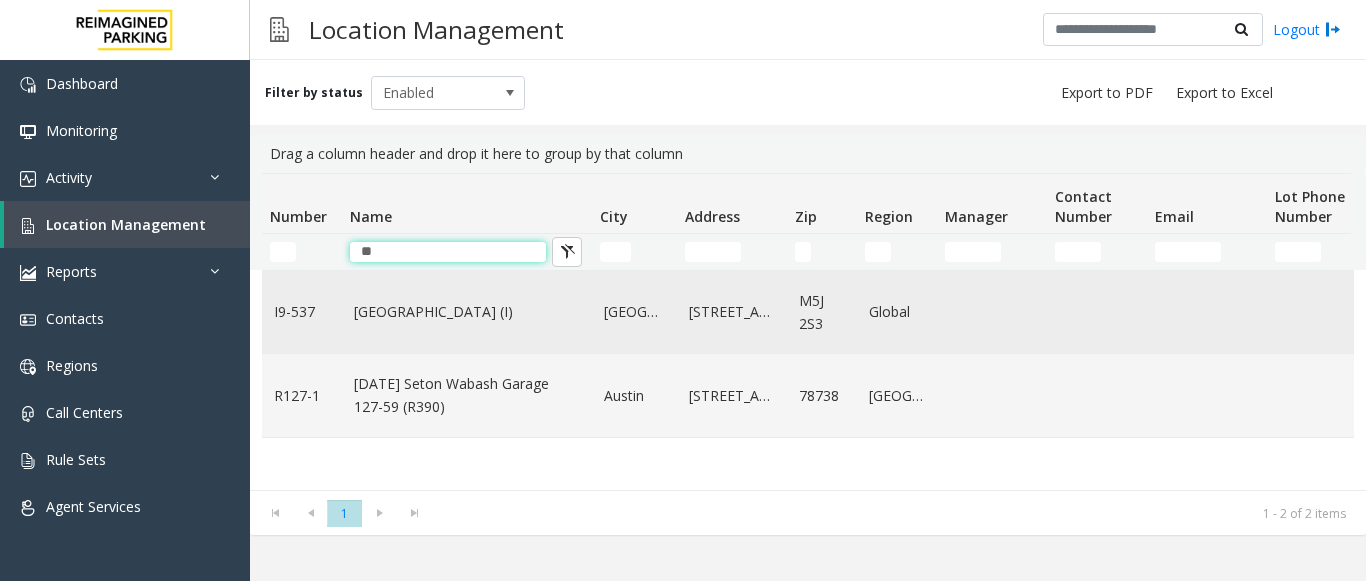 type on "**" 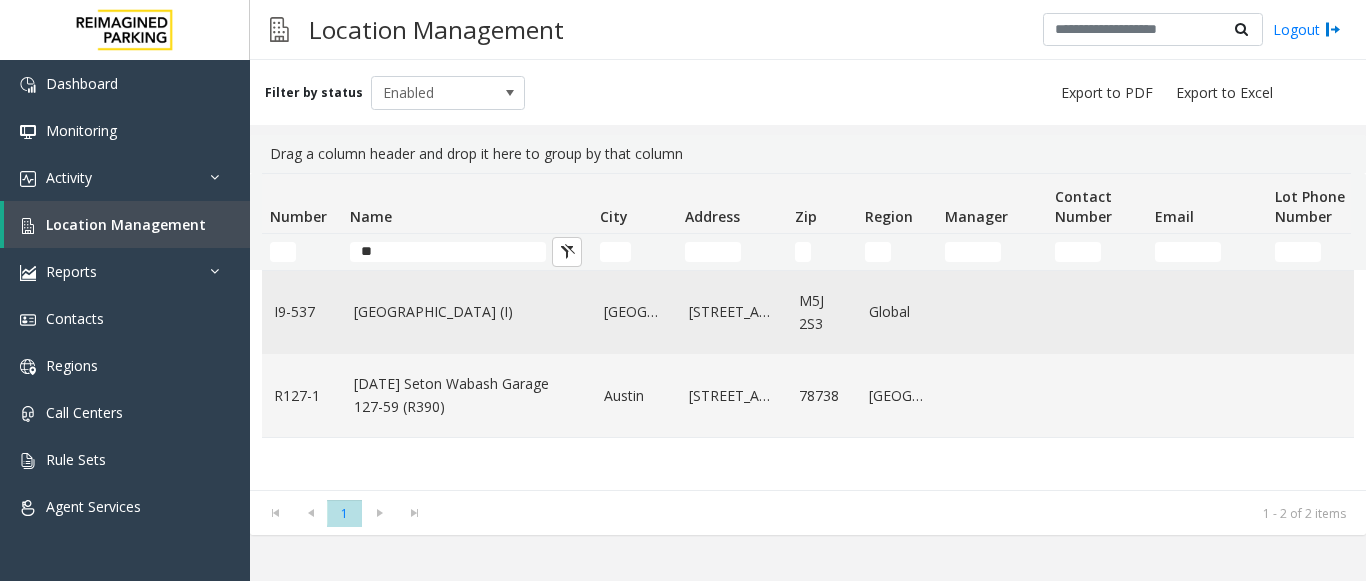 click on "[GEOGRAPHIC_DATA] (I)" 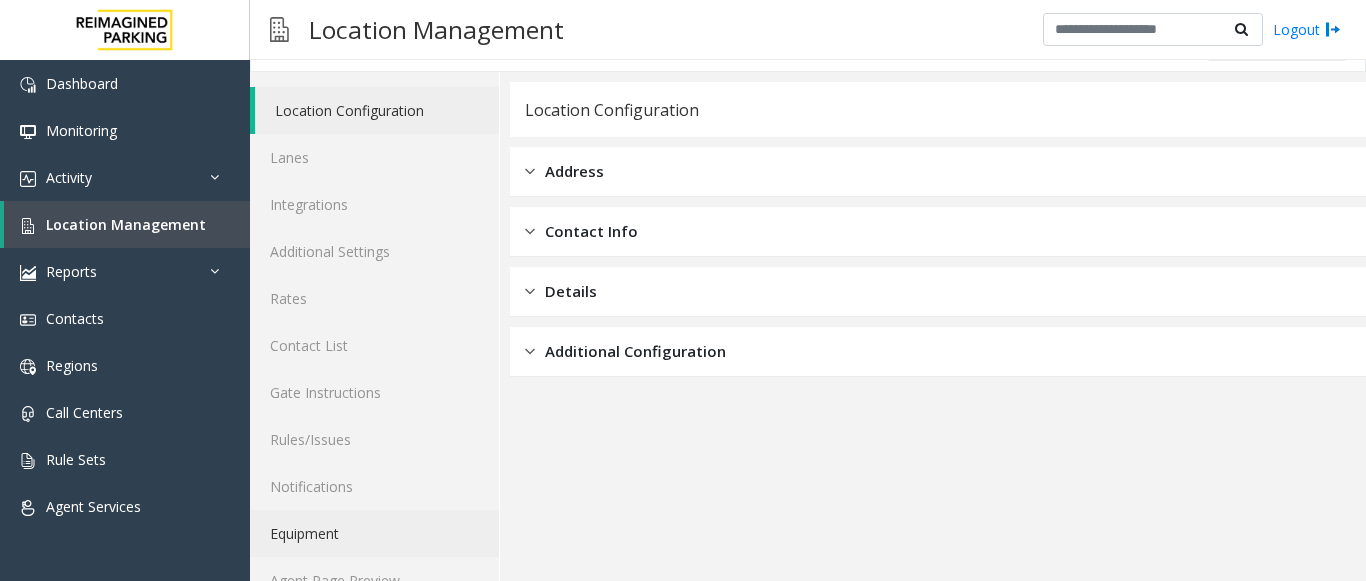 scroll, scrollTop: 78, scrollLeft: 0, axis: vertical 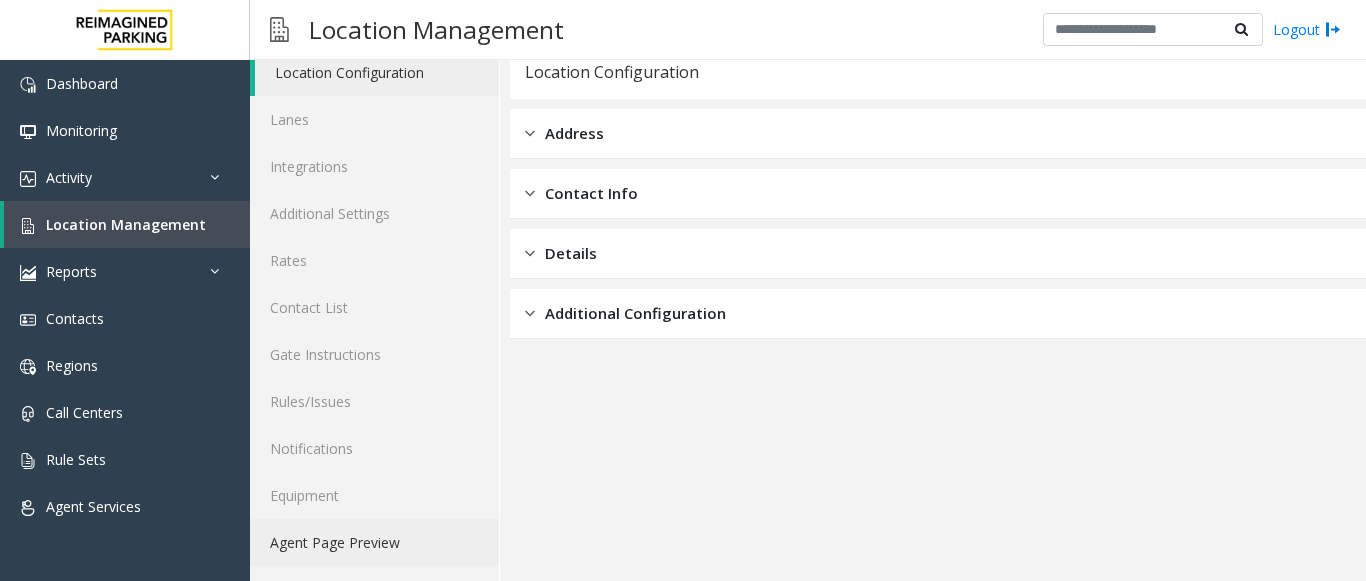 click on "Agent Page Preview" 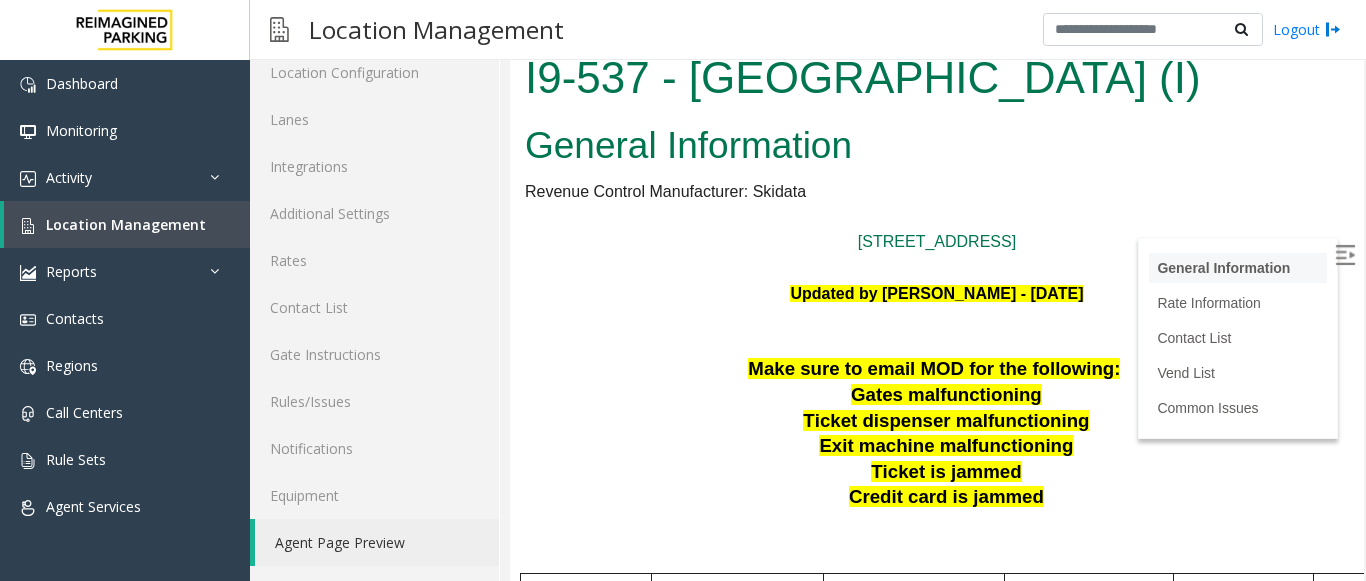 scroll, scrollTop: 0, scrollLeft: 0, axis: both 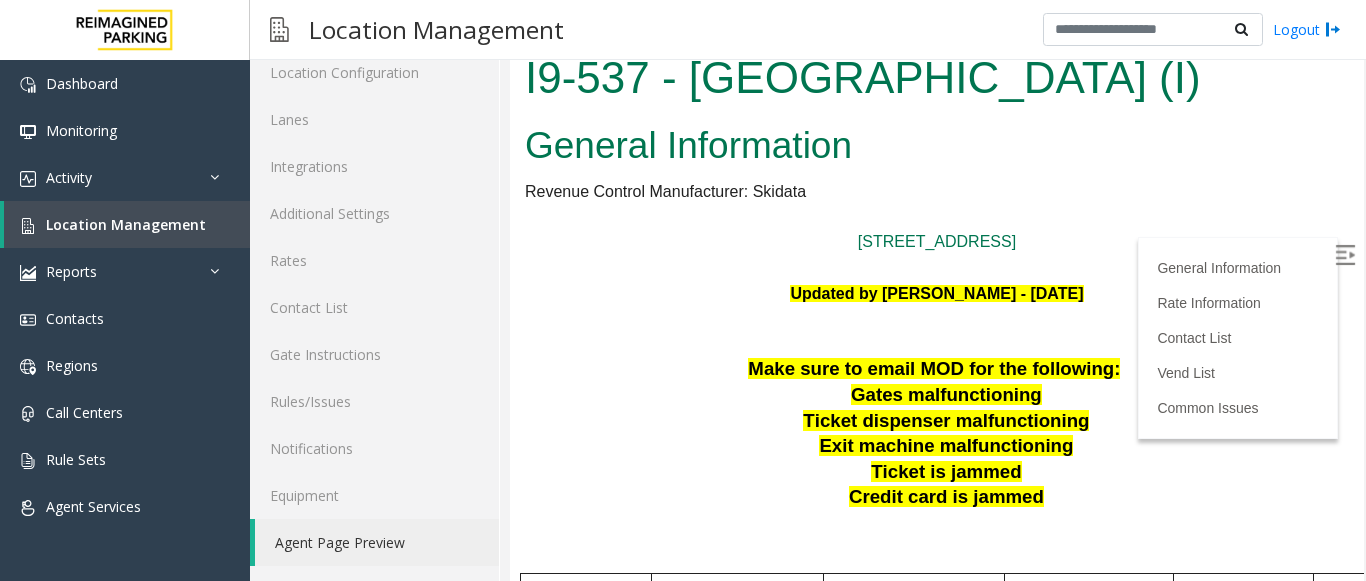 click at bounding box center (1345, 255) 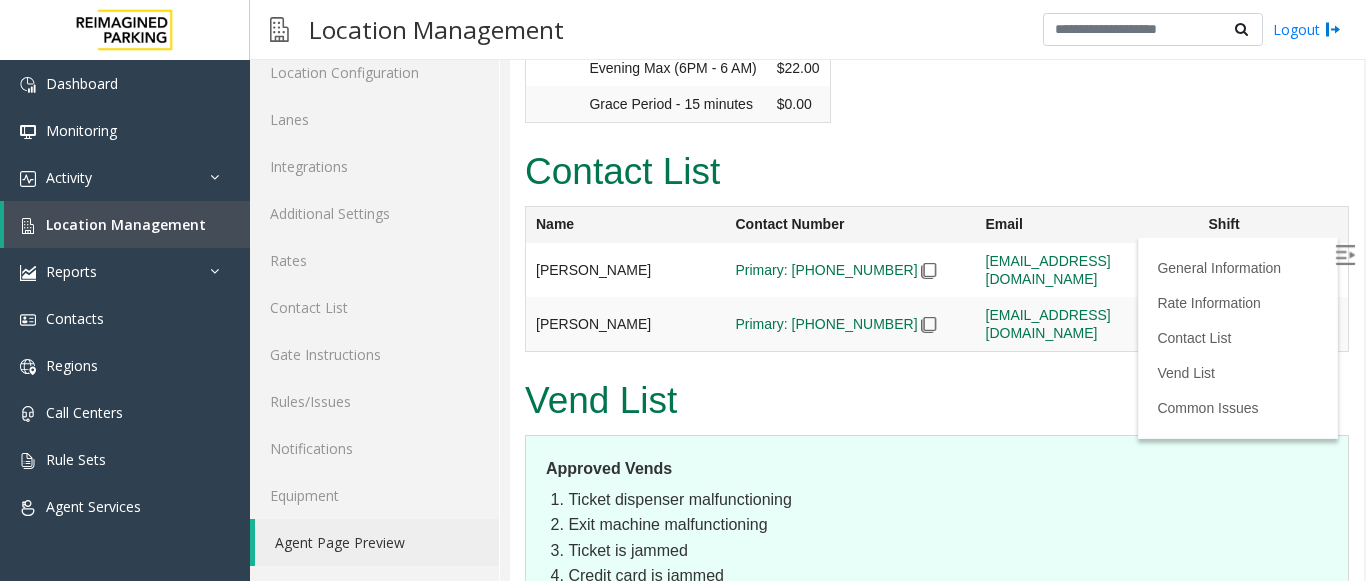scroll, scrollTop: 2000, scrollLeft: 0, axis: vertical 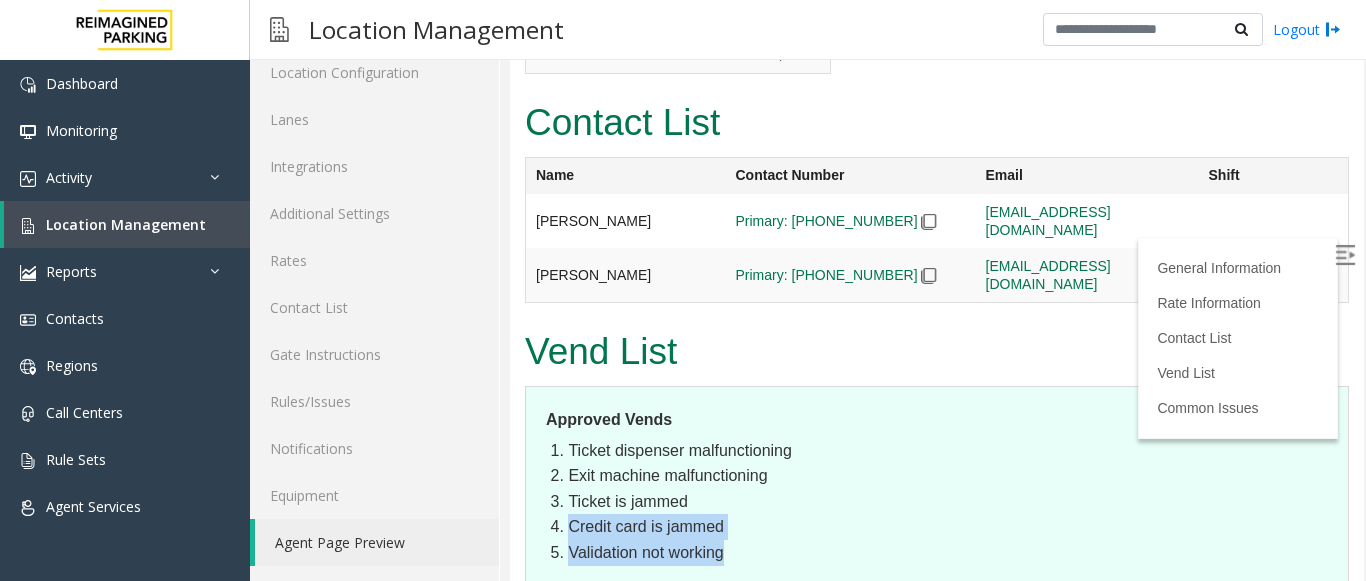 drag, startPoint x: 544, startPoint y: 379, endPoint x: 739, endPoint y: 439, distance: 204.02206 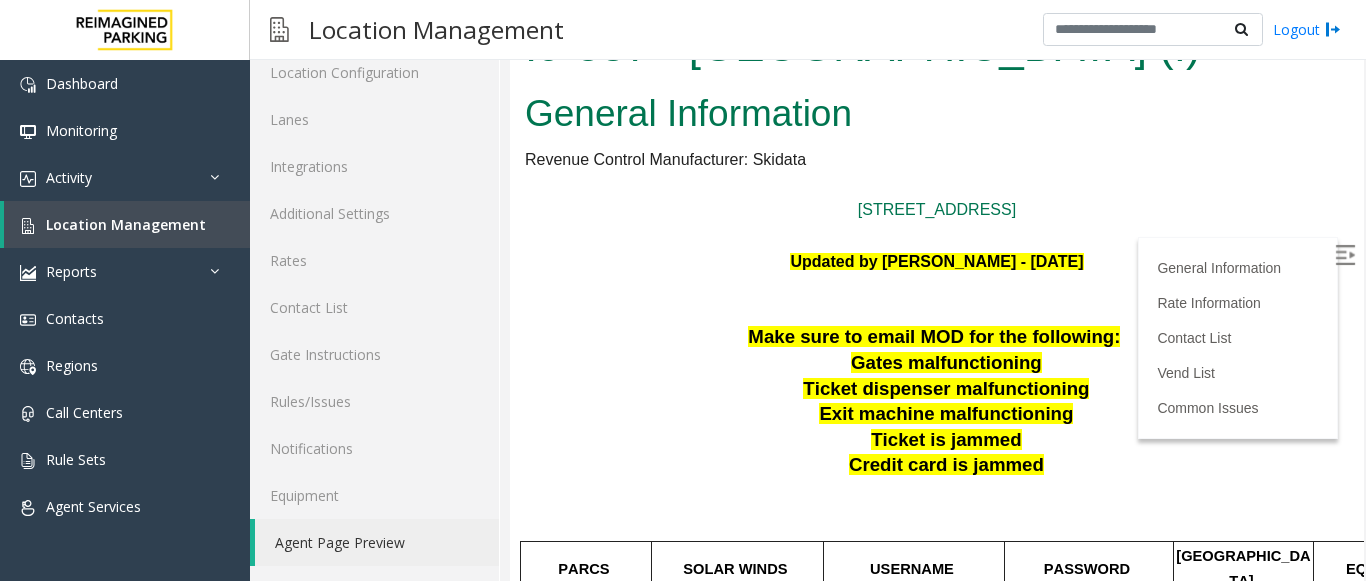 scroll, scrollTop: 0, scrollLeft: 0, axis: both 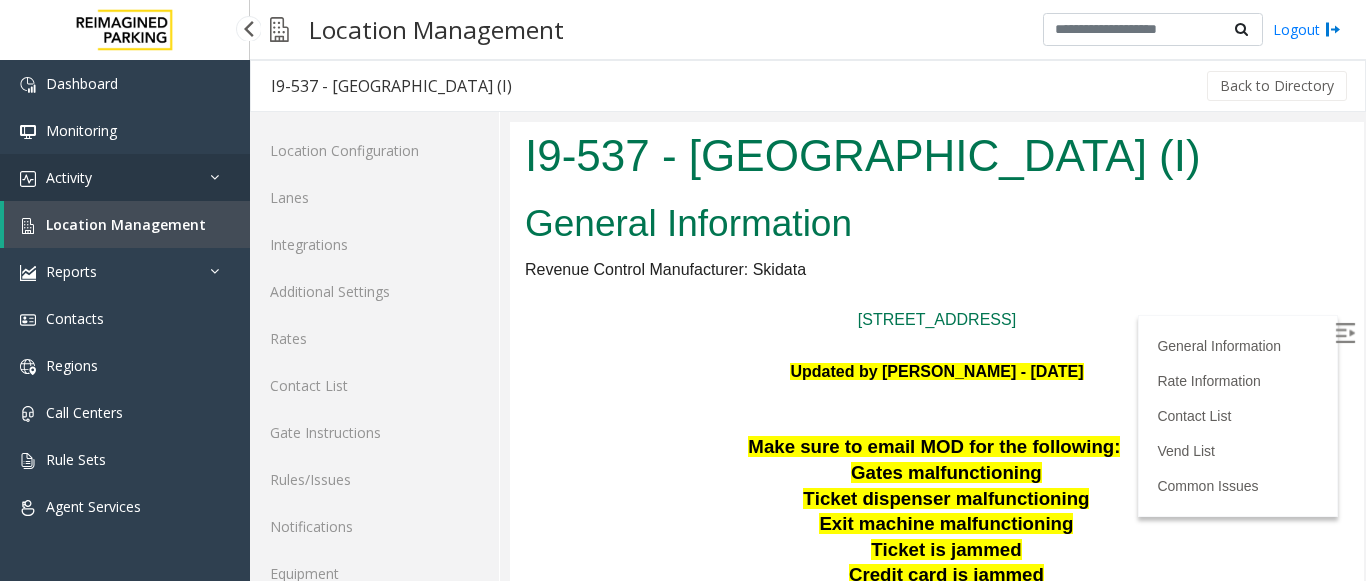 click on "Activity" at bounding box center [125, 177] 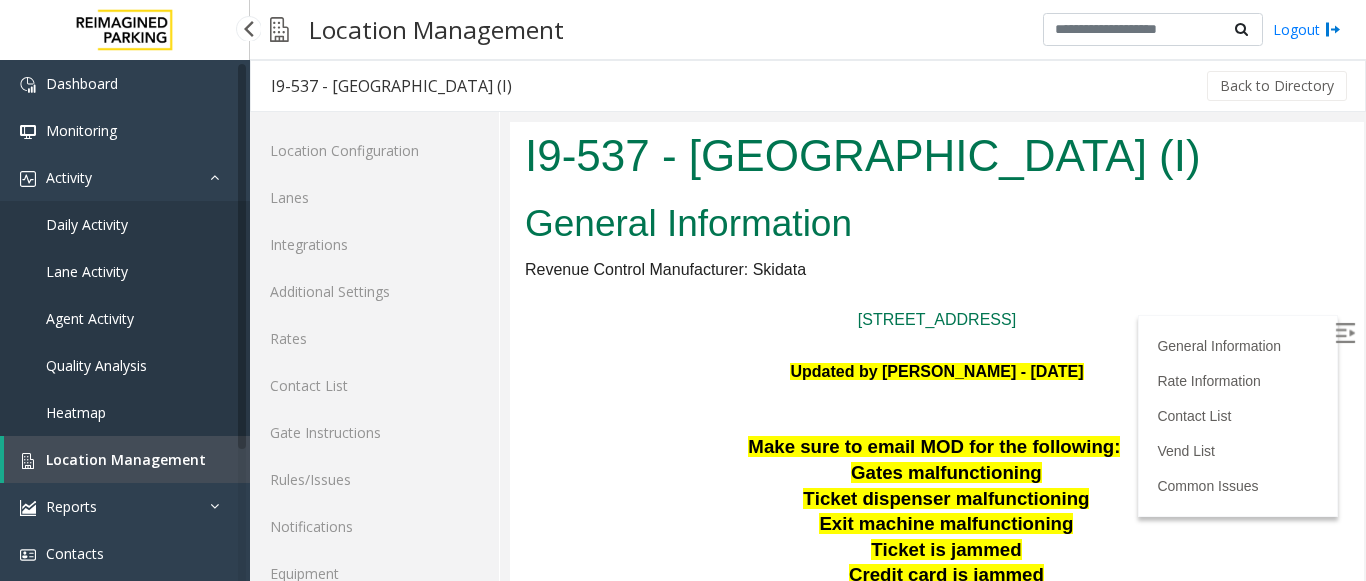 click on "Daily Activity" at bounding box center [87, 224] 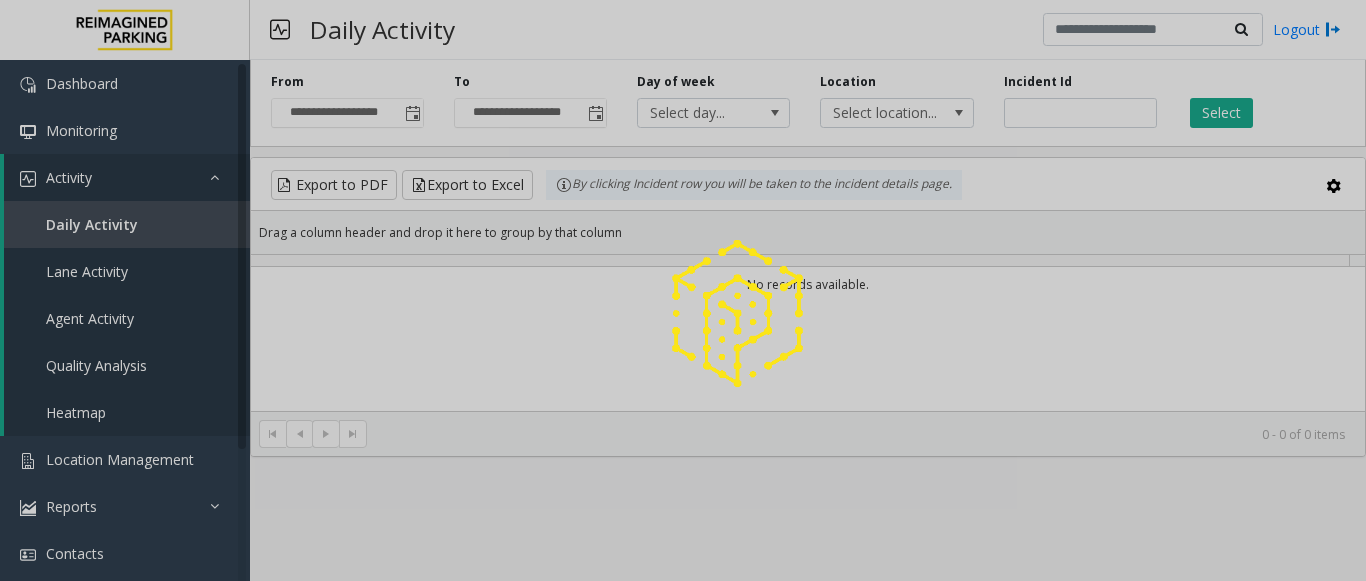 click 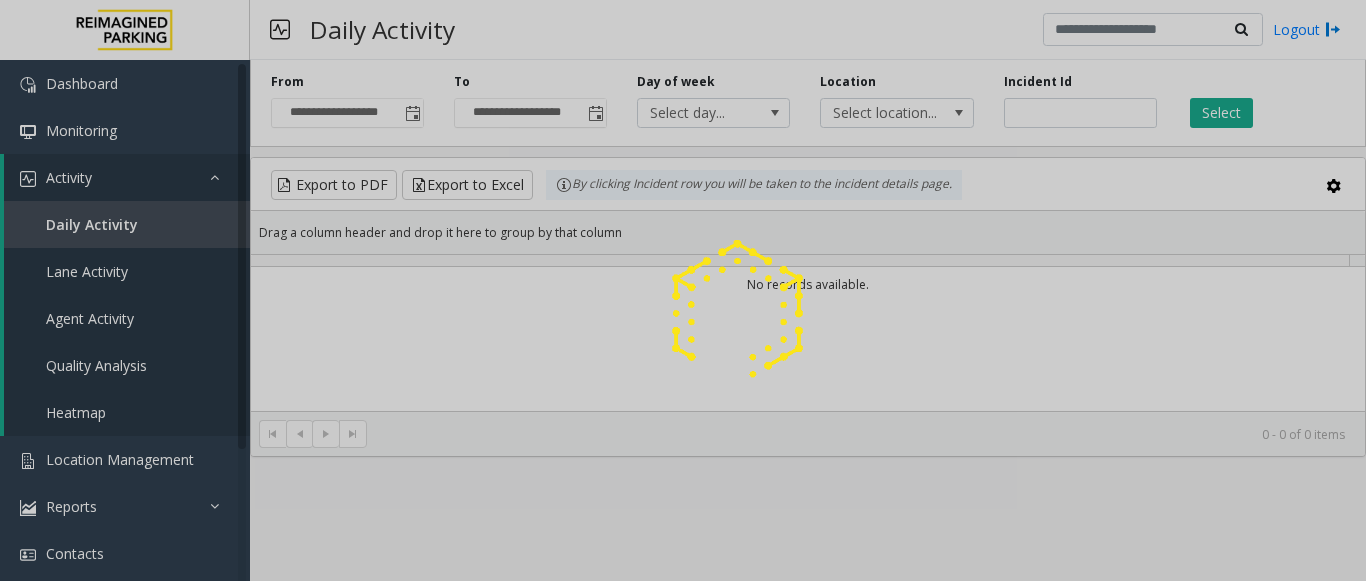 click 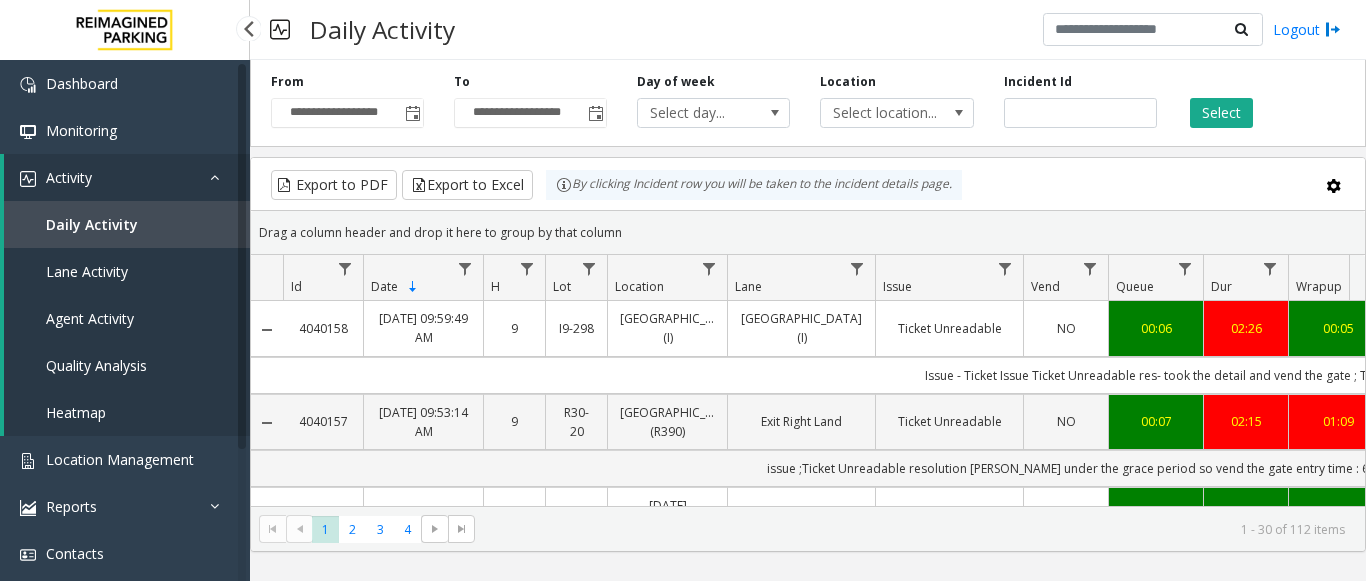 click on "Agent Activity" at bounding box center (127, 318) 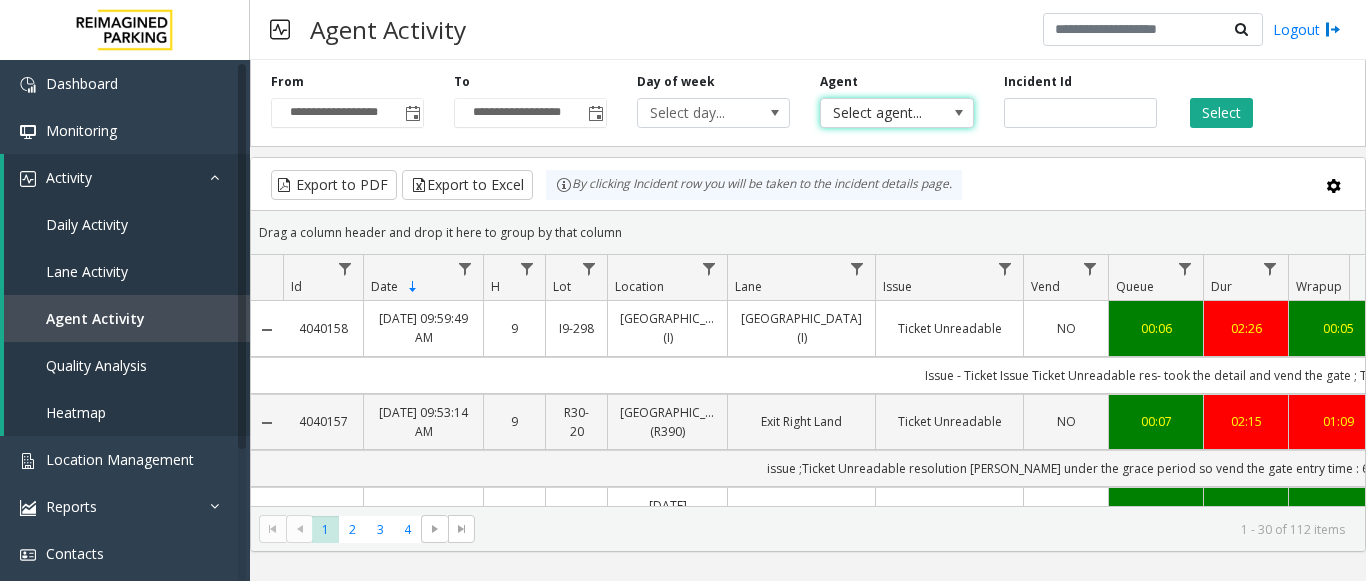 drag, startPoint x: 911, startPoint y: 118, endPoint x: 894, endPoint y: 138, distance: 26.24881 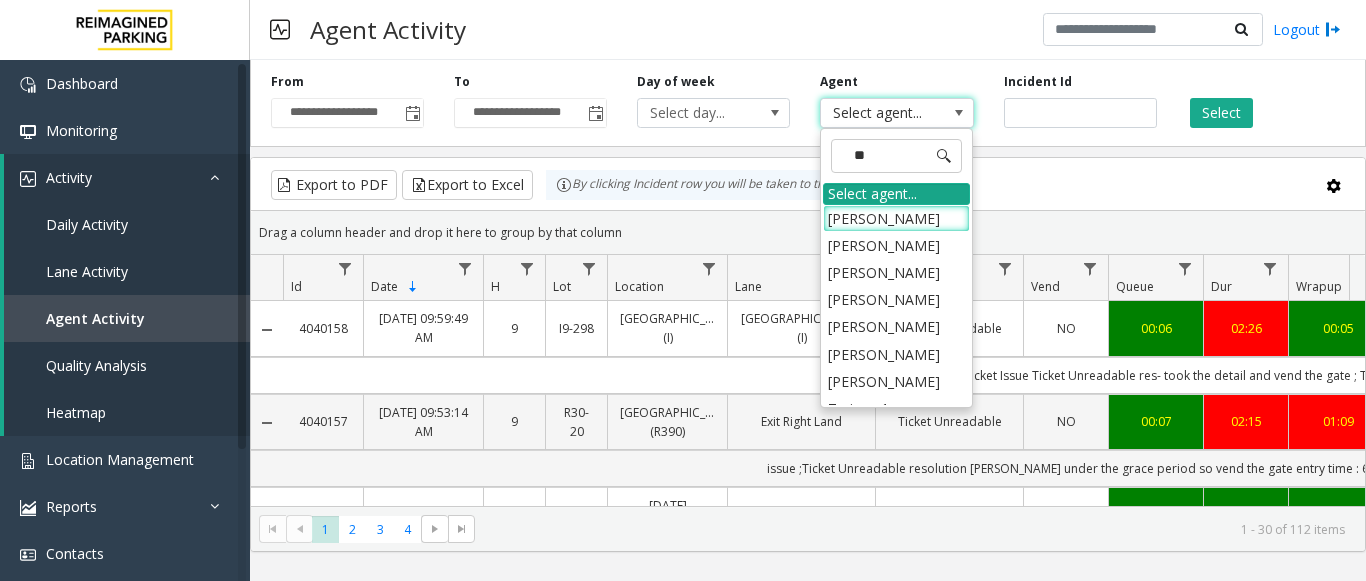 type on "***" 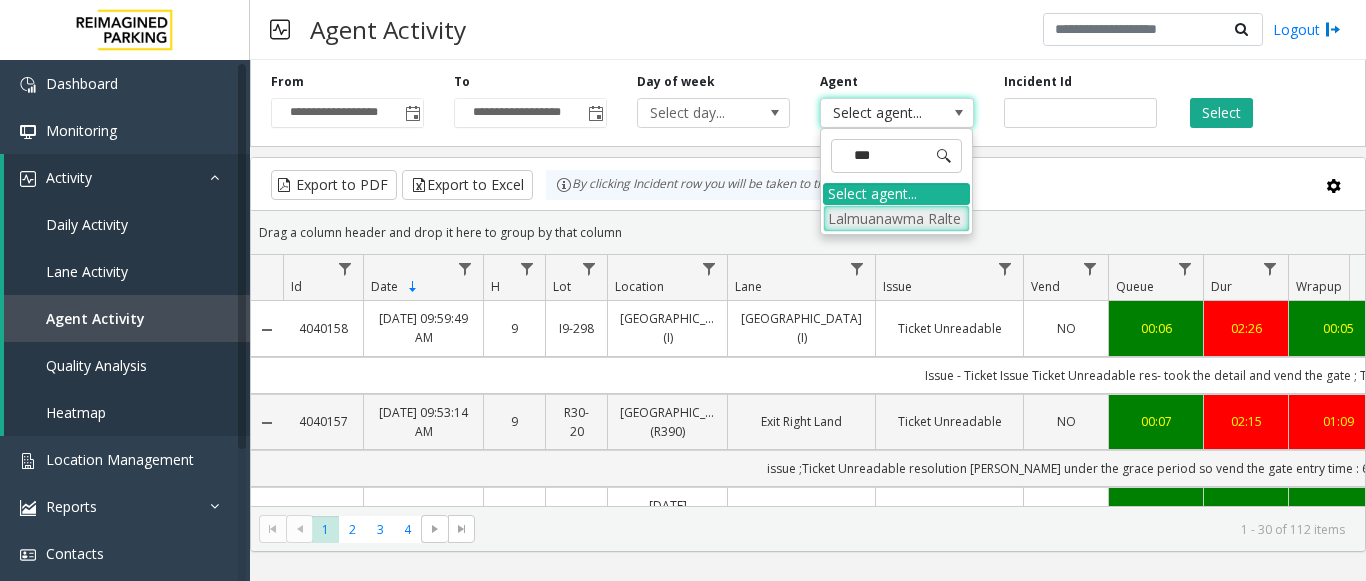 click on "Lalmuanawma Ralte" at bounding box center (896, 218) 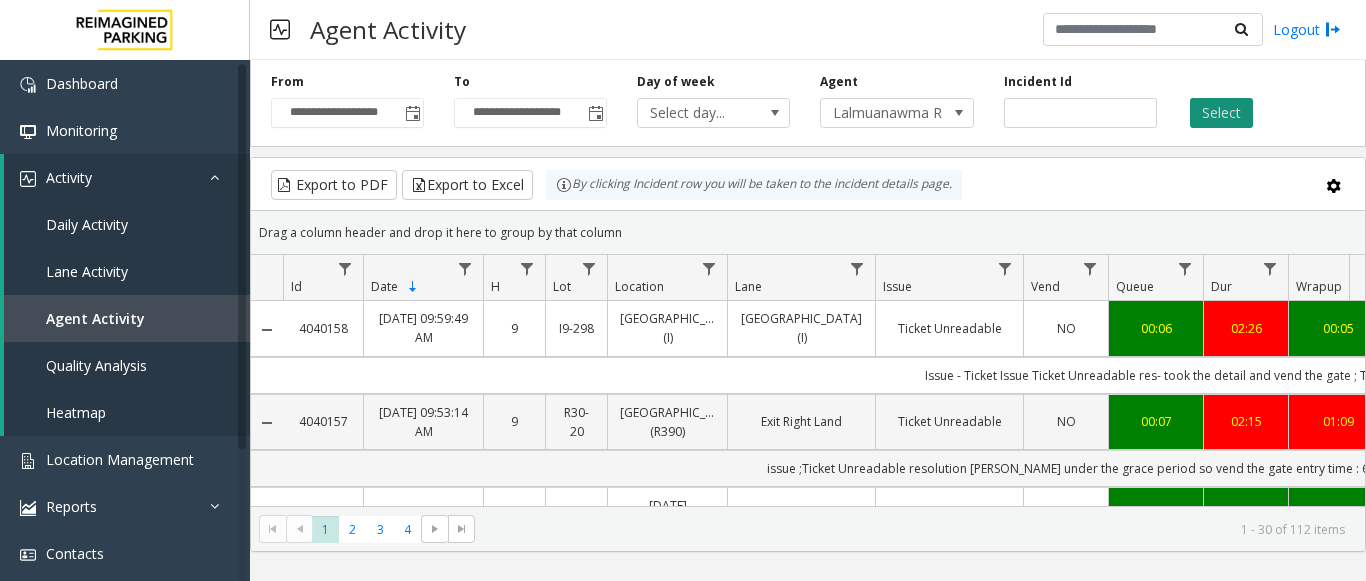 click on "Select" 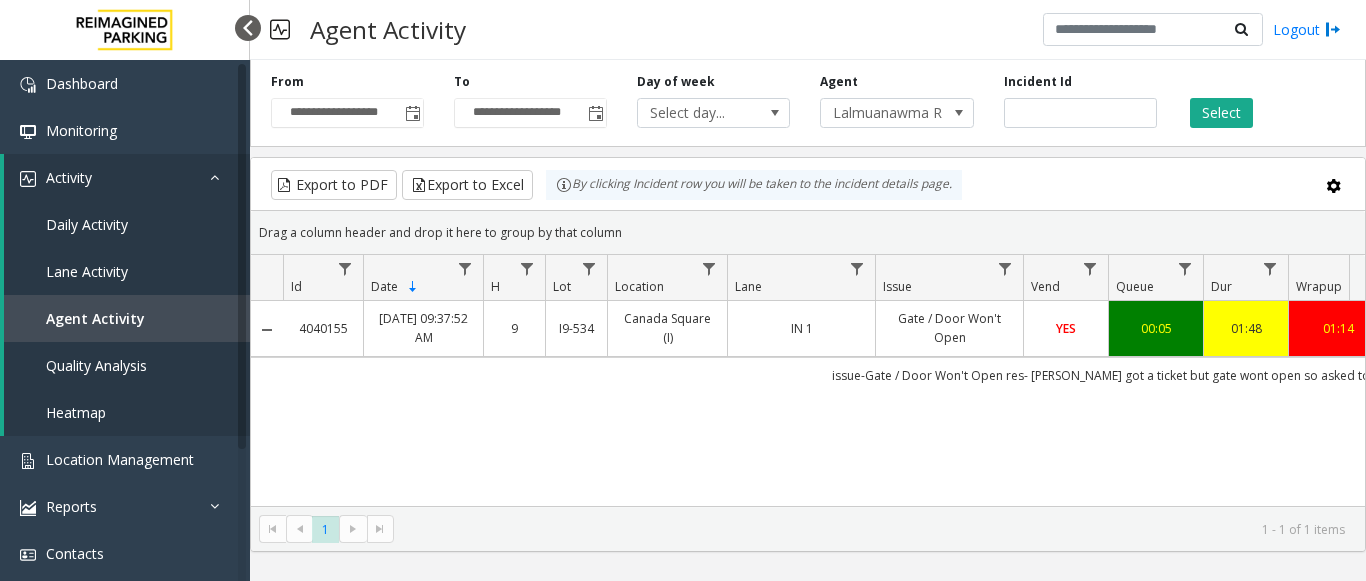 click at bounding box center (248, 28) 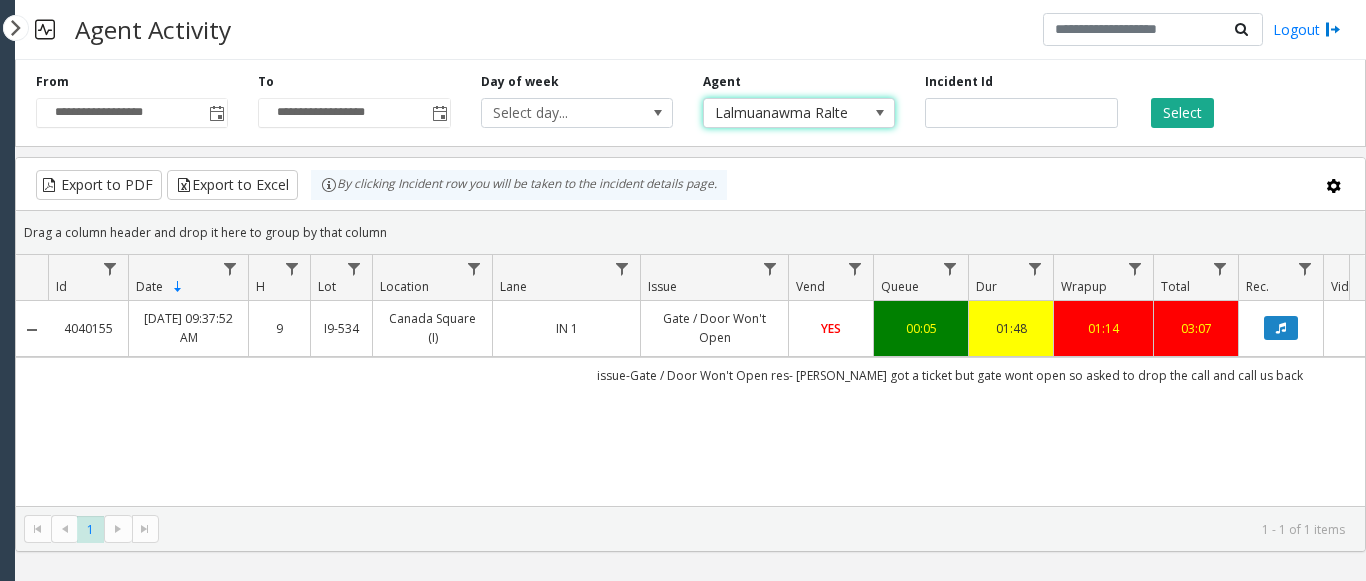 click on "Lalmuanawma Ralte" at bounding box center (780, 113) 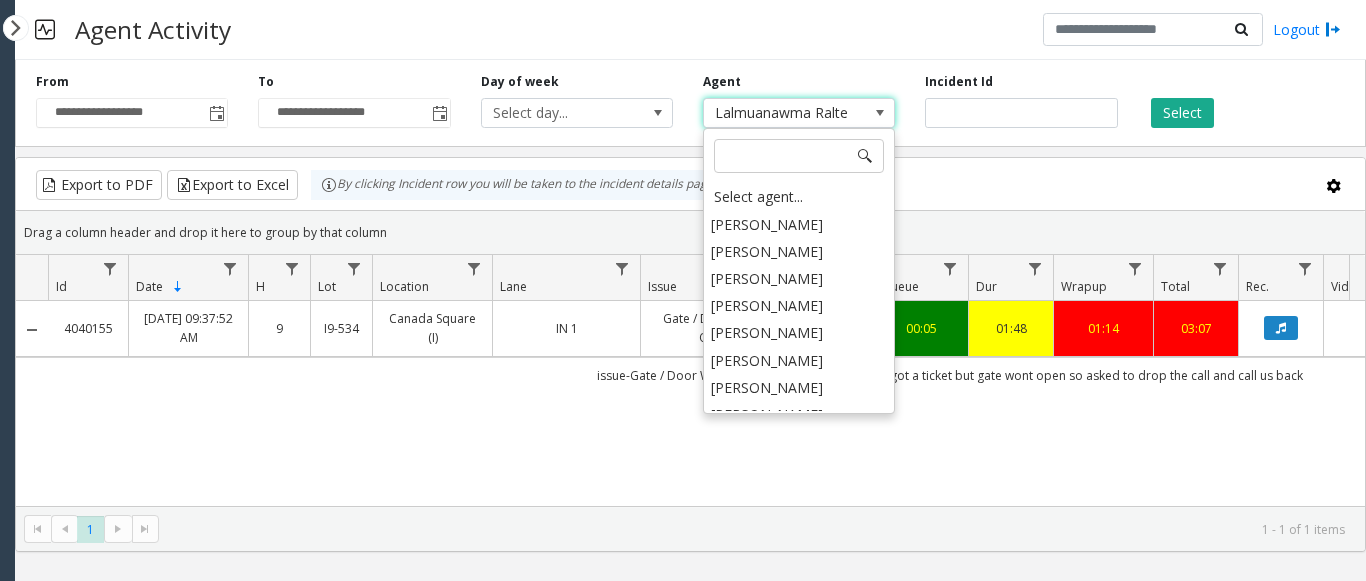 scroll, scrollTop: 9707, scrollLeft: 0, axis: vertical 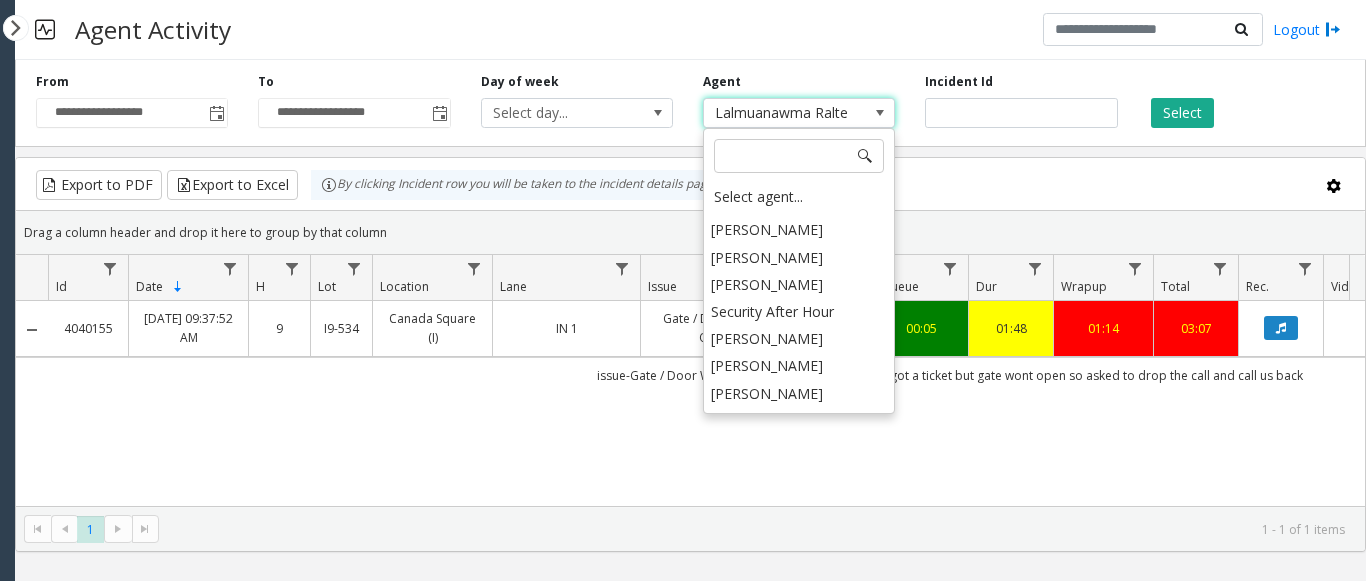 click on "Agent Lalmuanawma Ralte" 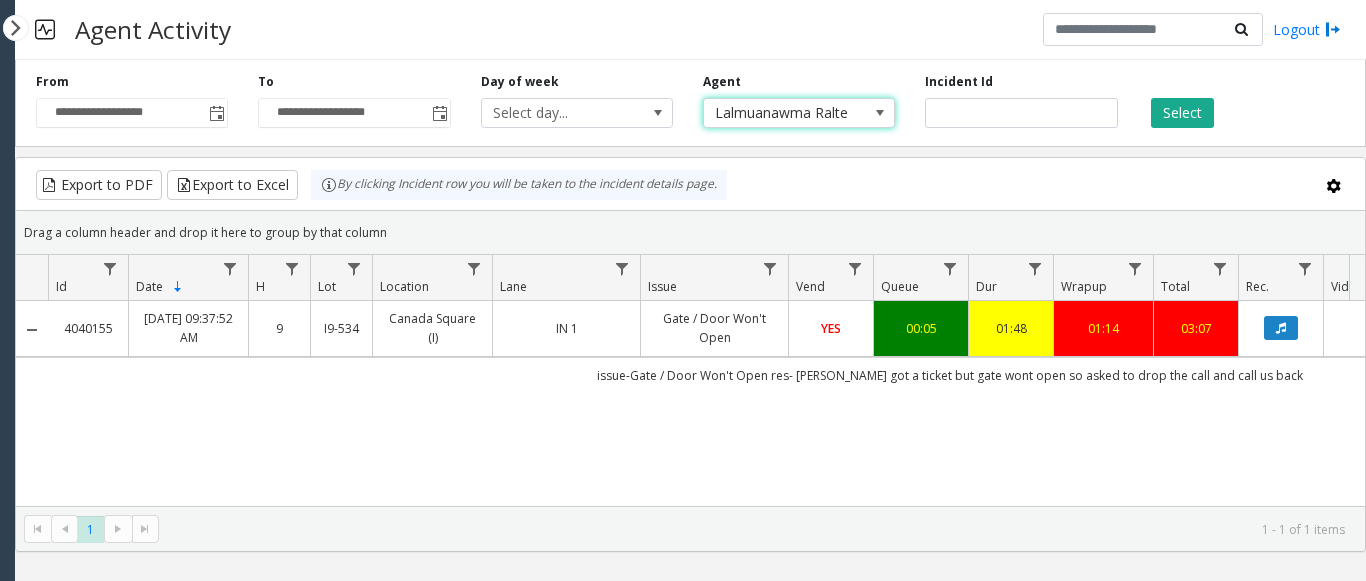 click on "Lalmuanawma Ralte" at bounding box center [780, 113] 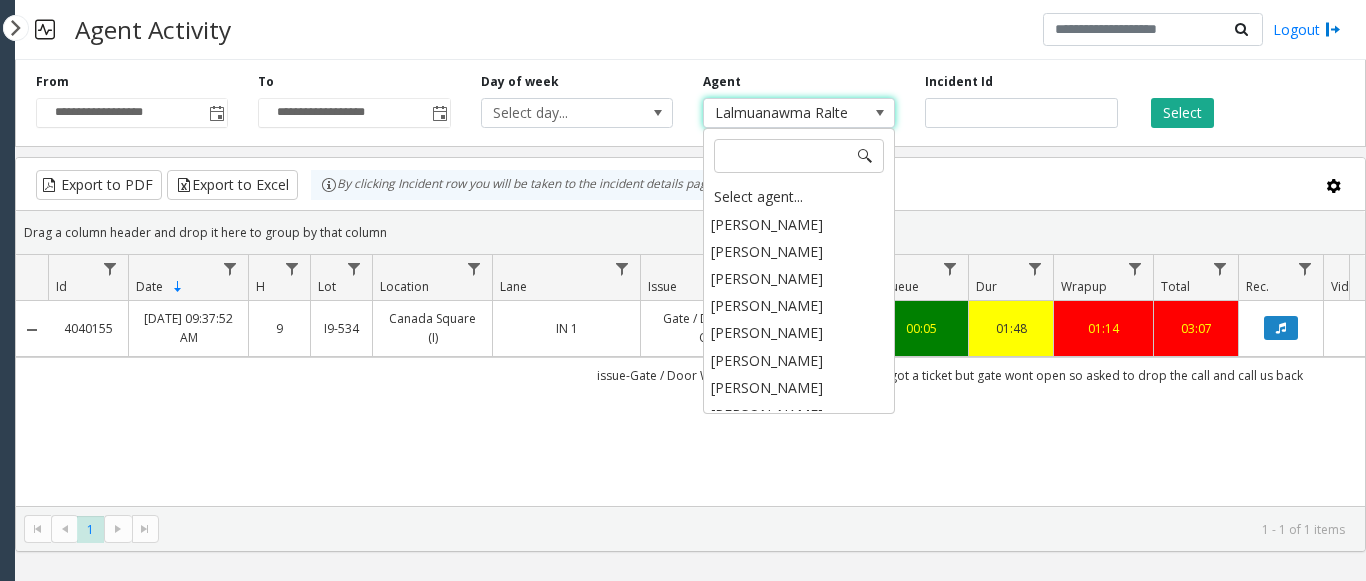 scroll, scrollTop: 9707, scrollLeft: 0, axis: vertical 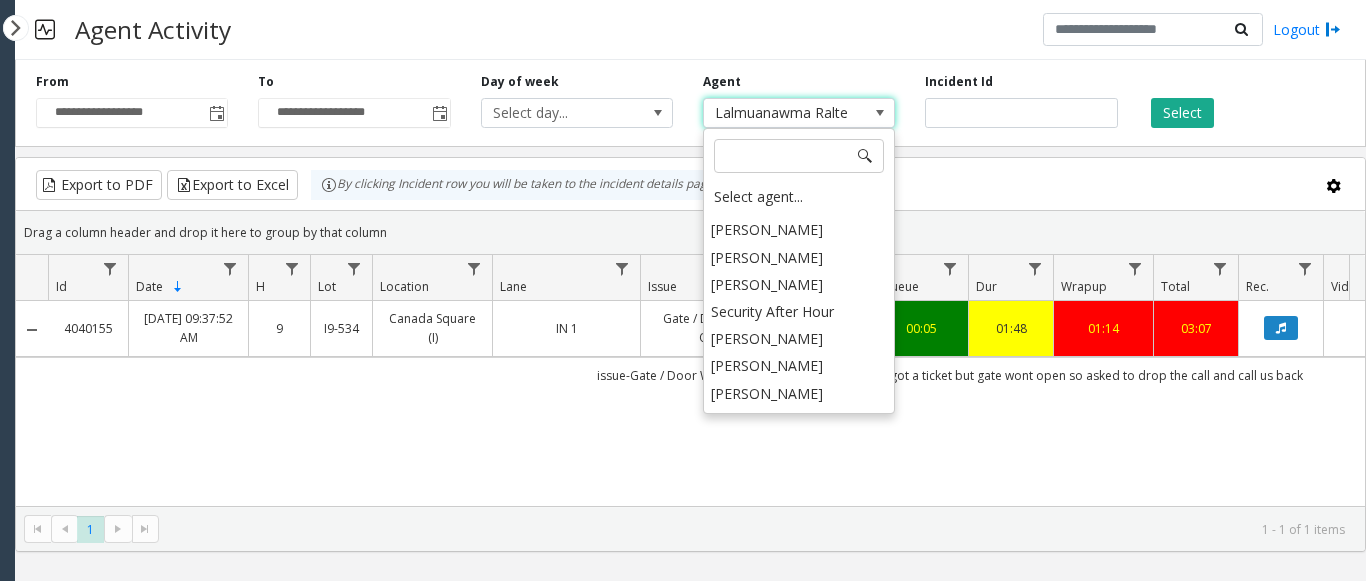 click 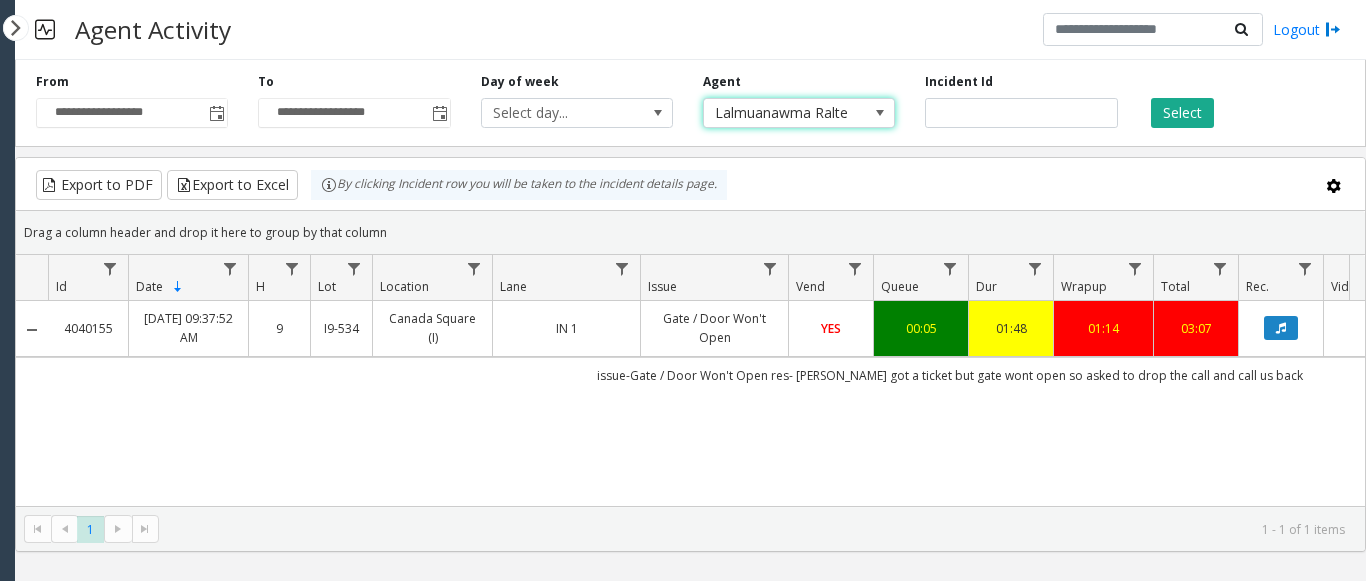 click on "Lalmuanawma Ralte" at bounding box center (780, 113) 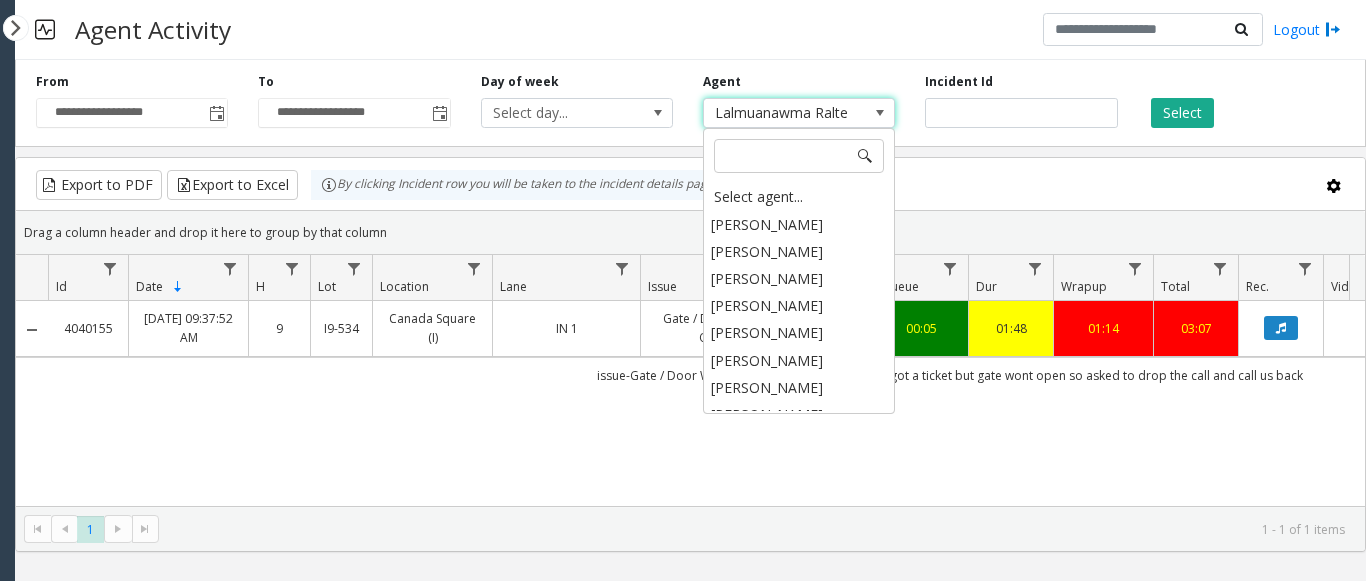 scroll, scrollTop: 9707, scrollLeft: 0, axis: vertical 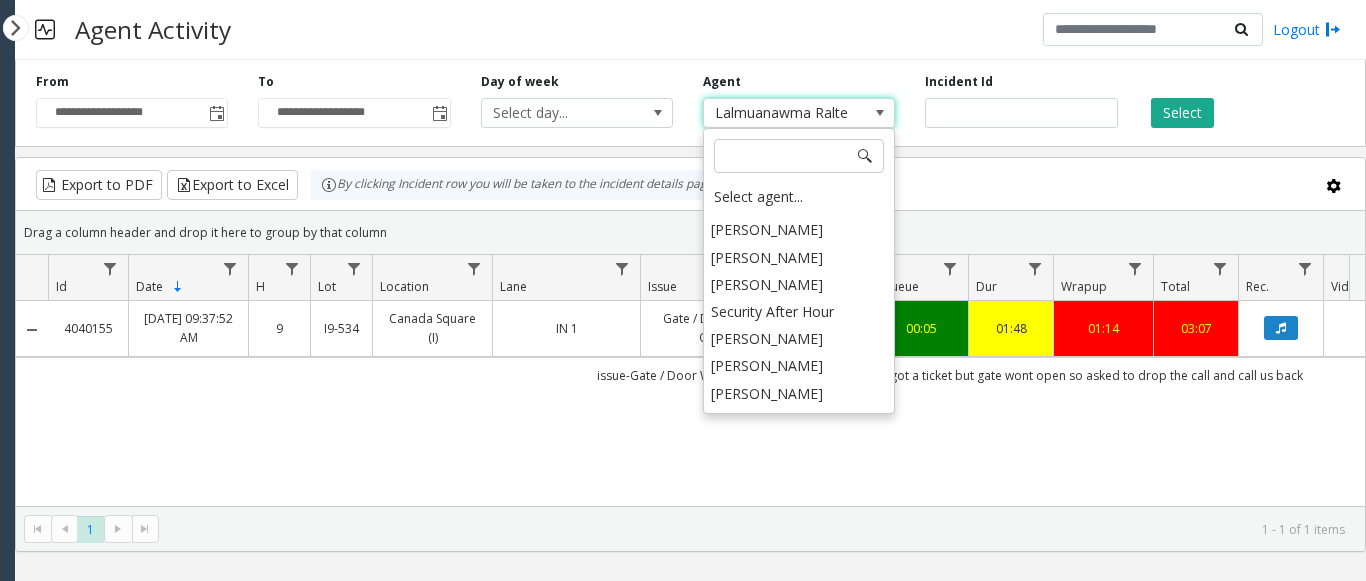 click on "**********" 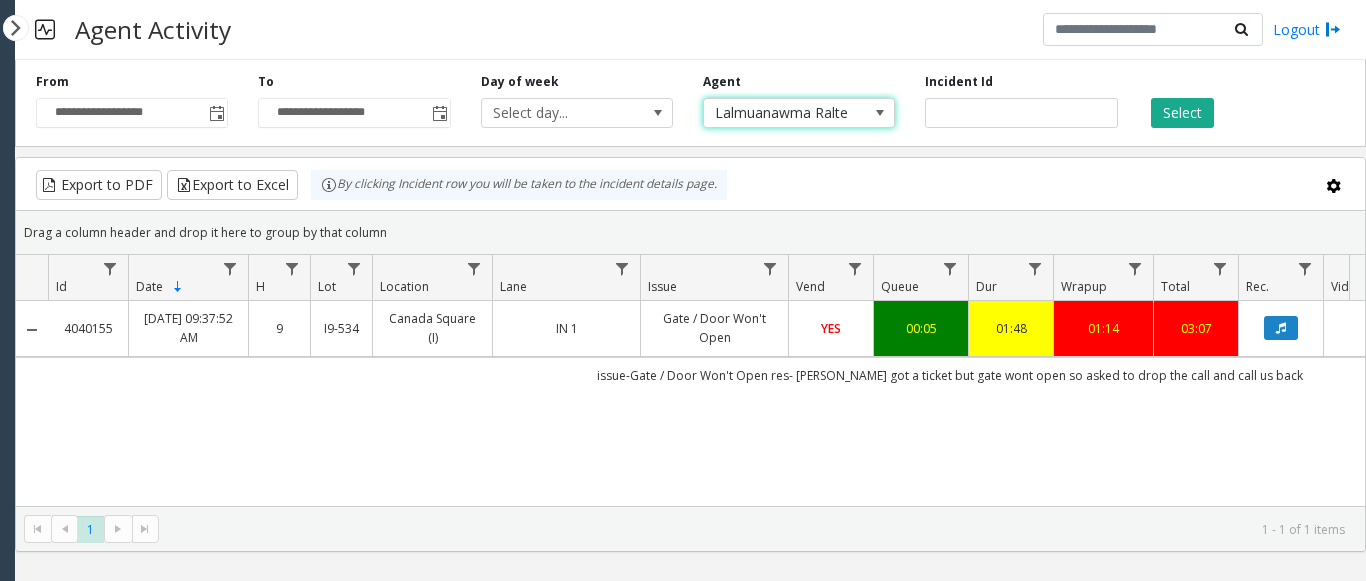 click on "Lalmuanawma Ralte" at bounding box center (780, 113) 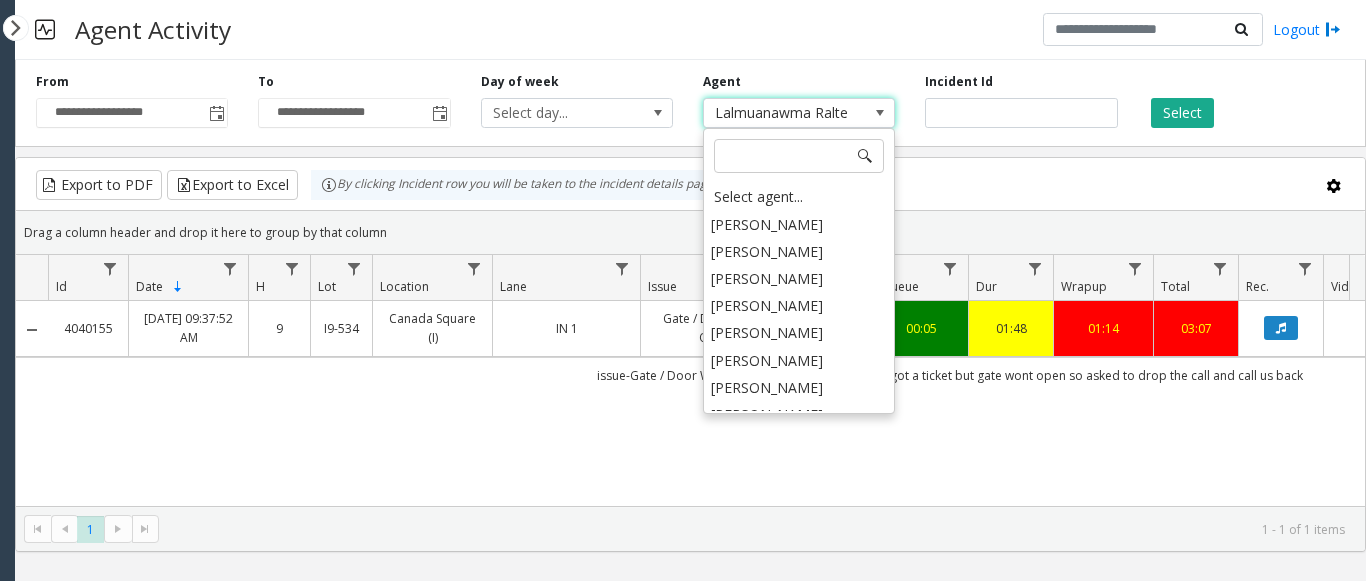 scroll, scrollTop: 9707, scrollLeft: 0, axis: vertical 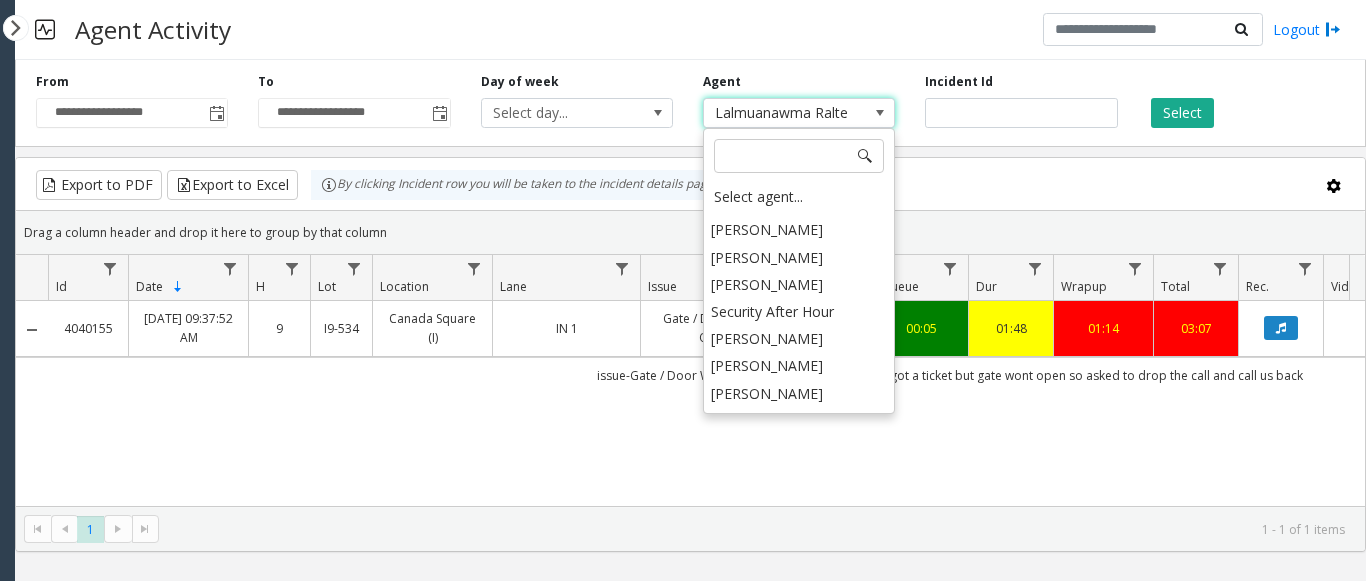 click at bounding box center [880, 113] 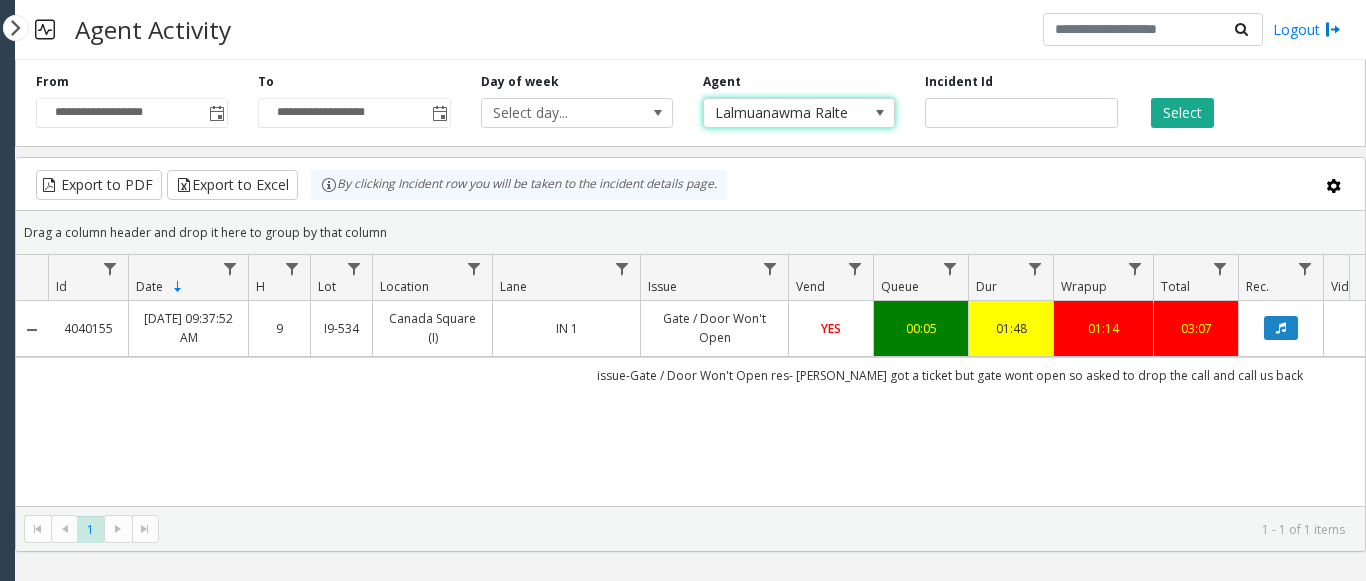 click on "Lalmuanawma Ralte" at bounding box center [780, 113] 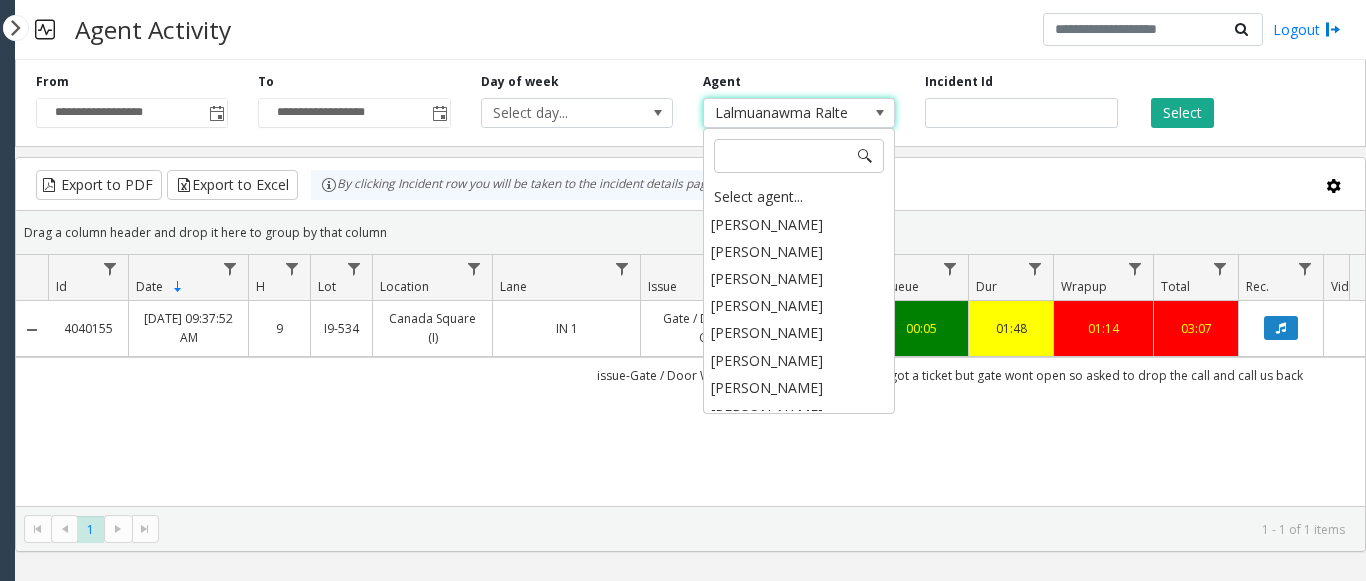 scroll, scrollTop: 9707, scrollLeft: 0, axis: vertical 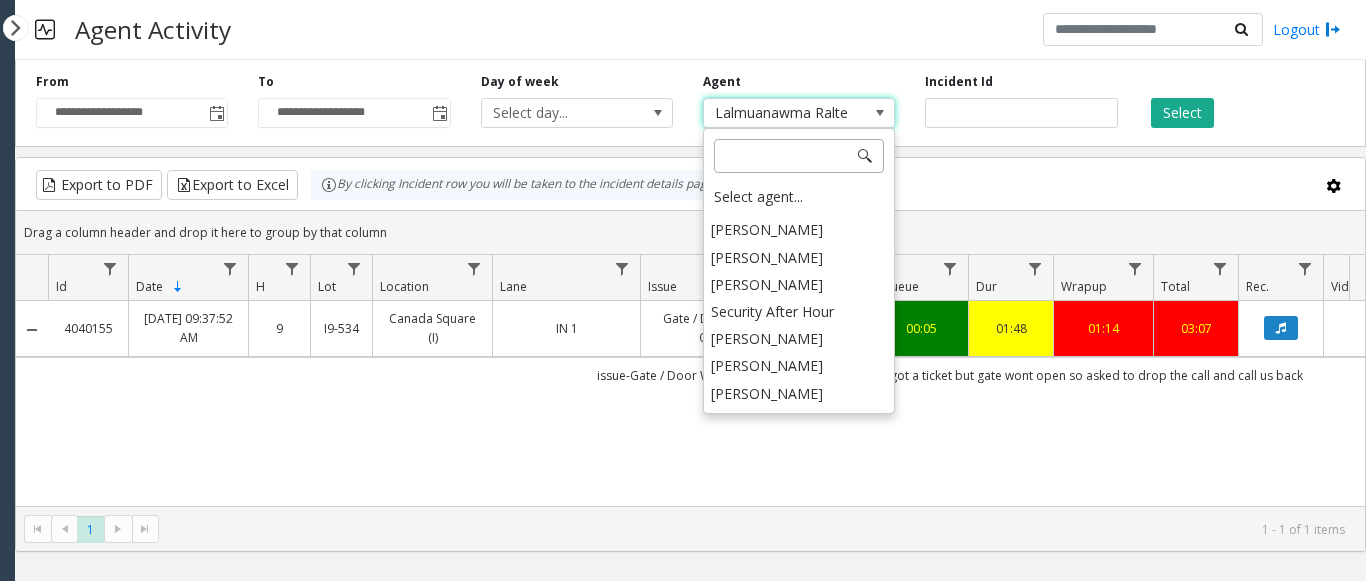click 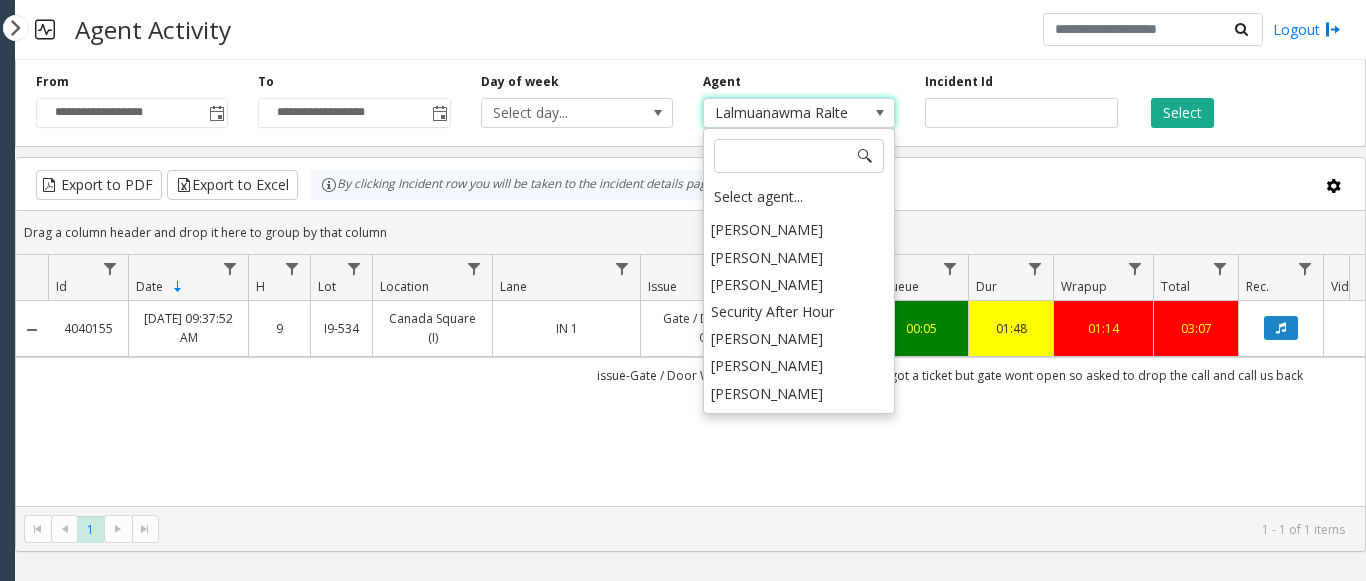 click on "Lalmuanawma Ralte" at bounding box center [799, 113] 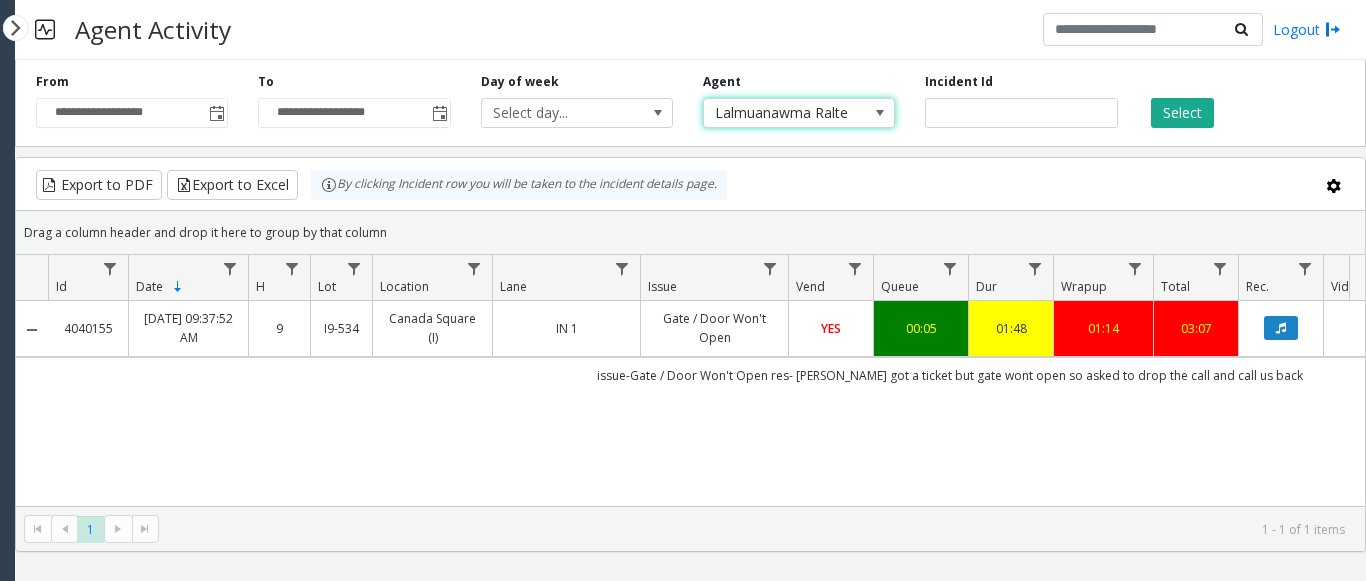 click on "Lalmuanawma Ralte" at bounding box center [780, 113] 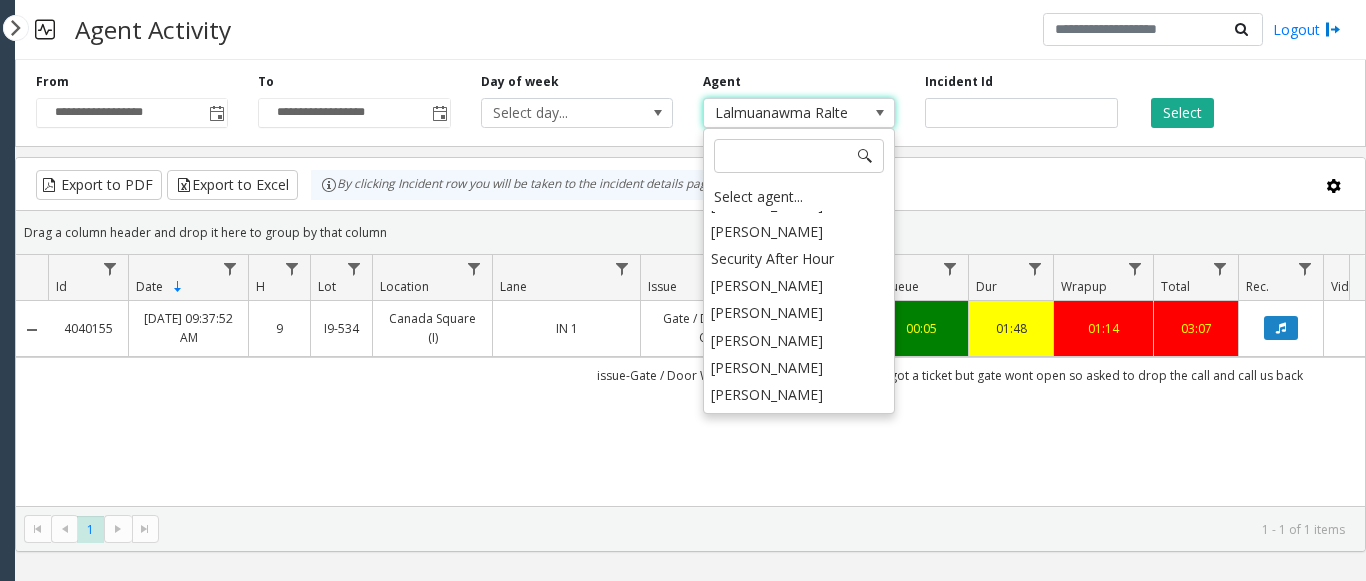 scroll, scrollTop: 9788, scrollLeft: 0, axis: vertical 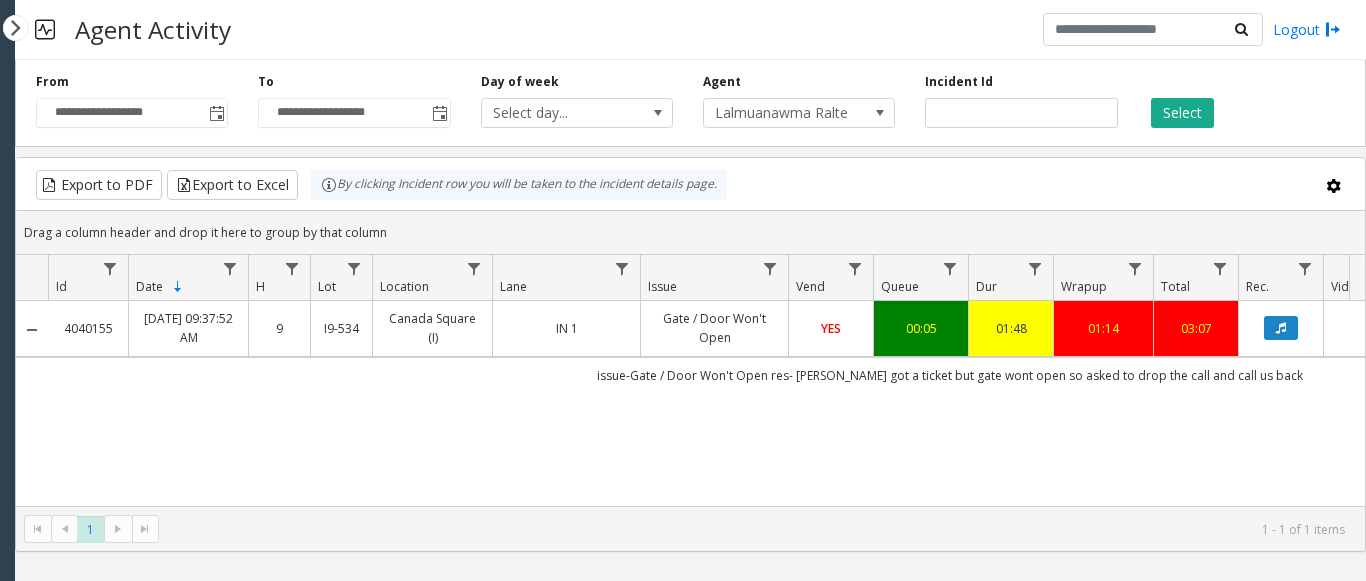 click on "**********" 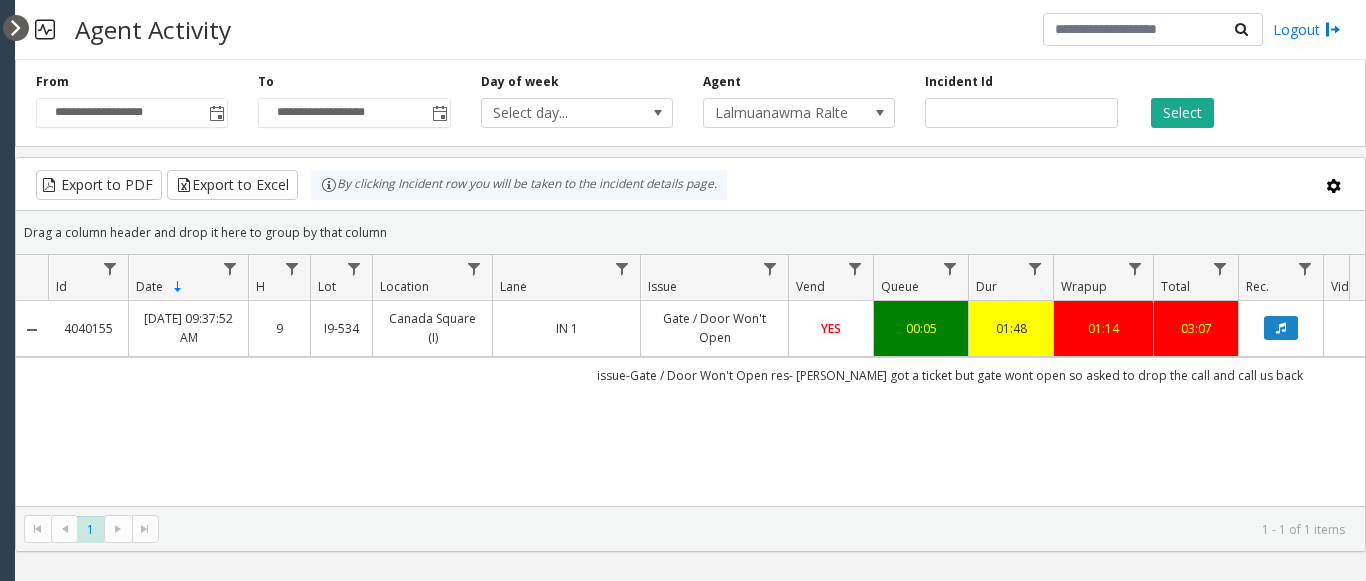 click at bounding box center [16, 28] 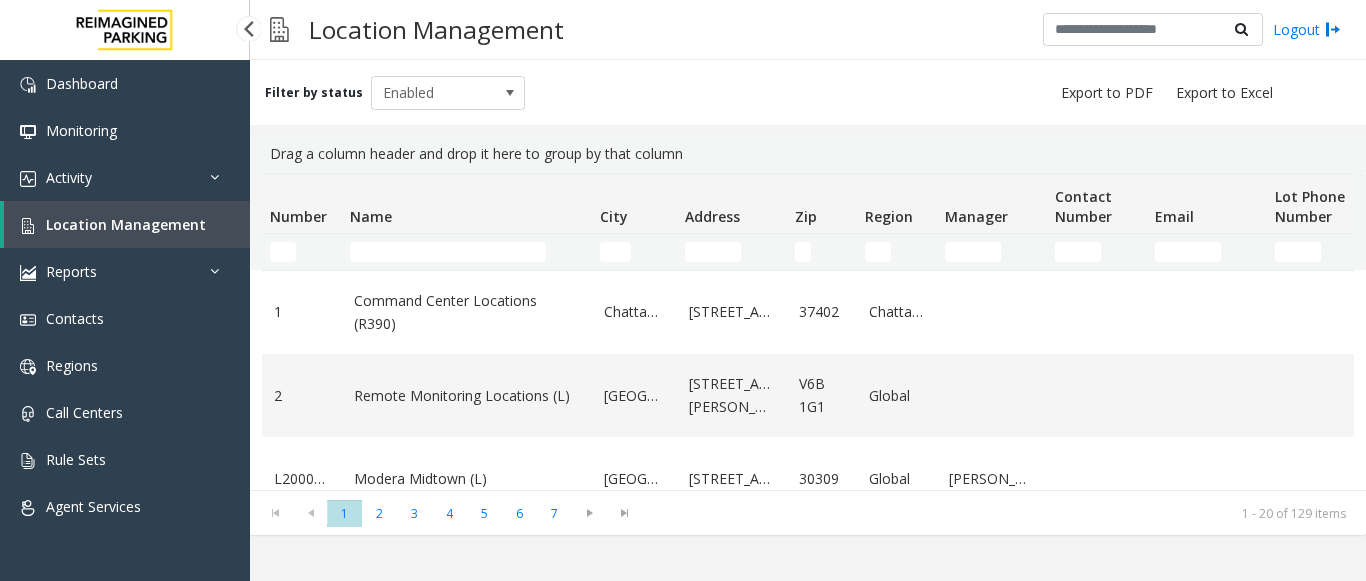 scroll, scrollTop: 0, scrollLeft: 0, axis: both 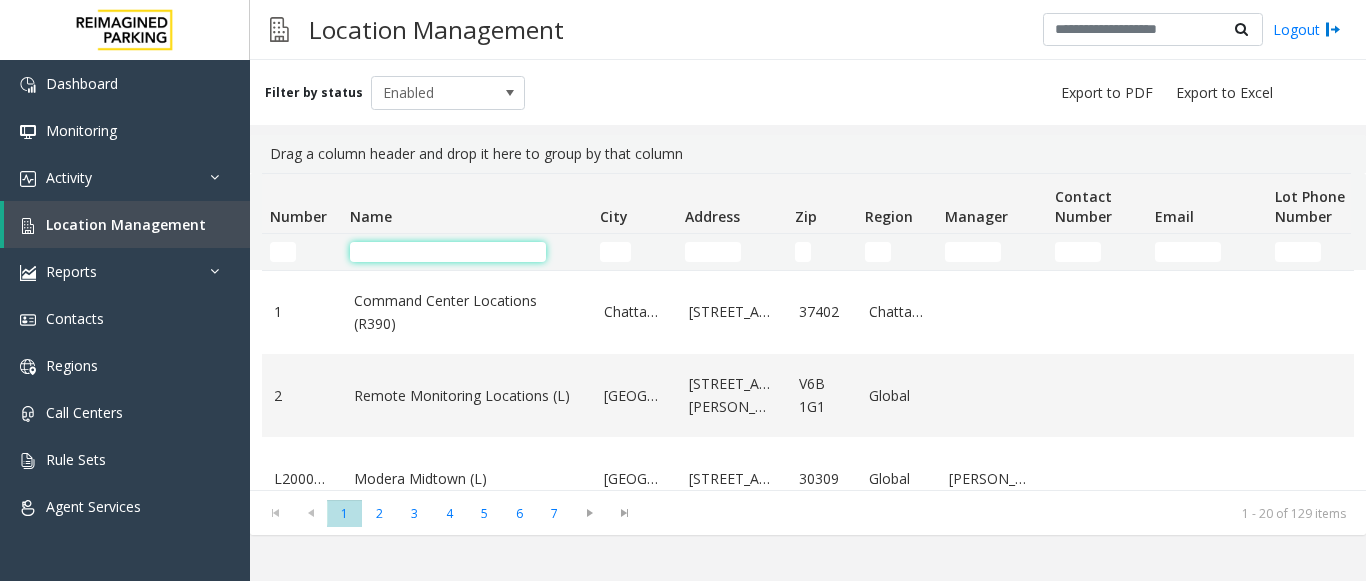 click 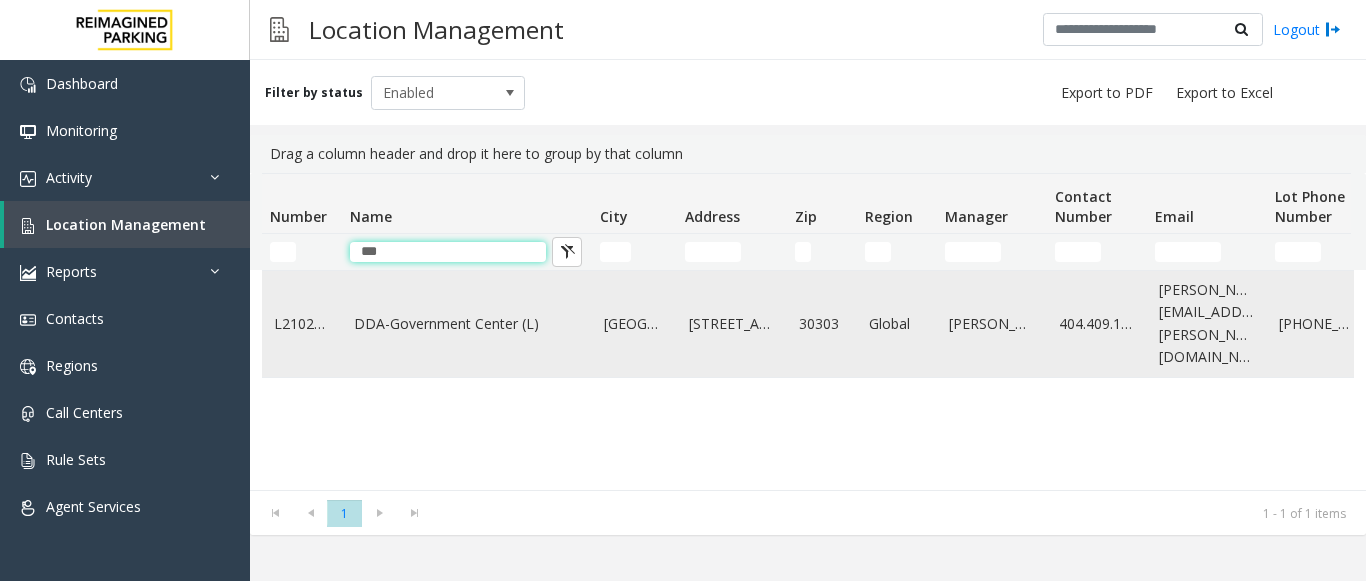 type on "***" 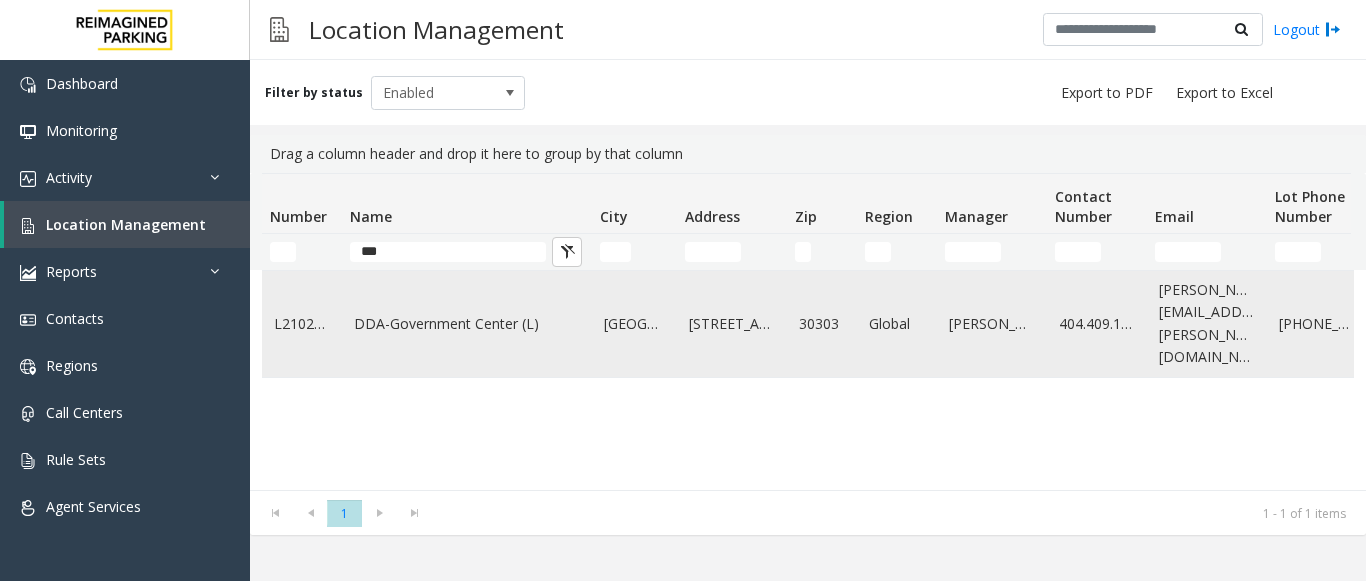 click on "[GEOGRAPHIC_DATA]" 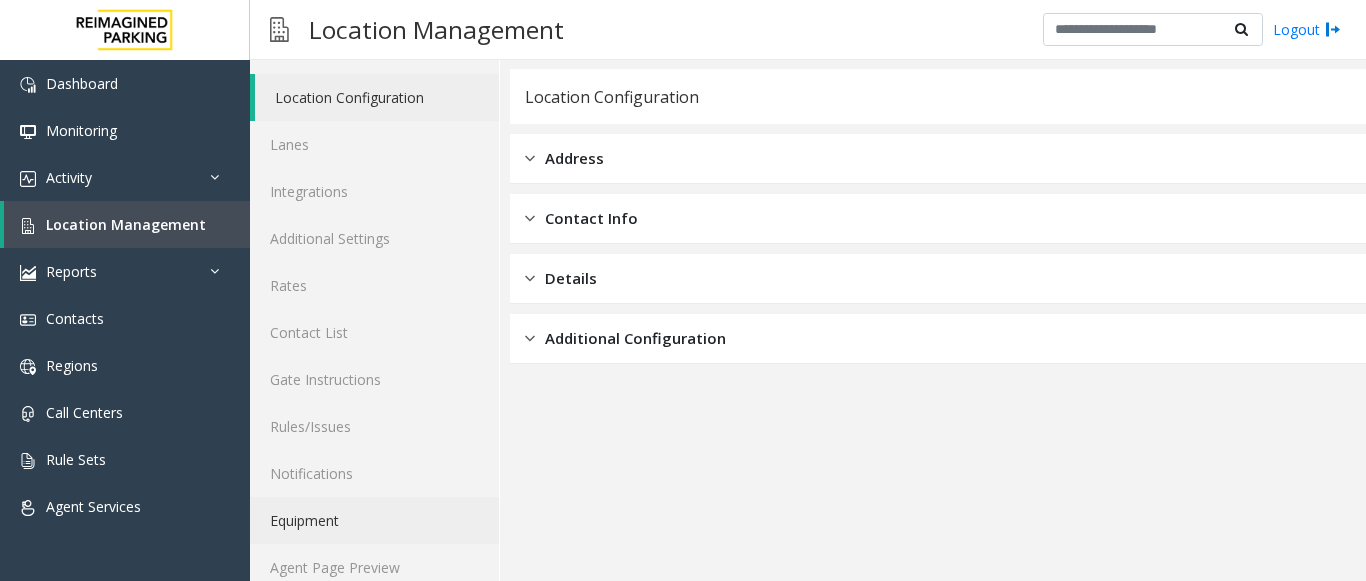 scroll, scrollTop: 78, scrollLeft: 0, axis: vertical 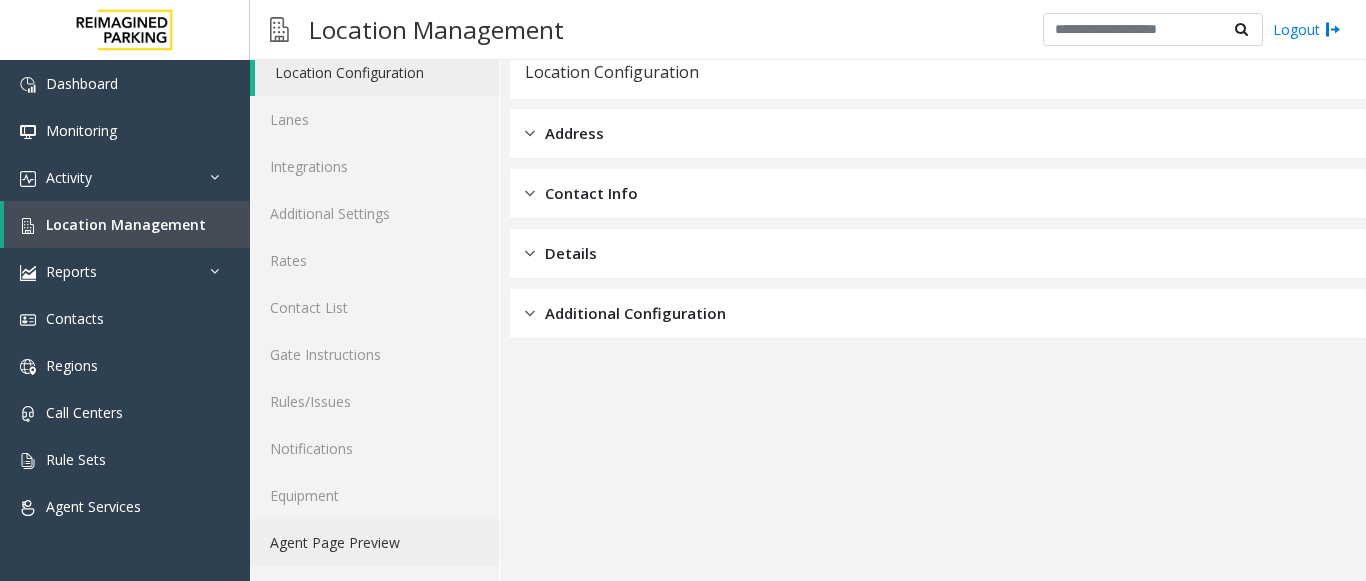 click on "Agent Page Preview" 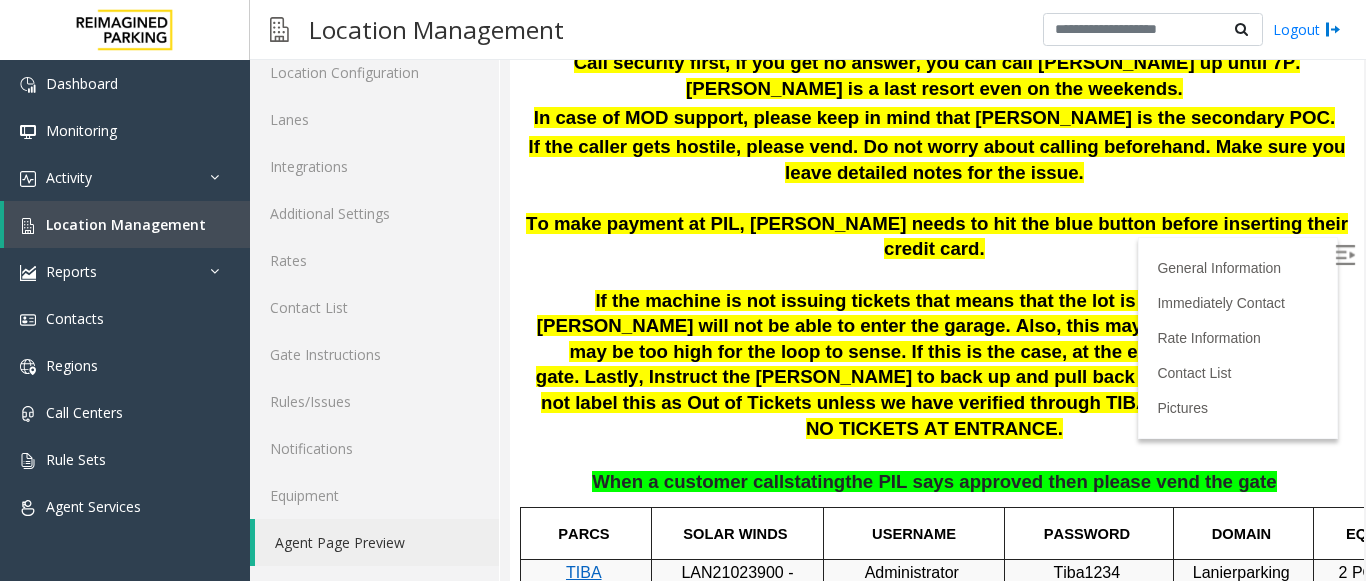 scroll, scrollTop: 800, scrollLeft: 0, axis: vertical 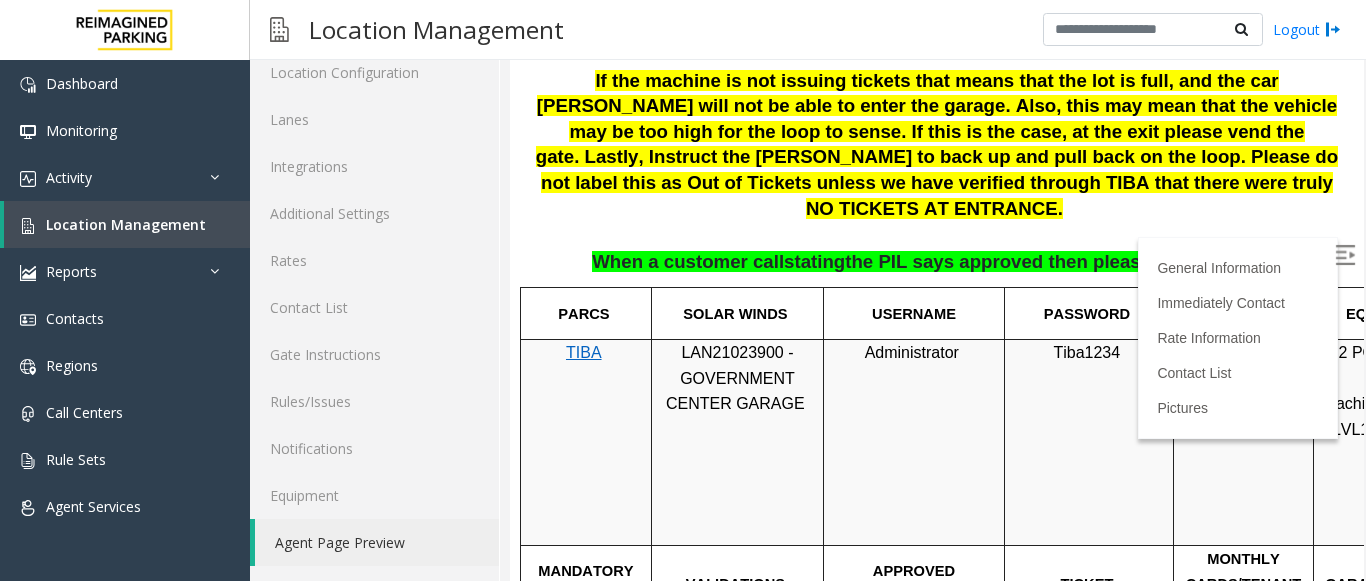 click at bounding box center (1345, 255) 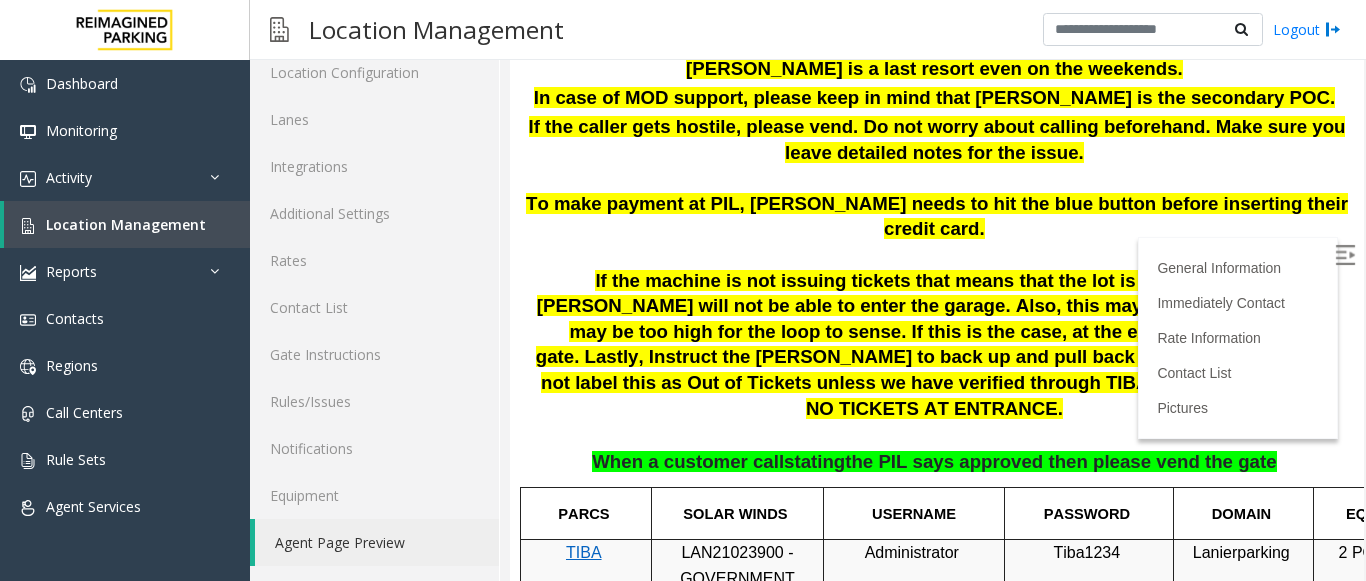 scroll, scrollTop: 700, scrollLeft: 0, axis: vertical 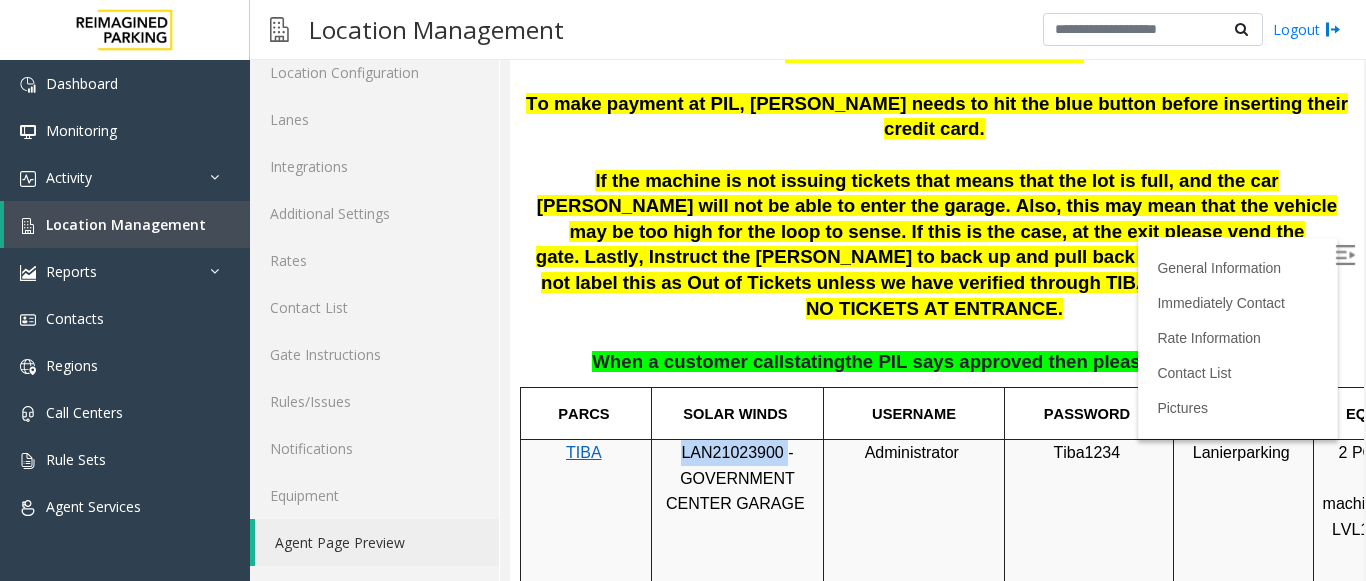 drag, startPoint x: 782, startPoint y: 452, endPoint x: 689, endPoint y: 456, distance: 93.08598 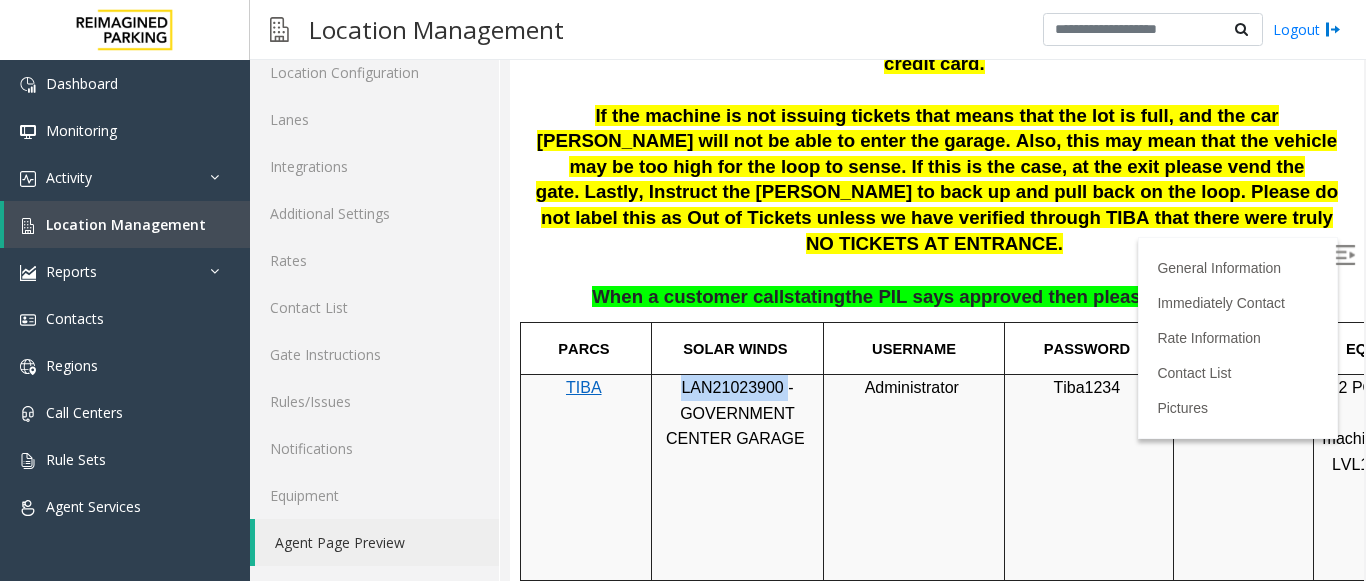 scroll, scrollTop: 800, scrollLeft: 0, axis: vertical 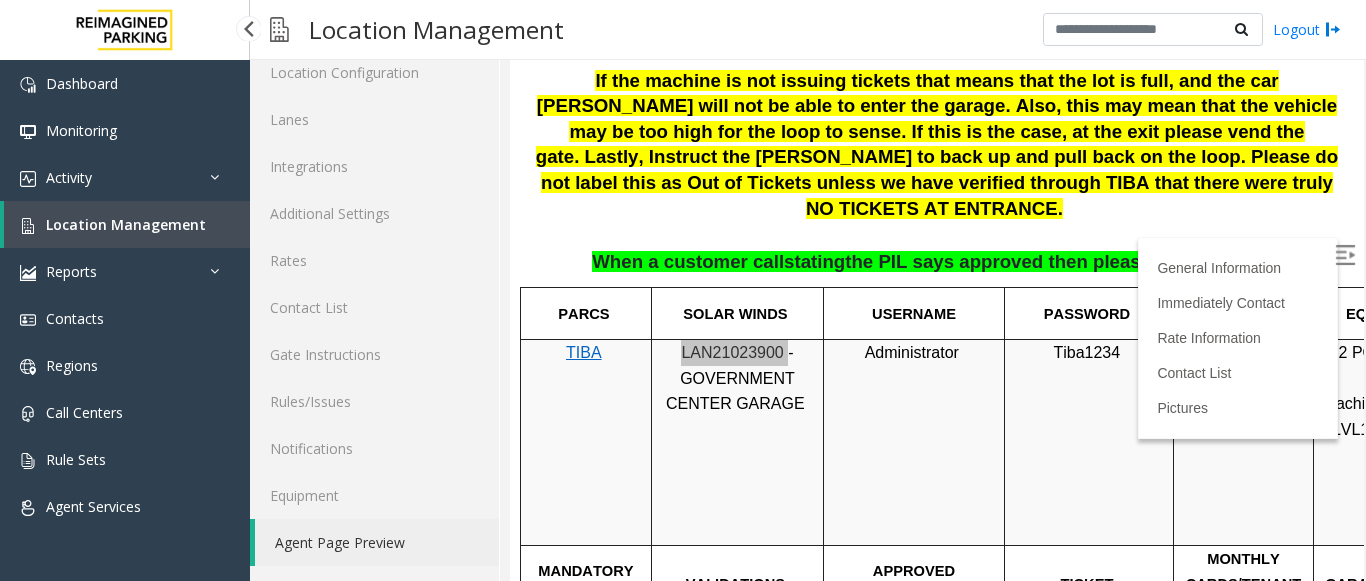 click on "Location Management" at bounding box center [126, 224] 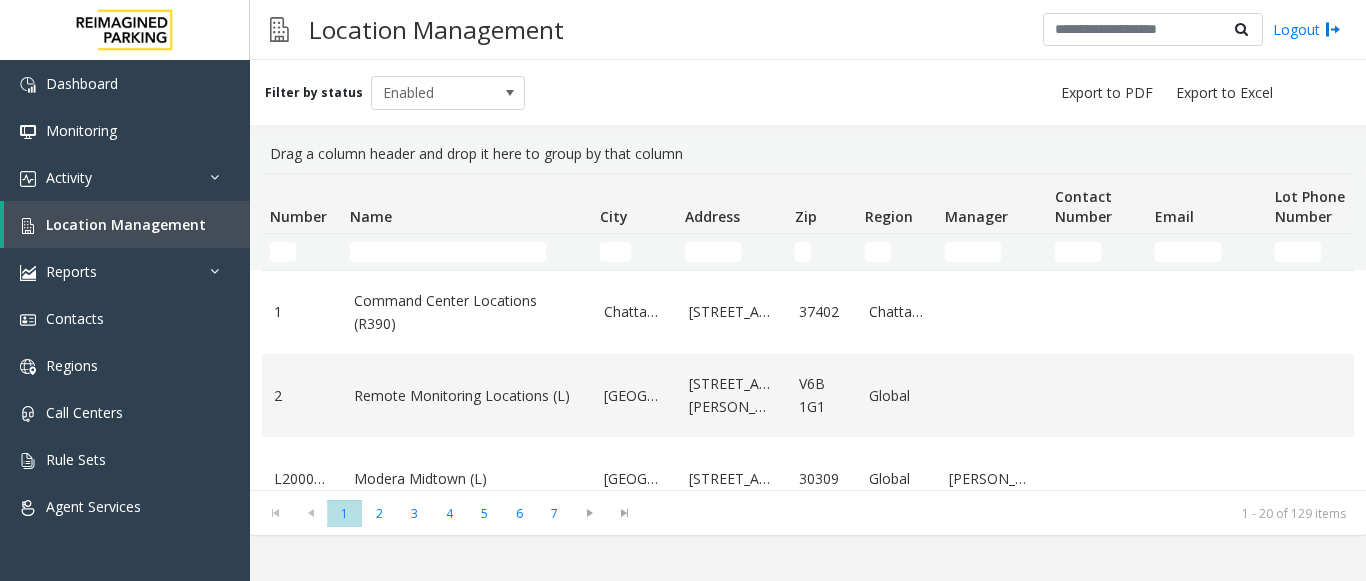 click 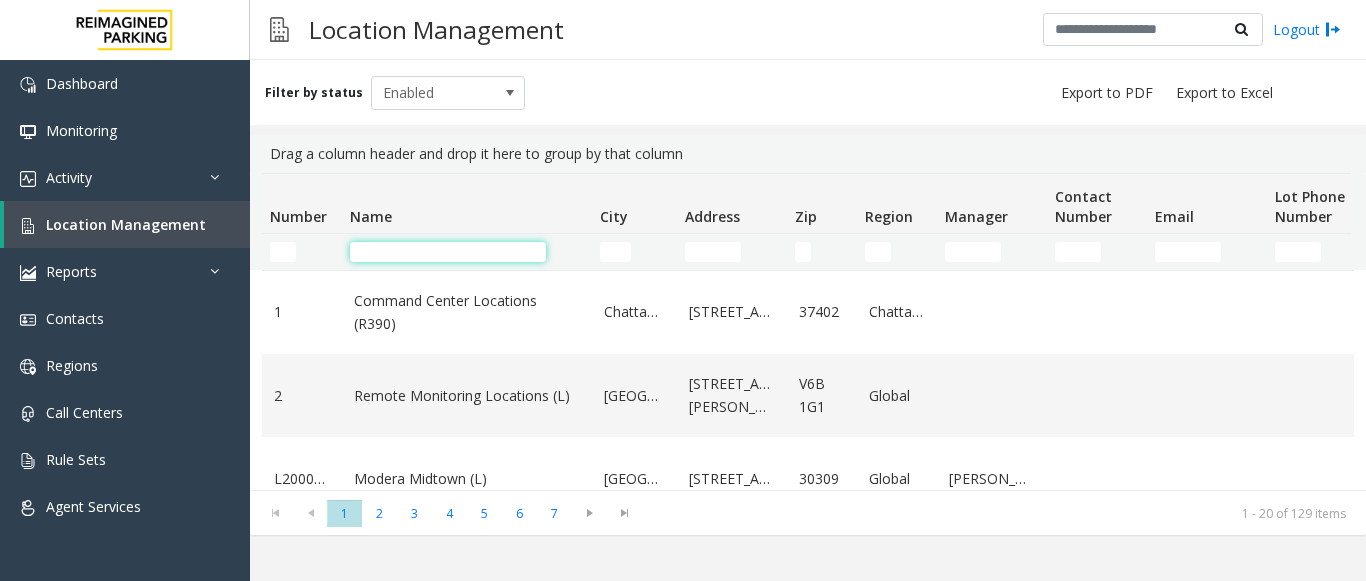 click 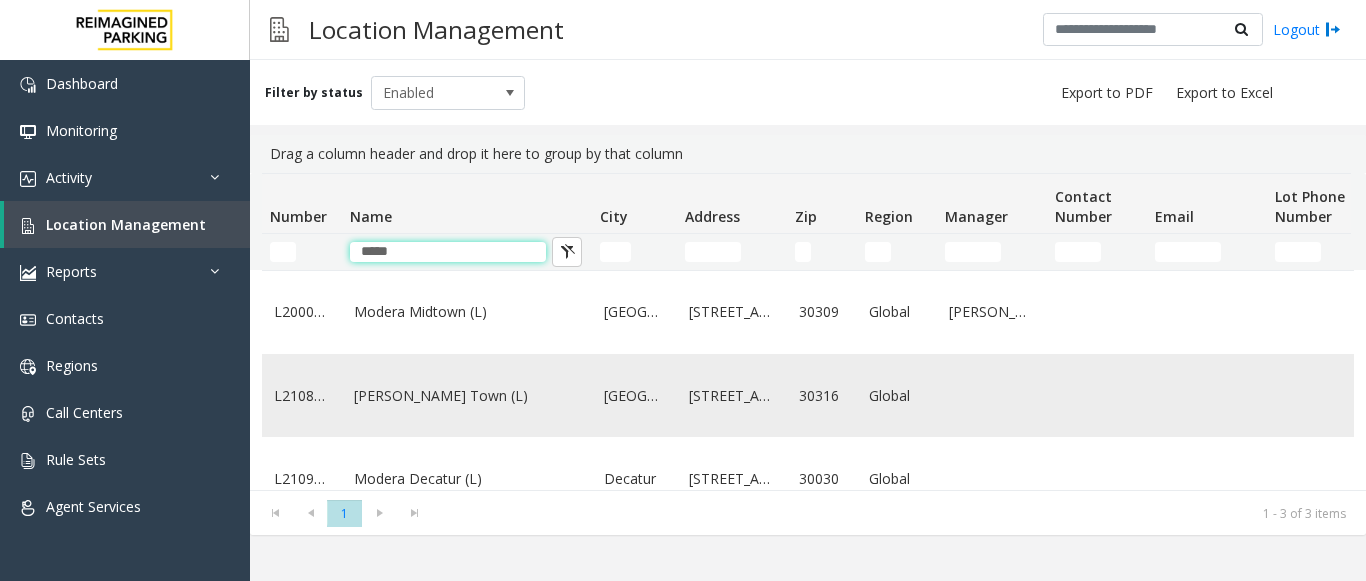 type on "*****" 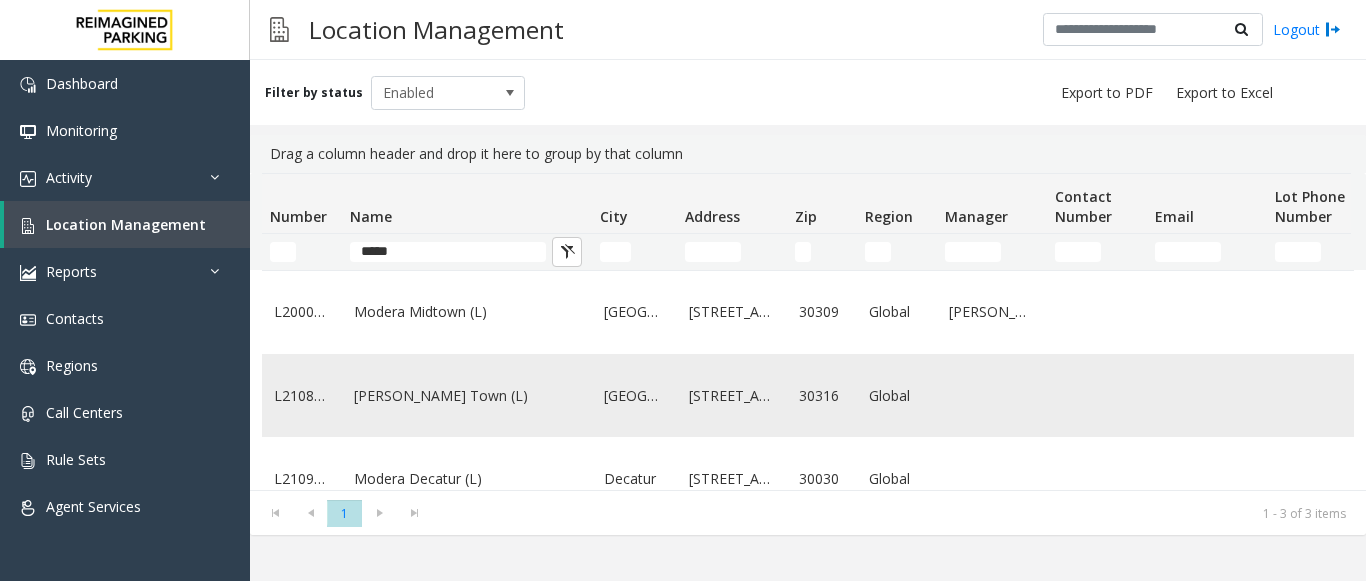click on "[PERSON_NAME] Town (L)" 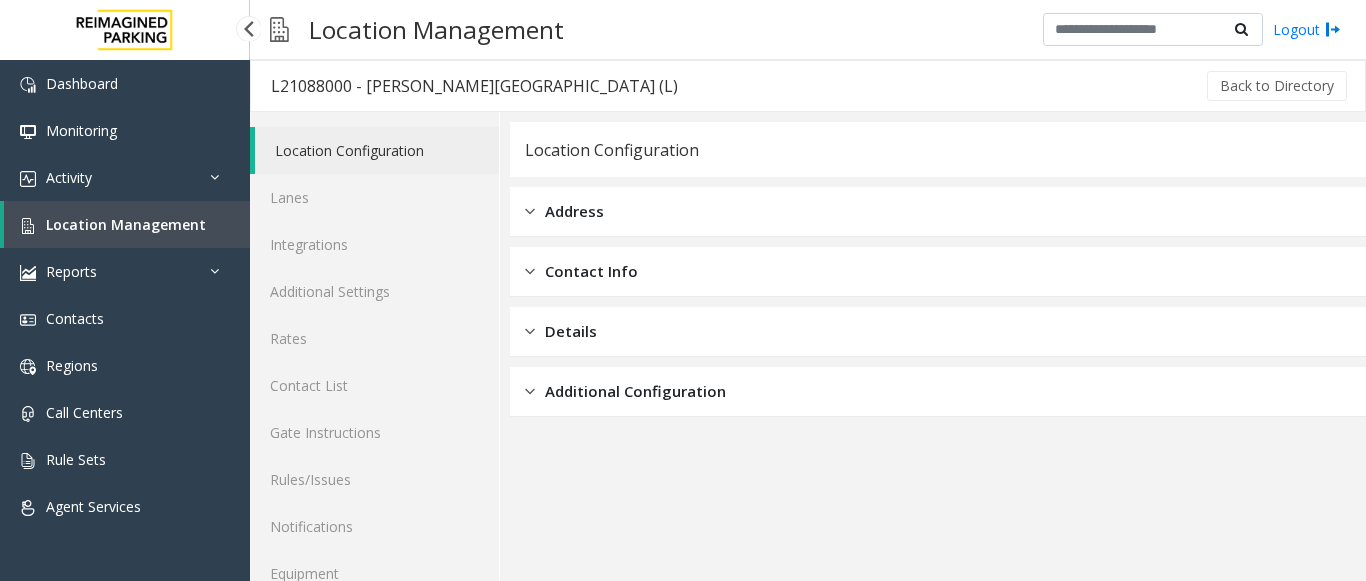 click on "Location Management" at bounding box center [126, 224] 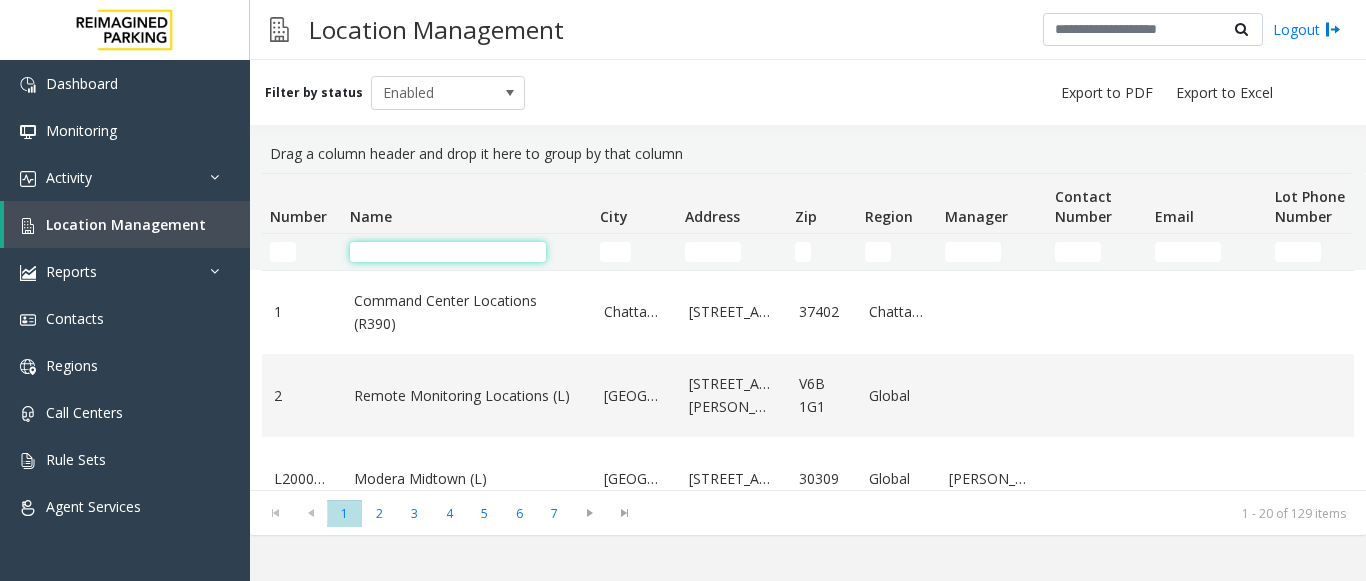 click 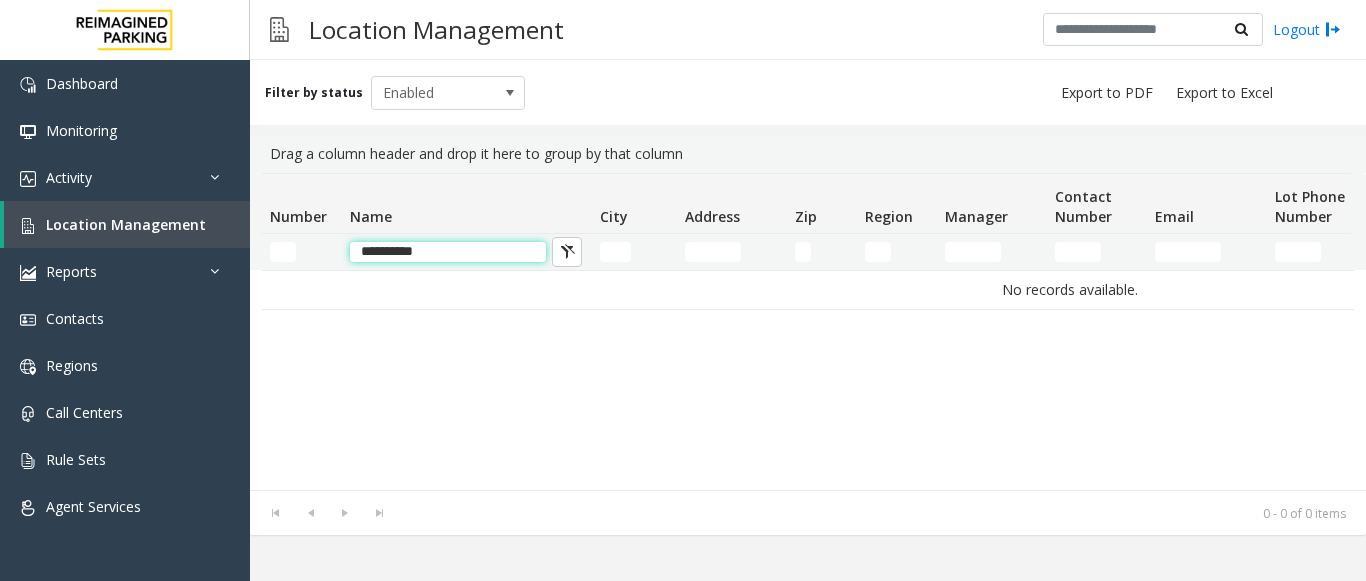 click on "**********" 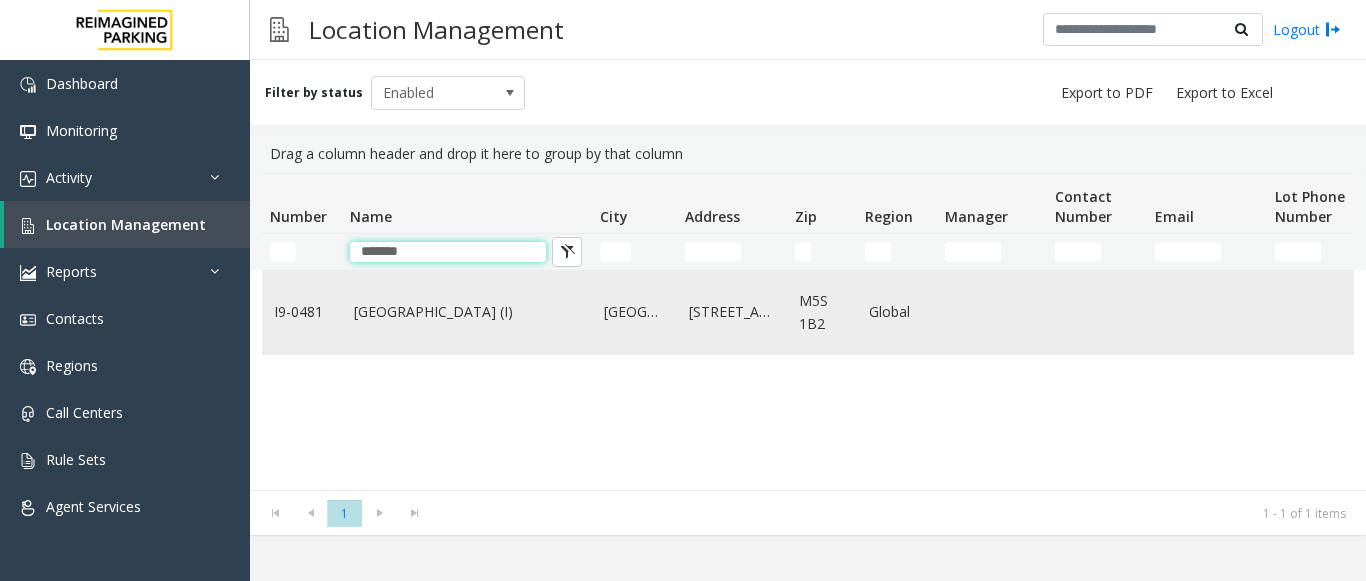 type on "*******" 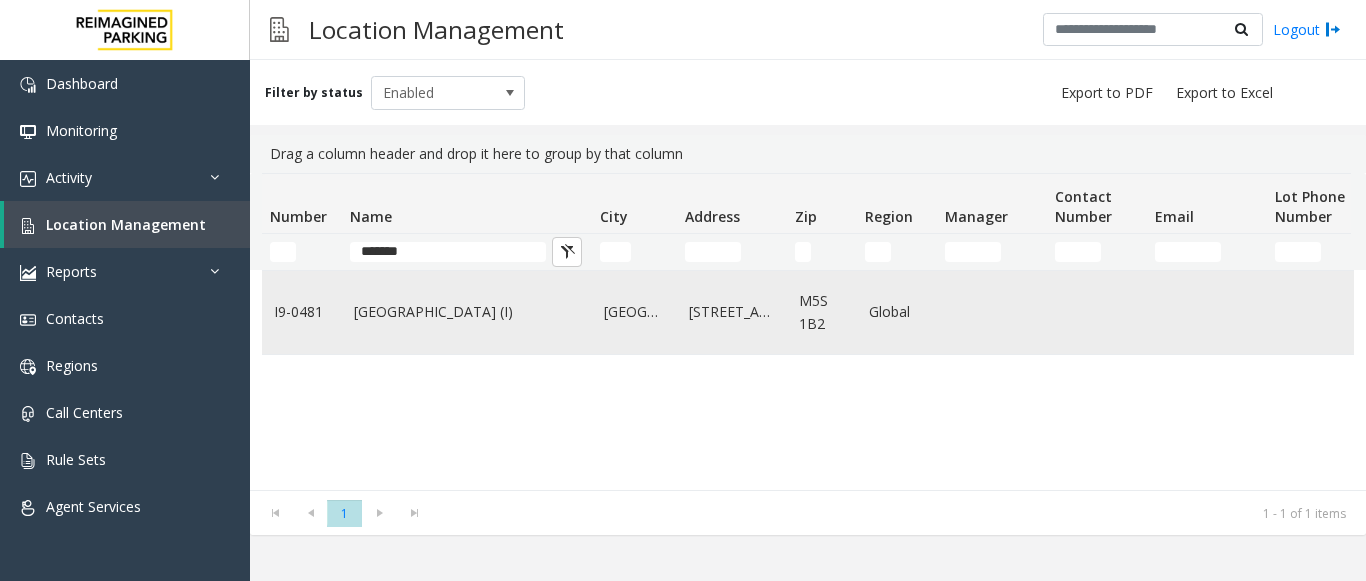 click on "[GEOGRAPHIC_DATA] (I)" 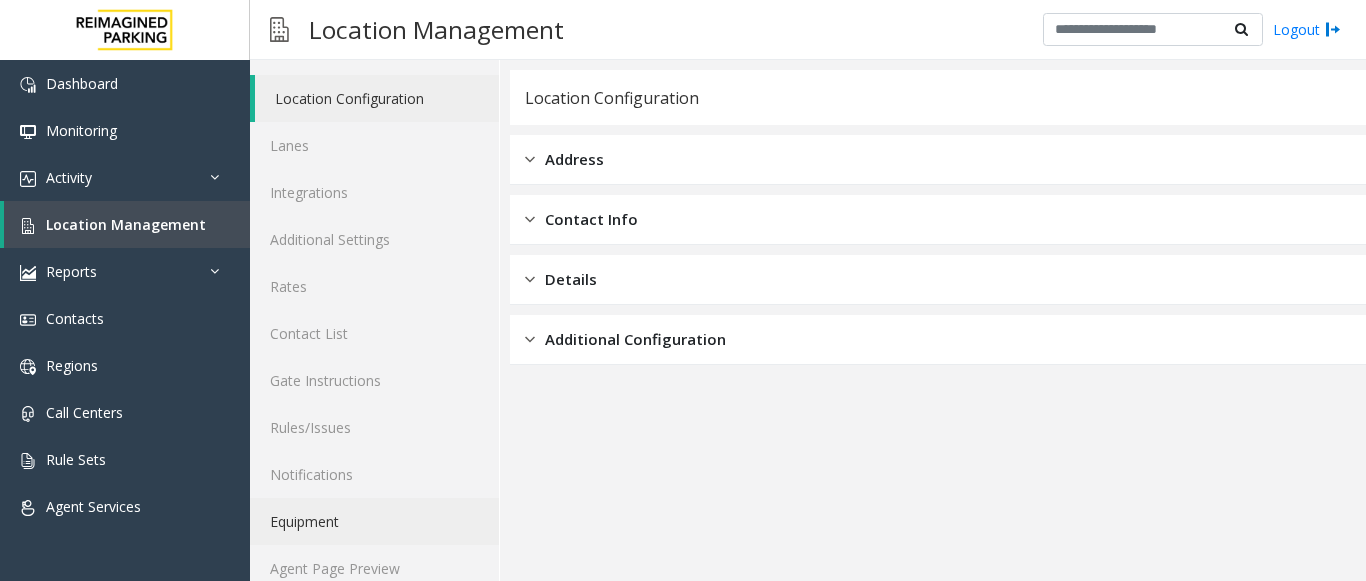 scroll, scrollTop: 78, scrollLeft: 0, axis: vertical 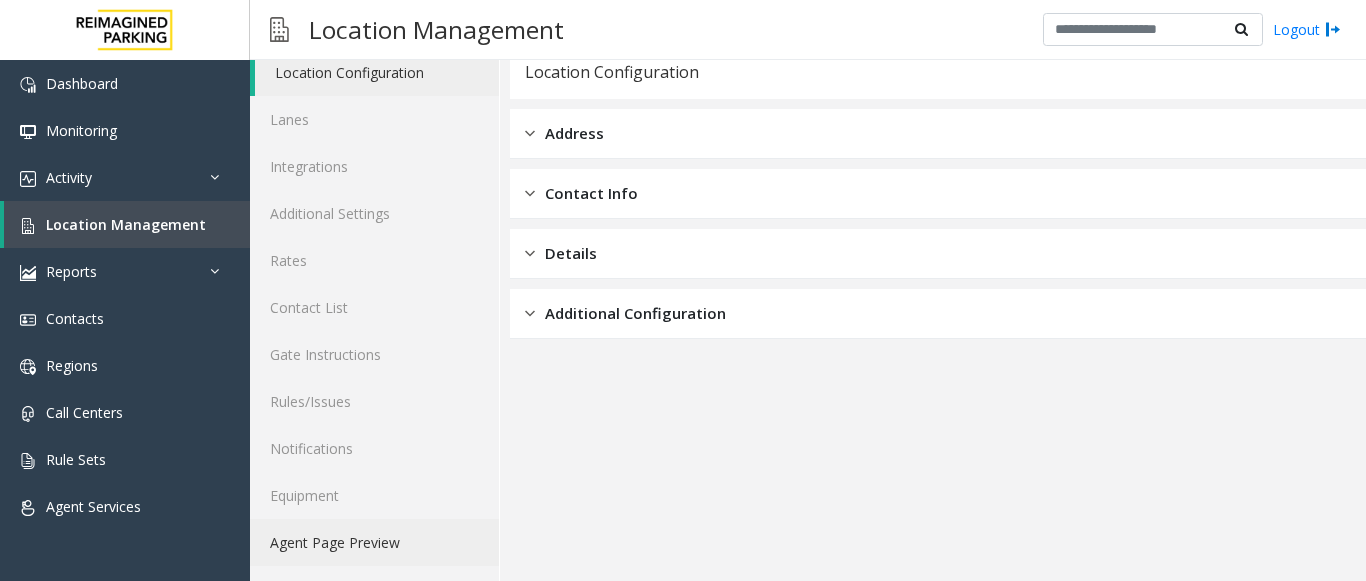 click on "Agent Page Preview" 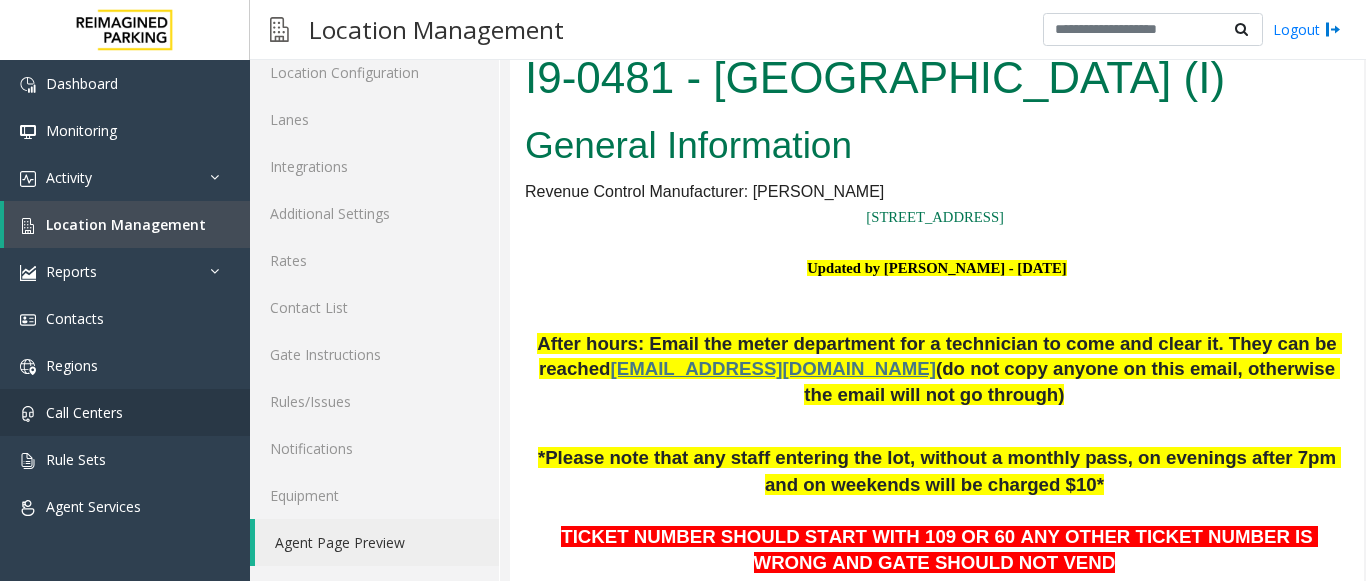 scroll, scrollTop: 0, scrollLeft: 0, axis: both 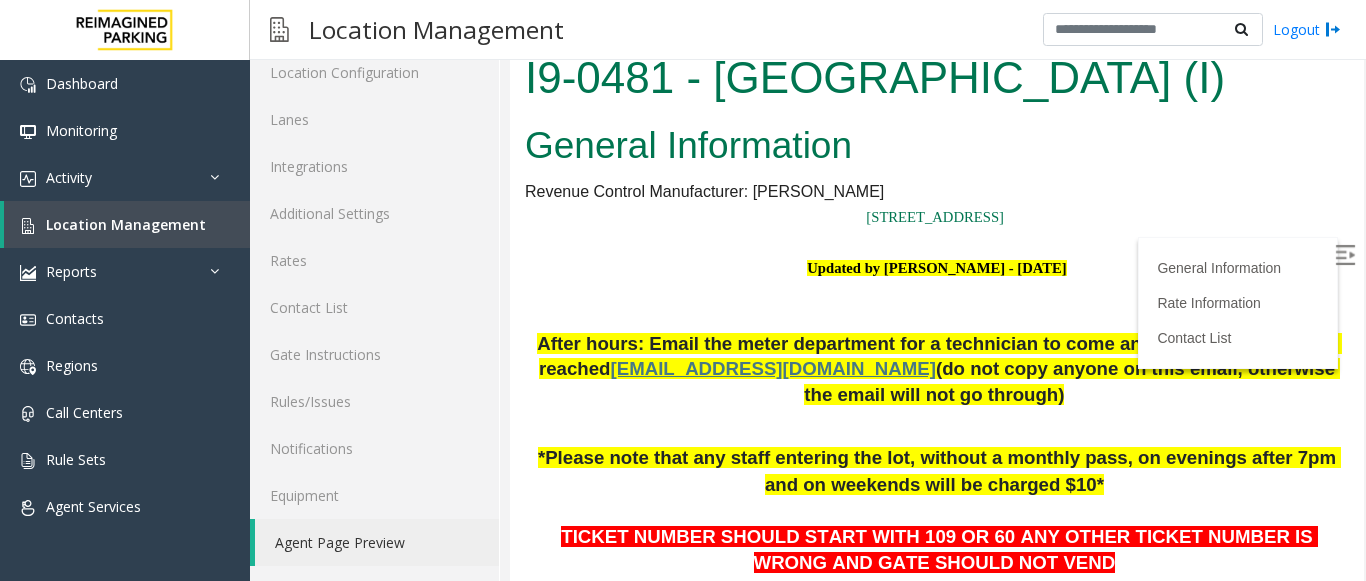 click at bounding box center [1347, 258] 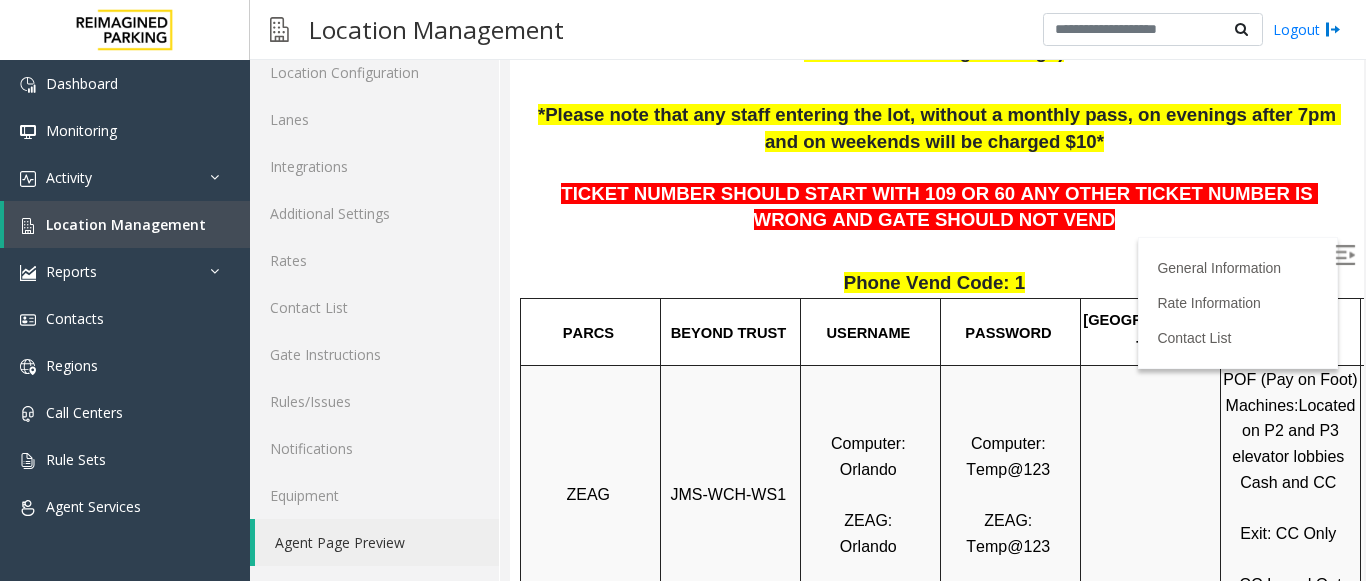 scroll, scrollTop: 300, scrollLeft: 0, axis: vertical 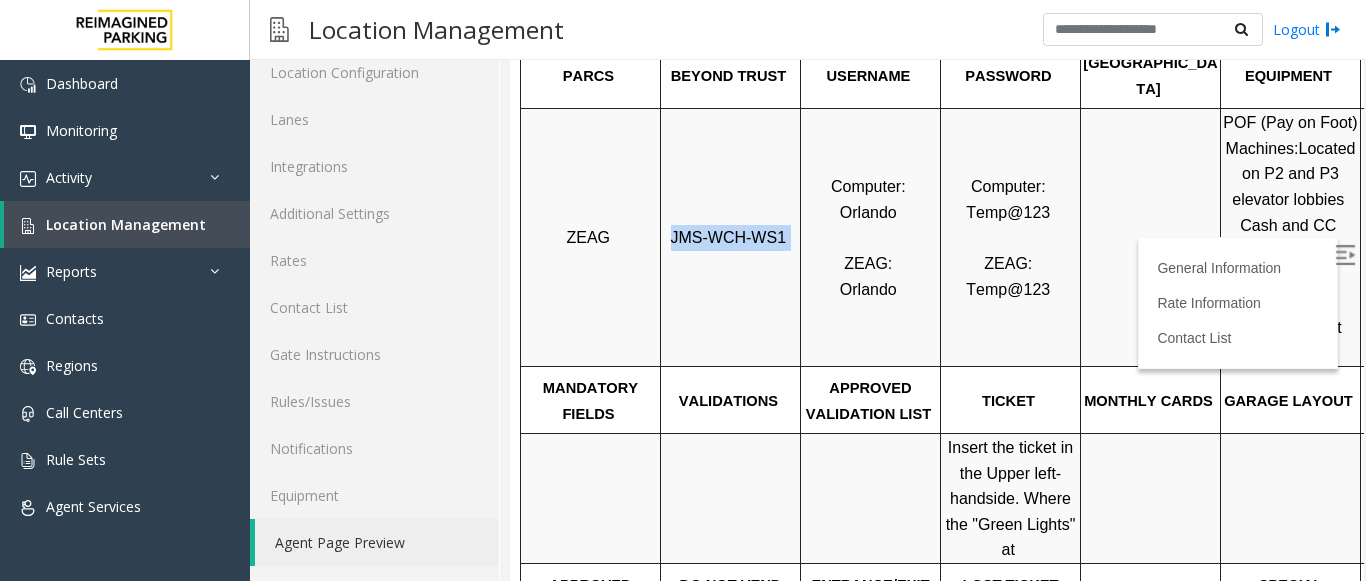 drag, startPoint x: 679, startPoint y: 235, endPoint x: 790, endPoint y: 254, distance: 112.61439 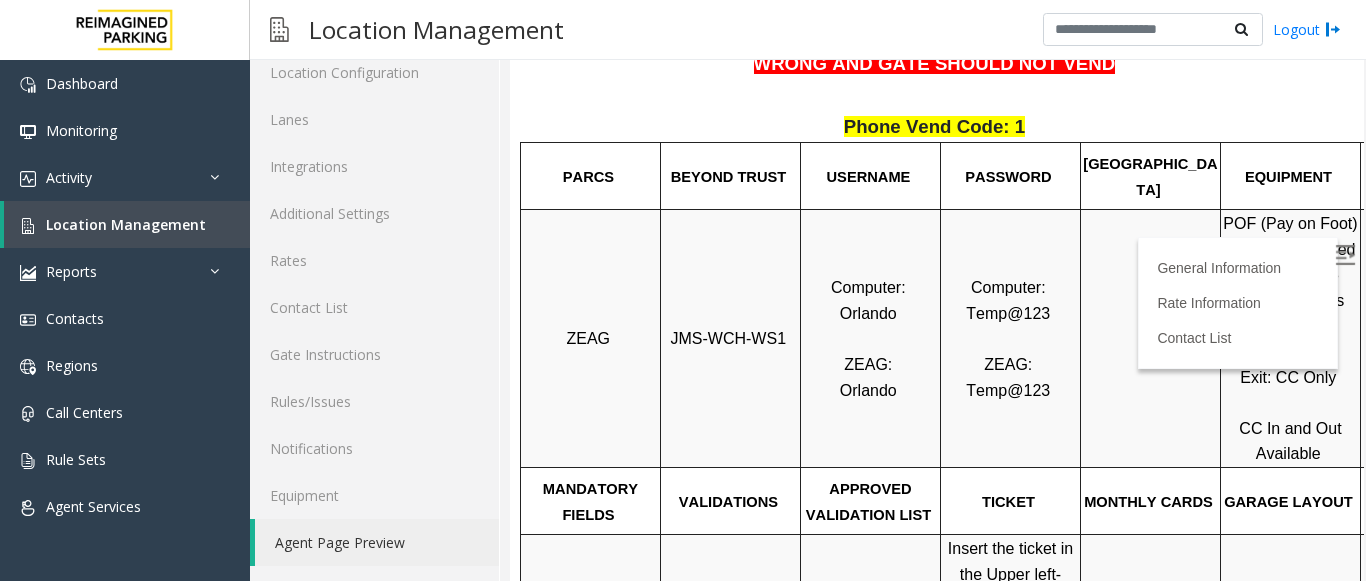 scroll, scrollTop: 500, scrollLeft: 0, axis: vertical 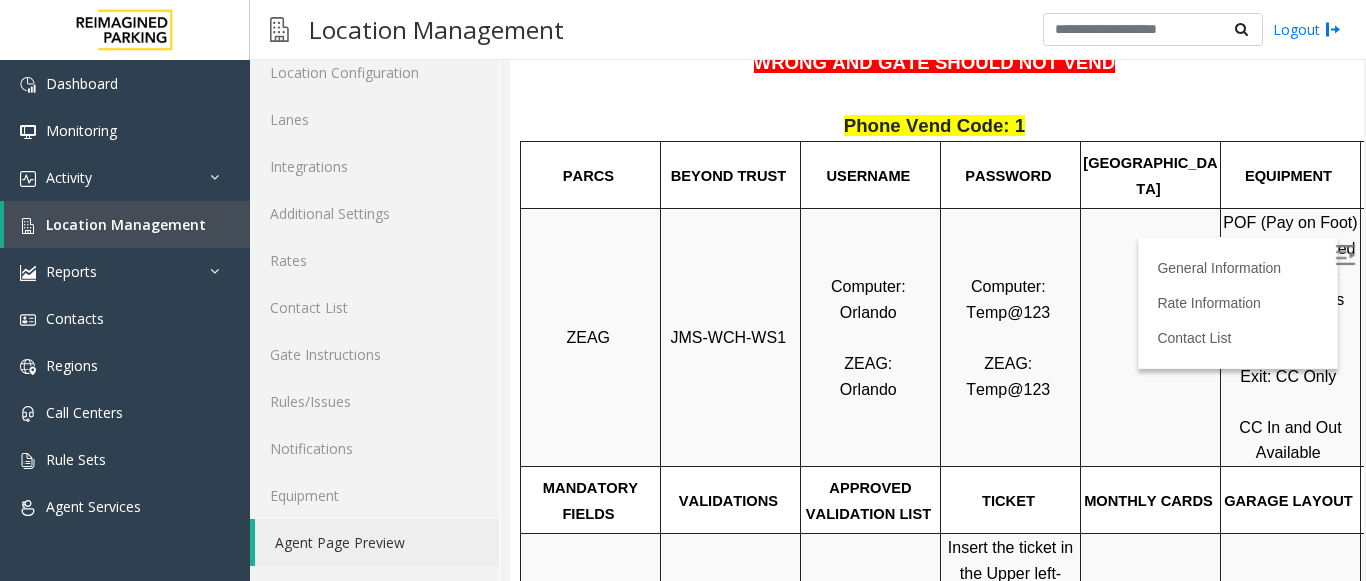 click at bounding box center [1345, 255] 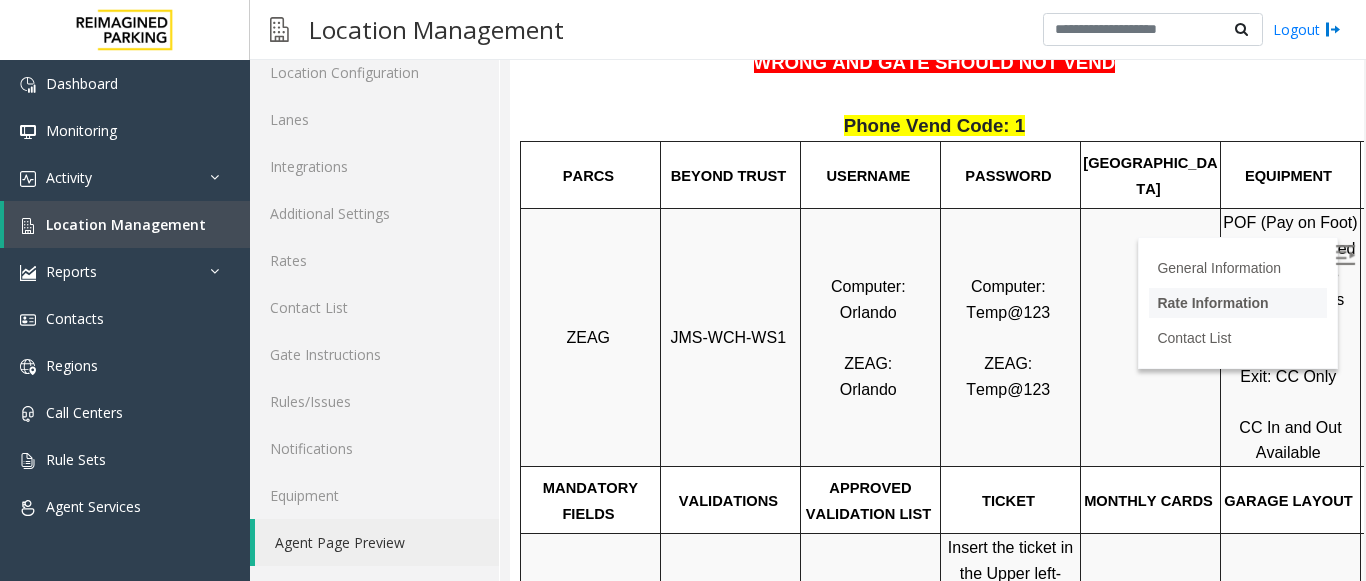 click on "Rate Information" at bounding box center (1238, 303) 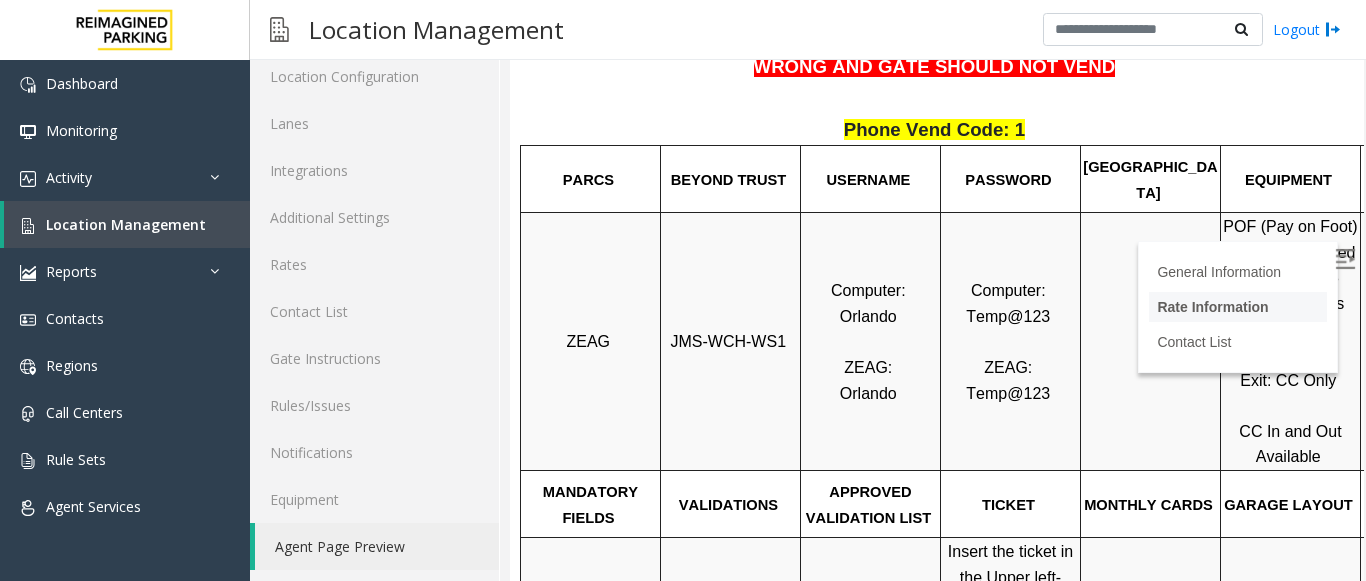 scroll, scrollTop: 5932, scrollLeft: 0, axis: vertical 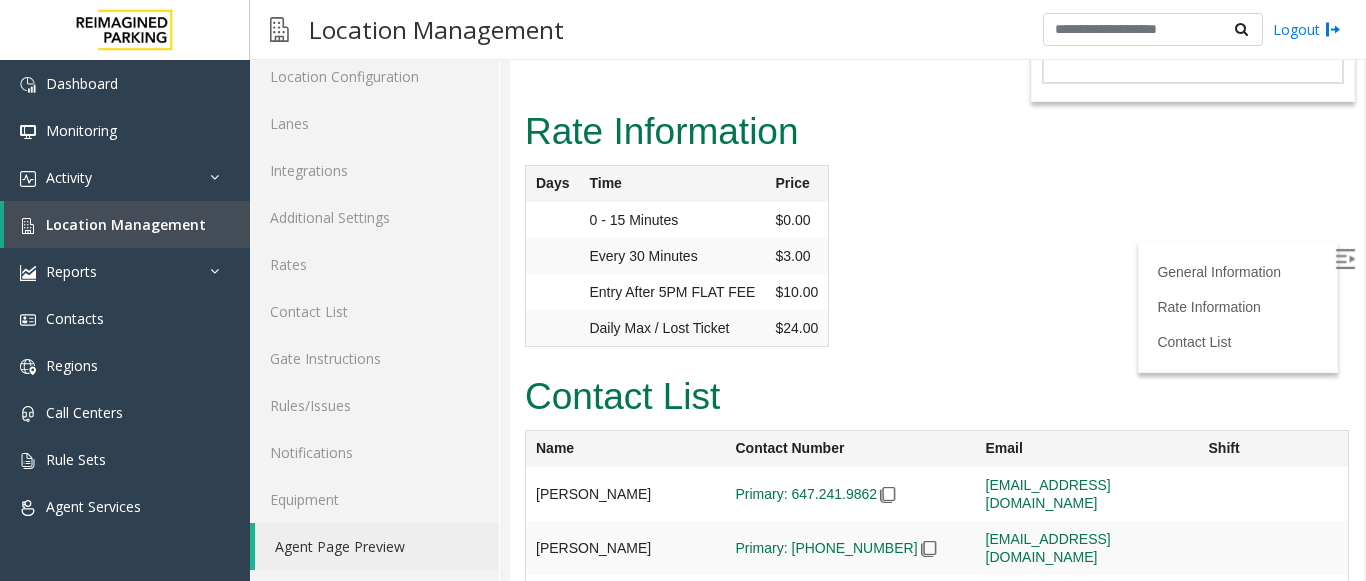 click on "Rate Information
Days
Time
Price
0 - 15 Minutes
$0.00
Every 30 Minutes
$3.00
Entry After 5PM FLAT FEE
$10.00
Daily Max / Lost Ticket
$24.00" at bounding box center (937, 234) 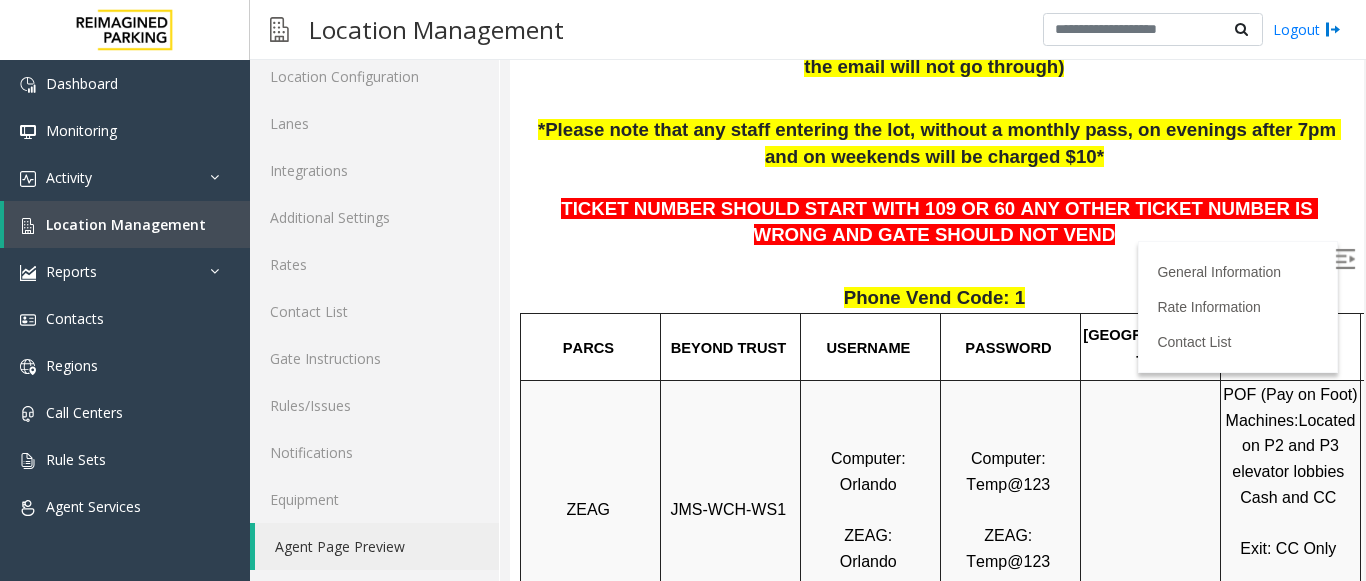 scroll, scrollTop: 199, scrollLeft: 0, axis: vertical 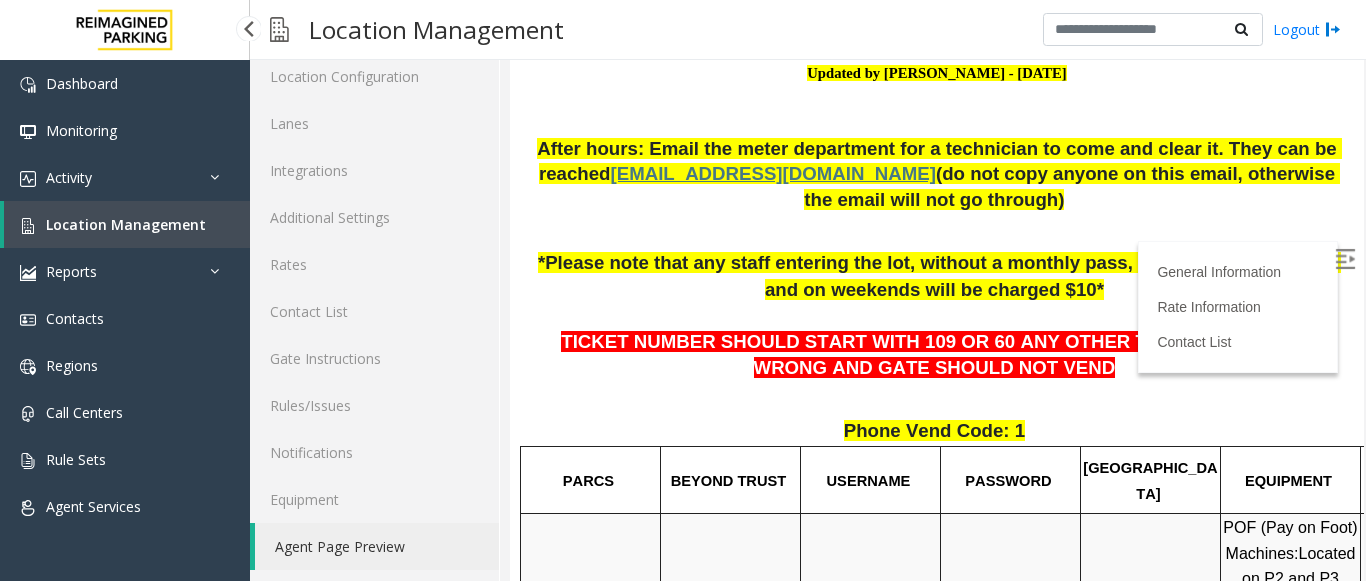 click on "Location Management" at bounding box center [126, 224] 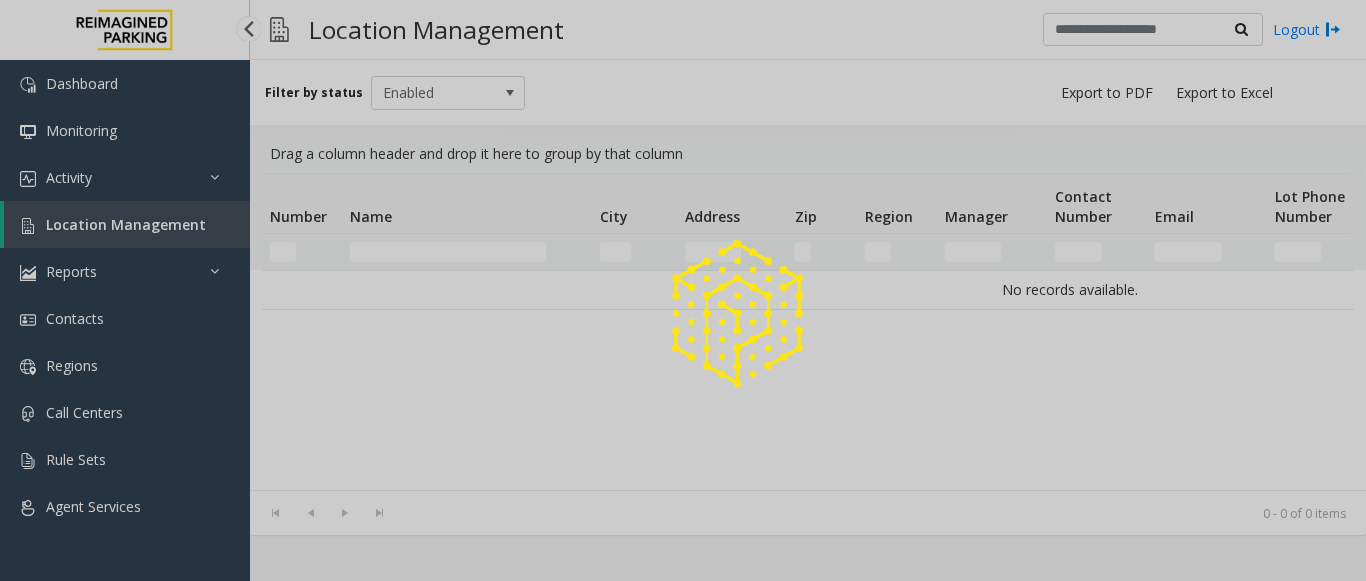 scroll, scrollTop: 0, scrollLeft: 0, axis: both 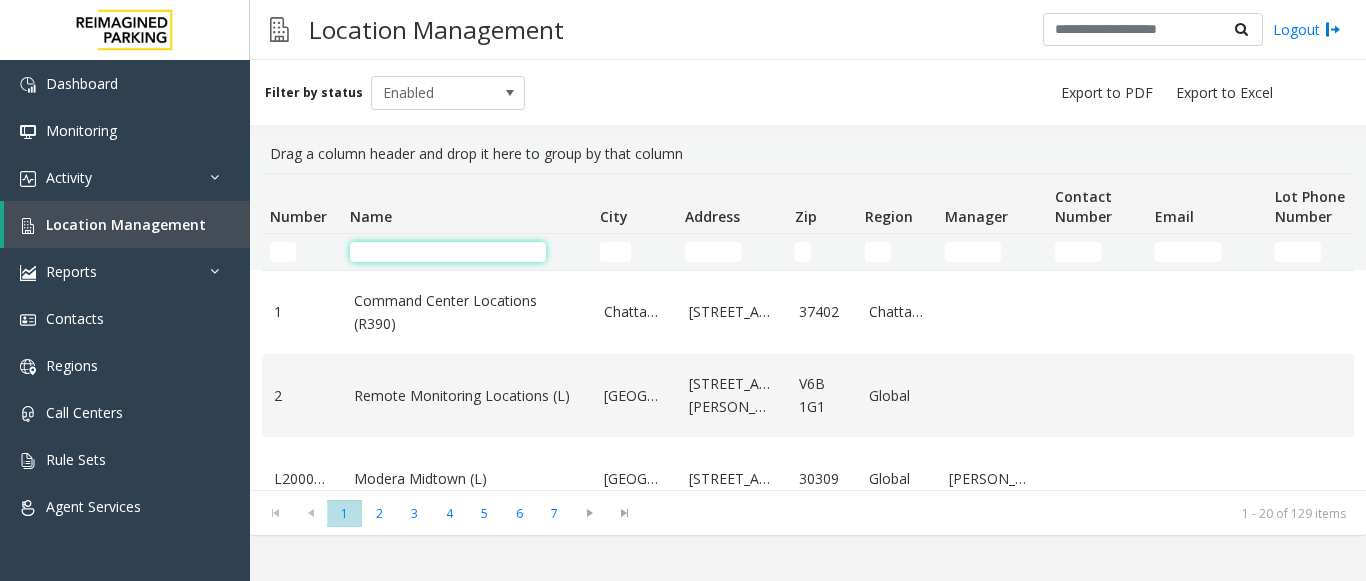 click 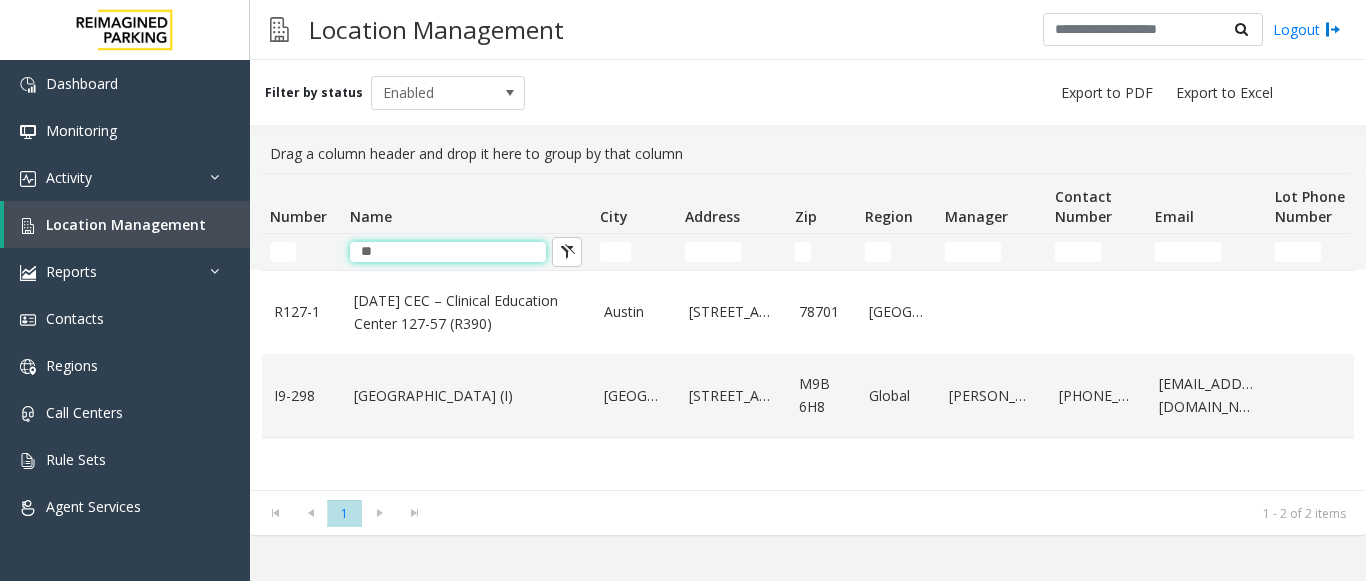 type on "**" 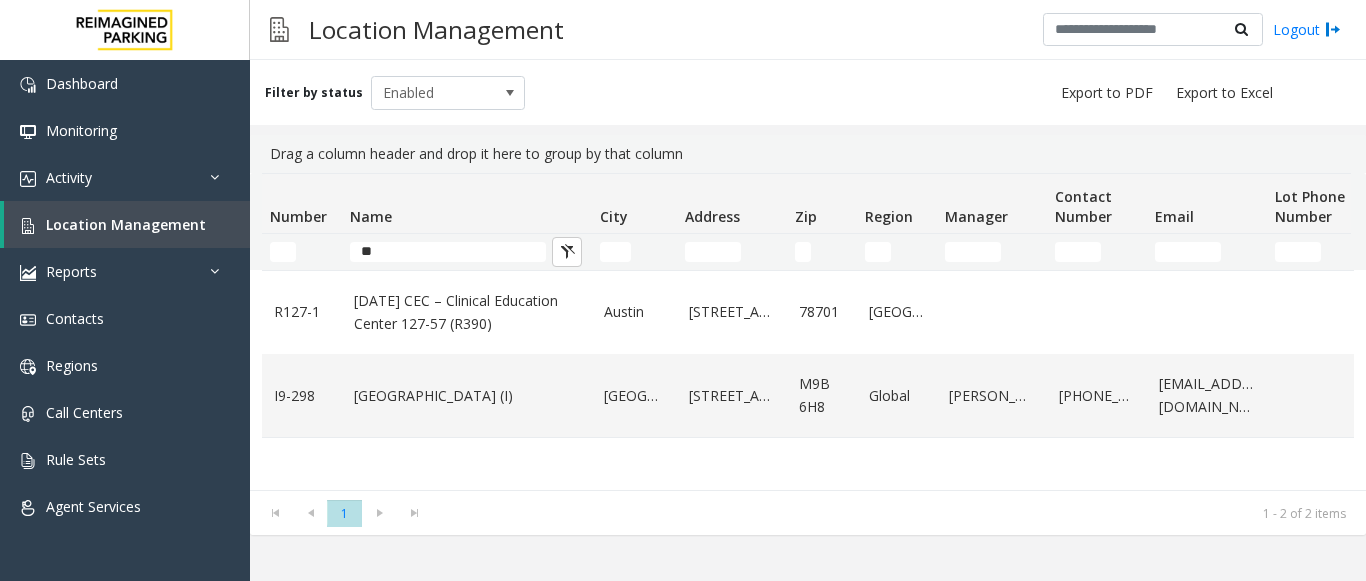 click on "**" 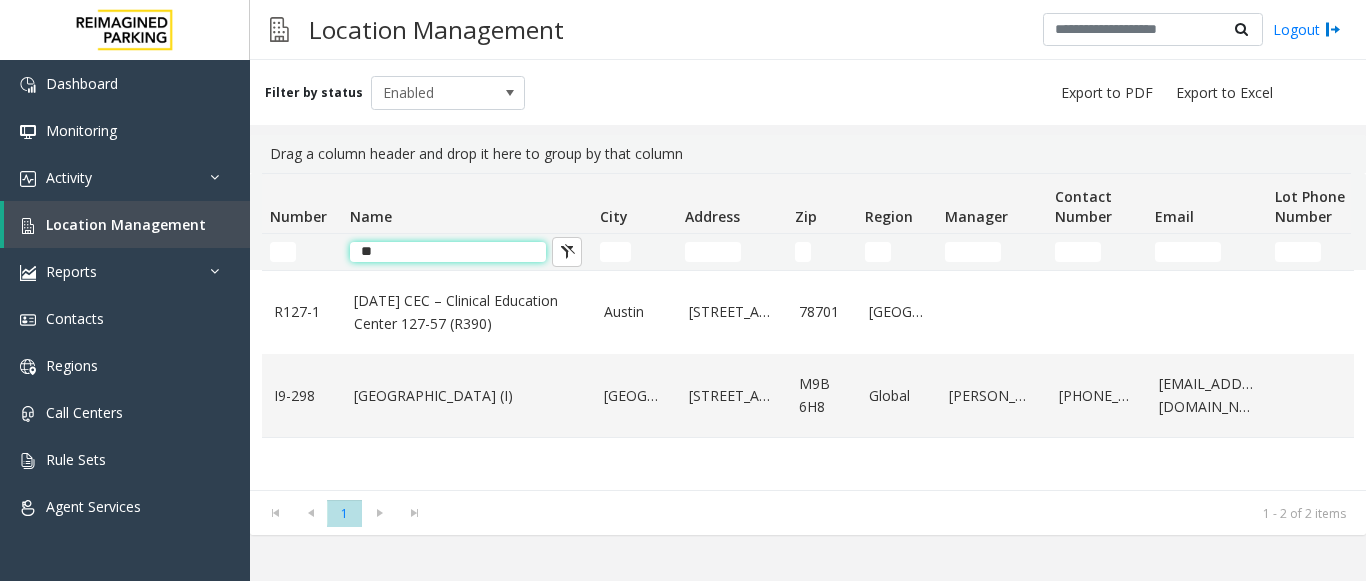 click on "**" 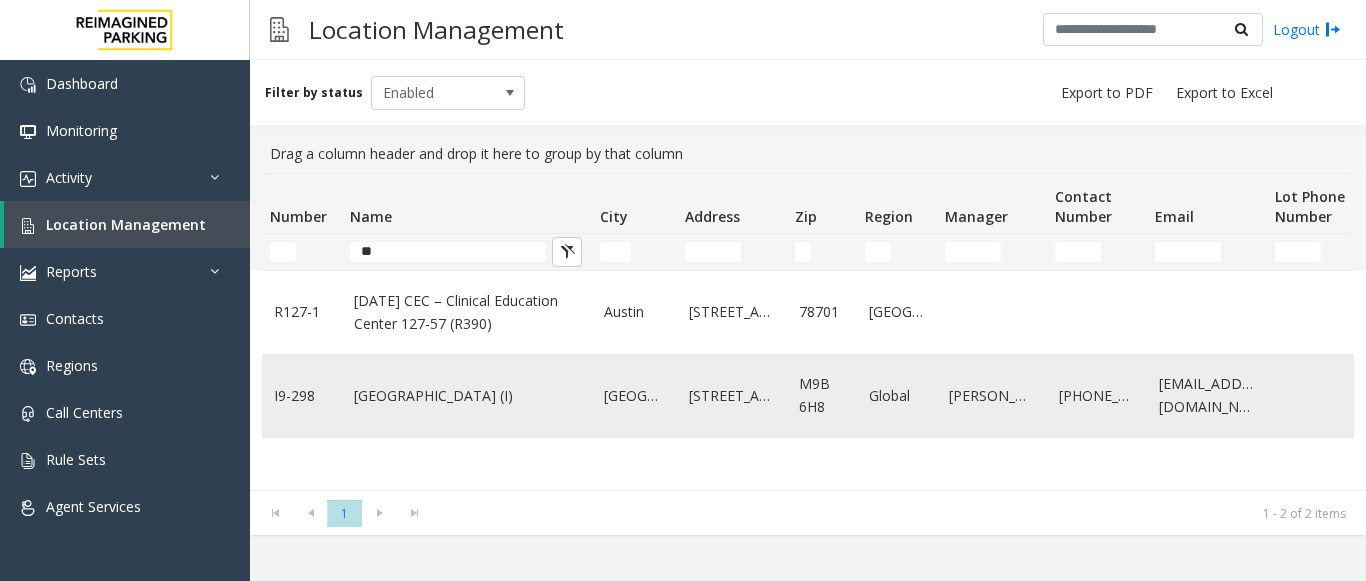 click on "[GEOGRAPHIC_DATA] (I)" 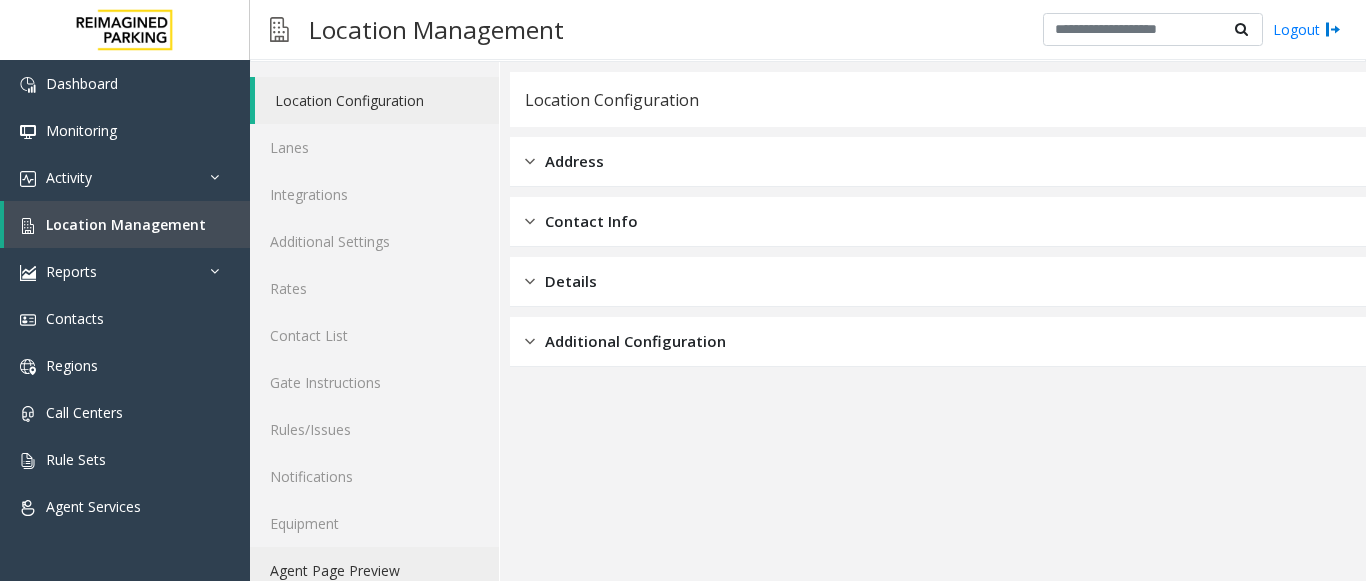 scroll, scrollTop: 78, scrollLeft: 0, axis: vertical 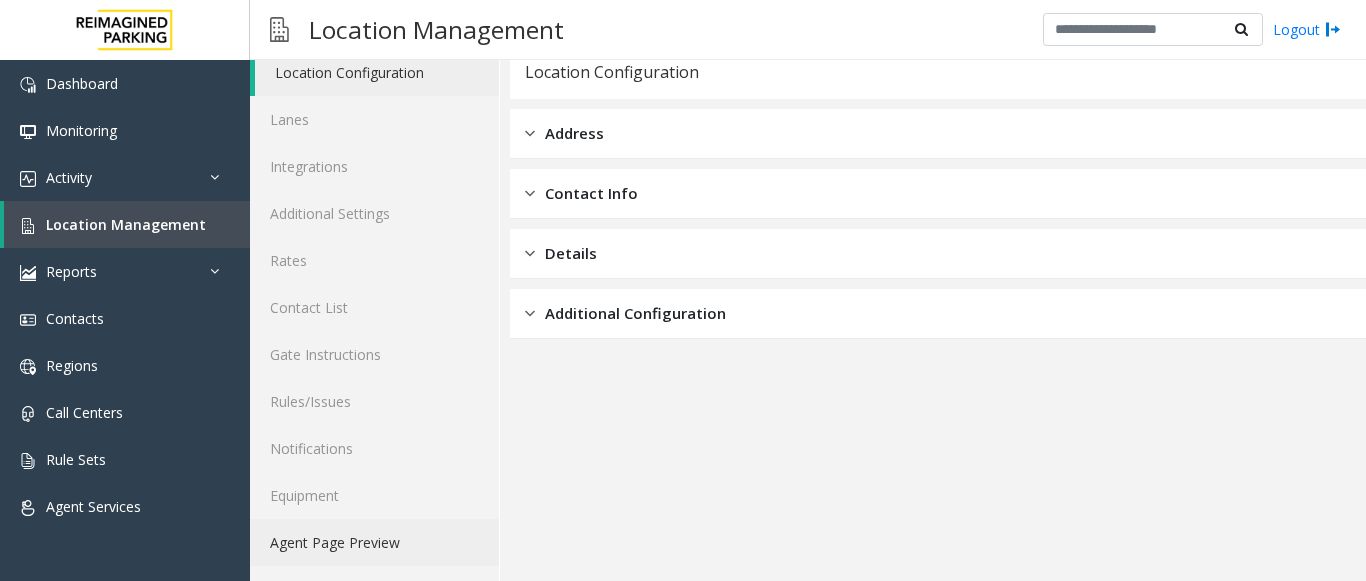 click on "Agent Page Preview" 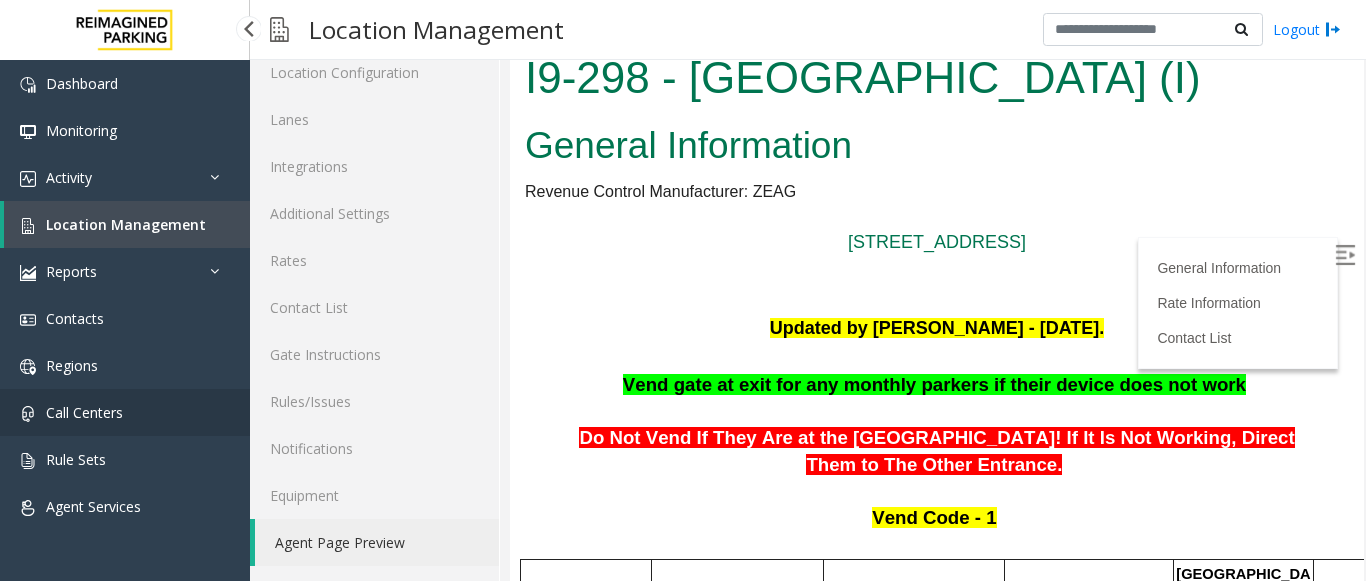 scroll, scrollTop: 0, scrollLeft: 0, axis: both 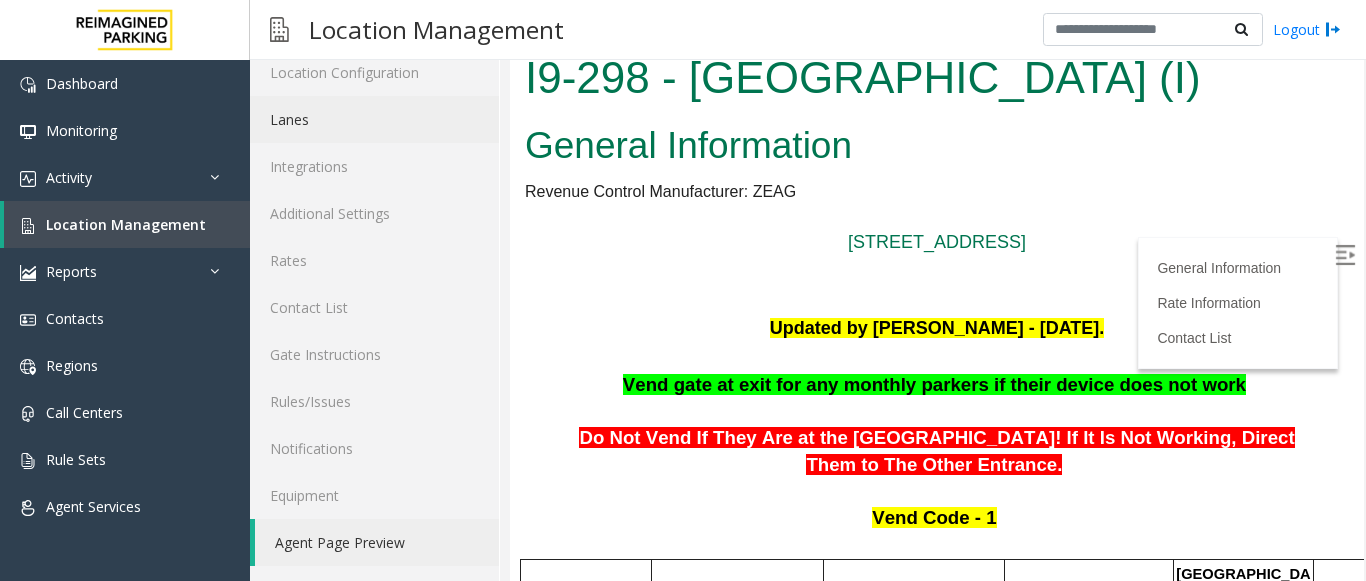 click on "Lanes" 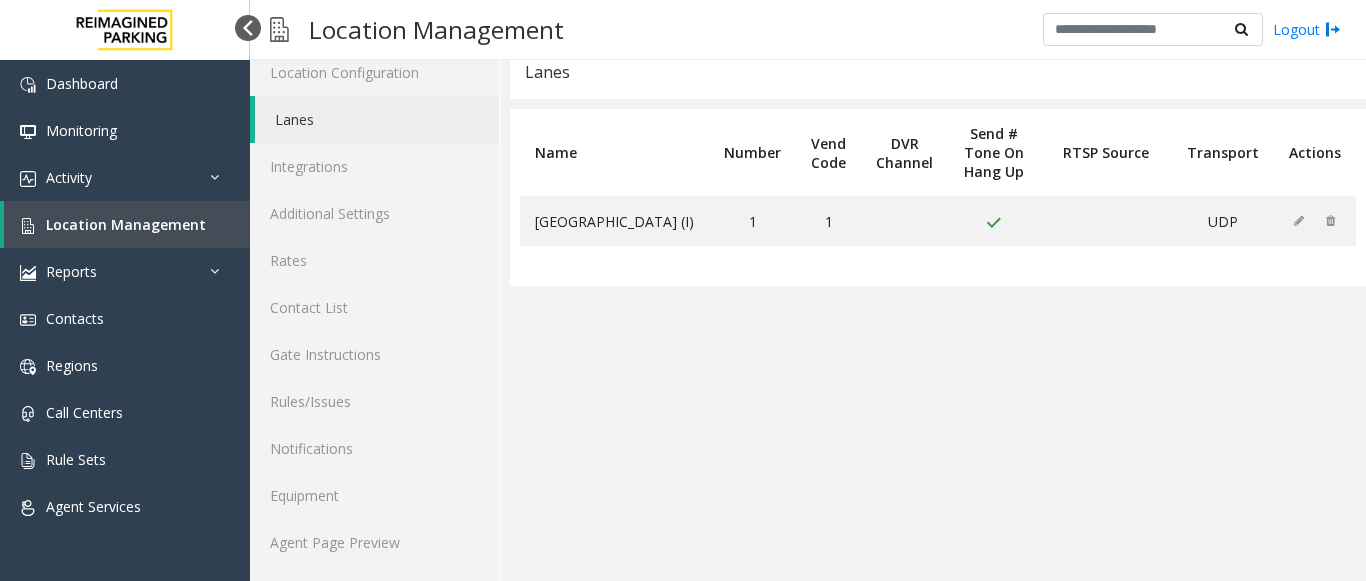 click at bounding box center (248, 28) 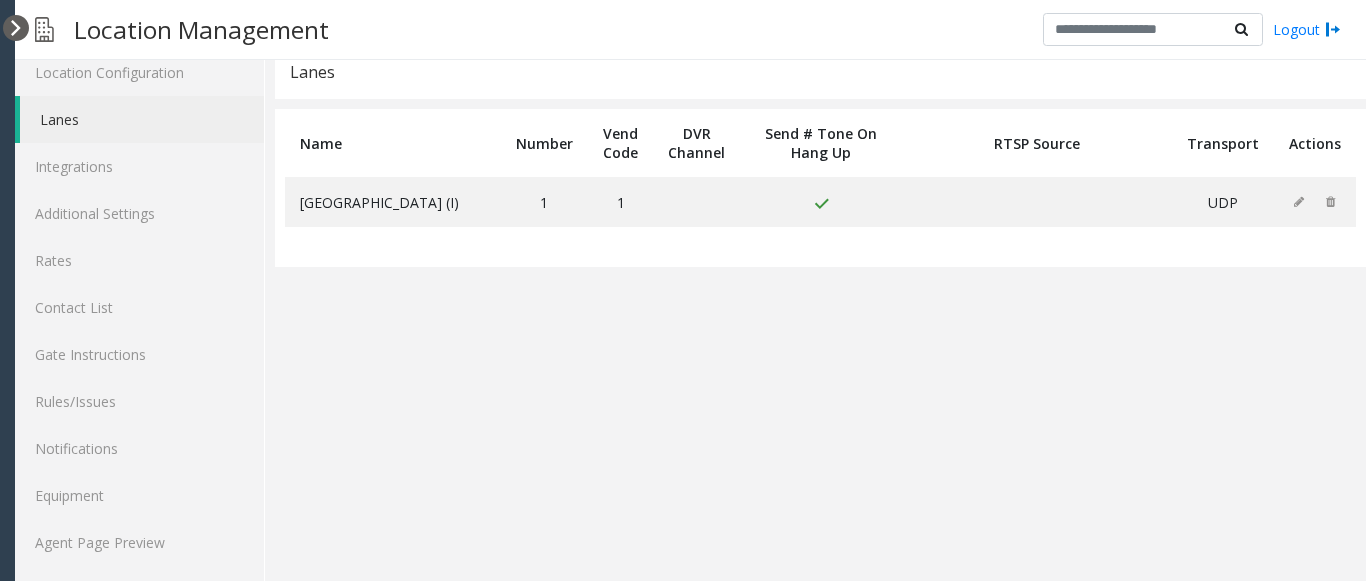 click at bounding box center (16, 28) 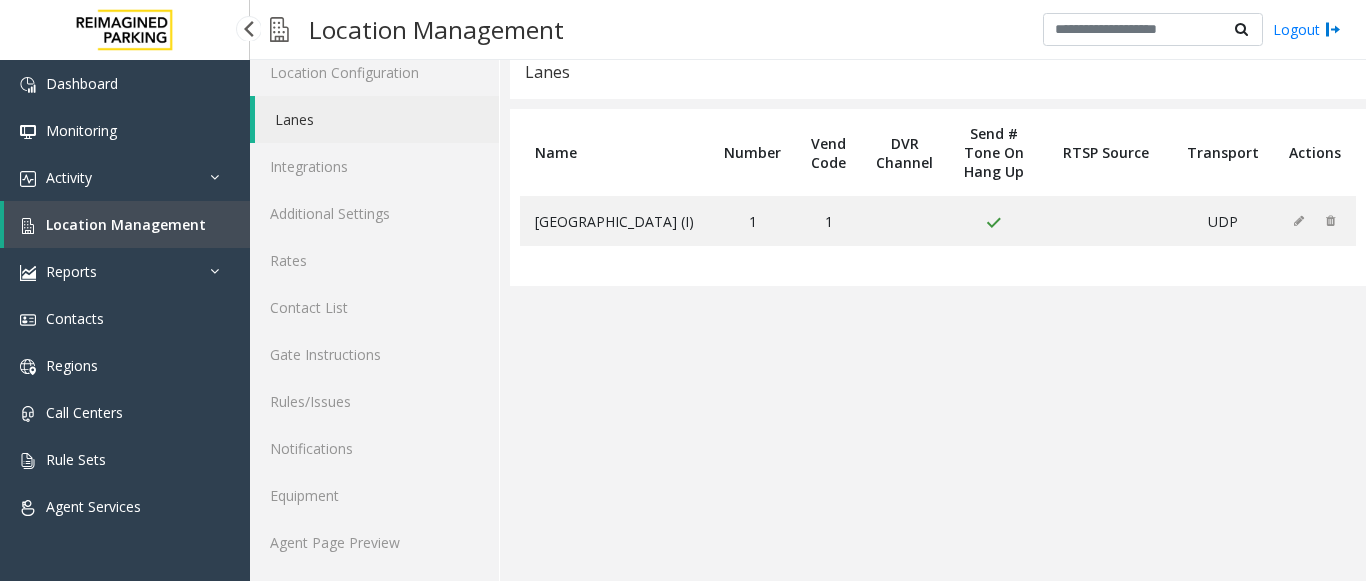 click on "Location Management" at bounding box center (126, 224) 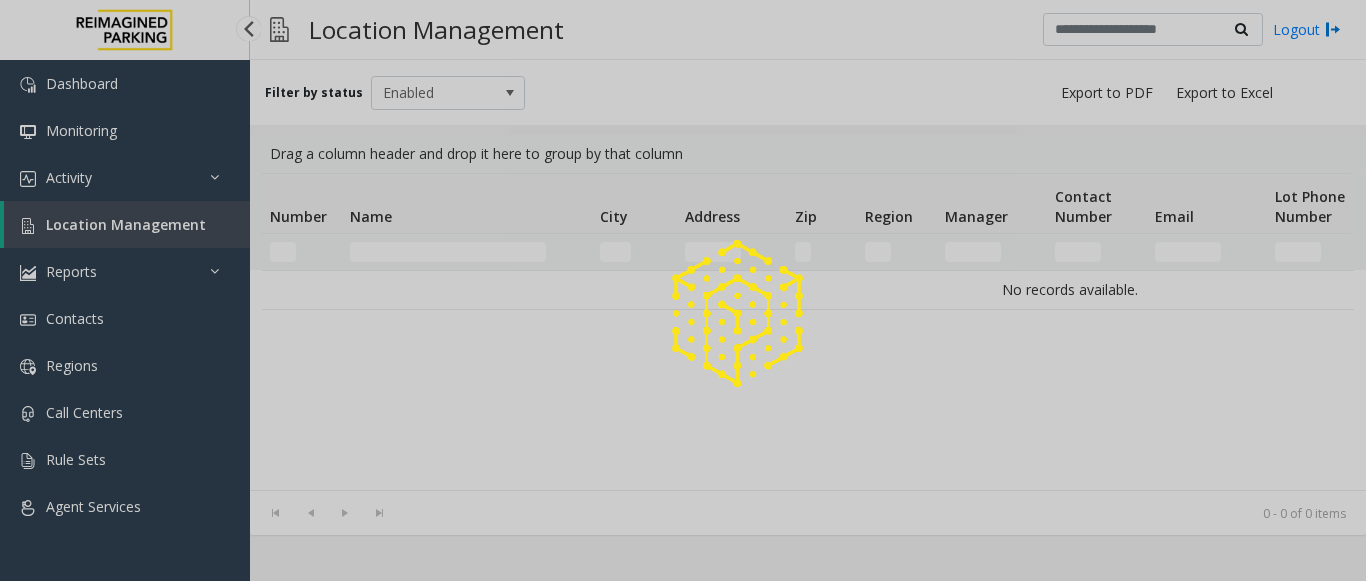 scroll, scrollTop: 0, scrollLeft: 0, axis: both 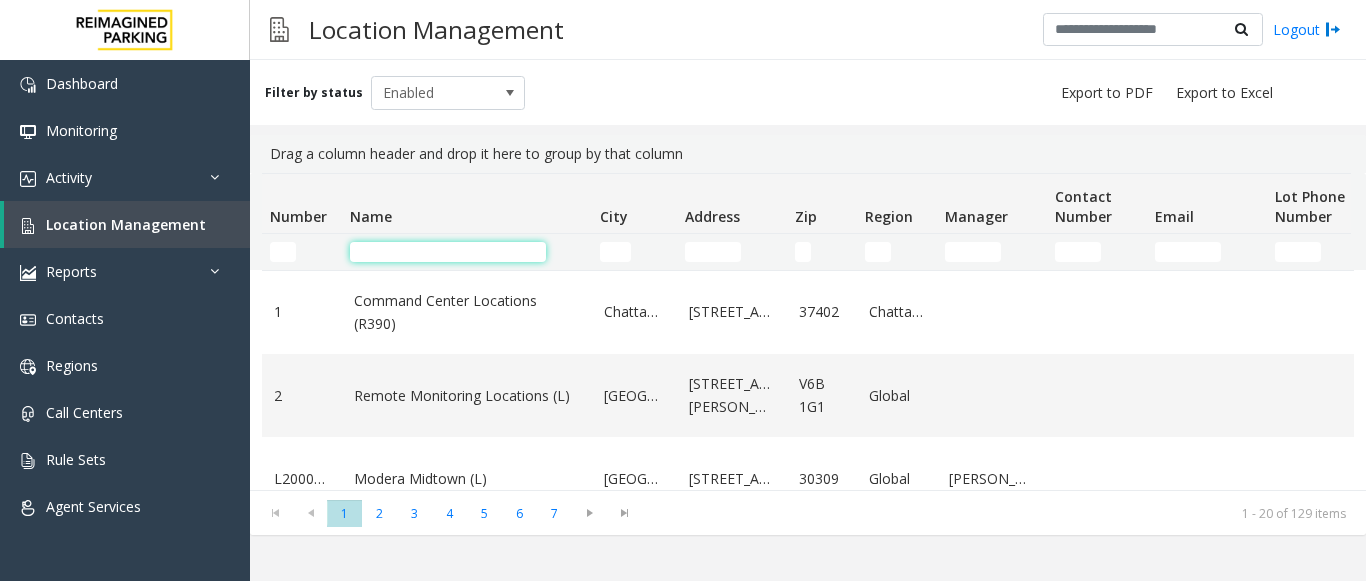 click 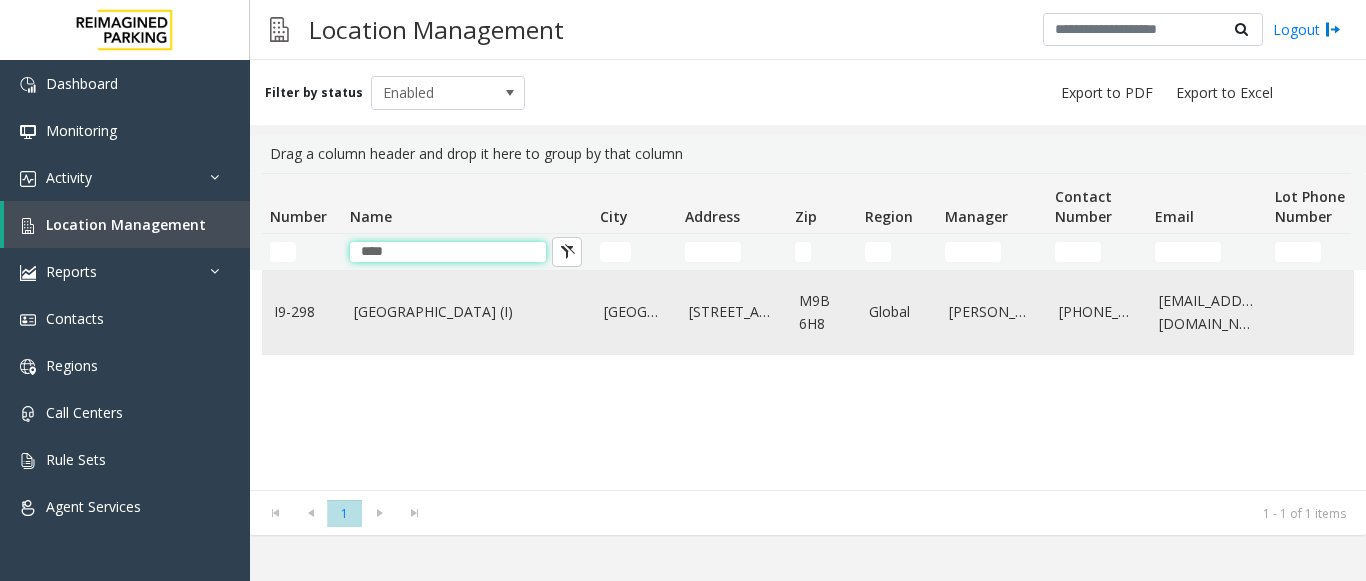 type on "****" 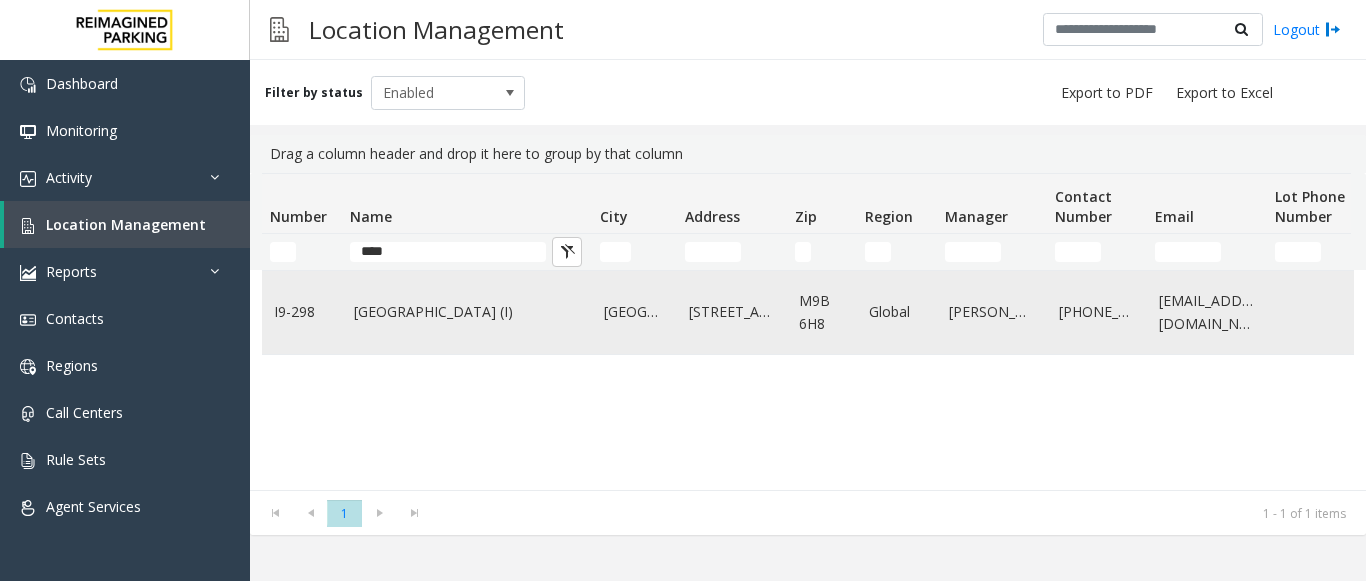 click on "[GEOGRAPHIC_DATA] (I)" 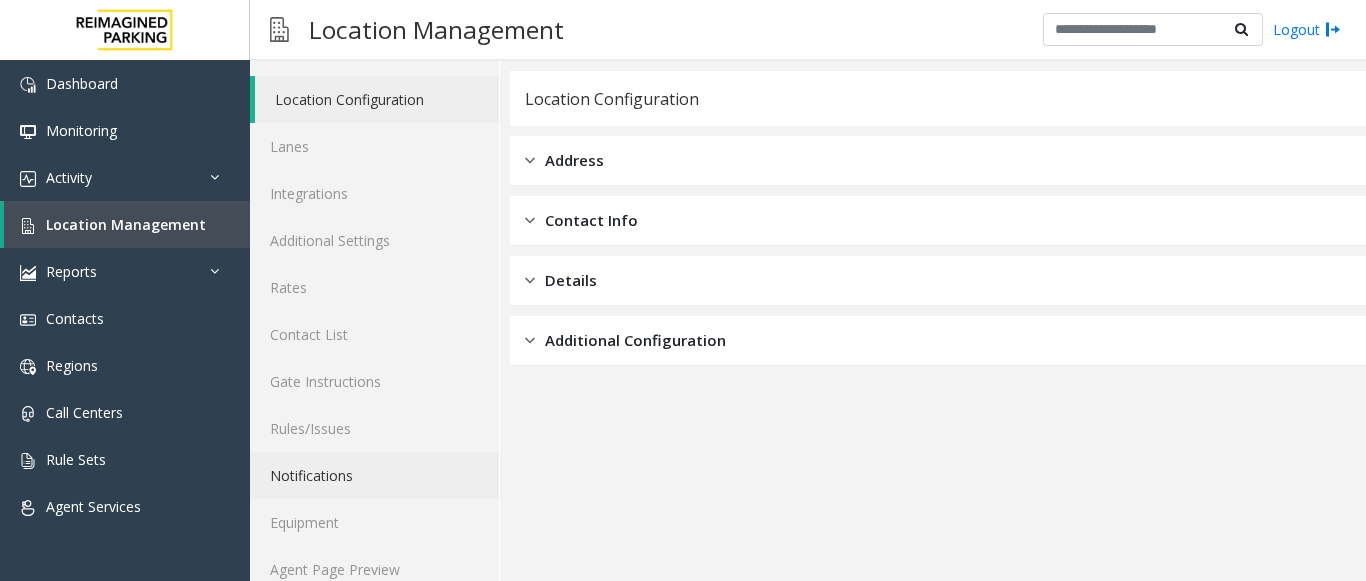 scroll, scrollTop: 78, scrollLeft: 0, axis: vertical 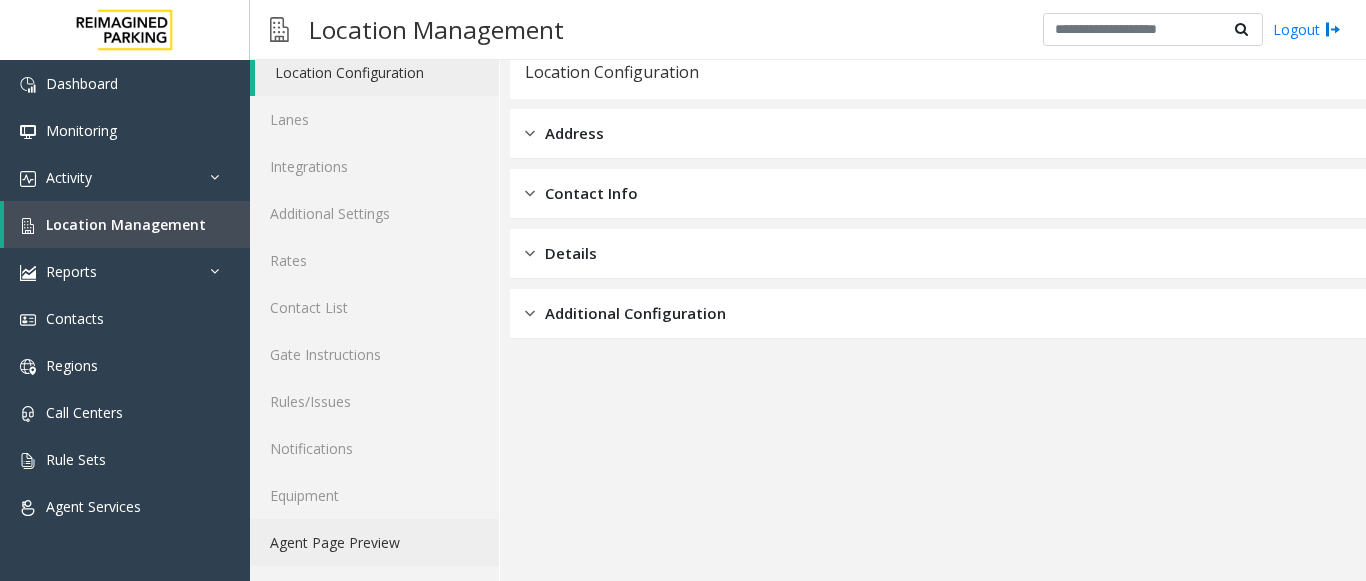 click on "Agent Page Preview" 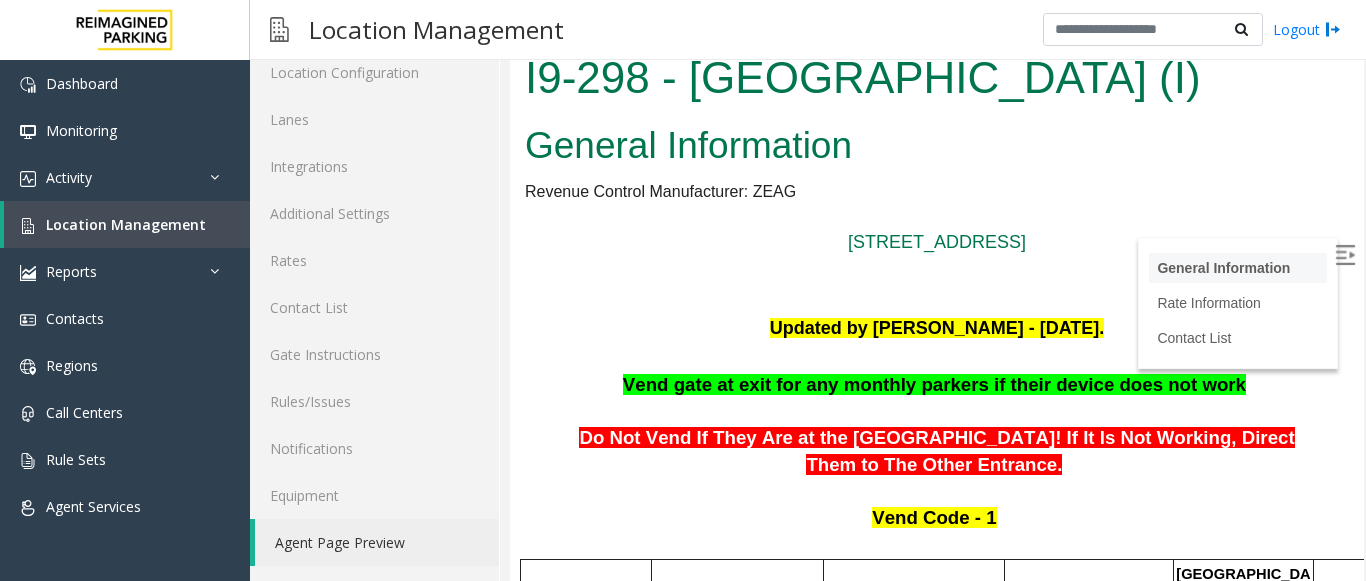 scroll, scrollTop: 0, scrollLeft: 0, axis: both 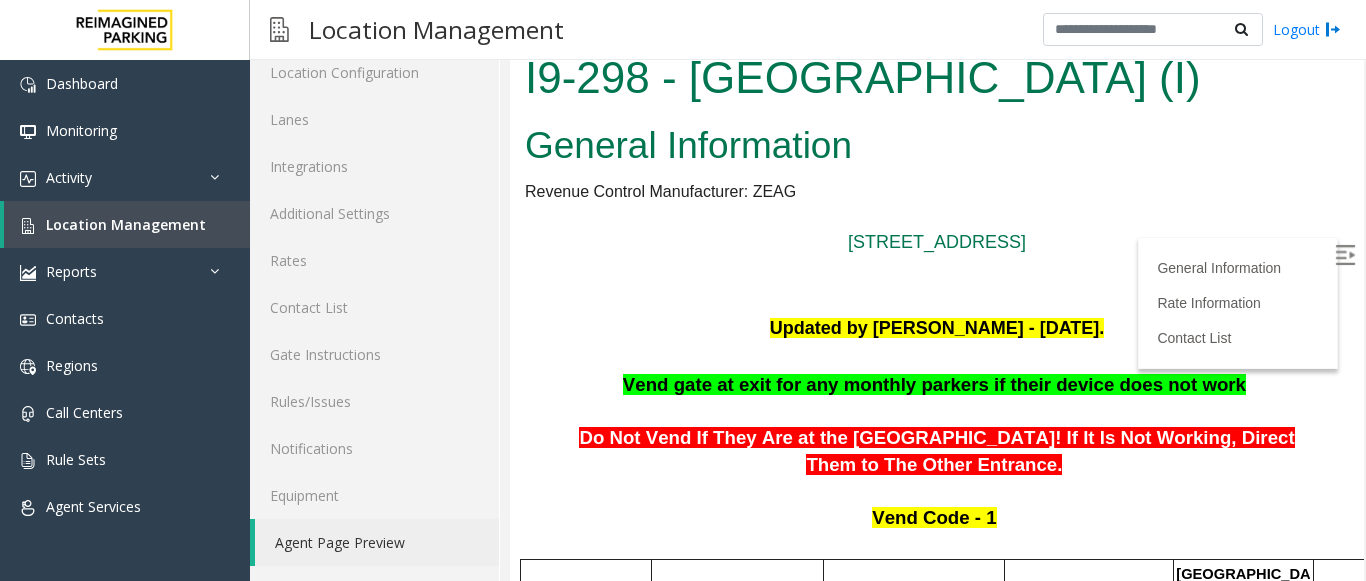 click at bounding box center [1347, 258] 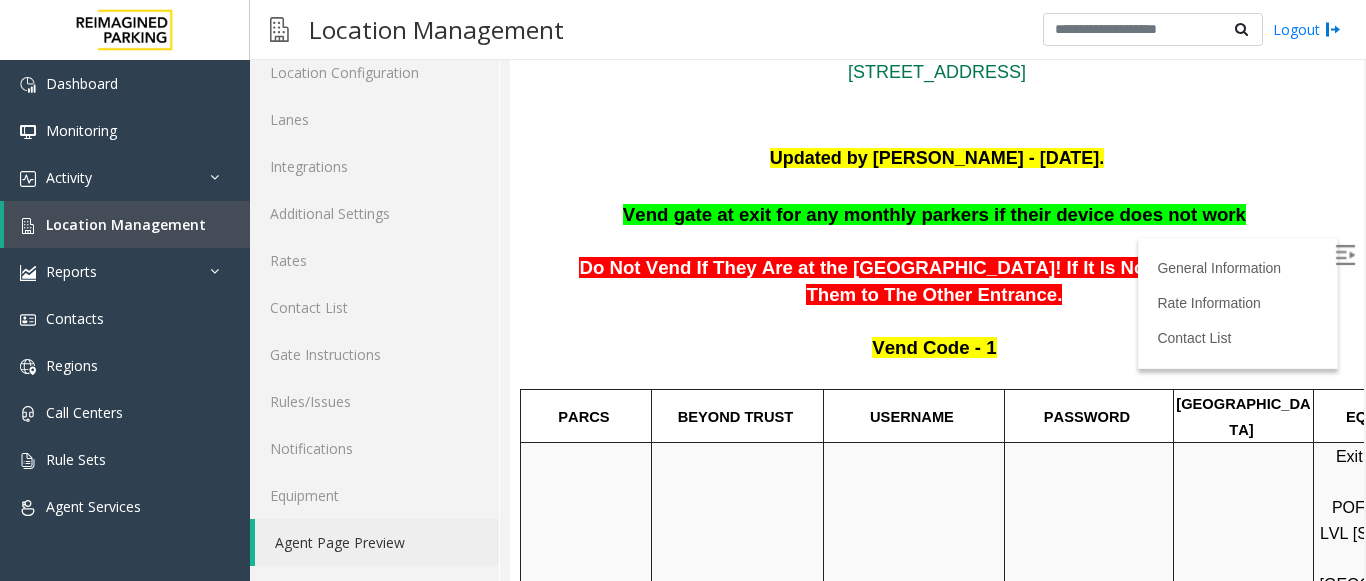 scroll, scrollTop: 185, scrollLeft: 0, axis: vertical 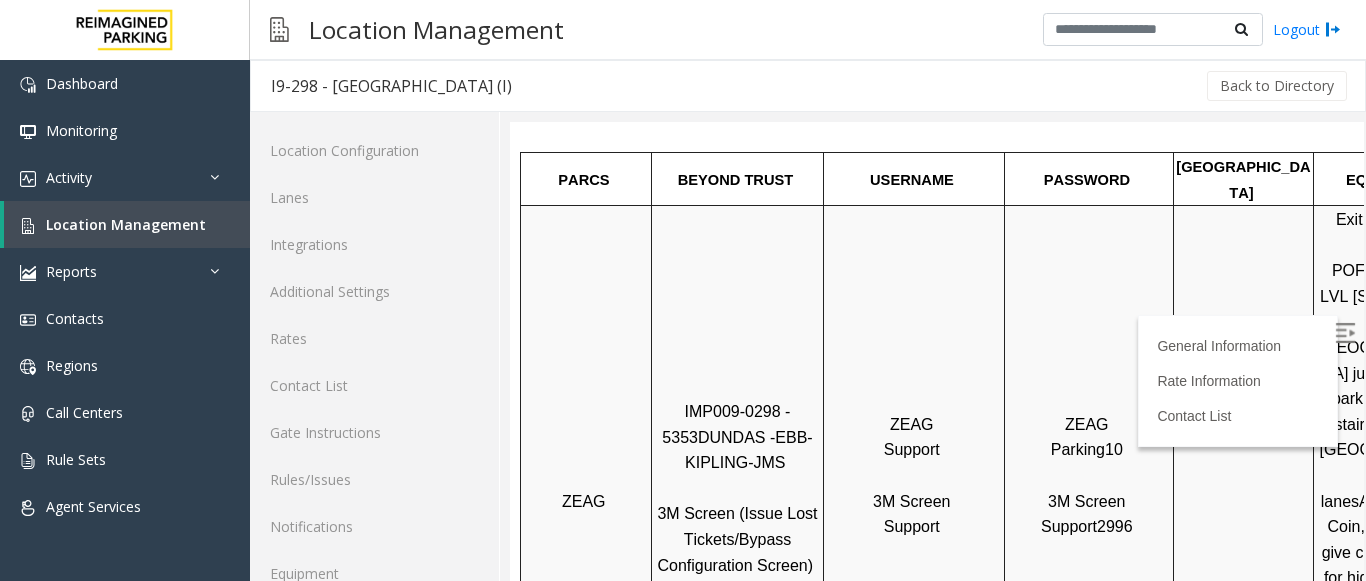 drag, startPoint x: 668, startPoint y: 342, endPoint x: 816, endPoint y: 343, distance: 148.00337 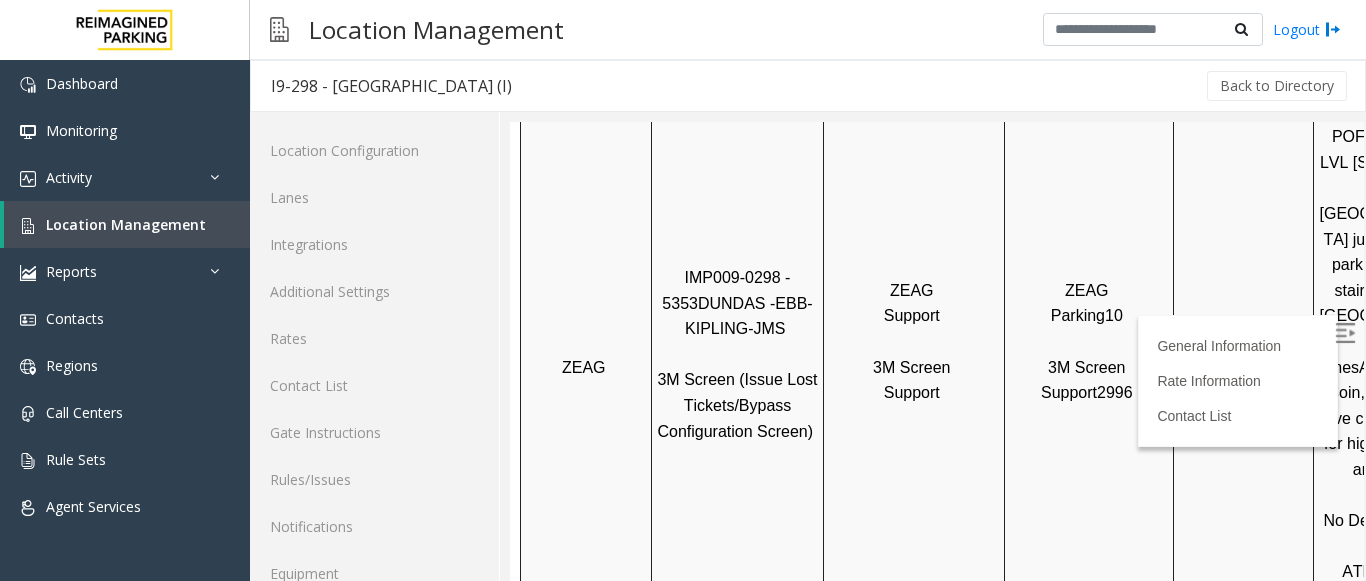 scroll, scrollTop: 885, scrollLeft: 0, axis: vertical 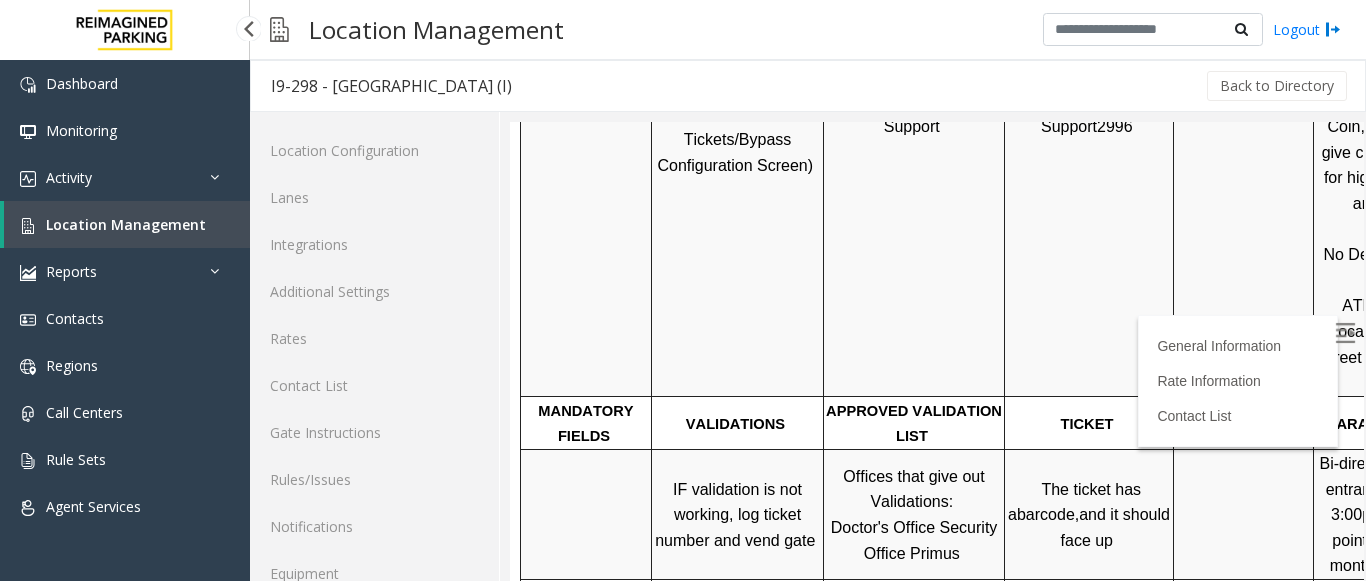 click at bounding box center (248, 28) 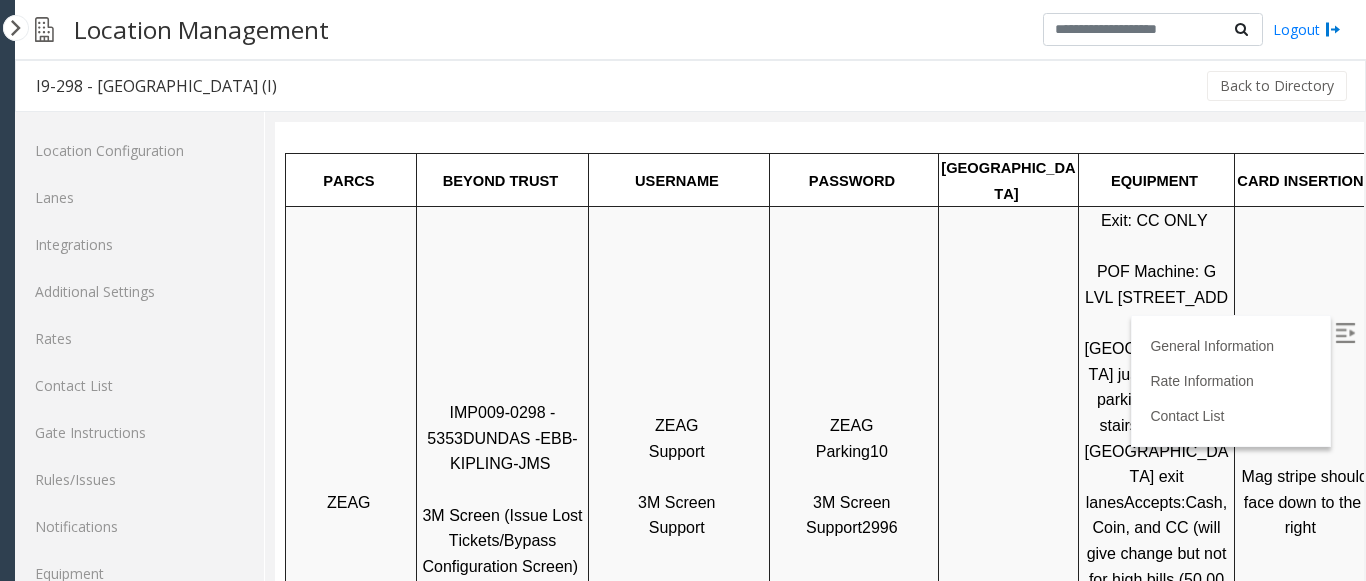 scroll, scrollTop: 559, scrollLeft: 0, axis: vertical 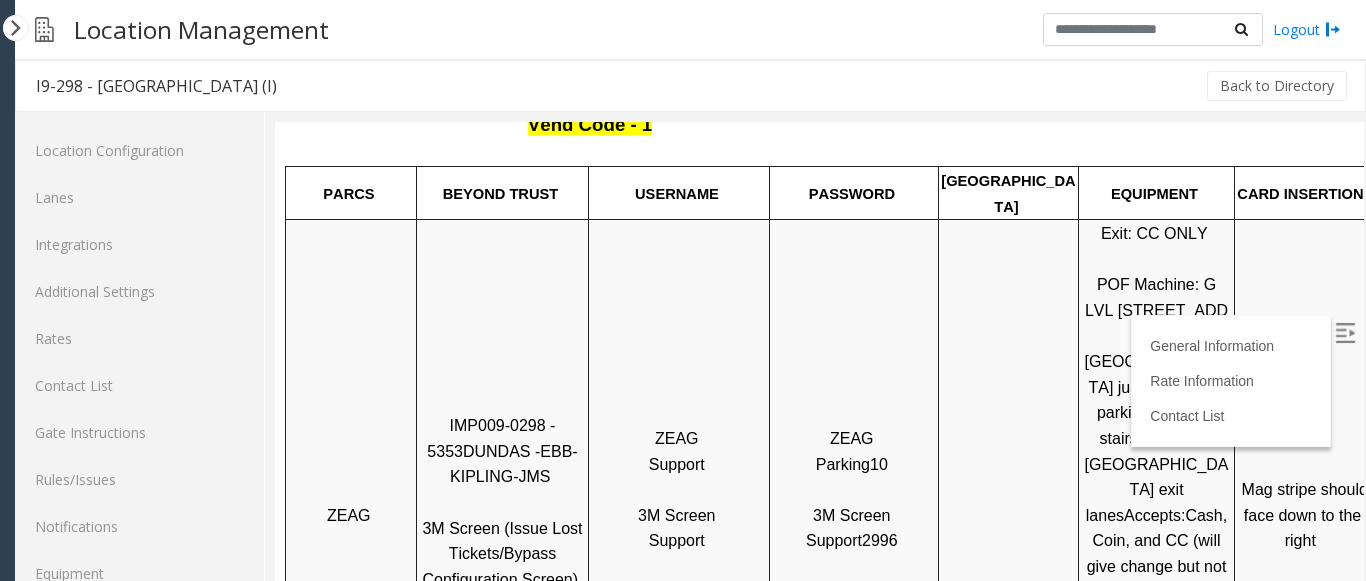 click on "IMP009-0298 - 5353" at bounding box center [493, 438] 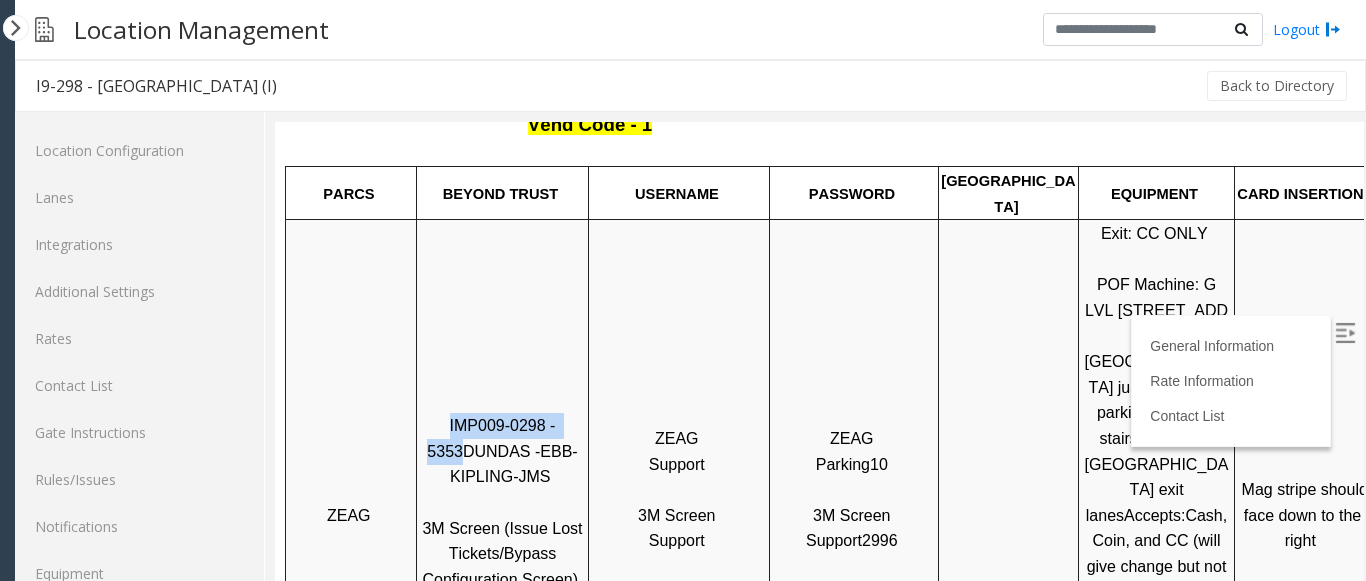 drag, startPoint x: 568, startPoint y: 336, endPoint x: 424, endPoint y: 326, distance: 144.3468 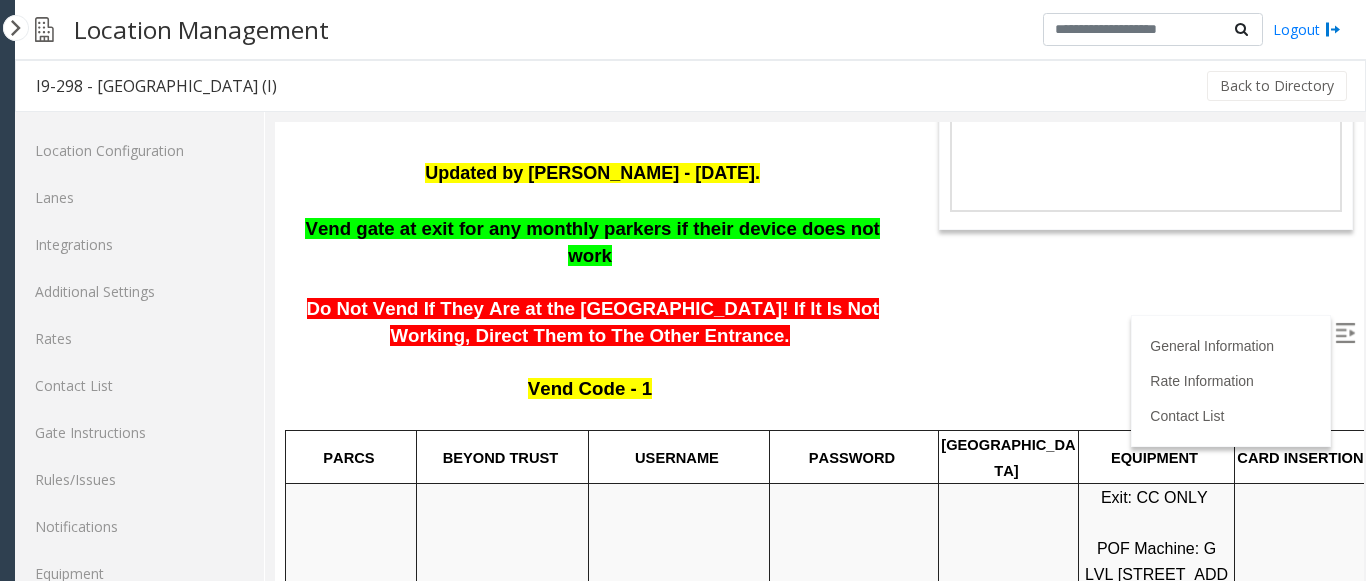 scroll, scrollTop: 259, scrollLeft: 0, axis: vertical 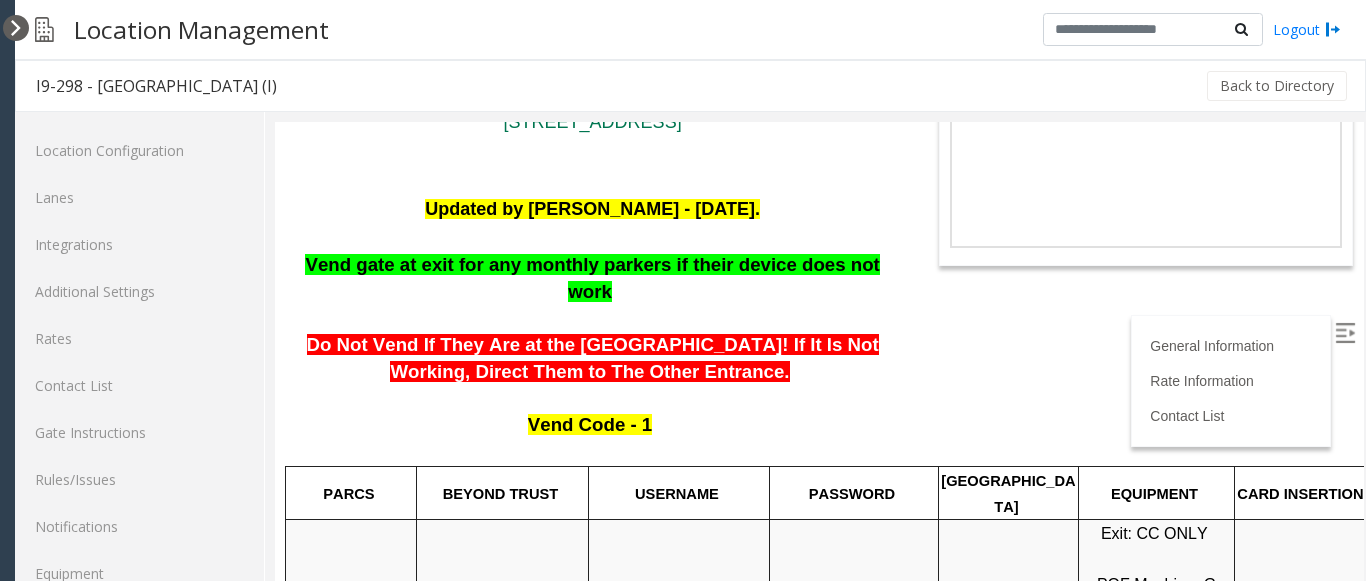 click at bounding box center [16, 28] 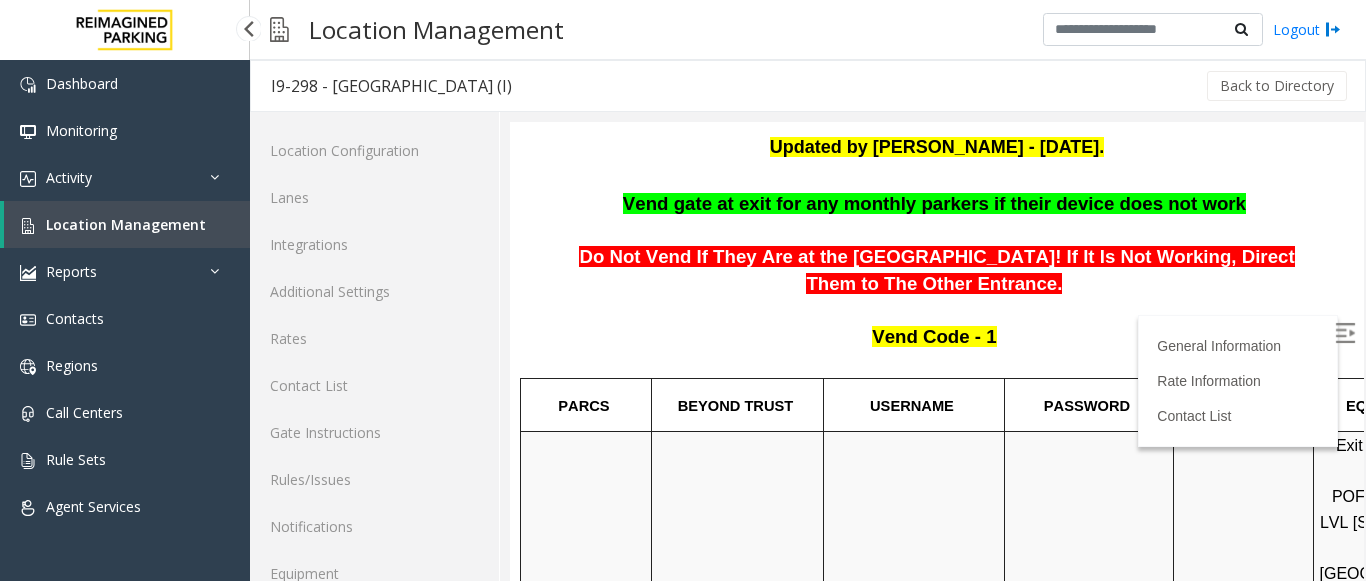 click on "Location Management" at bounding box center [127, 224] 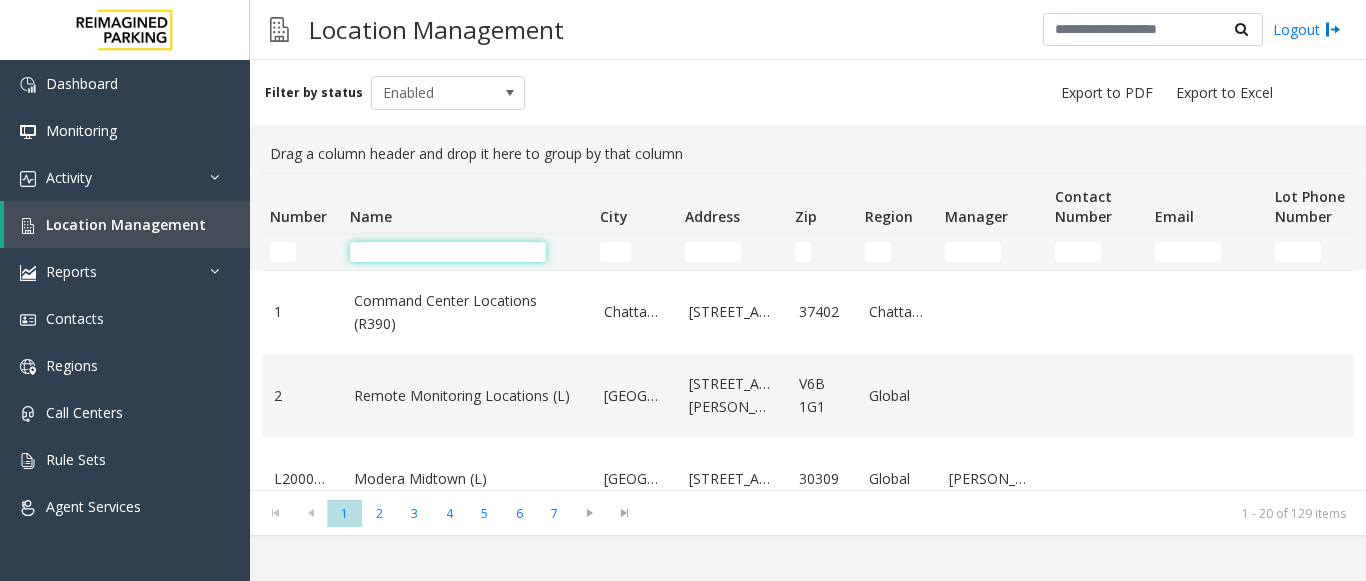 click 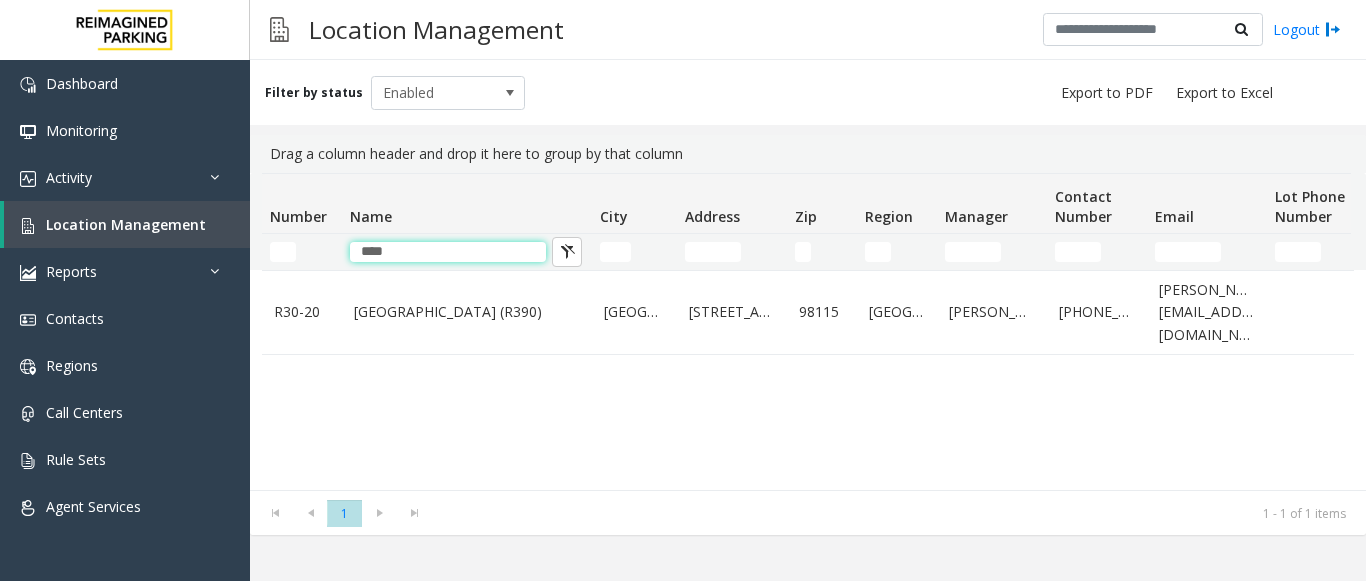 type on "****" 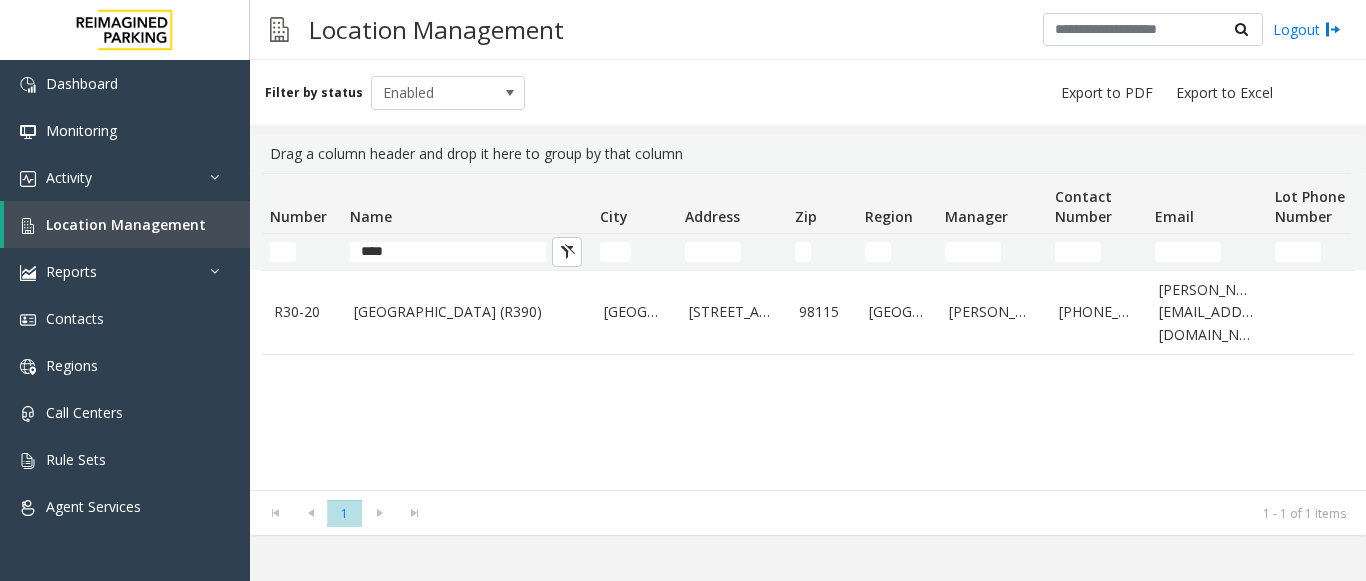 click on "[GEOGRAPHIC_DATA] (R390)" 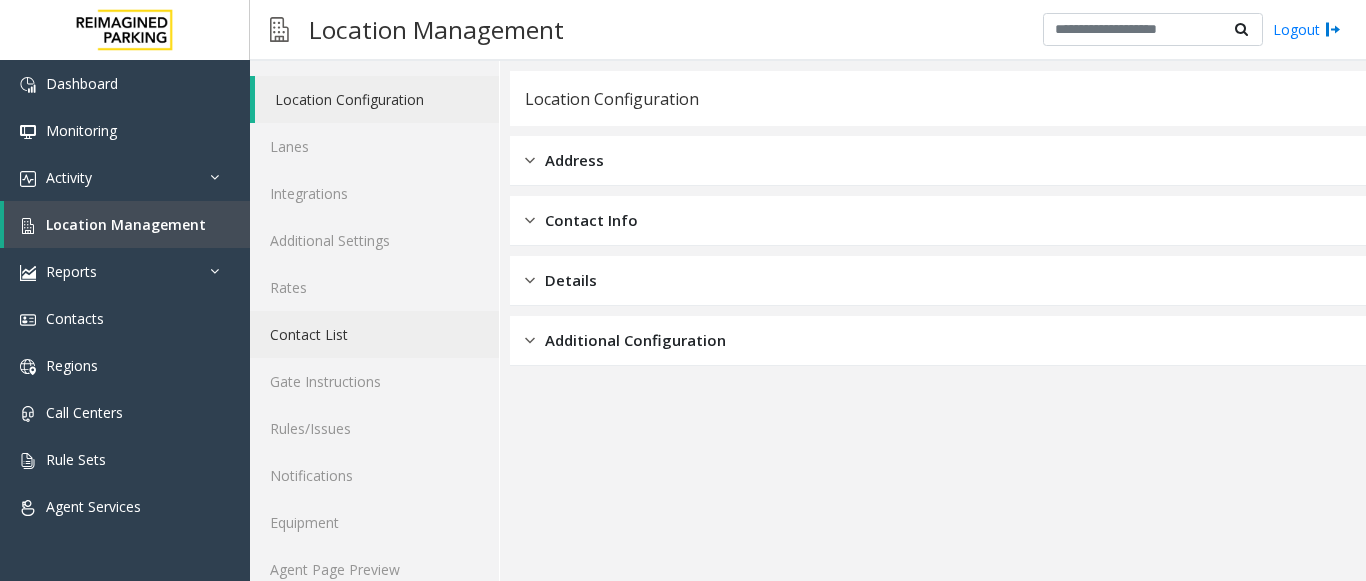 scroll, scrollTop: 78, scrollLeft: 0, axis: vertical 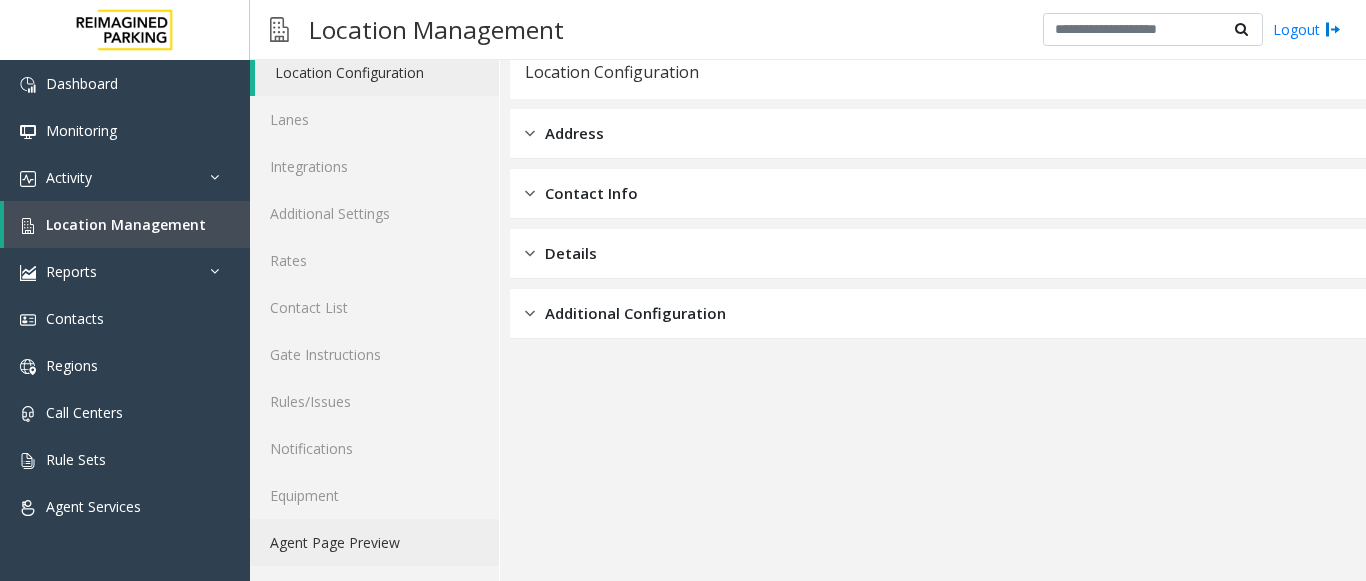 click on "Agent Page Preview" 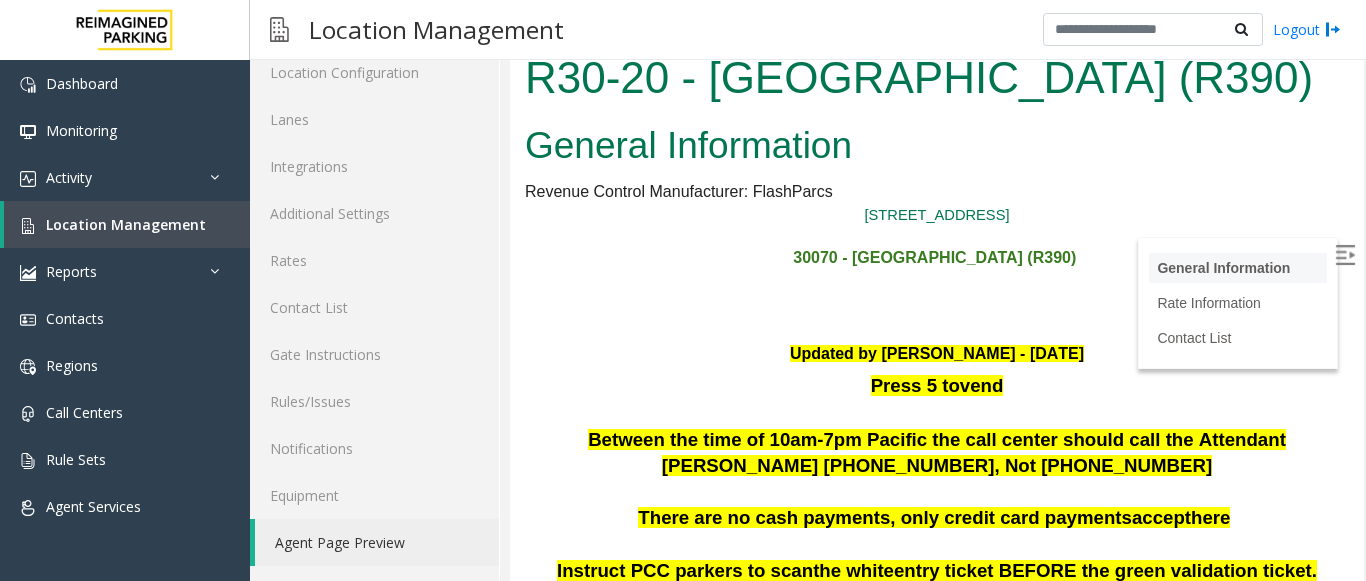 scroll, scrollTop: 0, scrollLeft: 0, axis: both 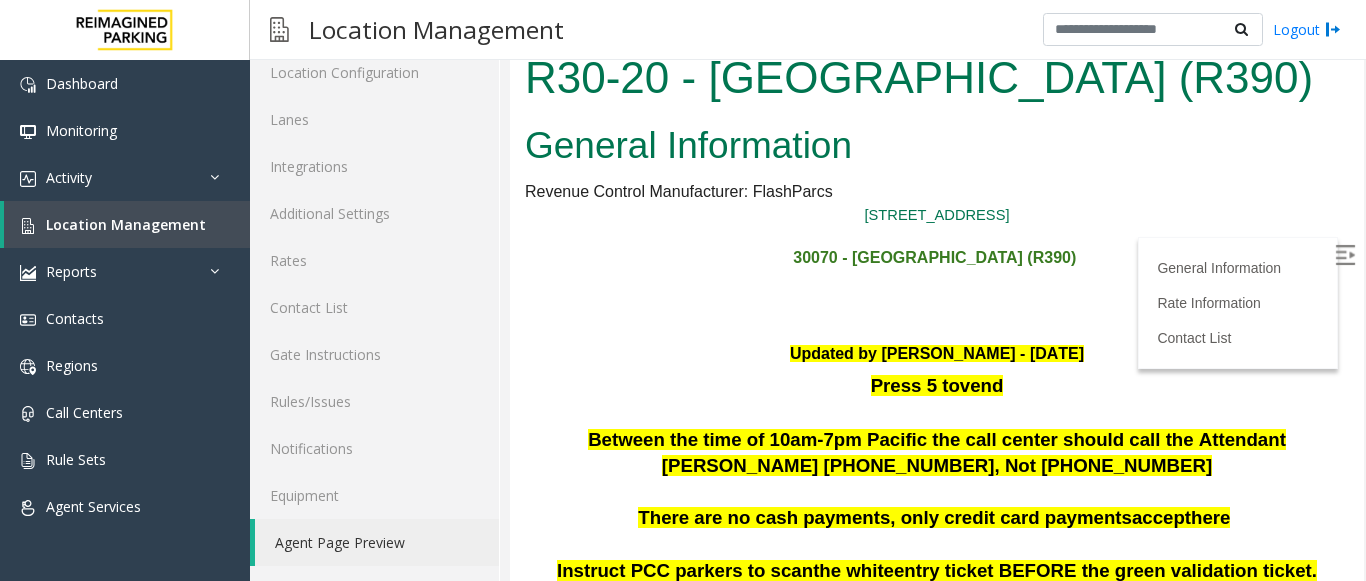 click at bounding box center [1345, 255] 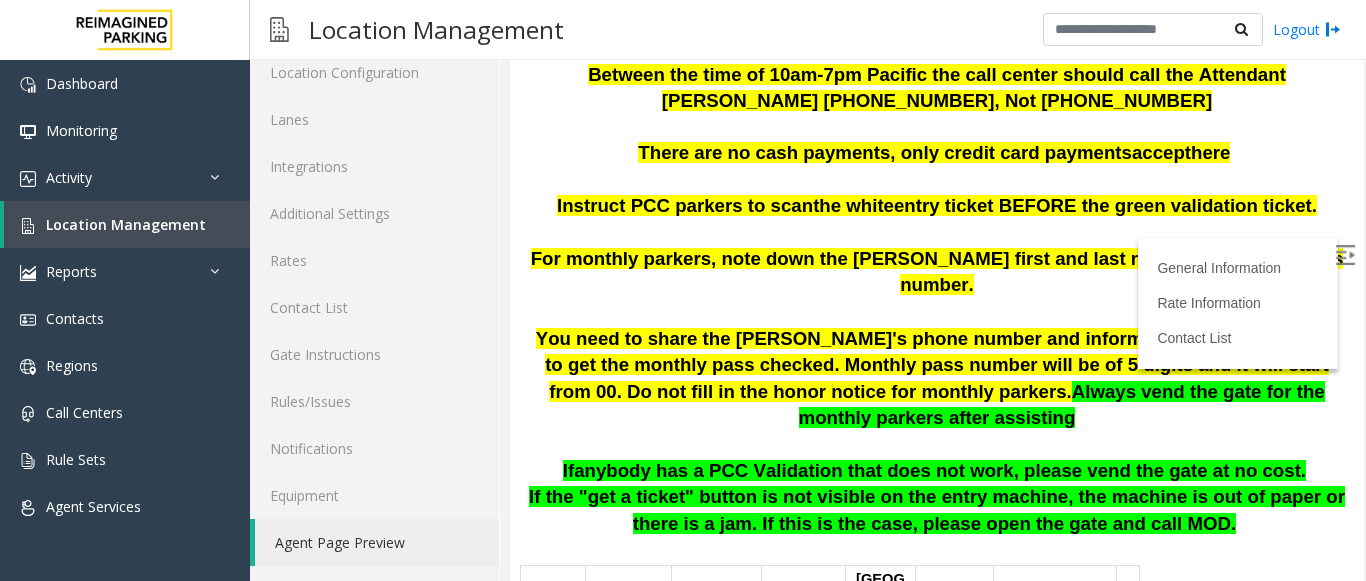 scroll, scrollTop: 400, scrollLeft: 0, axis: vertical 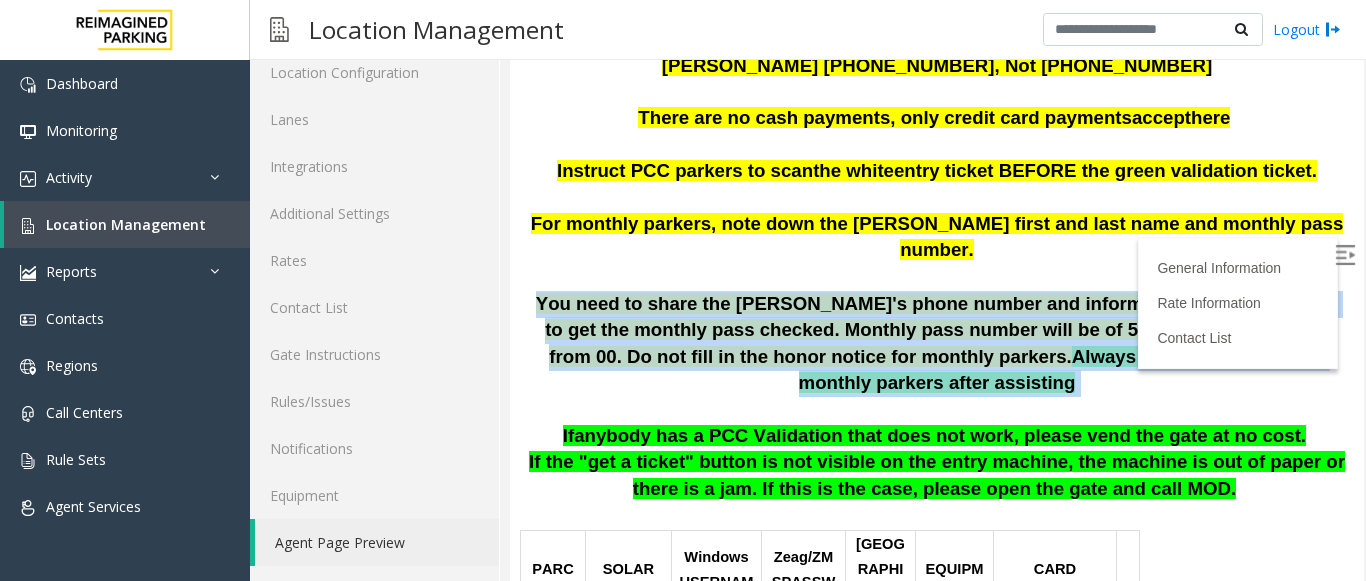 drag, startPoint x: 610, startPoint y: 253, endPoint x: 831, endPoint y: 358, distance: 244.6753 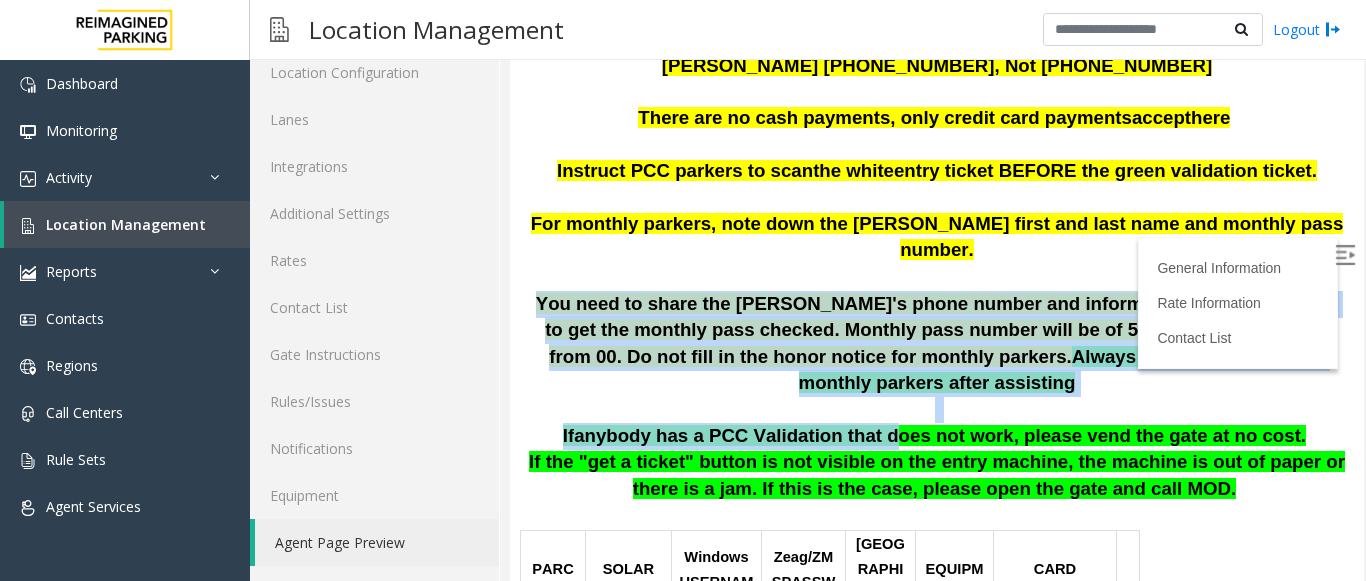 drag, startPoint x: 526, startPoint y: 246, endPoint x: 882, endPoint y: 370, distance: 376.97745 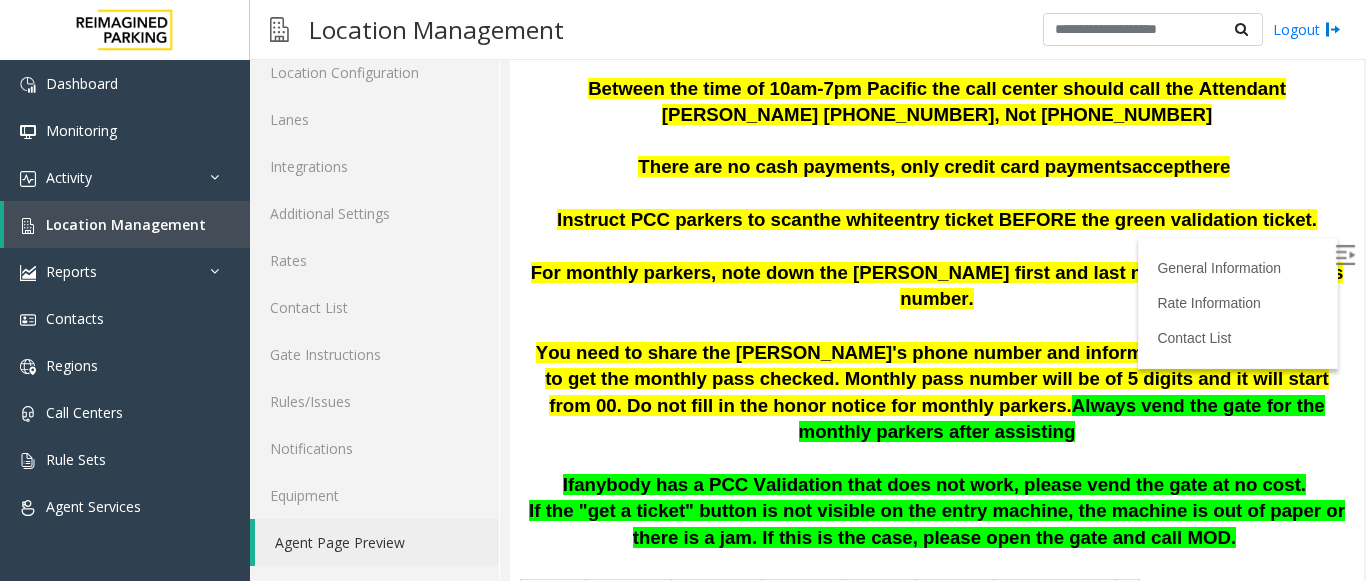 scroll, scrollTop: 400, scrollLeft: 0, axis: vertical 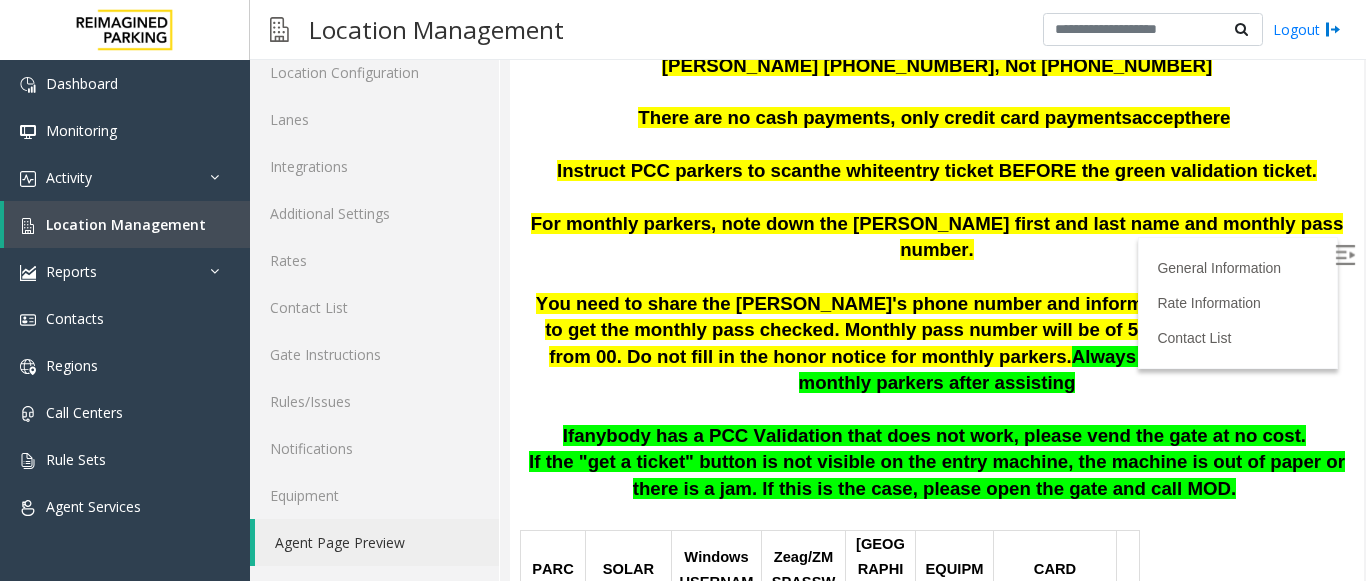 click at bounding box center (1345, 255) 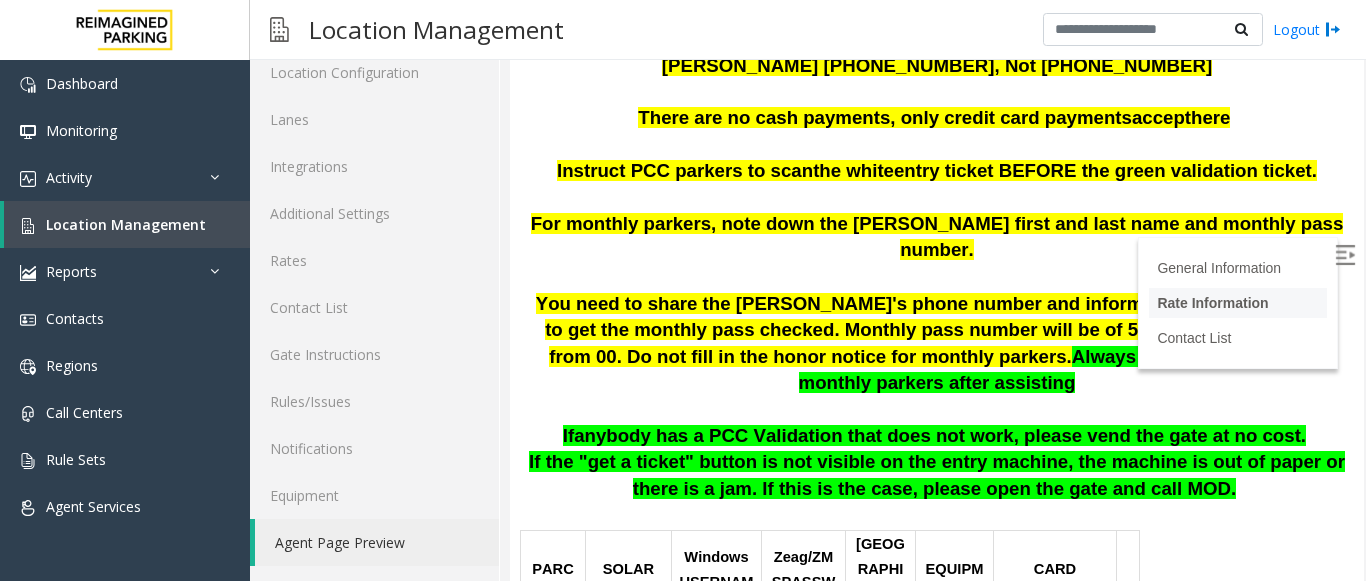 click on "Rate Information" at bounding box center [1238, 303] 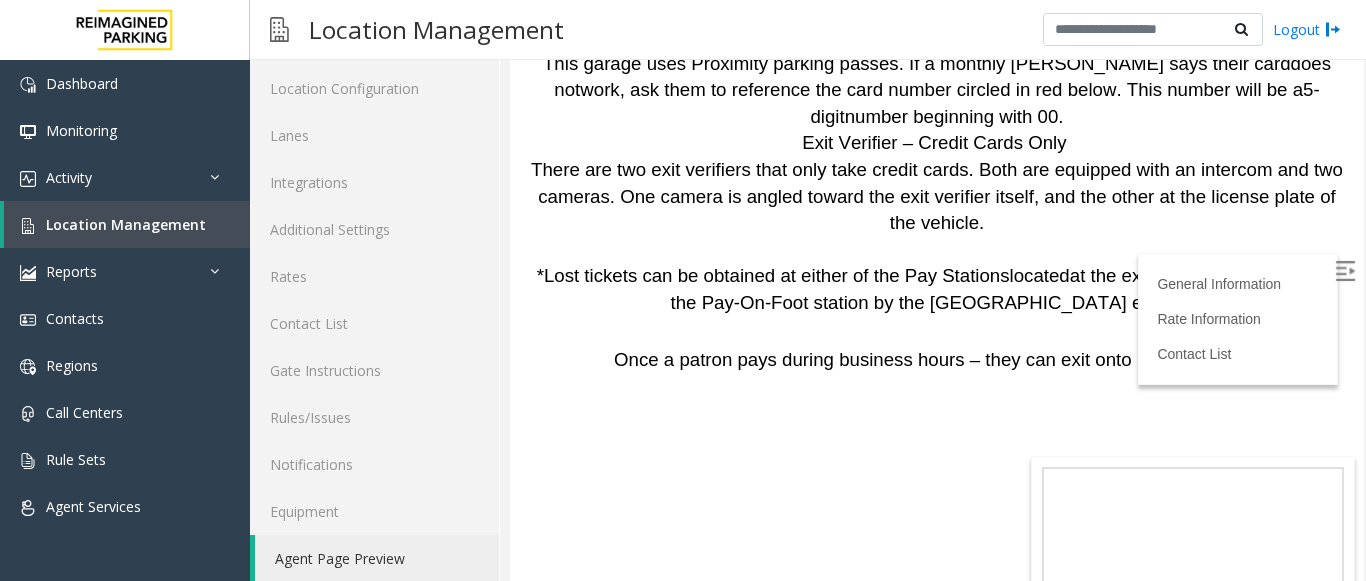 click on "Rate Information" at bounding box center [937, 814] 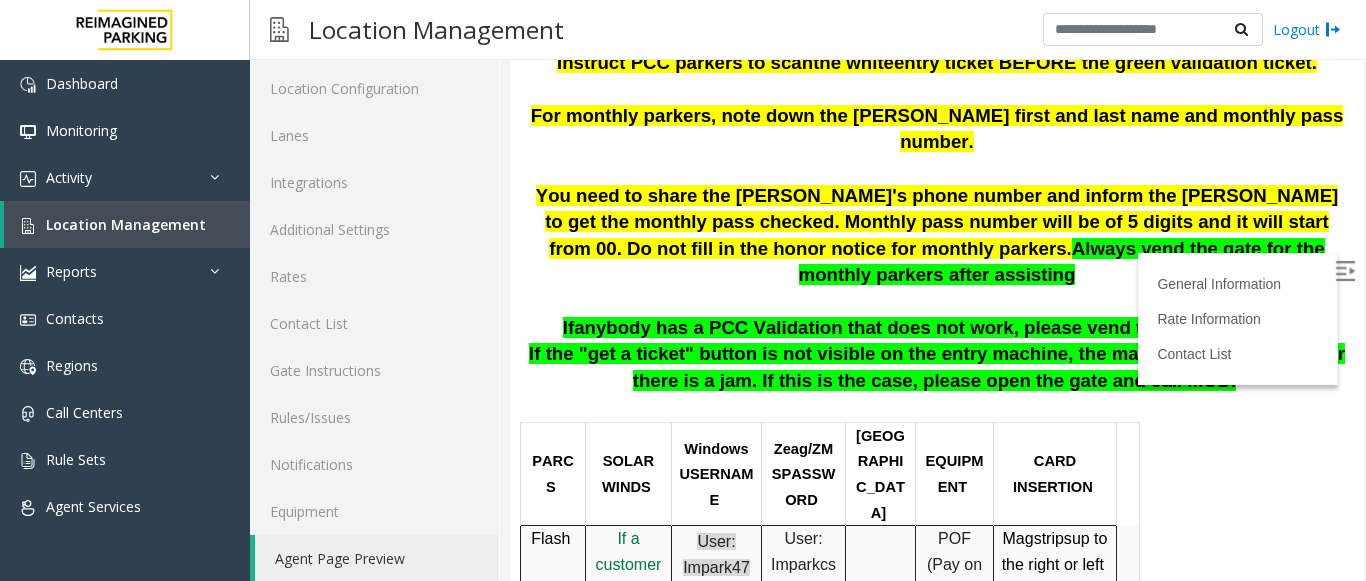 scroll, scrollTop: 304, scrollLeft: 0, axis: vertical 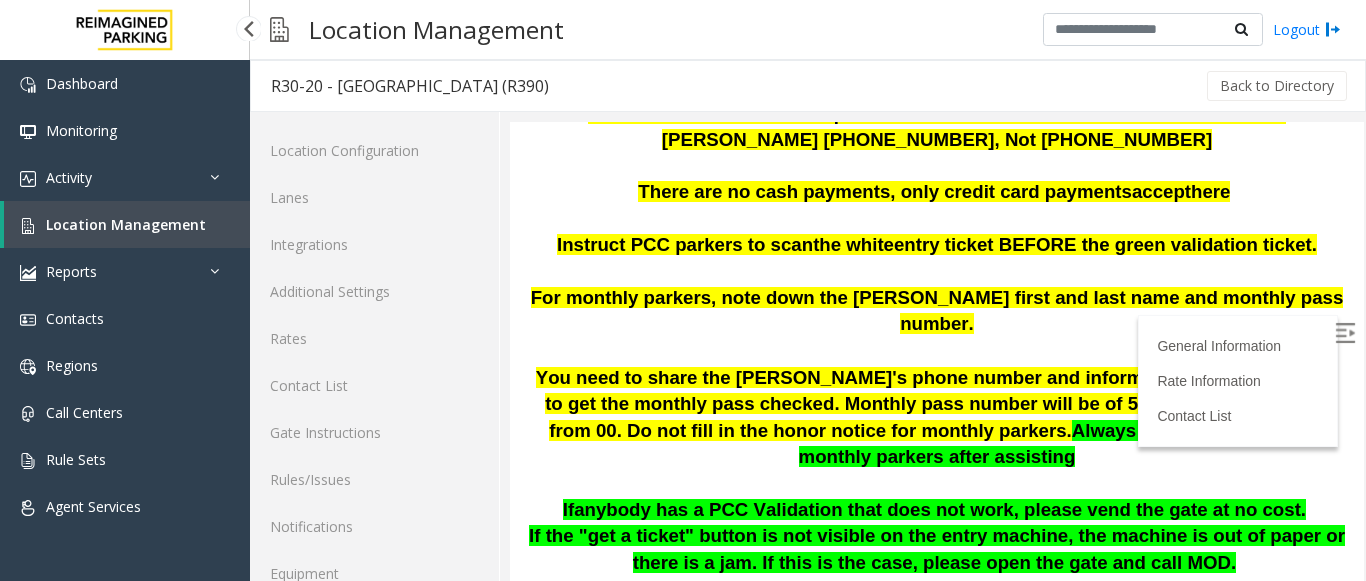 click on "Location Management" at bounding box center (126, 224) 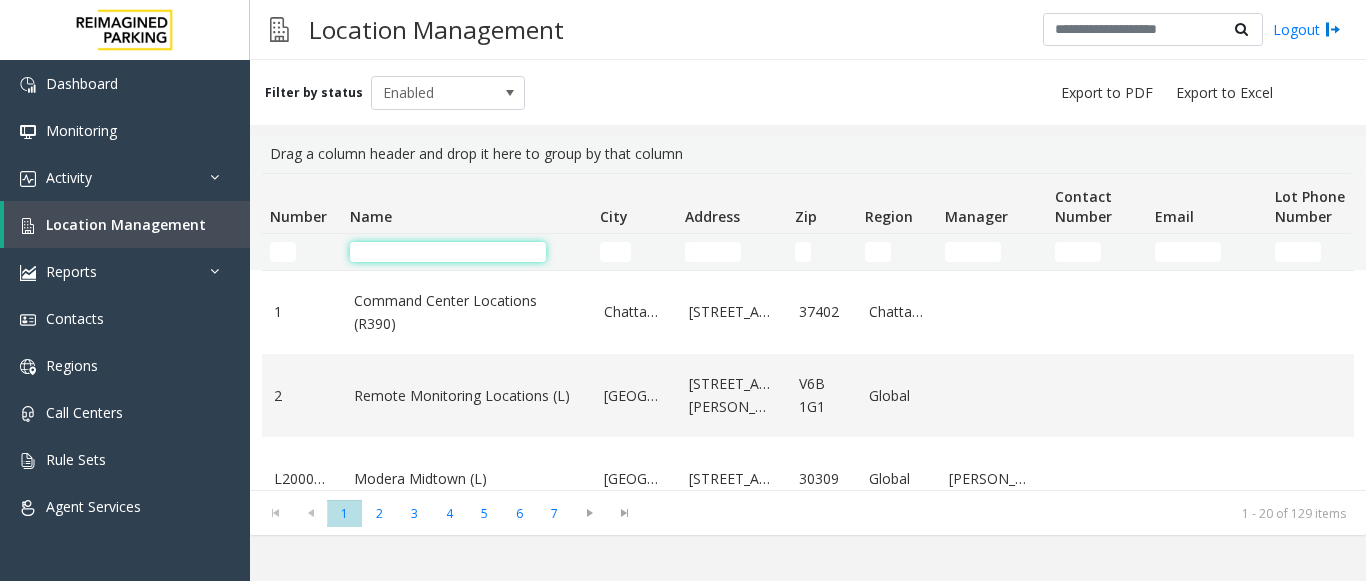 click 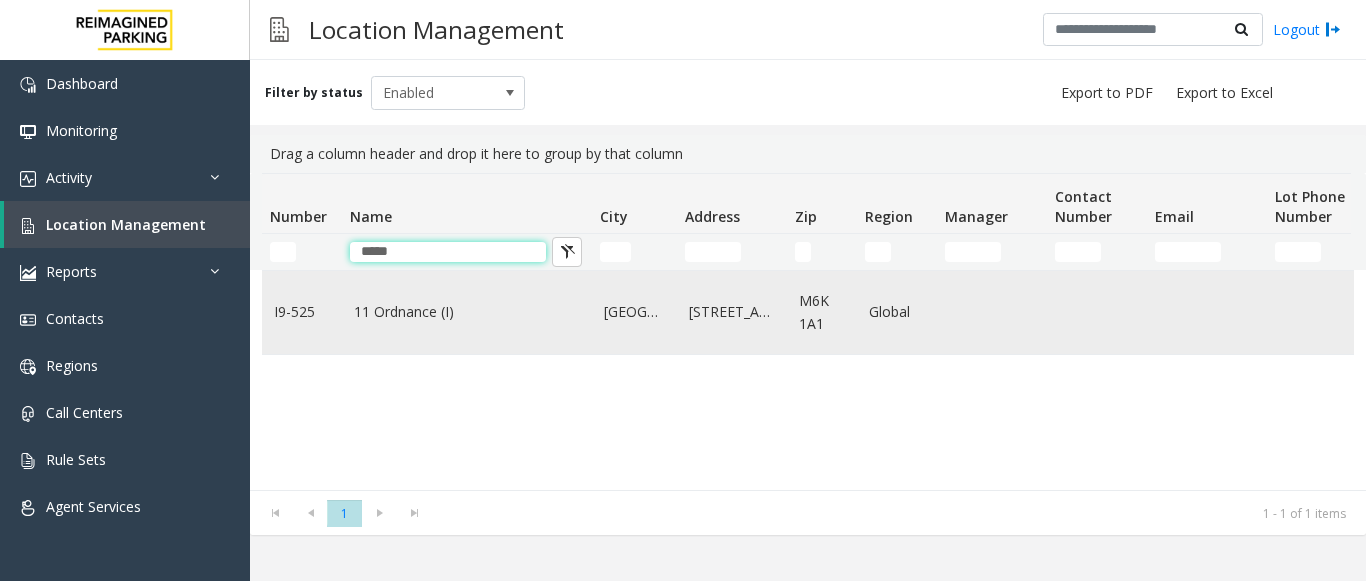 type on "*****" 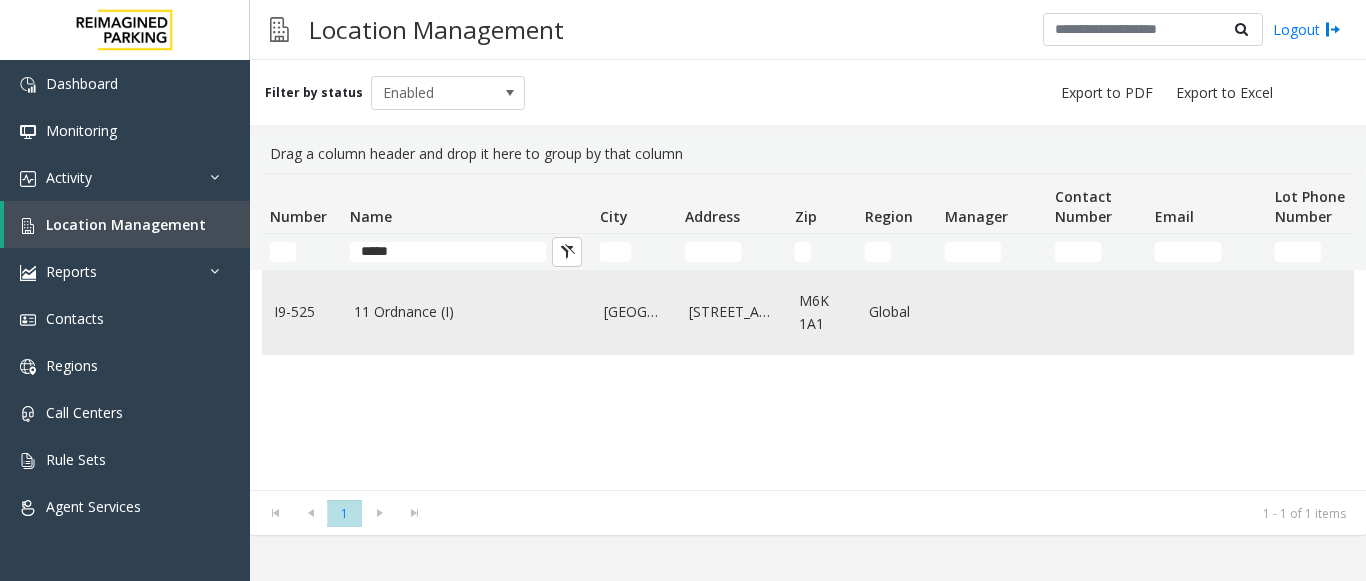 click on "11 Ordnance (I)" 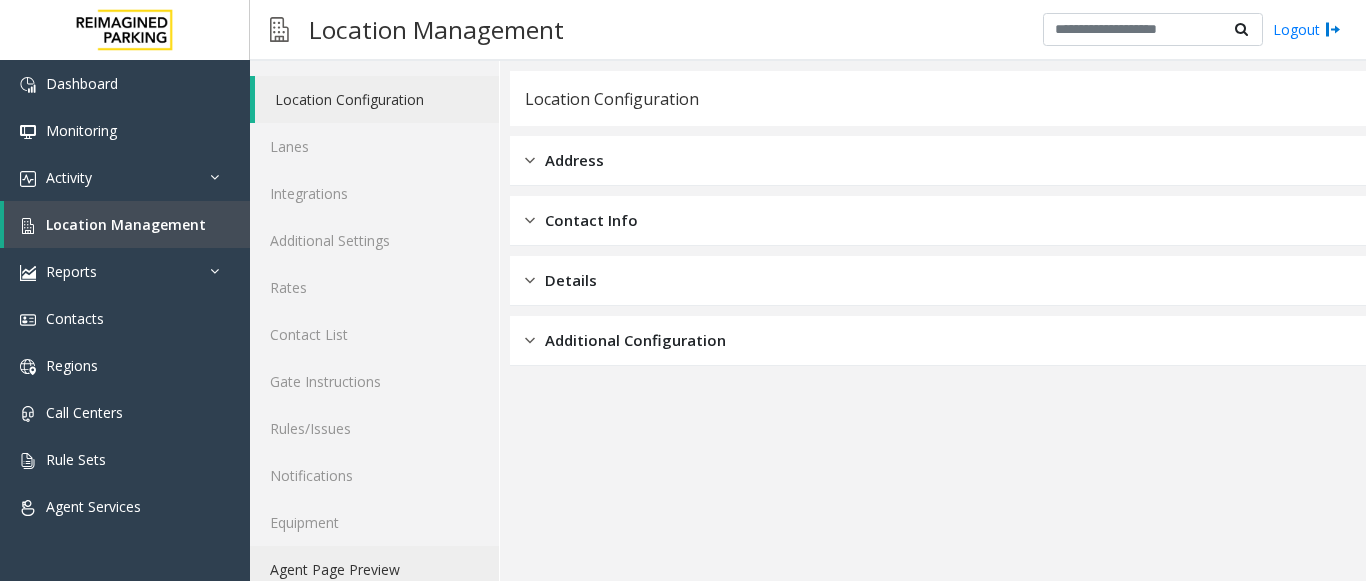 scroll, scrollTop: 78, scrollLeft: 0, axis: vertical 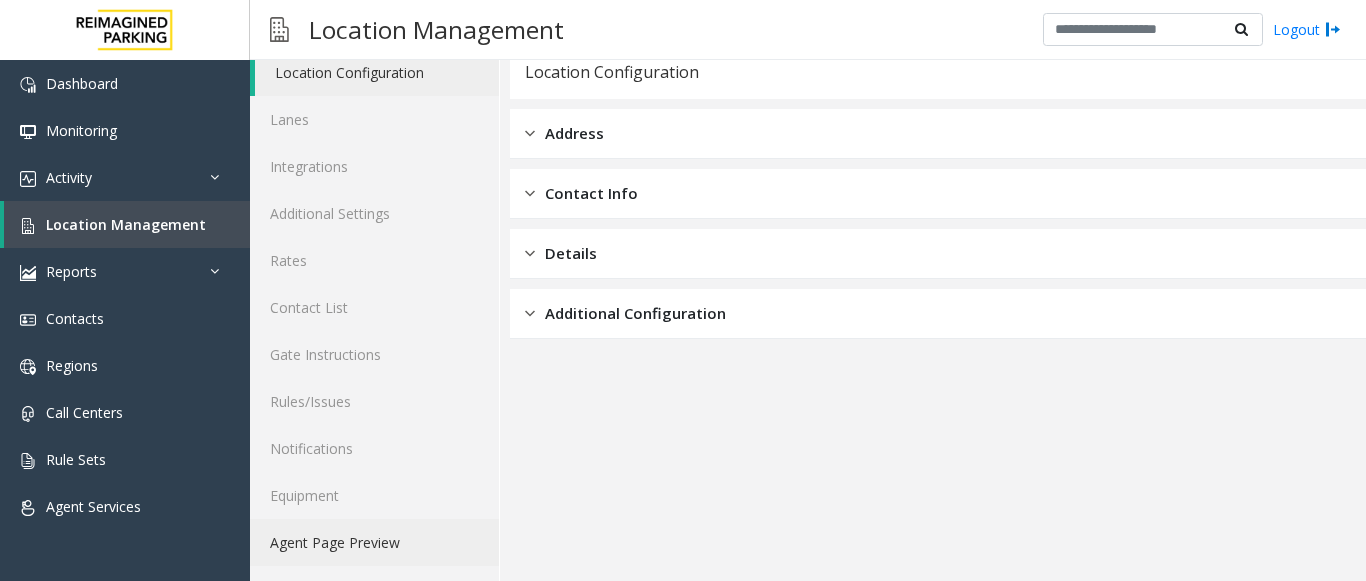 click on "Agent Page Preview" 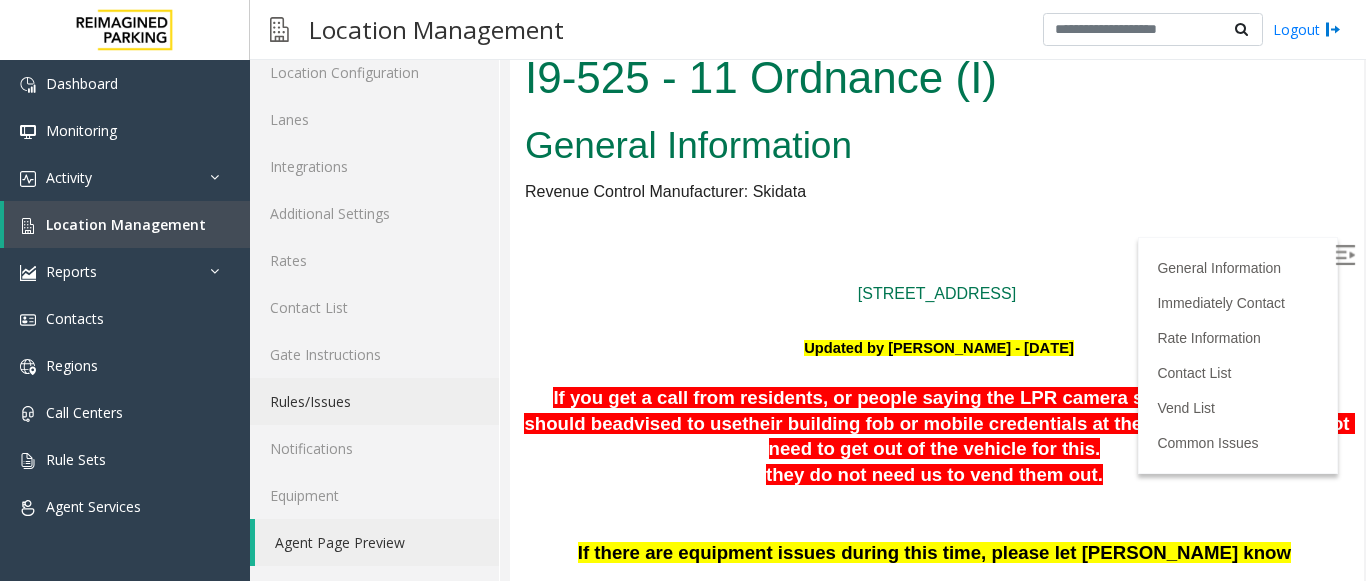 scroll, scrollTop: 0, scrollLeft: 0, axis: both 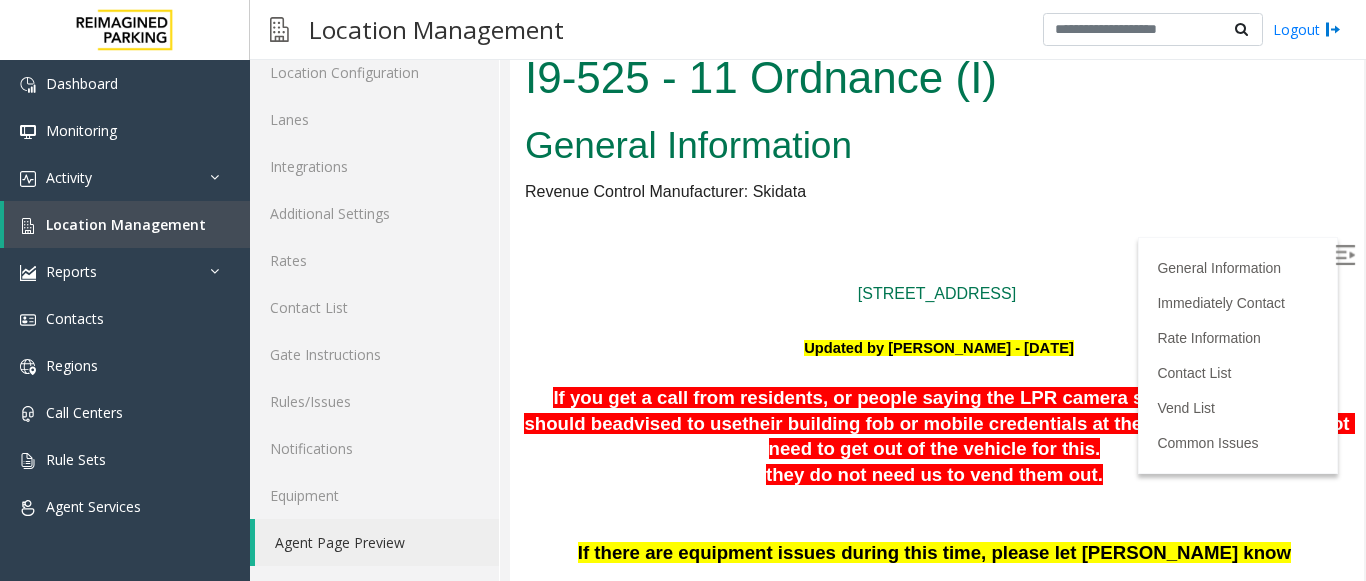 click at bounding box center (1345, 255) 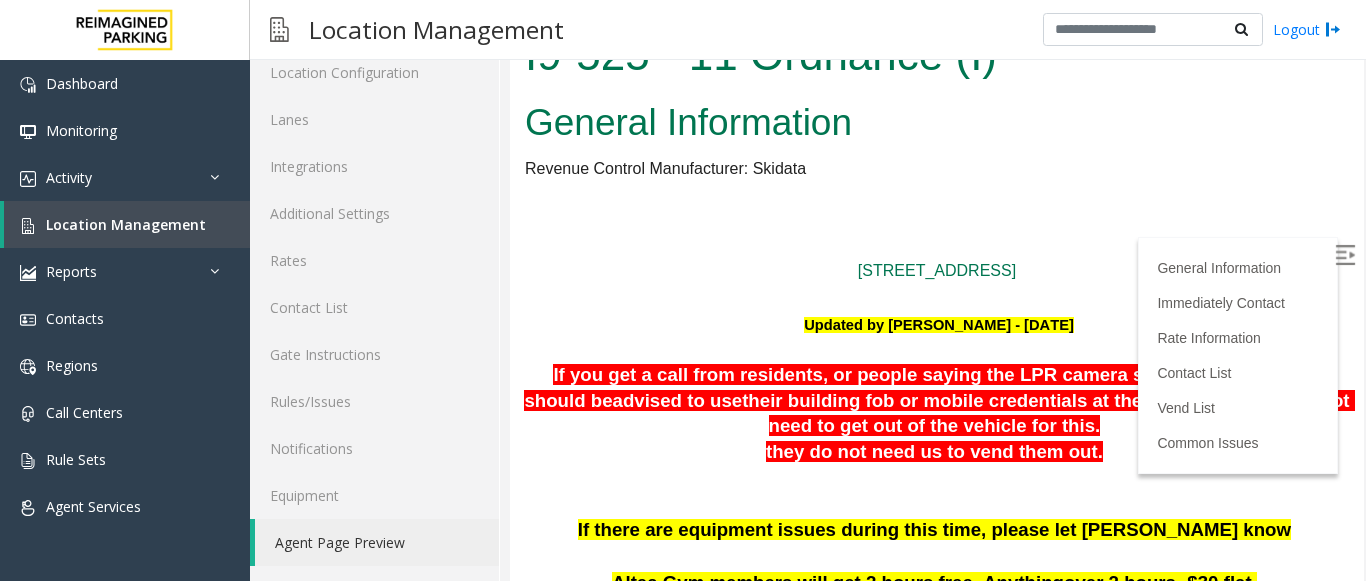 scroll, scrollTop: 0, scrollLeft: 0, axis: both 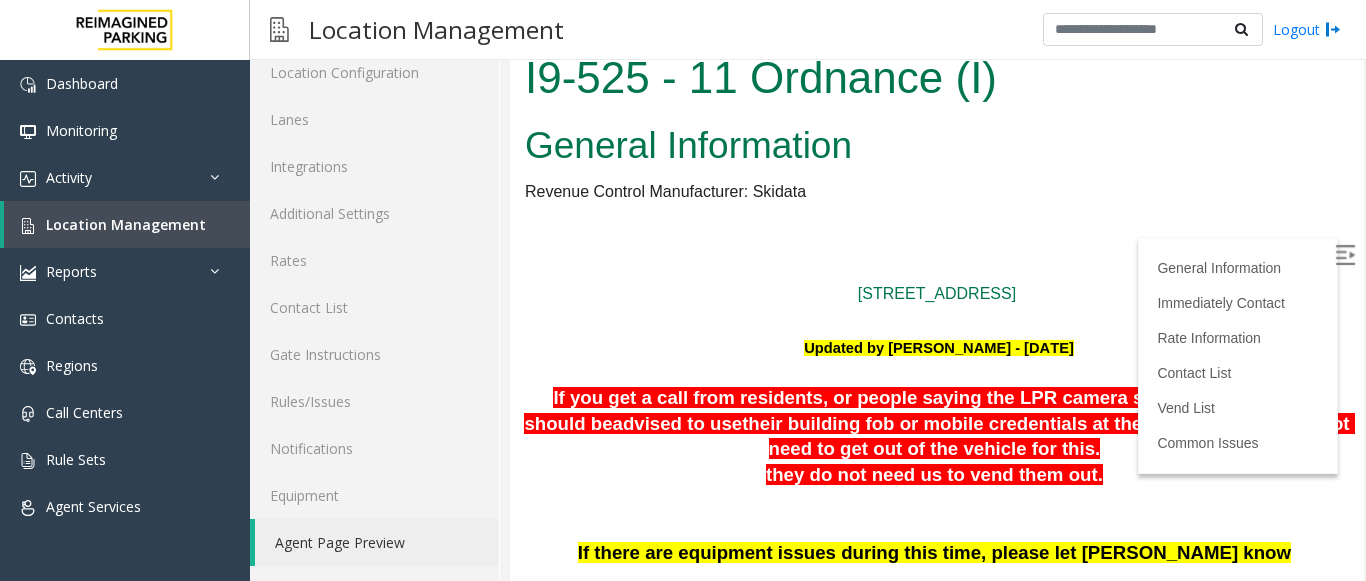 click at bounding box center [1345, 255] 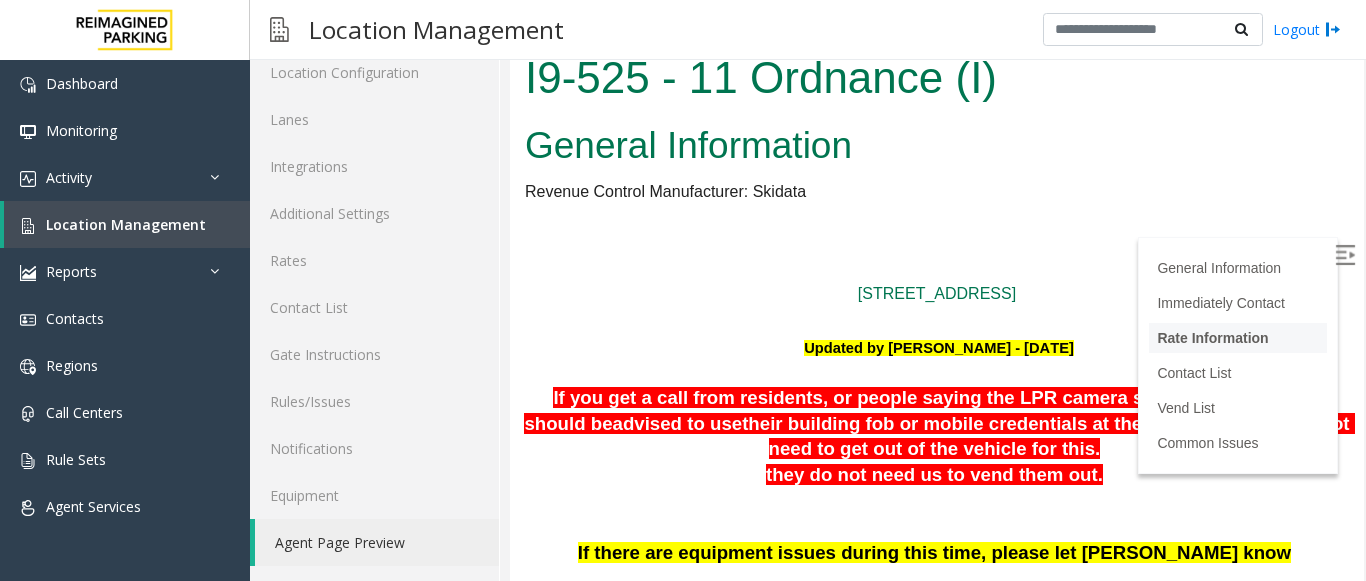 click on "Rate Information" at bounding box center (1238, 338) 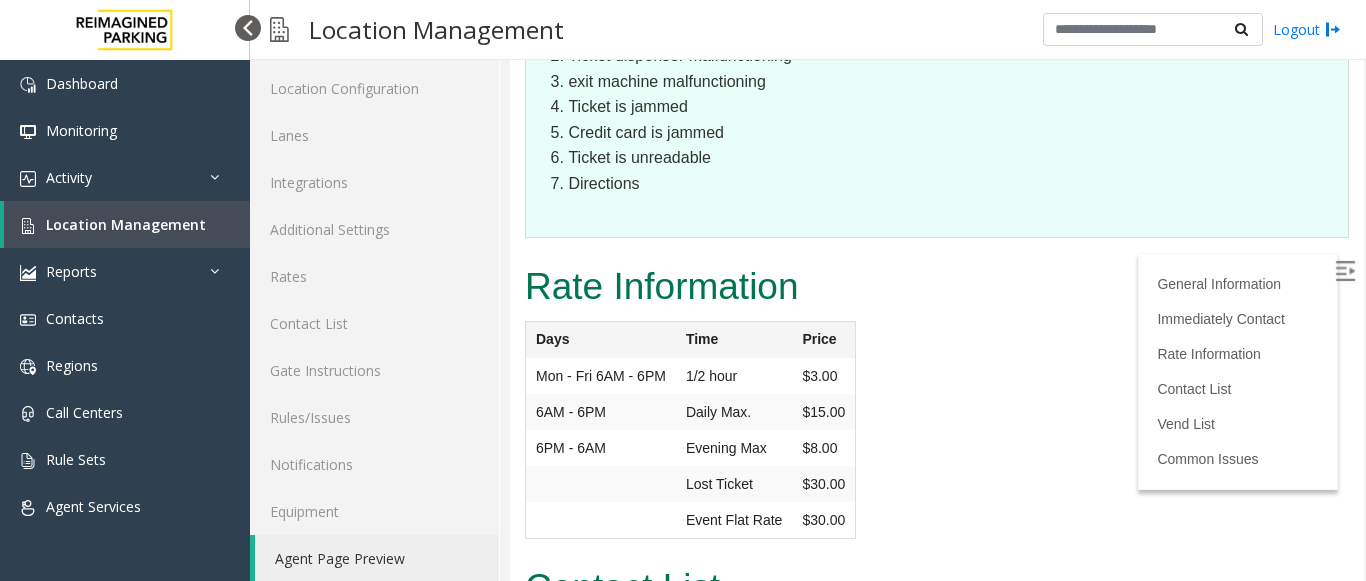 click at bounding box center [248, 28] 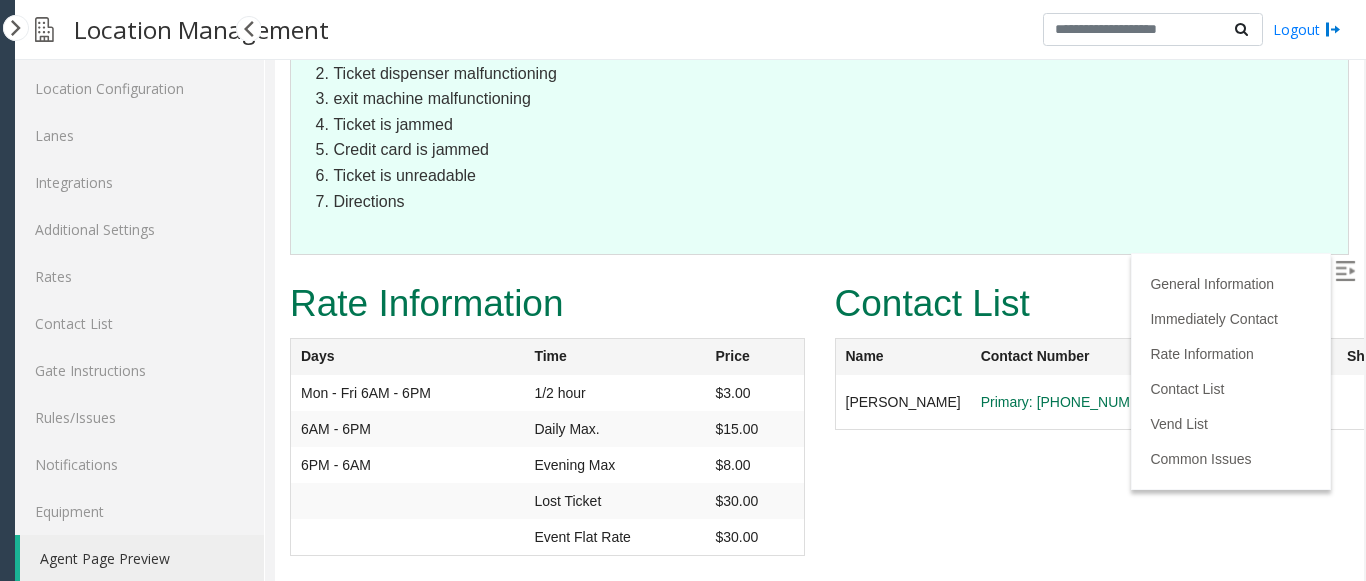 scroll, scrollTop: 3318, scrollLeft: 0, axis: vertical 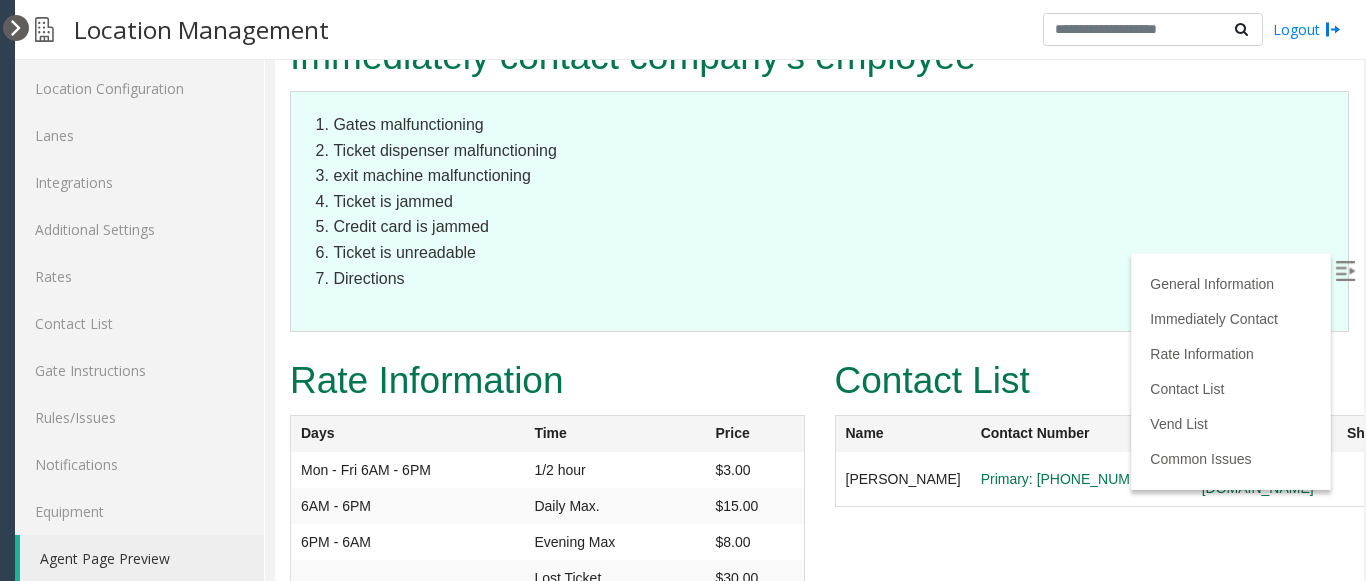 click at bounding box center [16, 28] 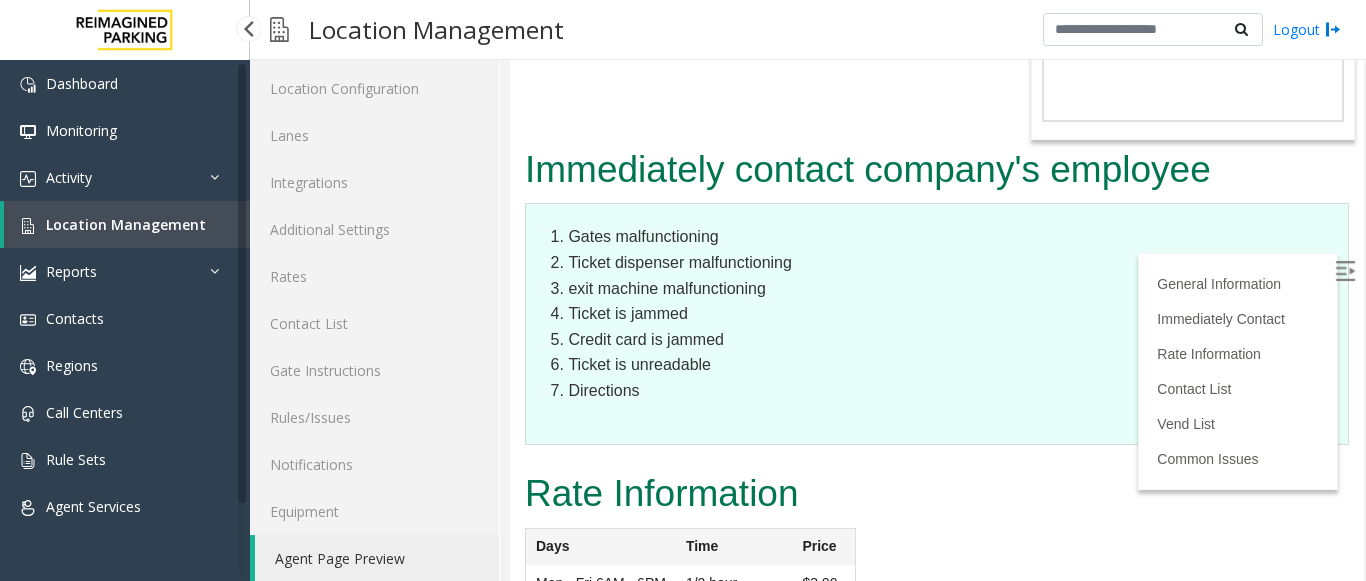 scroll, scrollTop: 3509, scrollLeft: 0, axis: vertical 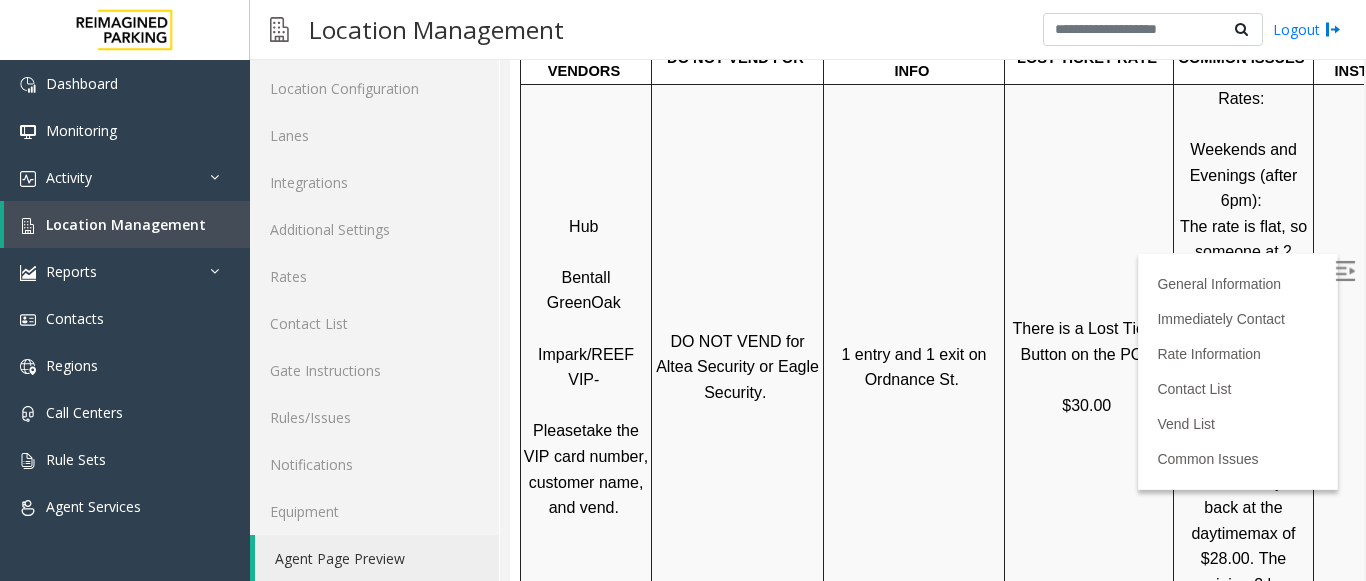 drag, startPoint x: 1342, startPoint y: 442, endPoint x: 1875, endPoint y: 338, distance: 543.0516 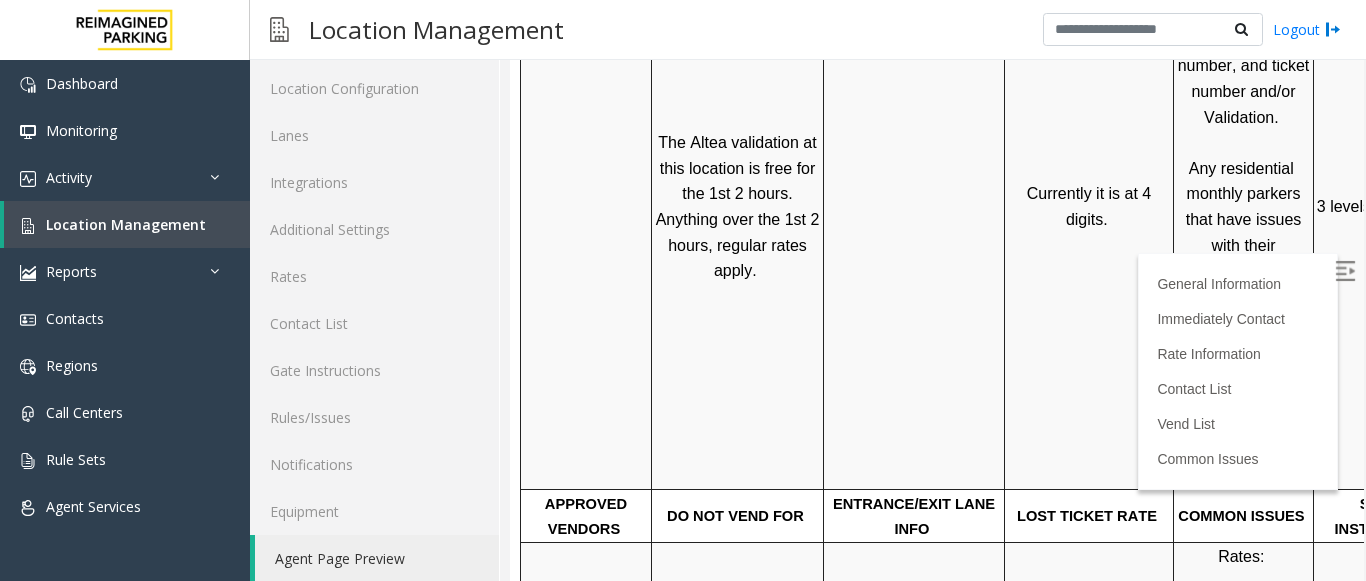 scroll, scrollTop: 1409, scrollLeft: 0, axis: vertical 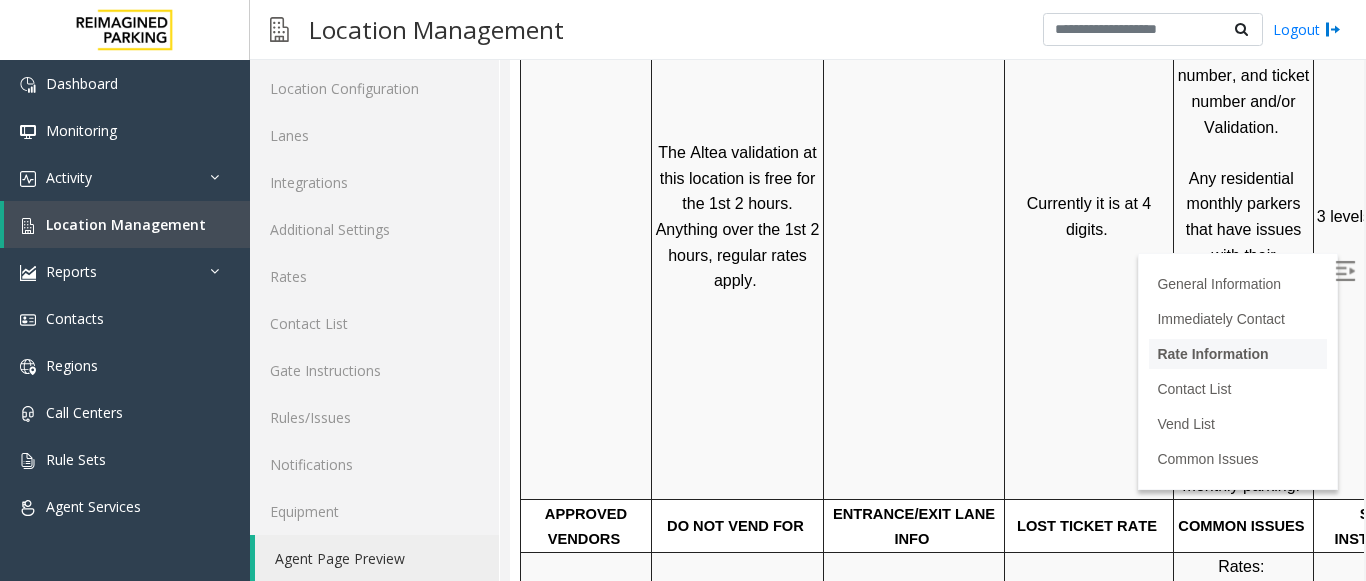 click on "Rate Information" at bounding box center [1238, 354] 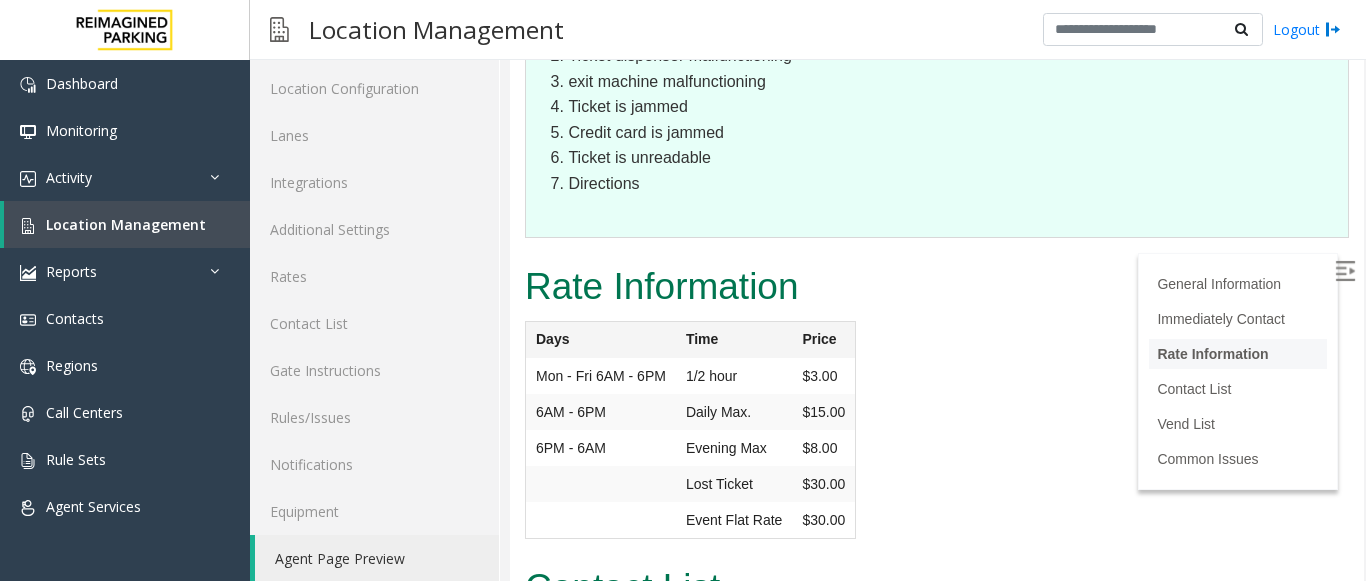 click on "Rate Information" at bounding box center [1212, 354] 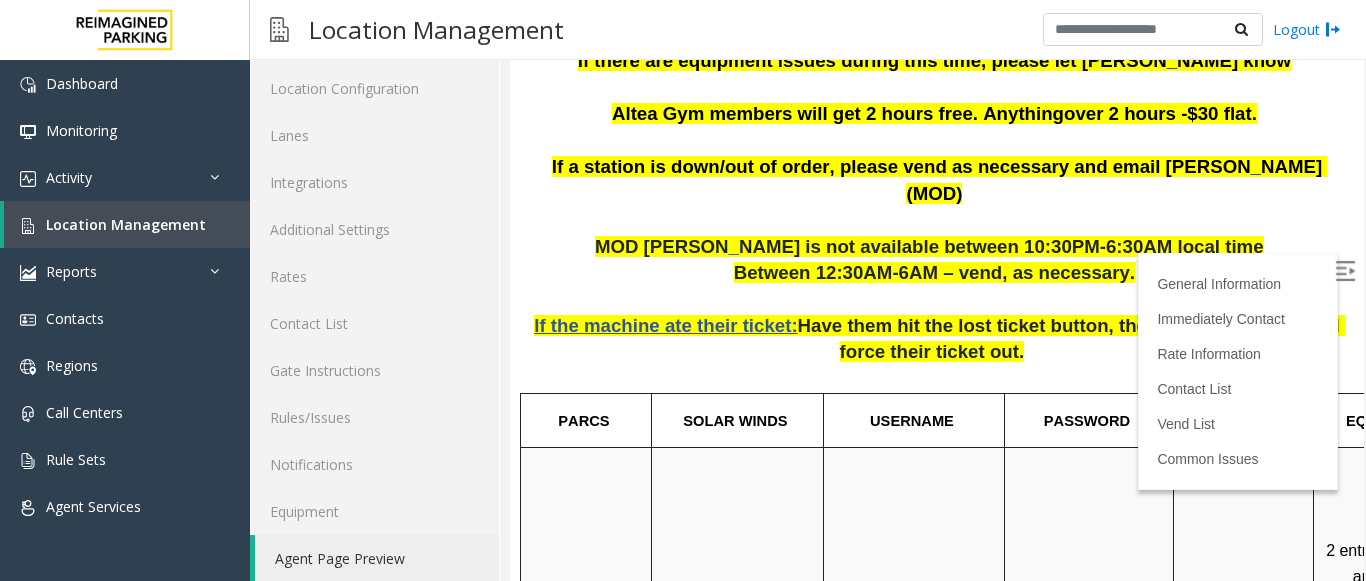 scroll, scrollTop: 325, scrollLeft: 0, axis: vertical 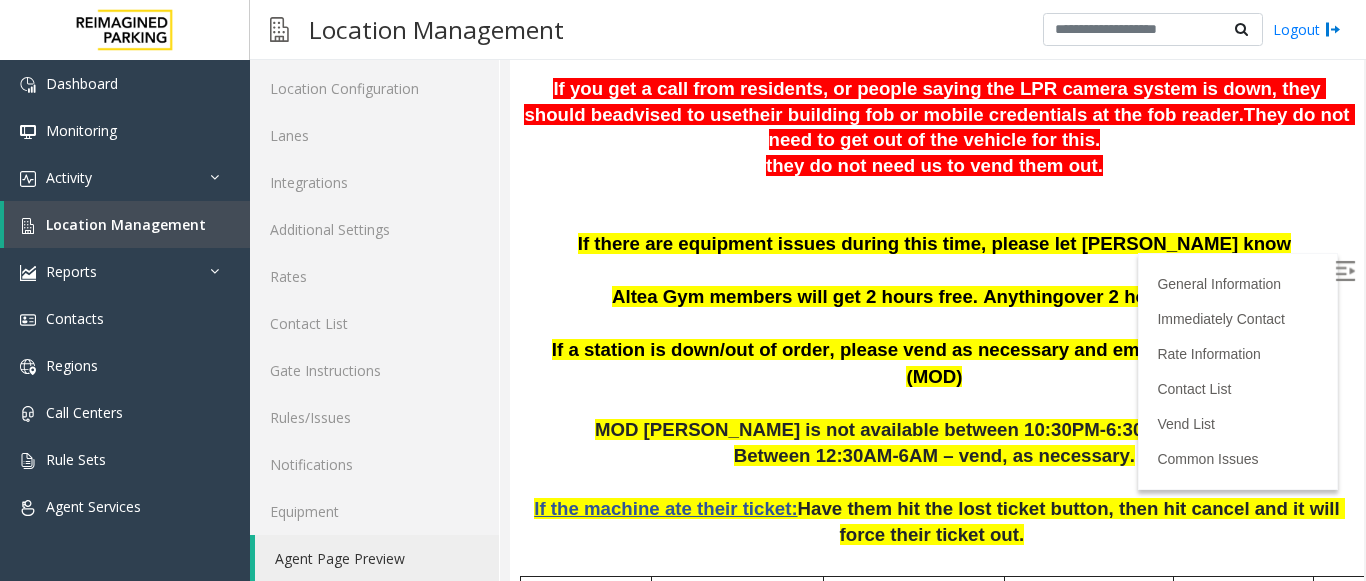 click at bounding box center [1345, 271] 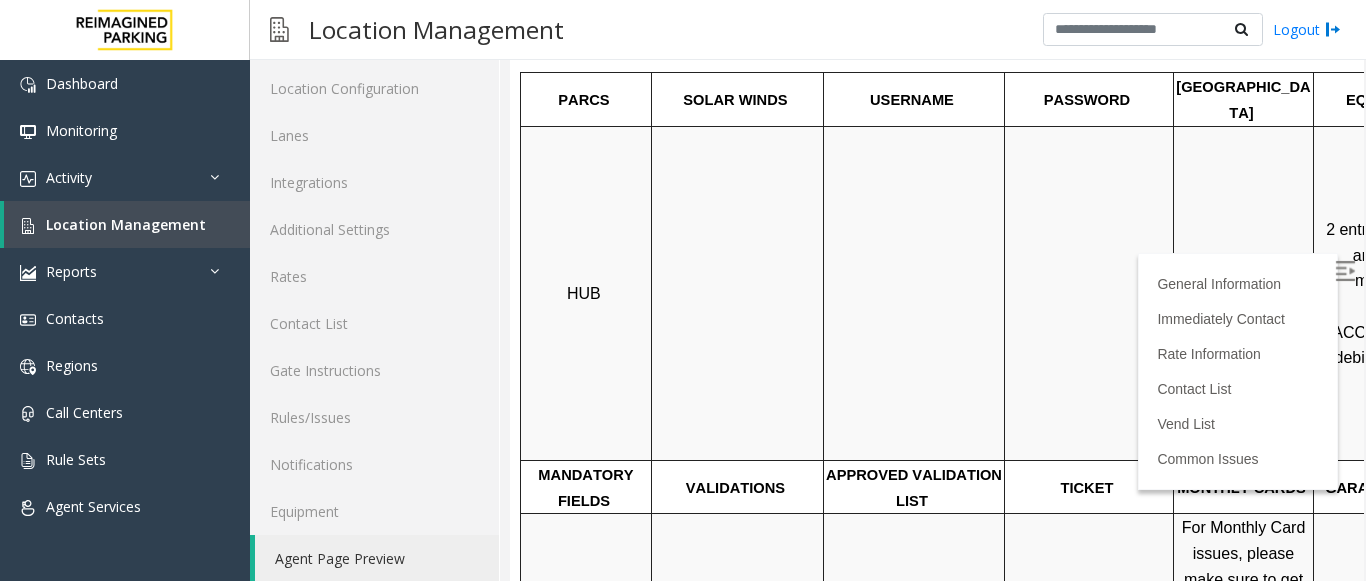 scroll, scrollTop: 725, scrollLeft: 0, axis: vertical 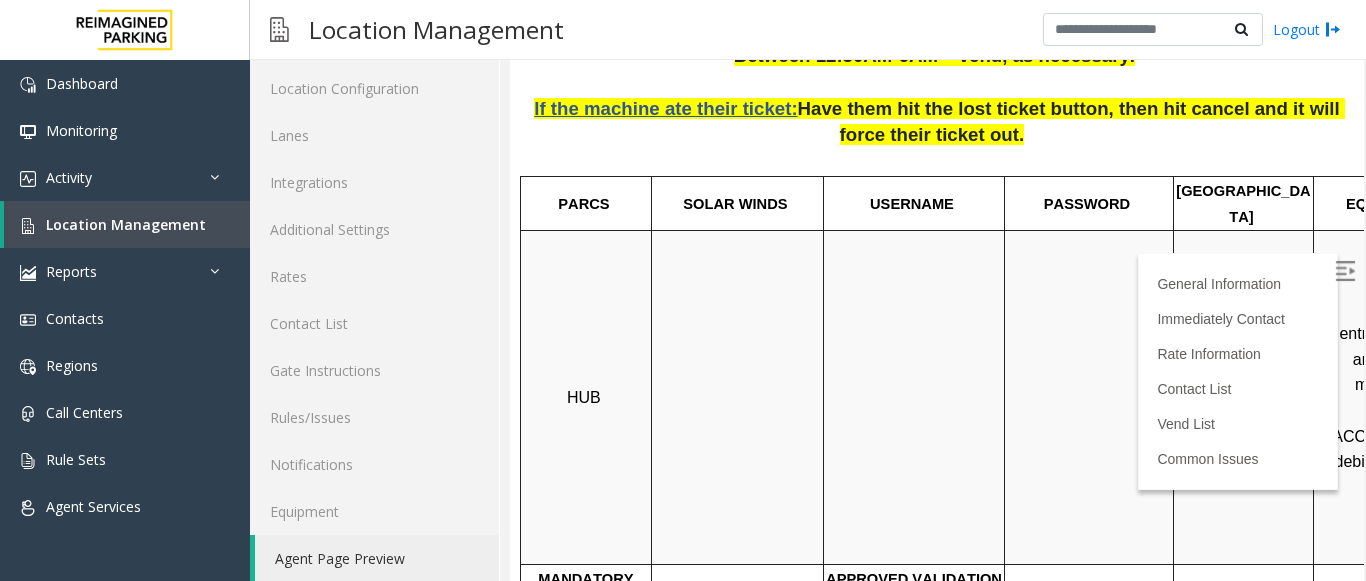 click at bounding box center (1345, 271) 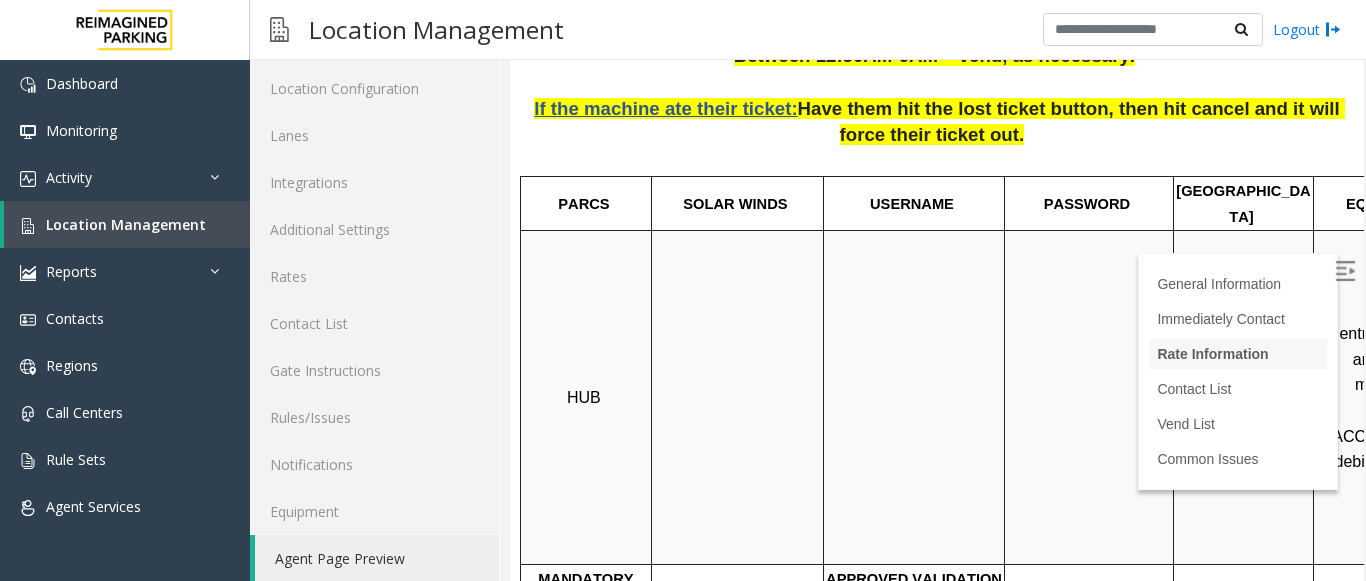 click on "Rate Information" at bounding box center (1212, 354) 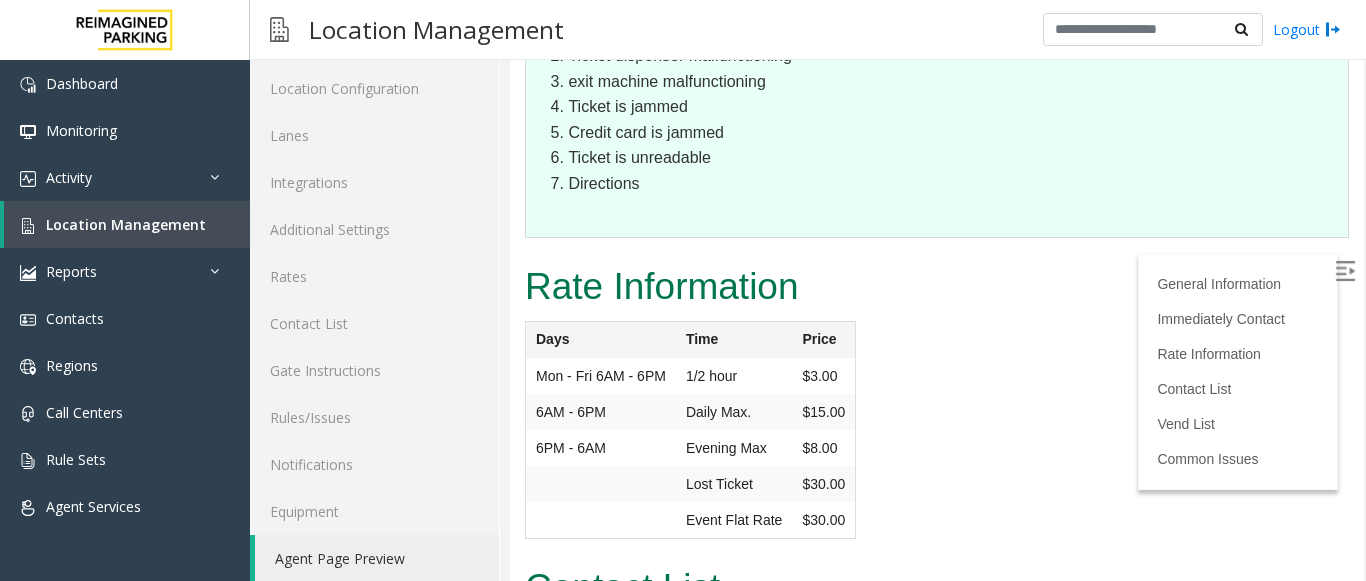 click on "Rate Information
Days
Time
Price
Mon - Fri 6AM - 6PM
1/2 hour
$3.00
6AM - 6PM
Daily Max.
$15.00
6PM - 6AM
Evening Max
$8.00
Lost Ticket
$30.00
Event Flat Rate $30.00" at bounding box center [937, 408] 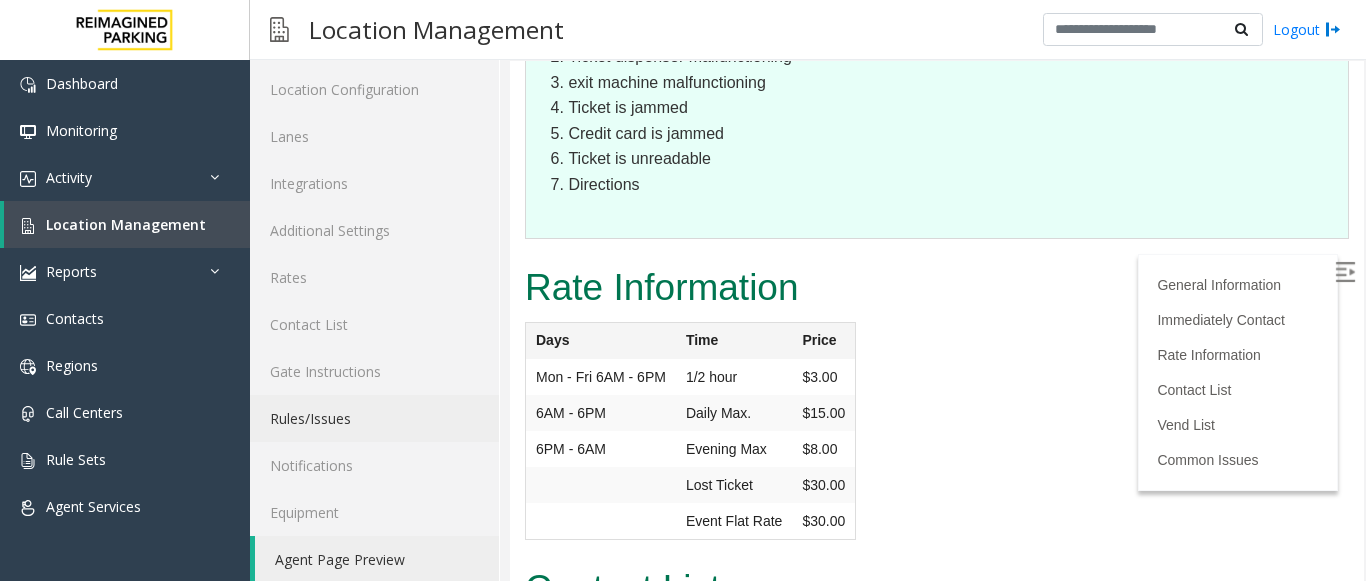 scroll, scrollTop: 78, scrollLeft: 0, axis: vertical 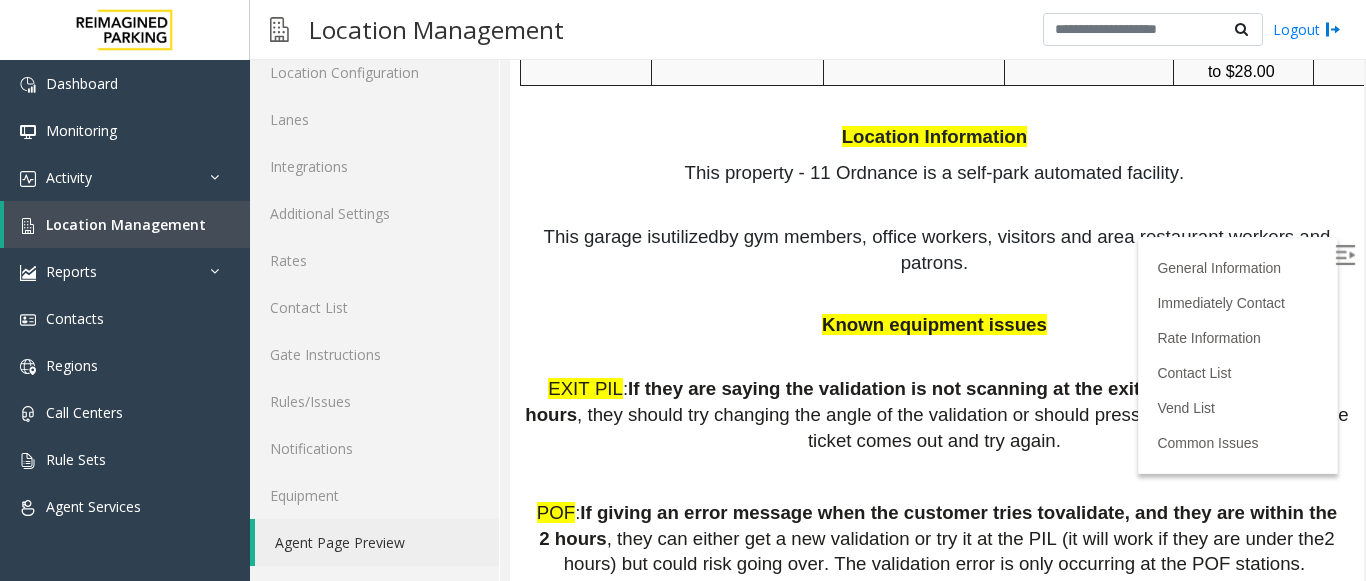 click at bounding box center (1345, 255) 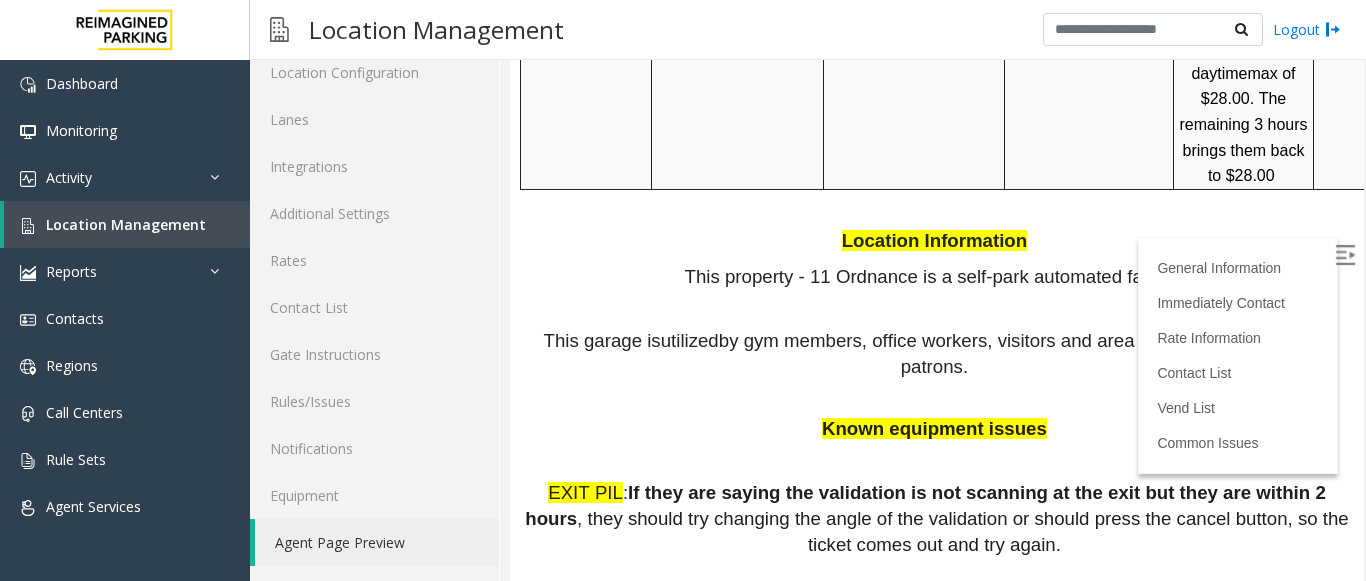 scroll, scrollTop: 2325, scrollLeft: 0, axis: vertical 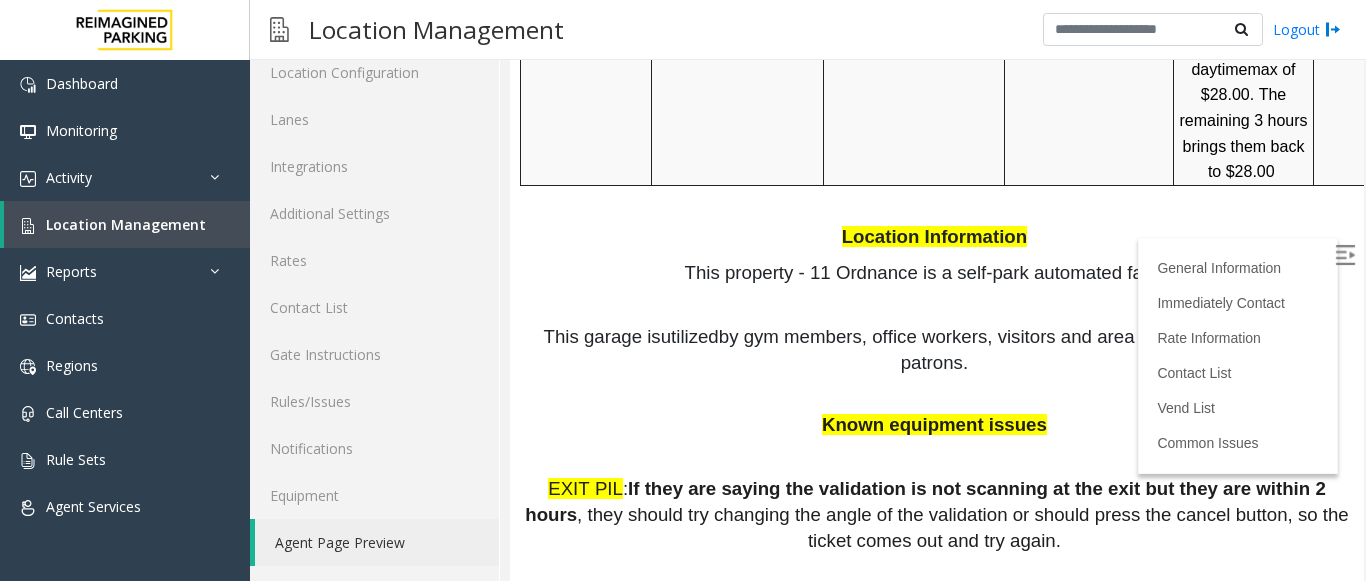 drag, startPoint x: 650, startPoint y: 407, endPoint x: 1195, endPoint y: 483, distance: 550.27356 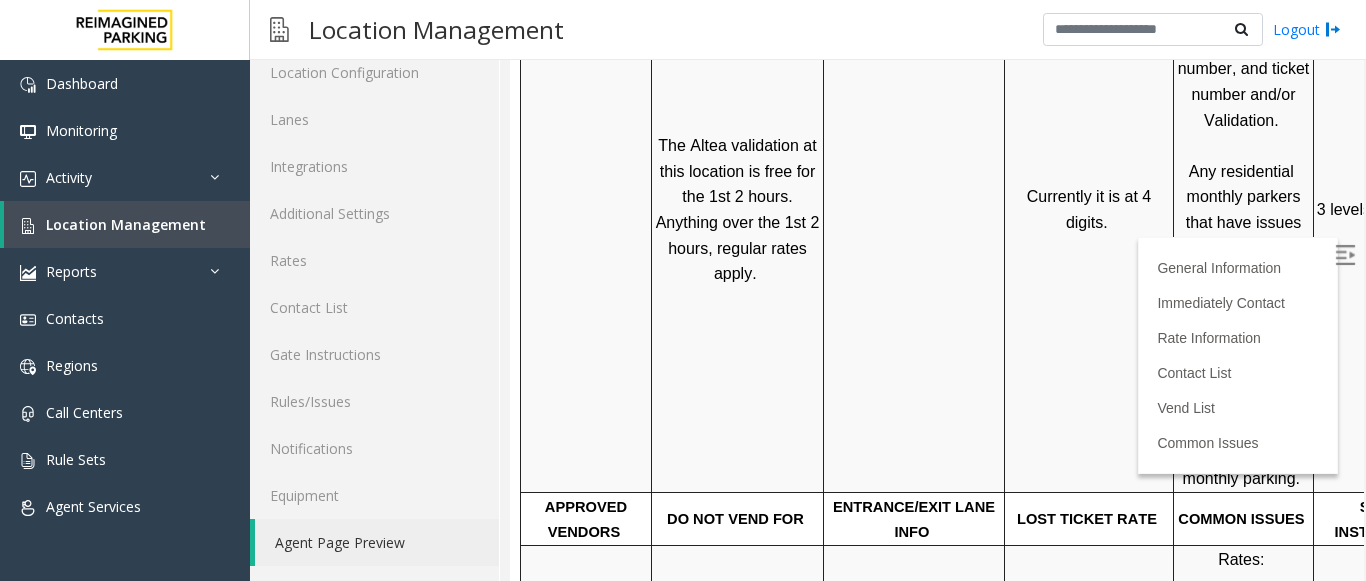 scroll, scrollTop: 1000, scrollLeft: 0, axis: vertical 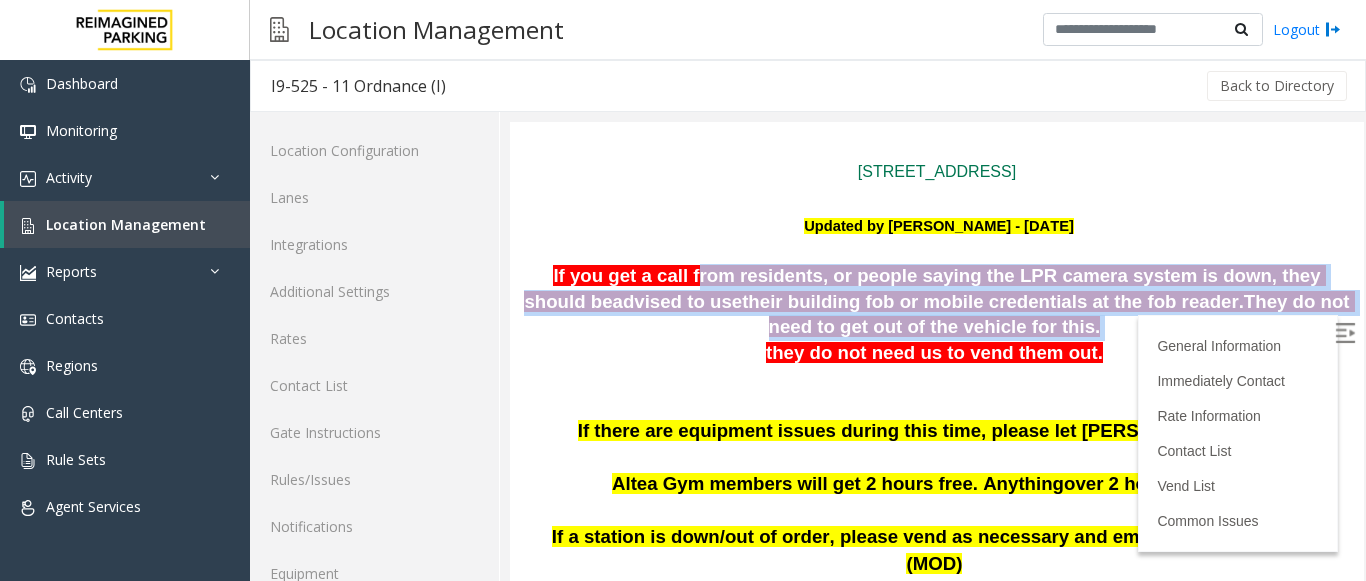 drag, startPoint x: 678, startPoint y: 276, endPoint x: 1116, endPoint y: 335, distance: 441.95587 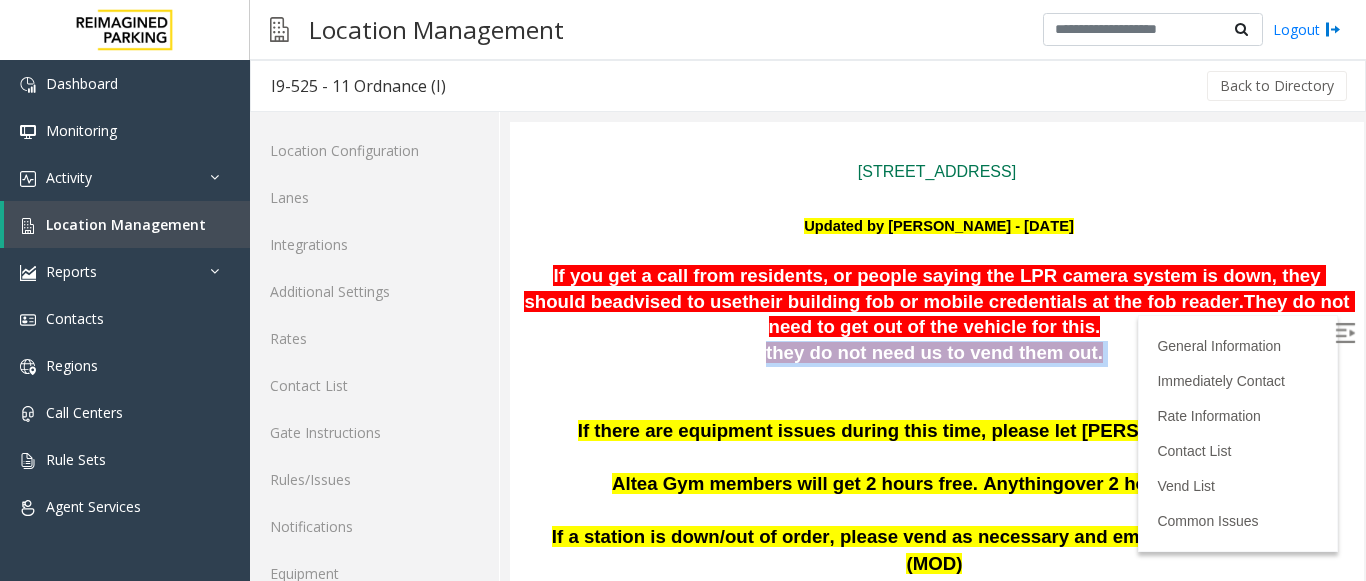 drag, startPoint x: 1116, startPoint y: 335, endPoint x: 1088, endPoint y: 392, distance: 63.505905 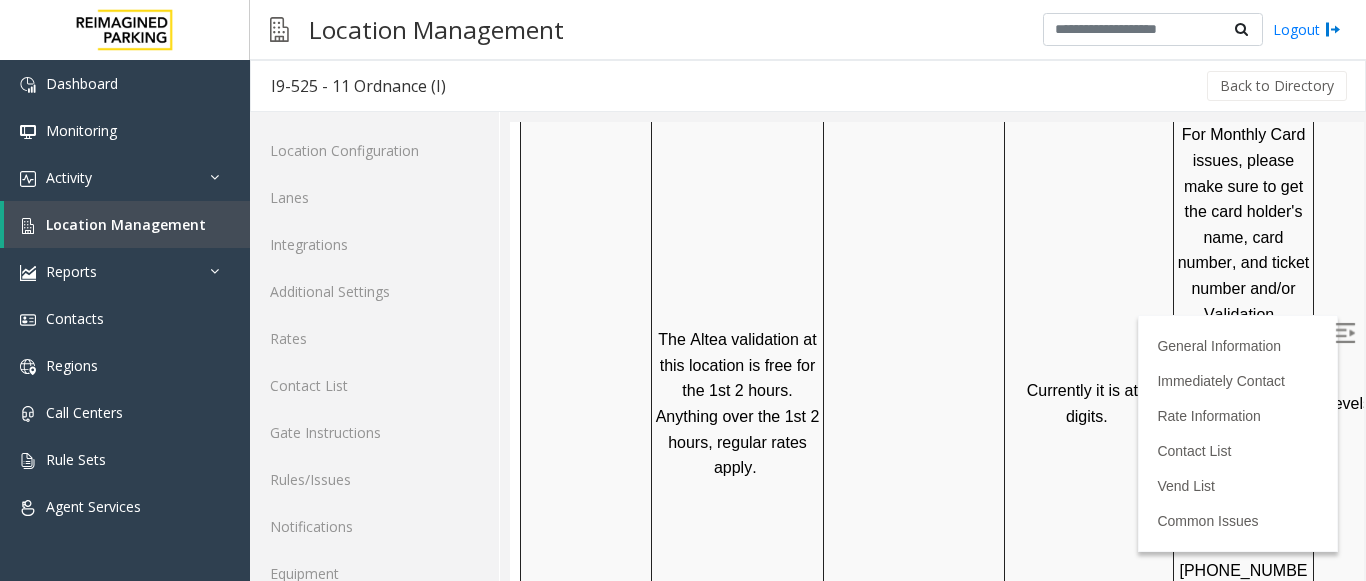 scroll, scrollTop: 1300, scrollLeft: 0, axis: vertical 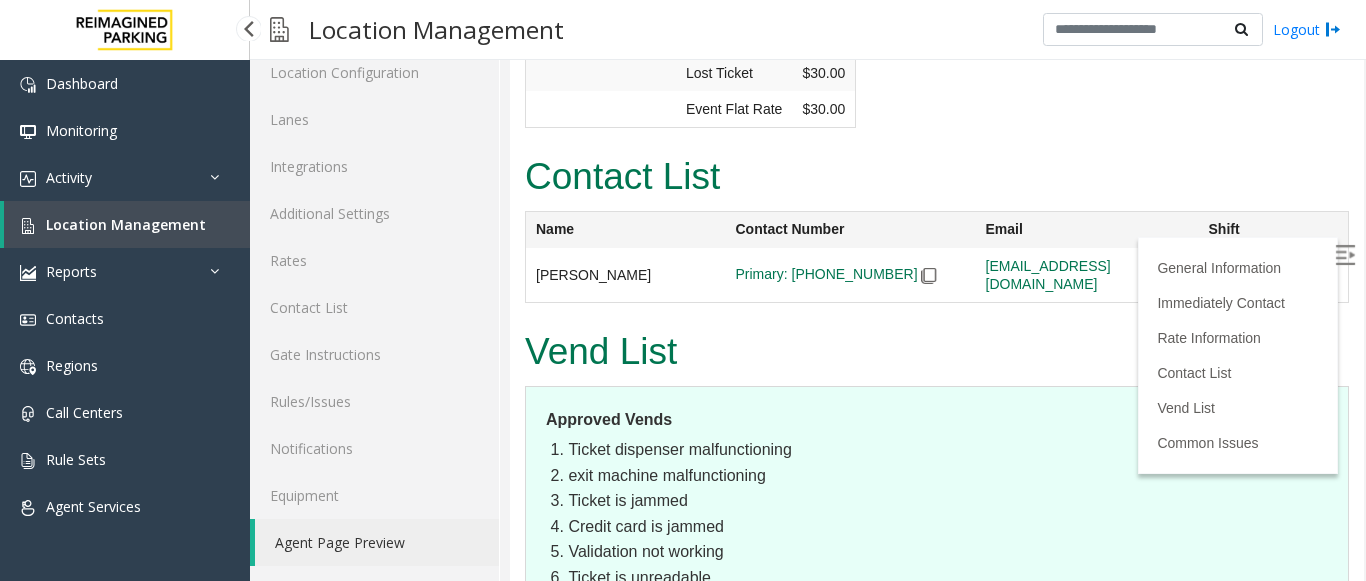 click on "Location Management" at bounding box center [127, 224] 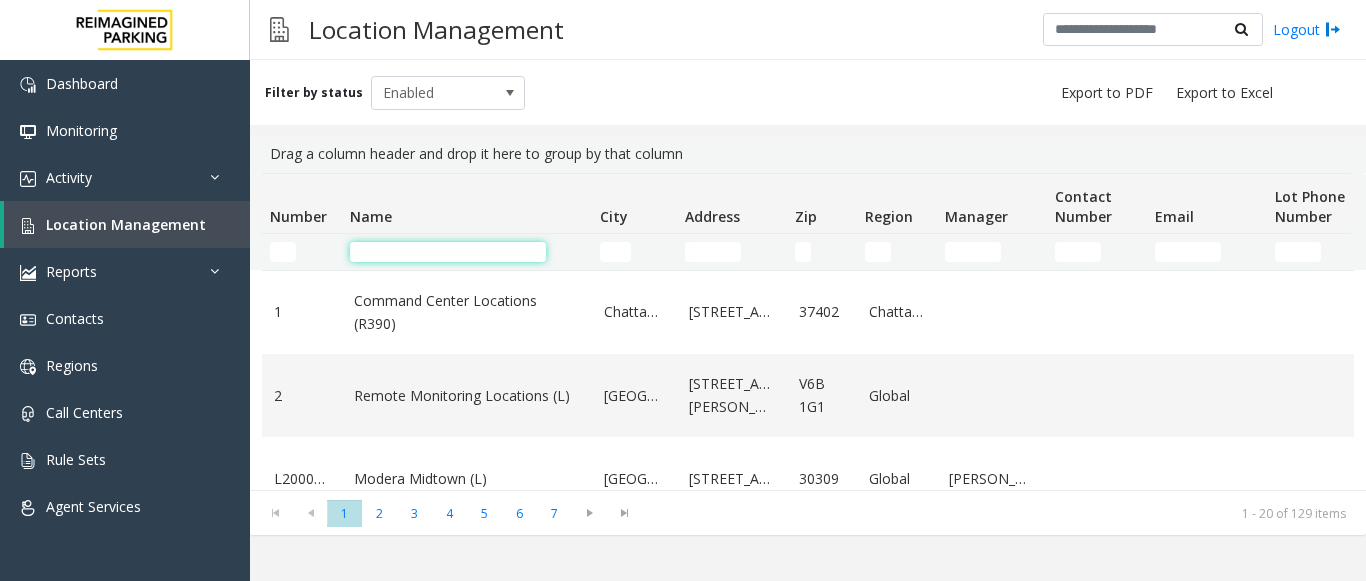click 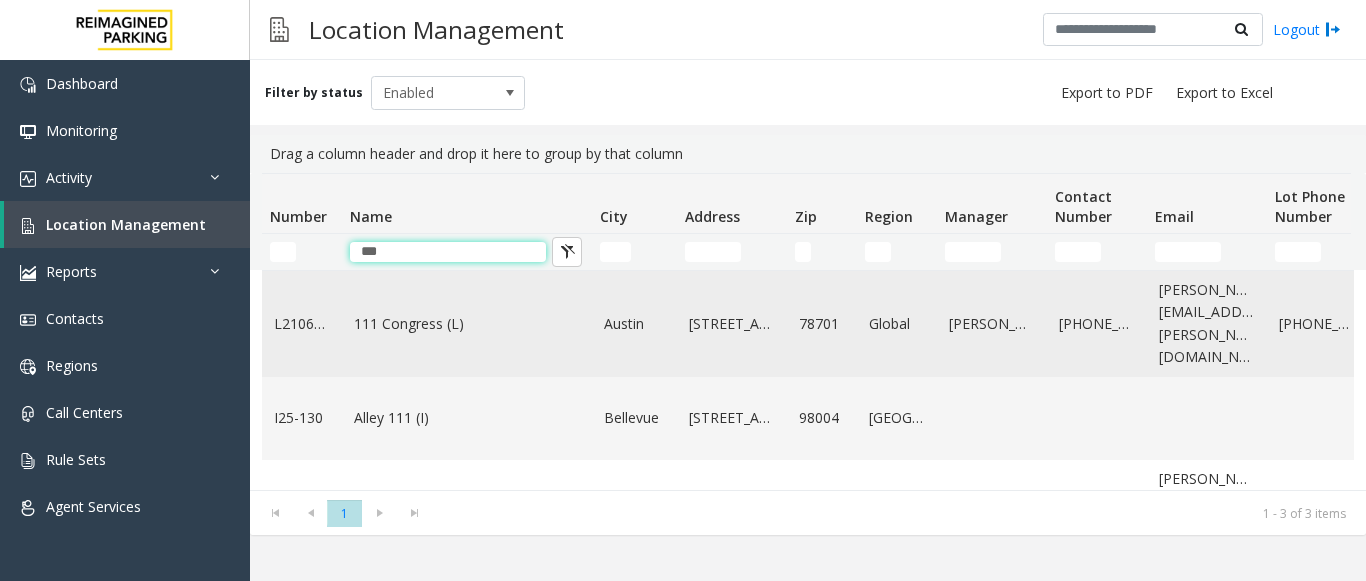 type on "***" 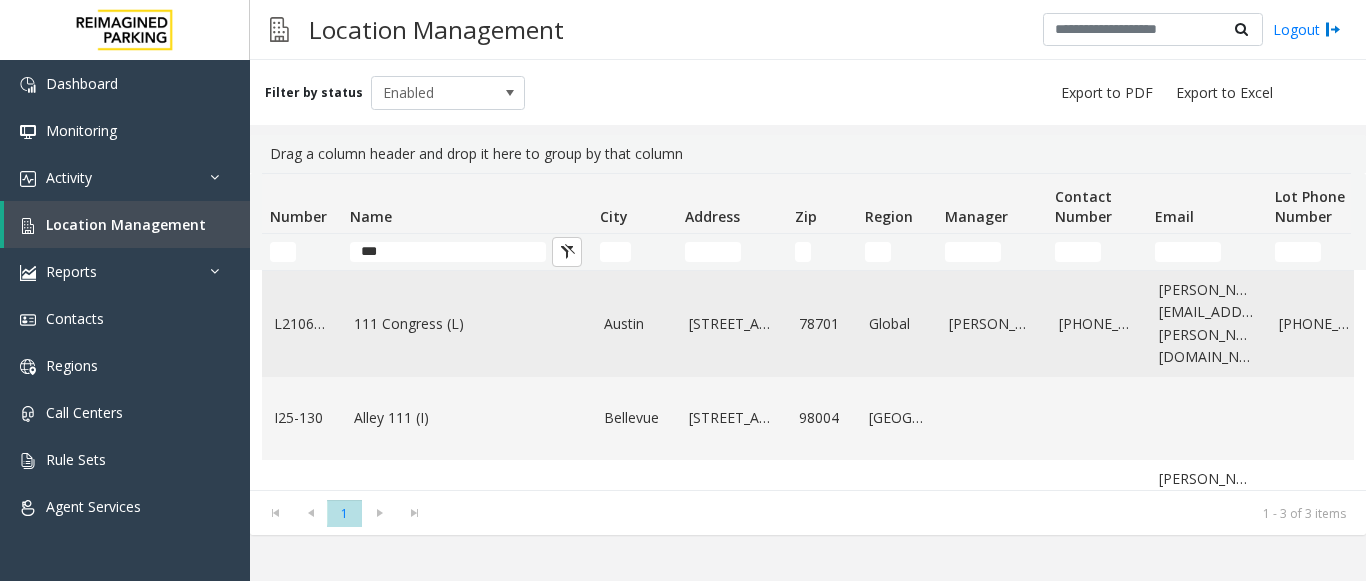 click on "111 Congress (L)" 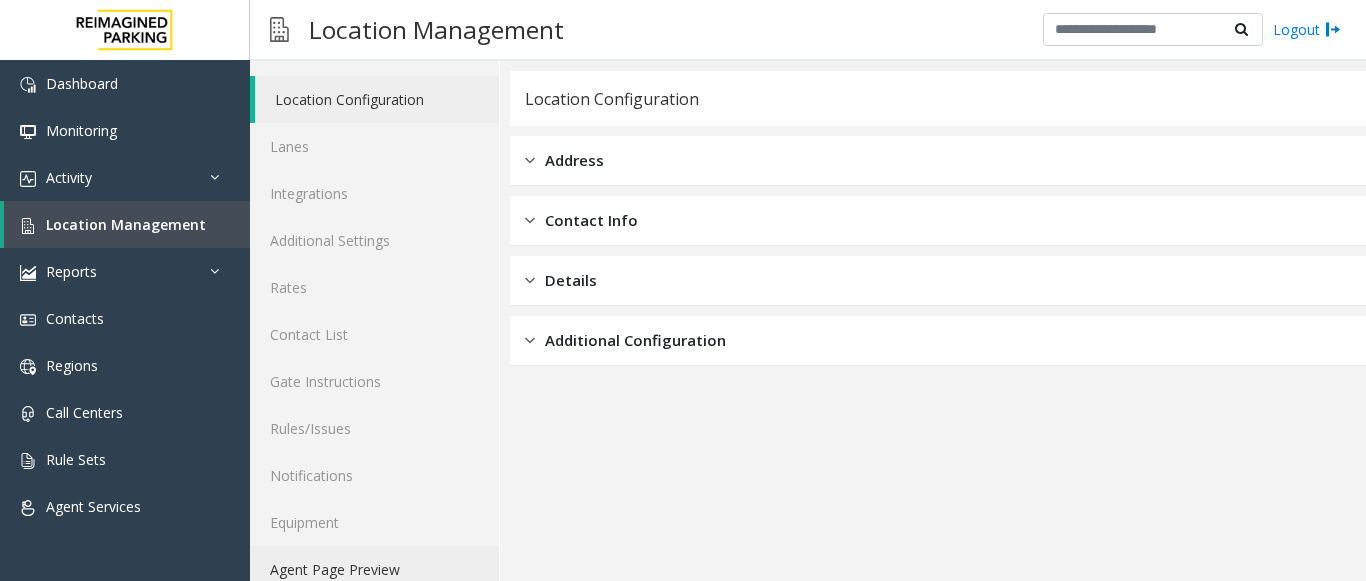 scroll, scrollTop: 78, scrollLeft: 0, axis: vertical 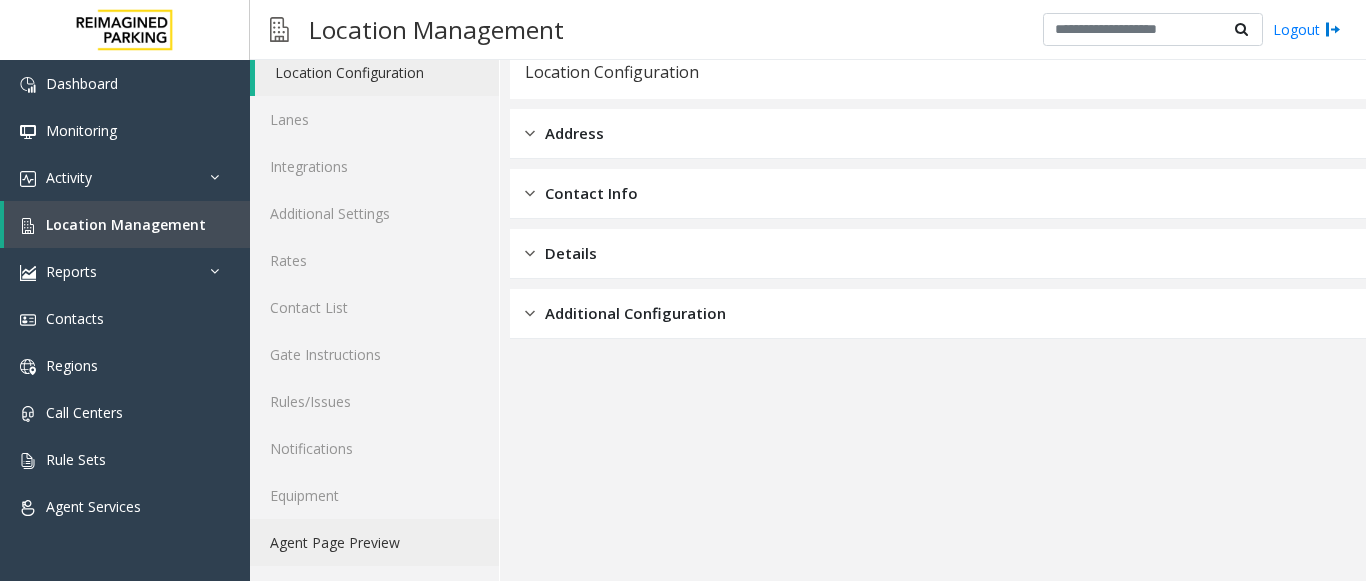 click on "Agent Page Preview" 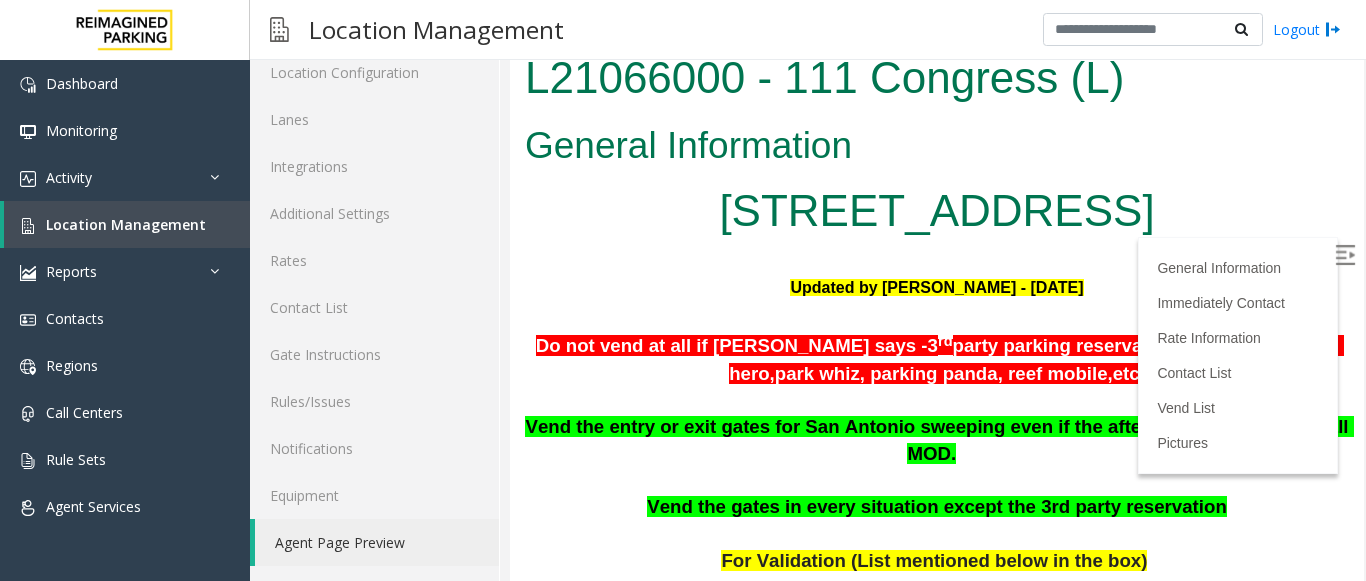 scroll, scrollTop: 0, scrollLeft: 0, axis: both 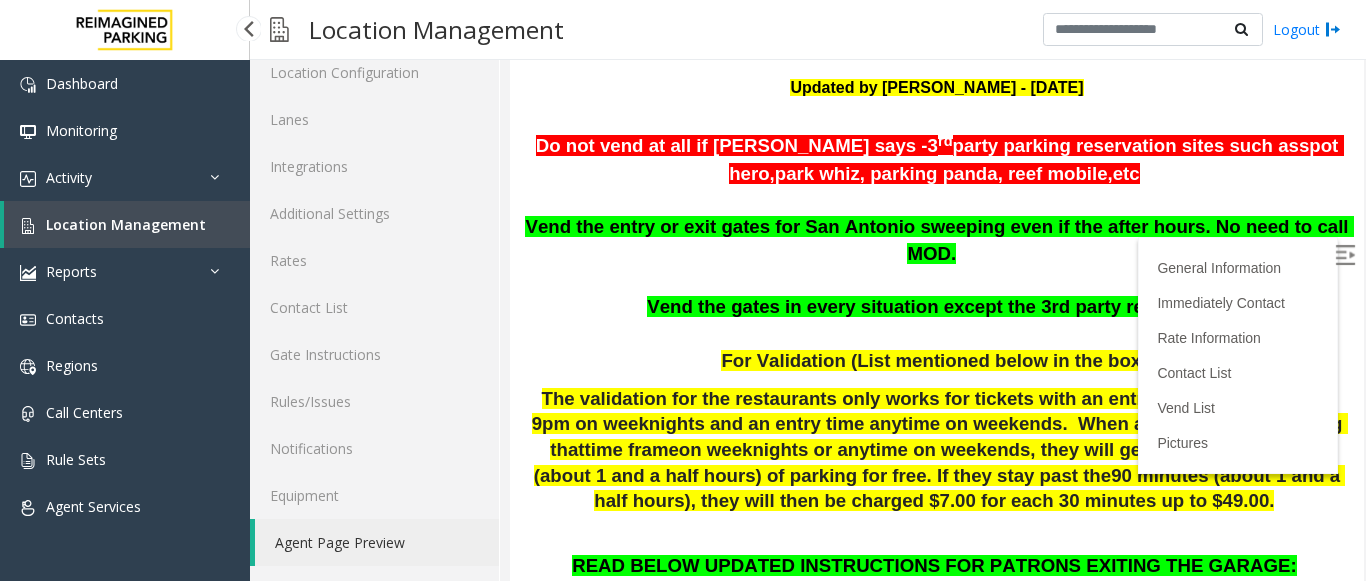 click on "Location Management" at bounding box center [127, 224] 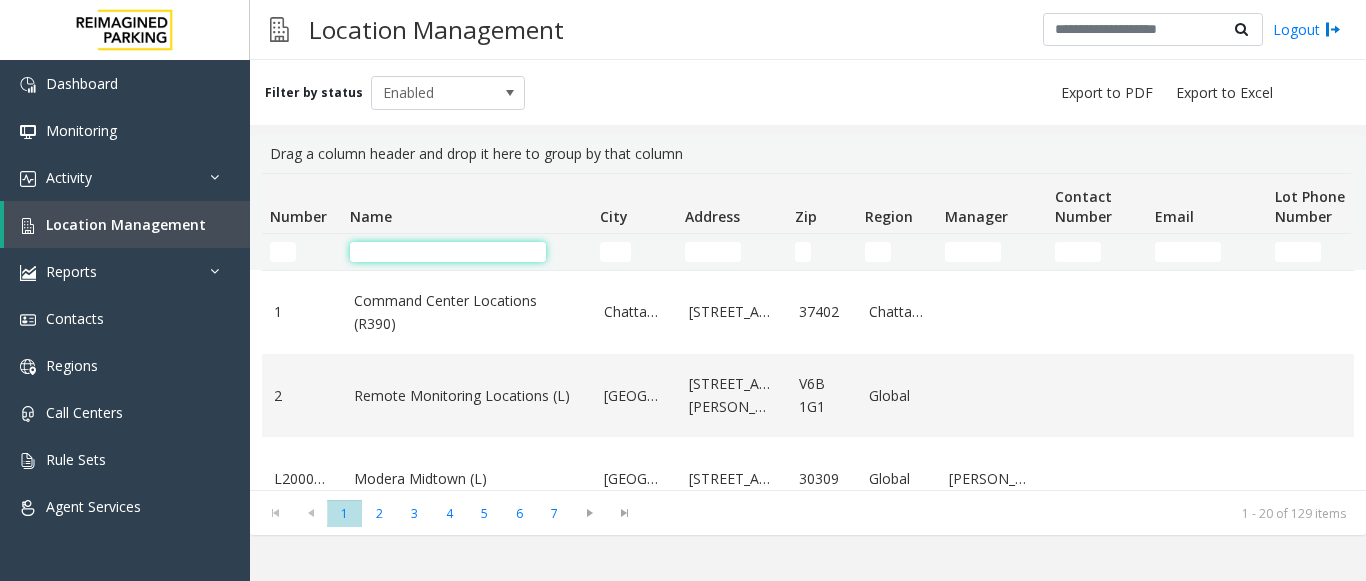 click 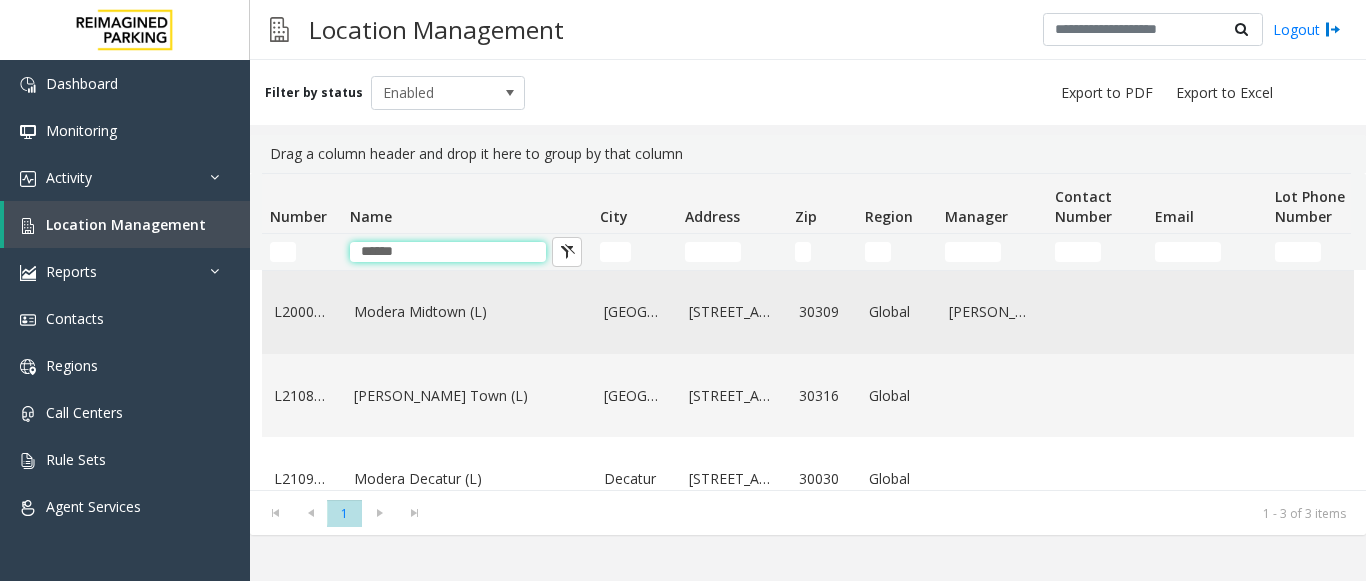 type on "******" 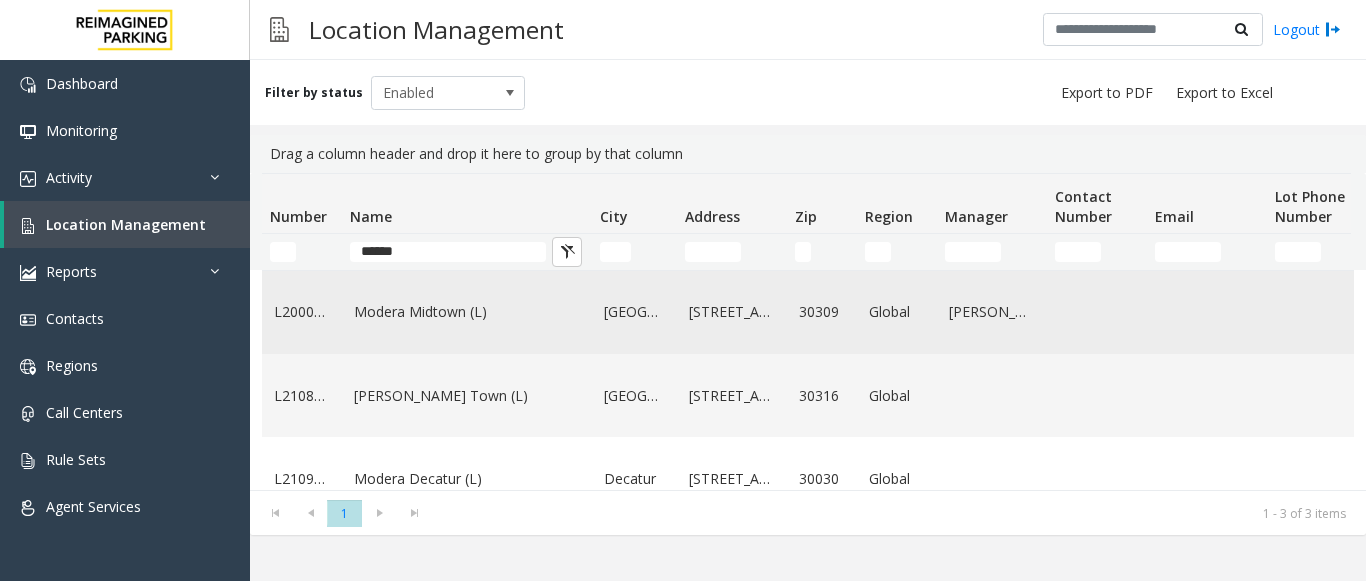 click on "Modera Midtown	(L)" 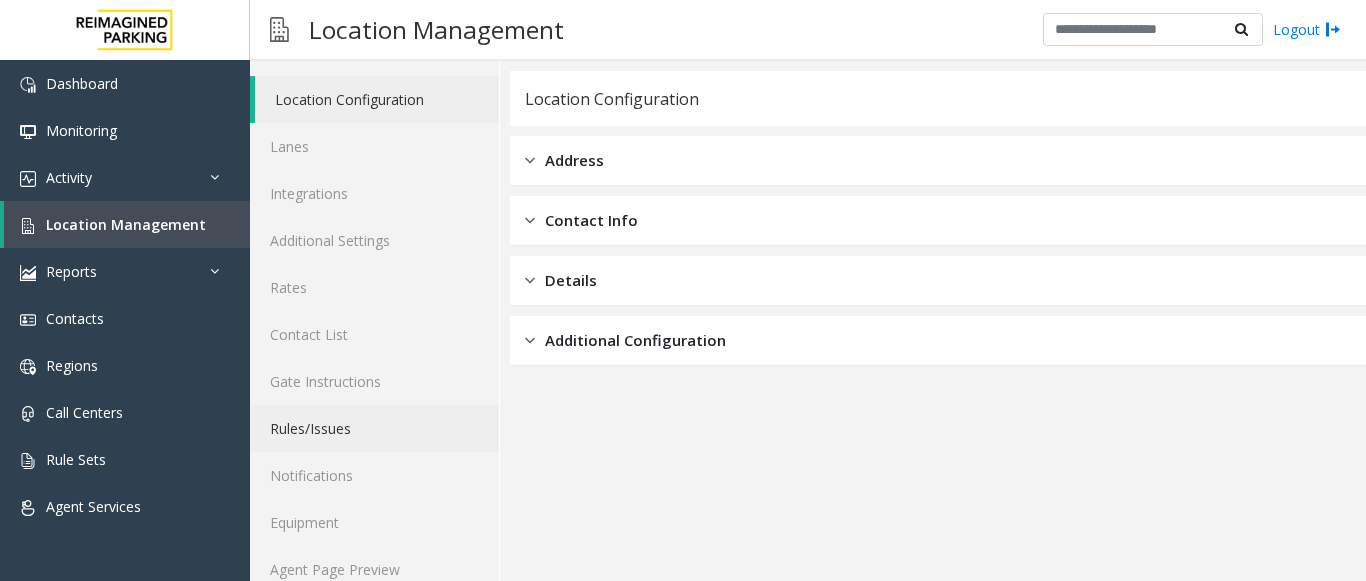 scroll, scrollTop: 78, scrollLeft: 0, axis: vertical 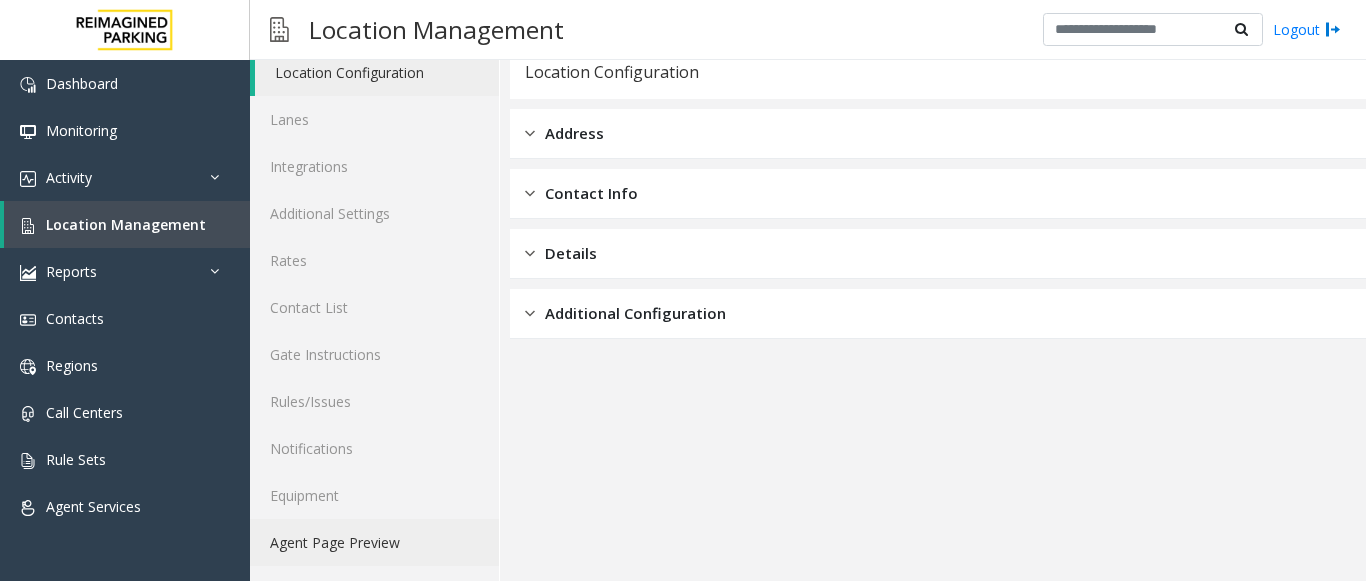 click on "Agent Page Preview" 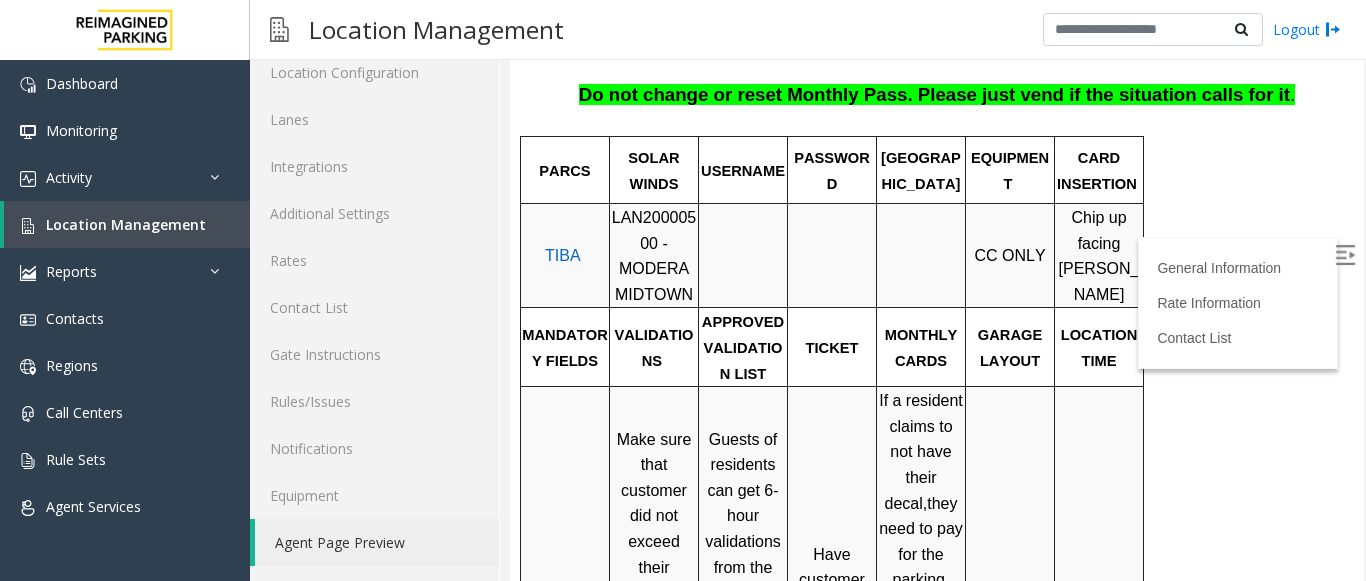 scroll, scrollTop: 500, scrollLeft: 0, axis: vertical 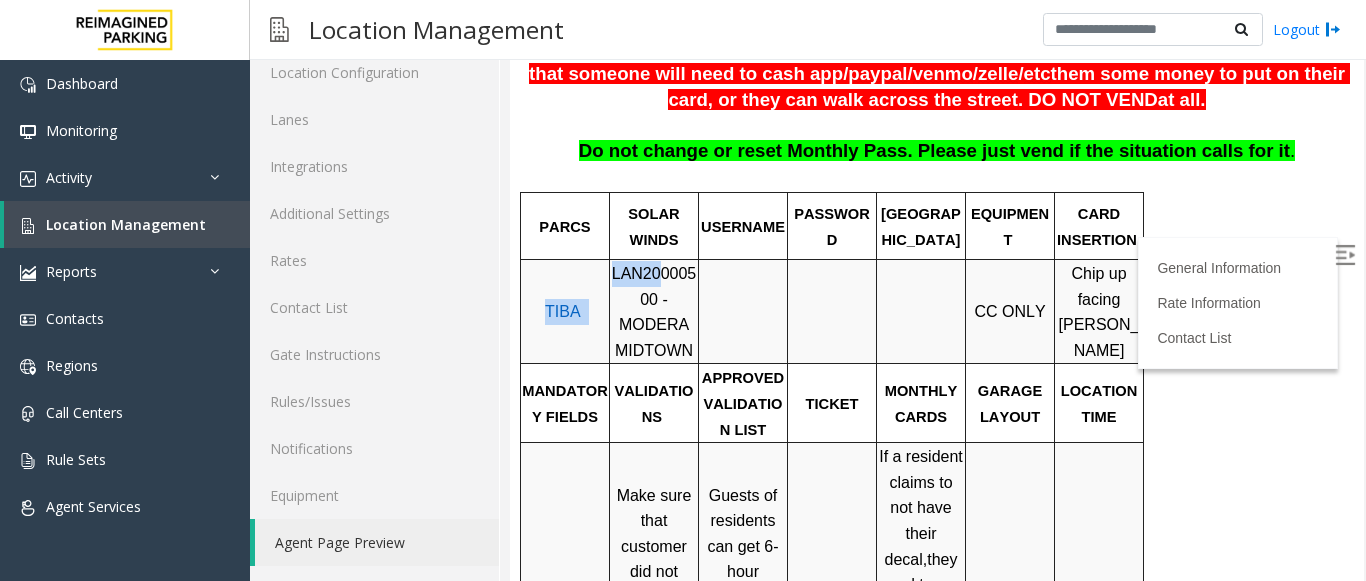 drag, startPoint x: 615, startPoint y: 250, endPoint x: 719, endPoint y: 273, distance: 106.51291 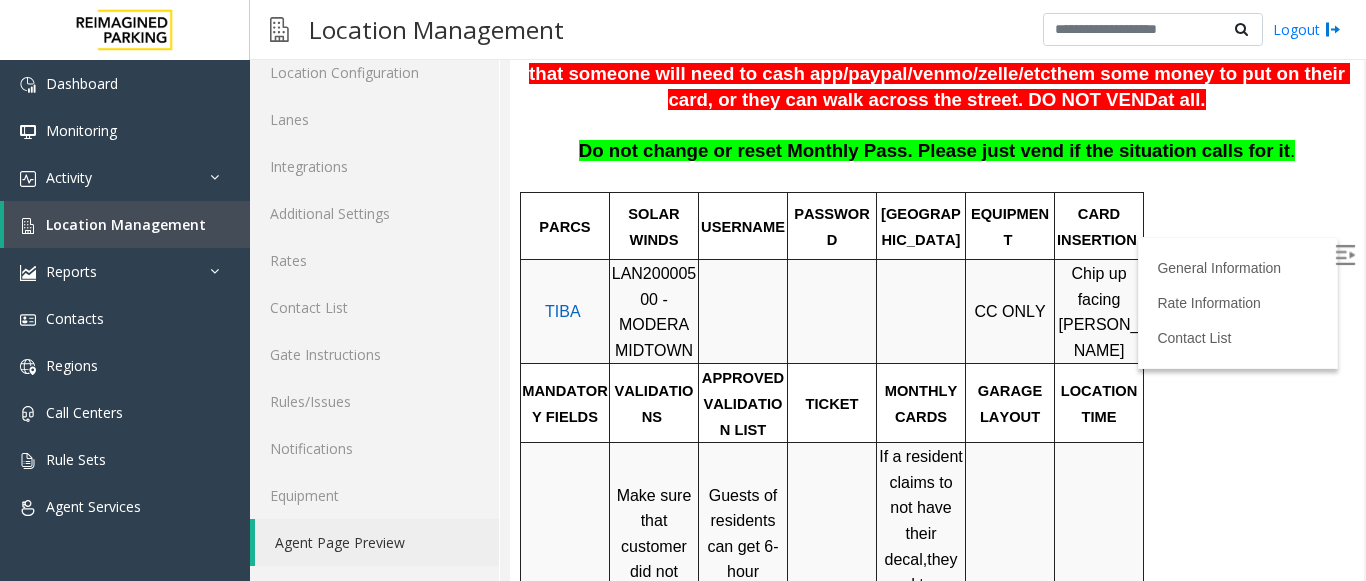 click at bounding box center [743, 312] 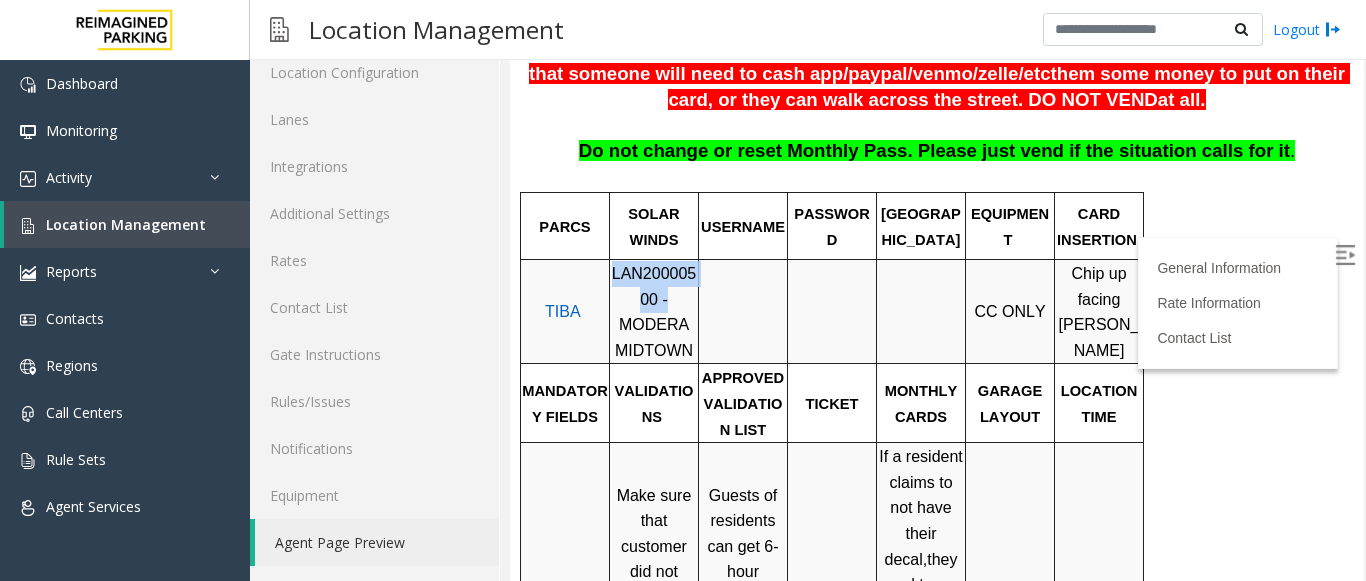 drag, startPoint x: 632, startPoint y: 273, endPoint x: 614, endPoint y: 257, distance: 24.083189 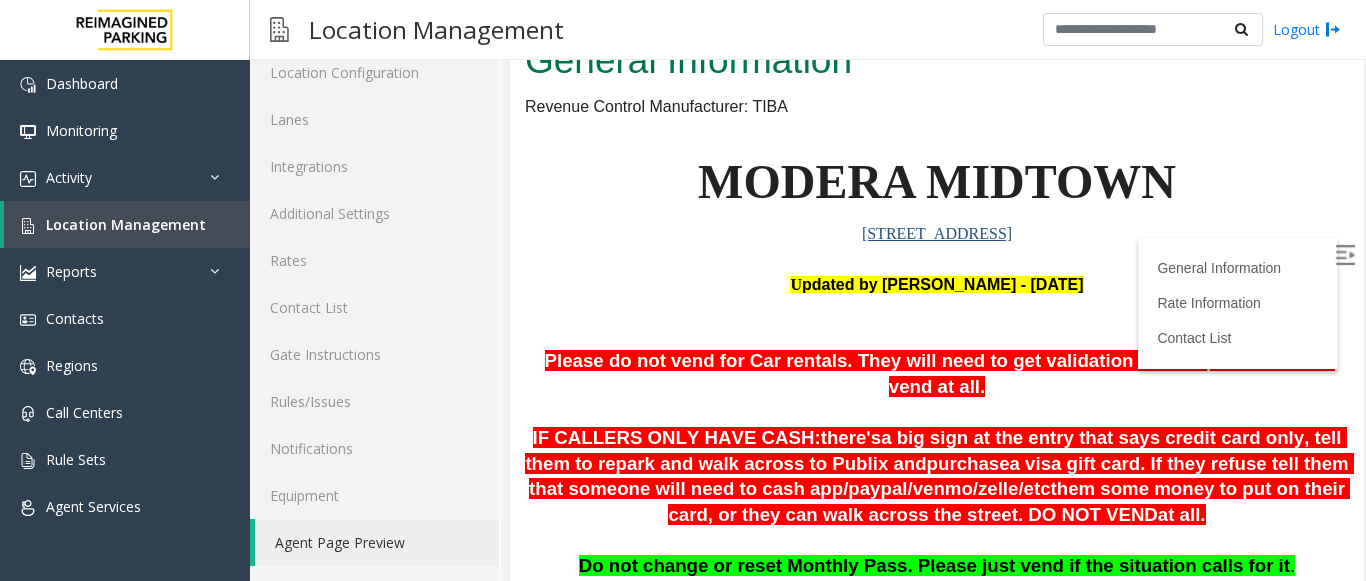 scroll, scrollTop: 200, scrollLeft: 0, axis: vertical 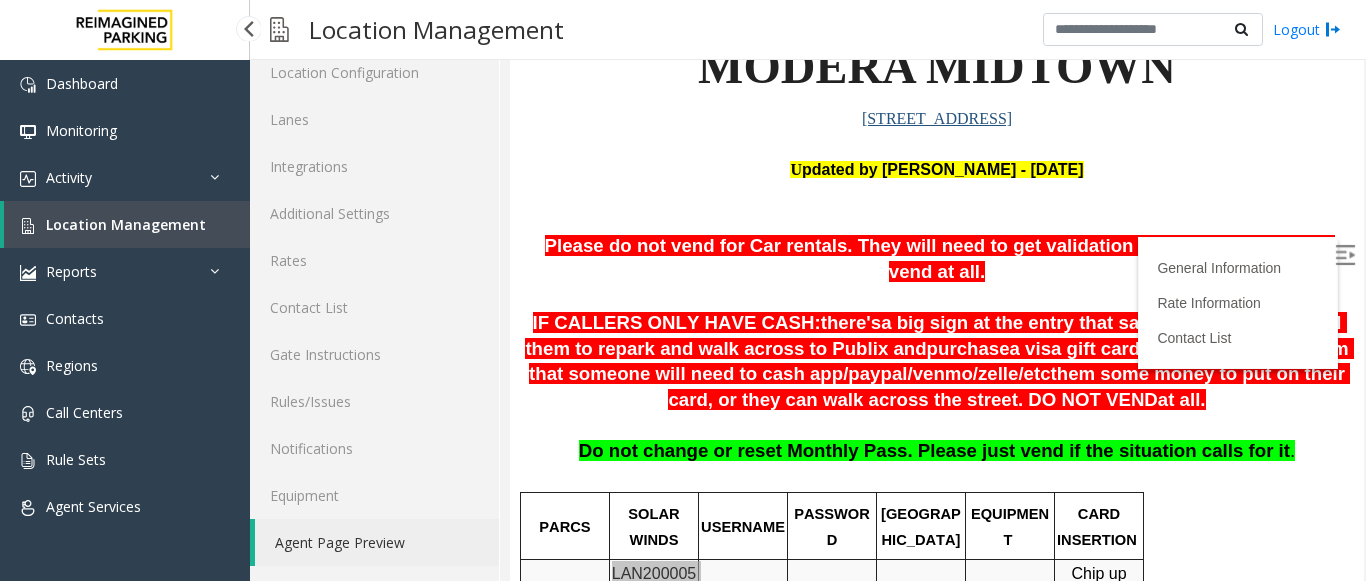click on "Location Management" at bounding box center (126, 224) 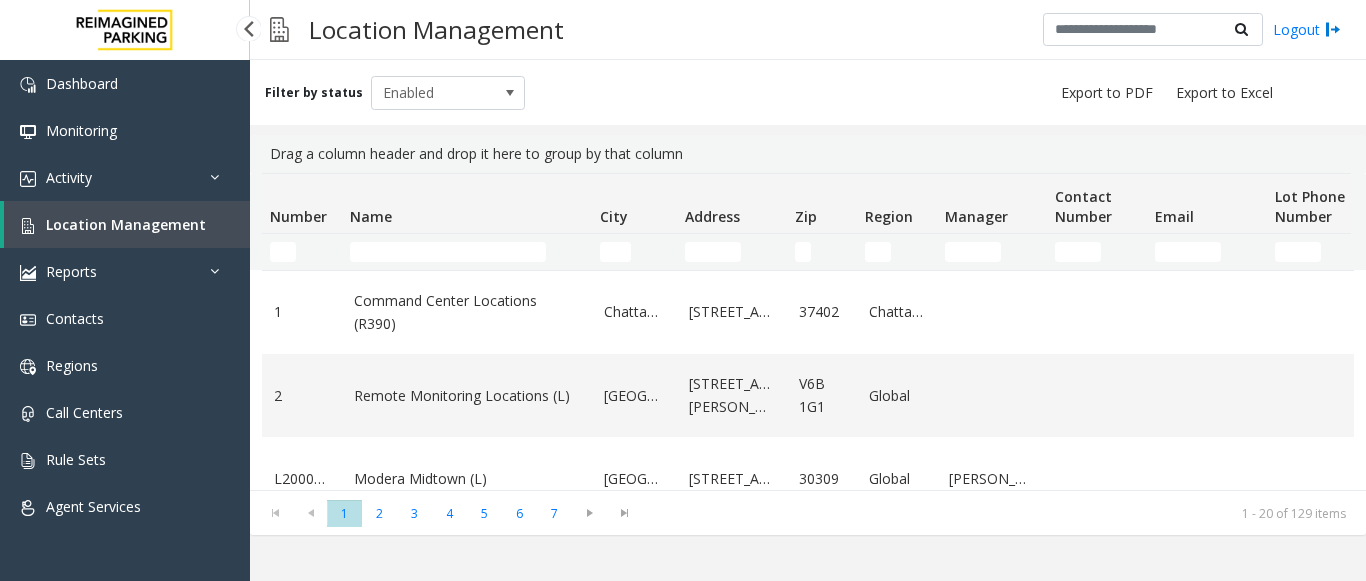 click on "Location Management" at bounding box center (126, 224) 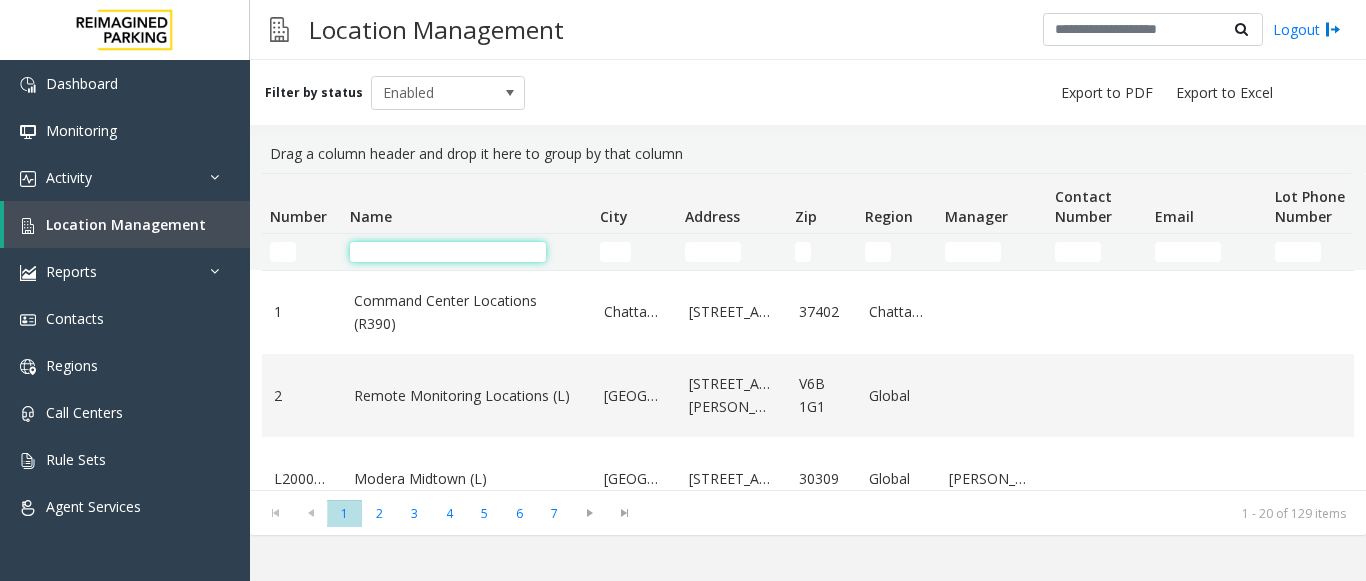 click 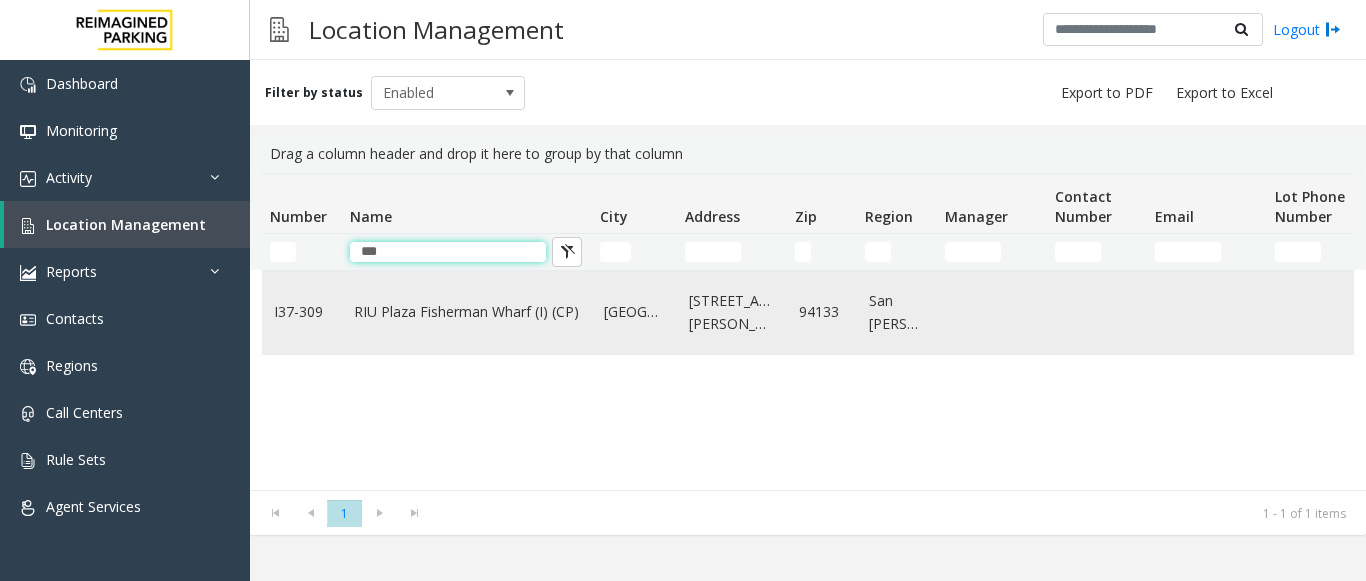 type on "***" 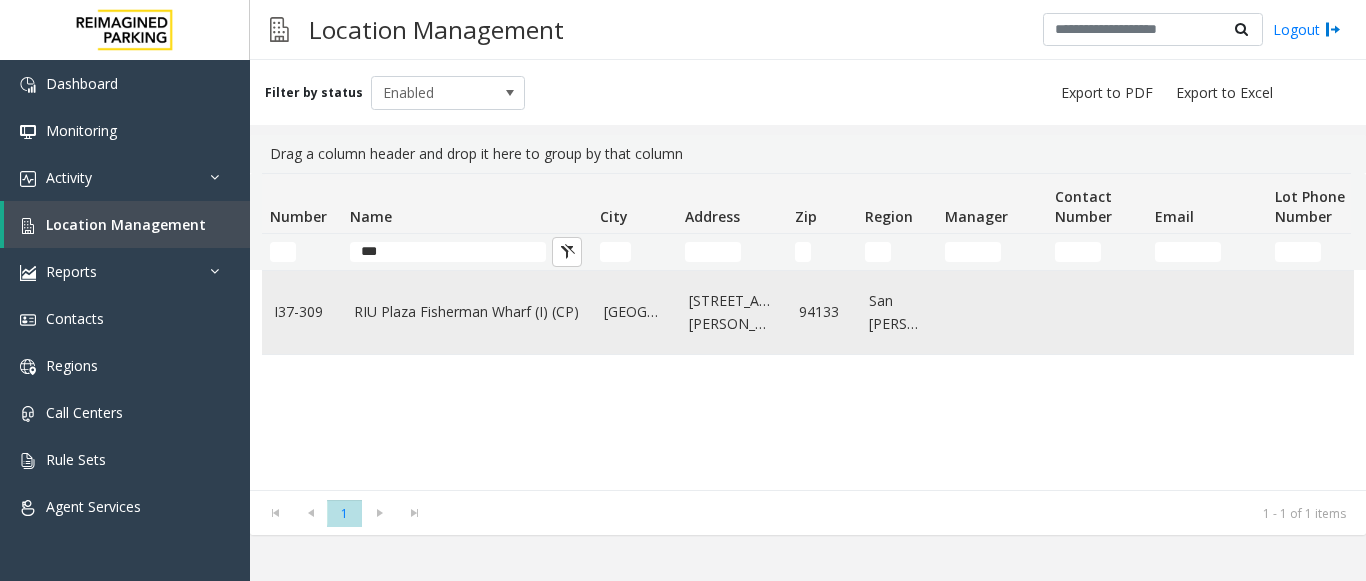 click on "RIU Plaza Fisherman Wharf (I) (CP)" 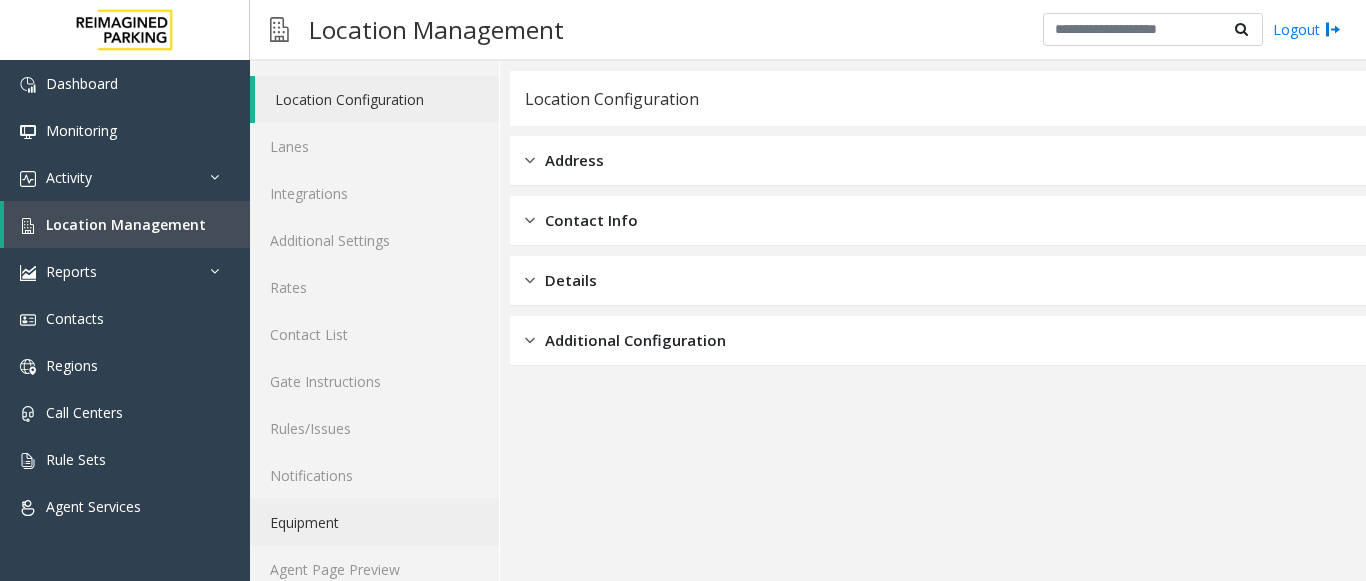 scroll, scrollTop: 78, scrollLeft: 0, axis: vertical 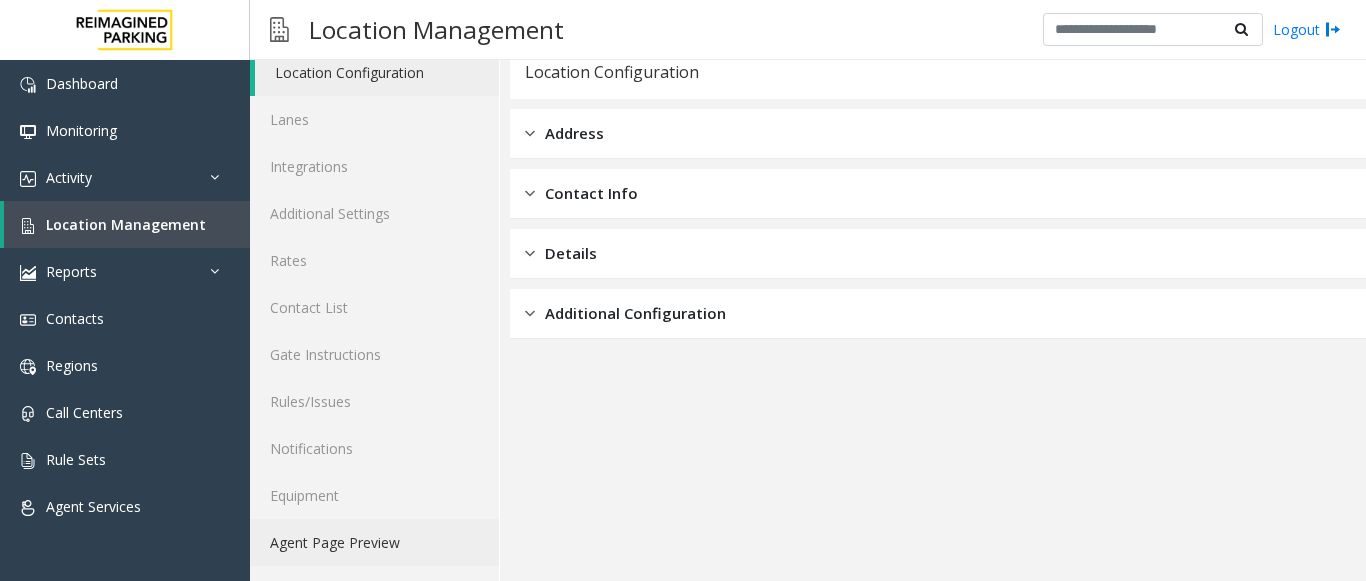 click on "Agent Page Preview" 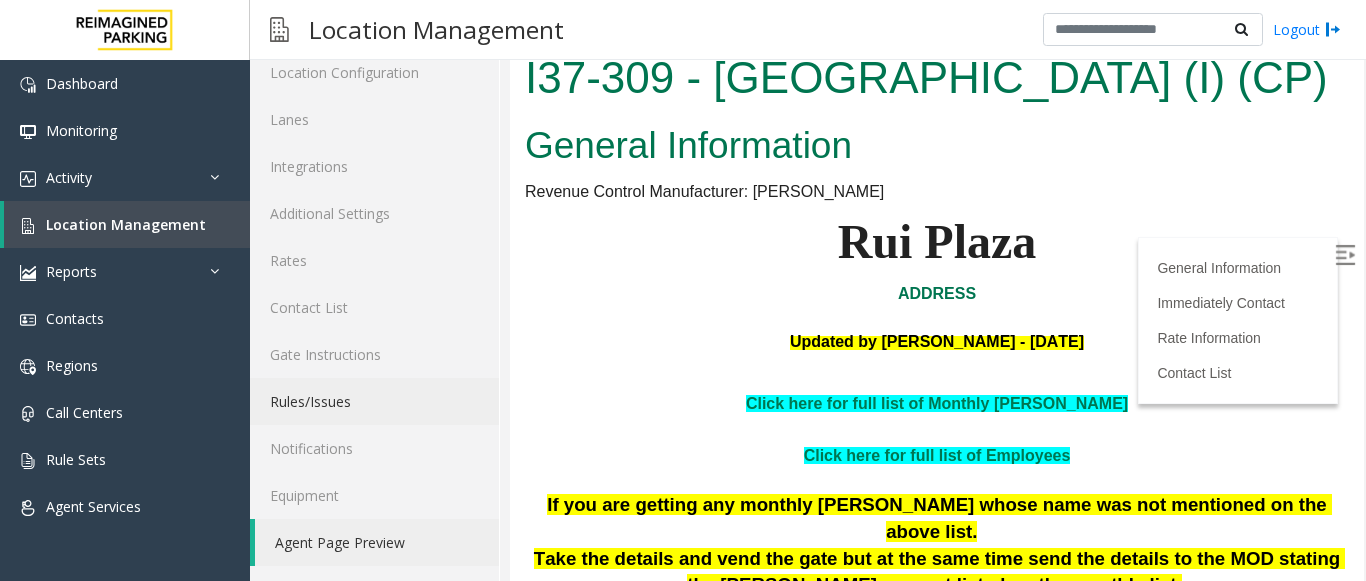 scroll, scrollTop: 500, scrollLeft: 0, axis: vertical 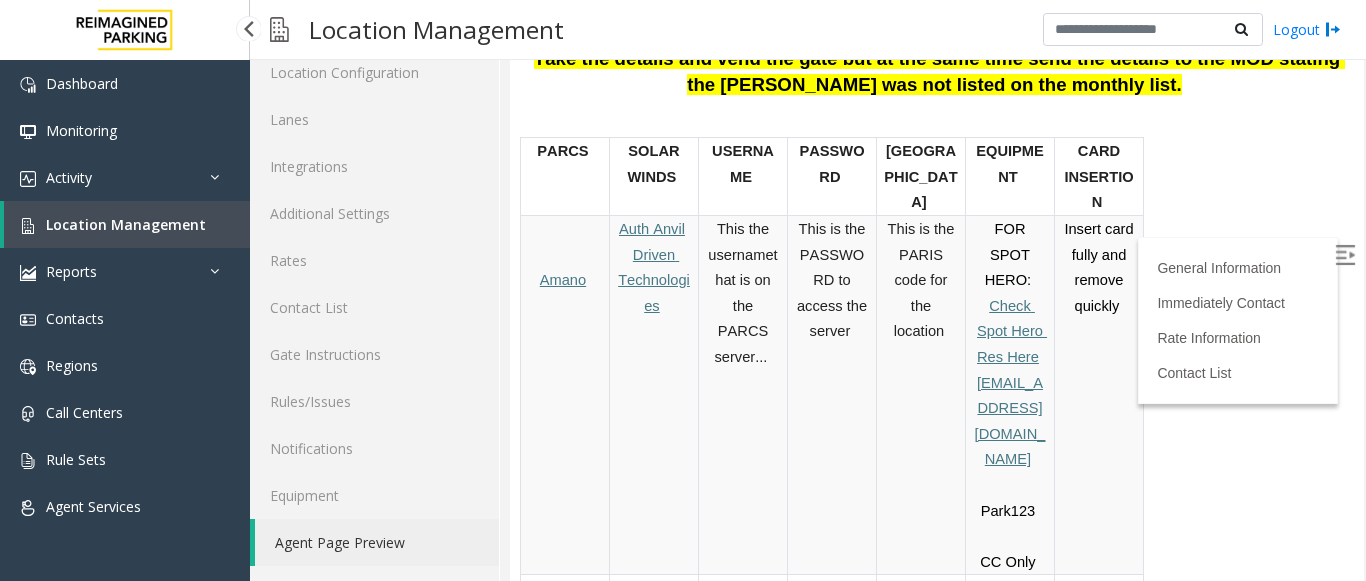 click on "Location Management" at bounding box center (126, 224) 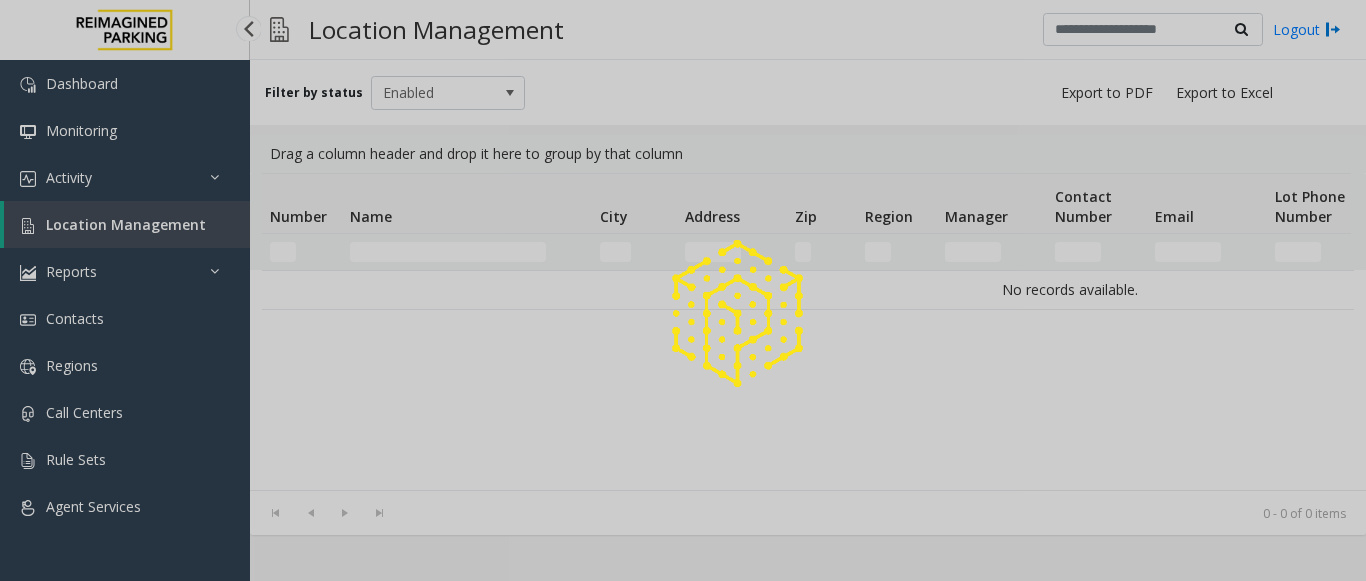 scroll, scrollTop: 0, scrollLeft: 0, axis: both 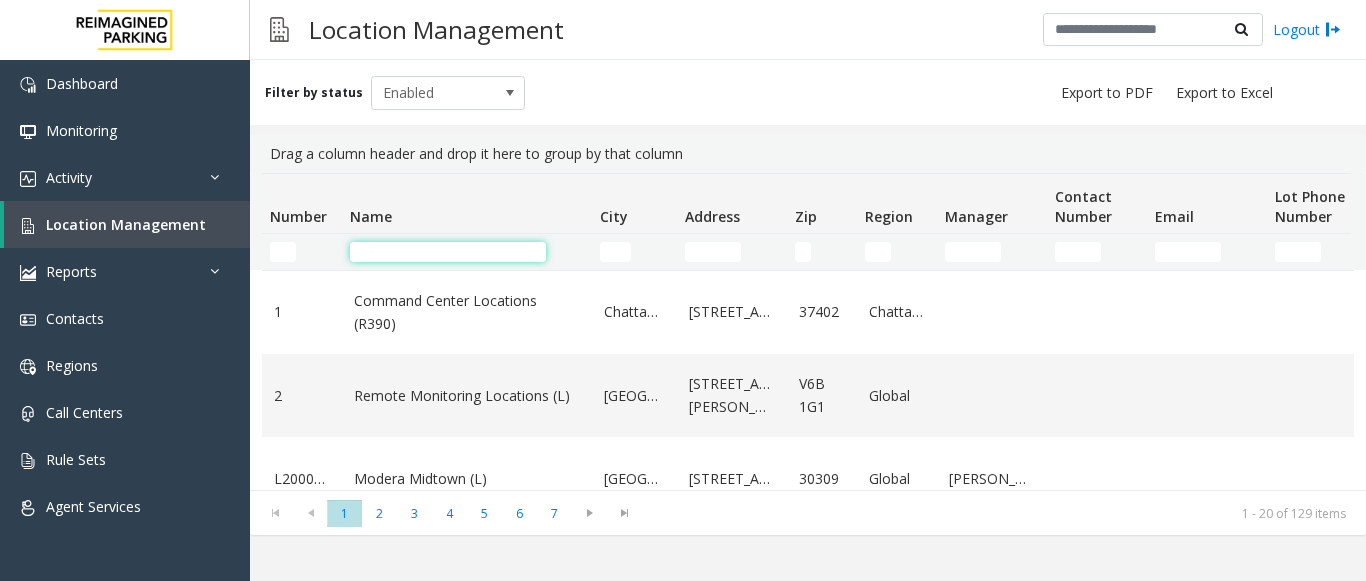 click 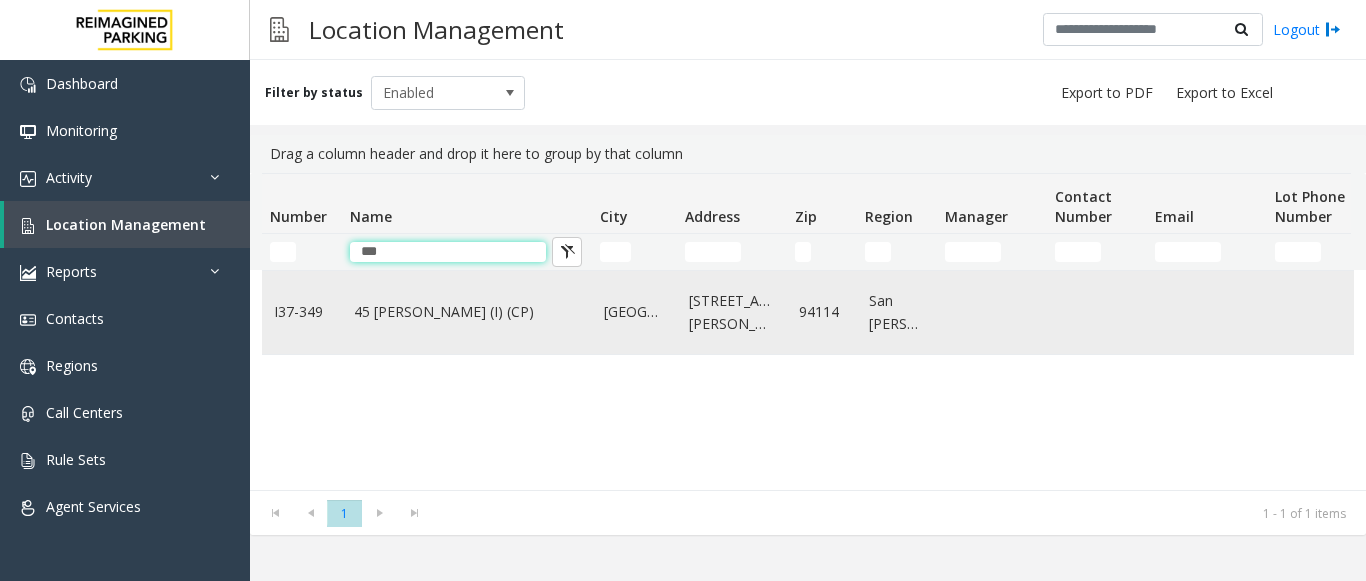 type on "**" 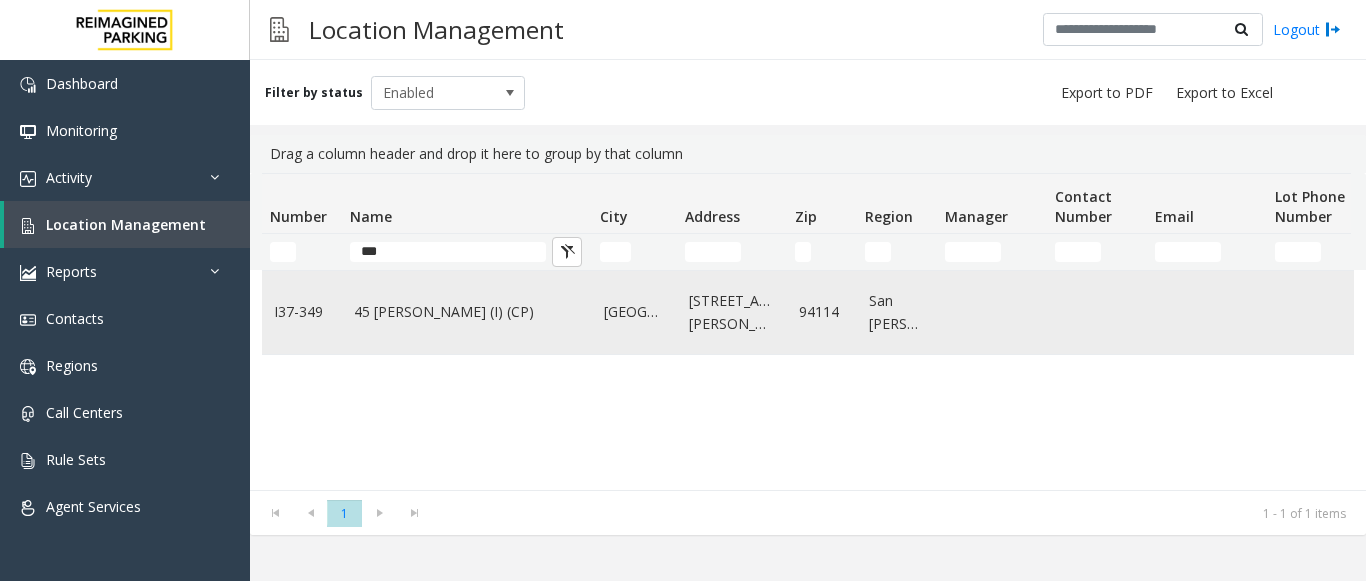 click on "45 Castro (I) (CP)" 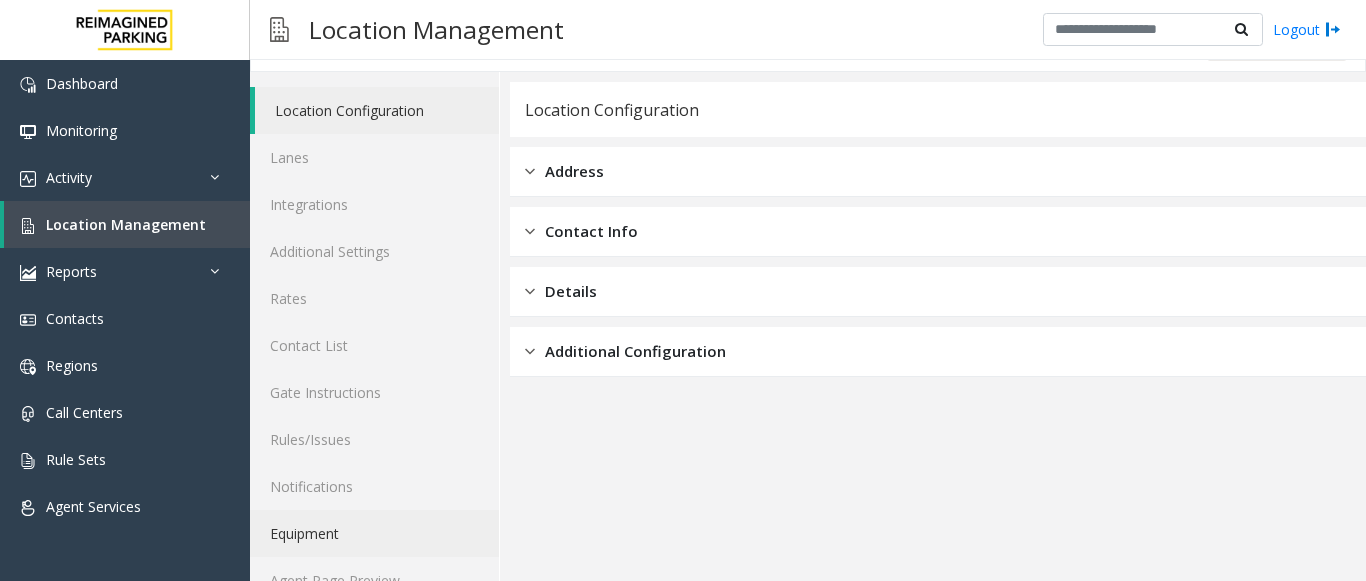 scroll, scrollTop: 78, scrollLeft: 0, axis: vertical 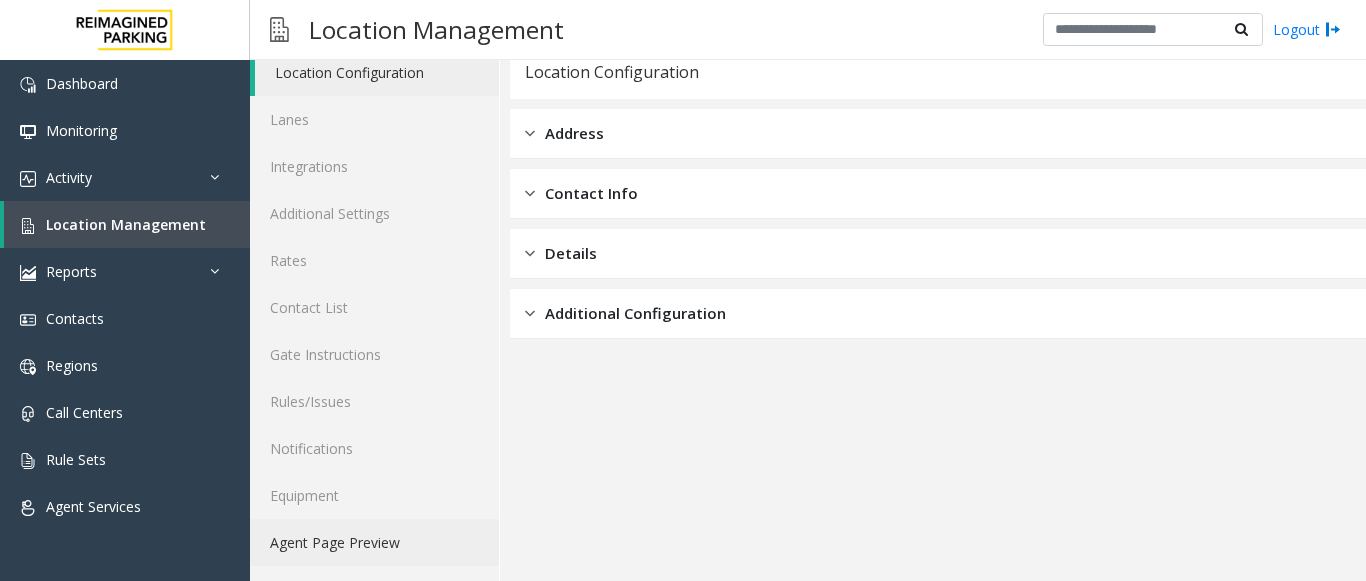 click on "Agent Page Preview" 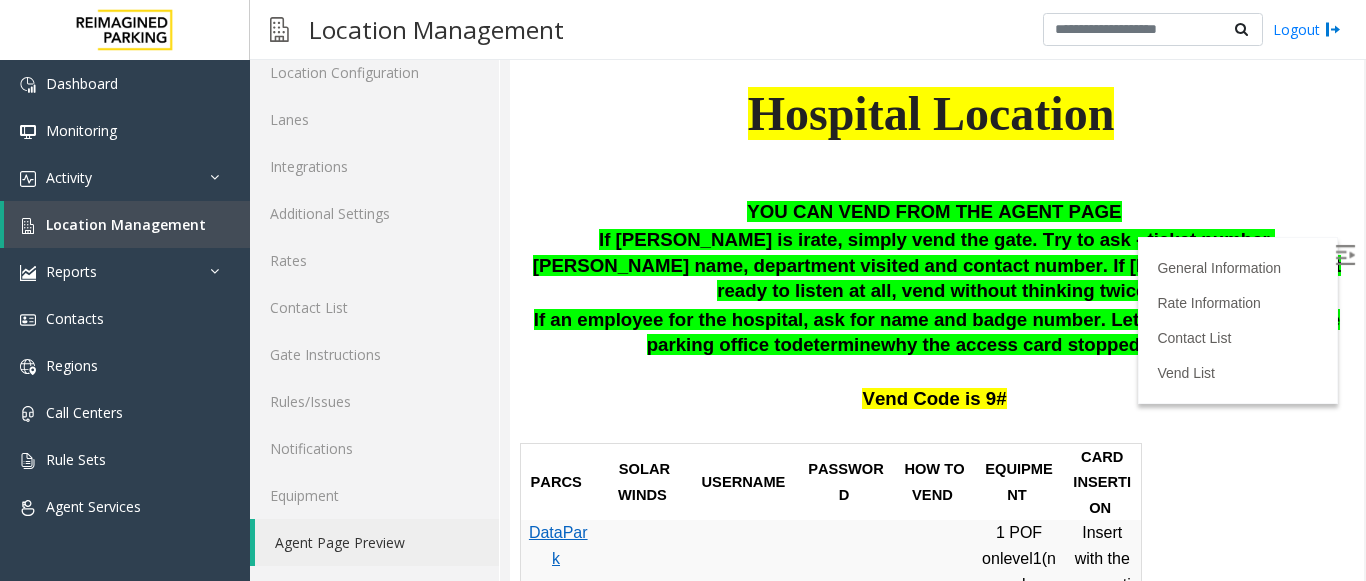 scroll, scrollTop: 800, scrollLeft: 0, axis: vertical 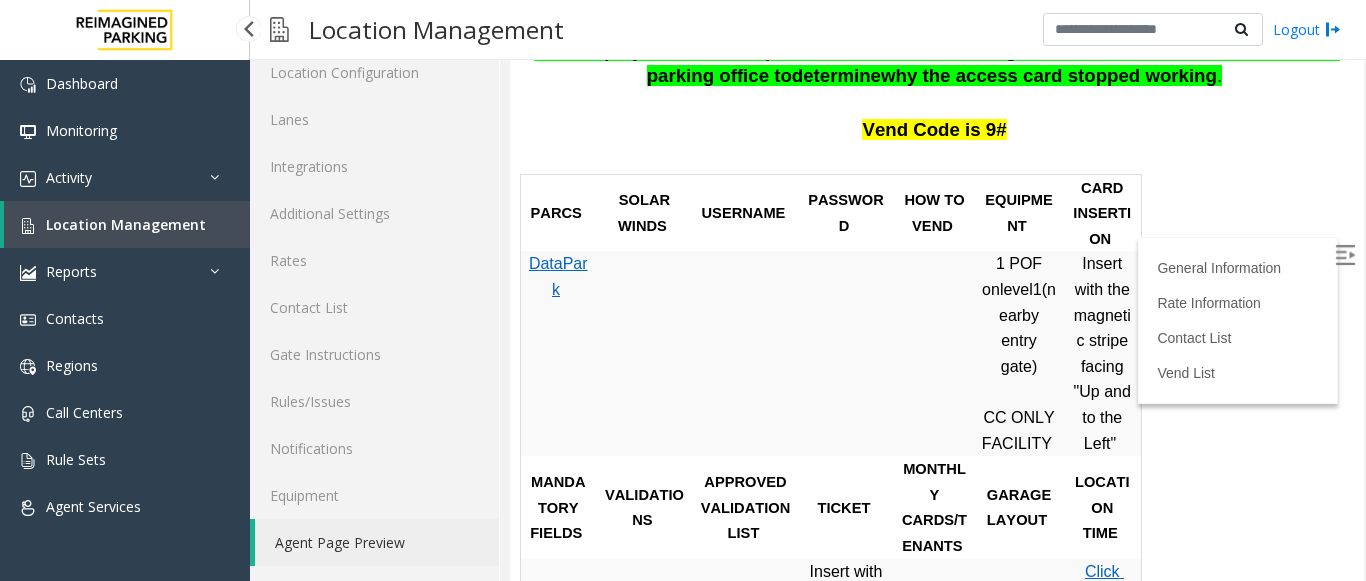click on "Location Management" at bounding box center [127, 224] 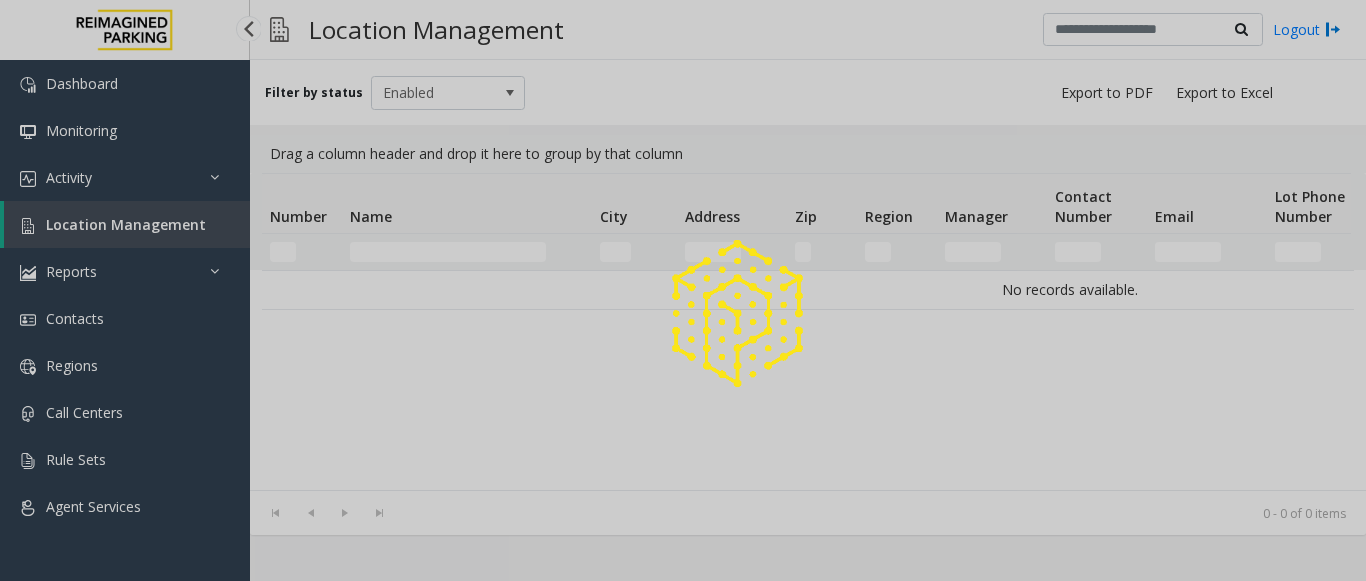 scroll, scrollTop: 0, scrollLeft: 0, axis: both 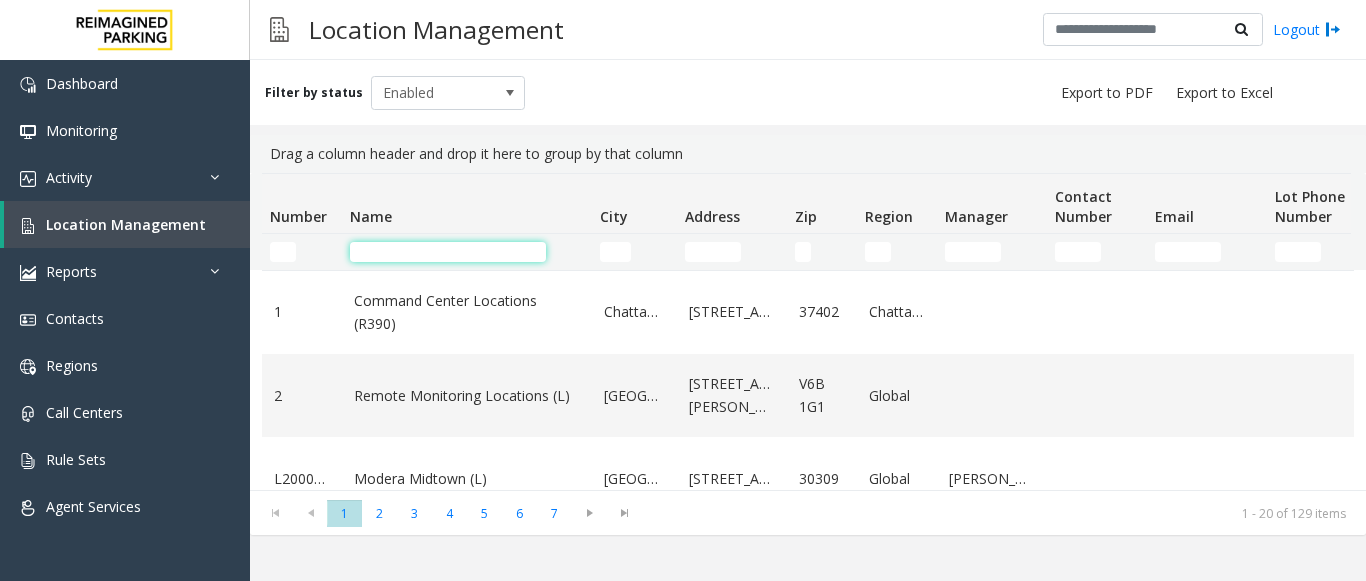 click 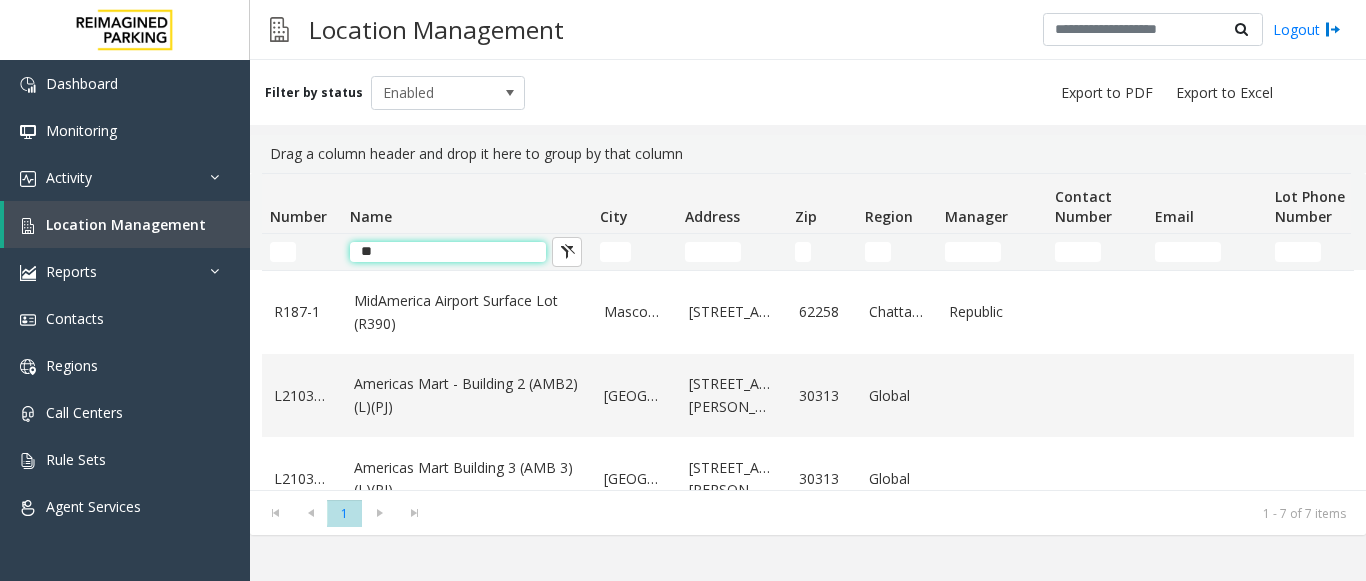 click on "**" 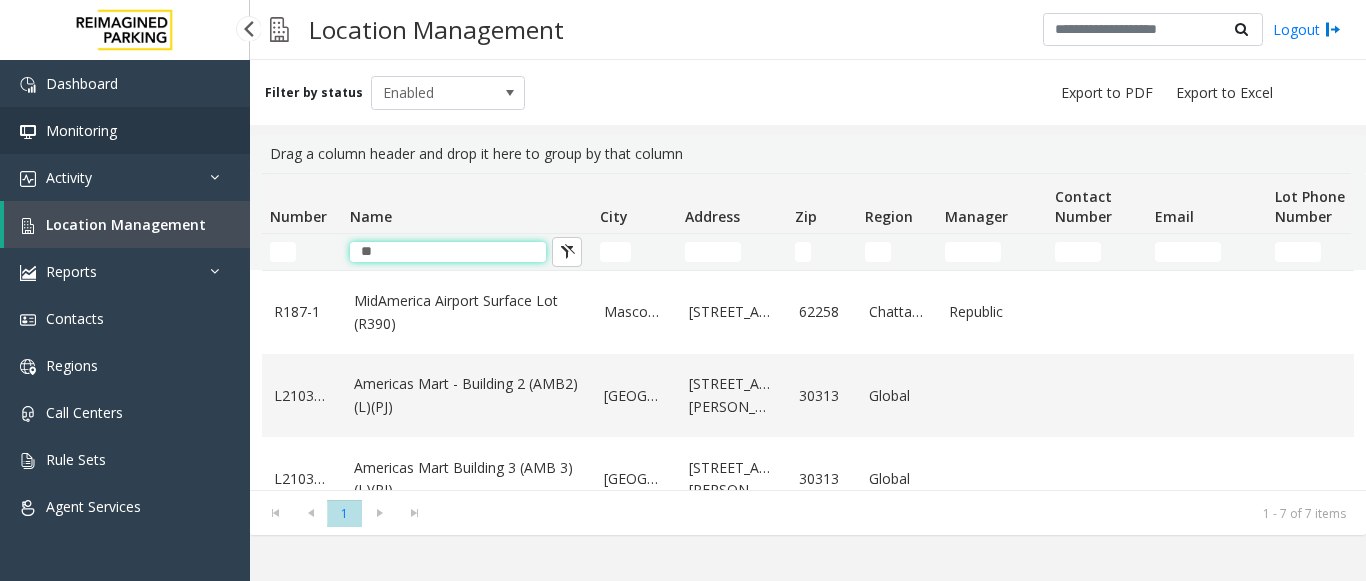 type on "*" 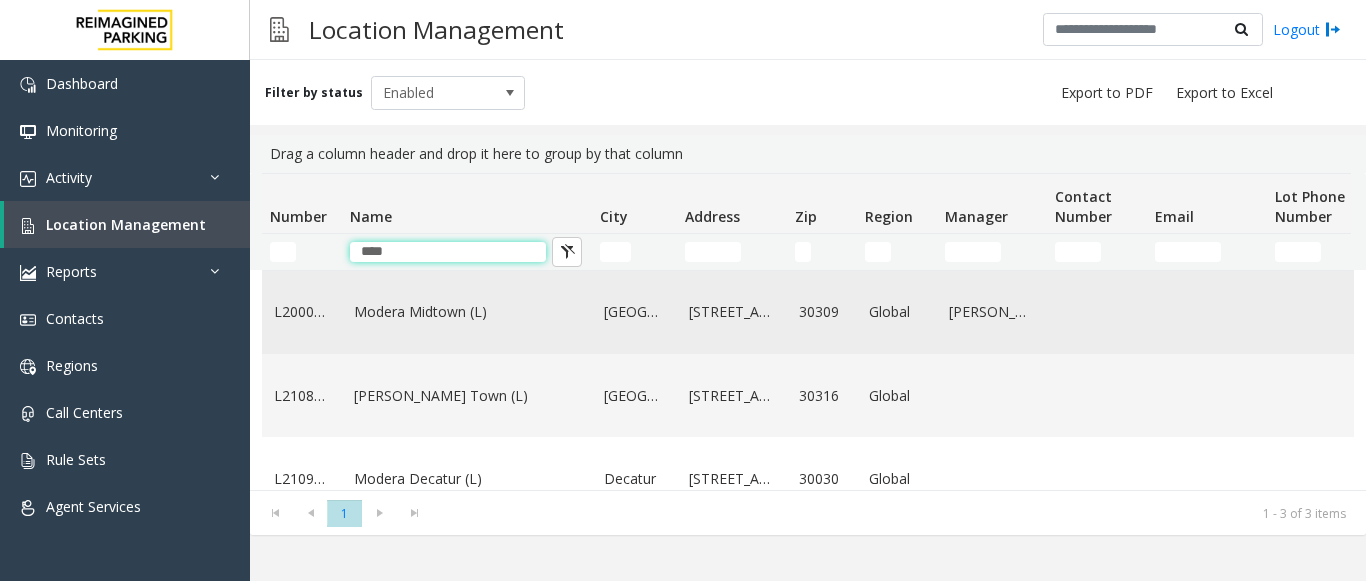 type on "****" 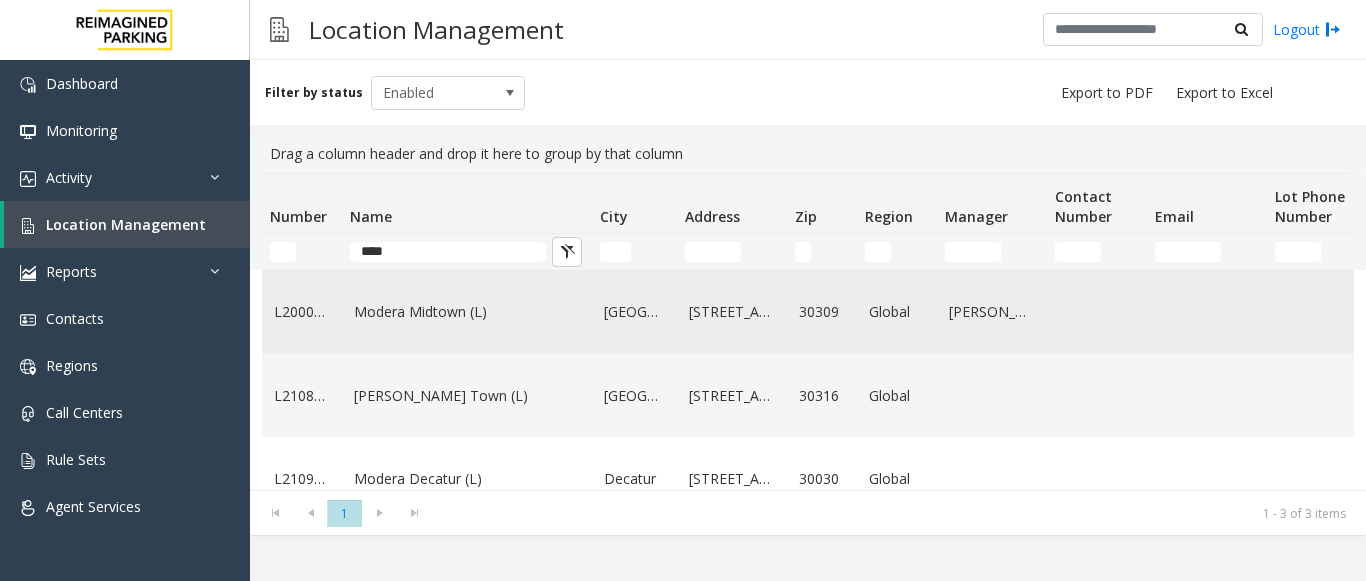 click on "Modera Midtown	(L)" 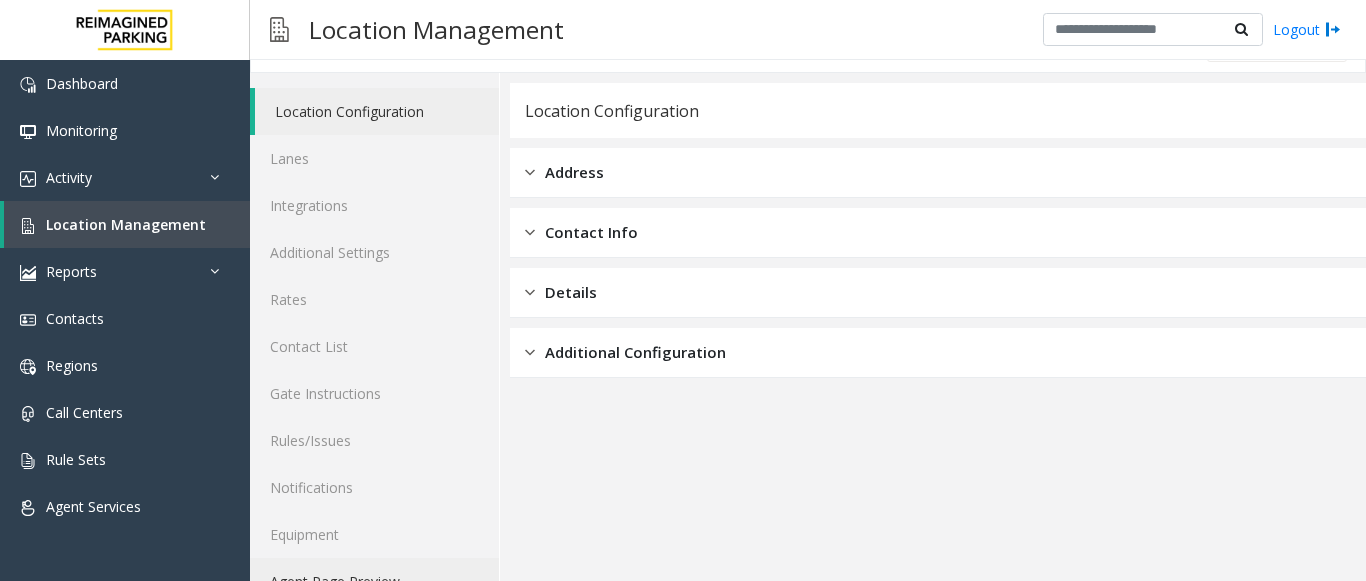 scroll, scrollTop: 78, scrollLeft: 0, axis: vertical 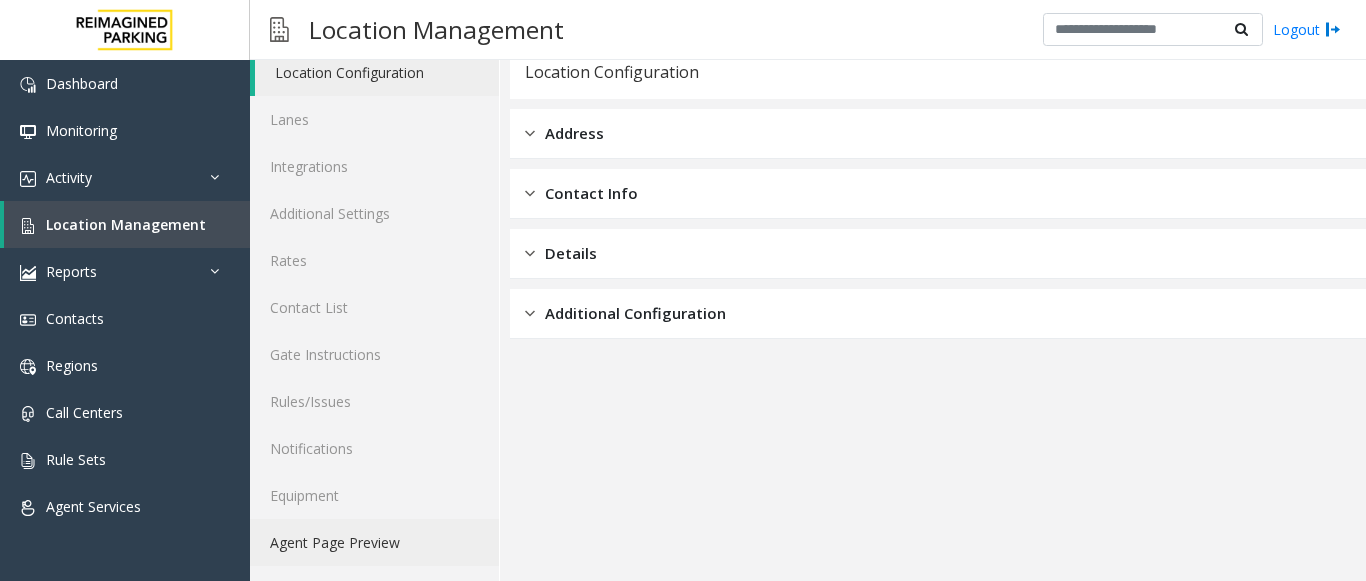 click on "Agent Page Preview" 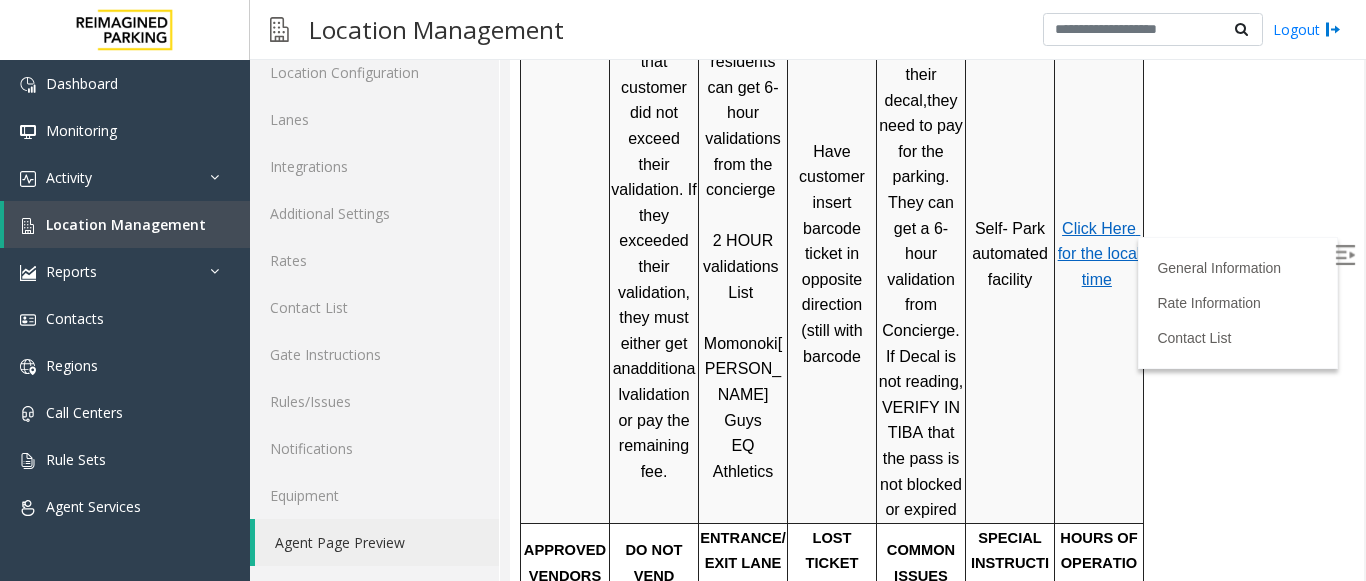 scroll, scrollTop: 600, scrollLeft: 0, axis: vertical 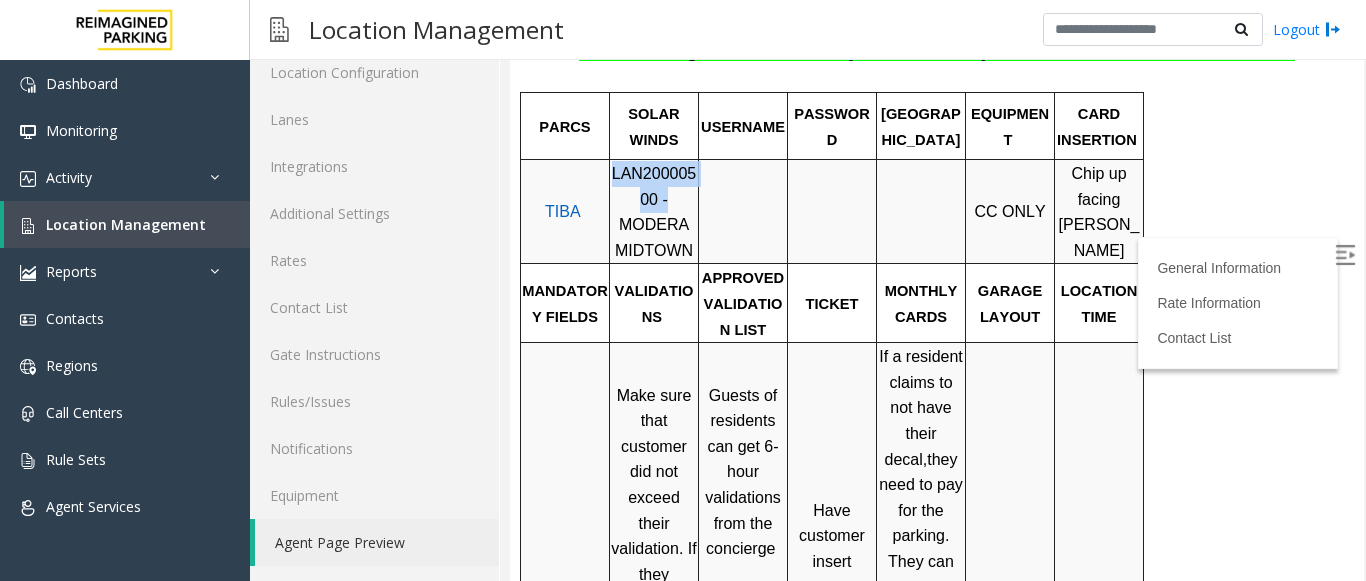drag, startPoint x: 630, startPoint y: 178, endPoint x: 603, endPoint y: 149, distance: 39.623226 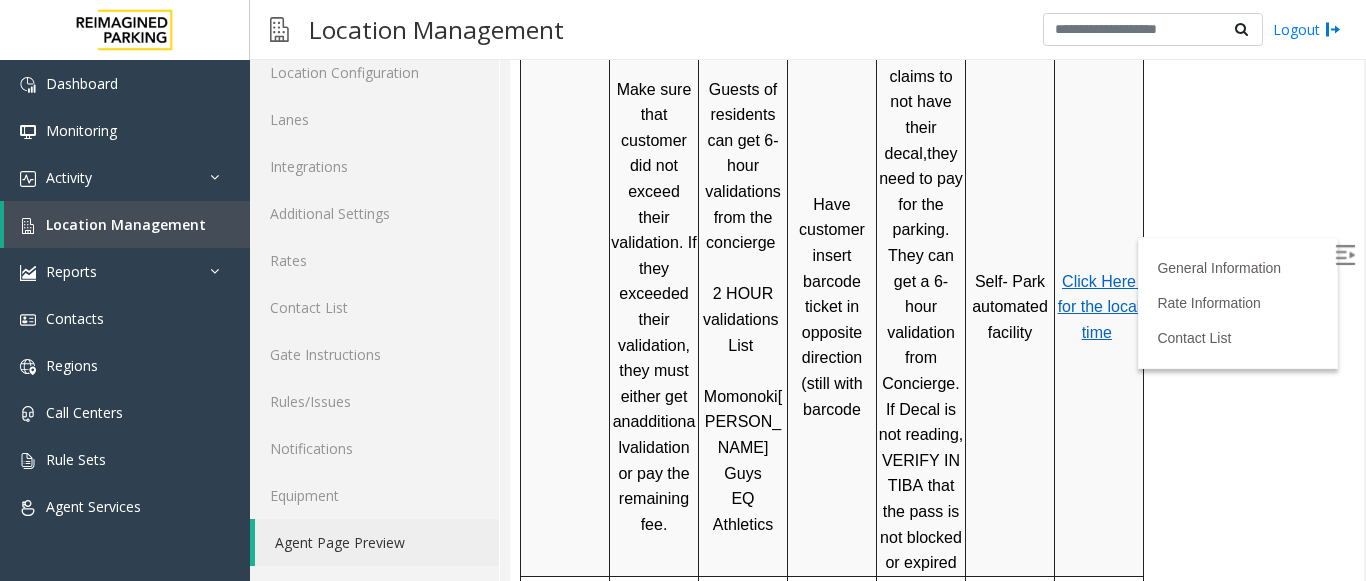 scroll, scrollTop: 900, scrollLeft: 0, axis: vertical 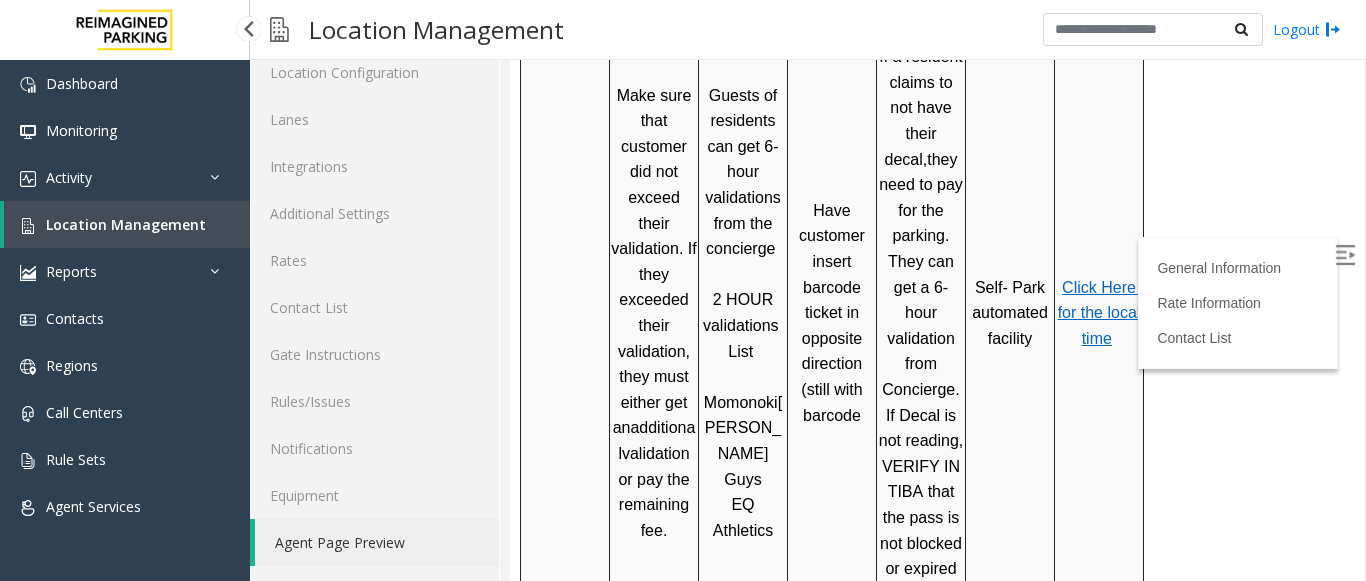 click on "Location Management" at bounding box center [126, 224] 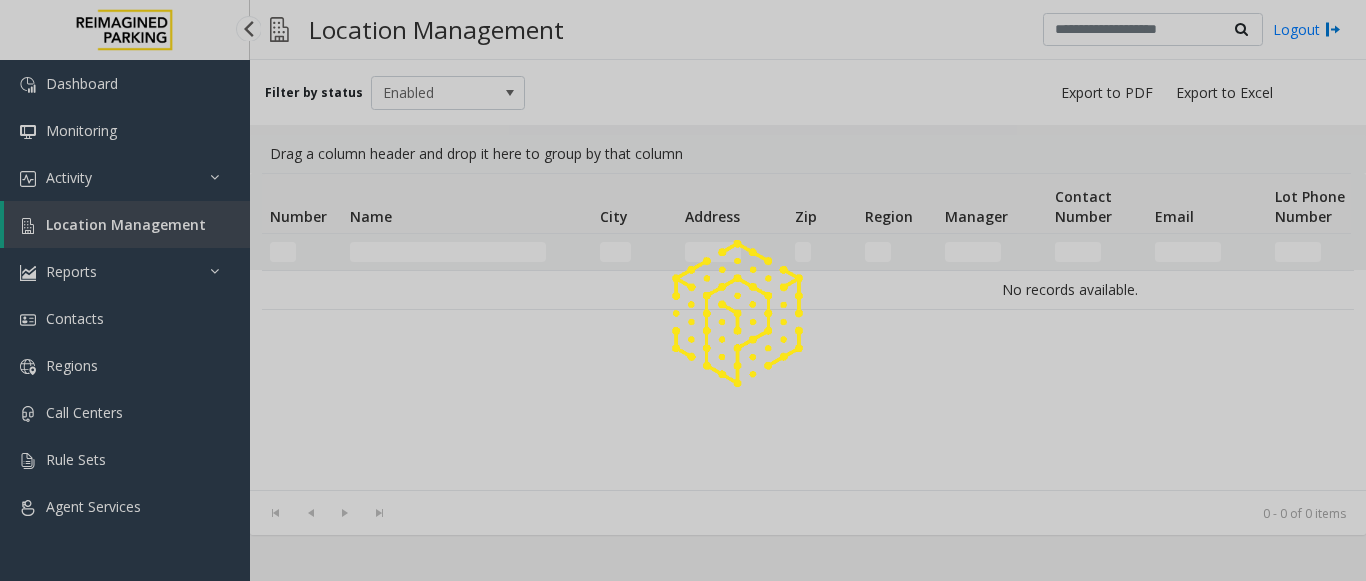 scroll, scrollTop: 0, scrollLeft: 0, axis: both 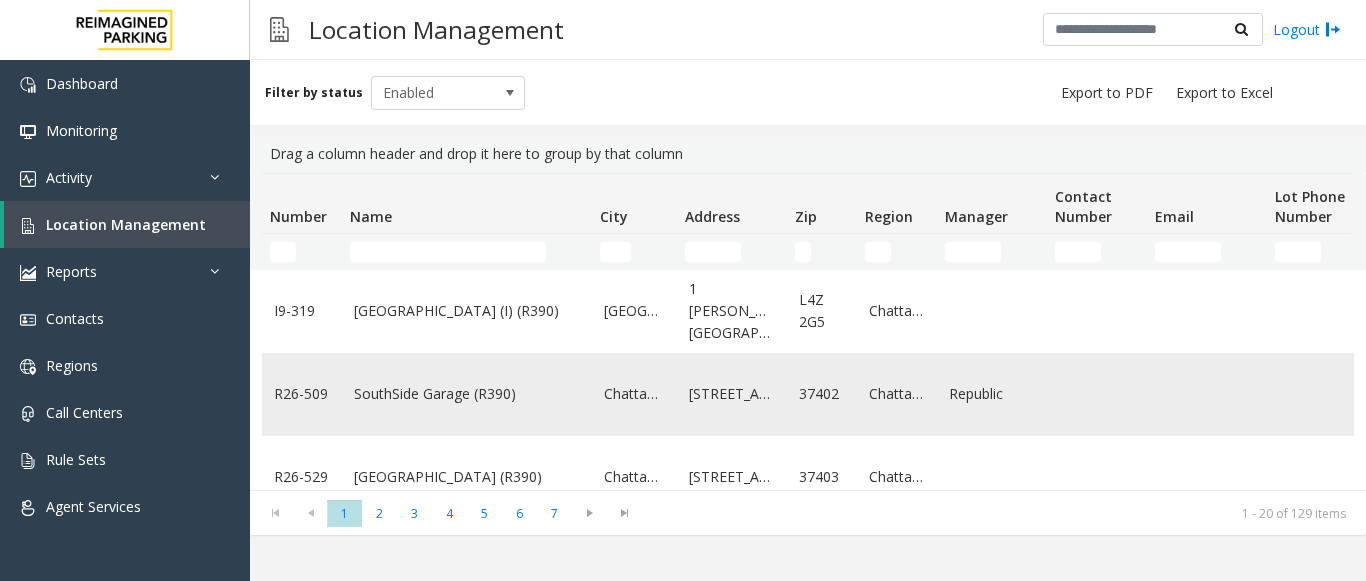 click on "SouthSide Garage (R390)" 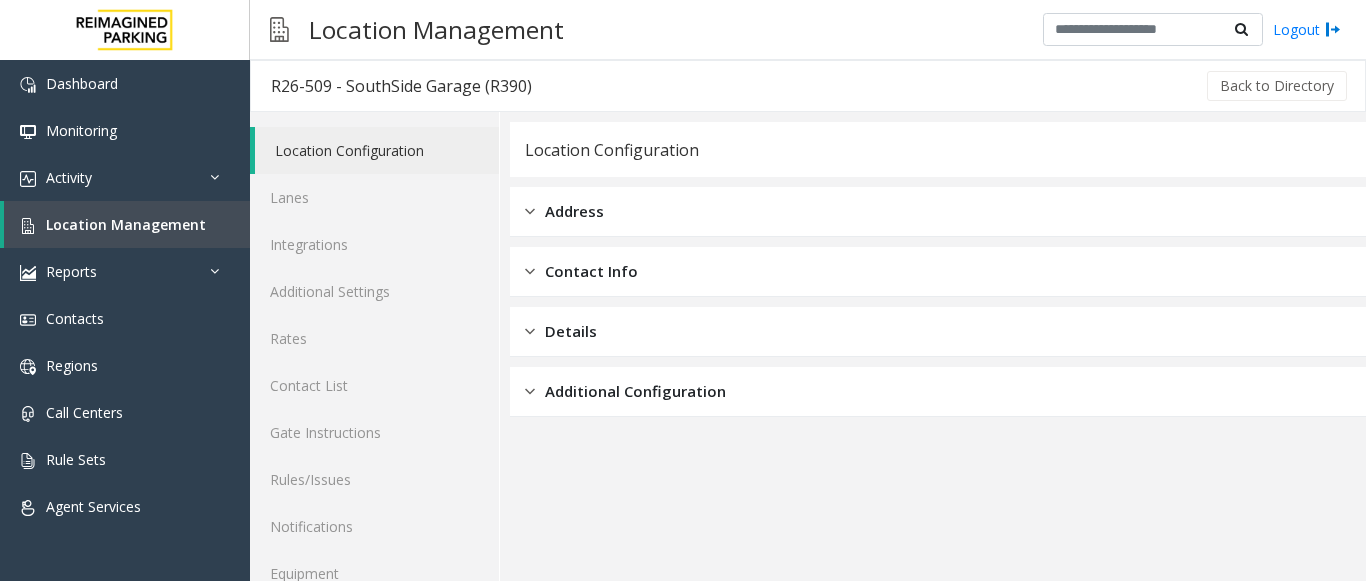 scroll, scrollTop: 78, scrollLeft: 0, axis: vertical 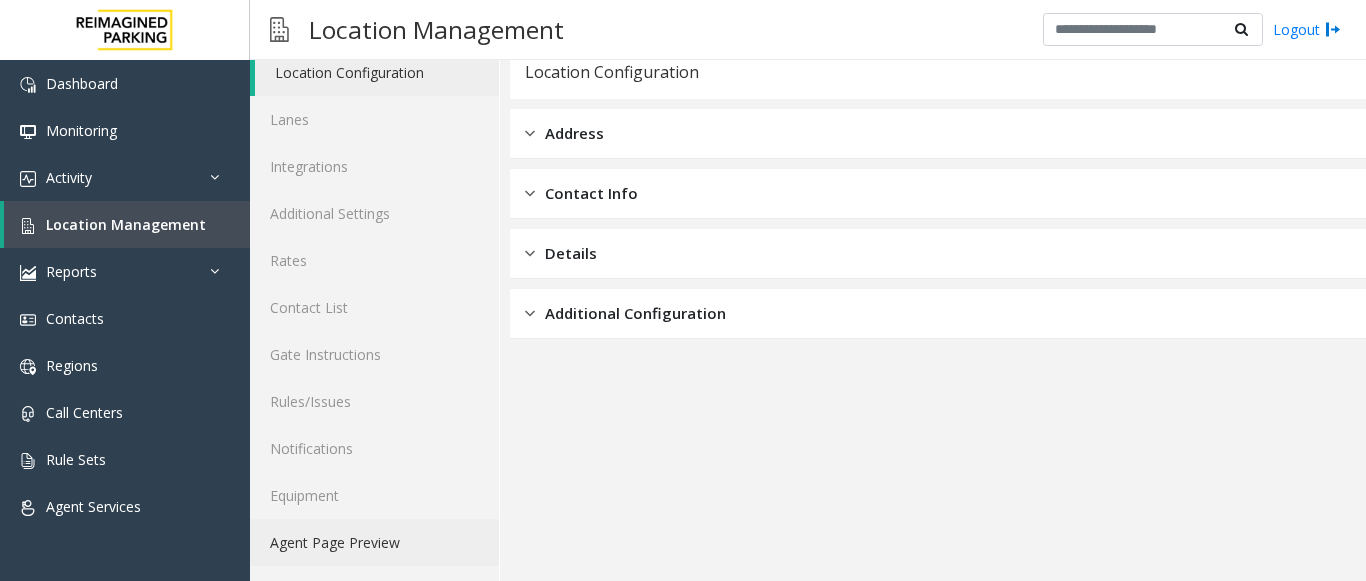 click on "Agent Page Preview" 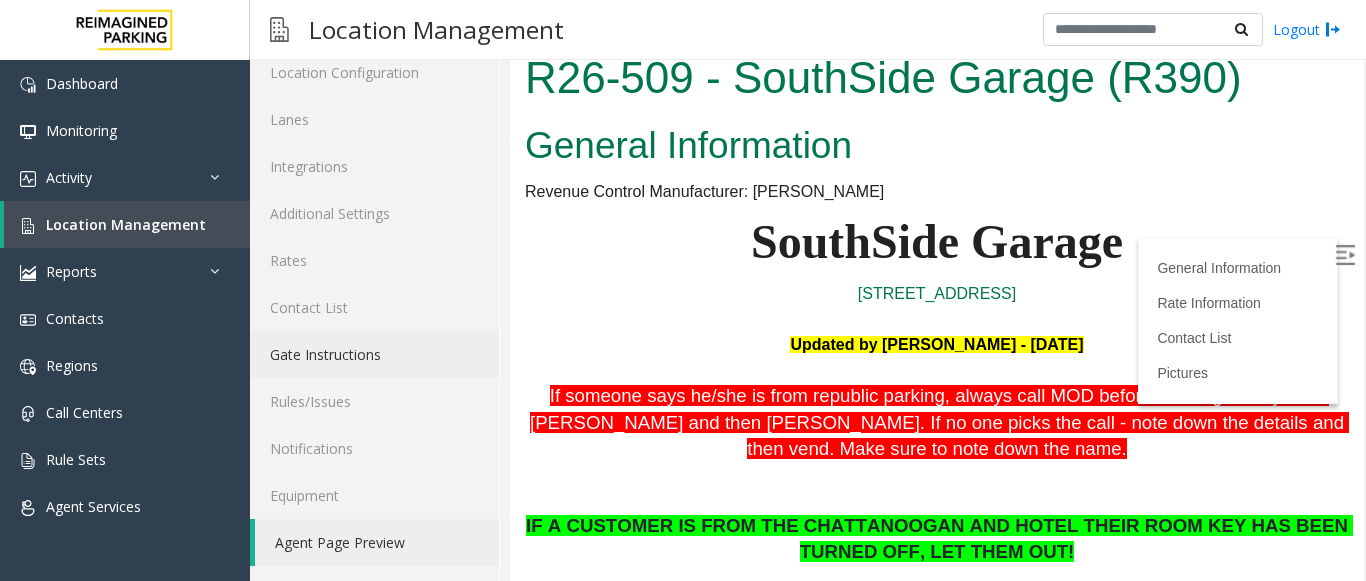 scroll, scrollTop: 200, scrollLeft: 0, axis: vertical 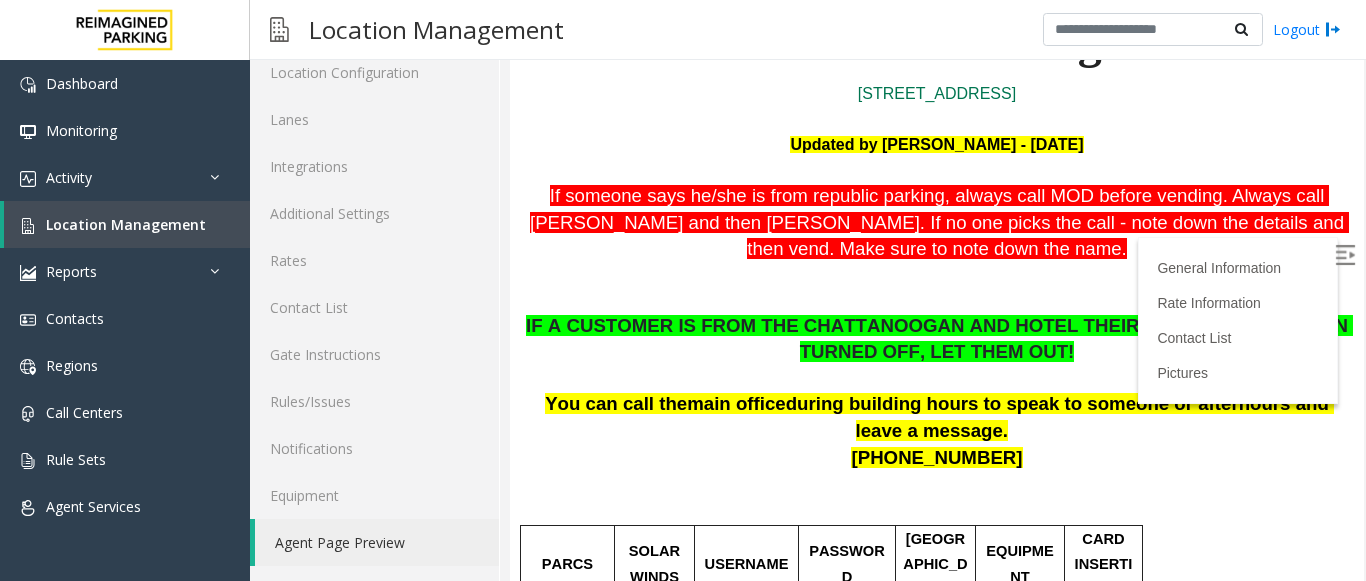 click at bounding box center (1345, 255) 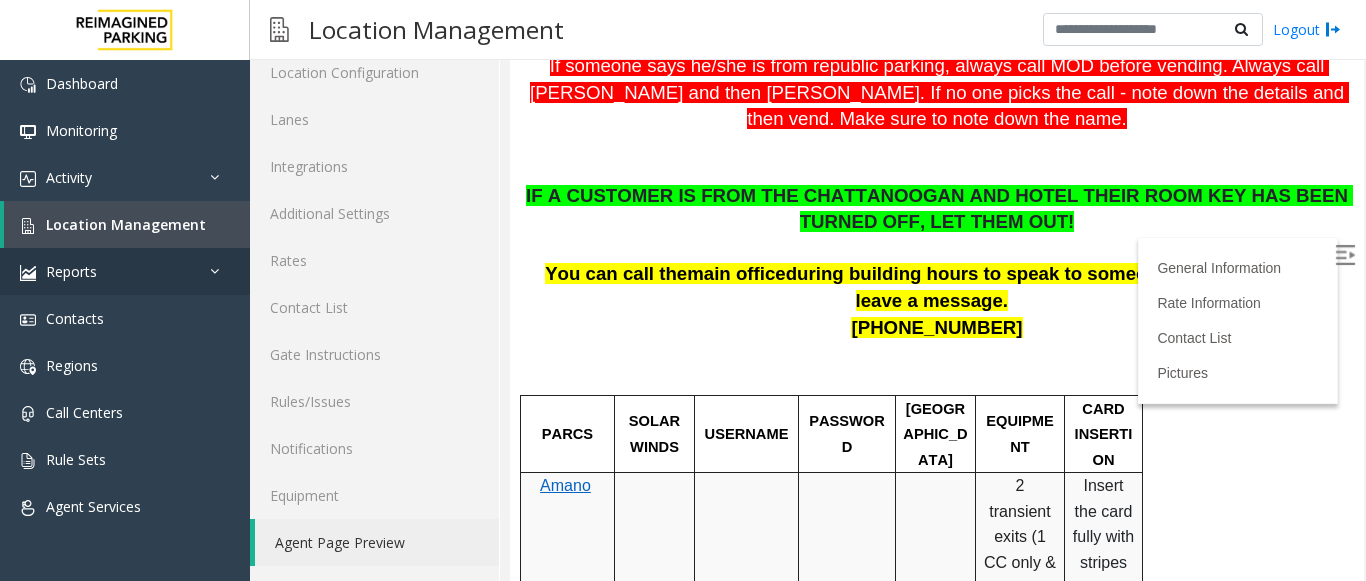 scroll, scrollTop: 300, scrollLeft: 0, axis: vertical 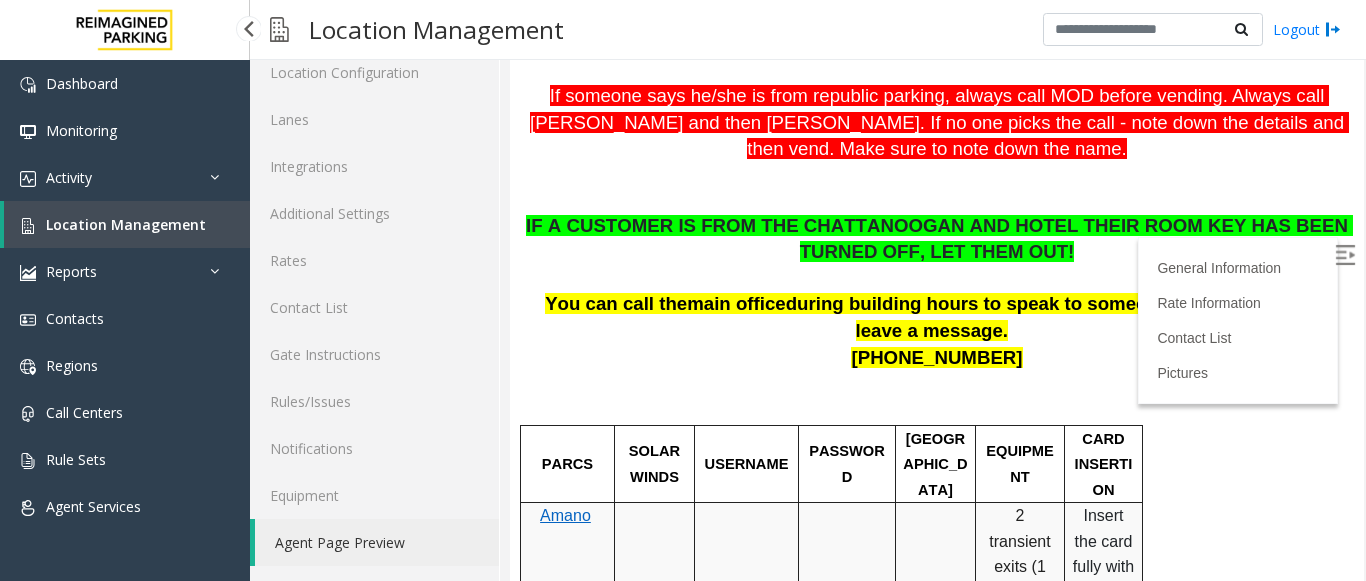click on "Location Management" at bounding box center [126, 224] 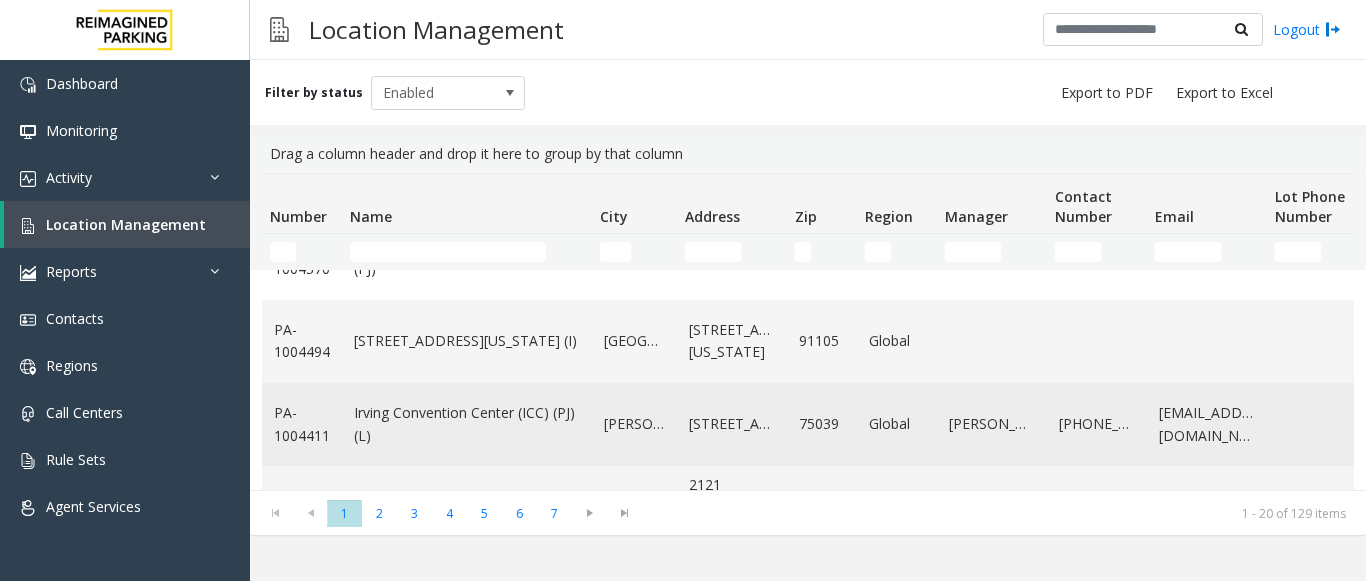 scroll, scrollTop: 1461, scrollLeft: 0, axis: vertical 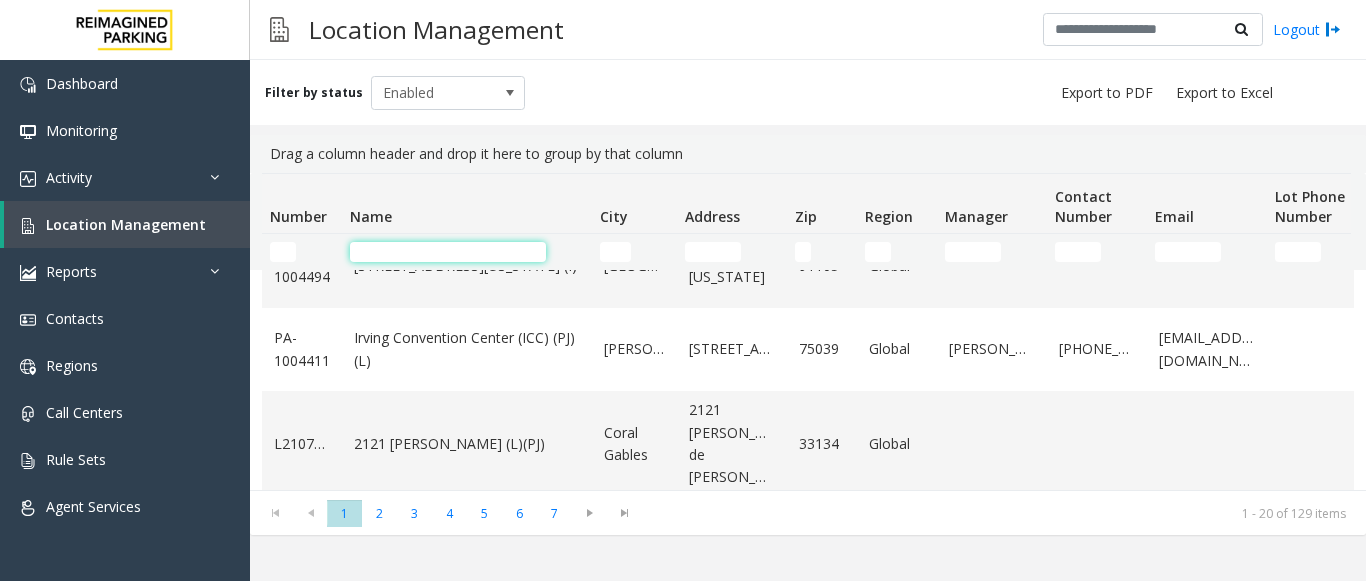 click 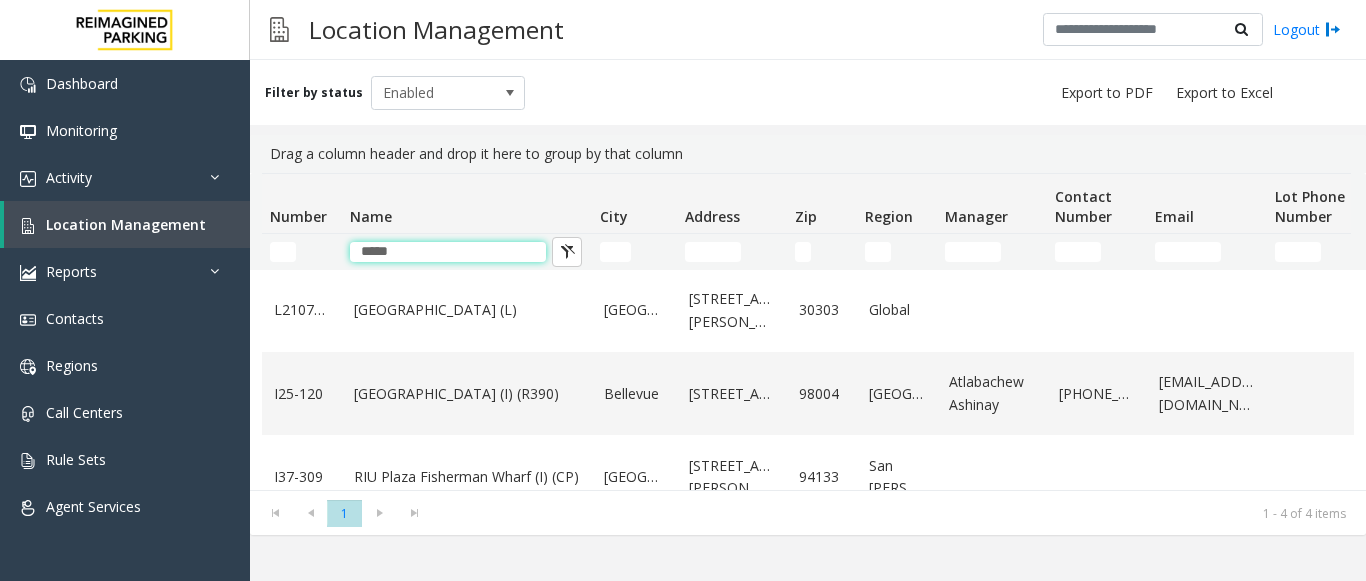 scroll, scrollTop: 0, scrollLeft: 0, axis: both 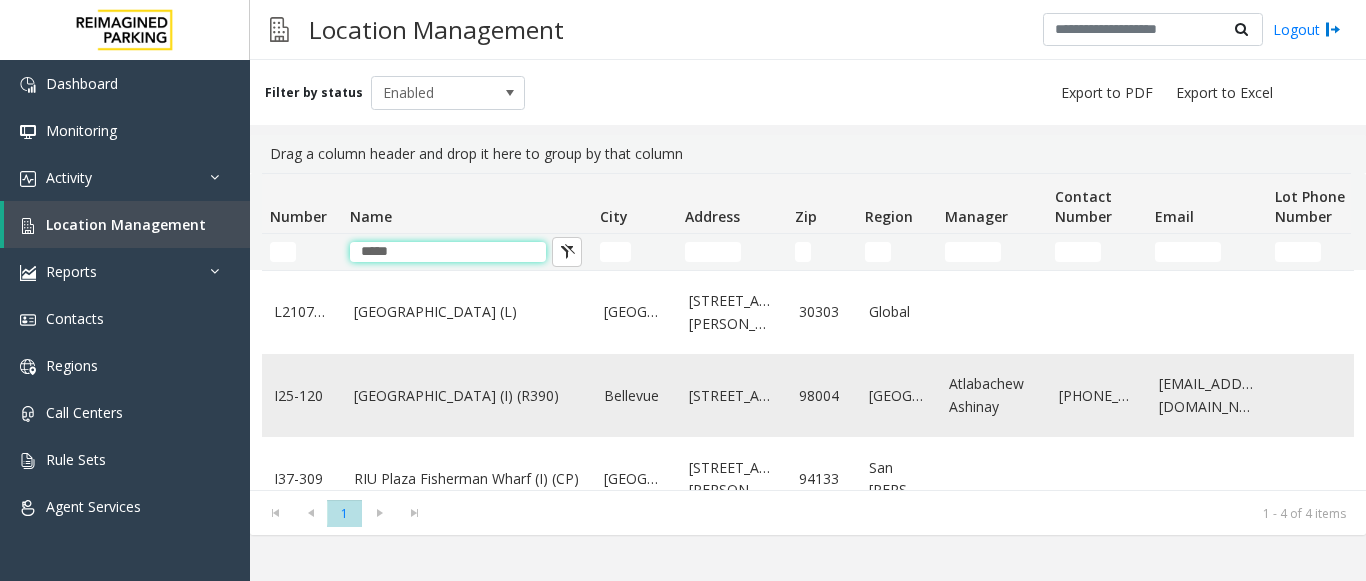 type on "*****" 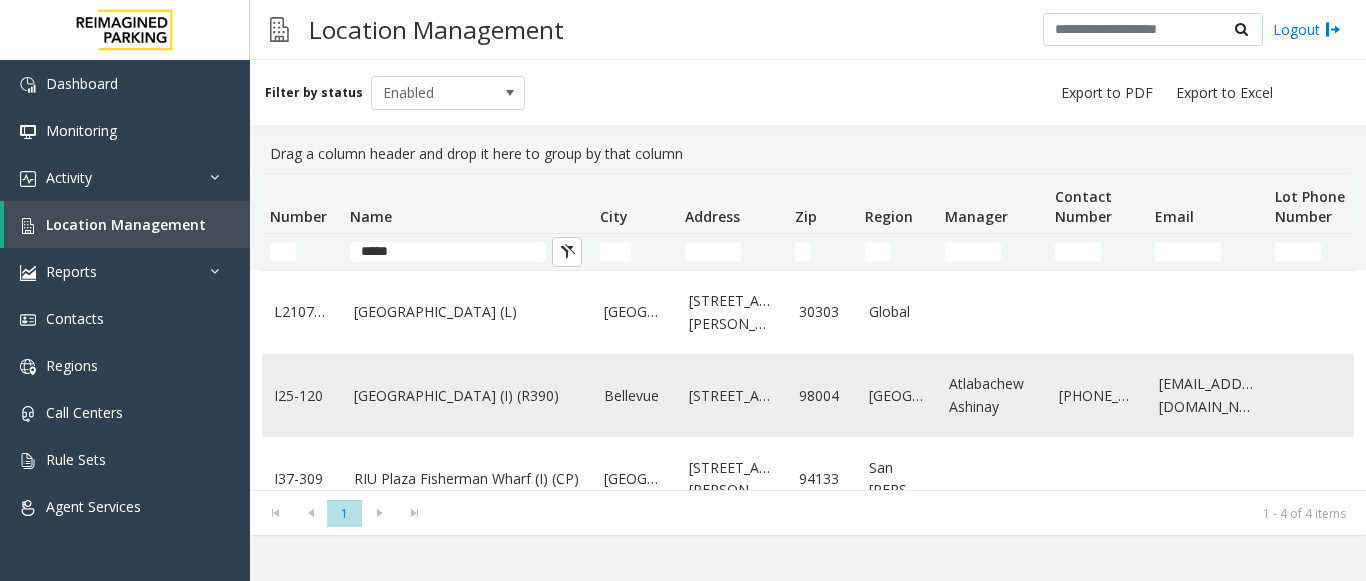 click on "Plaza East Garage (I) (R390)" 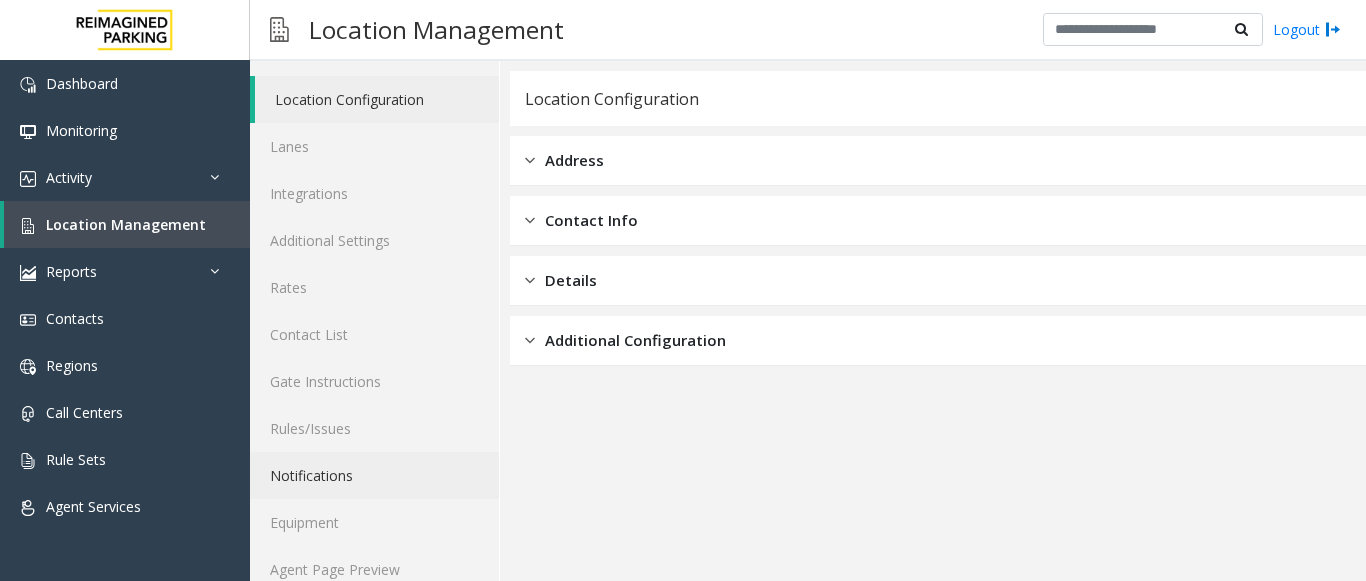 scroll, scrollTop: 78, scrollLeft: 0, axis: vertical 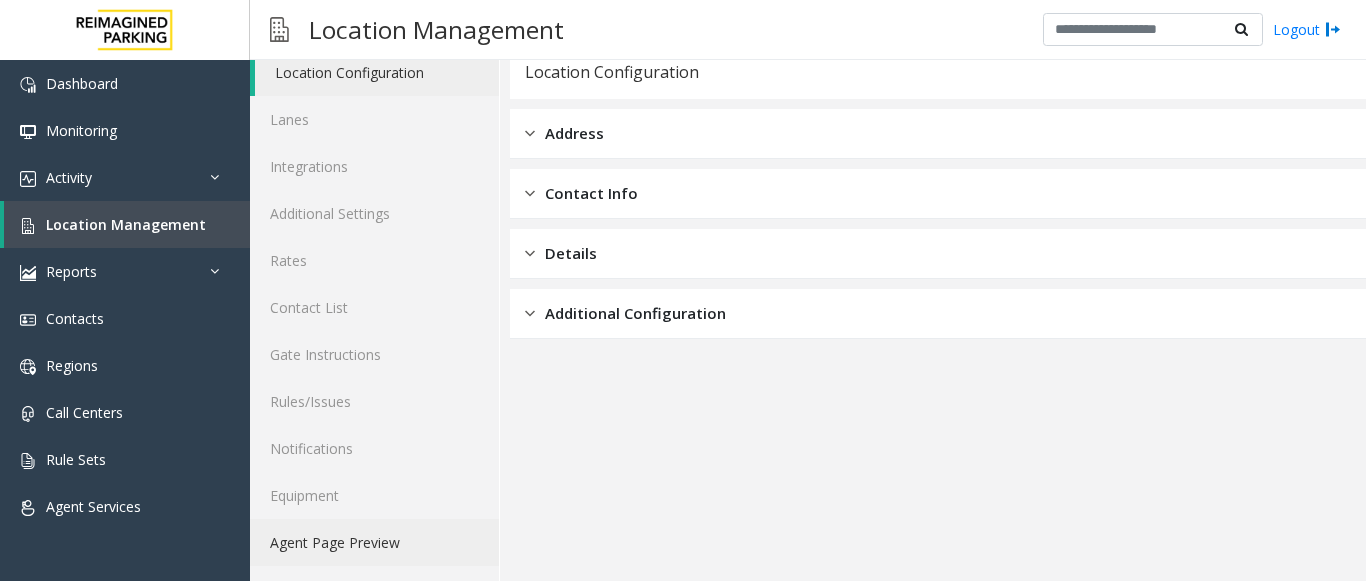 click on "Agent Page Preview" 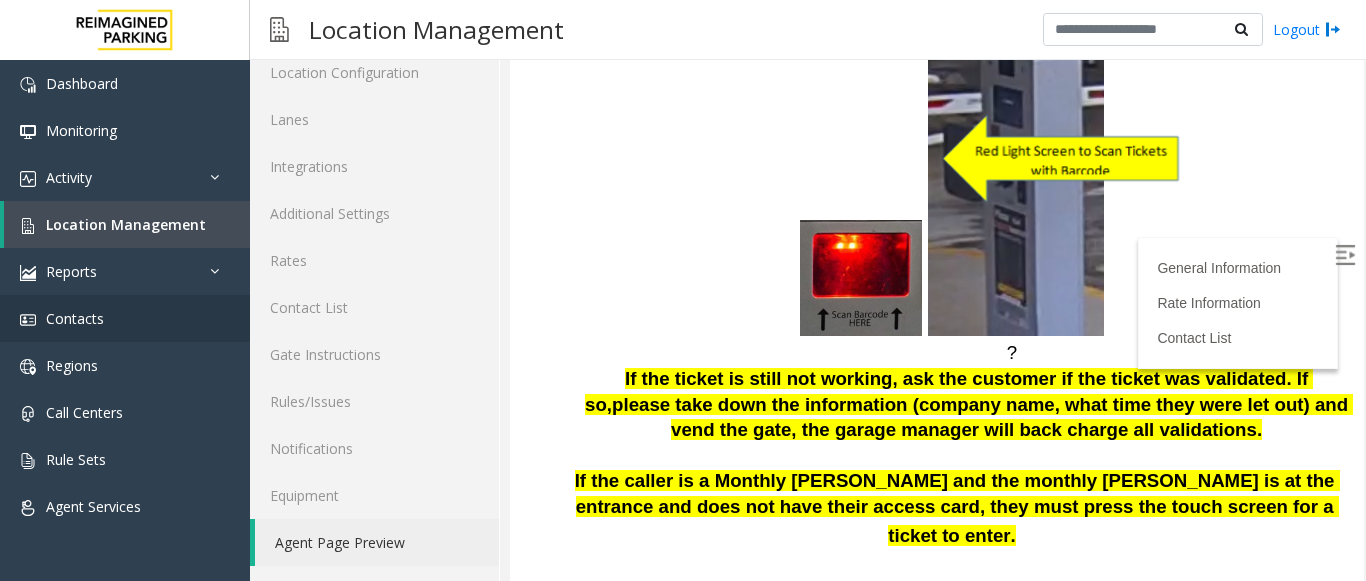 scroll, scrollTop: 1500, scrollLeft: 0, axis: vertical 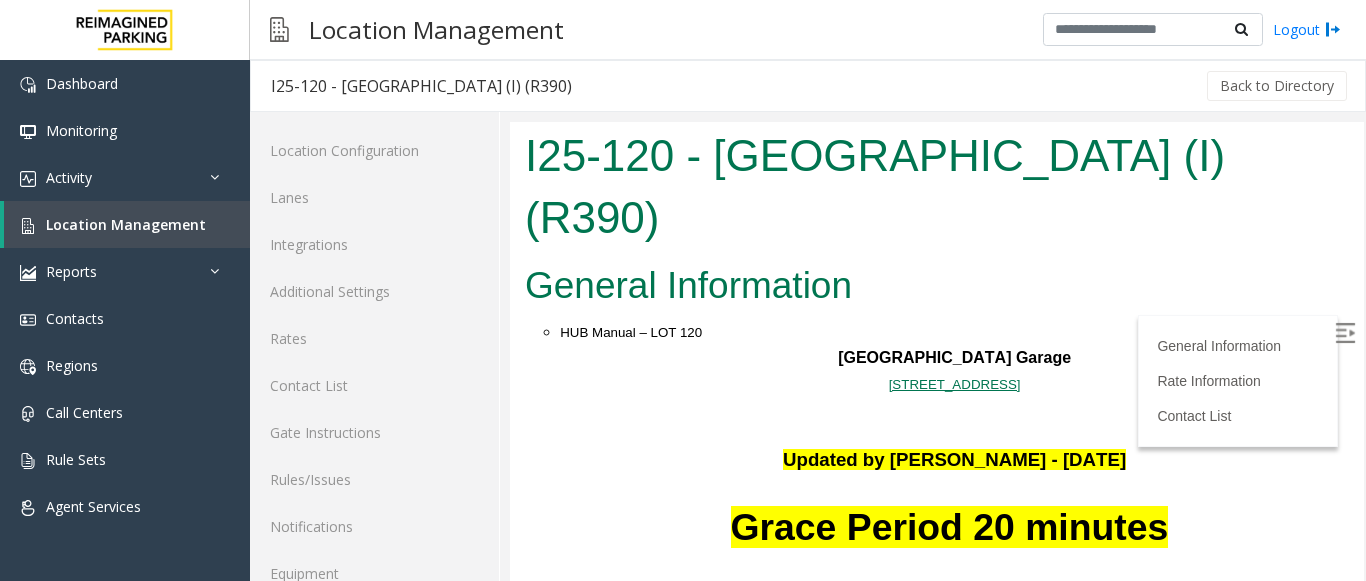 click at bounding box center (1345, 333) 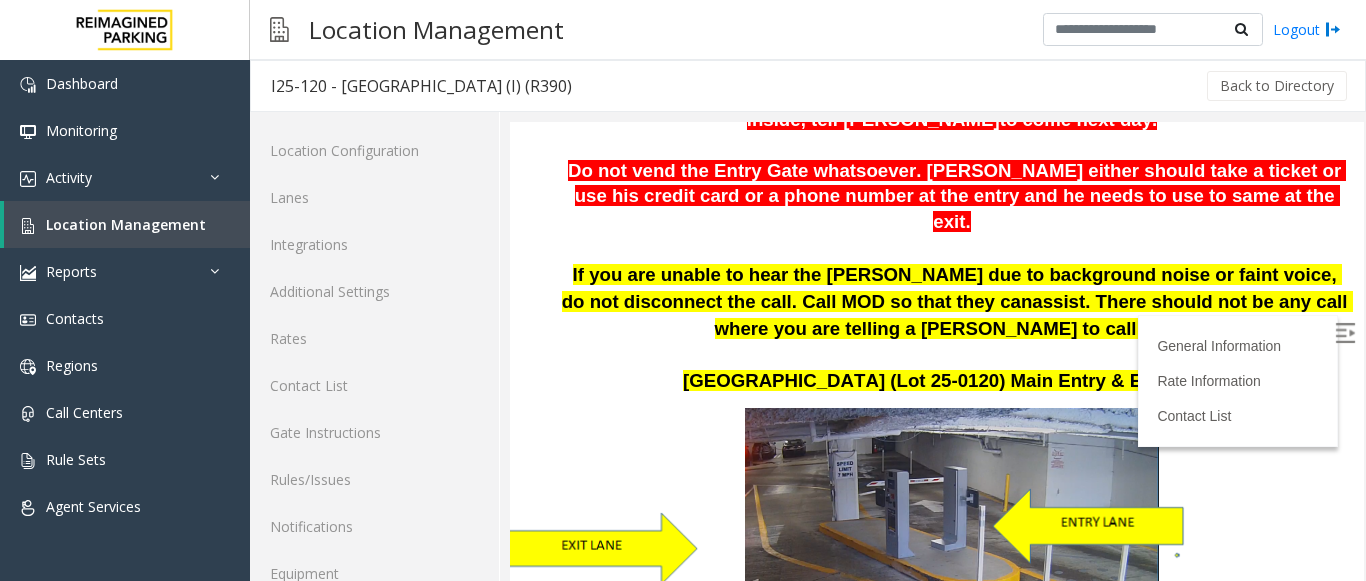 scroll, scrollTop: 600, scrollLeft: 0, axis: vertical 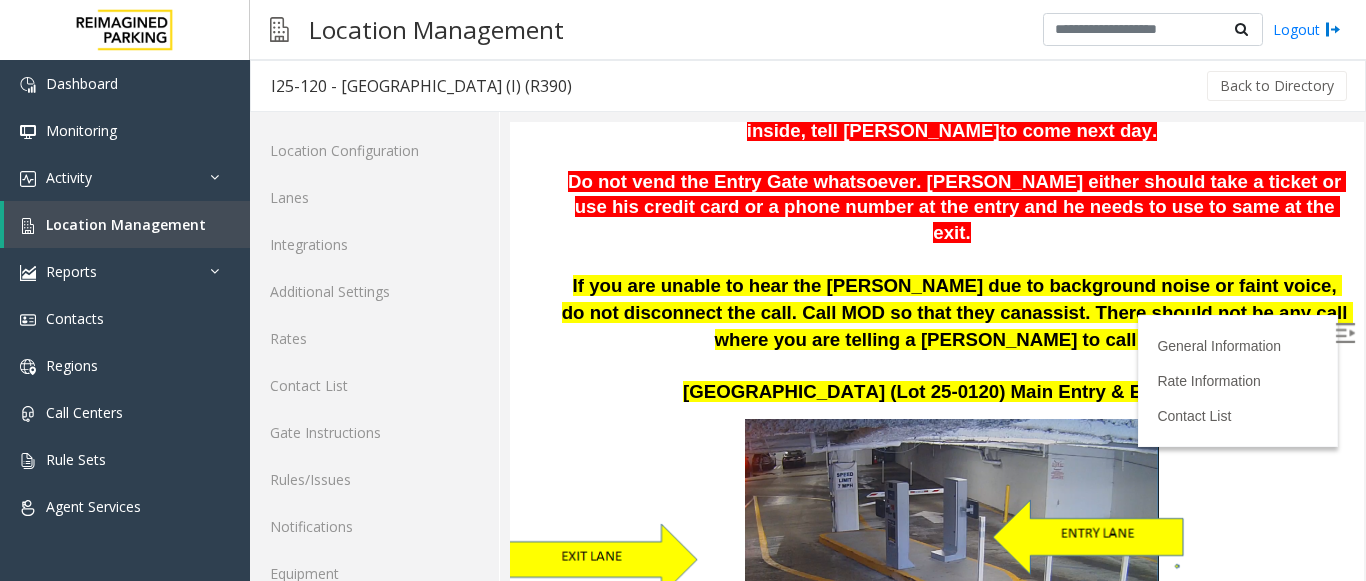 click on "Location Management Logout" at bounding box center [808, 30] 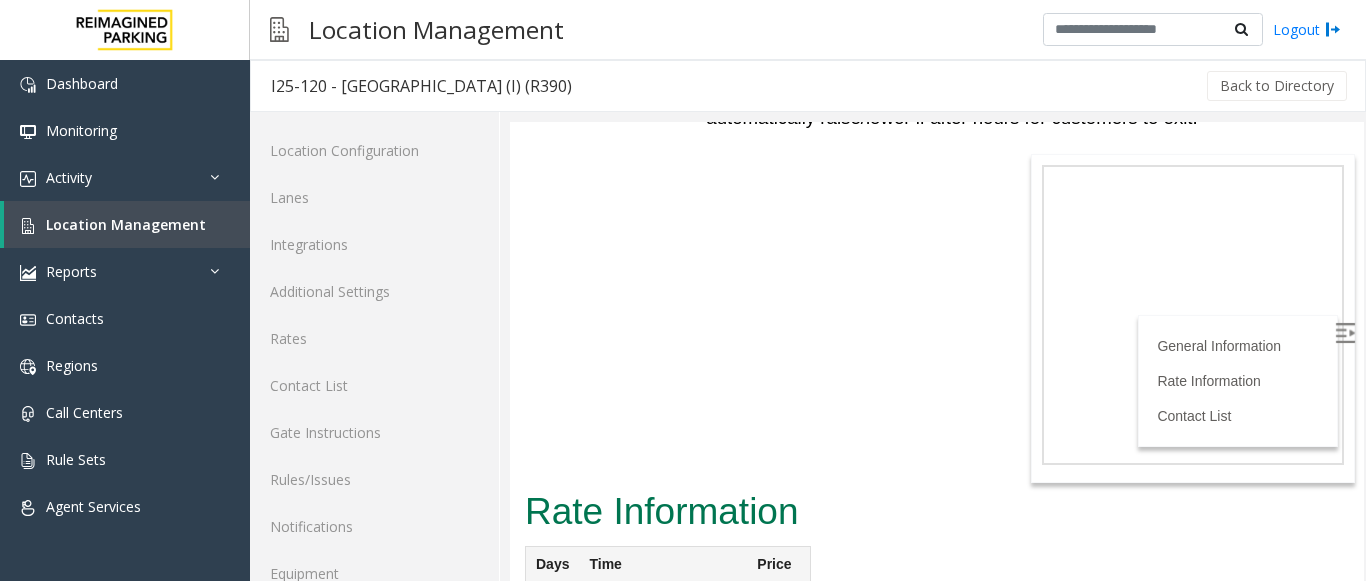 scroll, scrollTop: 5025, scrollLeft: 0, axis: vertical 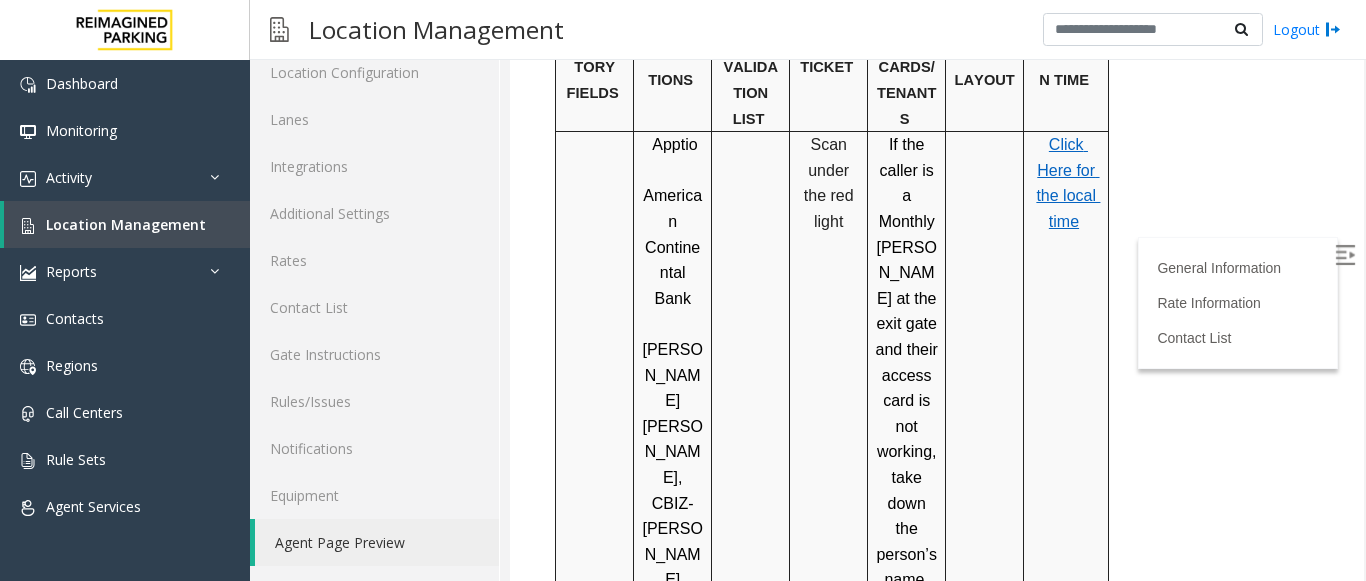 click on "Location Management Logout" at bounding box center (808, 30) 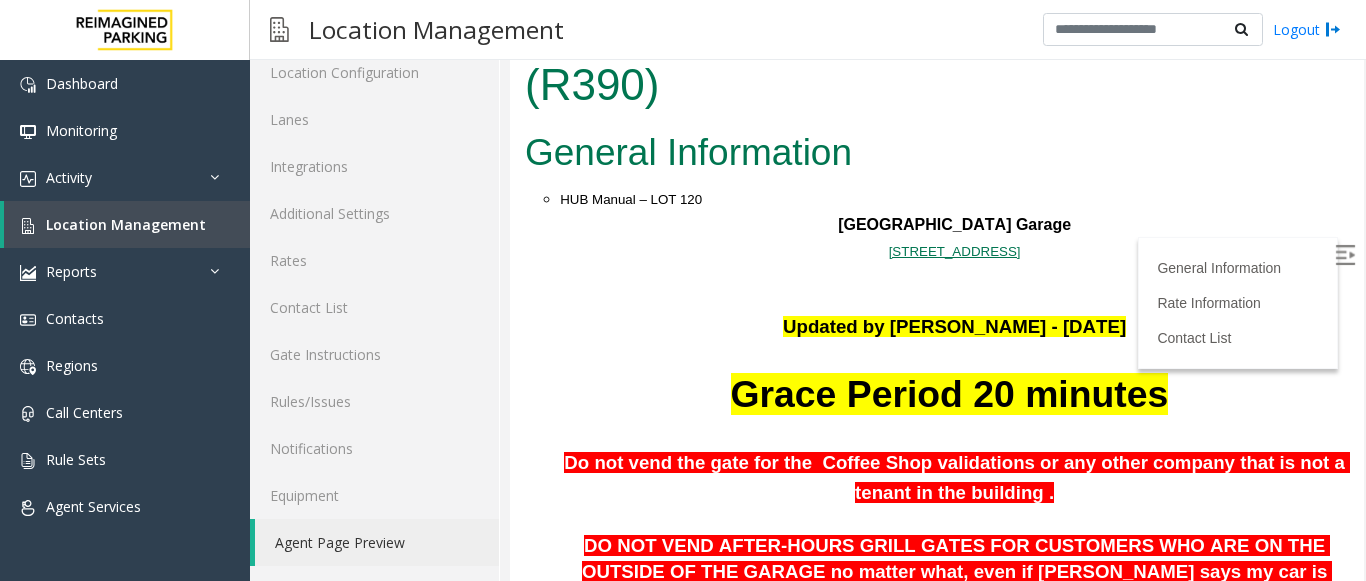 scroll, scrollTop: 200, scrollLeft: 0, axis: vertical 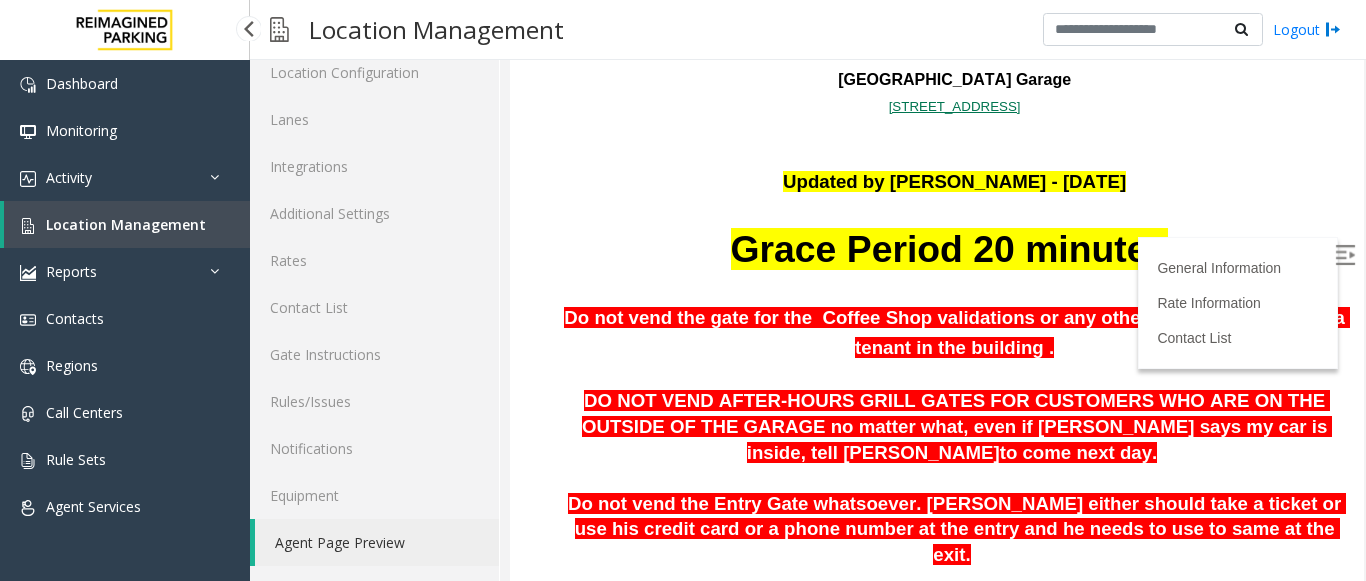 click on "Location Management" at bounding box center [127, 224] 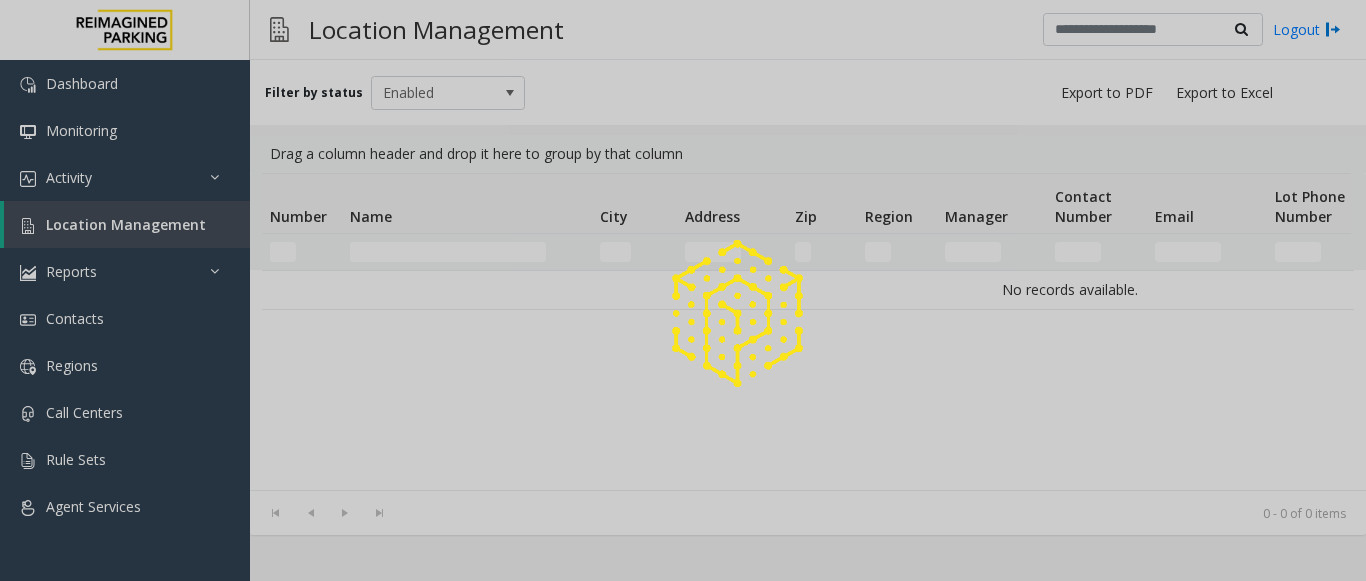 scroll, scrollTop: 0, scrollLeft: 0, axis: both 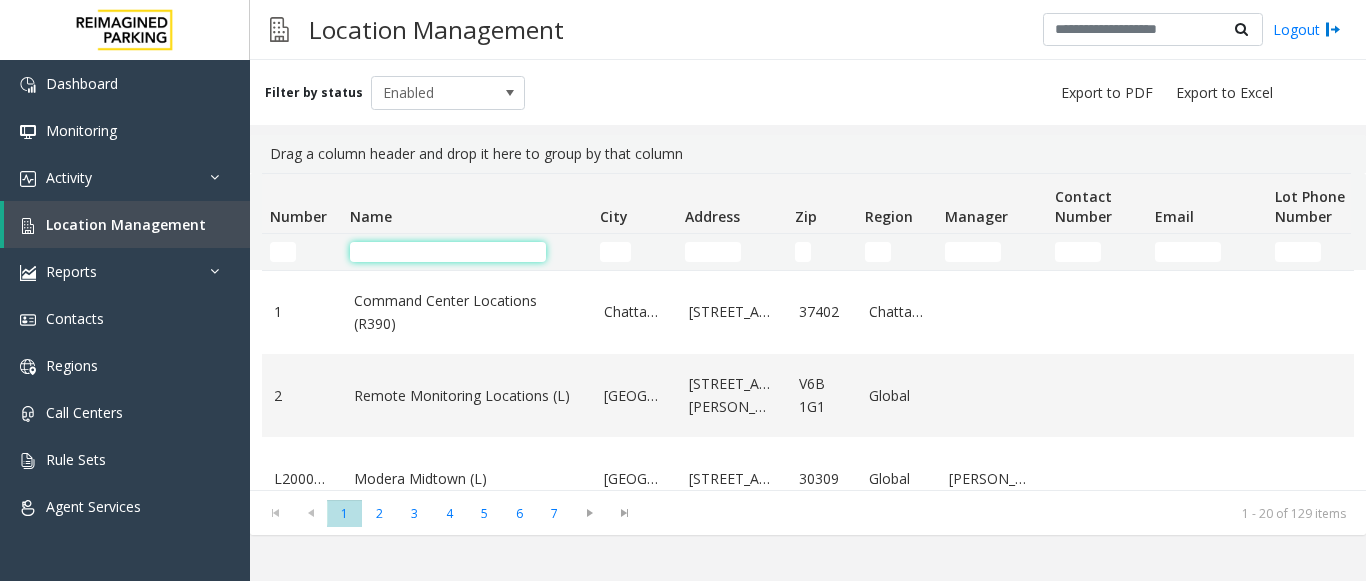 click 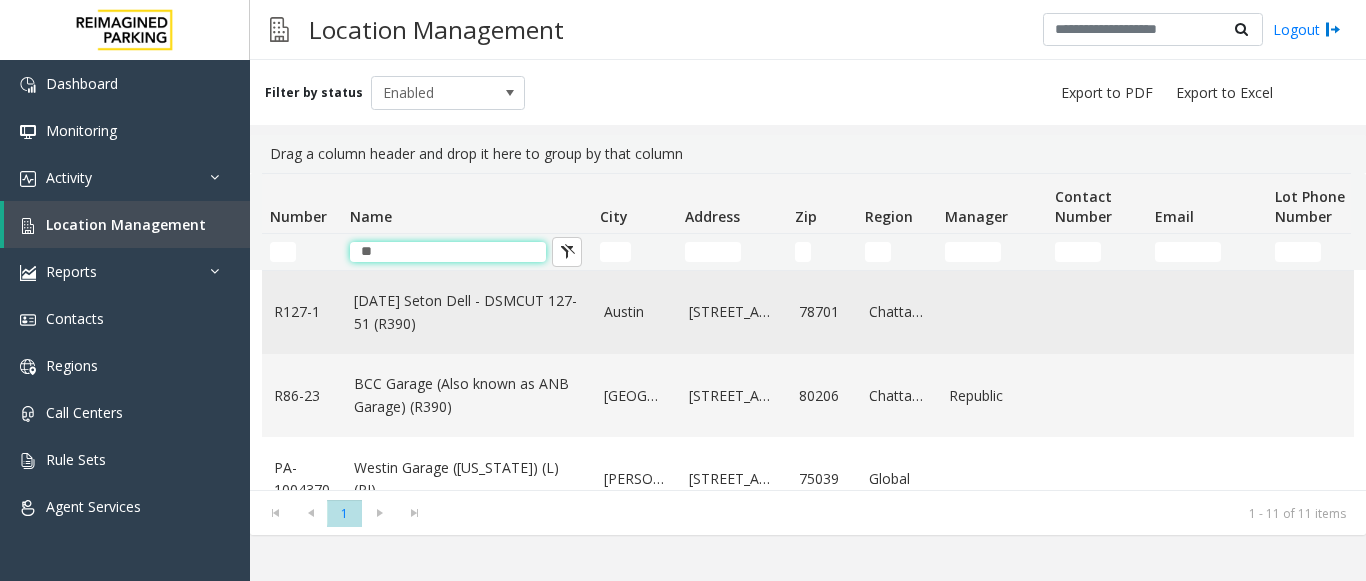 type on "**" 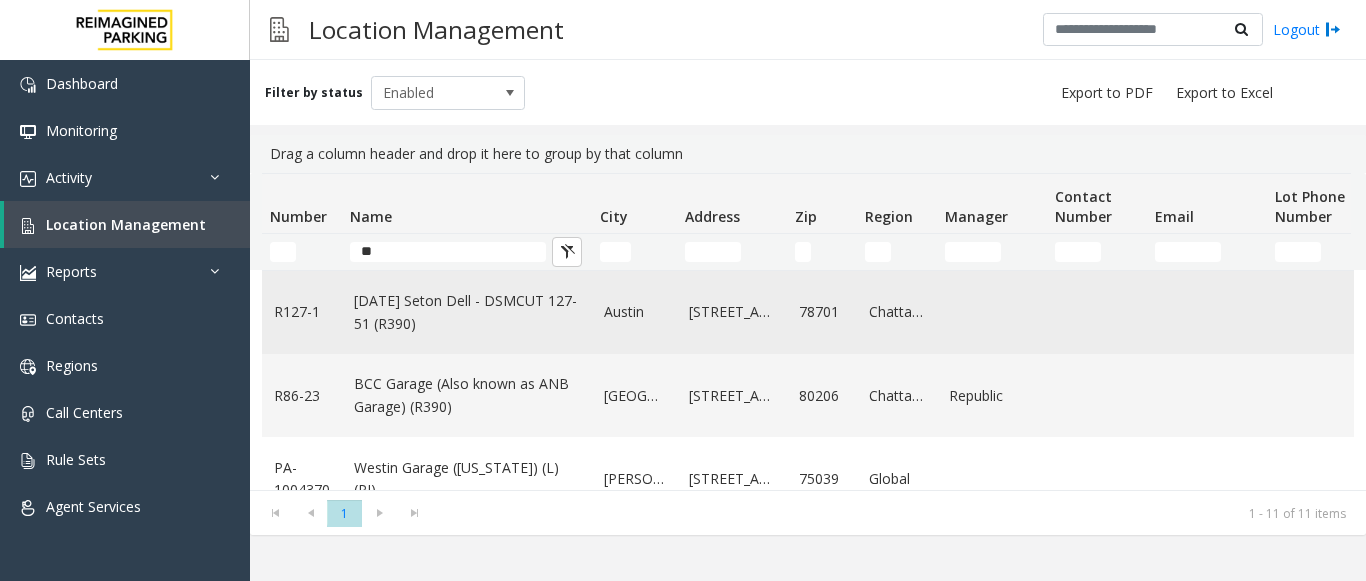 click on "[DATE] Seton Dell - DSMCUT 127-51 (R390)" 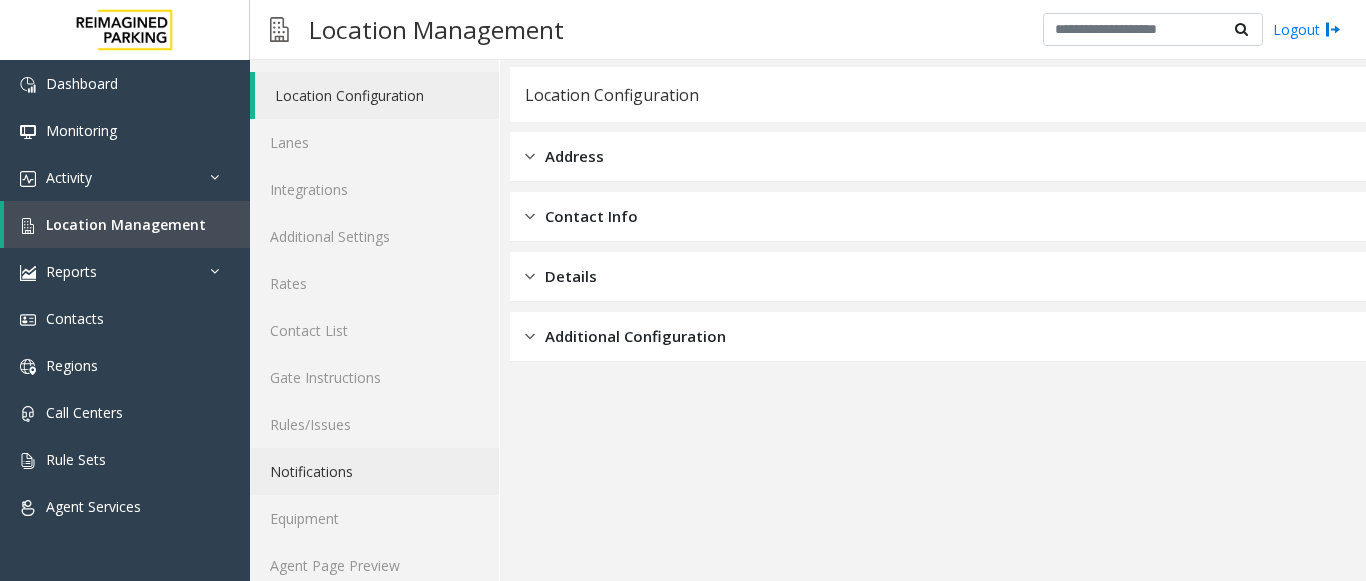 scroll, scrollTop: 78, scrollLeft: 0, axis: vertical 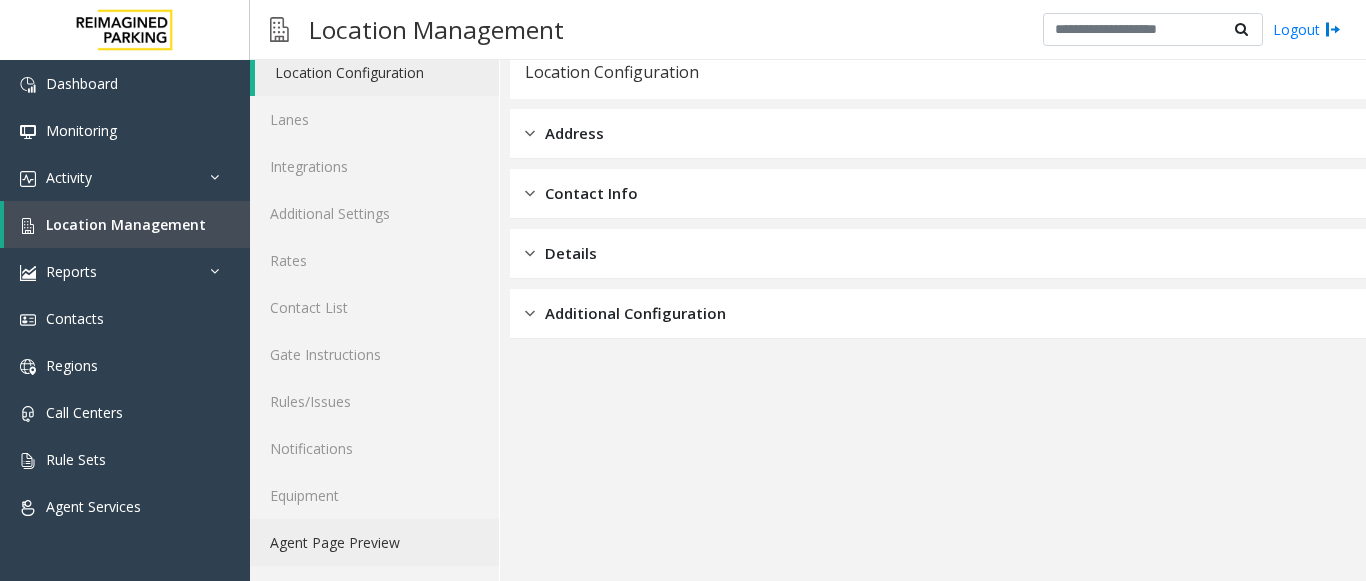 click on "Agent Page Preview" 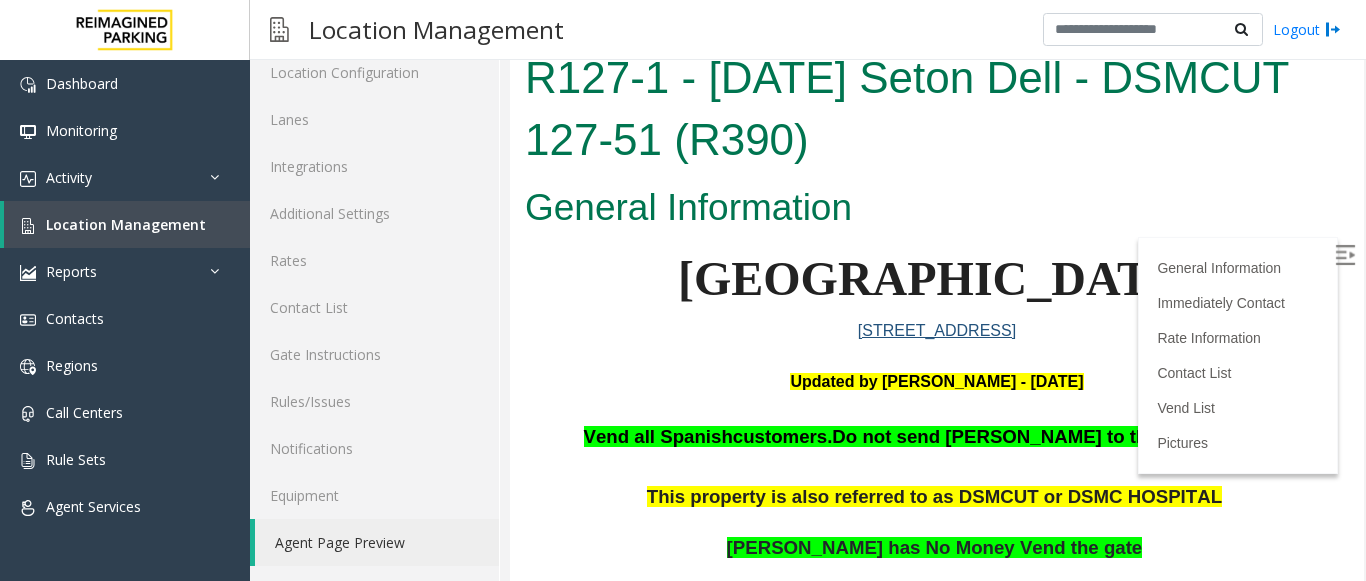 scroll, scrollTop: 0, scrollLeft: 0, axis: both 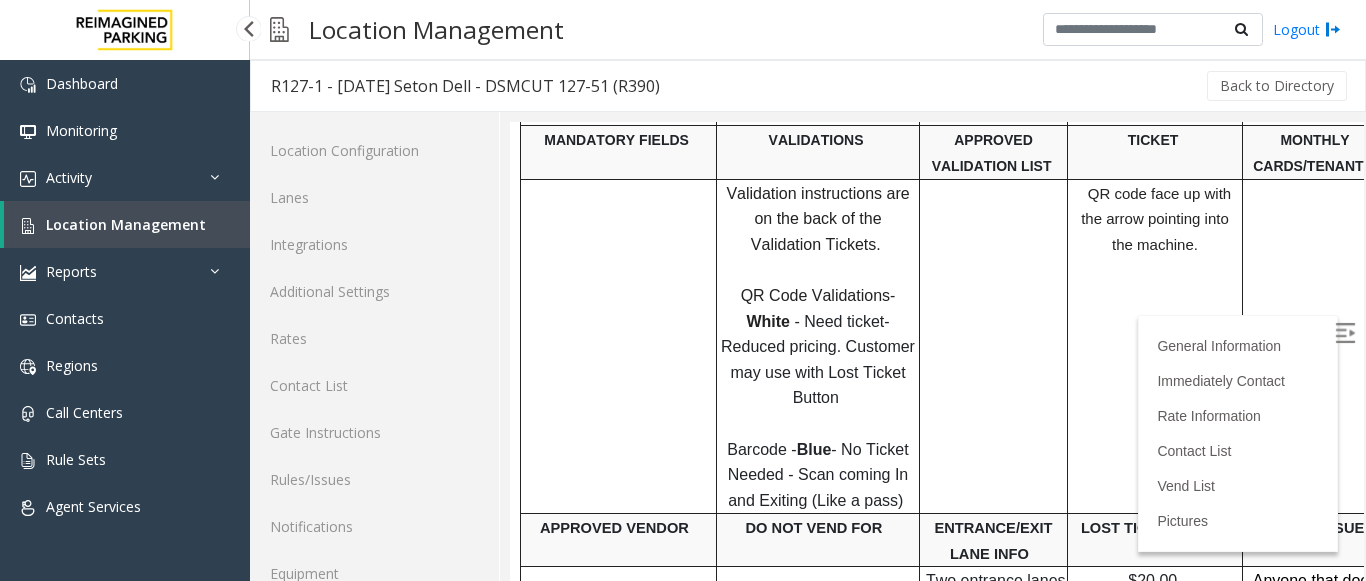 click at bounding box center (125, 30) 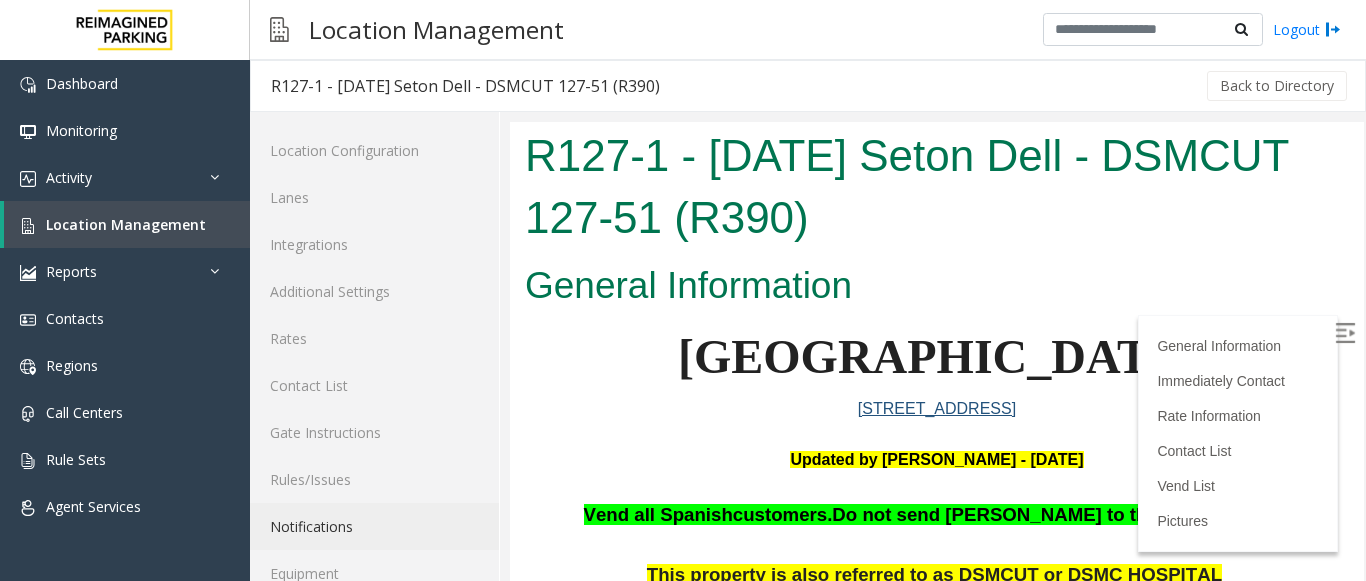 scroll, scrollTop: 0, scrollLeft: 0, axis: both 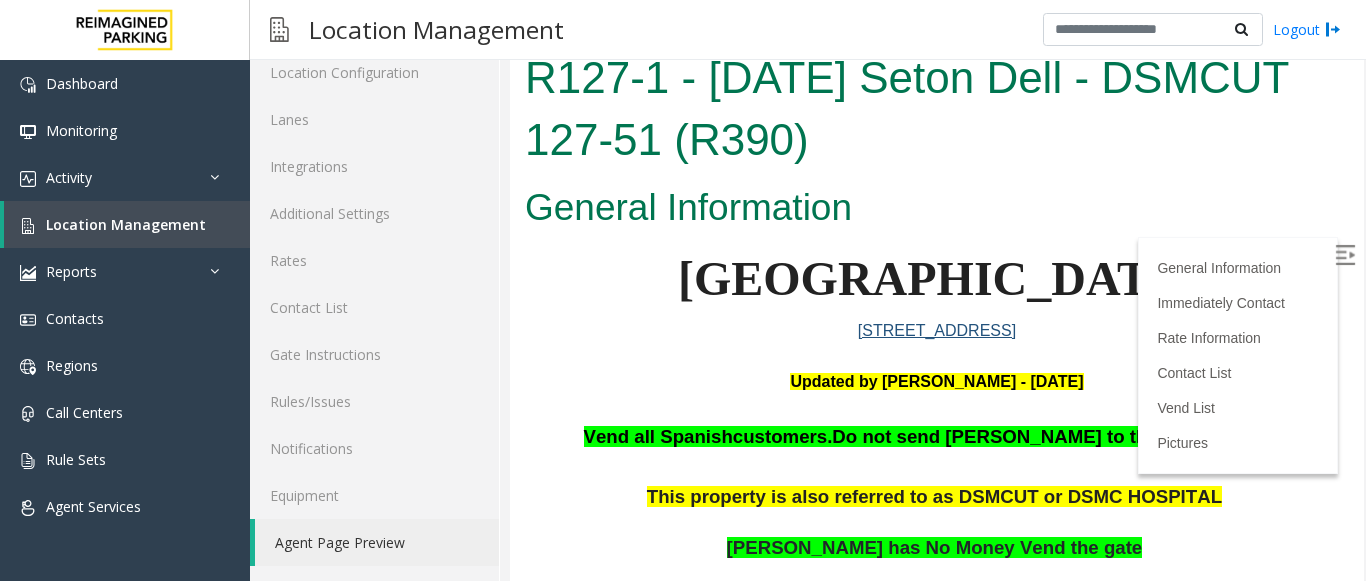 click on "Agent Page Preview" 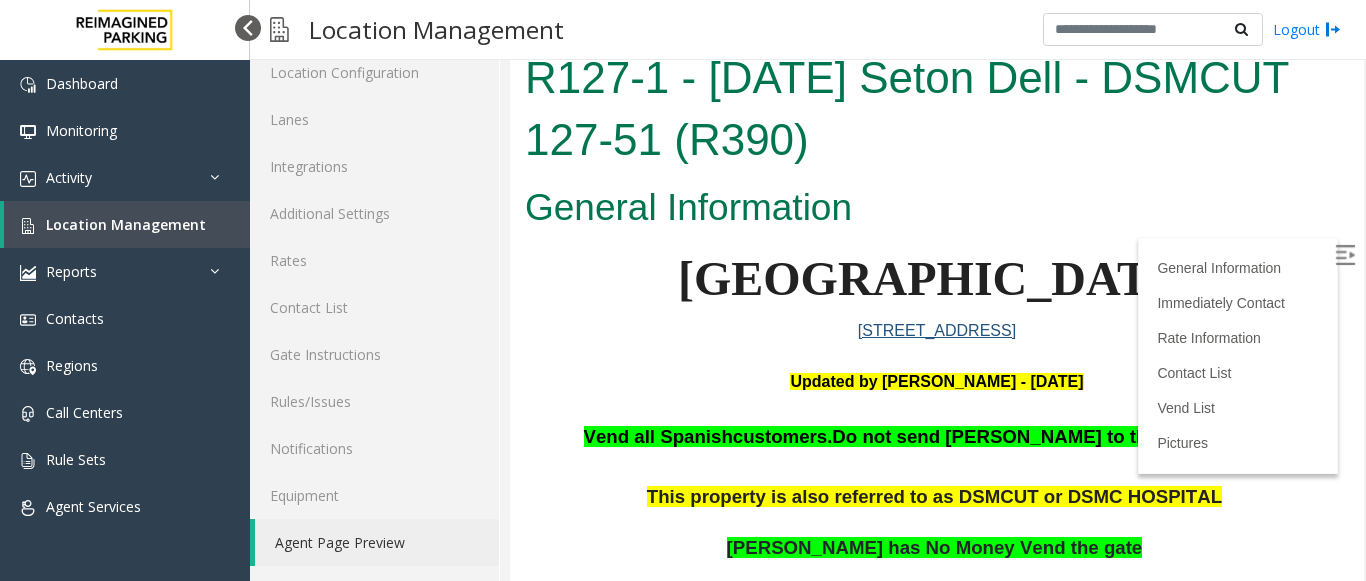 click at bounding box center [248, 28] 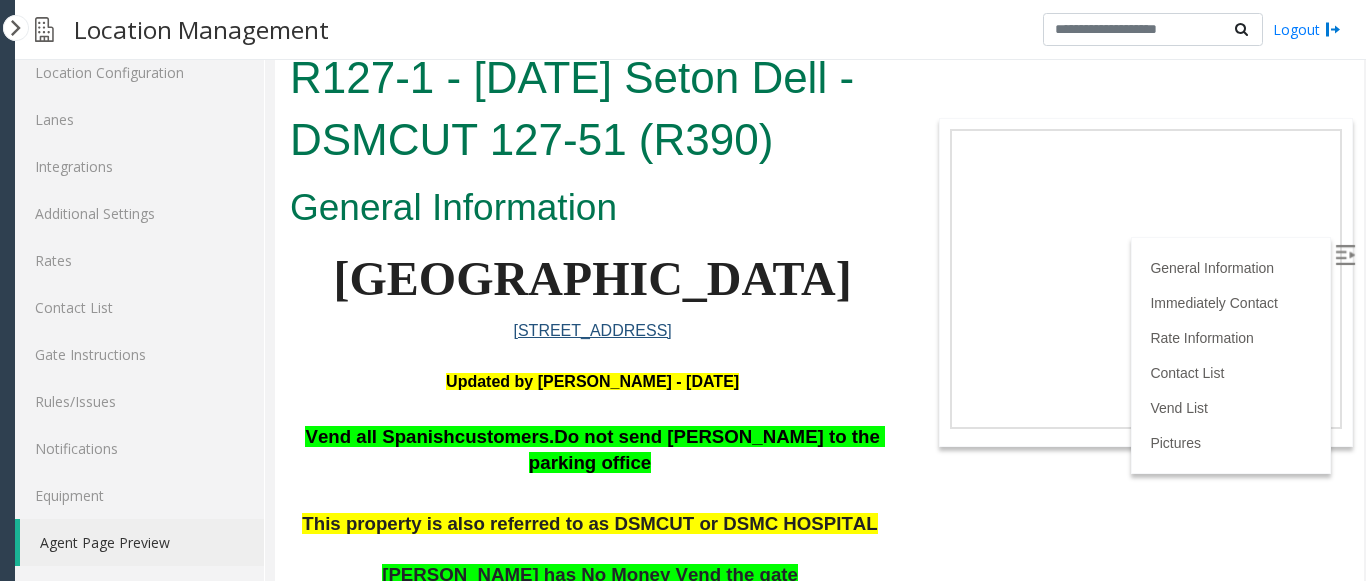 click on "R127-1 - Ascension Seton Dell - DSMCUT 127-51 (R390)" at bounding box center [592, 111] 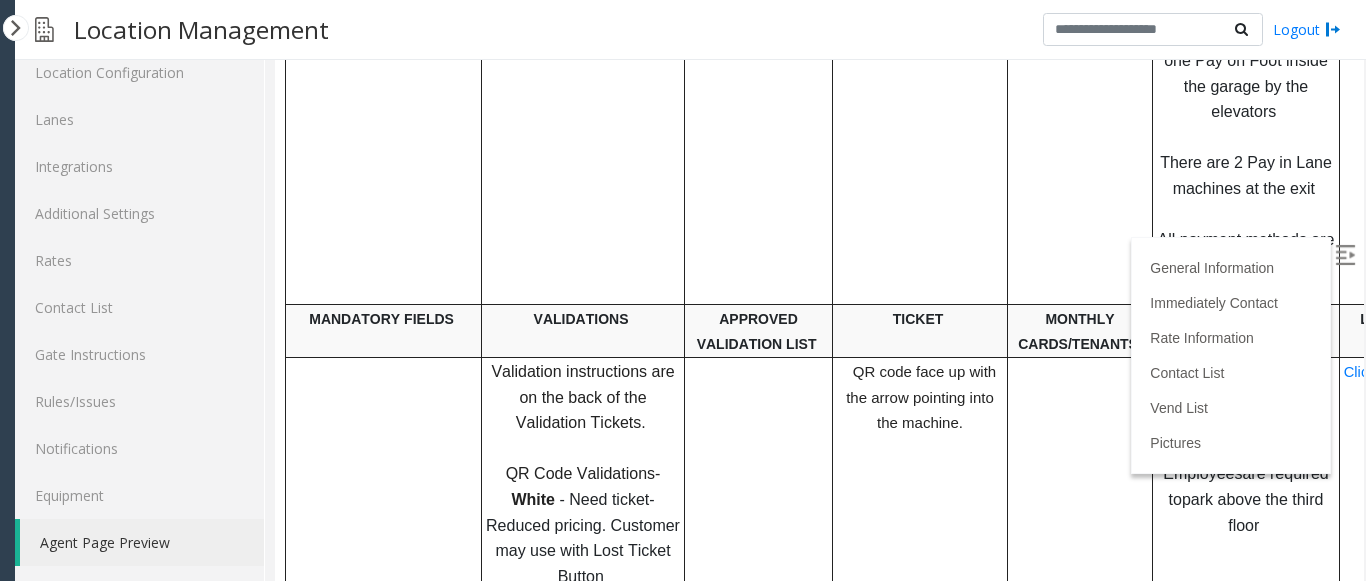 scroll, scrollTop: 900, scrollLeft: 0, axis: vertical 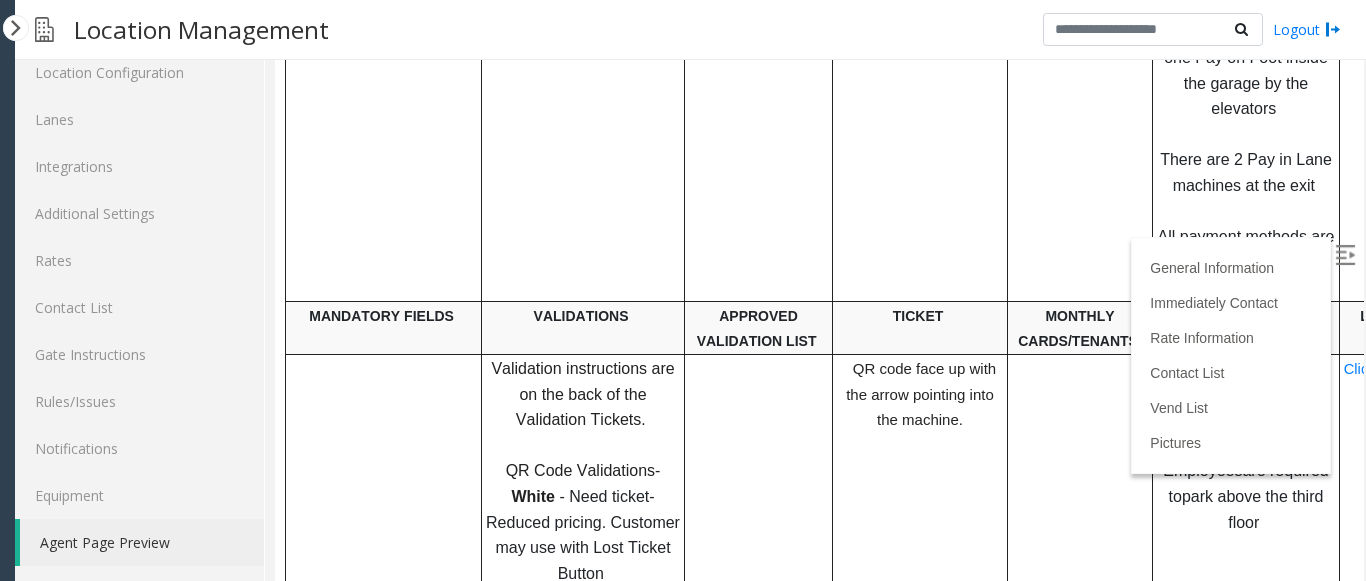 click at bounding box center [1347, 258] 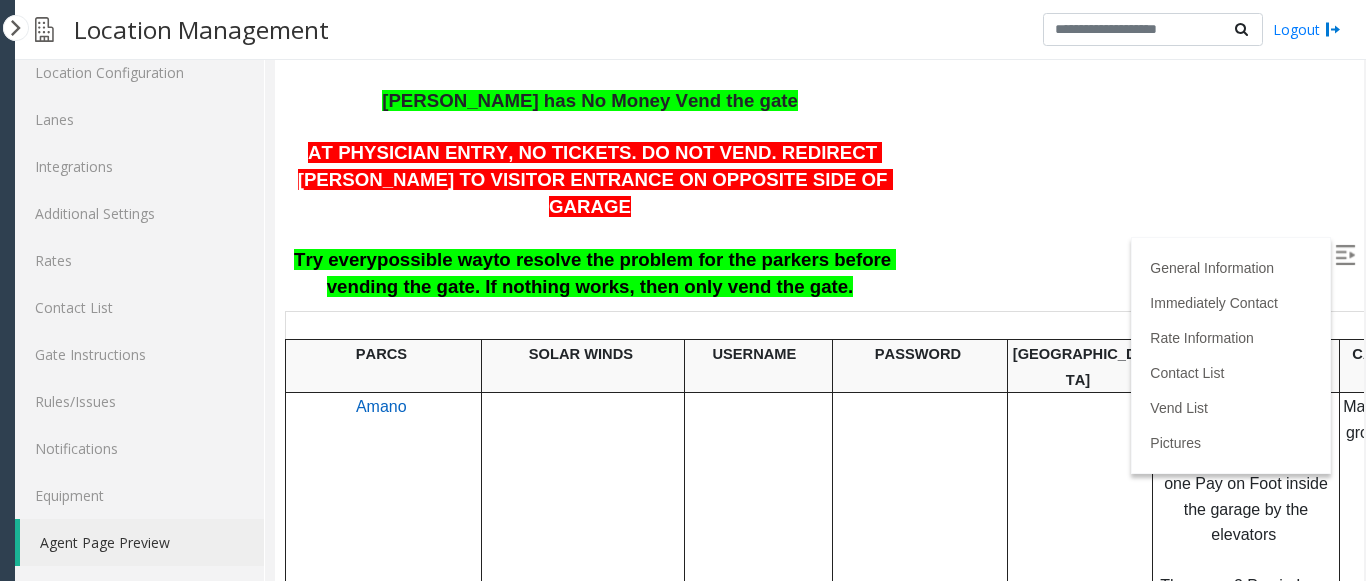 scroll, scrollTop: 500, scrollLeft: 0, axis: vertical 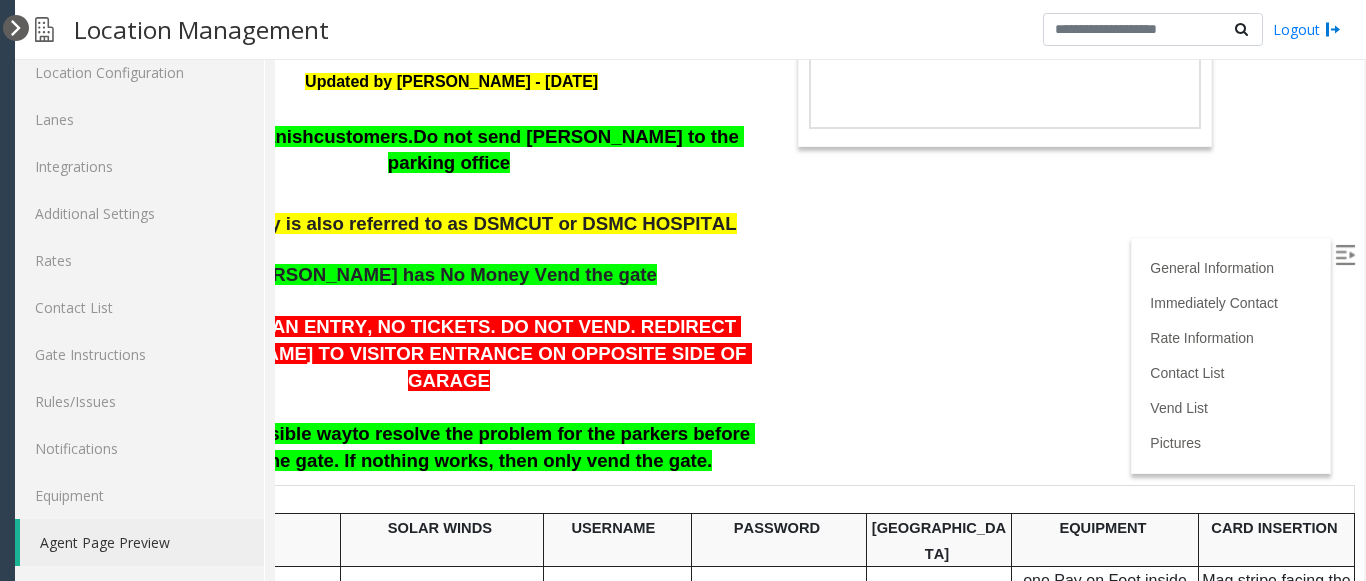 click at bounding box center (16, 28) 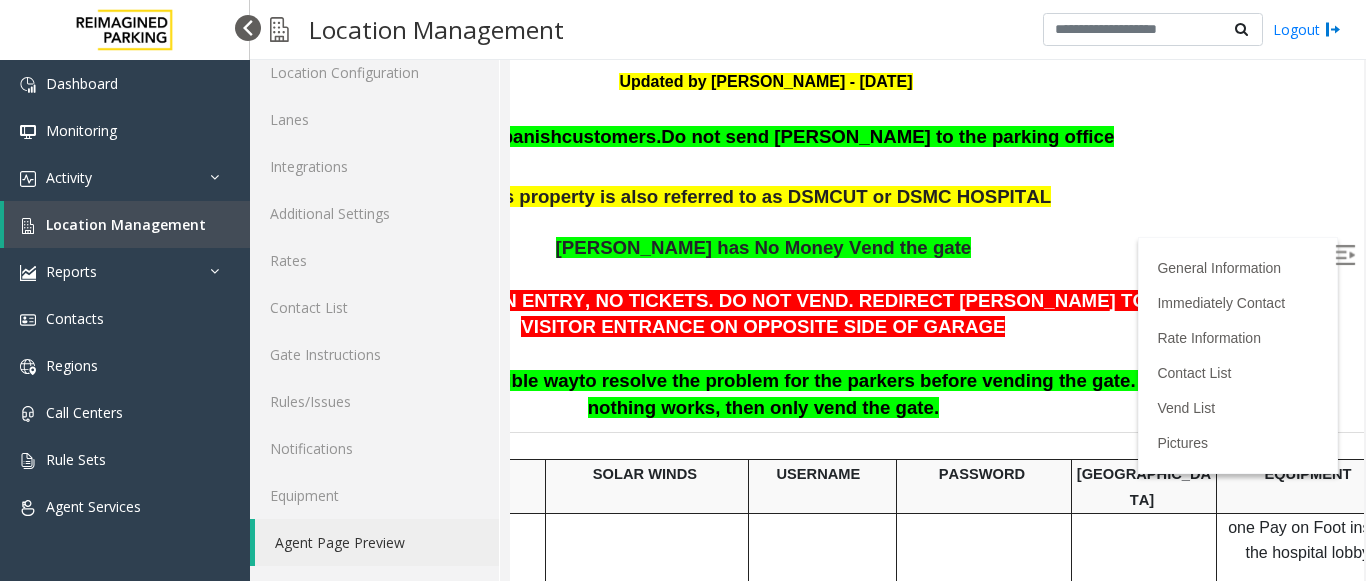 drag, startPoint x: 238, startPoint y: 18, endPoint x: 297, endPoint y: 118, distance: 116.10771 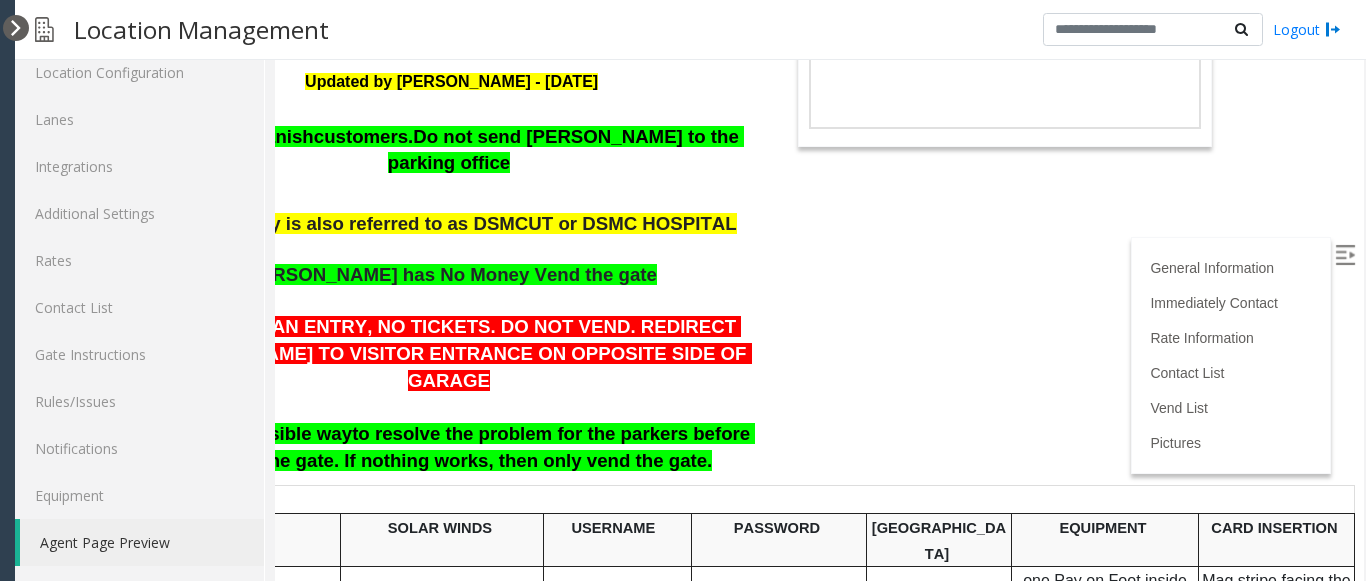 click at bounding box center [16, 28] 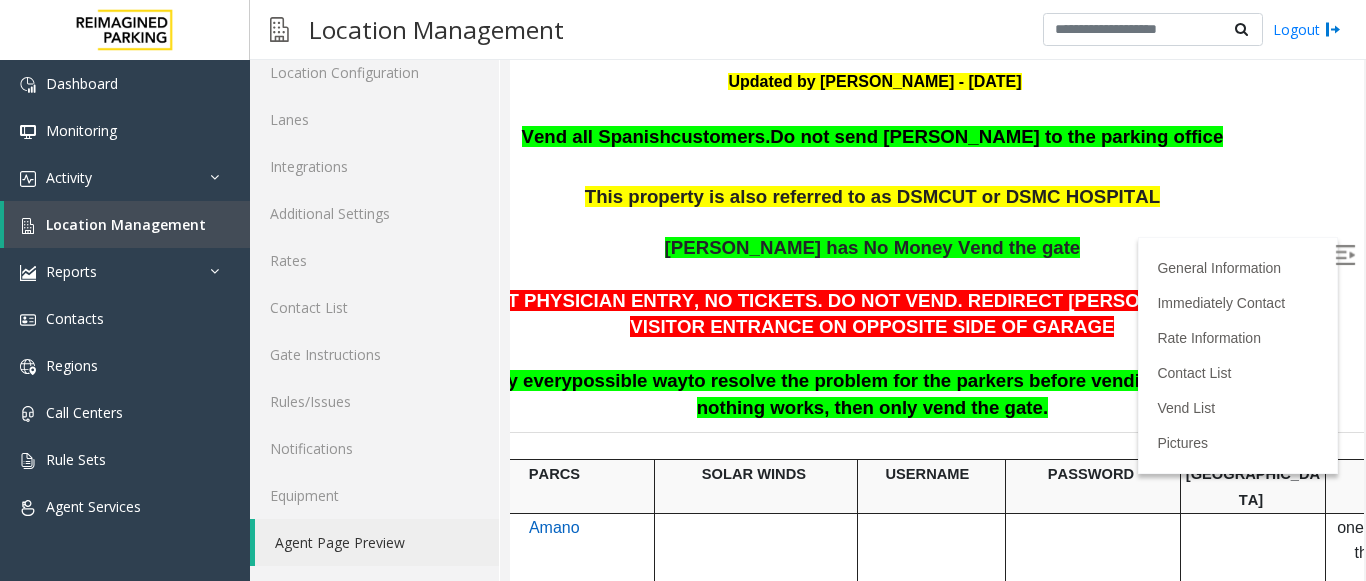scroll, scrollTop: 300, scrollLeft: 0, axis: vertical 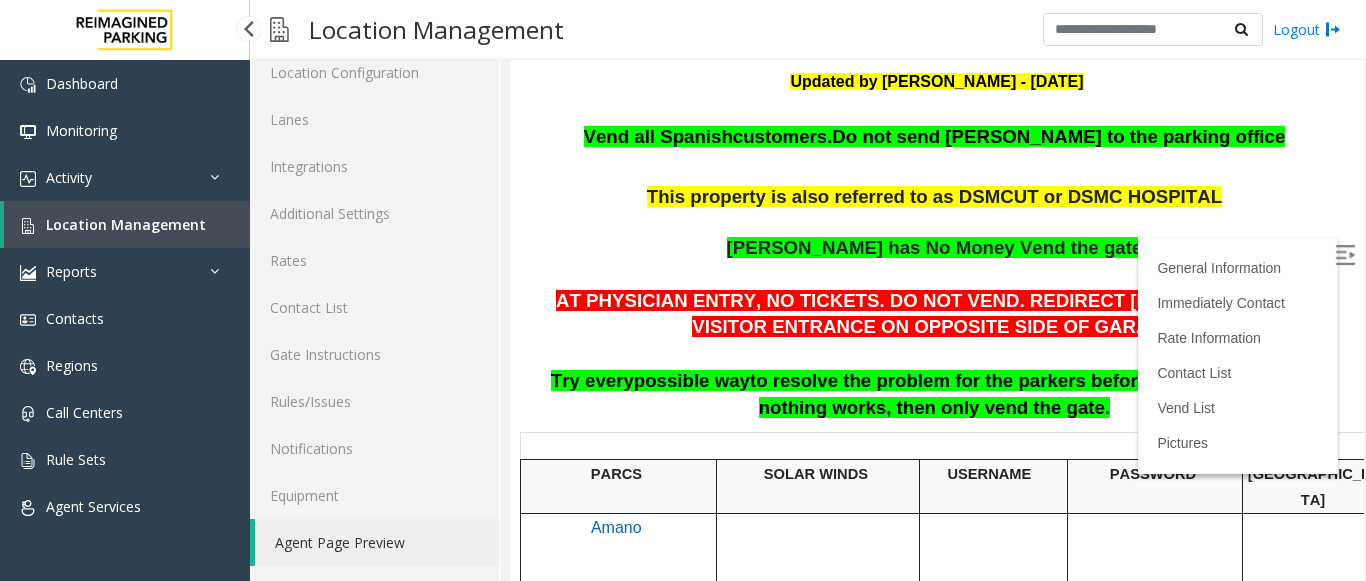 click on "Location Management" at bounding box center [126, 224] 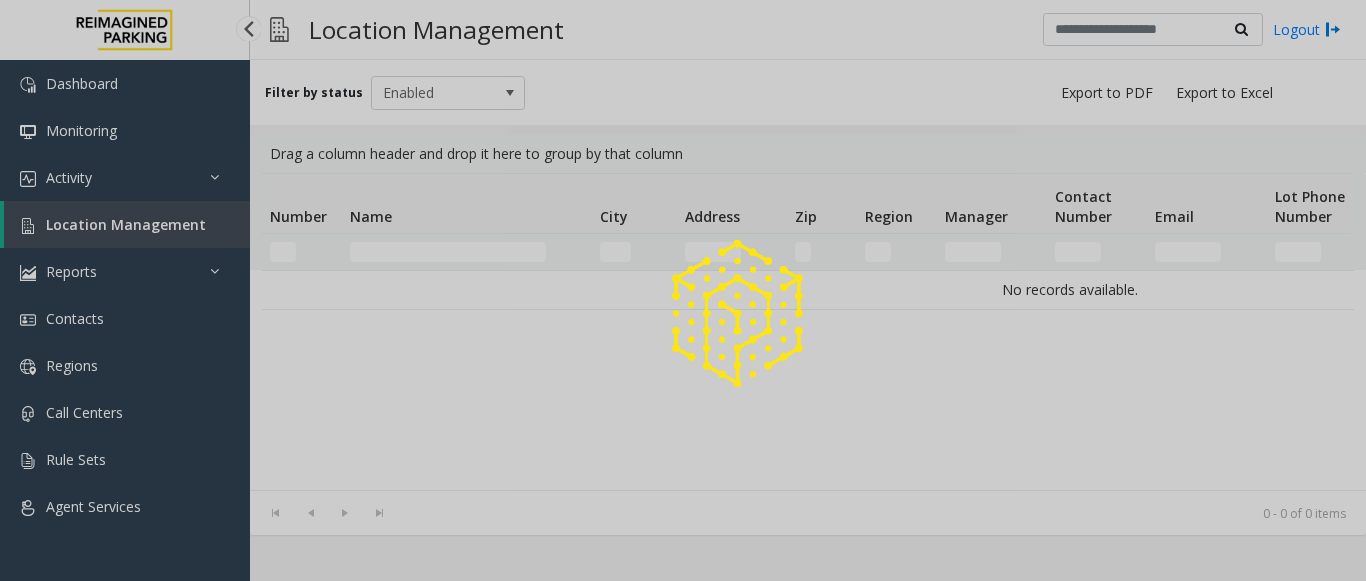 scroll, scrollTop: 0, scrollLeft: 0, axis: both 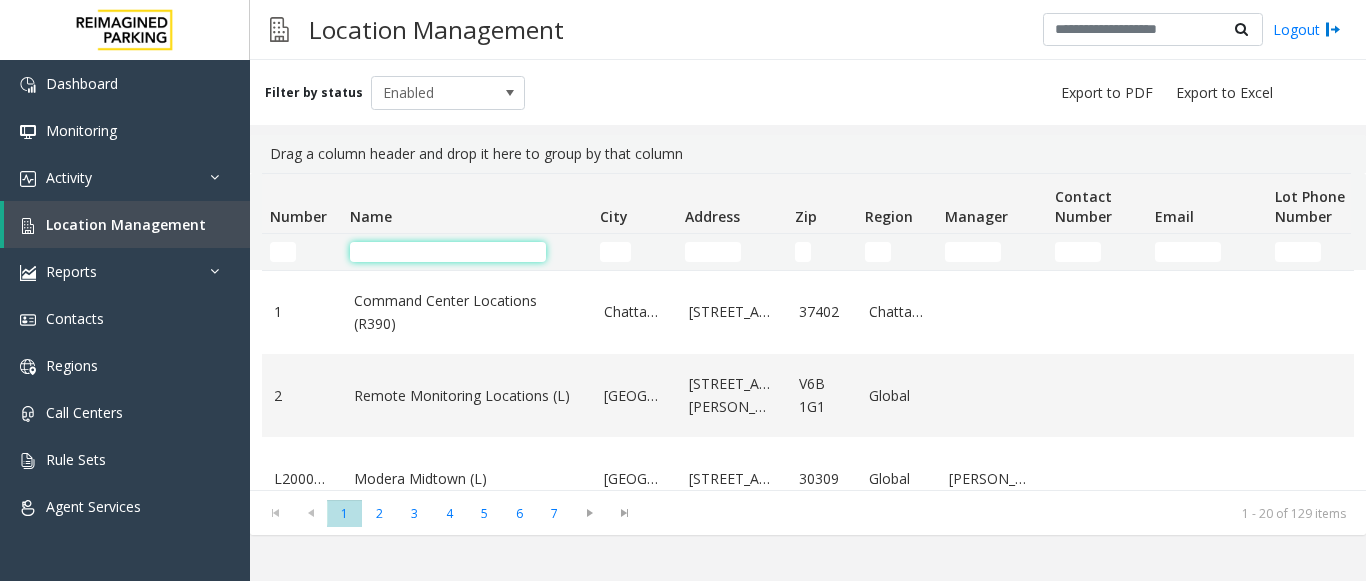 click 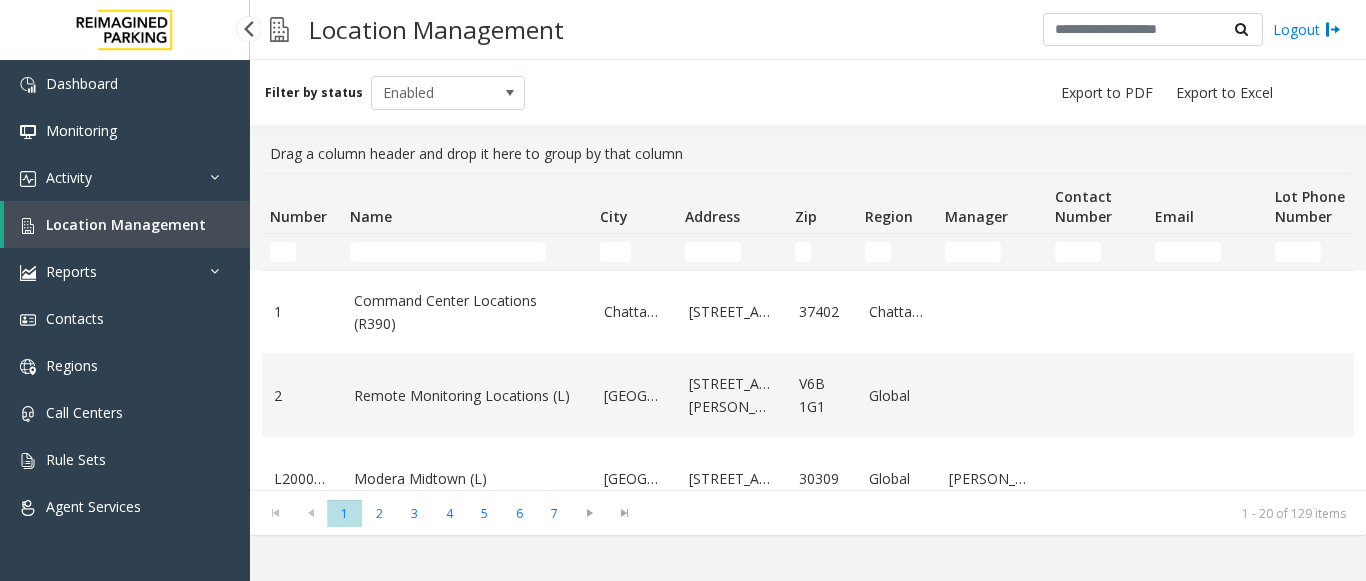 click on "Location Management" at bounding box center [126, 224] 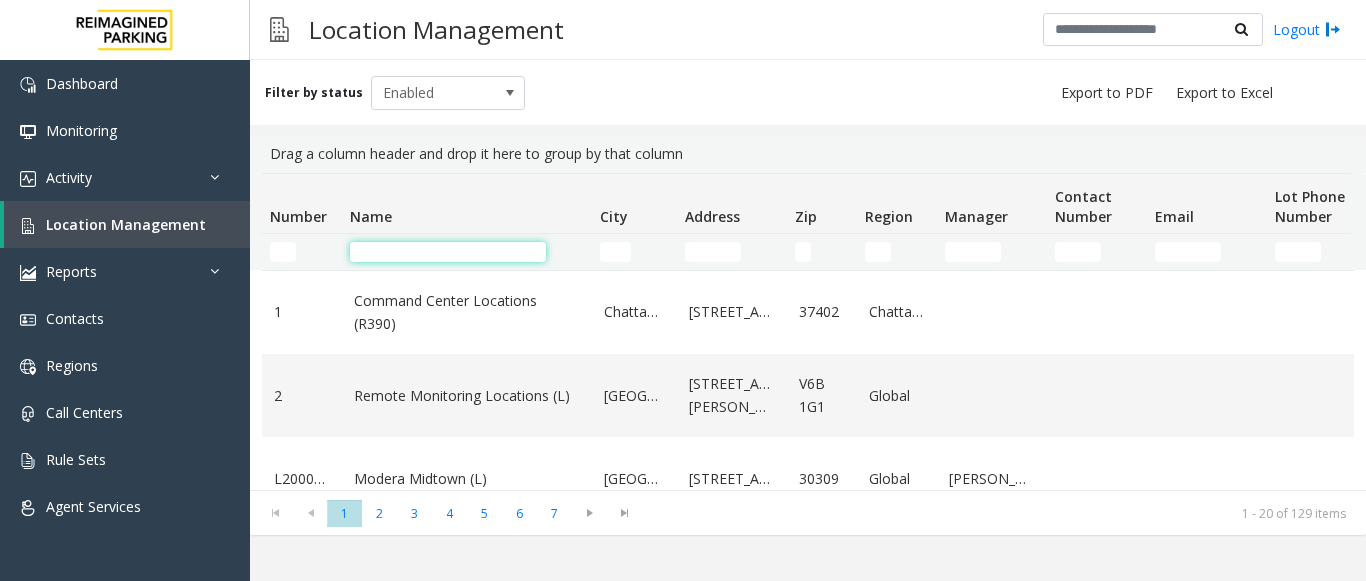 click 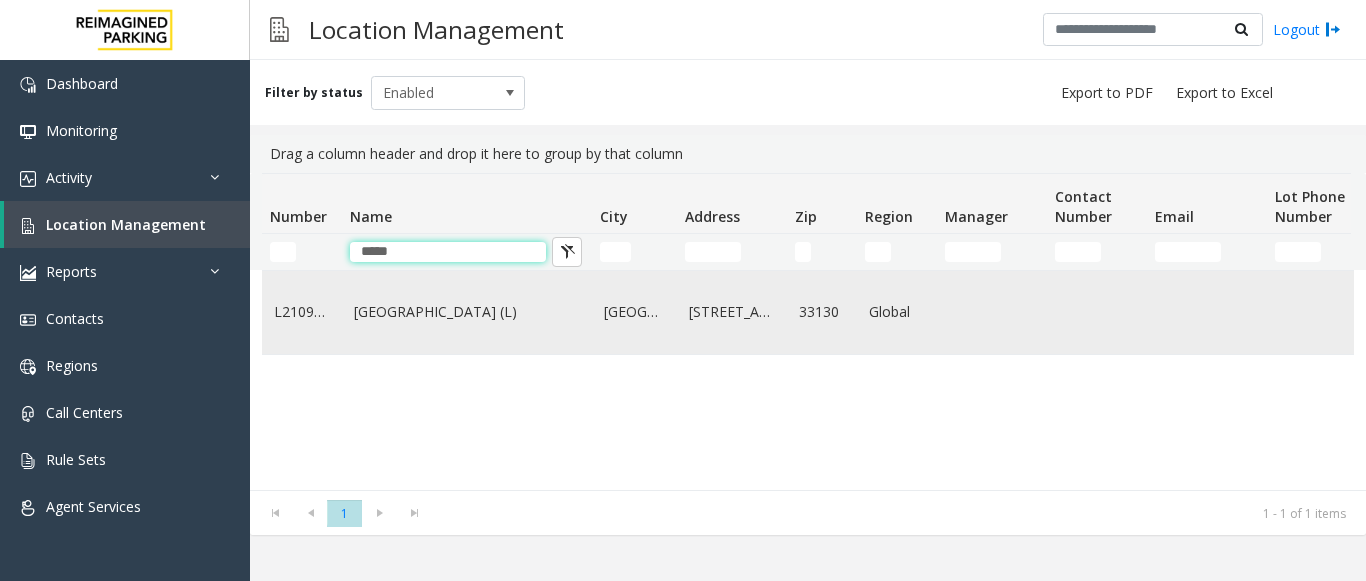 type on "*****" 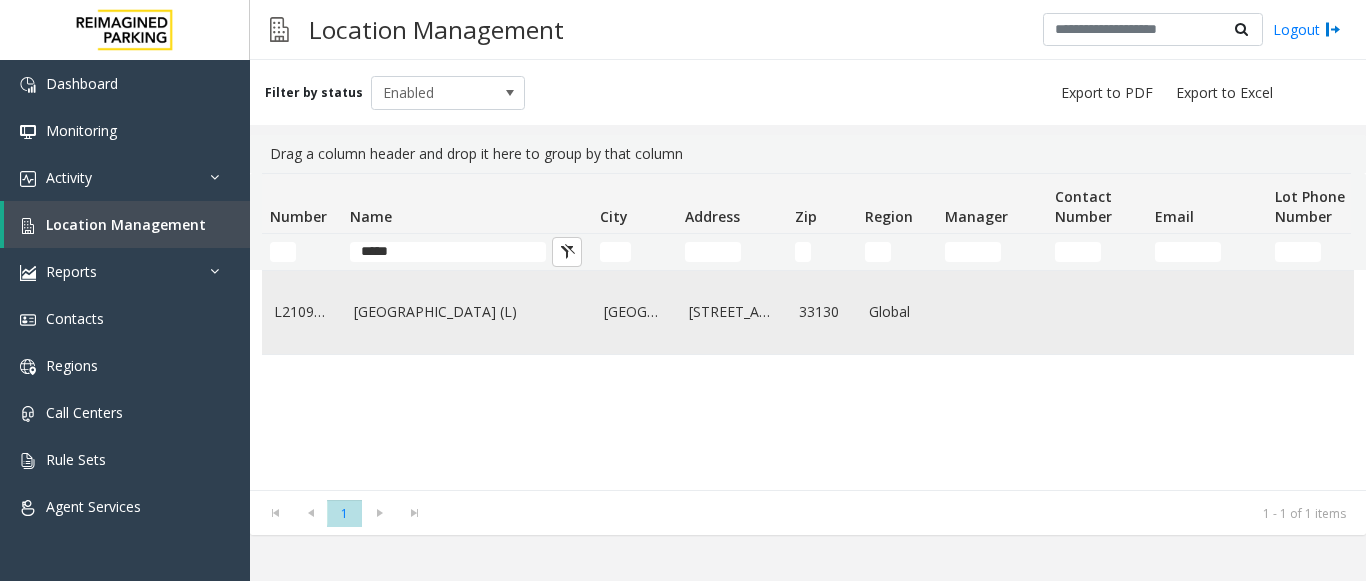 click on "[GEOGRAPHIC_DATA] (L)" 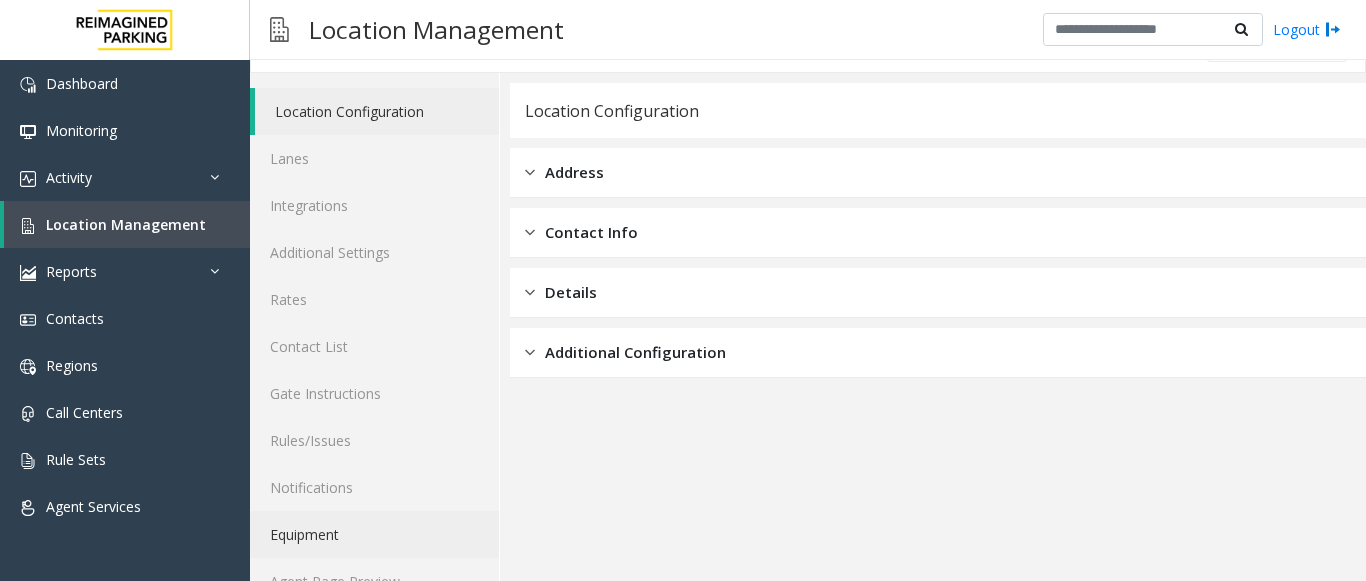 scroll, scrollTop: 78, scrollLeft: 0, axis: vertical 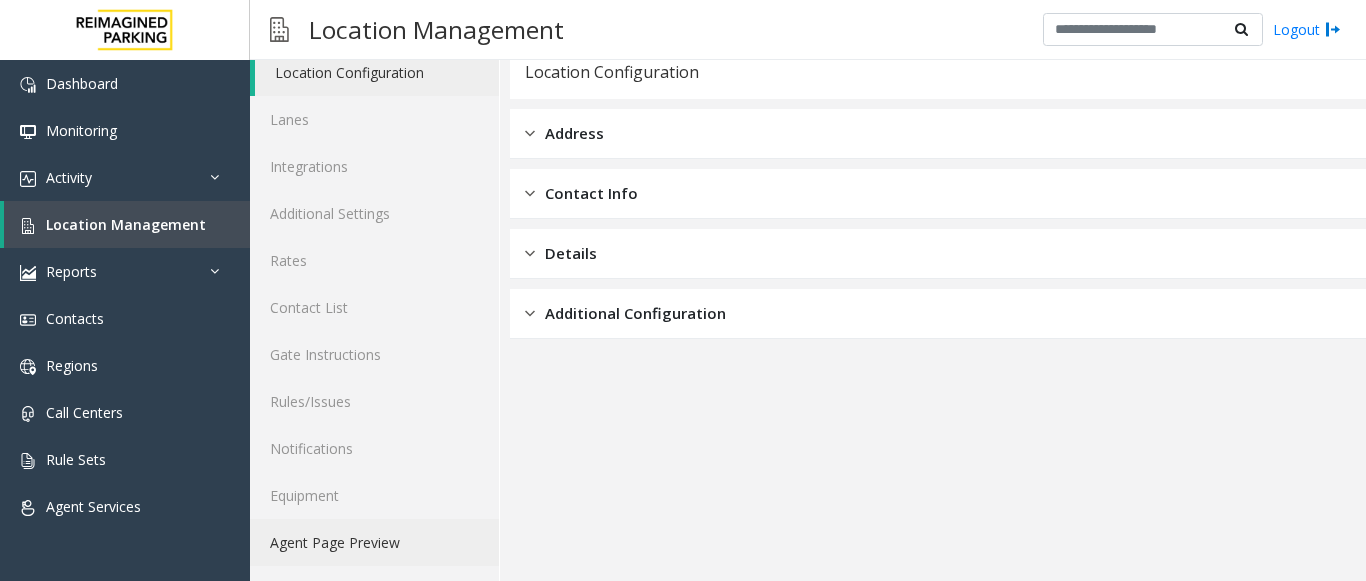 click on "Agent Page Preview" 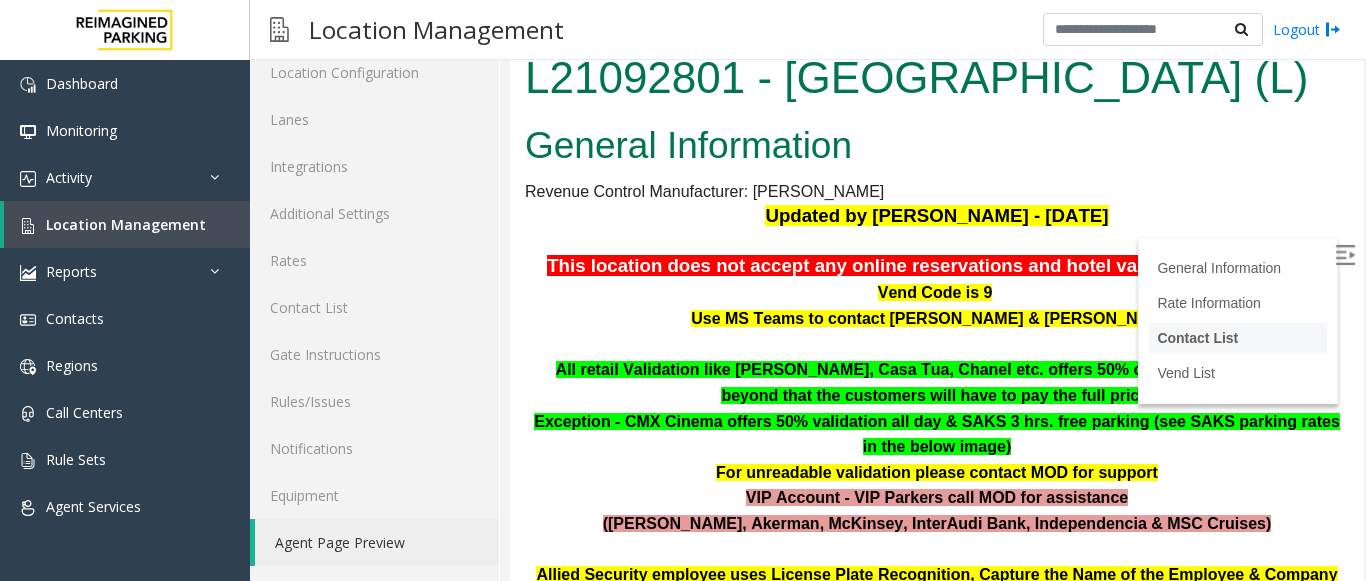 scroll, scrollTop: 200, scrollLeft: 0, axis: vertical 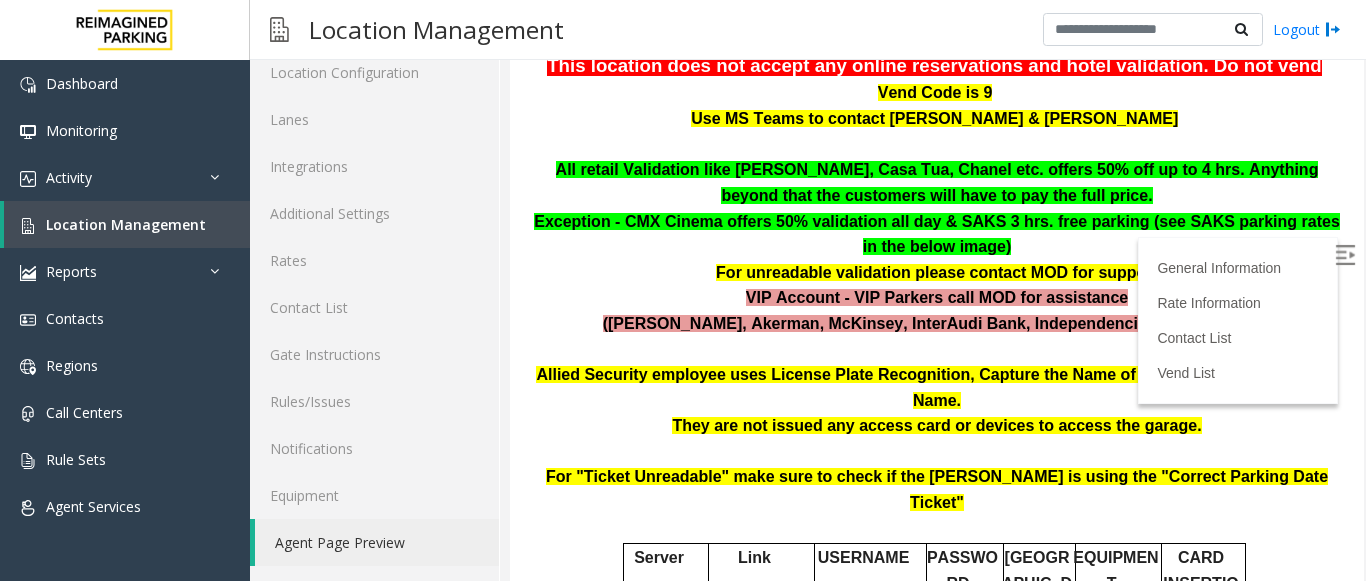 click at bounding box center [1347, 258] 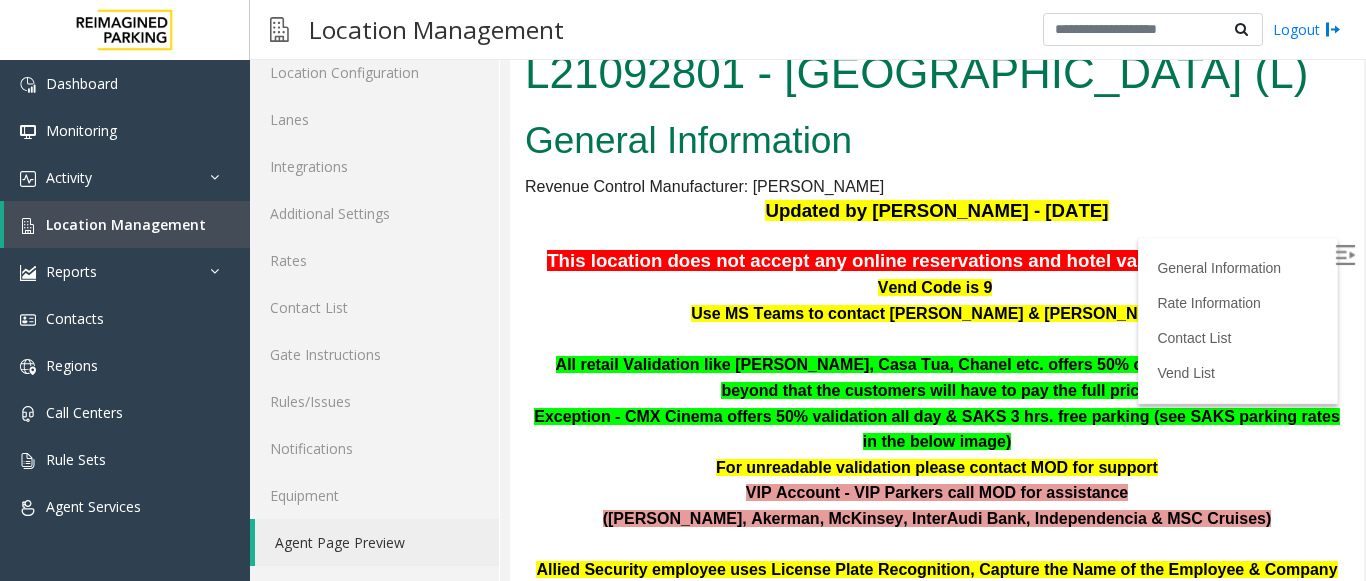 scroll, scrollTop: 0, scrollLeft: 0, axis: both 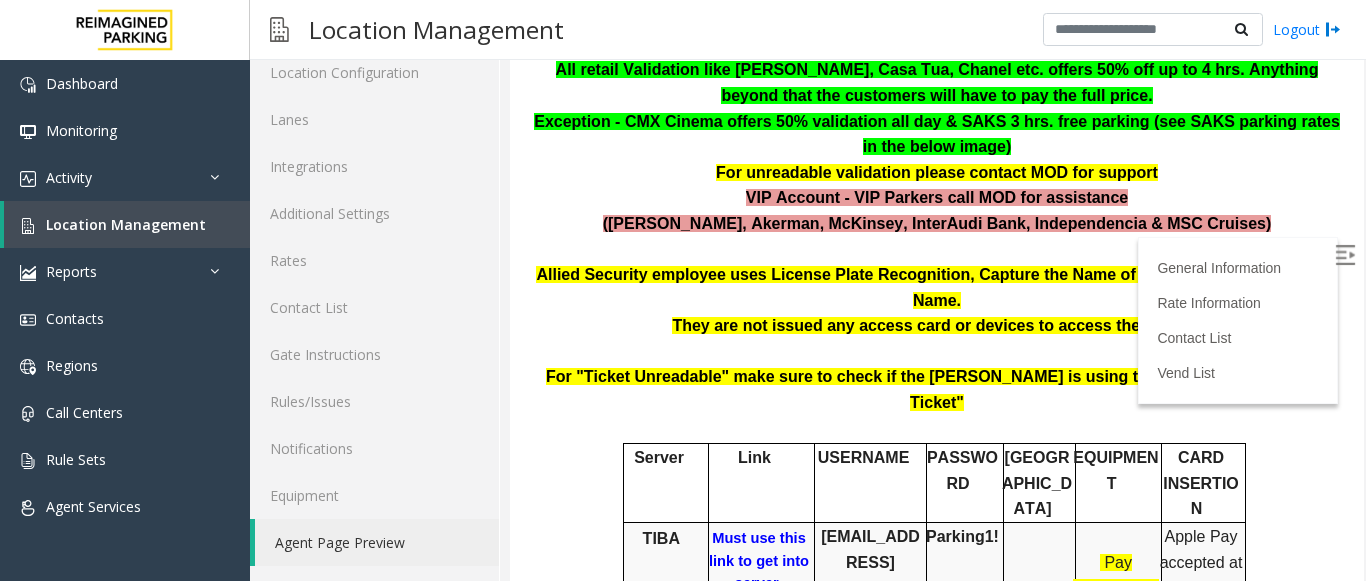 click on "Must use this link to get into server" at bounding box center (759, 560) 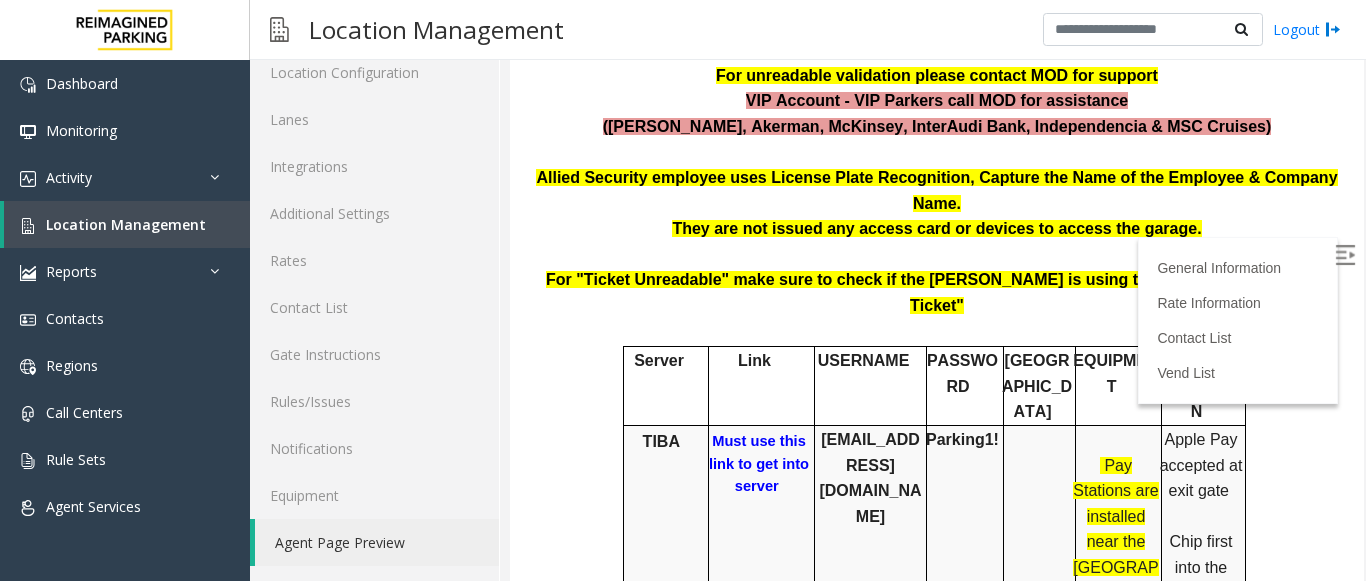 scroll, scrollTop: 400, scrollLeft: 0, axis: vertical 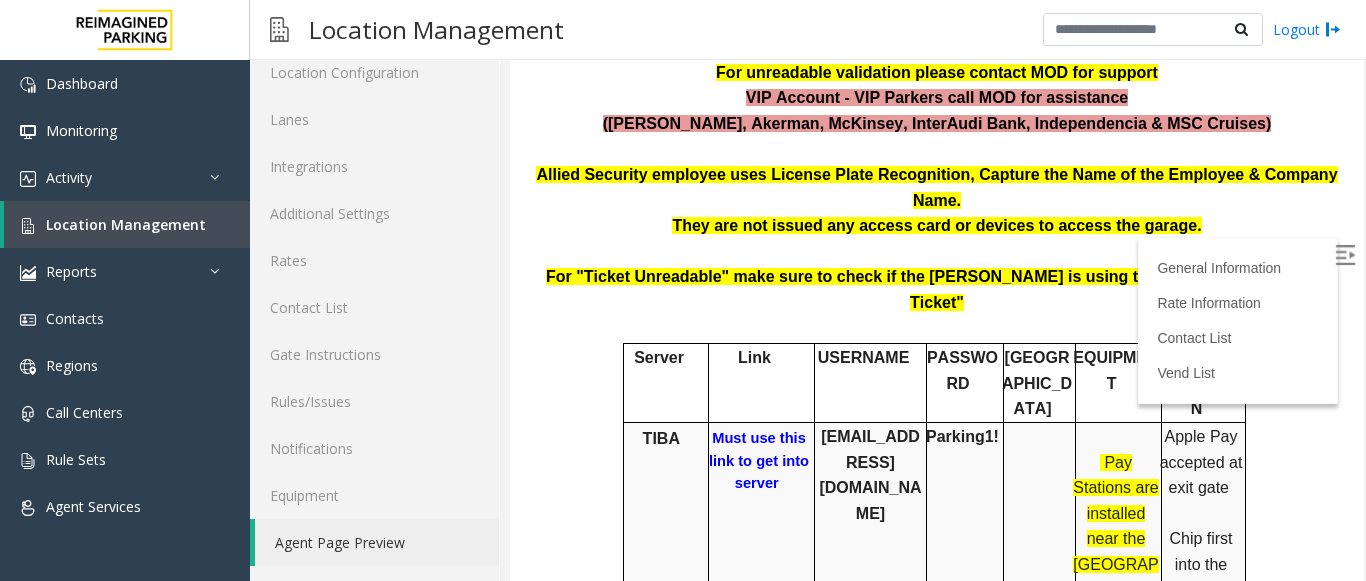 click on "Must use this link to get into server" at bounding box center [759, 460] 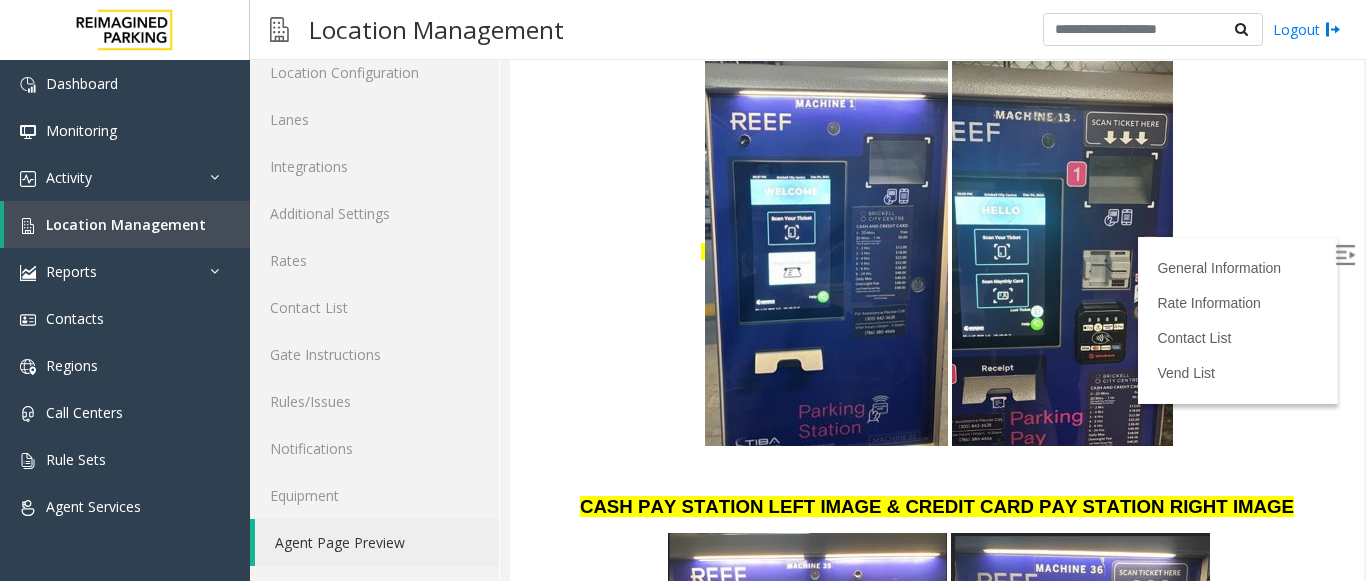 scroll, scrollTop: 3300, scrollLeft: 0, axis: vertical 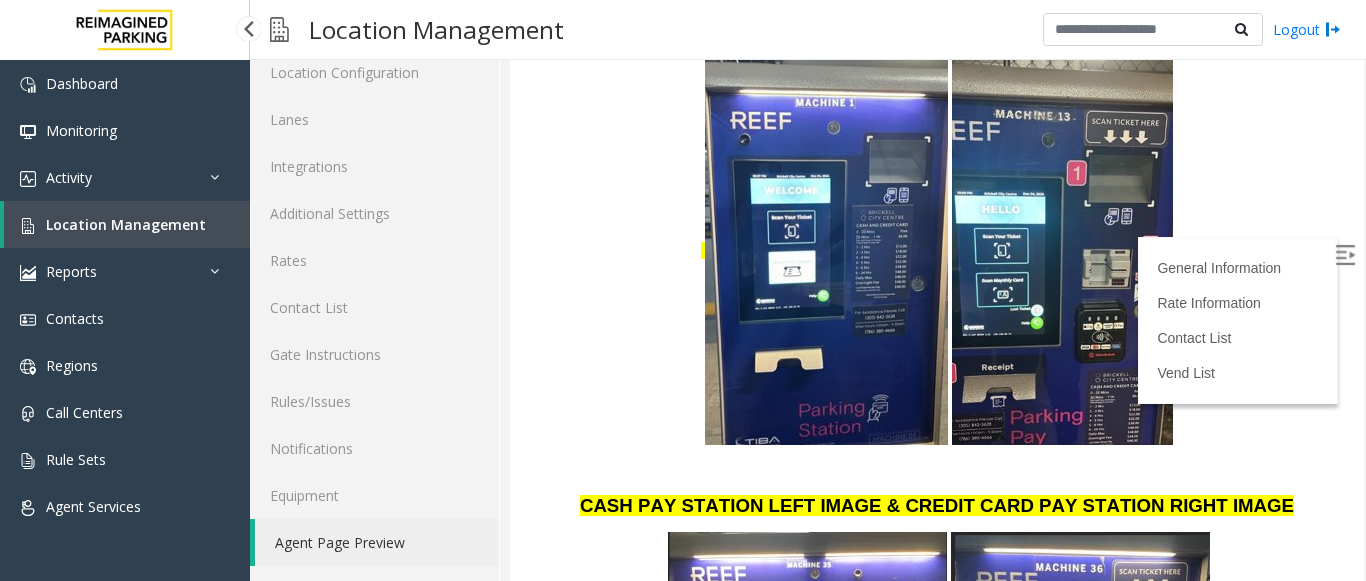 click on "Location Management" at bounding box center (127, 224) 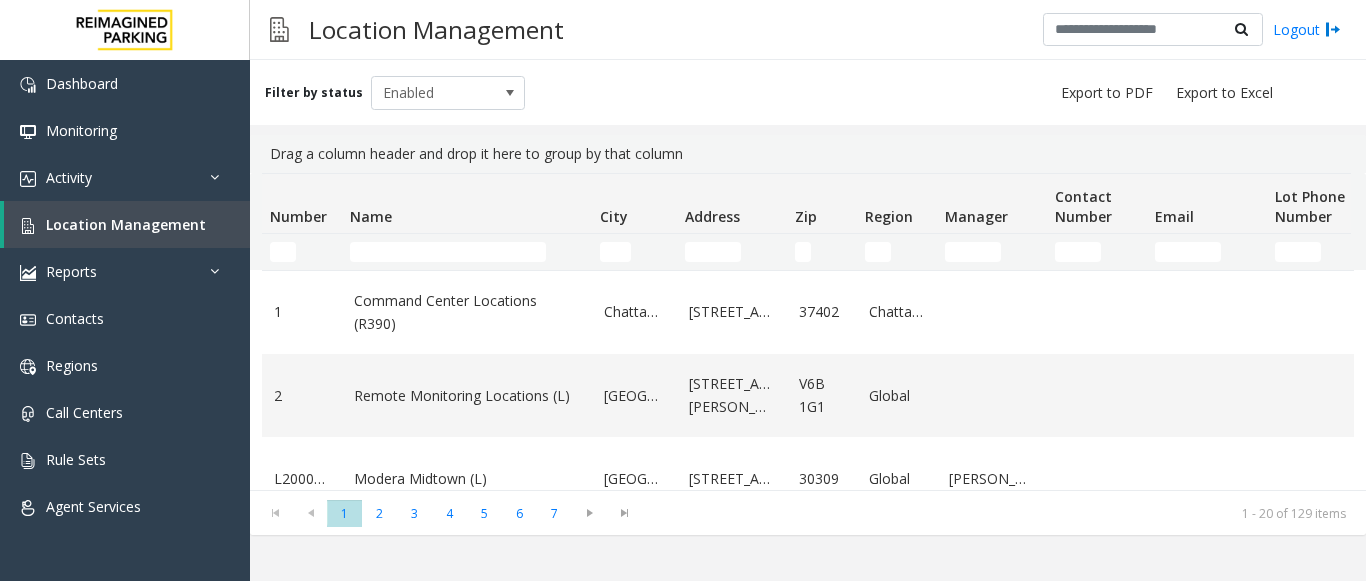 click 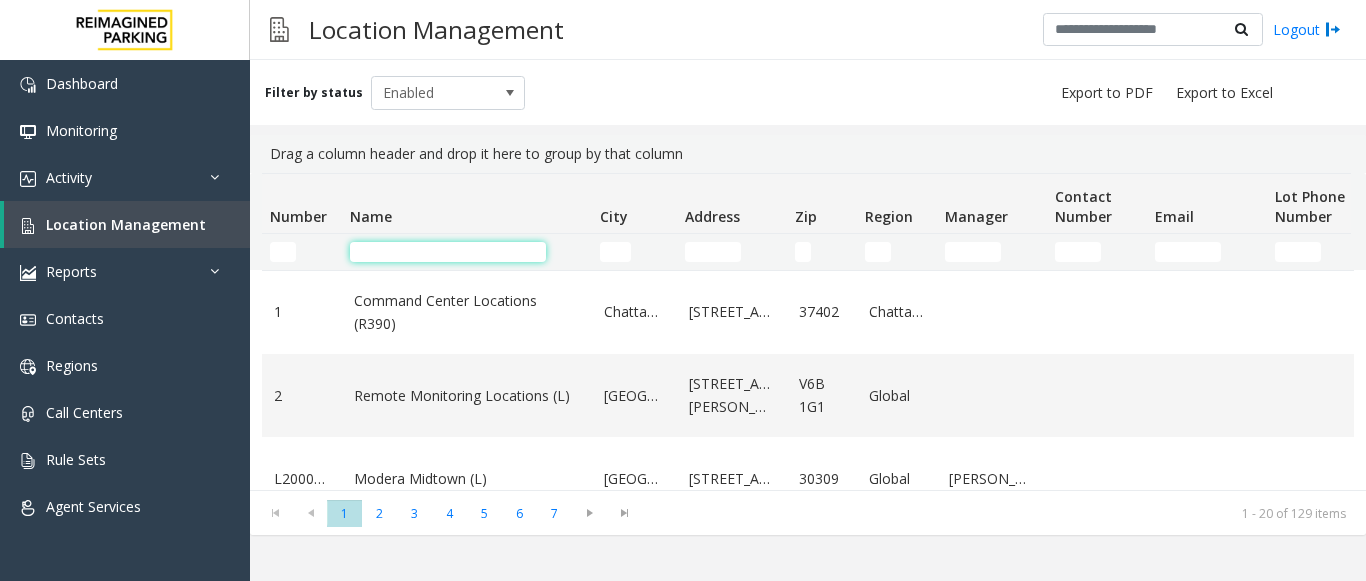 click 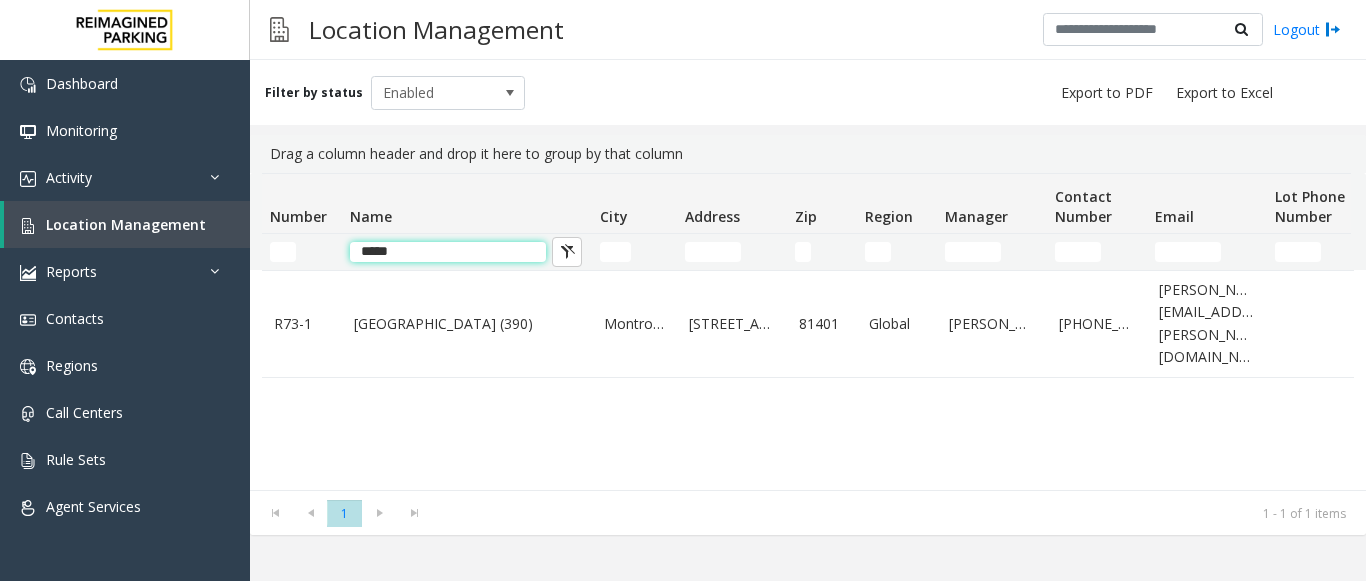 click on "*****" 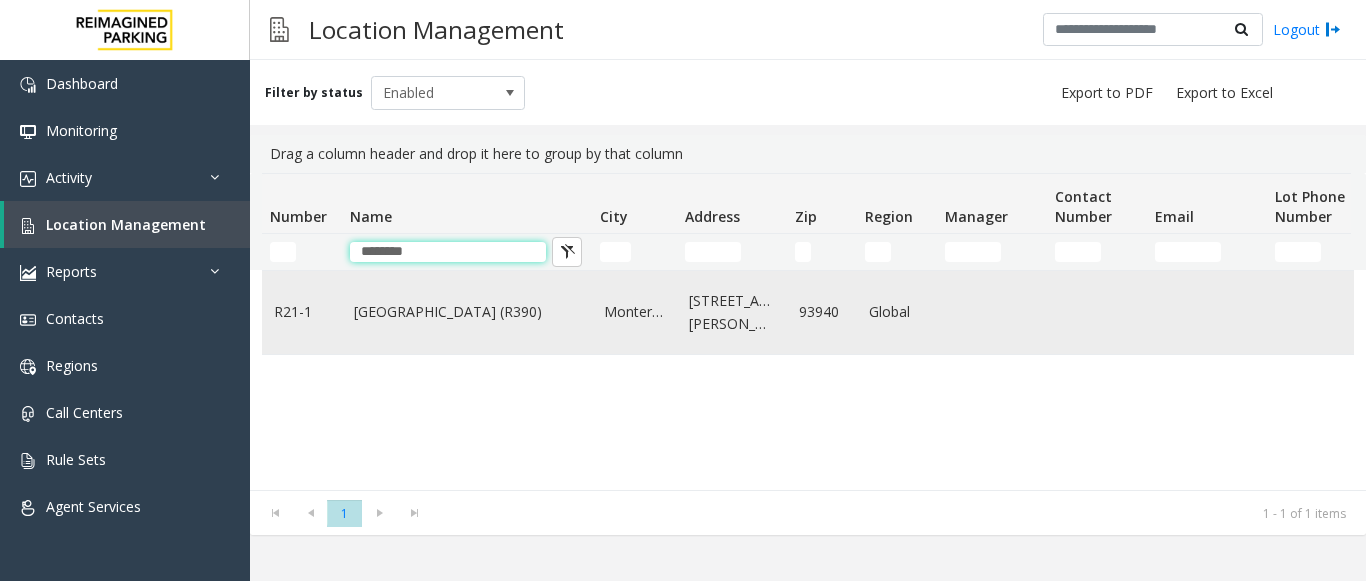type on "********" 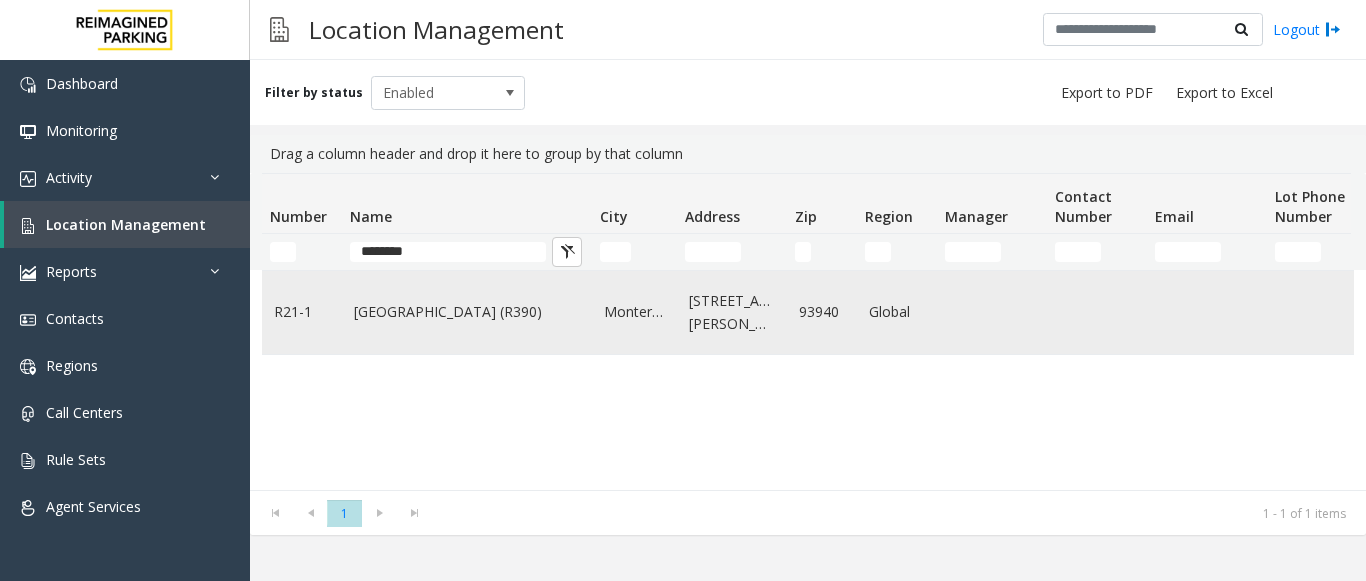 click on "Monterey Regional Airport (R390)" 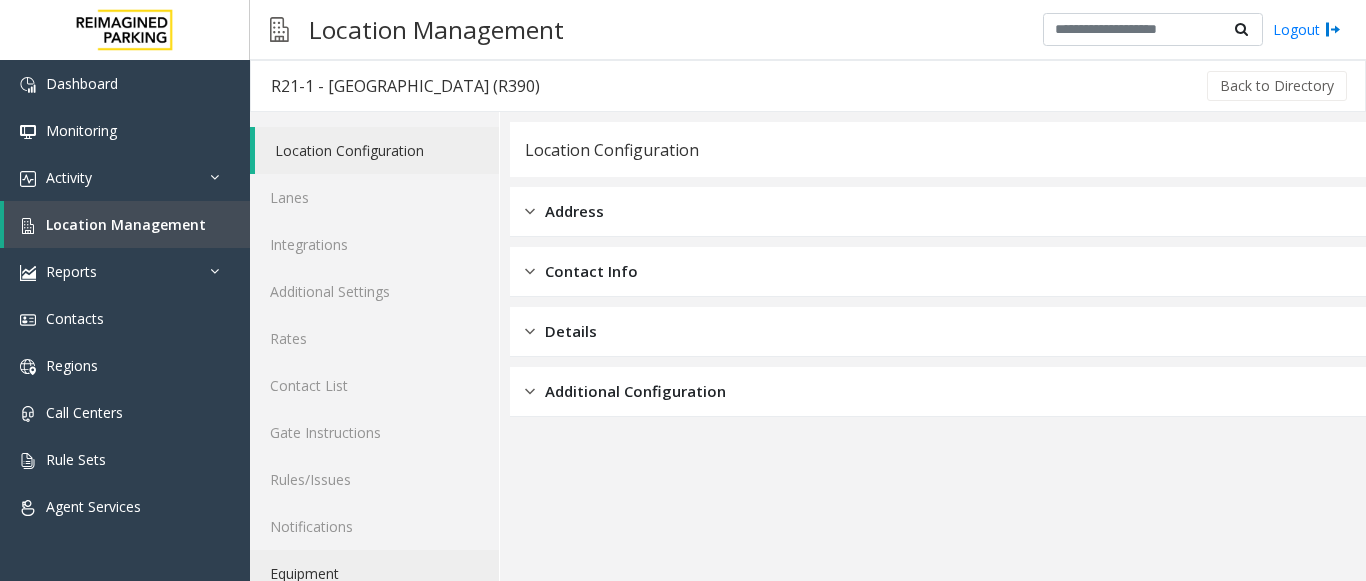 scroll, scrollTop: 78, scrollLeft: 0, axis: vertical 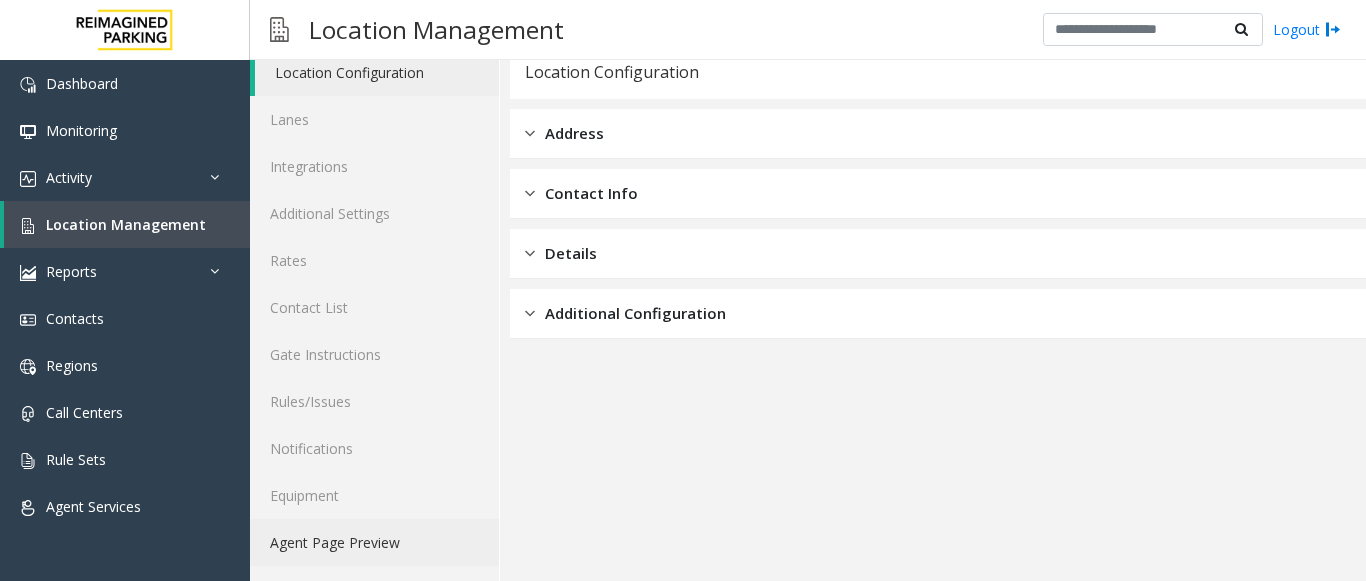 click on "Agent Page Preview" 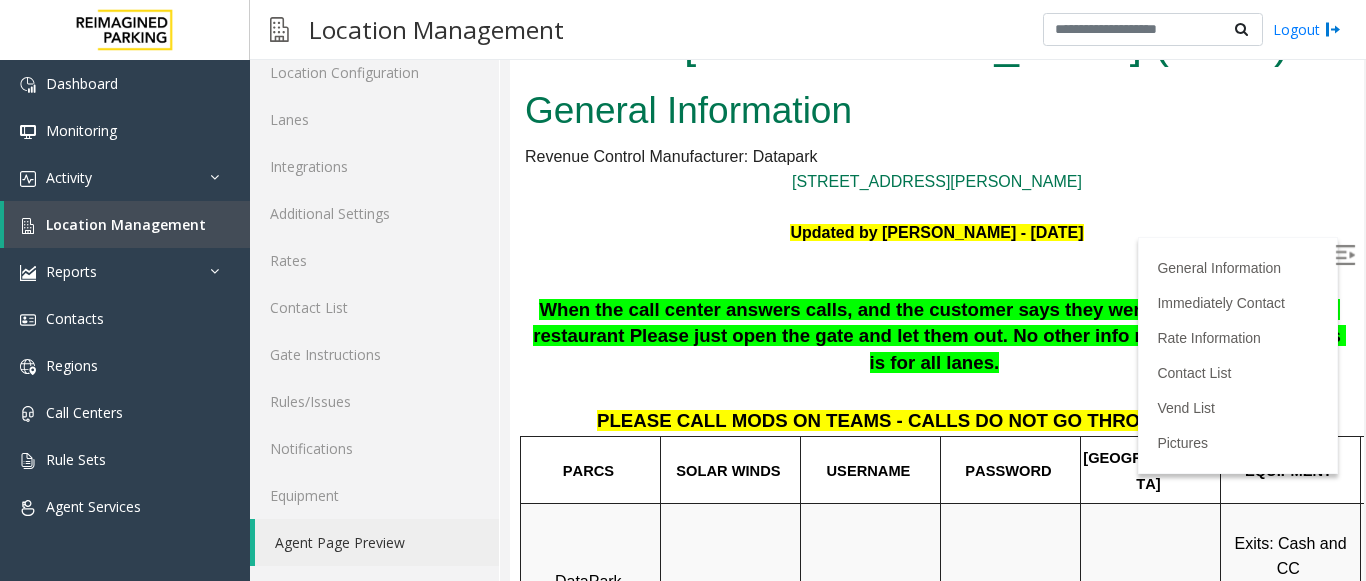 scroll, scrollTop: 0, scrollLeft: 0, axis: both 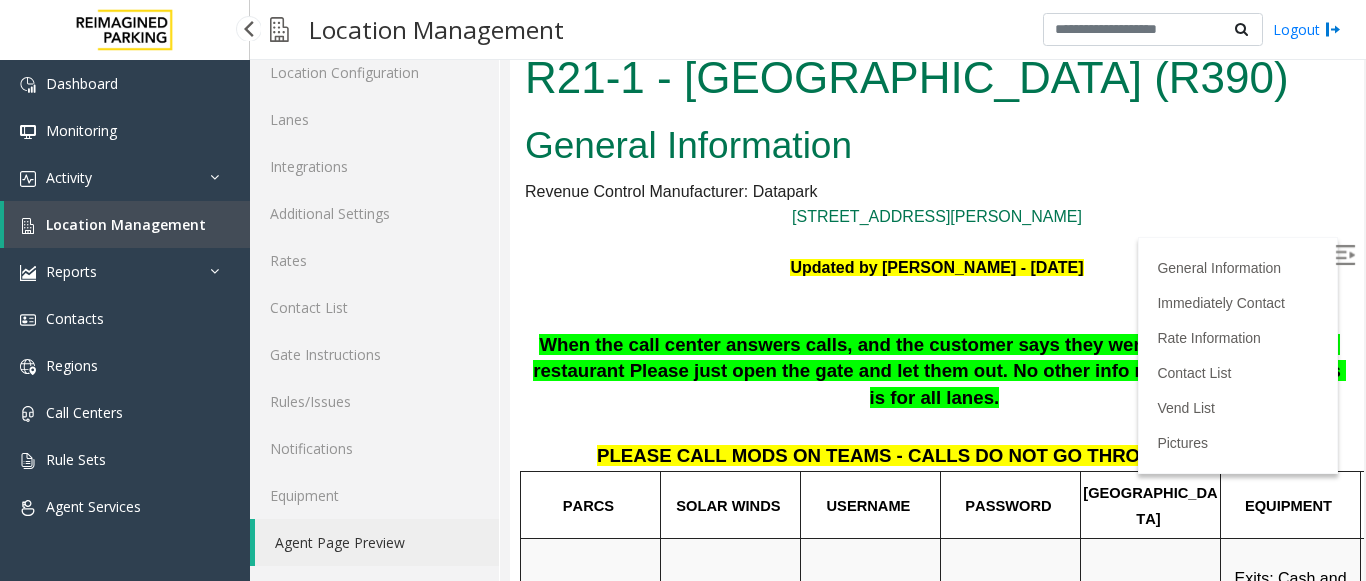 click on "Location Management" at bounding box center [126, 224] 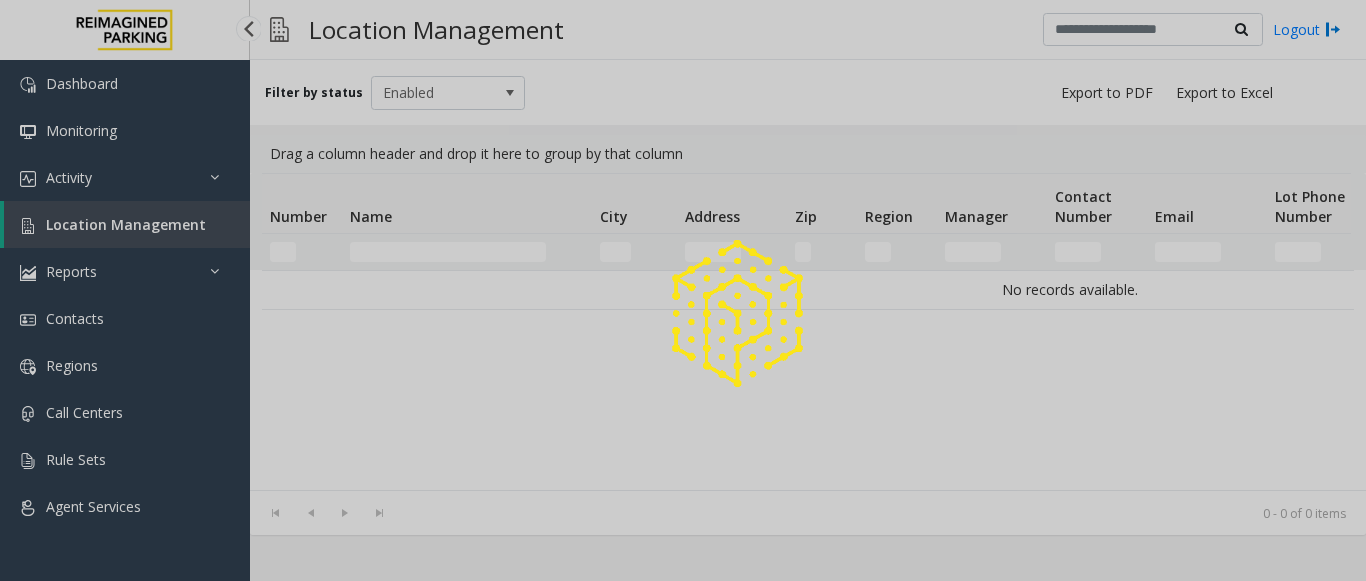 scroll, scrollTop: 0, scrollLeft: 0, axis: both 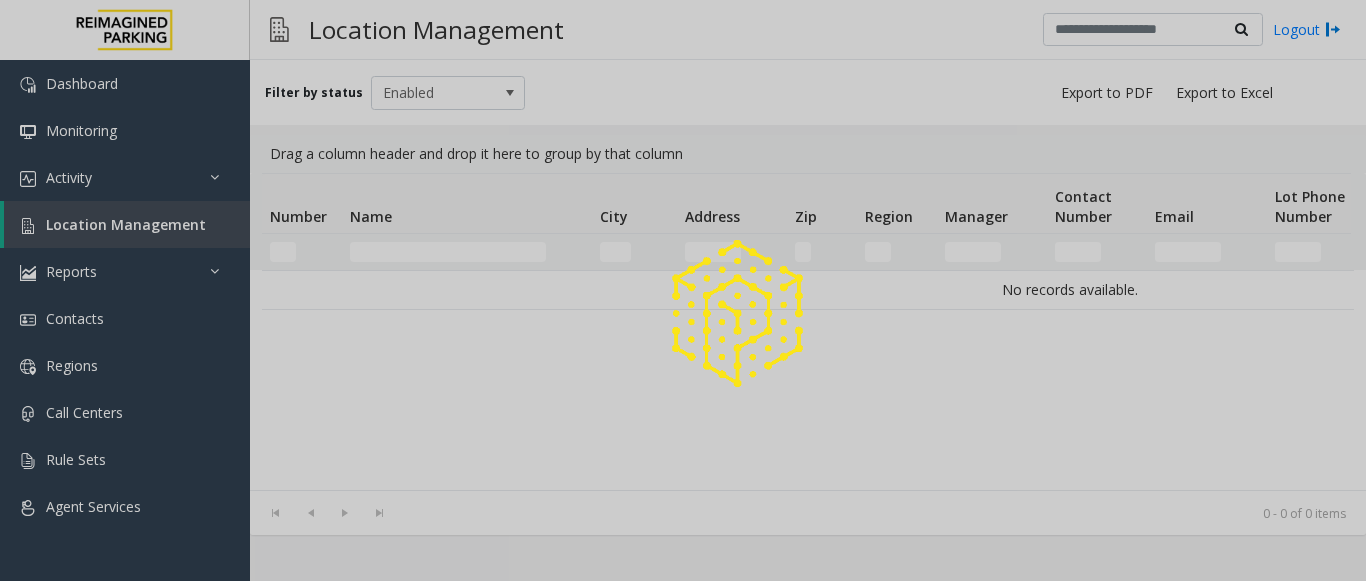 drag, startPoint x: 398, startPoint y: 241, endPoint x: 380, endPoint y: 257, distance: 24.083189 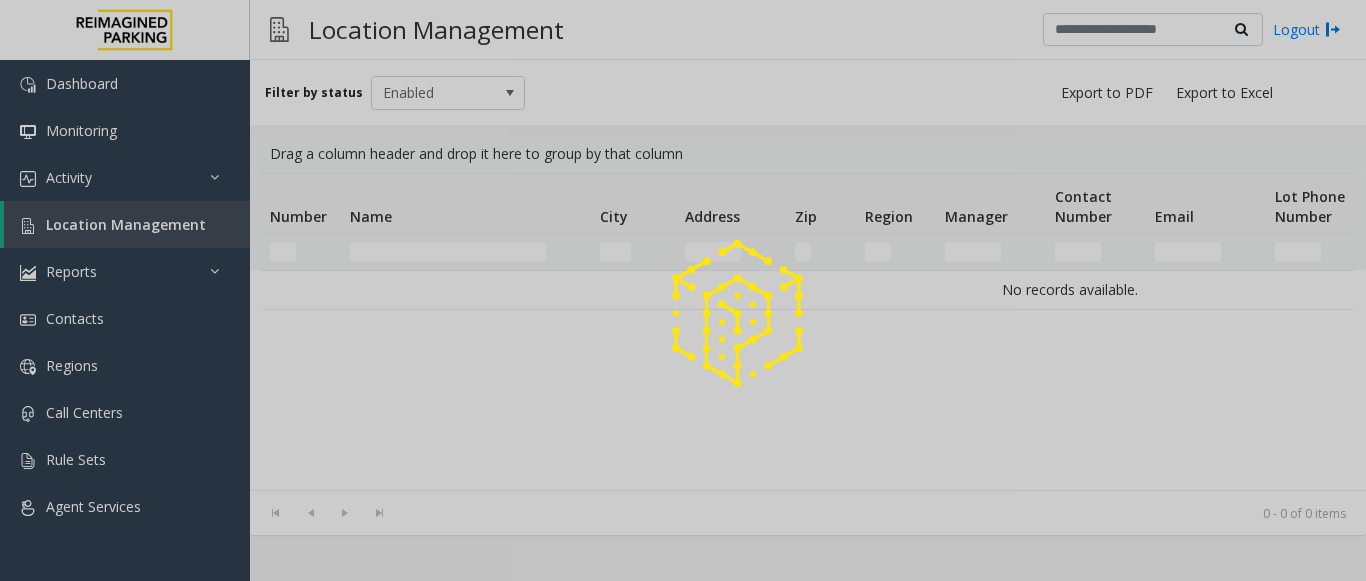 click 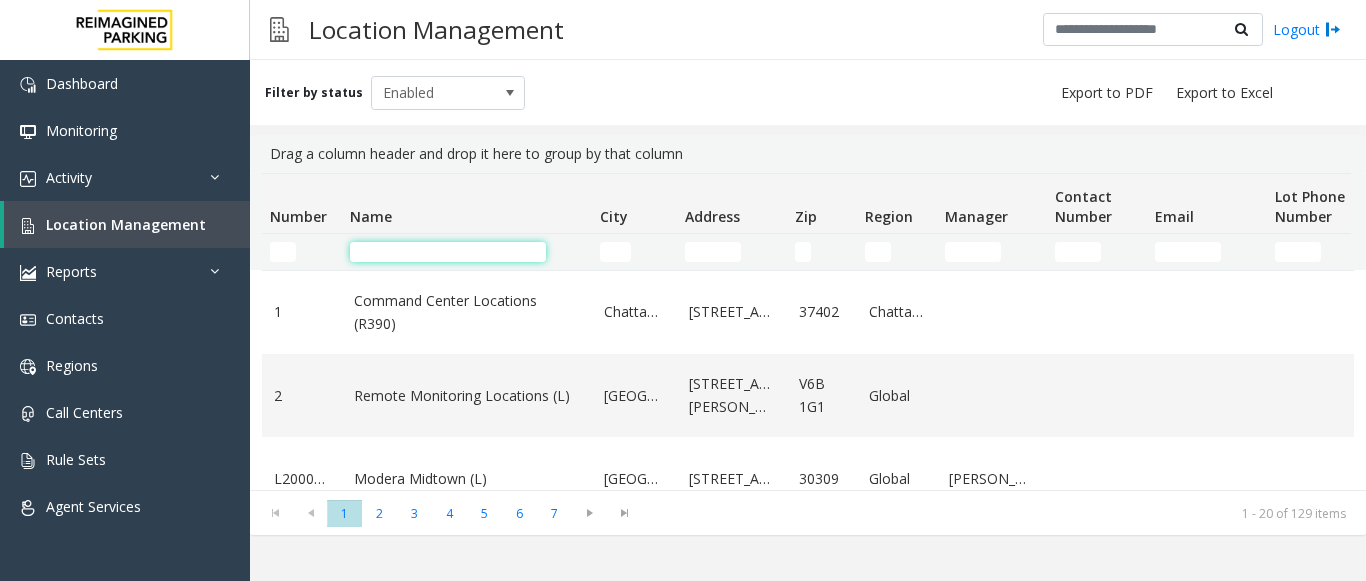 click 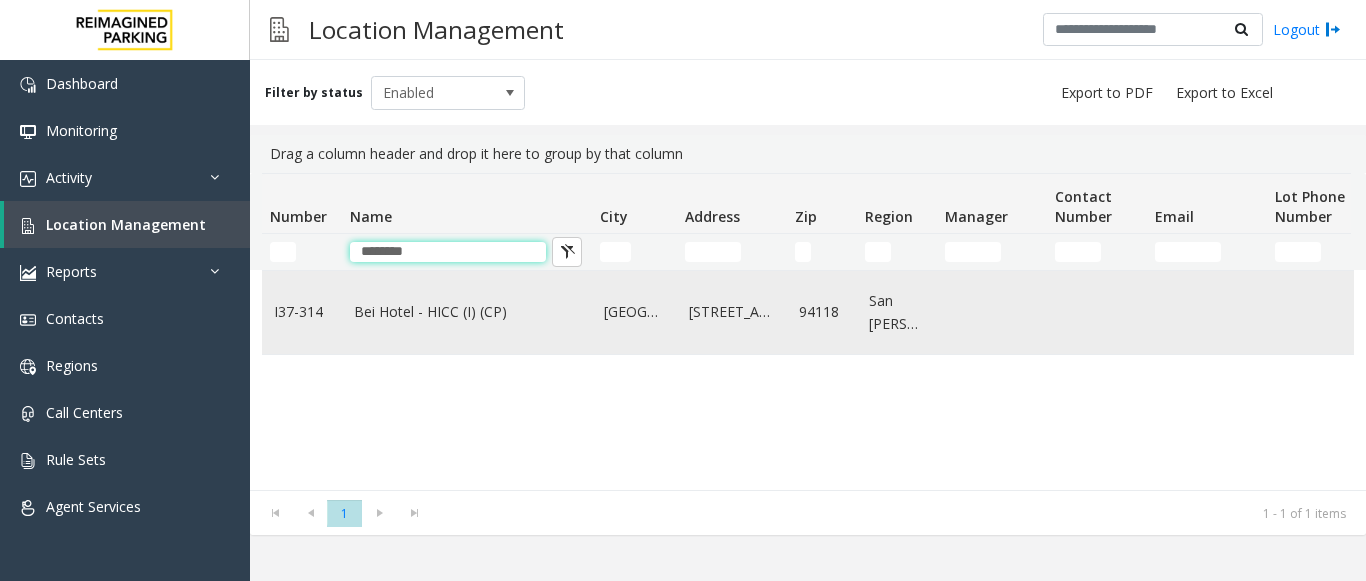 type on "********" 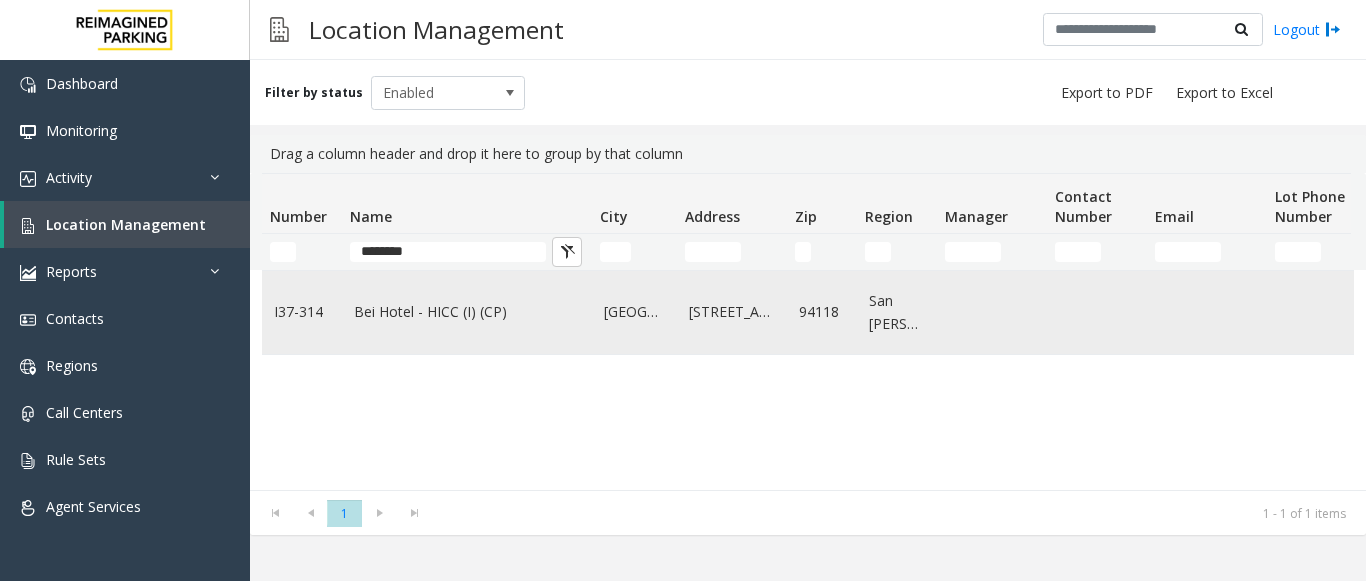 click on "Bei Hotel - HICC (I) (CP)" 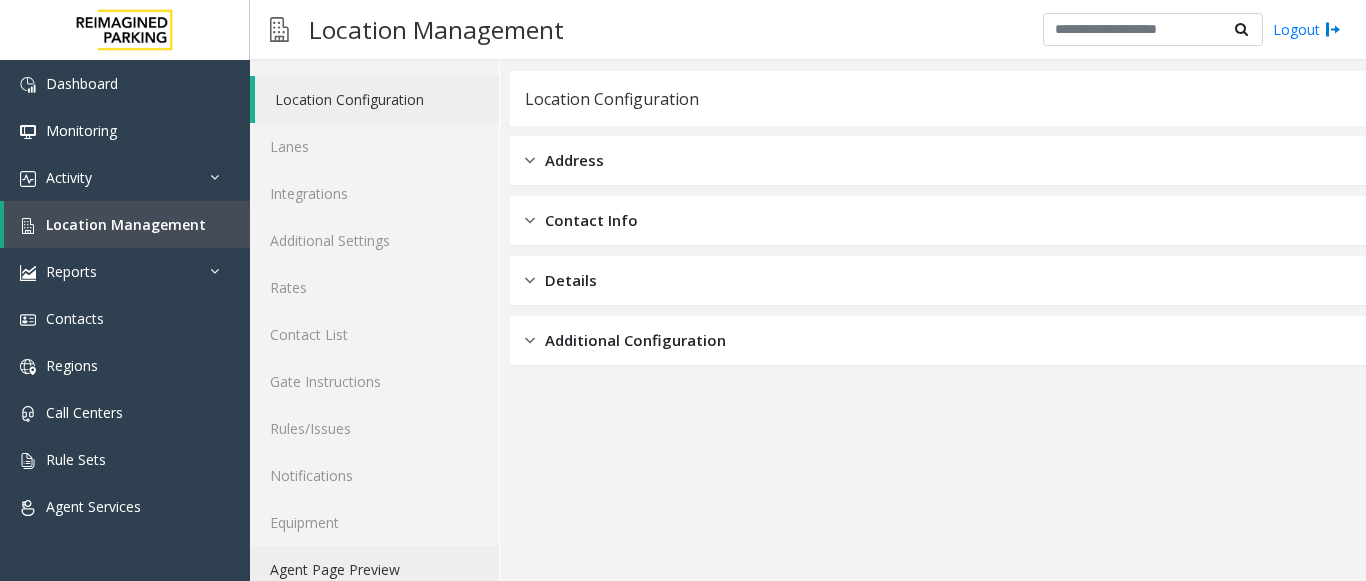 scroll, scrollTop: 78, scrollLeft: 0, axis: vertical 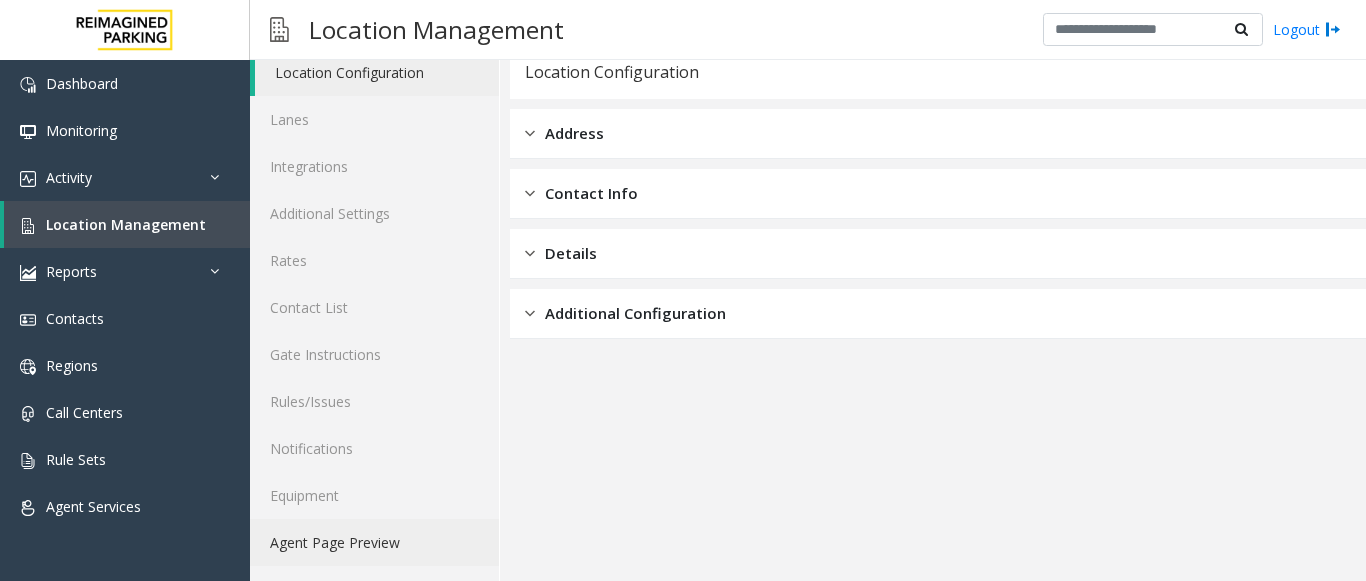 click on "Agent Page Preview" 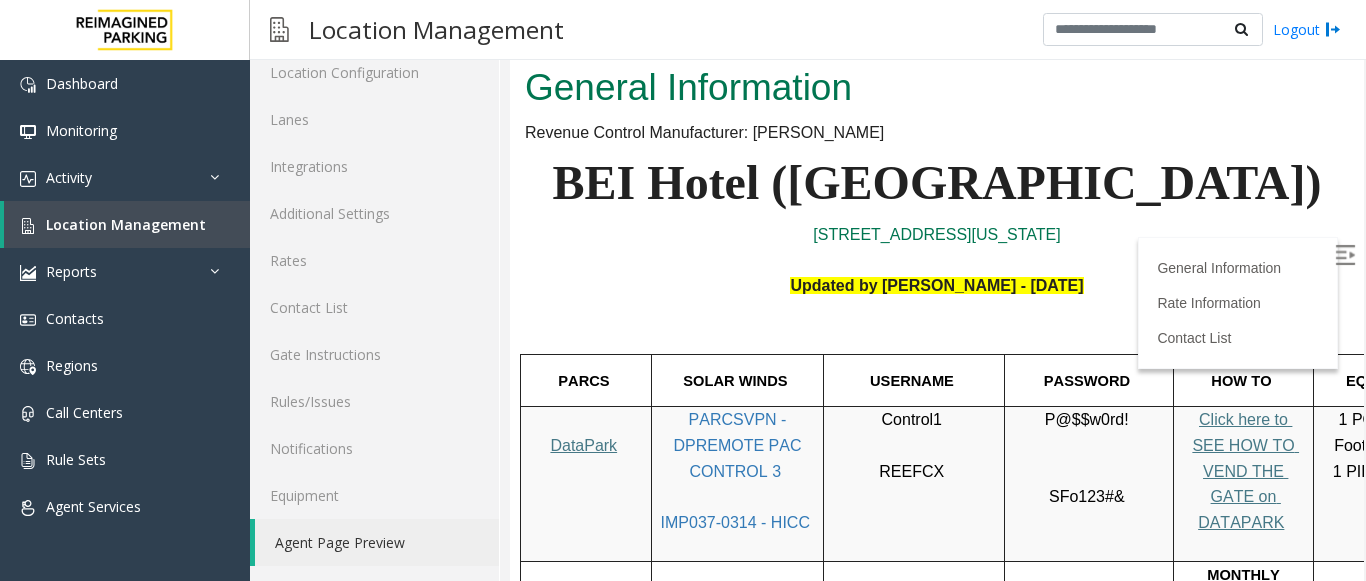 scroll, scrollTop: 0, scrollLeft: 0, axis: both 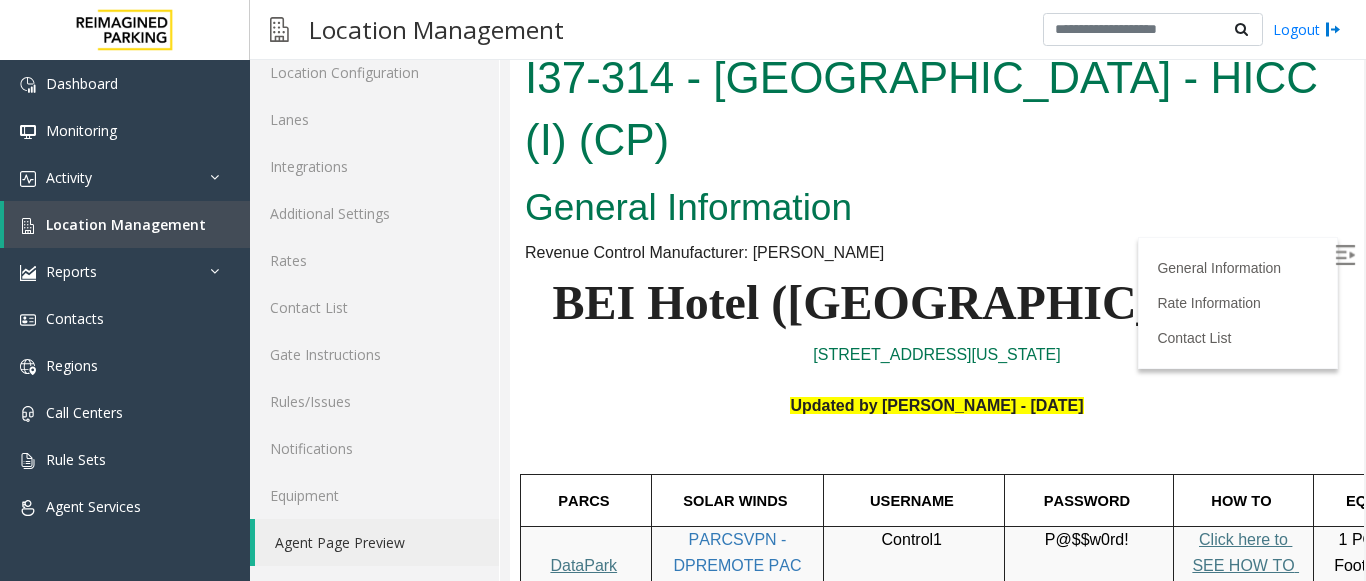 click at bounding box center [1345, 255] 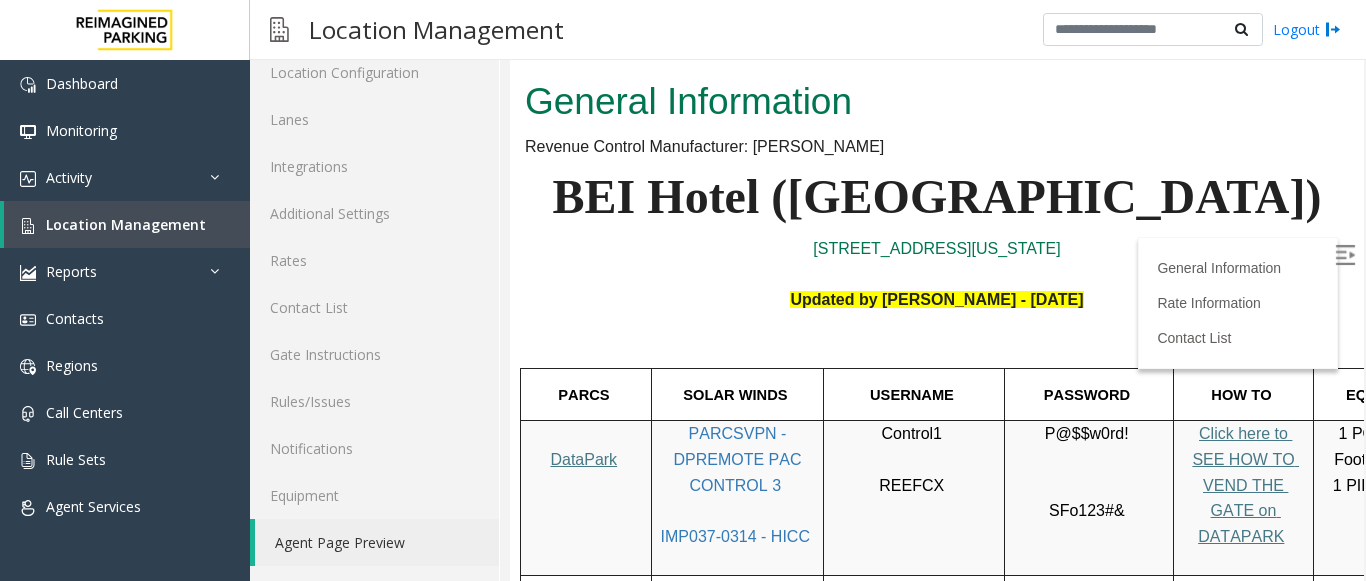 scroll, scrollTop: 0, scrollLeft: 0, axis: both 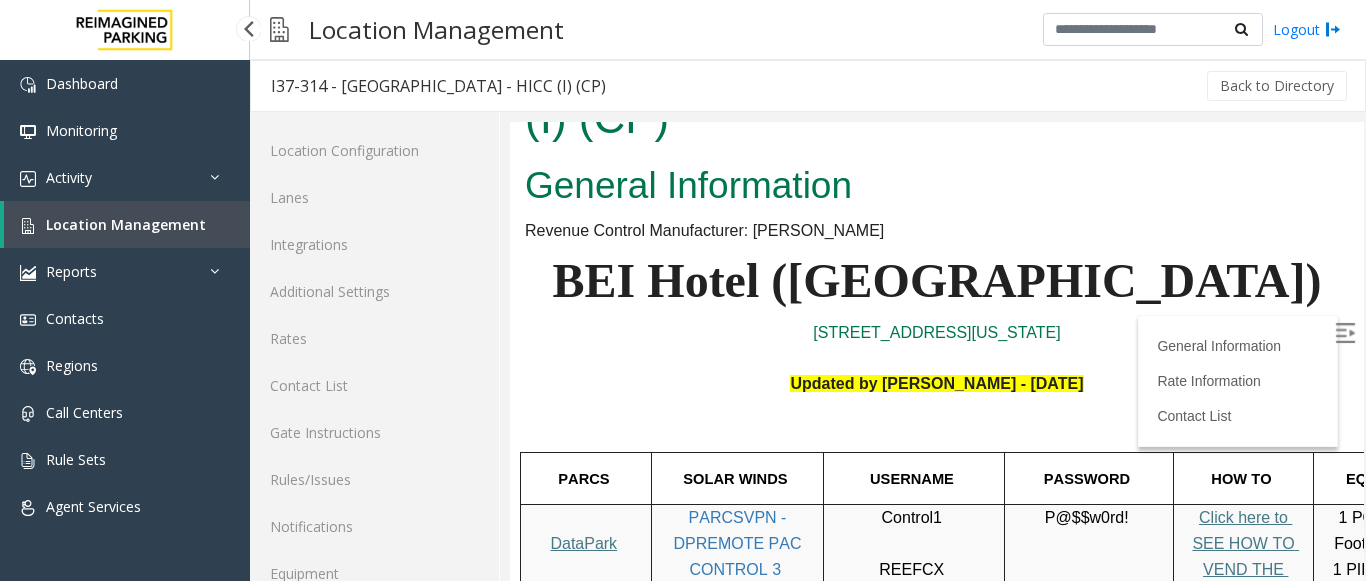 click on "Location Management" at bounding box center [127, 224] 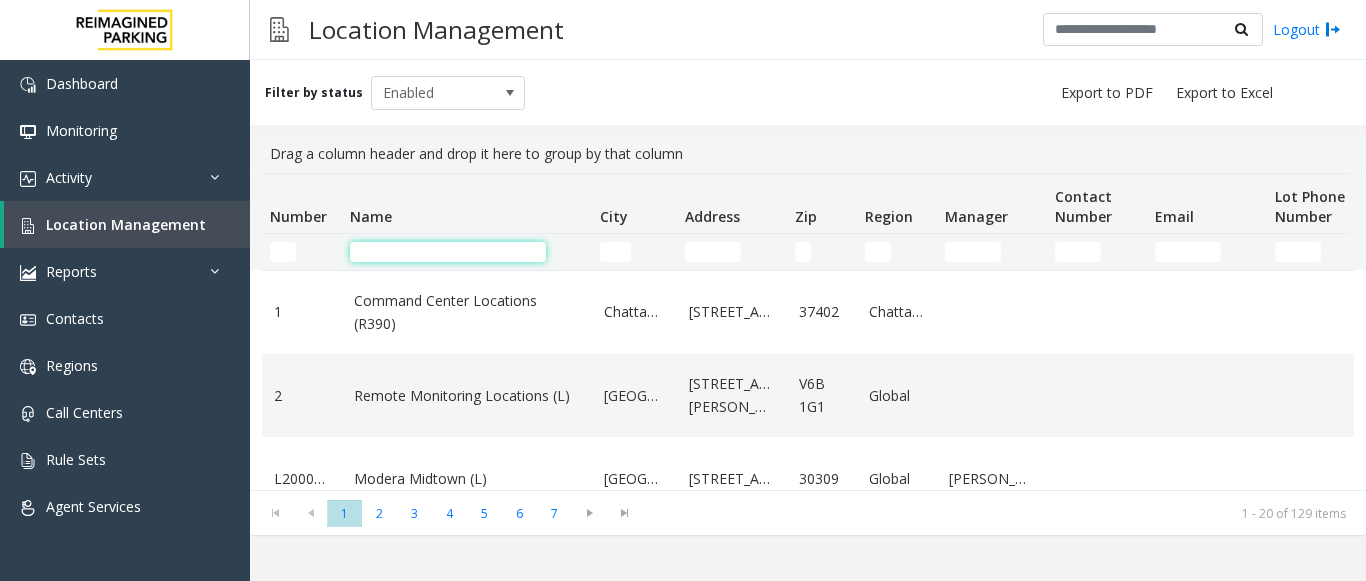 click 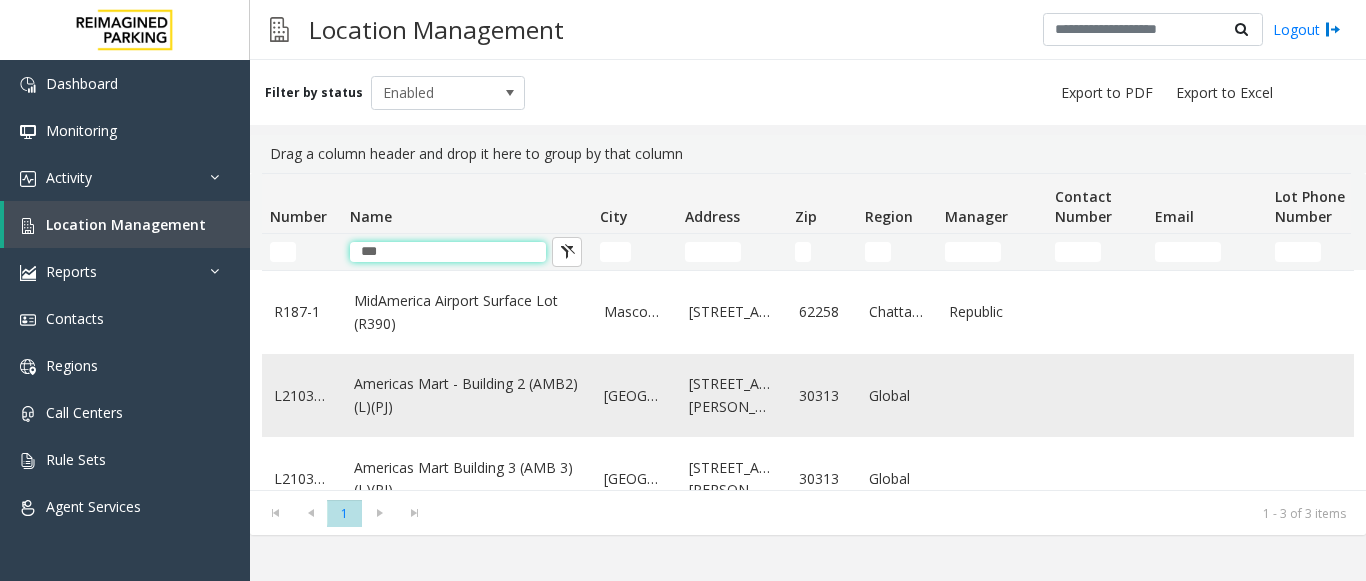 type on "***" 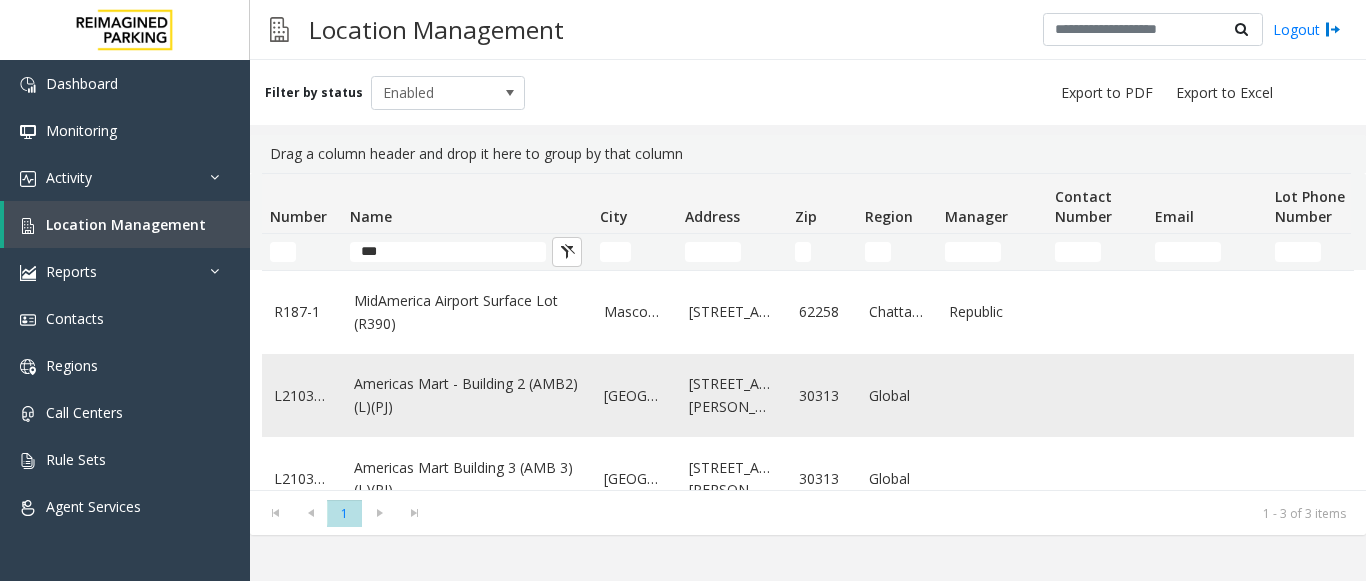 click on "Americas Mart - Building 2 (AMB2) (L)(PJ)" 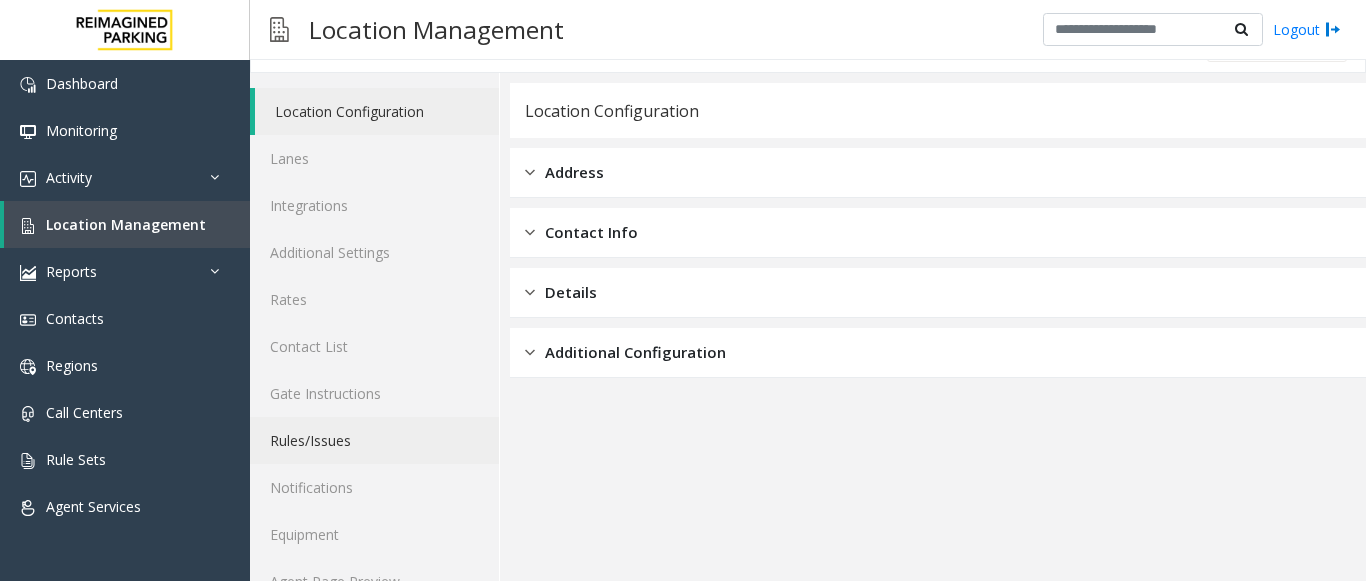 scroll, scrollTop: 78, scrollLeft: 0, axis: vertical 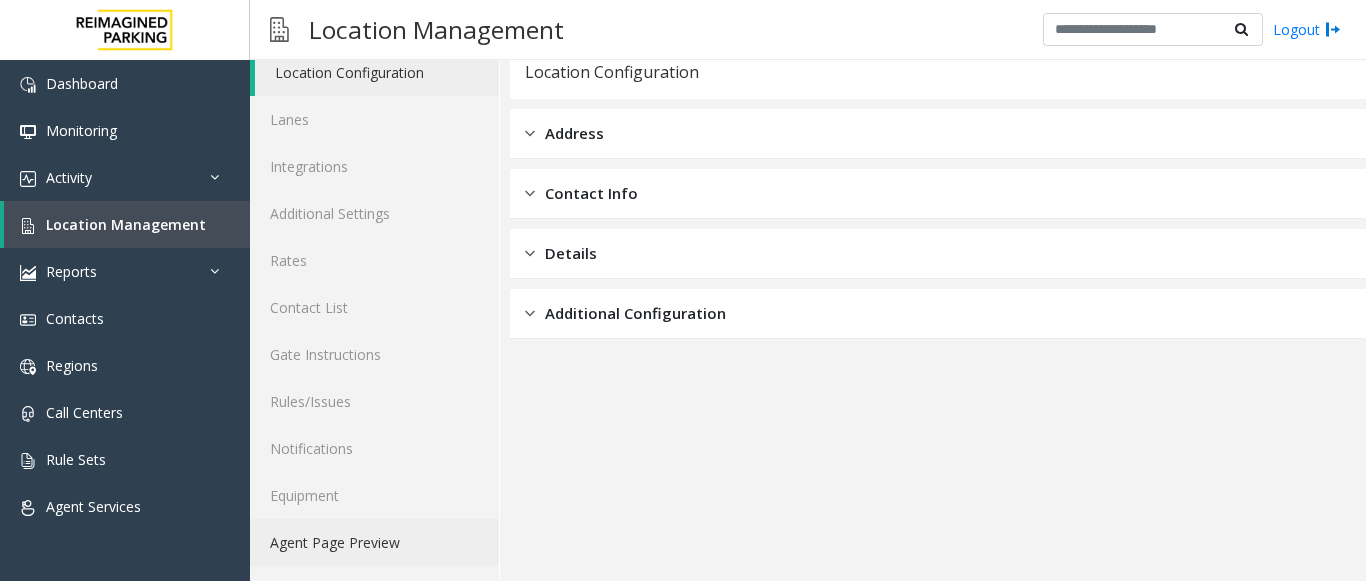 click on "Agent Page Preview" 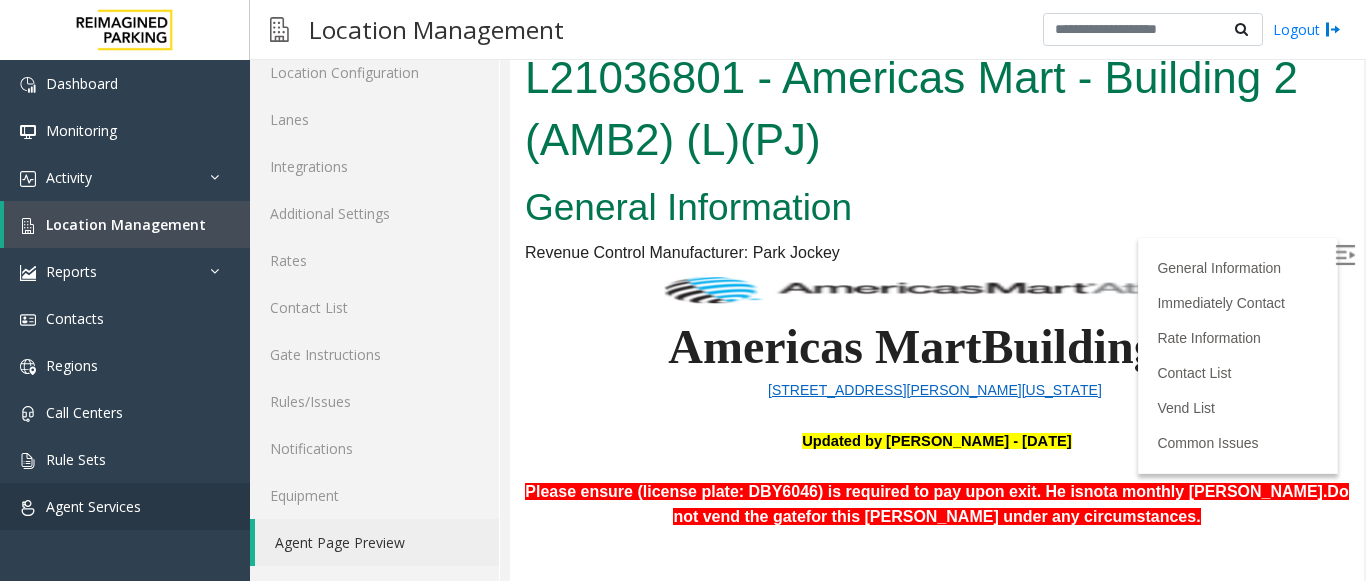 scroll, scrollTop: 0, scrollLeft: 0, axis: both 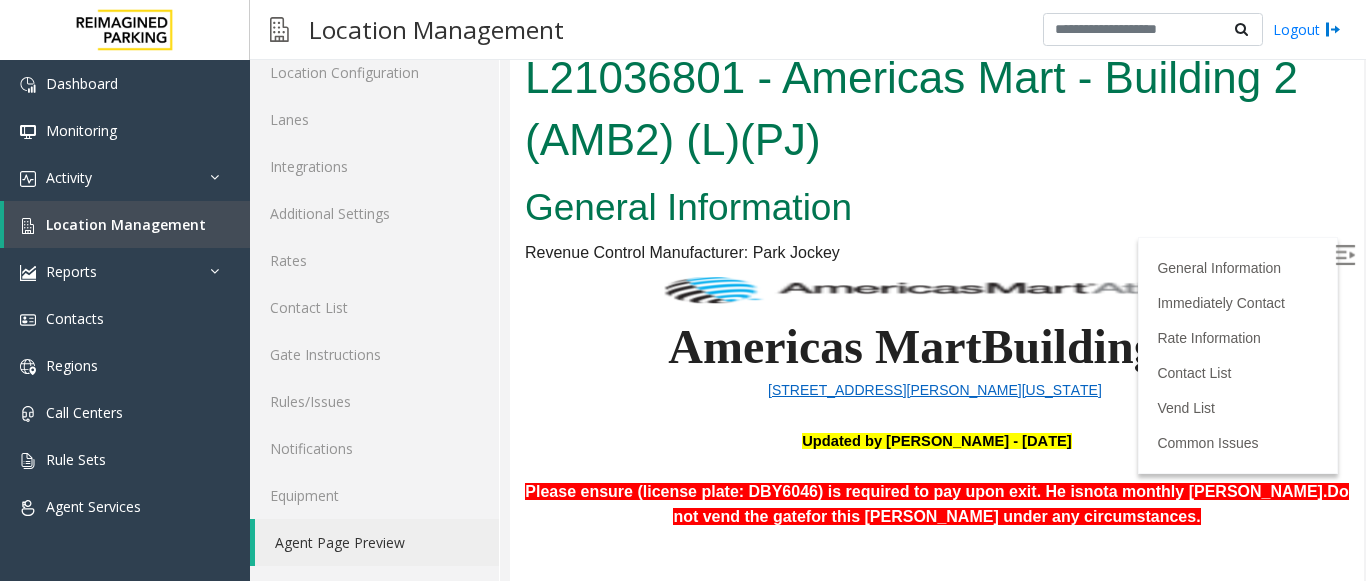 click at bounding box center [1345, 255] 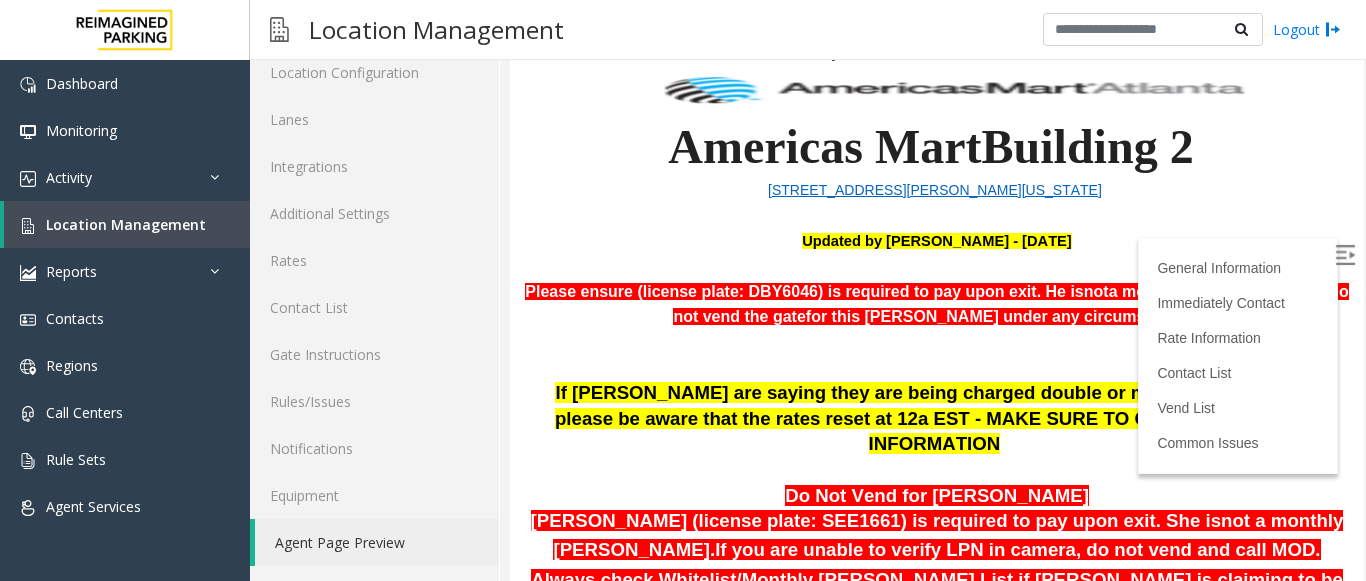 scroll, scrollTop: 0, scrollLeft: 0, axis: both 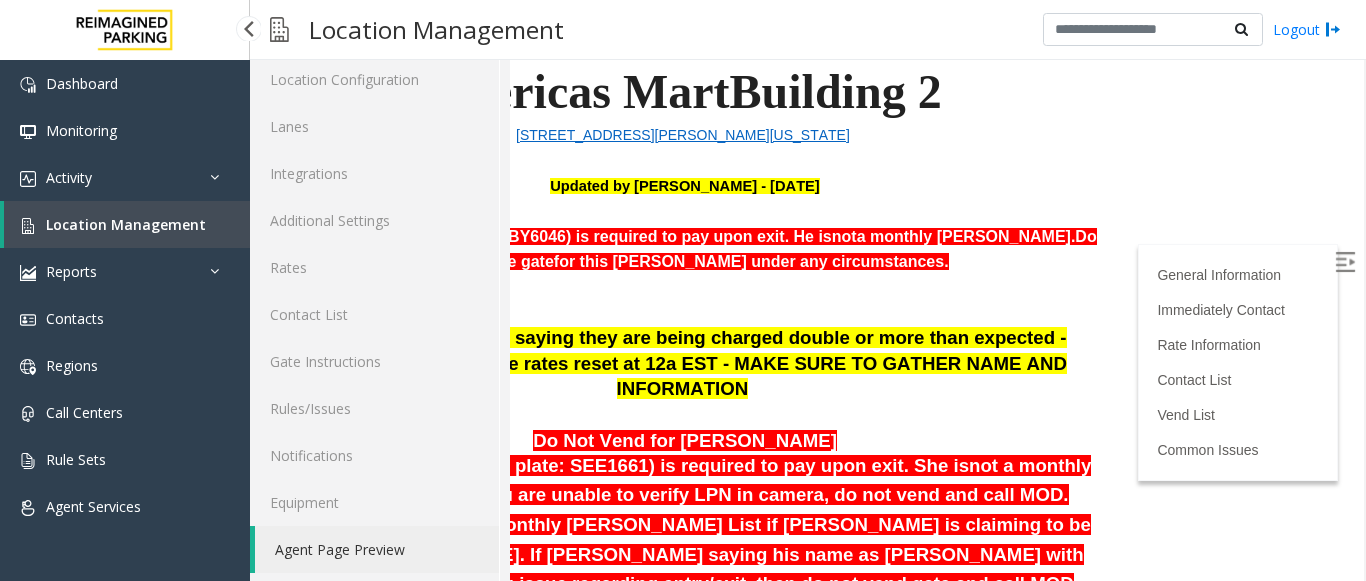 click at bounding box center [248, 28] 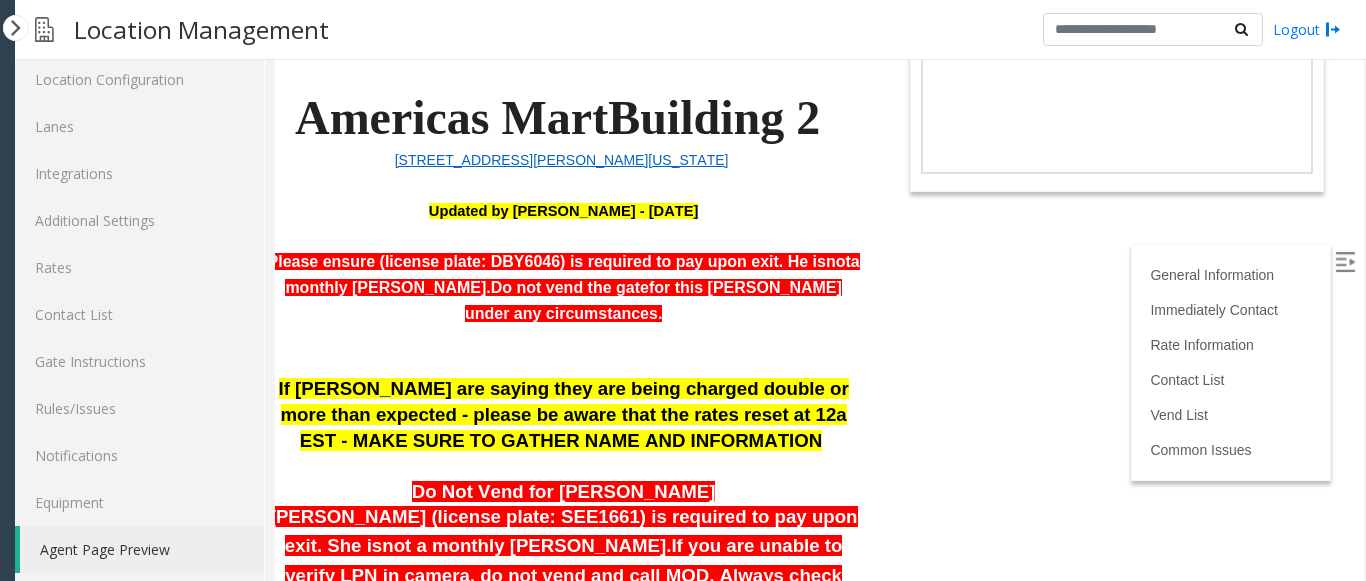 scroll, scrollTop: 362, scrollLeft: 101, axis: both 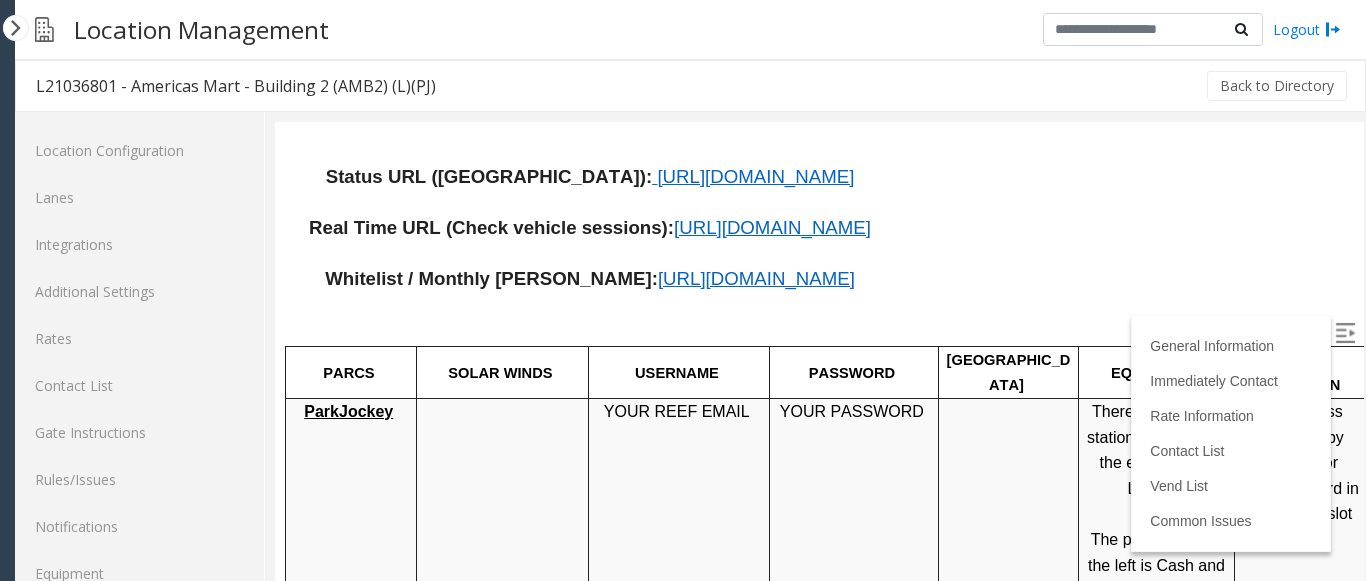 click on "ParkJockey" at bounding box center (348, 411) 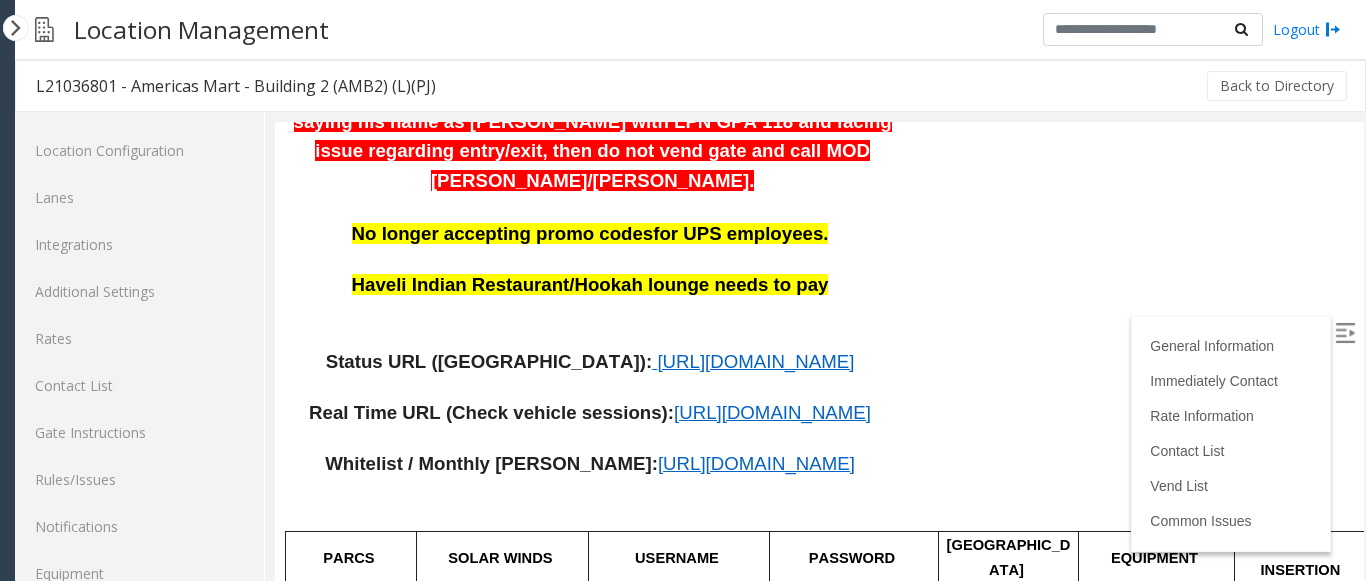 scroll, scrollTop: 862, scrollLeft: 0, axis: vertical 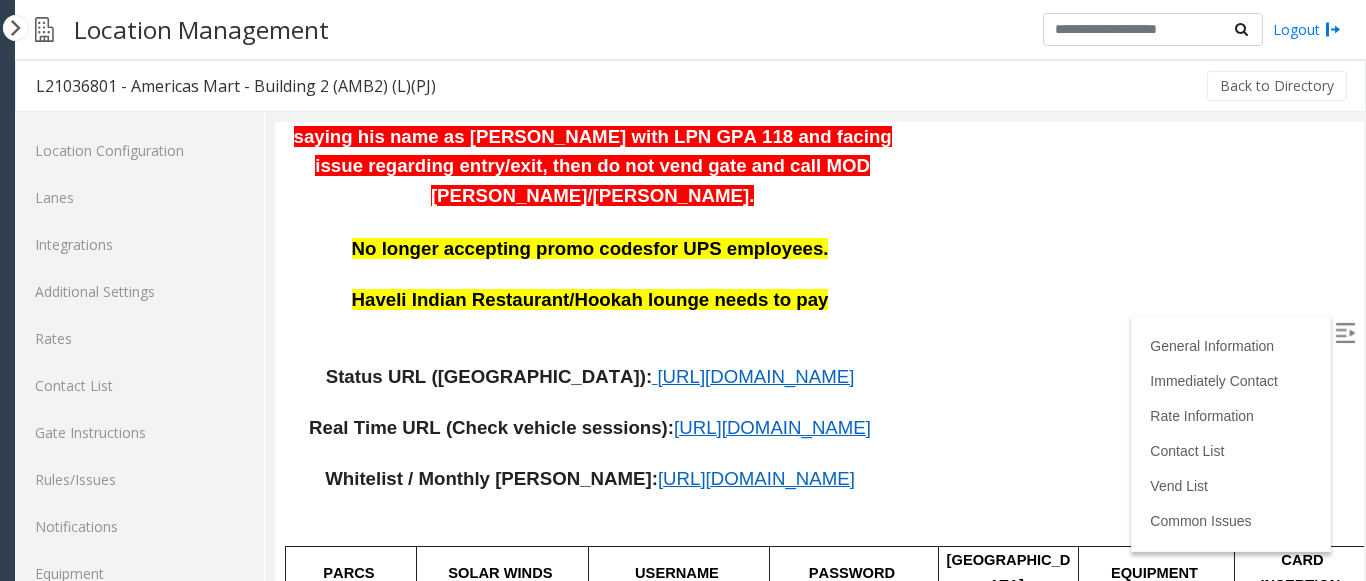 click on "https://www.parkjockey.com/en-us/manage/1633/status" at bounding box center [755, 376] 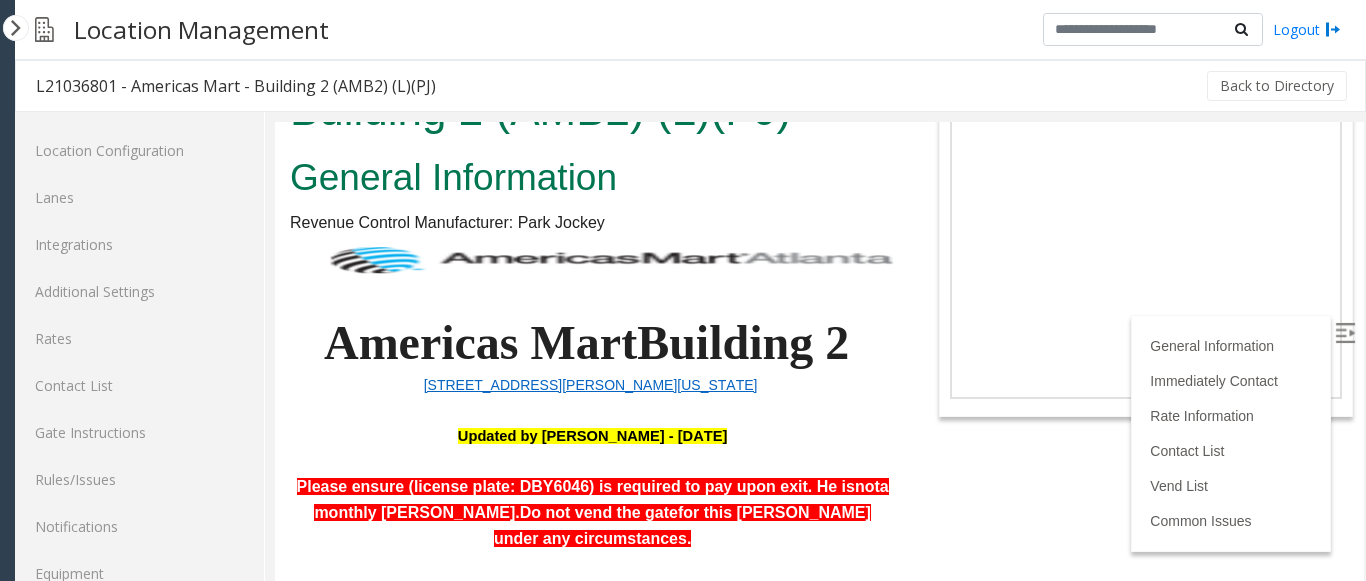 scroll, scrollTop: 0, scrollLeft: 0, axis: both 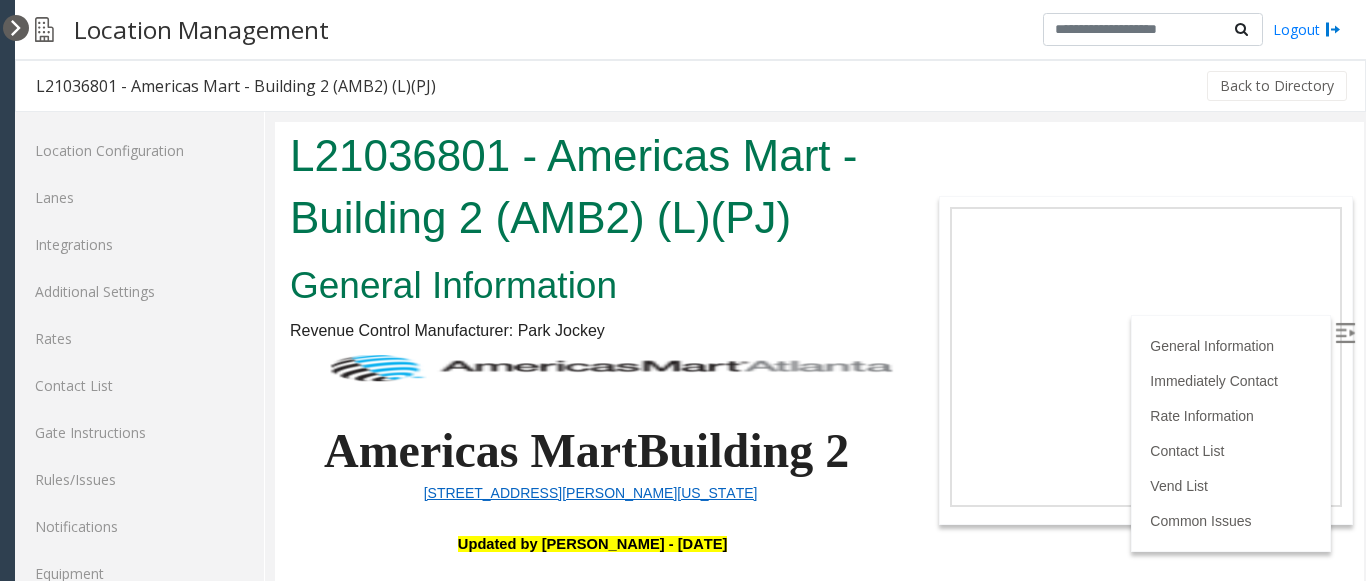 click at bounding box center (16, 28) 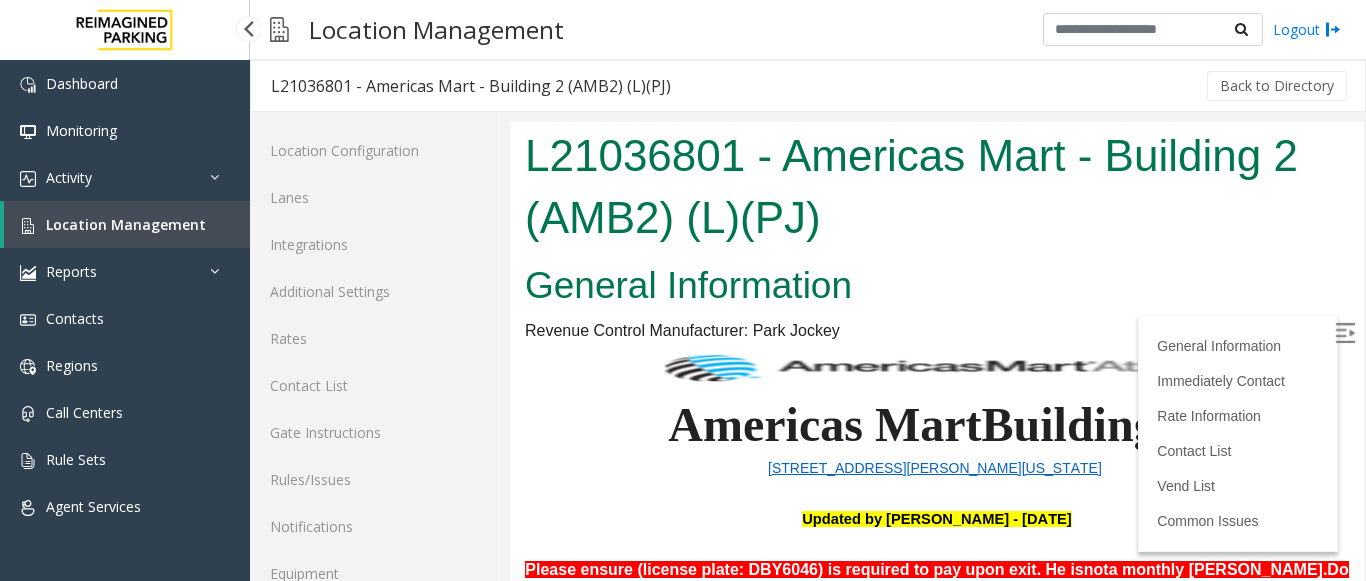 click on "Location Management" at bounding box center [126, 224] 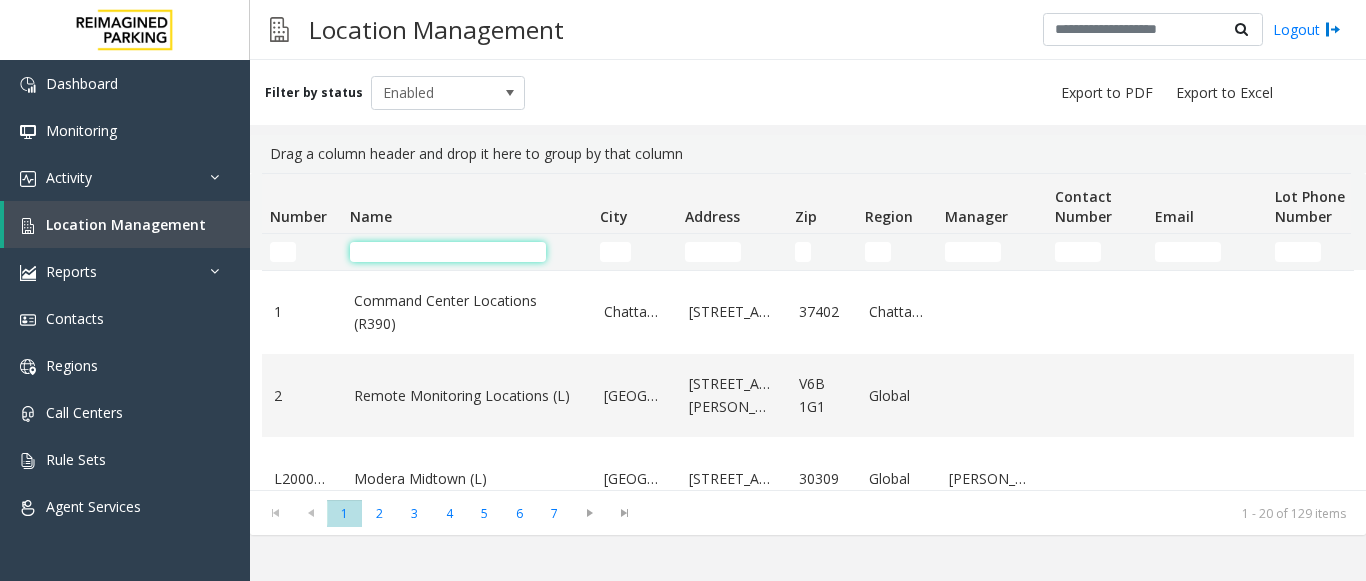 click 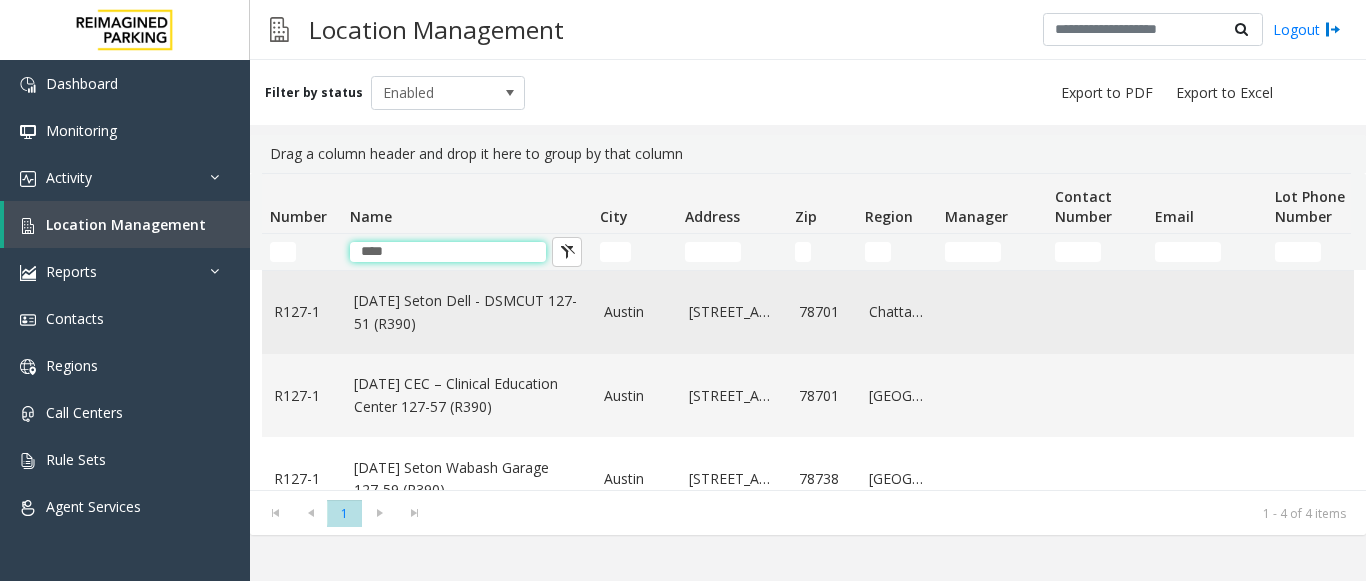 type on "****" 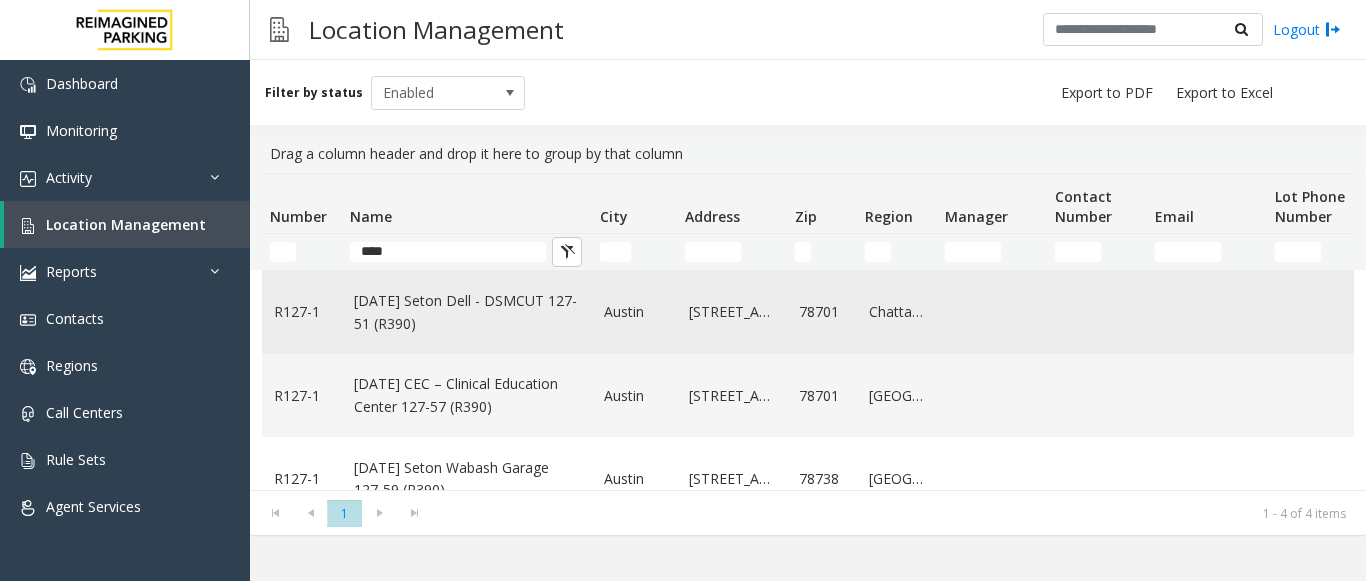 click on "[DATE] Seton Dell - DSMCUT 127-51 (R390)" 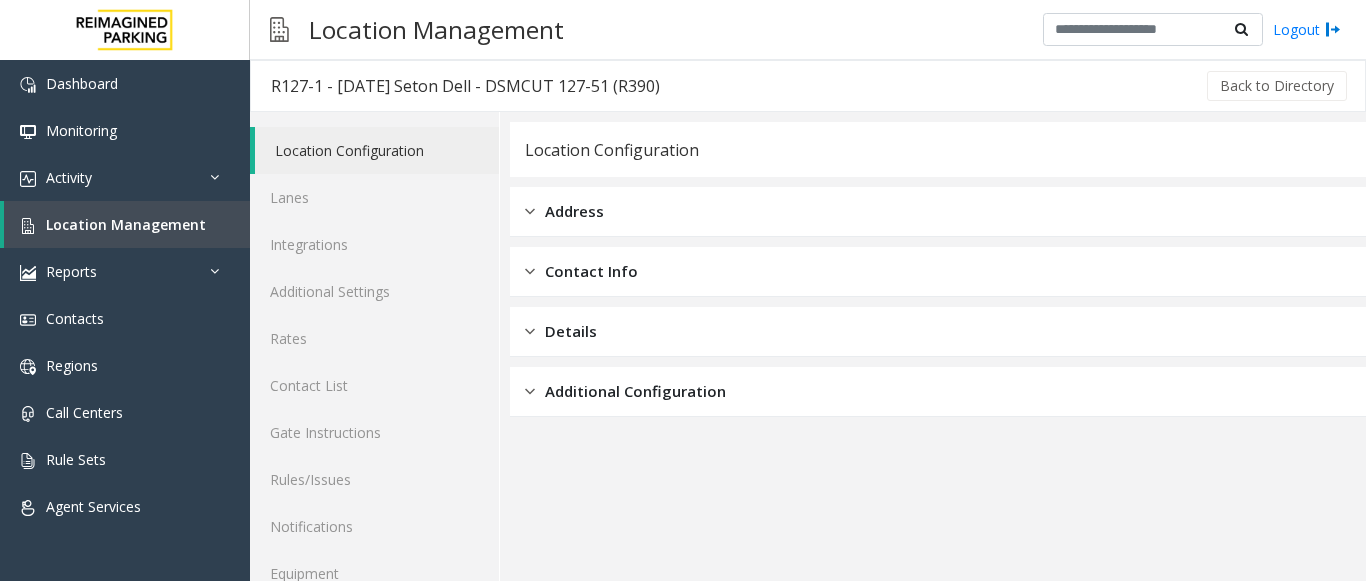 scroll, scrollTop: 78, scrollLeft: 0, axis: vertical 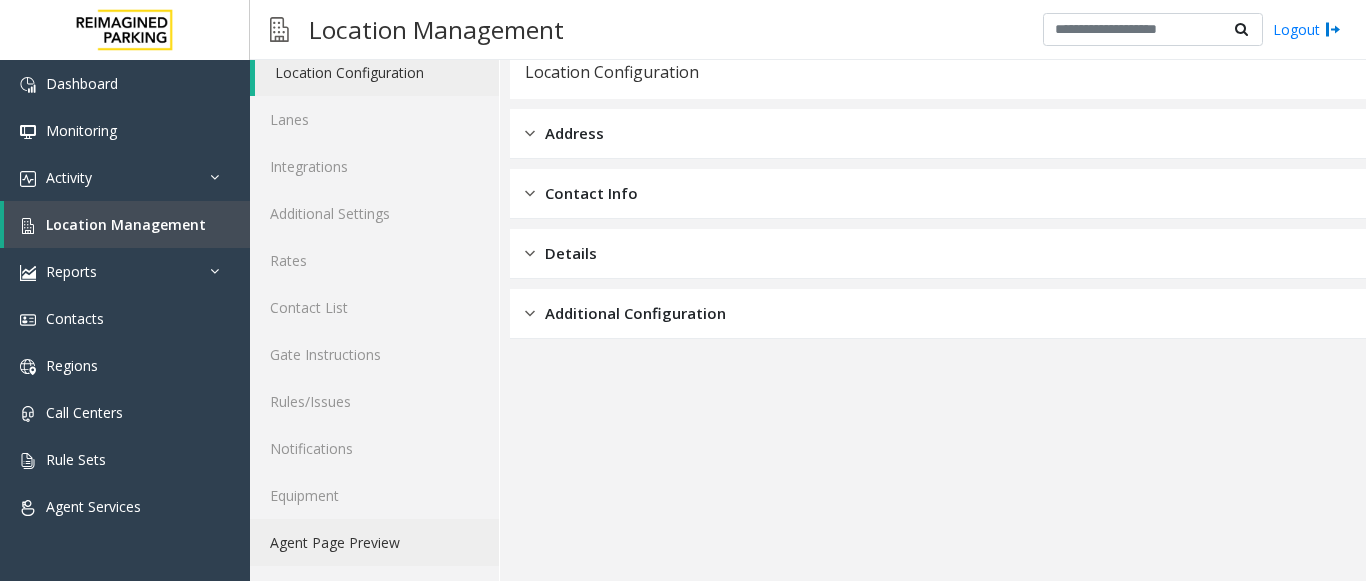 click on "Agent Page Preview" 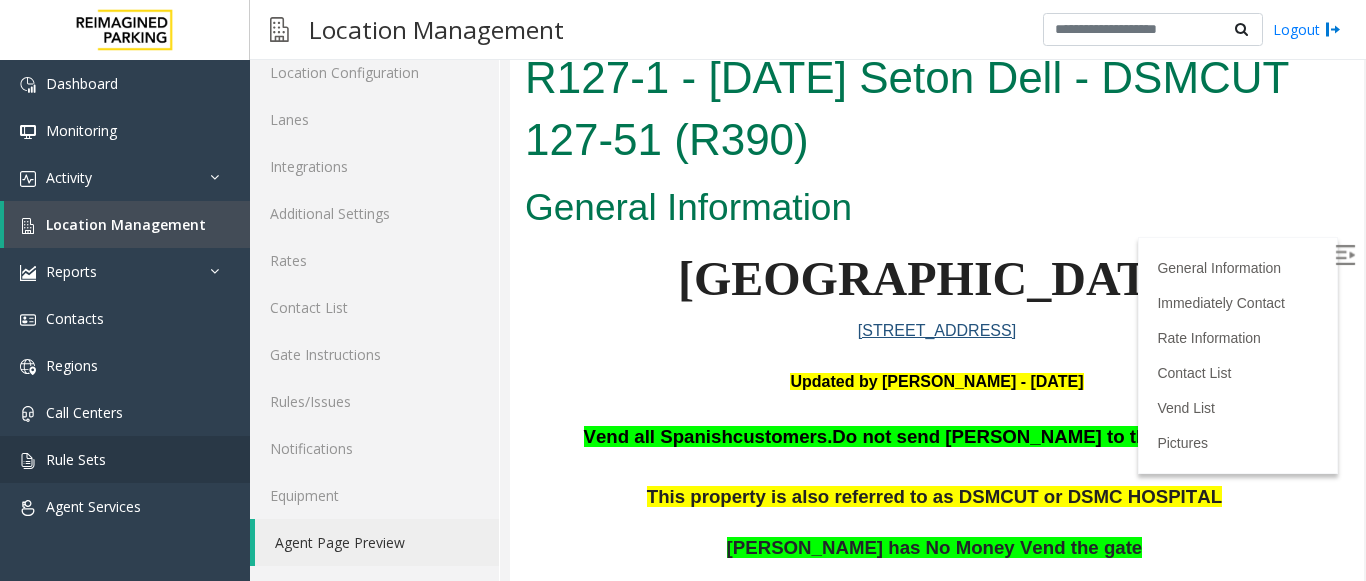 scroll, scrollTop: 0, scrollLeft: 0, axis: both 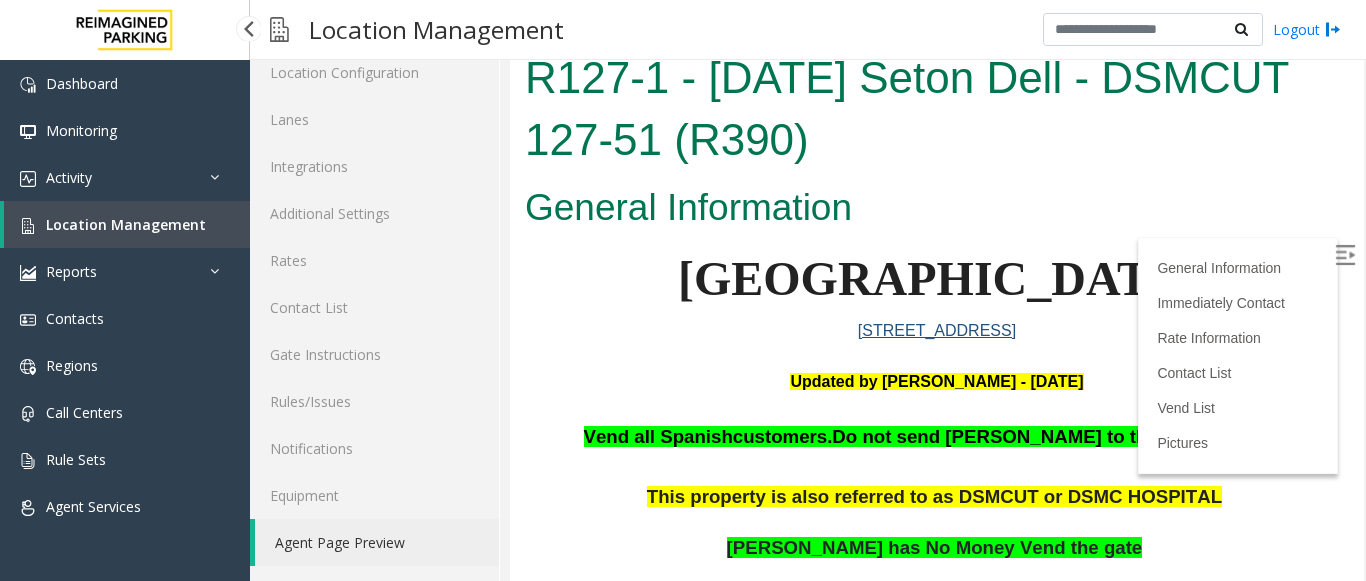 click on "Location Management" at bounding box center (127, 224) 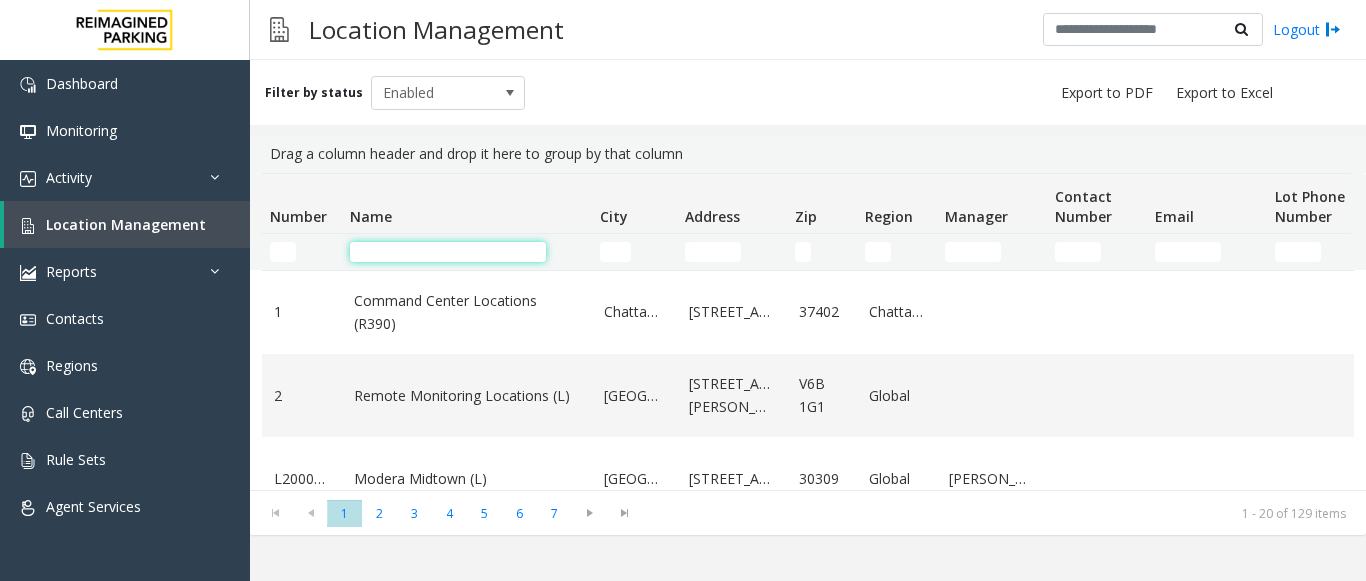 click 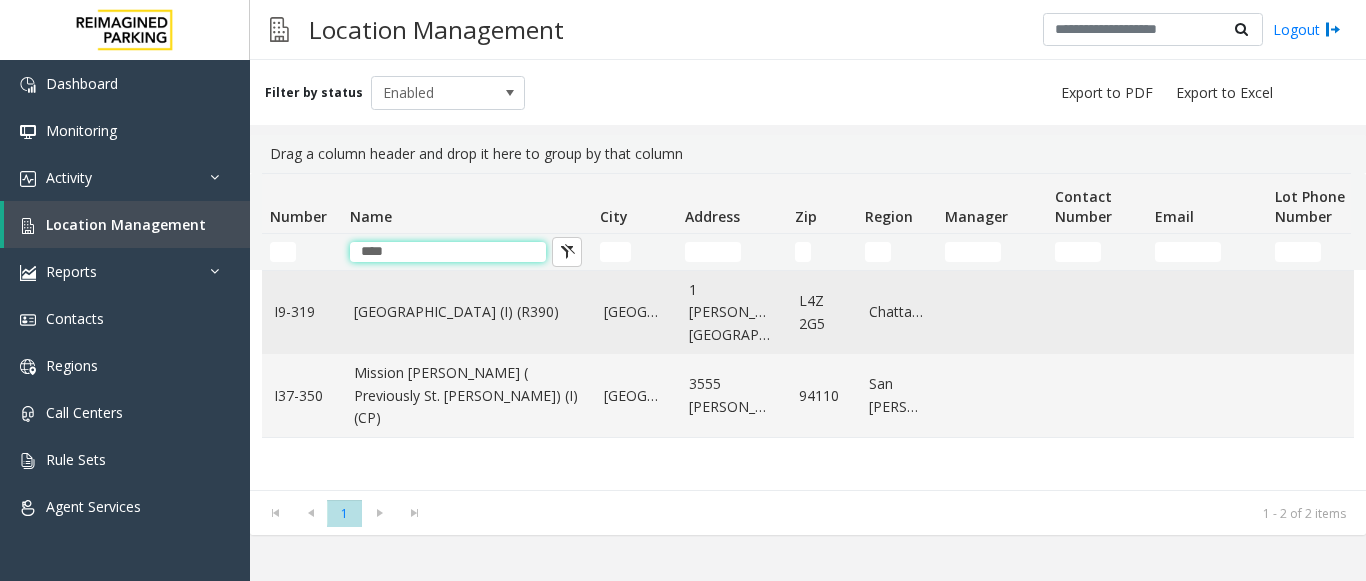type on "****" 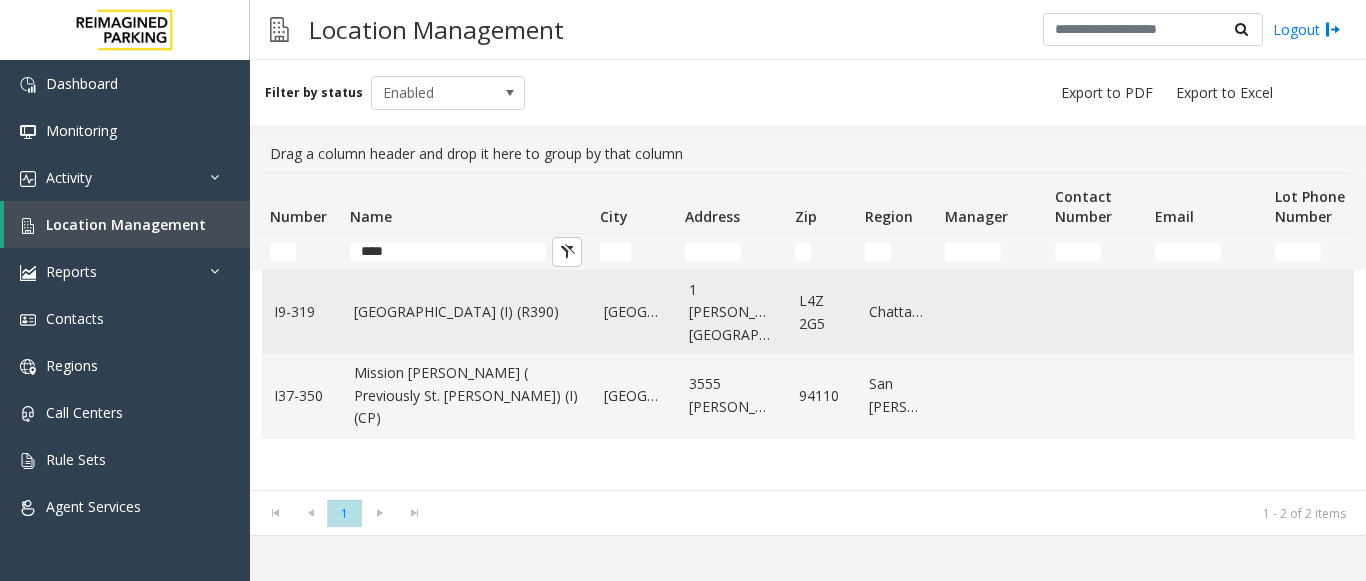 click on "[GEOGRAPHIC_DATA] (I) (R390)" 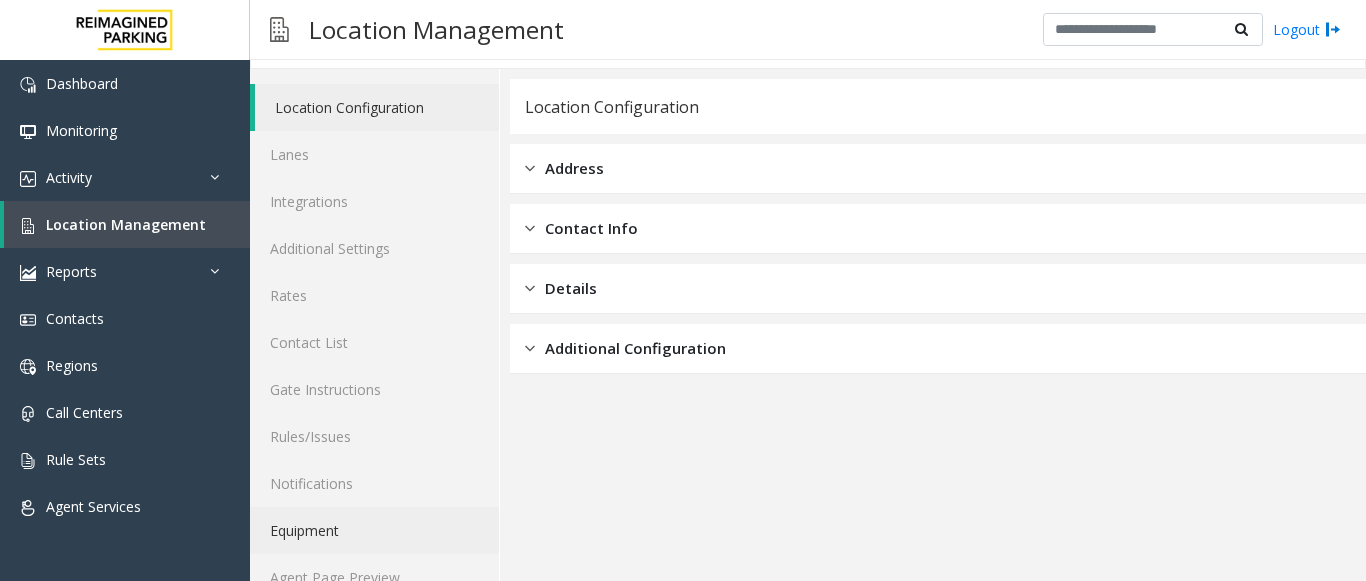 scroll, scrollTop: 78, scrollLeft: 0, axis: vertical 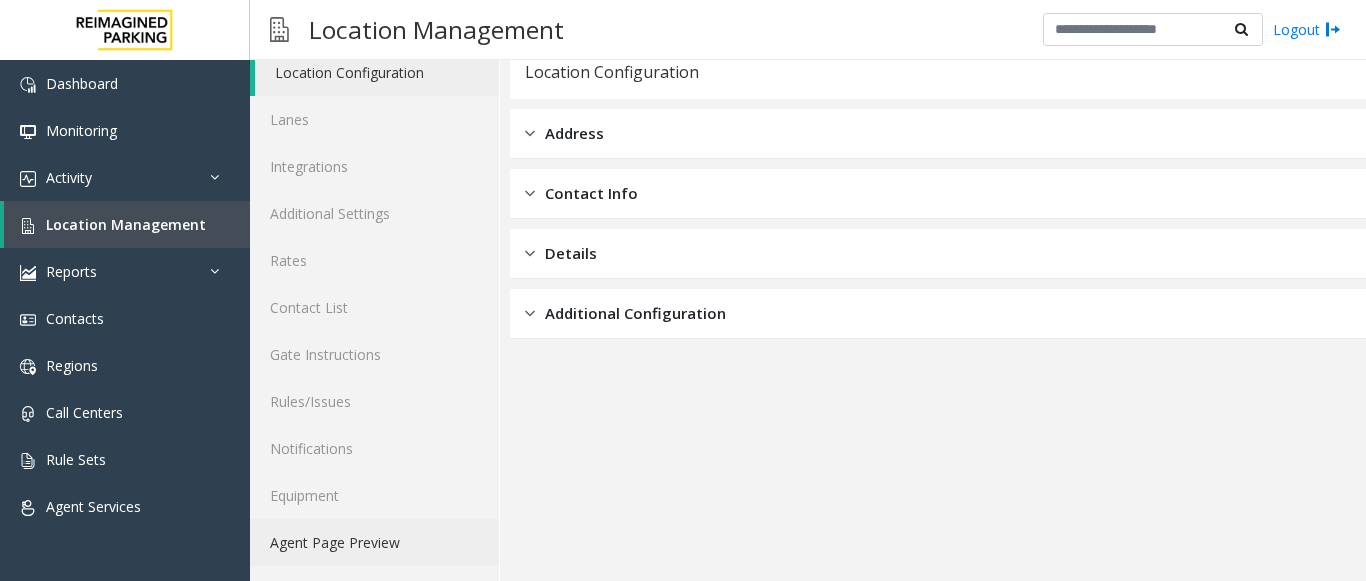 click on "Agent Page Preview" 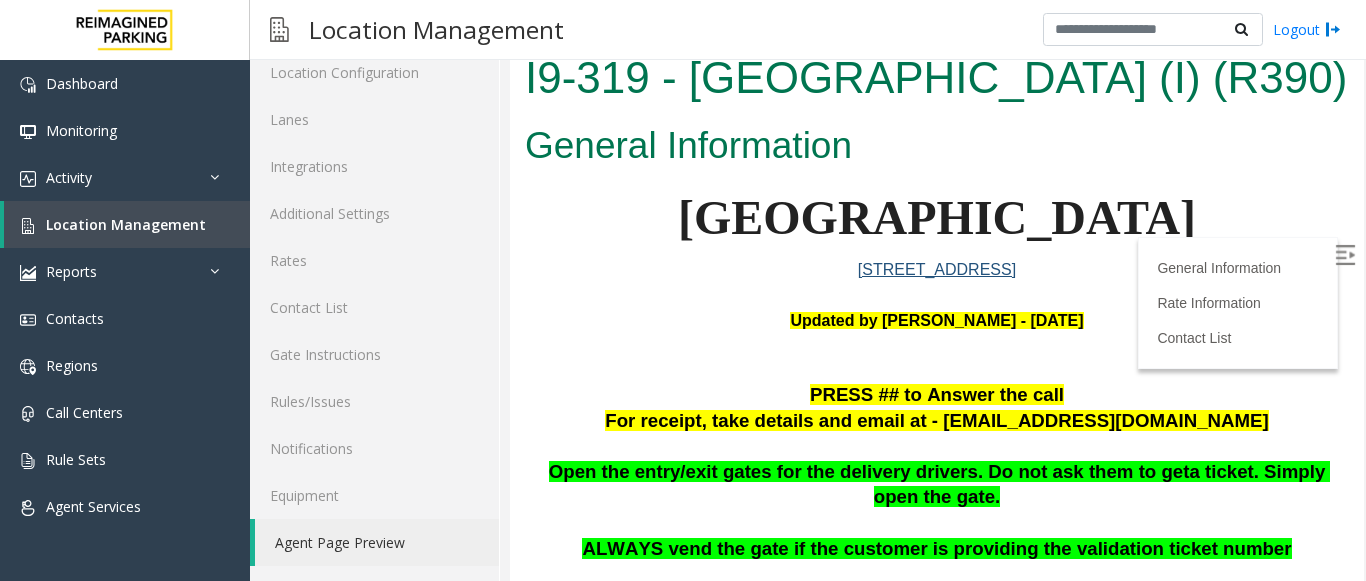 scroll, scrollTop: 0, scrollLeft: 0, axis: both 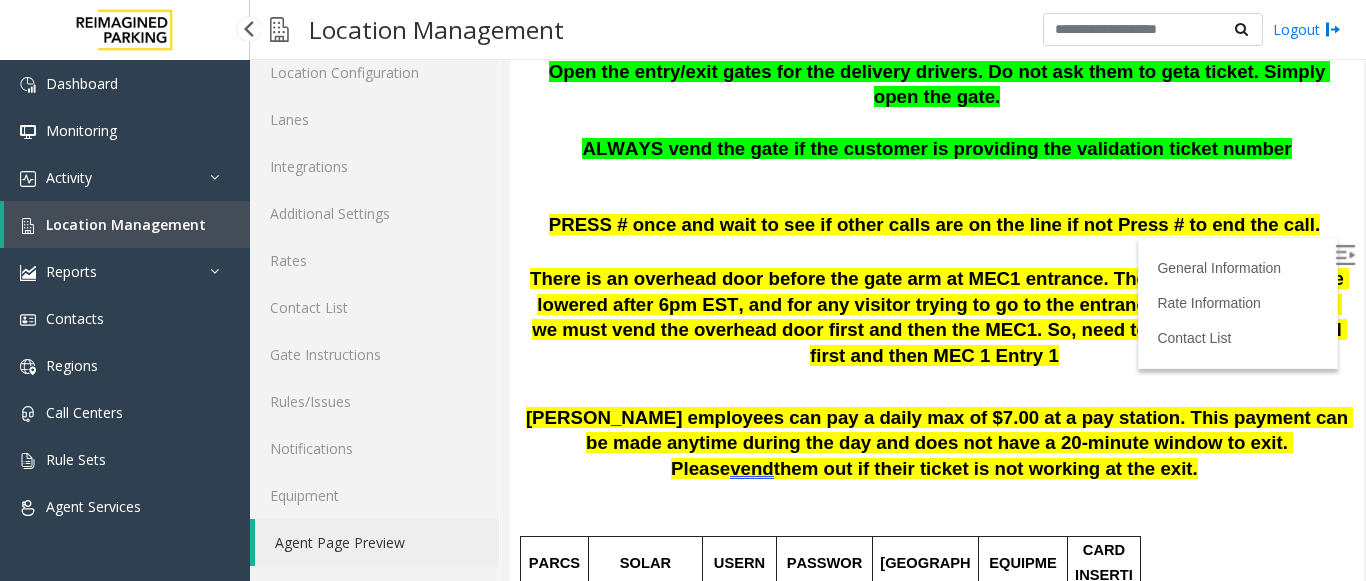 click on "Location Management" at bounding box center (127, 224) 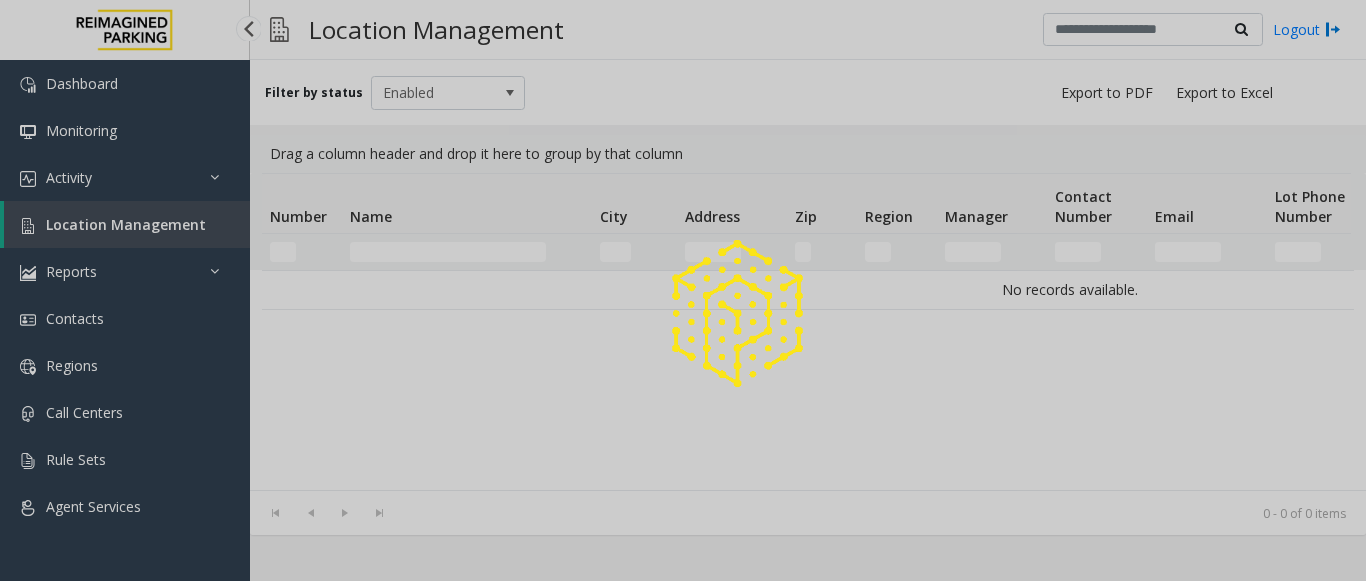 scroll, scrollTop: 0, scrollLeft: 0, axis: both 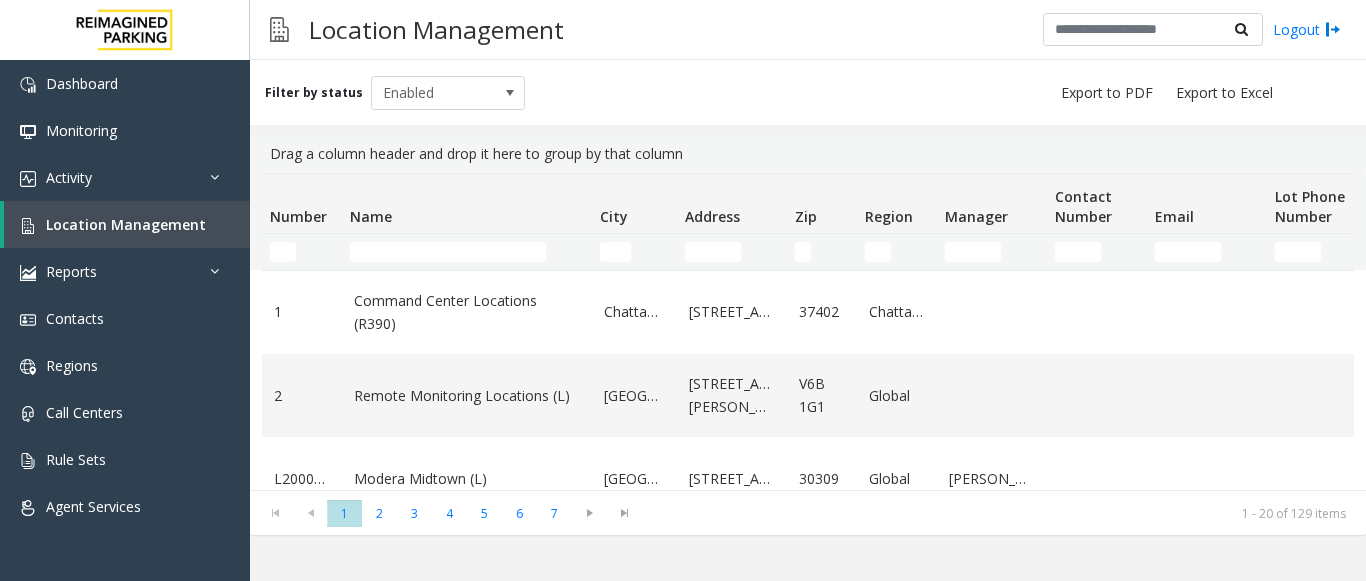 click on "Number Name City Address Zip Region Manager Contact Number Email Lot Phone Number Key Owner Status Last Update Actions" 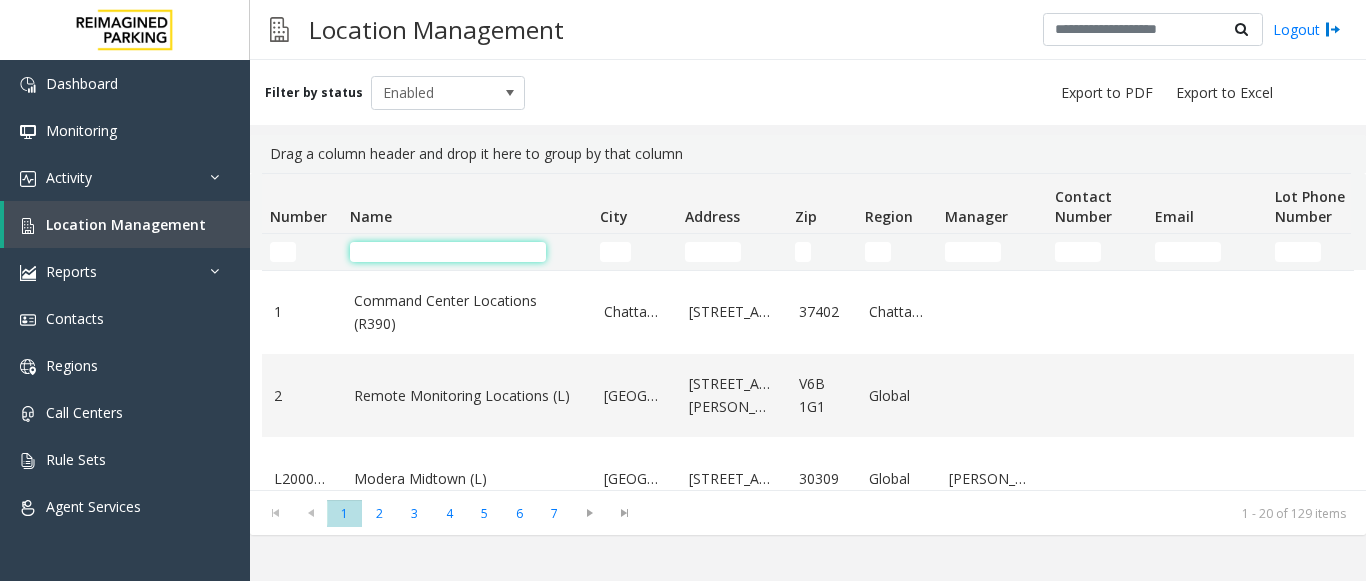 click 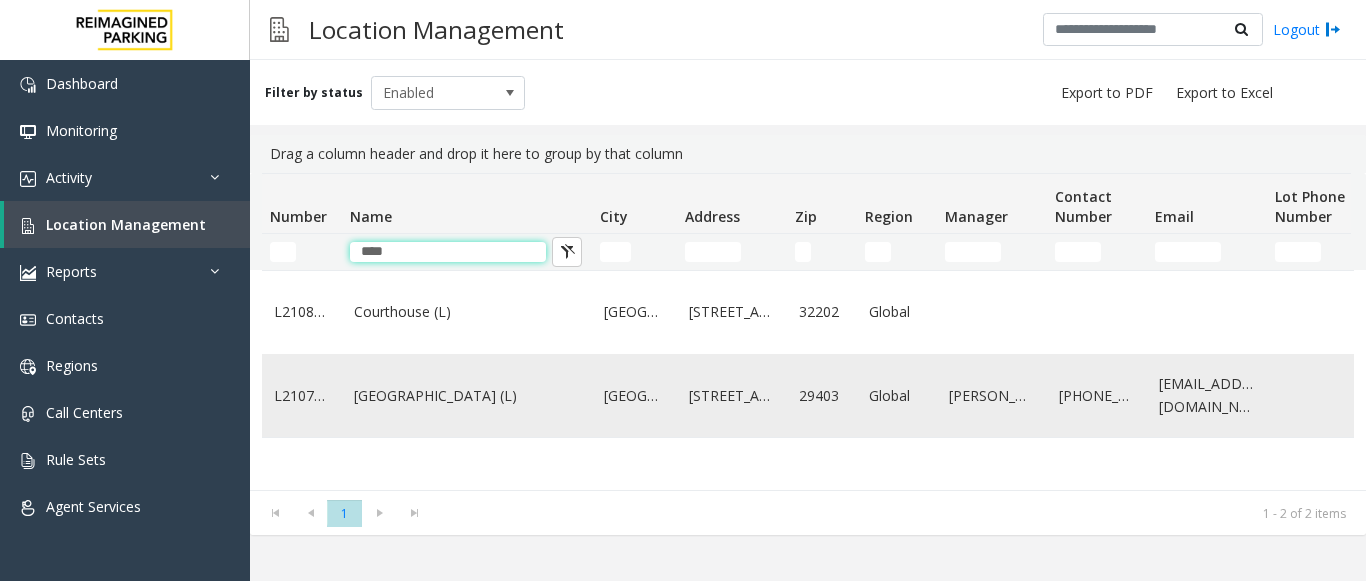type on "****" 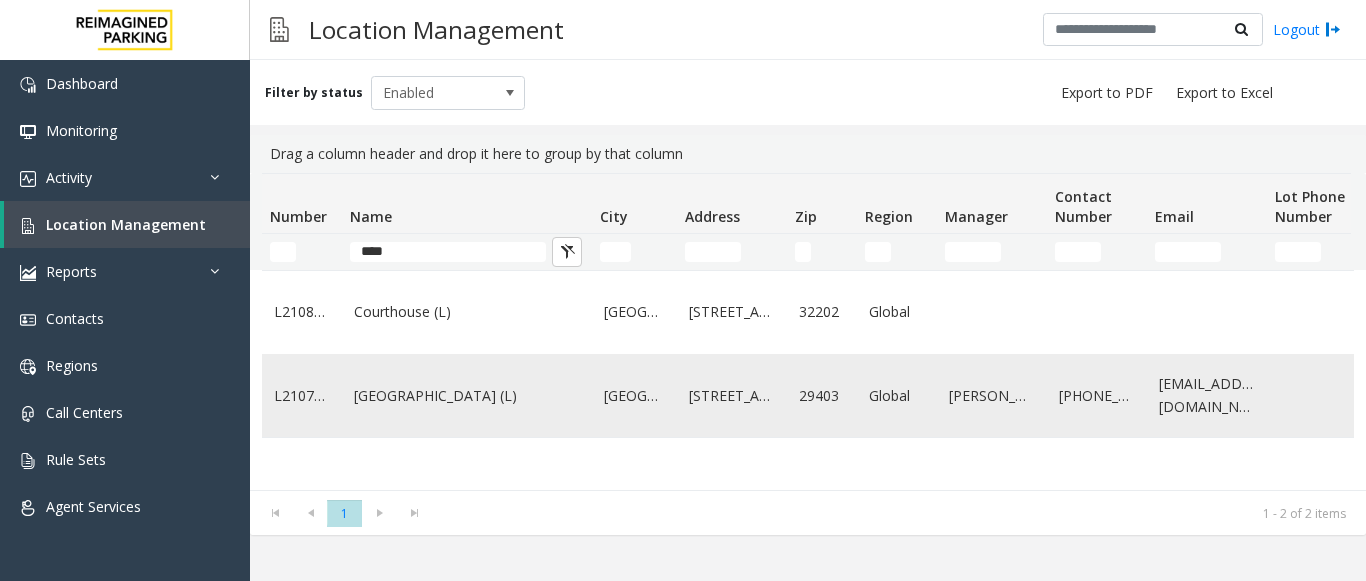 click on "Courier Square (L)" 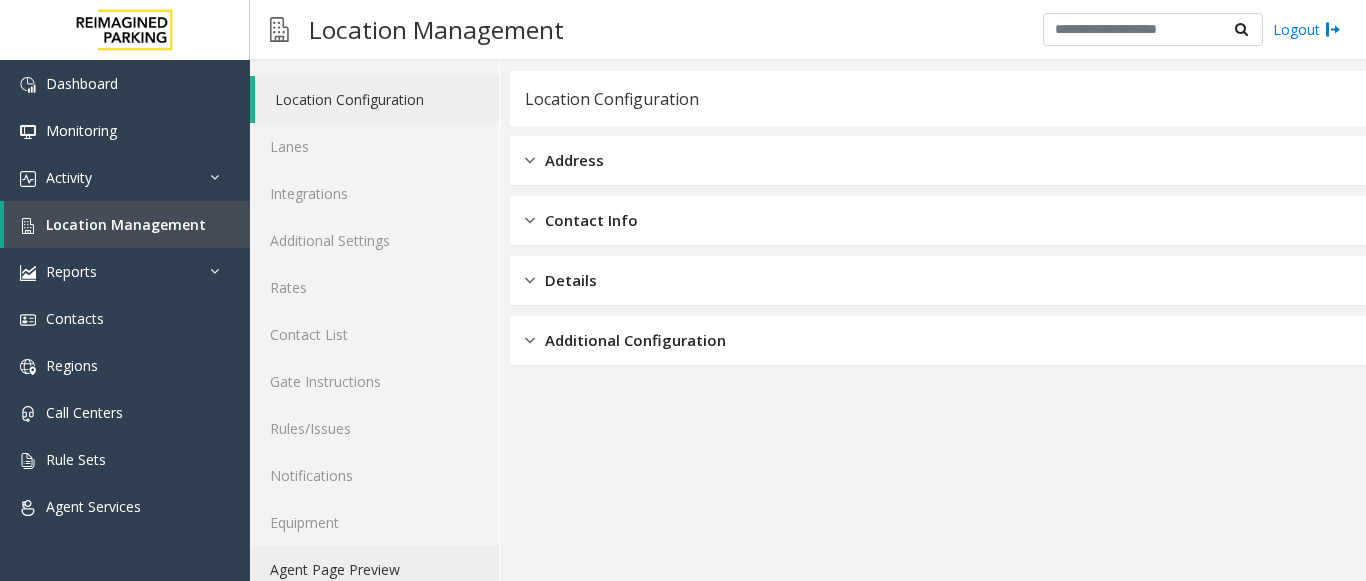scroll, scrollTop: 78, scrollLeft: 0, axis: vertical 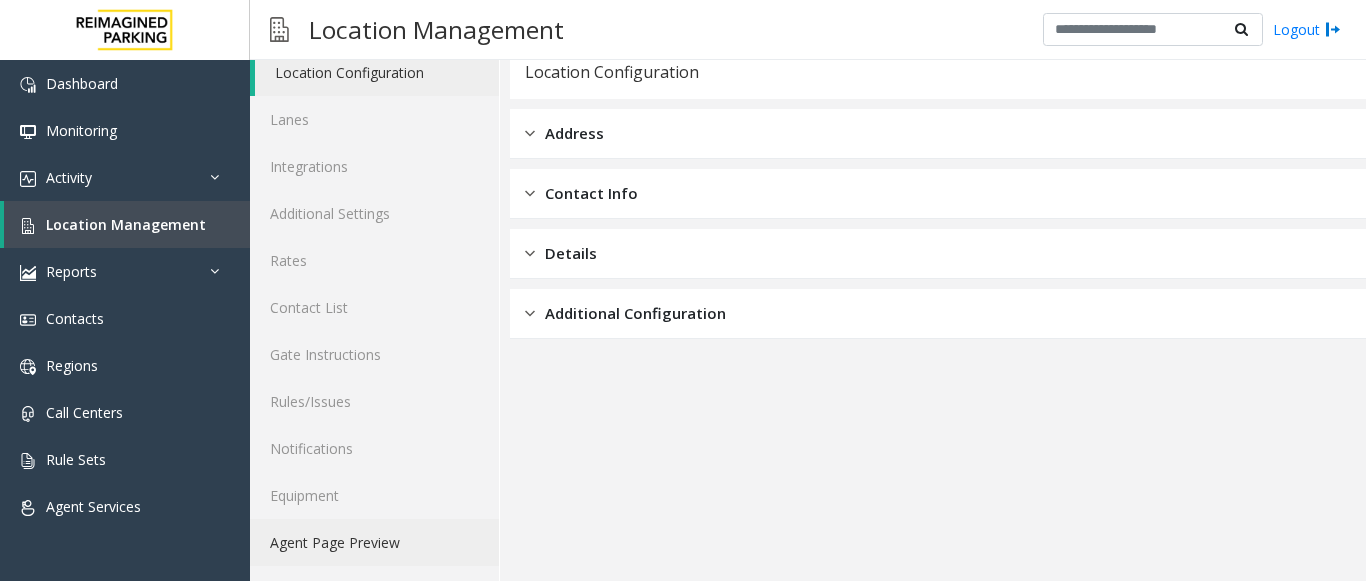 click on "Agent Page Preview" 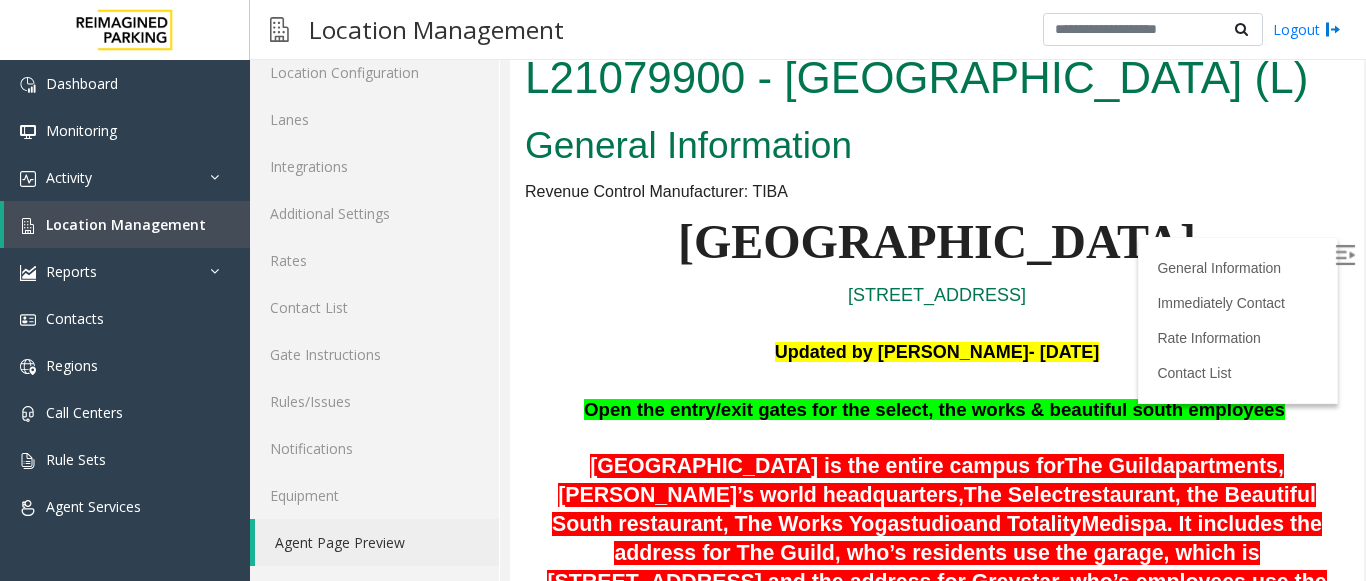 scroll, scrollTop: 0, scrollLeft: 0, axis: both 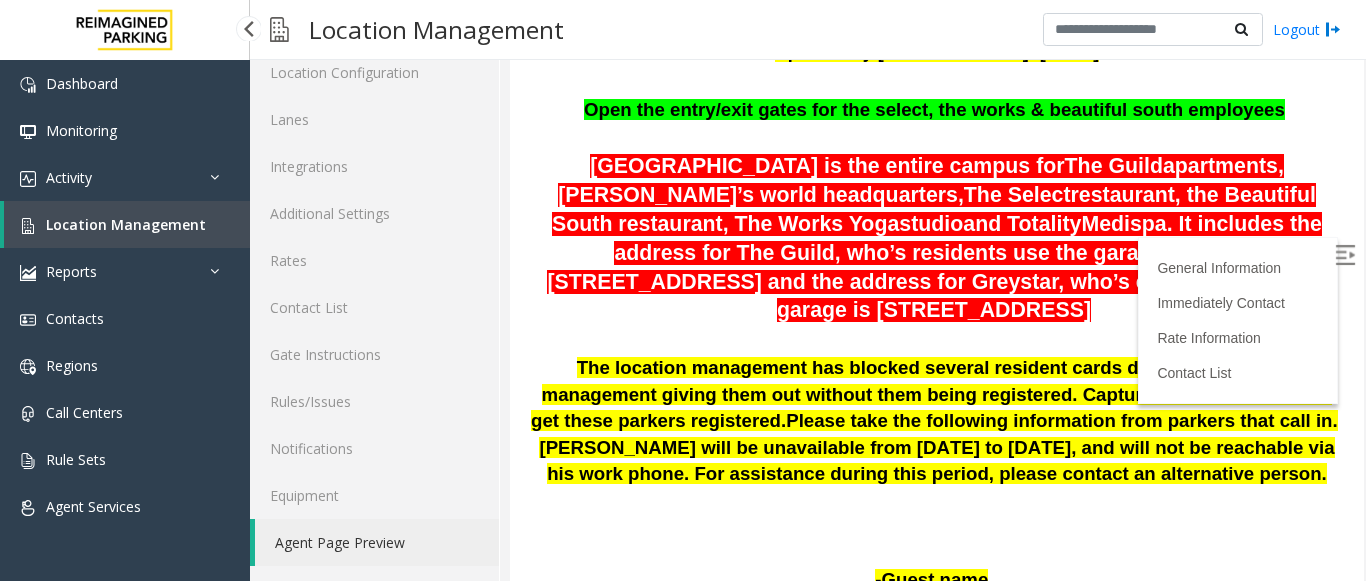 click on "Location Management" at bounding box center (126, 224) 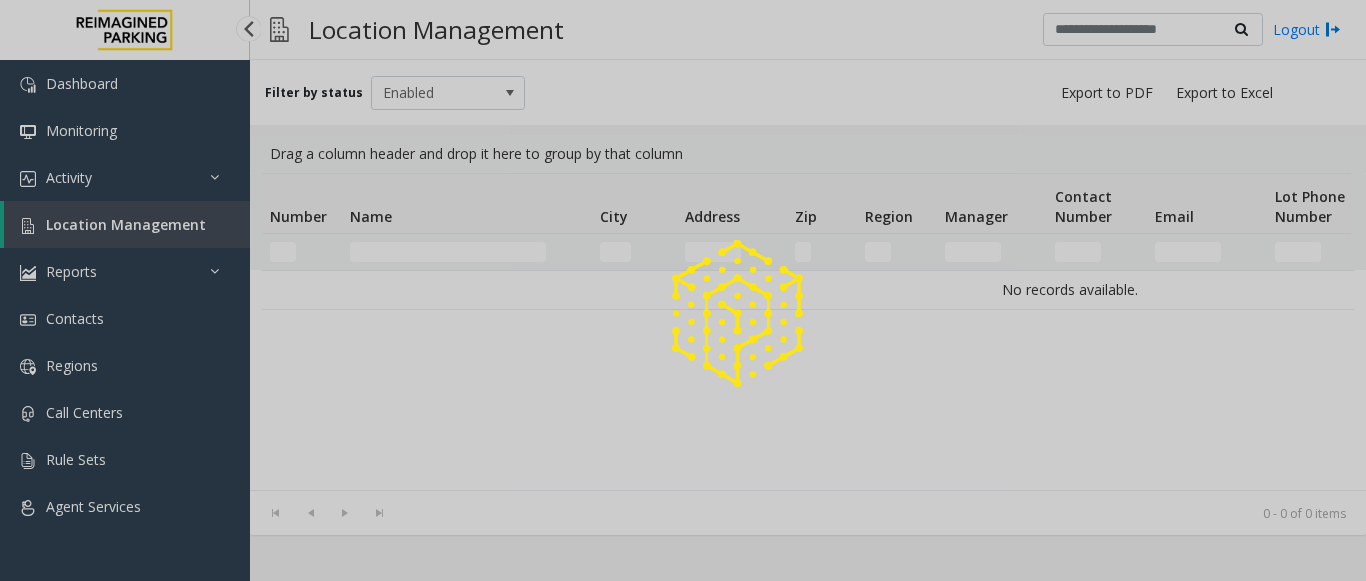 scroll, scrollTop: 0, scrollLeft: 0, axis: both 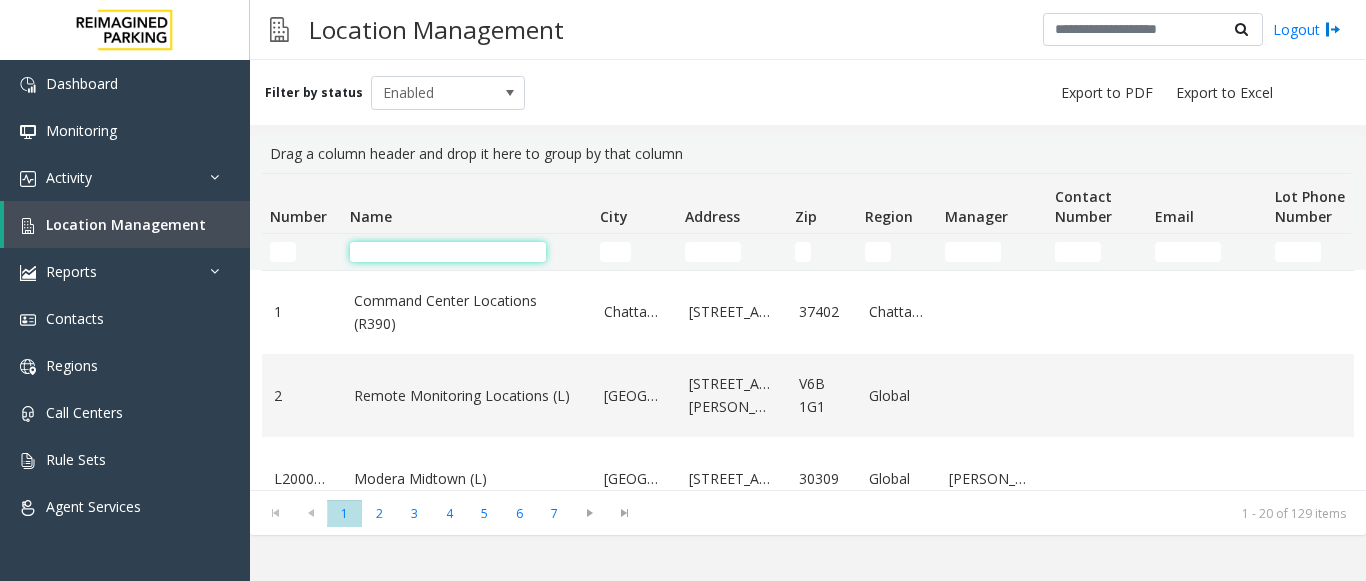 click 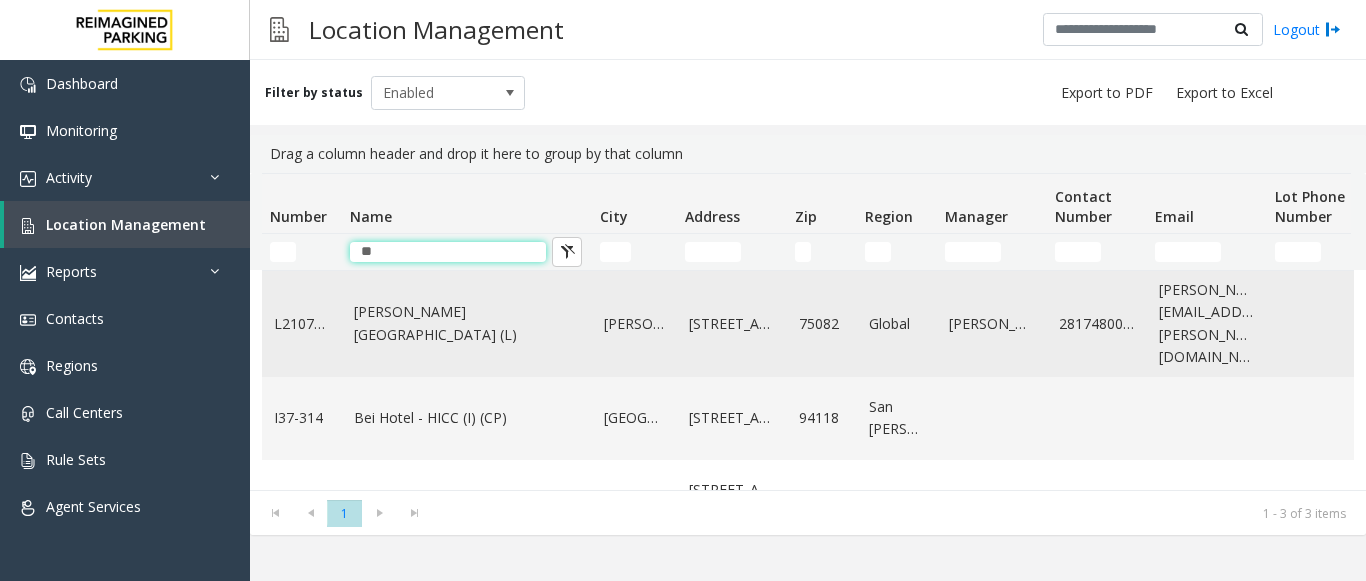 type on "**" 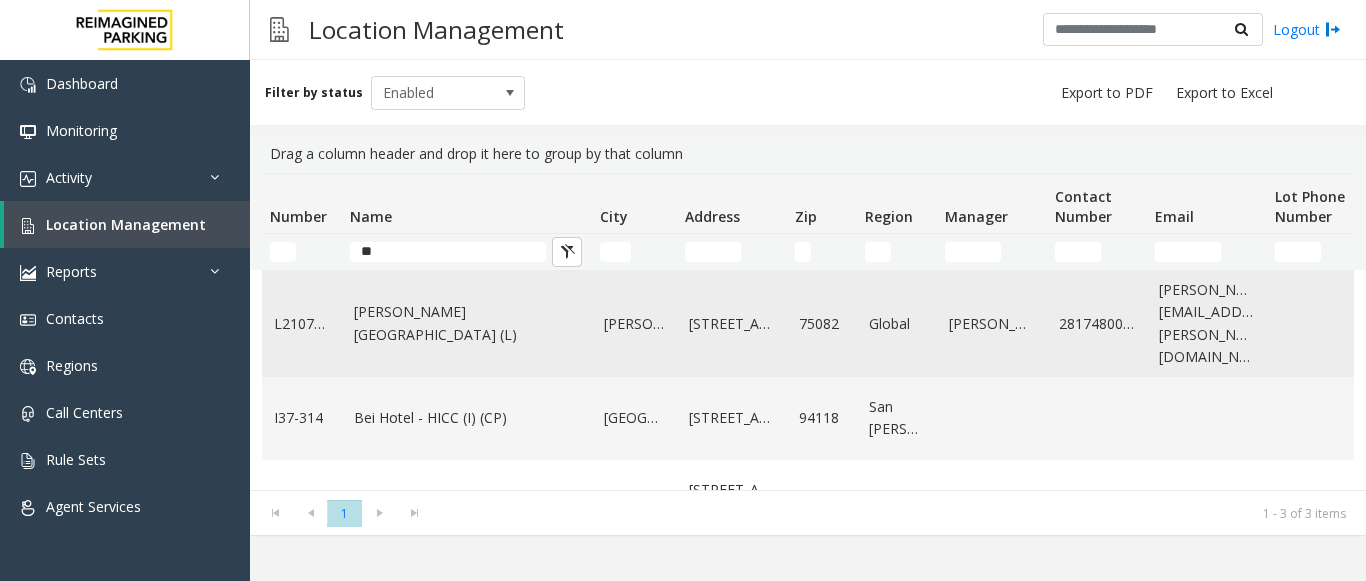 click on "[PERSON_NAME][GEOGRAPHIC_DATA] (L)" 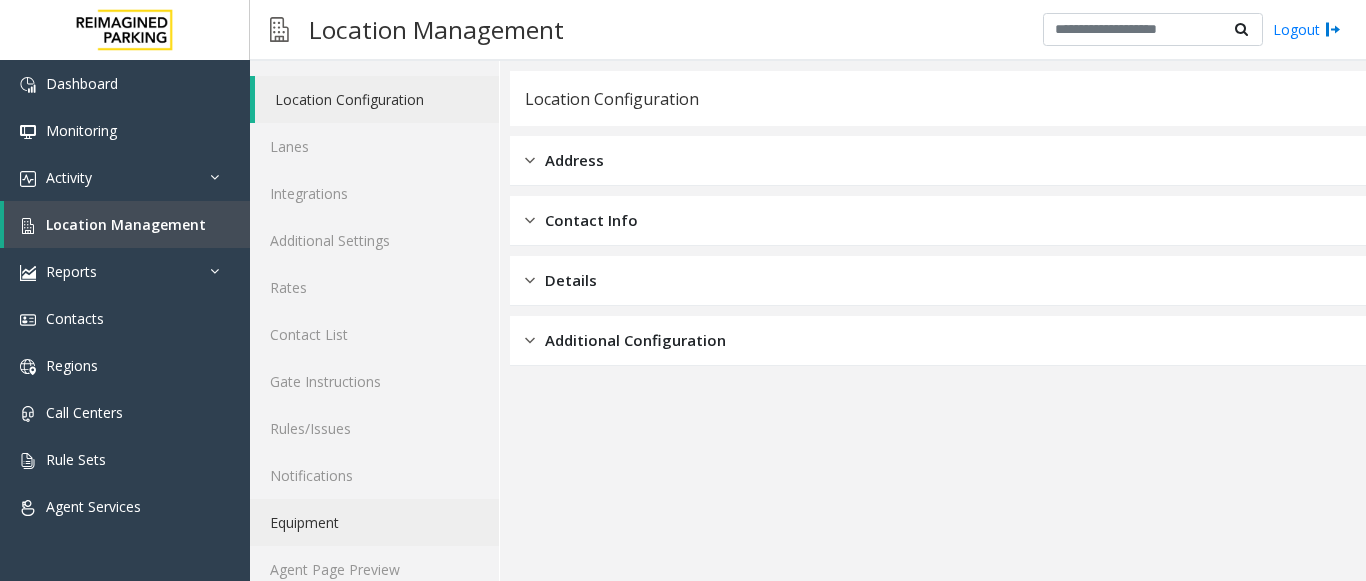 scroll, scrollTop: 78, scrollLeft: 0, axis: vertical 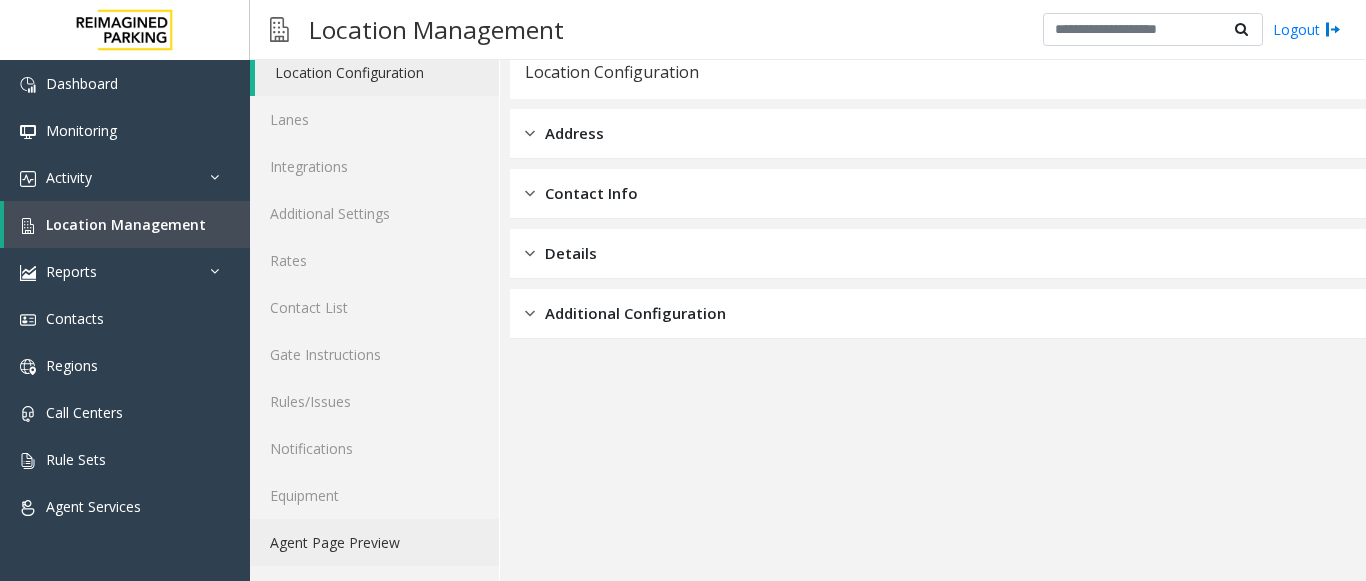 click on "Agent Page Preview" 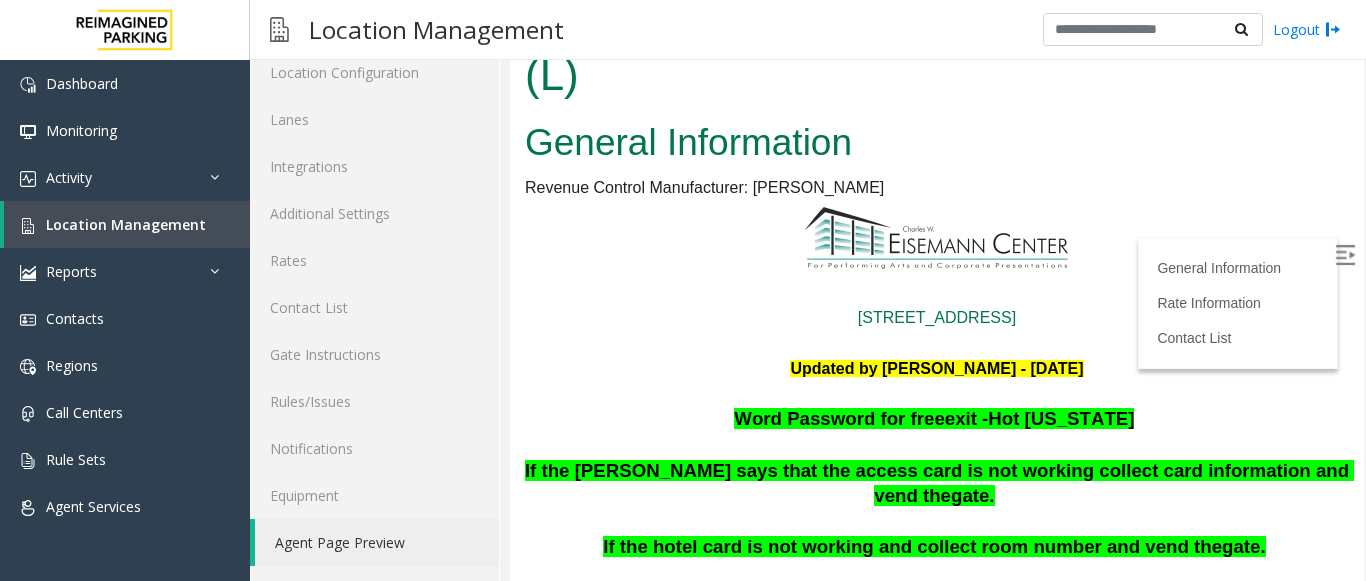 scroll, scrollTop: 100, scrollLeft: 0, axis: vertical 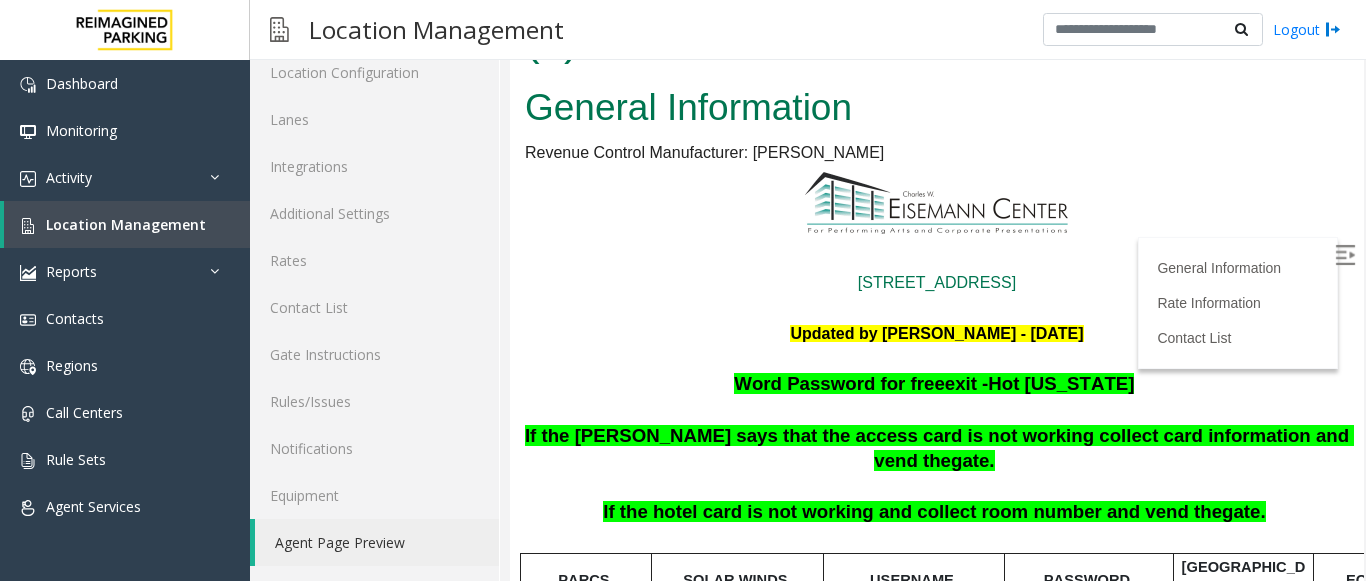 click at bounding box center [1345, 255] 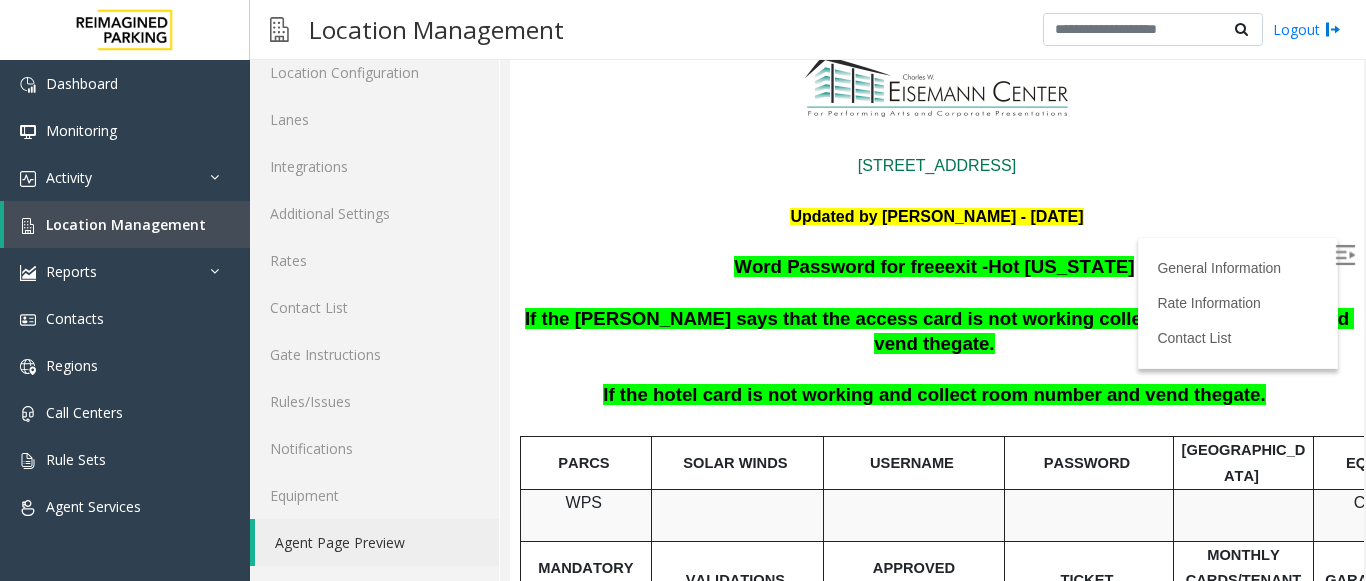 scroll, scrollTop: 300, scrollLeft: 0, axis: vertical 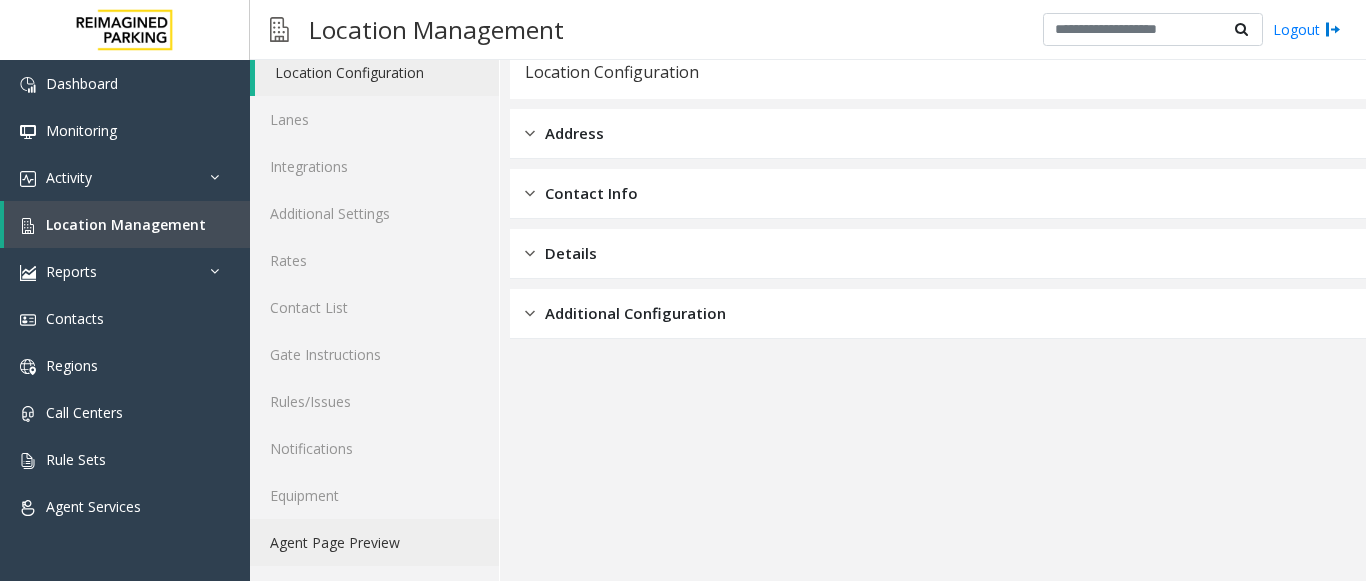 click on "Agent Page Preview" 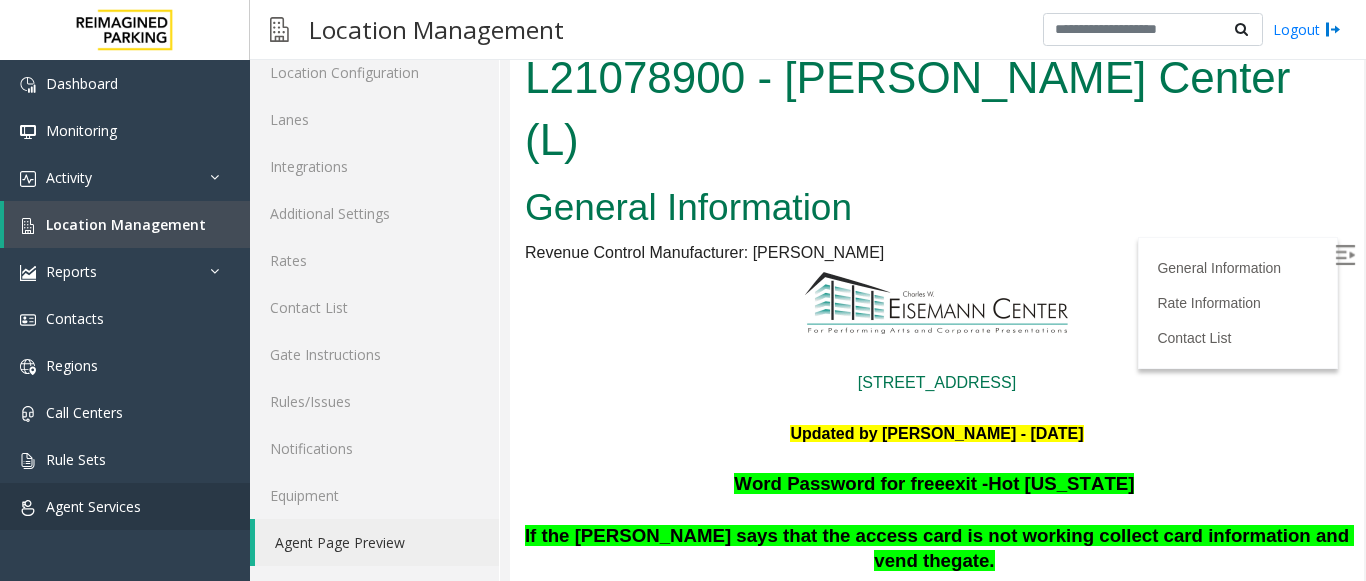 scroll, scrollTop: 0, scrollLeft: 0, axis: both 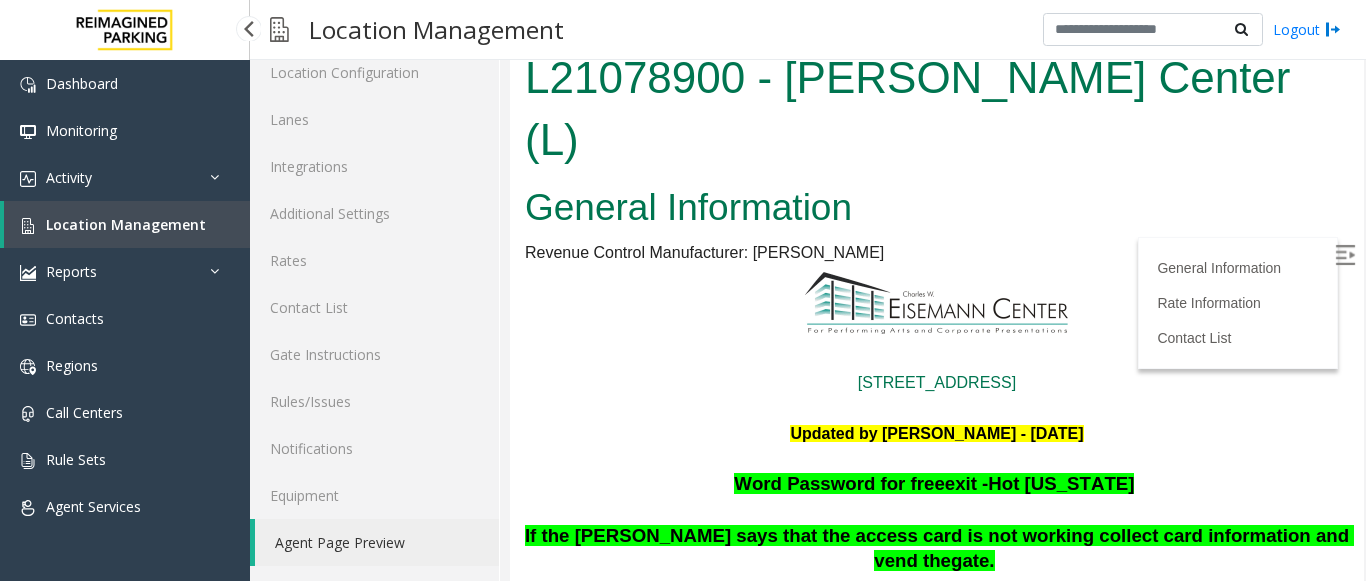 drag, startPoint x: 14, startPoint y: 545, endPoint x: 0, endPoint y: 548, distance: 14.3178215 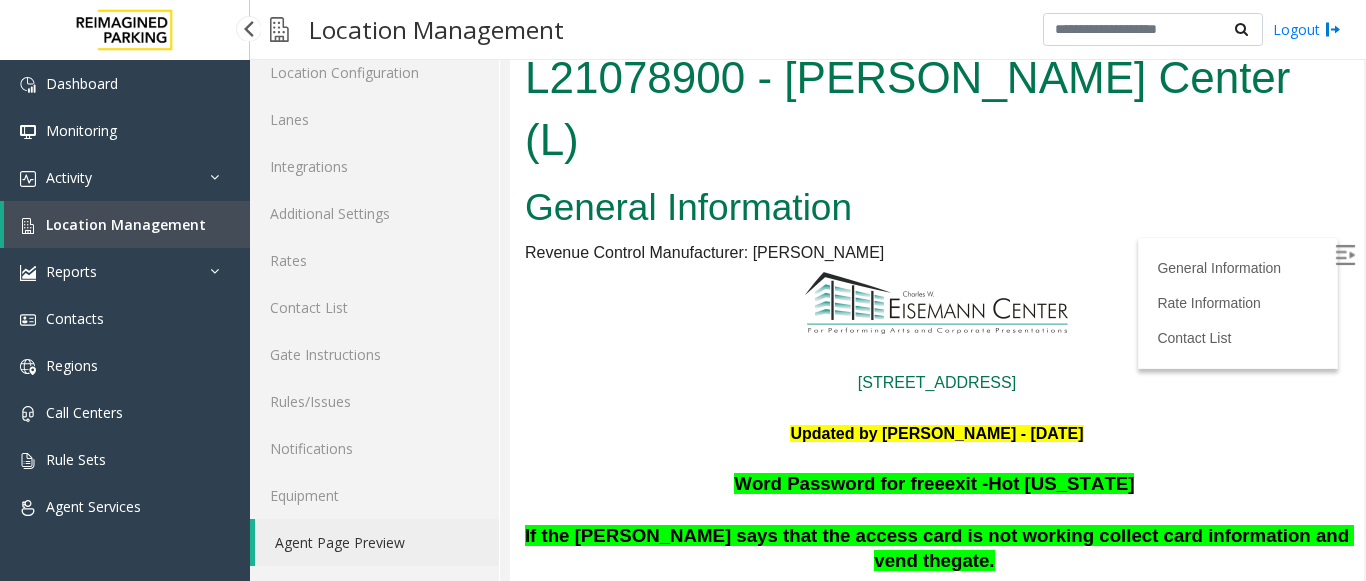 click on "Location Management" at bounding box center [126, 224] 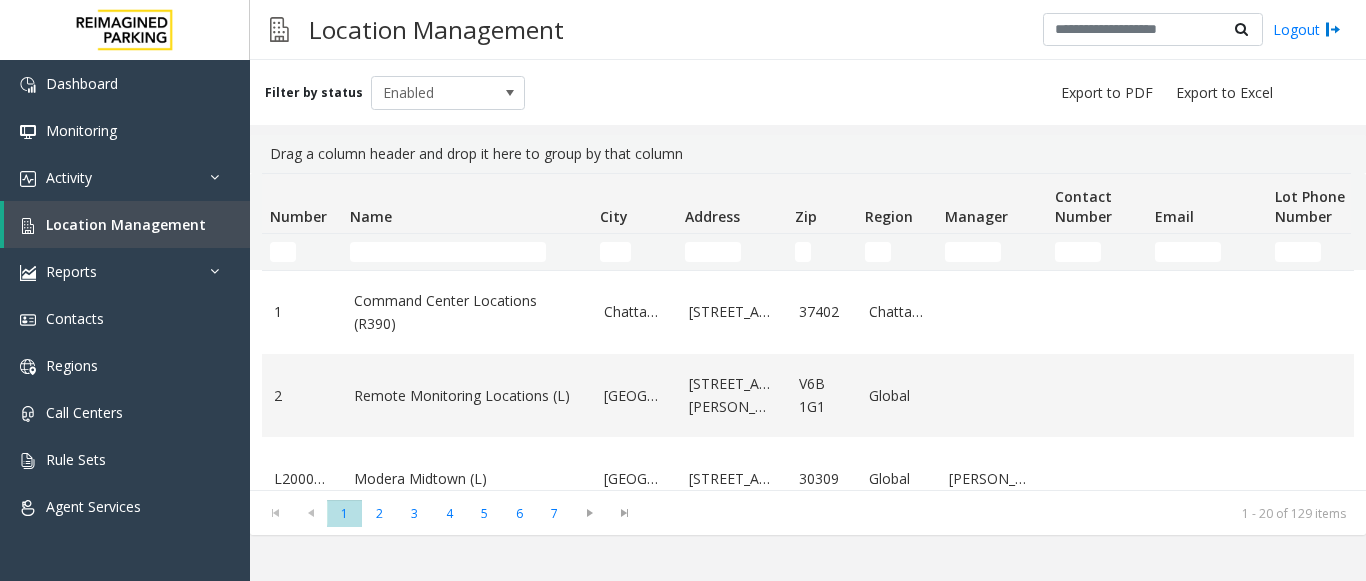 click 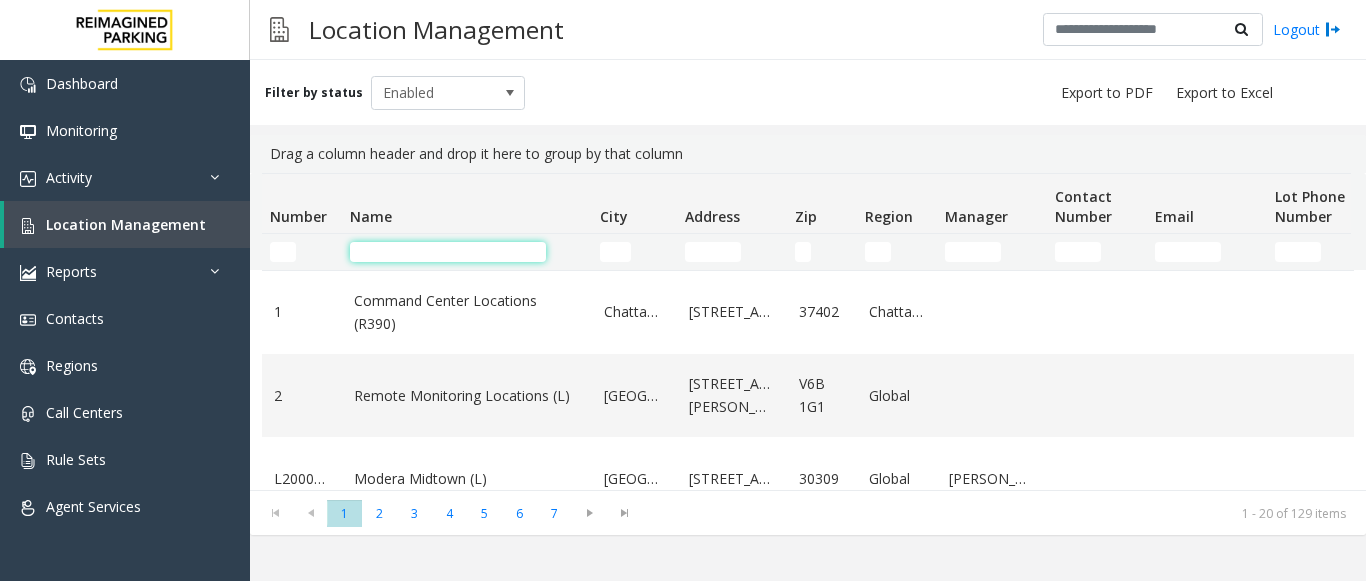 click 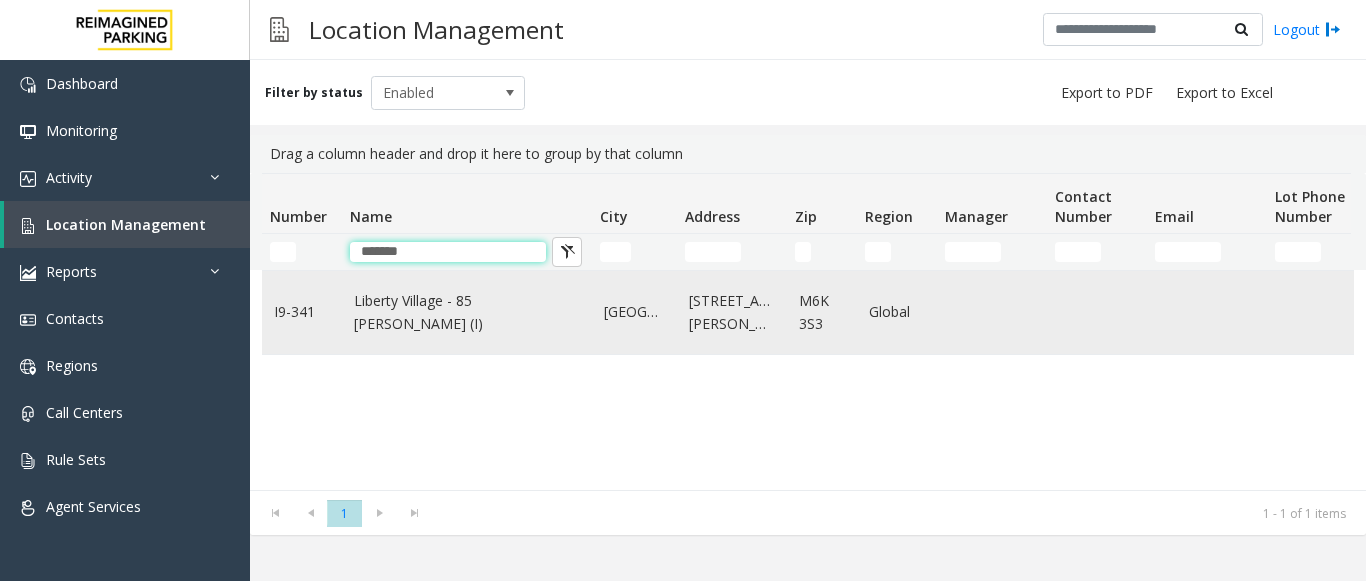 type on "*******" 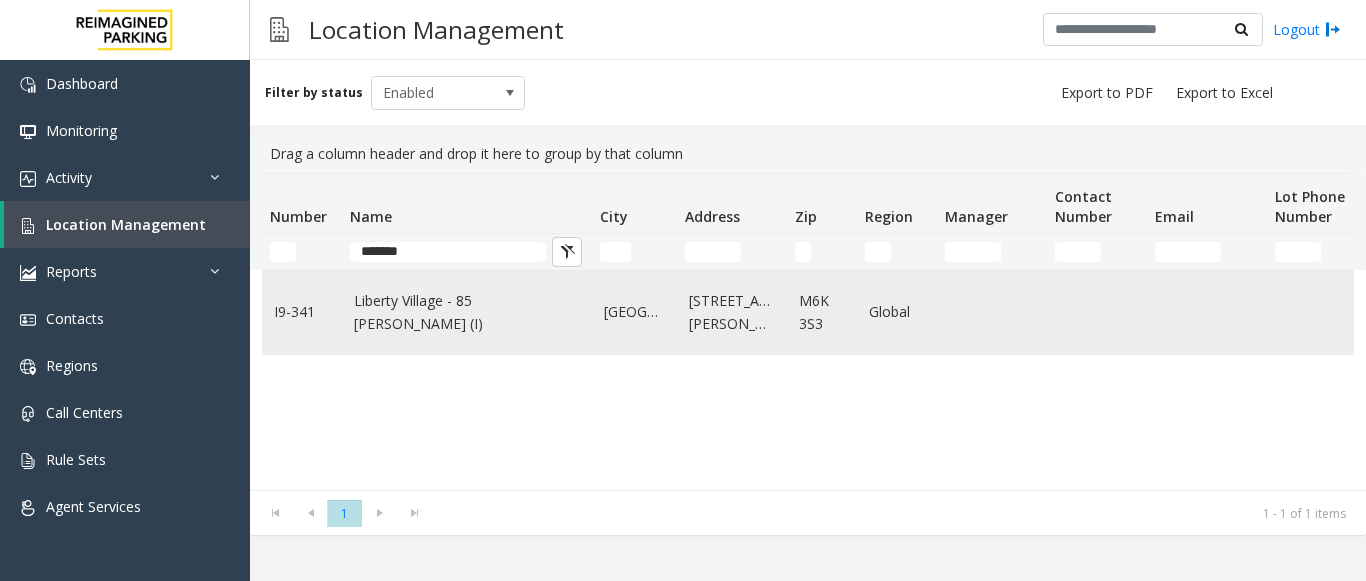 click on "Liberty Village - 85 [PERSON_NAME] (I)" 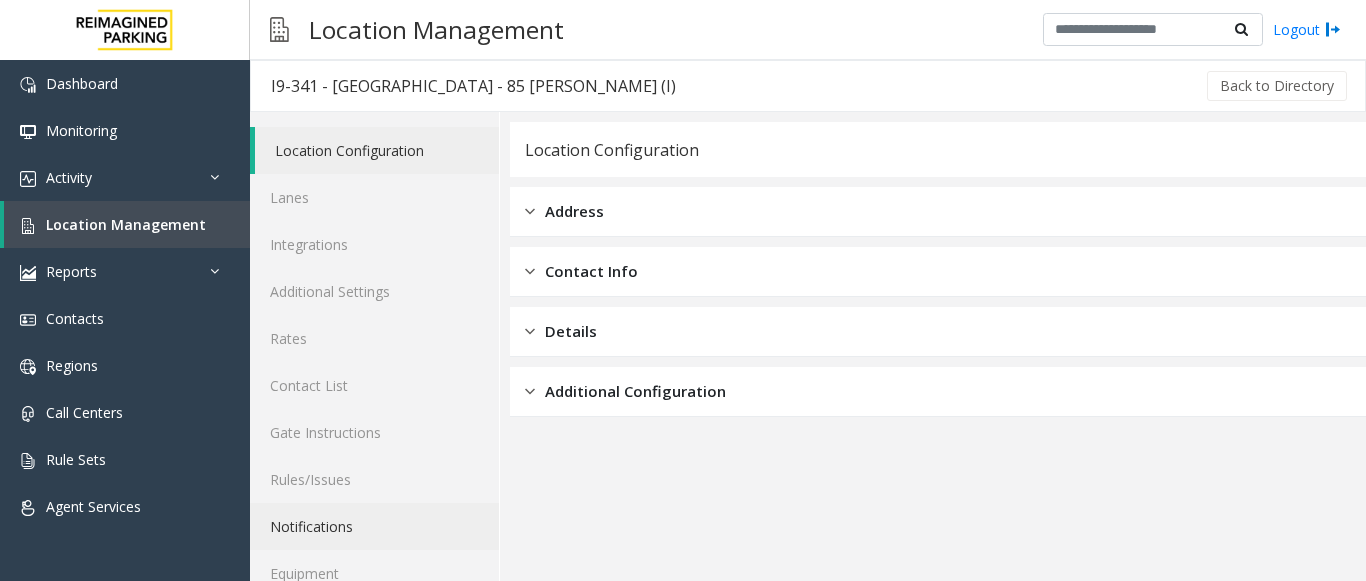 scroll, scrollTop: 78, scrollLeft: 0, axis: vertical 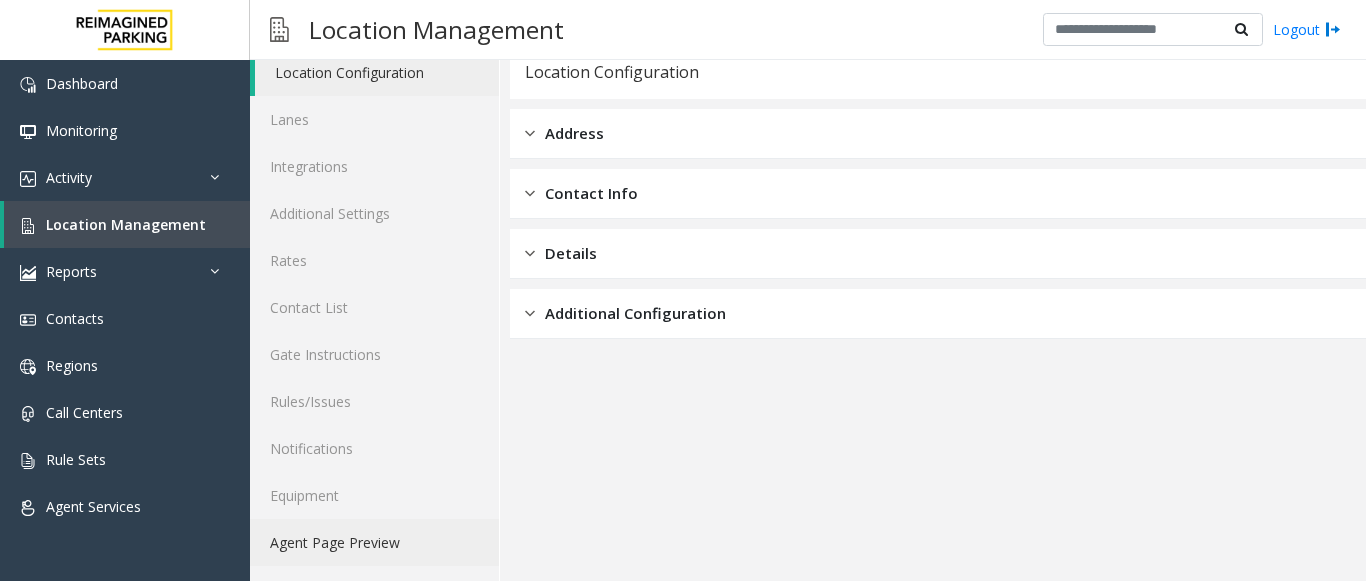 click on "Agent Page Preview" 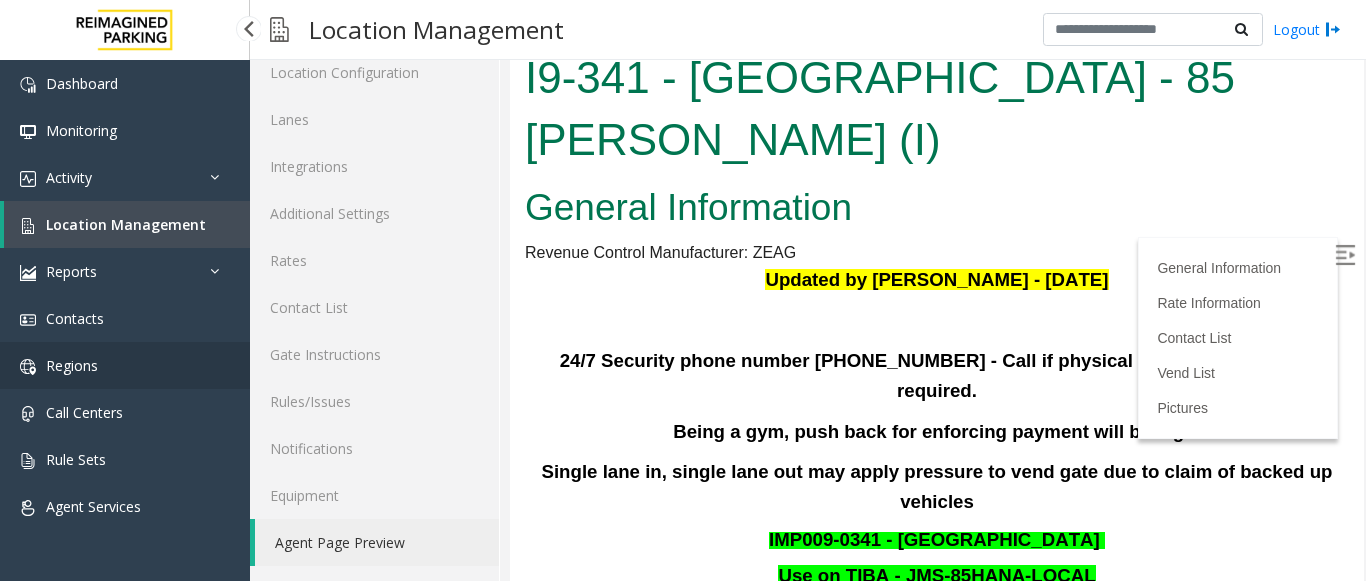 scroll, scrollTop: 0, scrollLeft: 0, axis: both 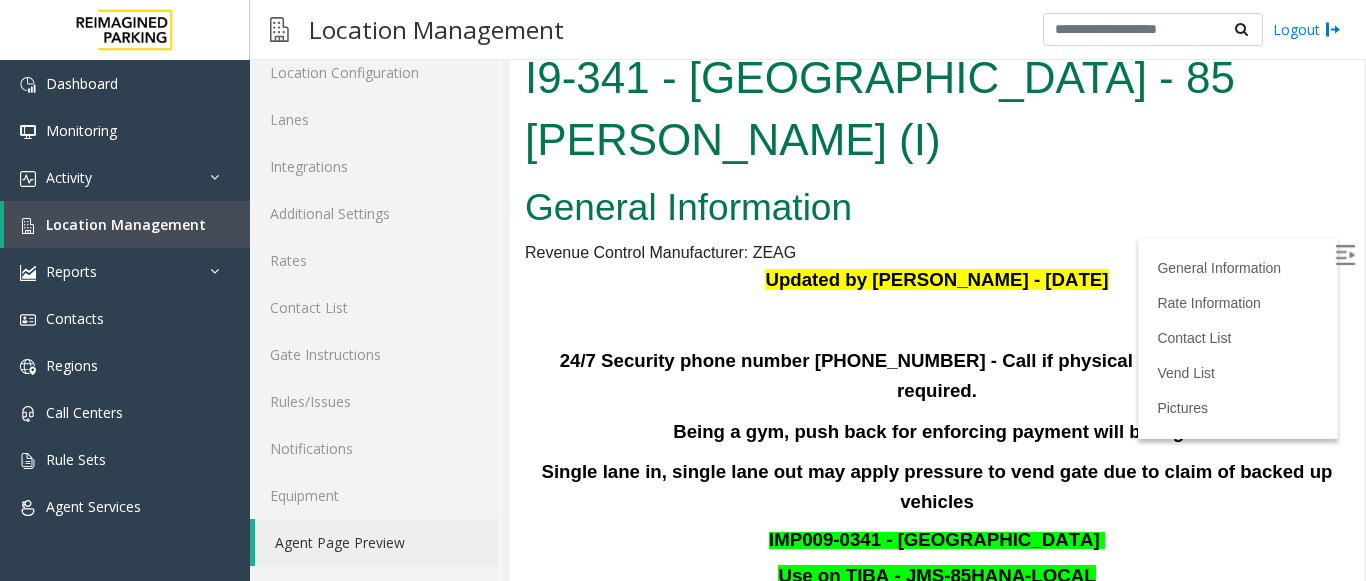 click at bounding box center [1345, 255] 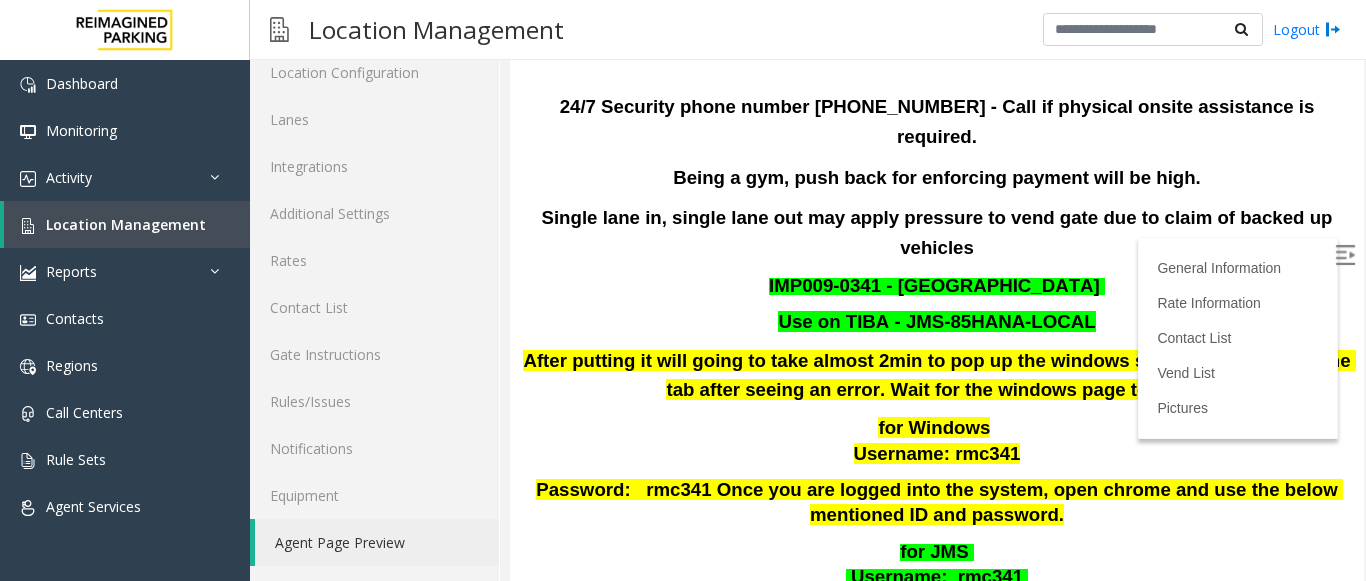 scroll, scrollTop: 300, scrollLeft: 0, axis: vertical 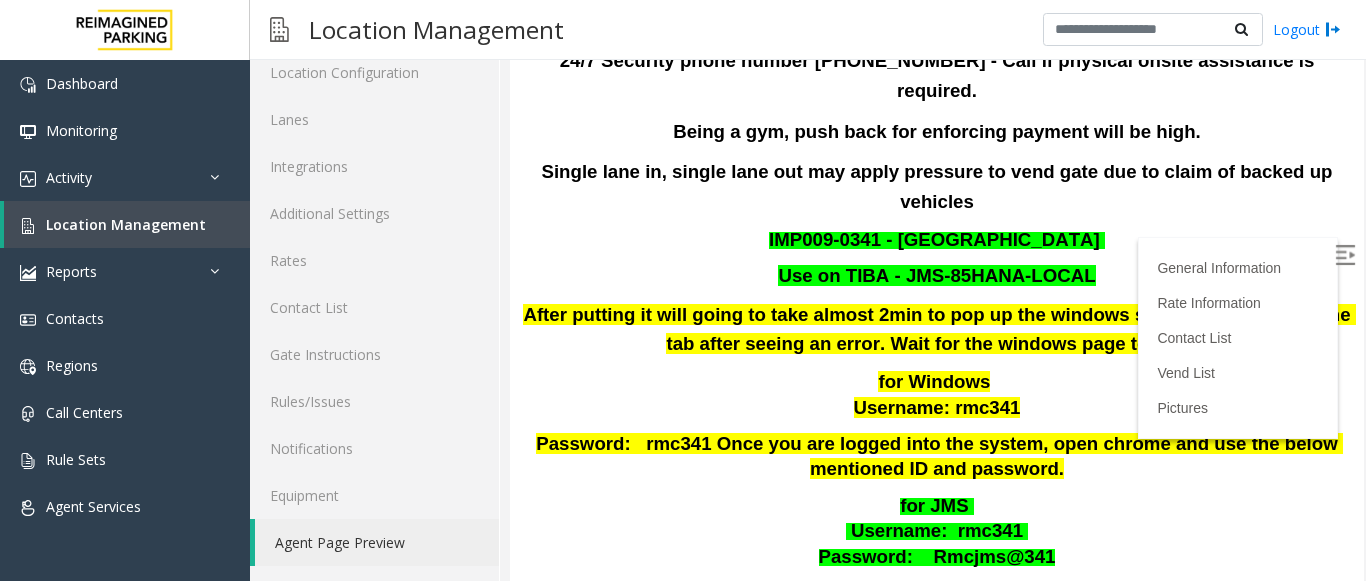 click on "General Information
Revenue Control Manufacturer: ZEAG
Updated by Pranav Babbar - 28th Jan 2025 24/7 Security phone number 416.534.3439 - Call if physical onsite assistance is required. Being a gym, push back for enforcing payment will be high.  Single lane in, single lane out may apply pressure to vend gate due to claim of backed up vehicles IMP009-0341 - KING LIBERTY VILLAGE   Use on TIBA - JMS-85HANA-LOCAL  After putting it will going to take almost 2min to pop up the windows screen. Do not close the tab after seeing an error. Wait for the windows page to come. for Windows    Username: rmc341  Password:   rmc341 Once you are logged into the system, open chrome and use the below mentioned ID and password. for JMS     Username :  rmc341   Password:    Rmcjms@341 Time Zone" at bounding box center [937, 265] 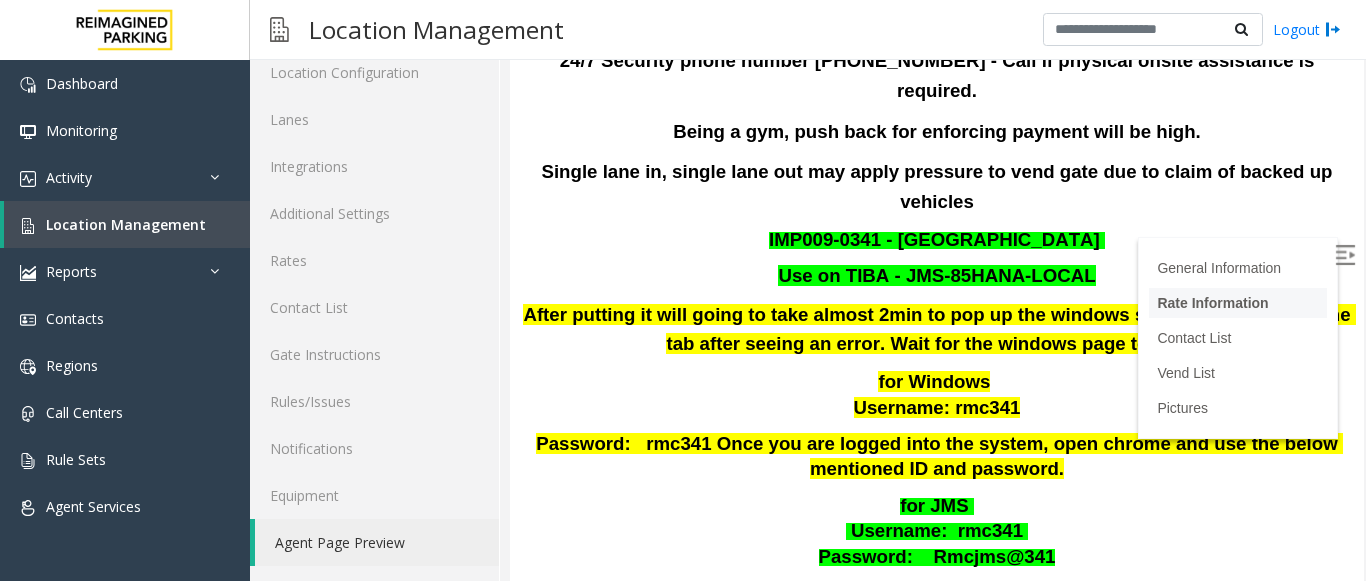 click on "Rate Information" at bounding box center (1238, 303) 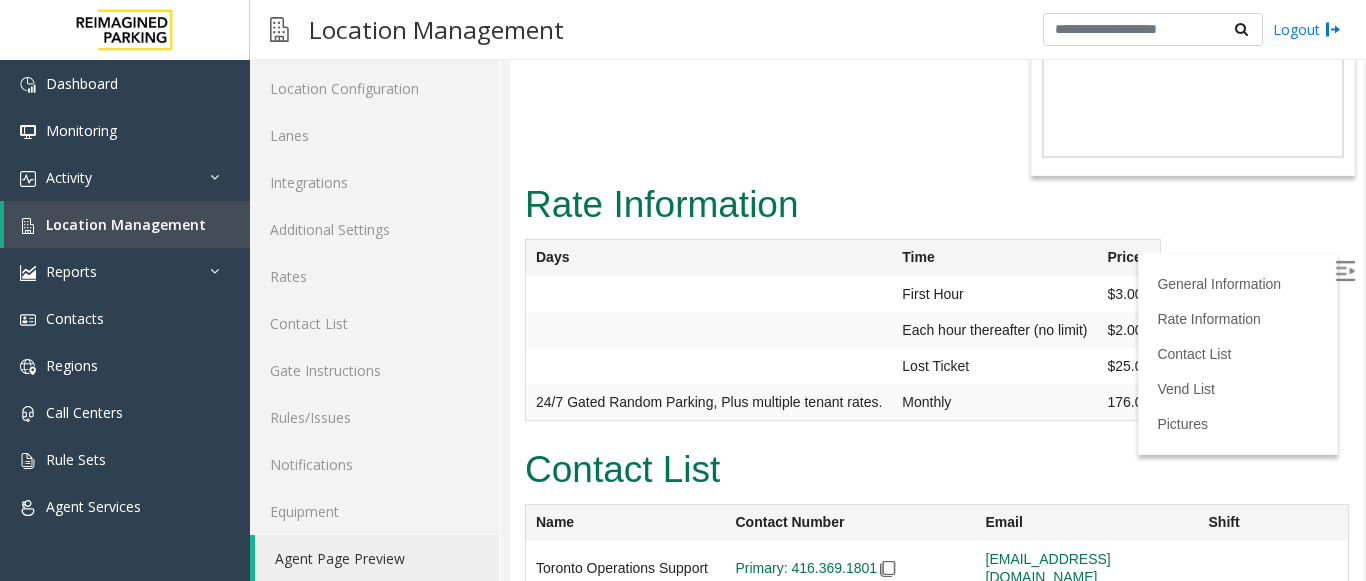 scroll, scrollTop: 300, scrollLeft: 0, axis: vertical 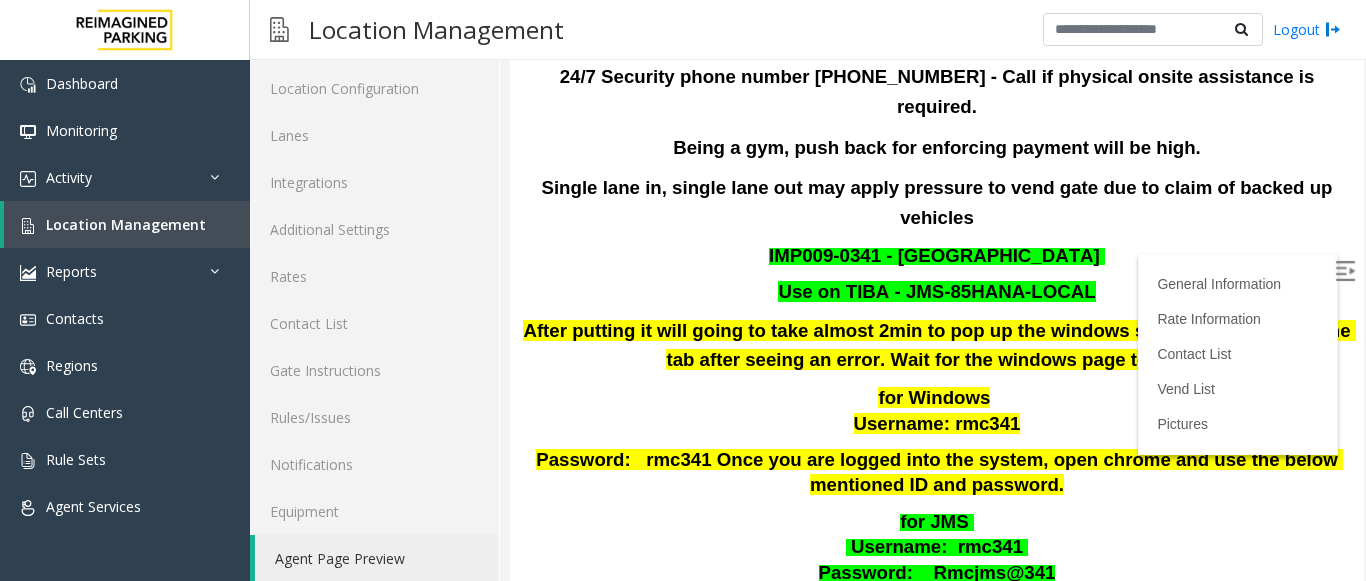 click at bounding box center (1345, 271) 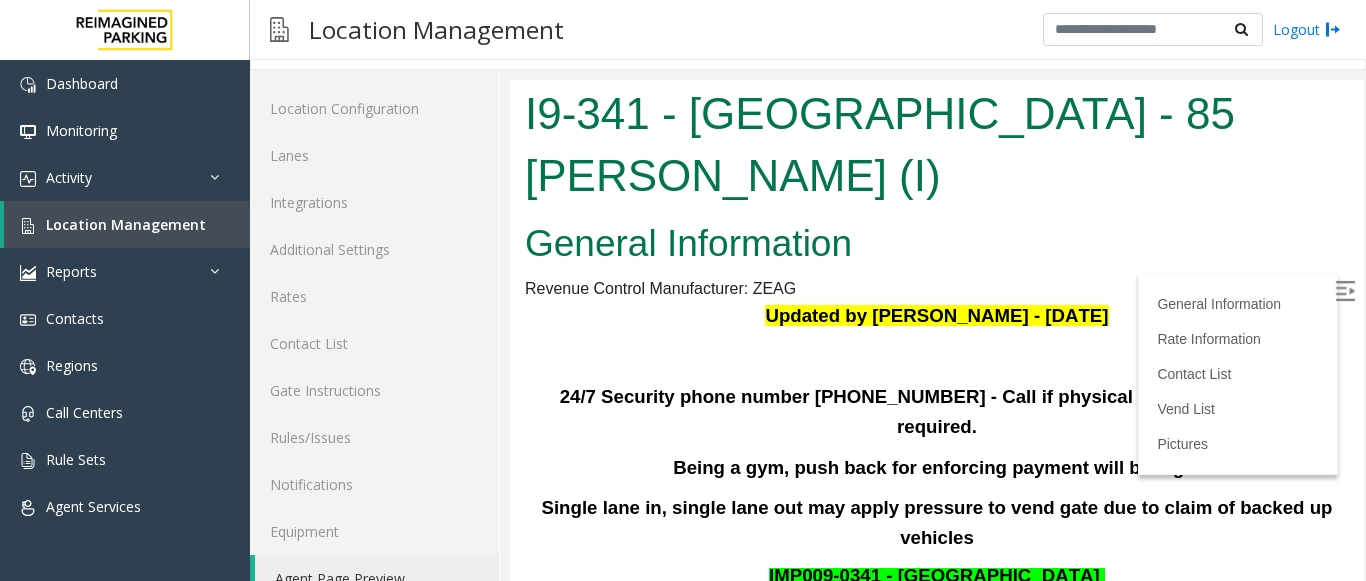 scroll, scrollTop: 78, scrollLeft: 0, axis: vertical 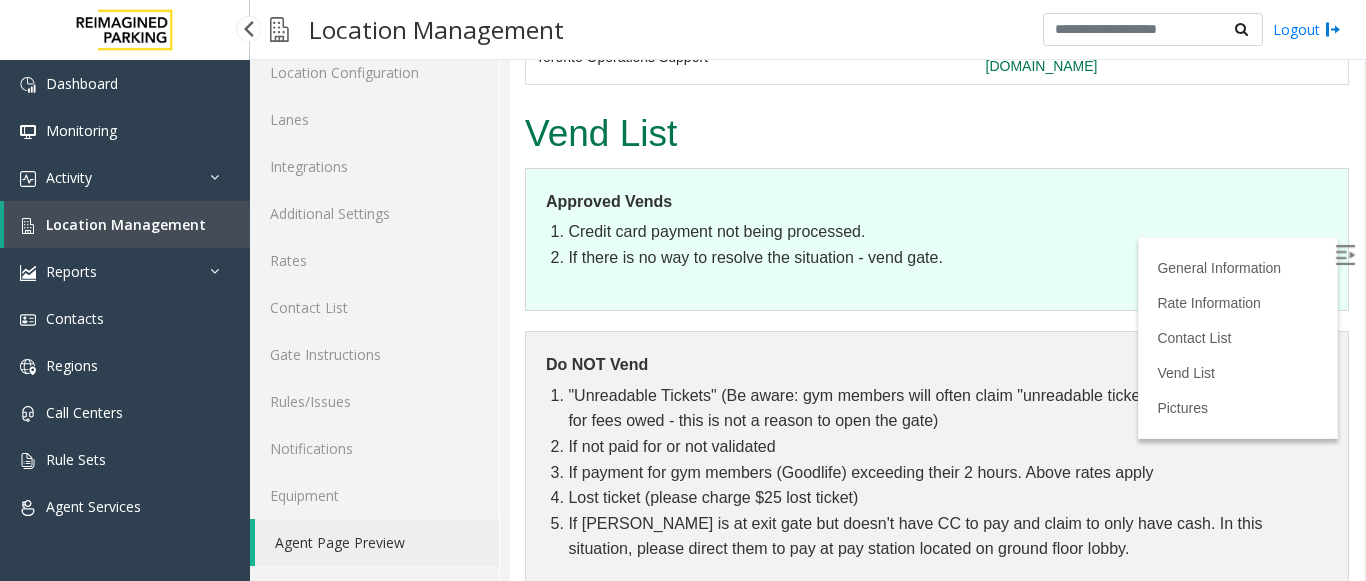 click on "Location Management" at bounding box center (126, 224) 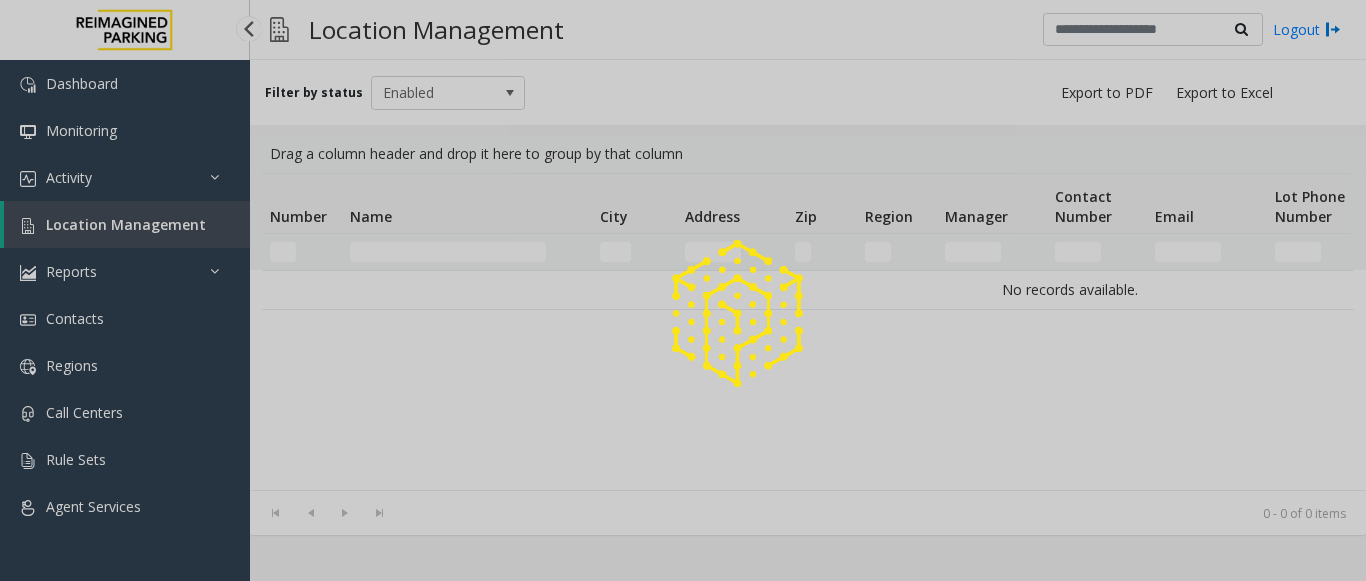 scroll, scrollTop: 0, scrollLeft: 0, axis: both 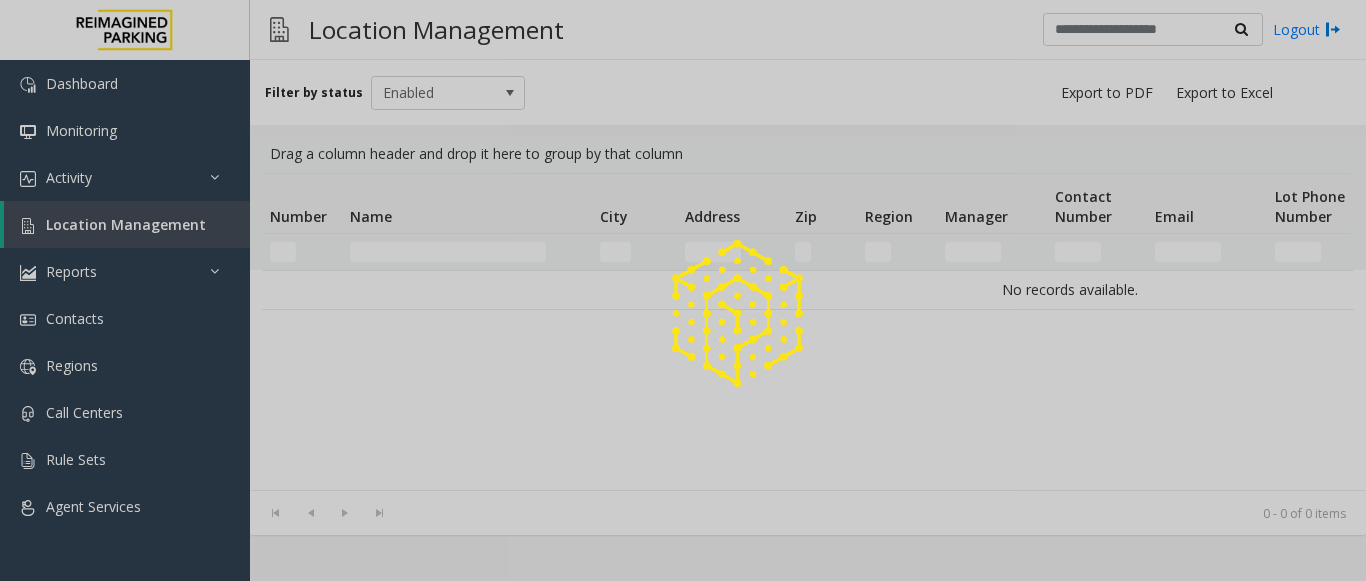 click 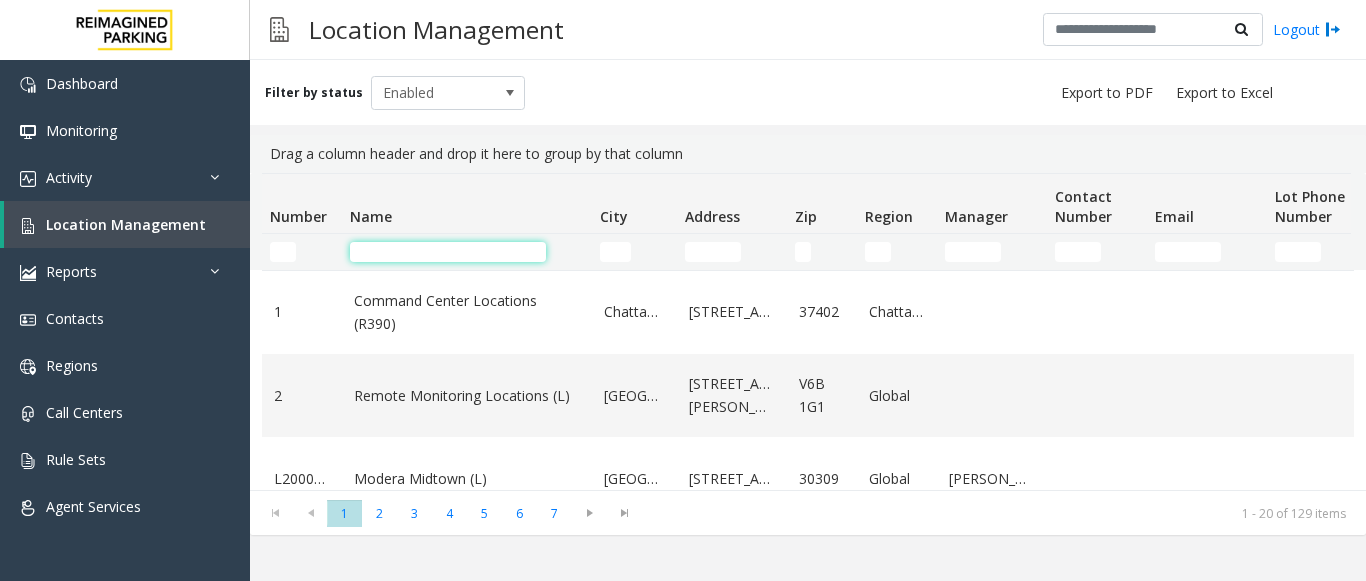 click 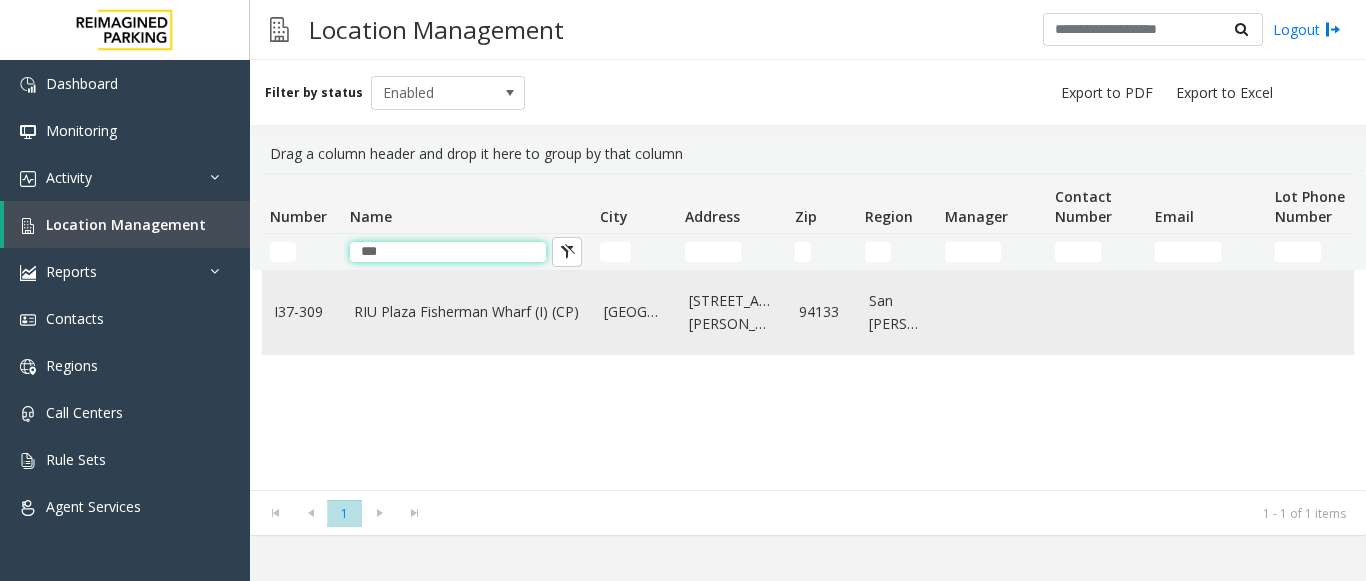 type on "***" 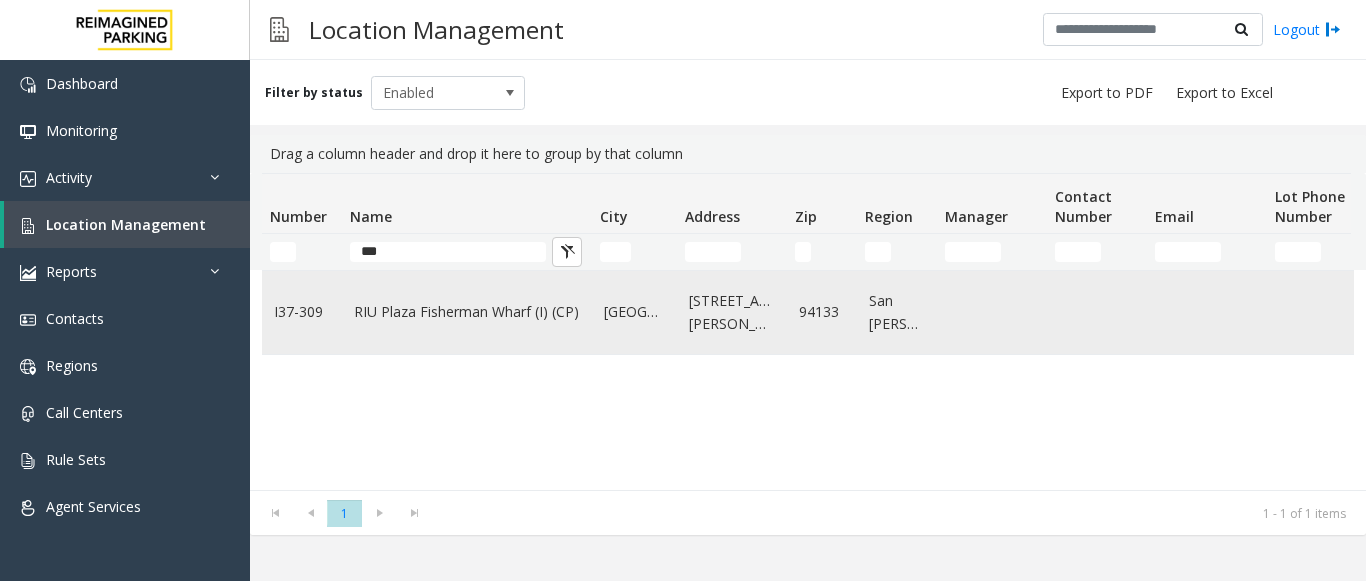 click on "RIU Plaza Fisherman Wharf (I) (CP)" 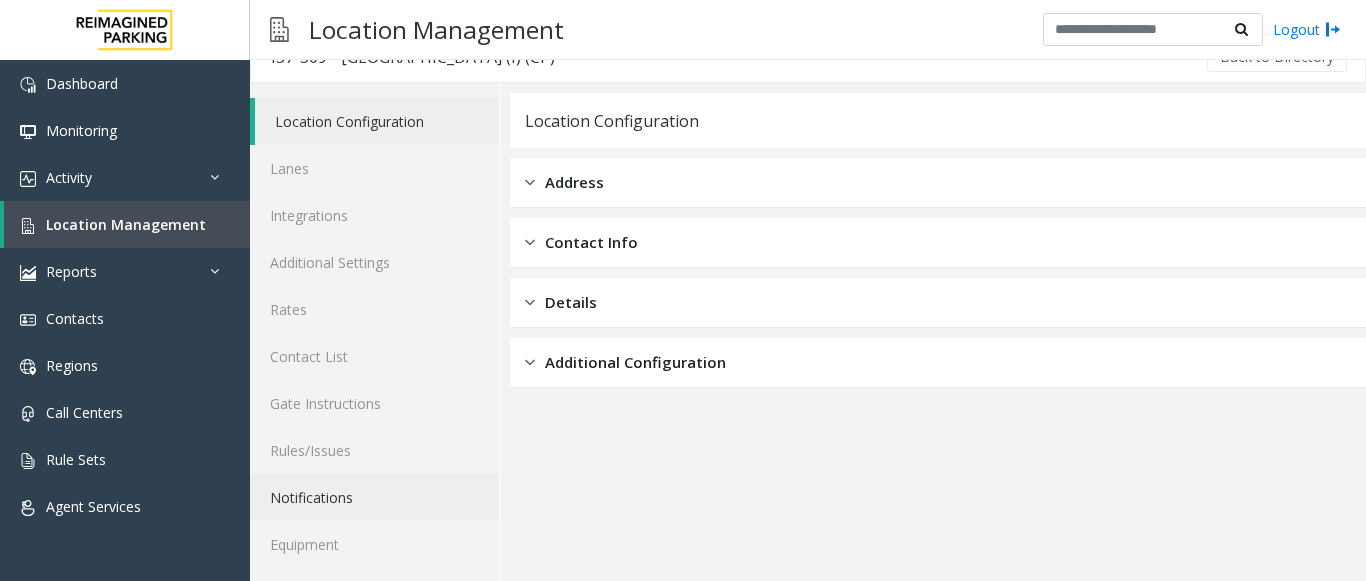 scroll, scrollTop: 78, scrollLeft: 0, axis: vertical 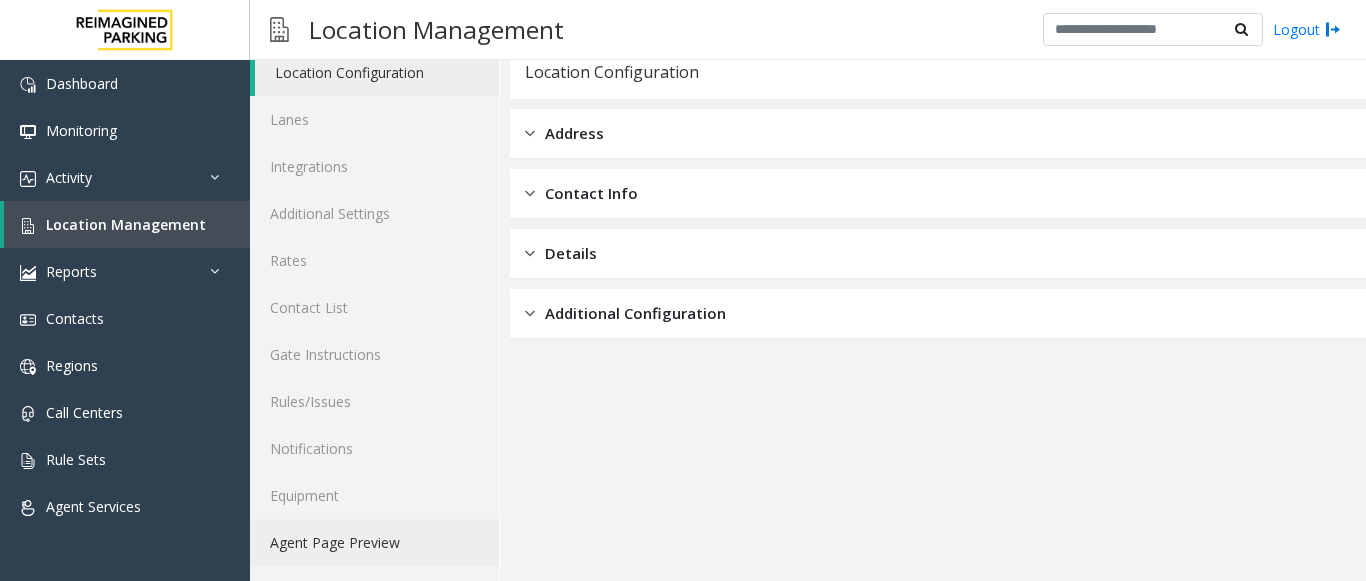 click on "Agent Page Preview" 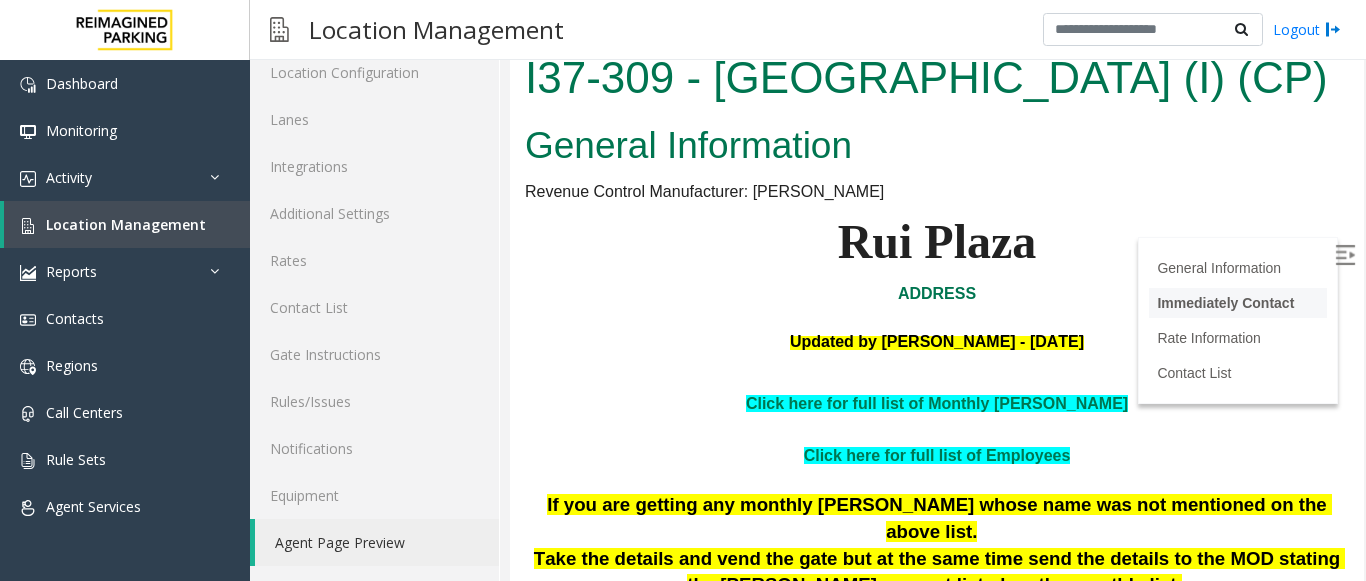 scroll, scrollTop: 0, scrollLeft: 0, axis: both 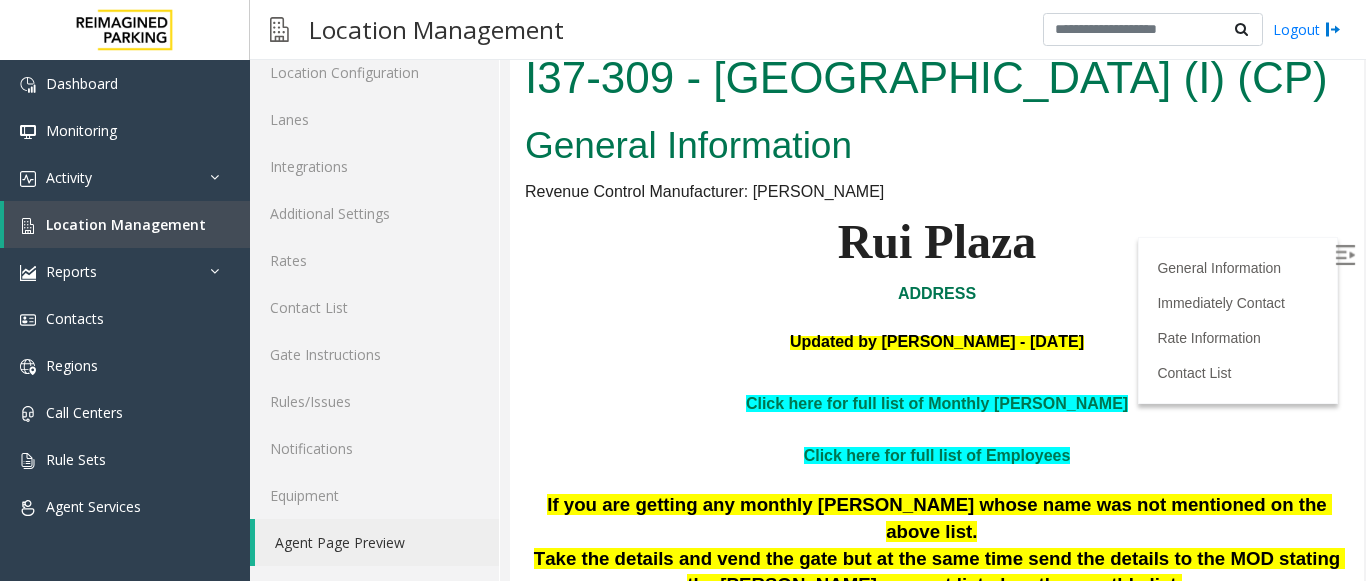 click at bounding box center (1347, 258) 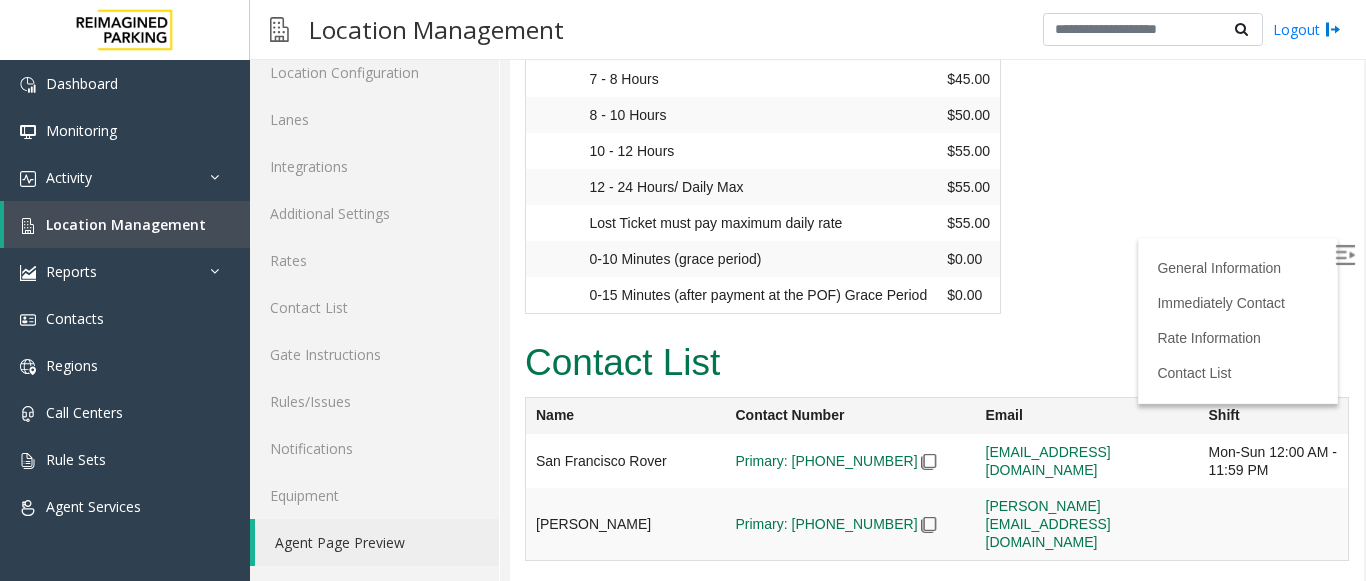 scroll, scrollTop: 3231, scrollLeft: 0, axis: vertical 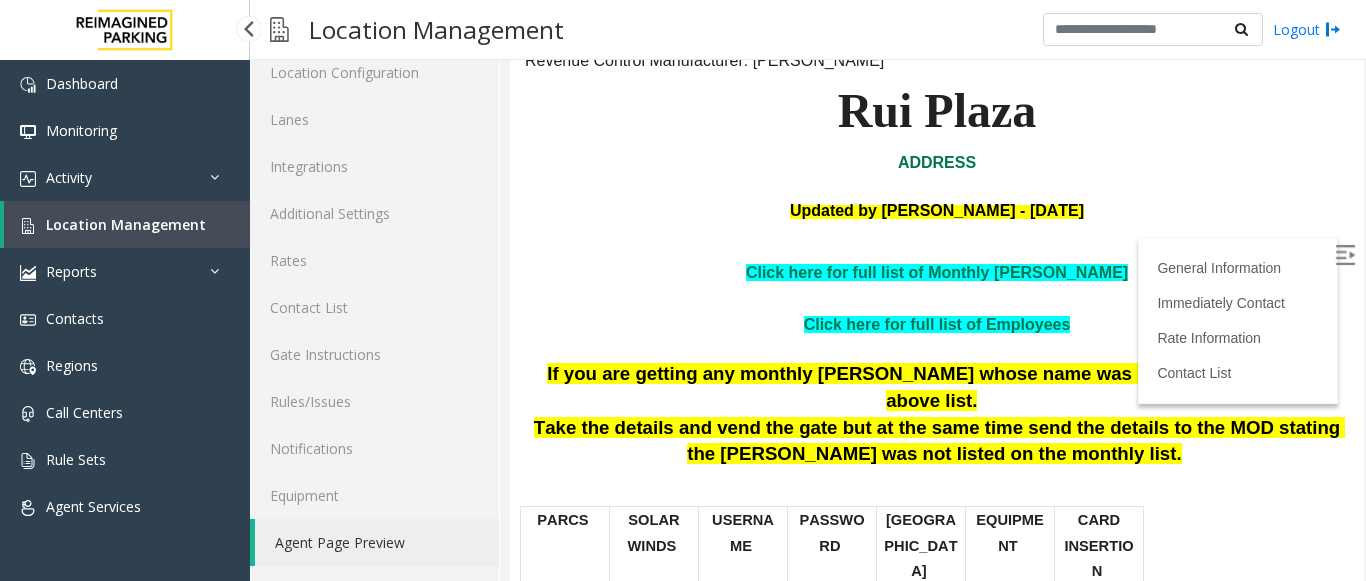 click on "Location Management" at bounding box center (126, 224) 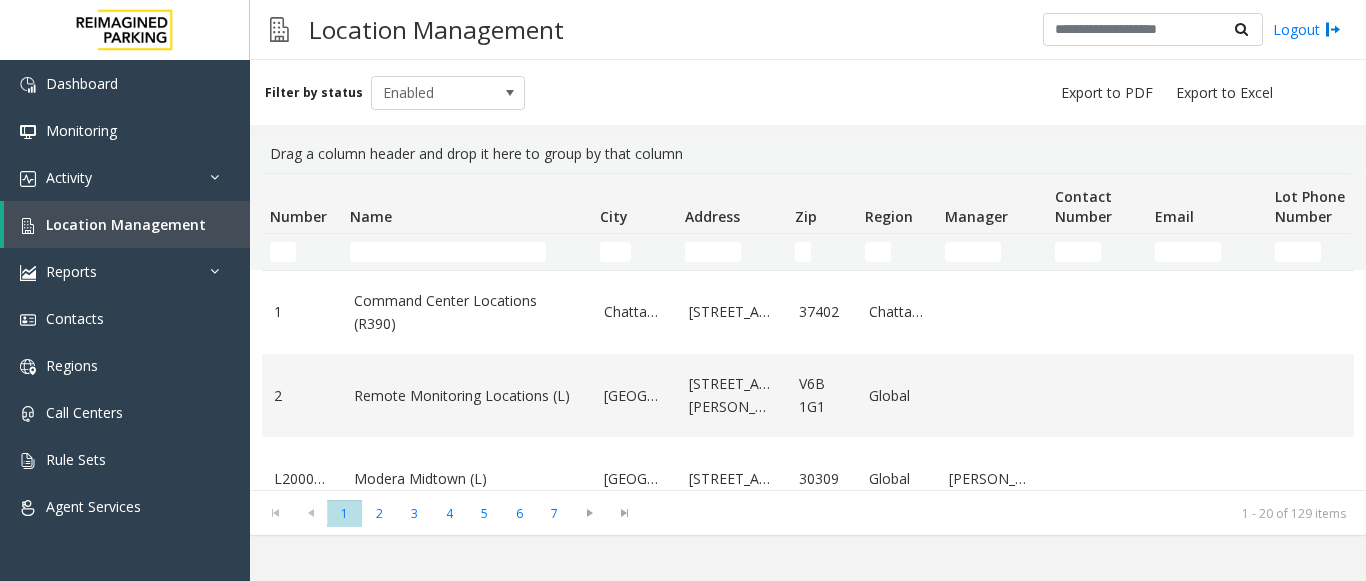 click 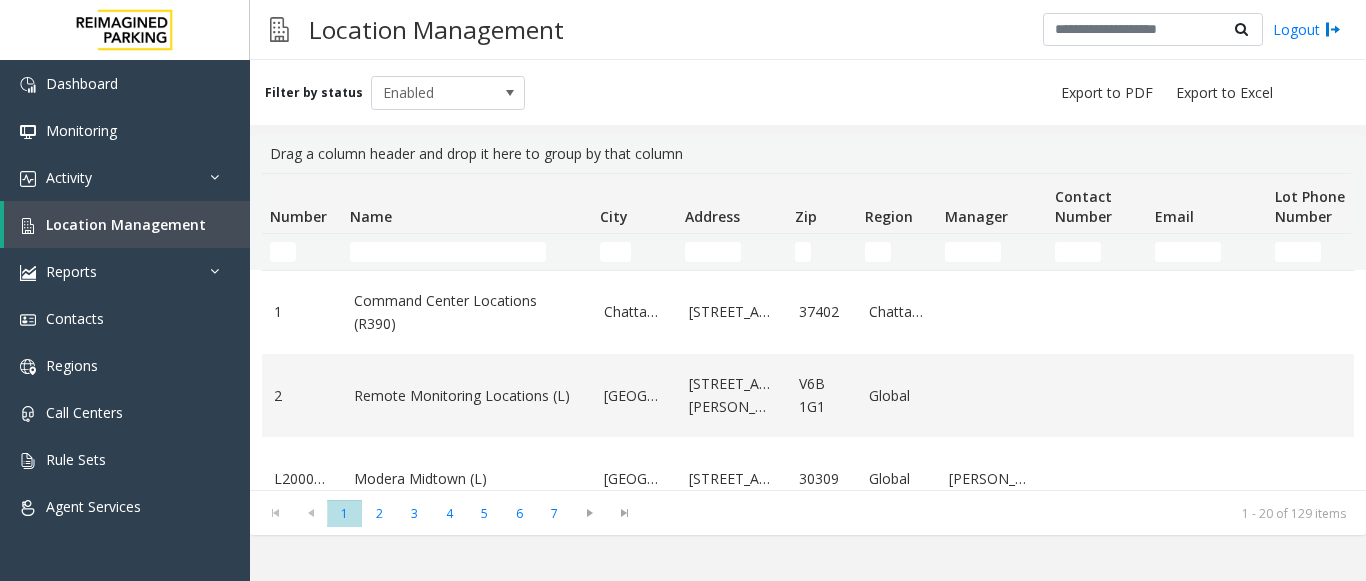 drag, startPoint x: 481, startPoint y: 234, endPoint x: 341, endPoint y: 229, distance: 140.08926 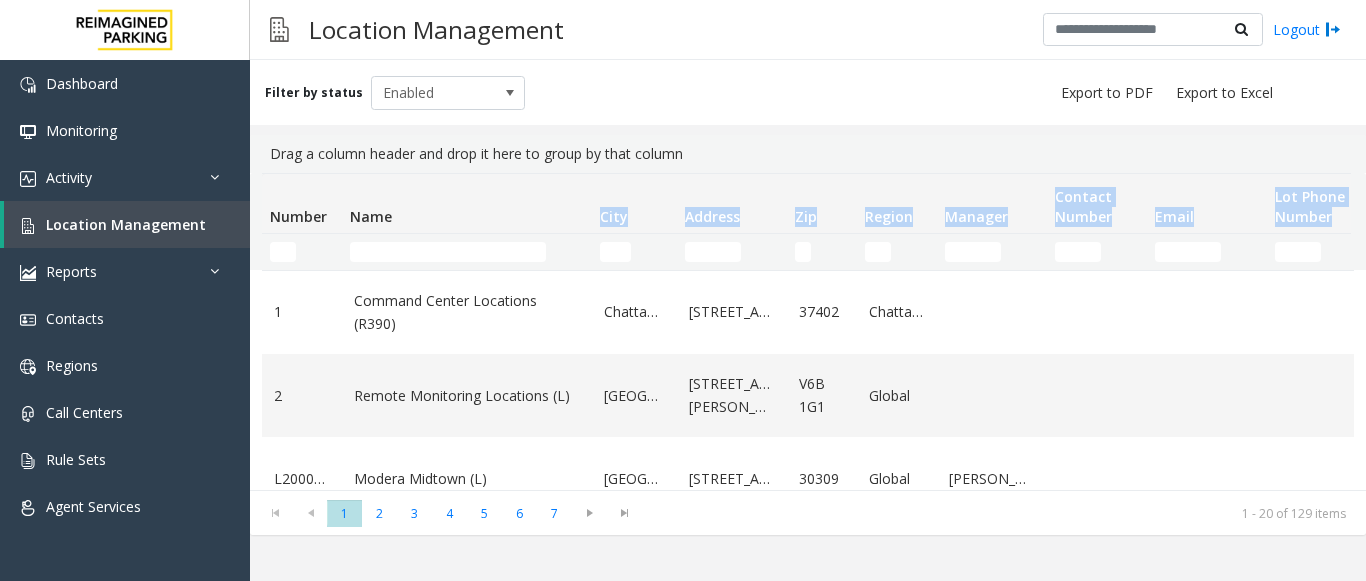 click on "Number" 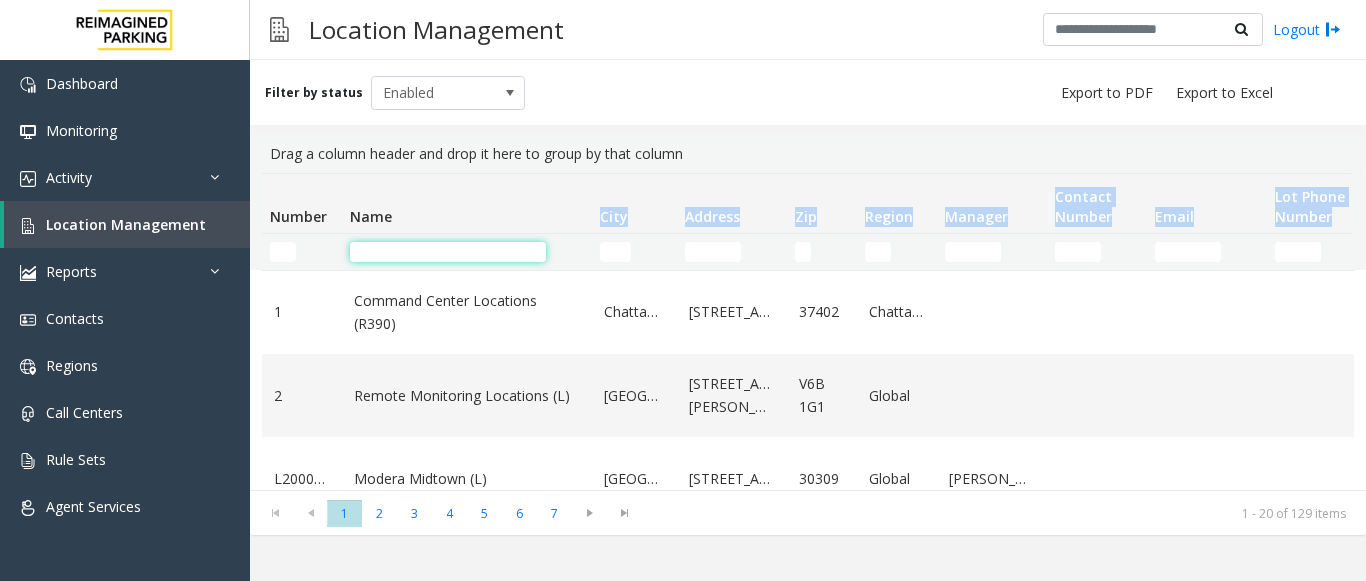 click 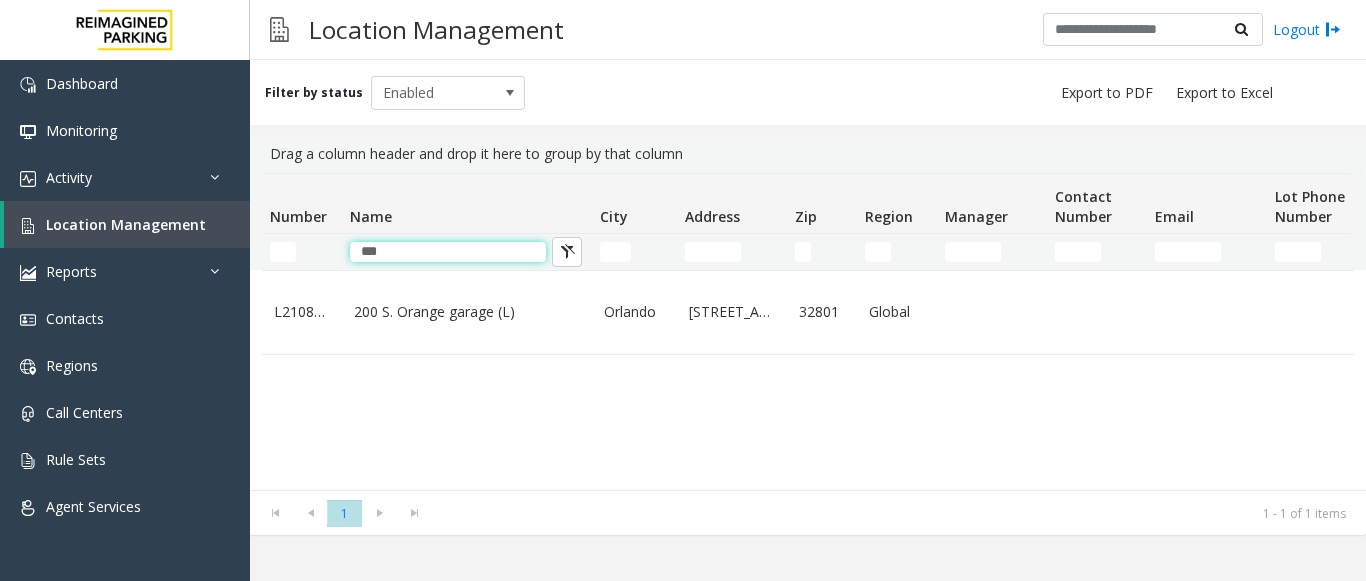 type on "***" 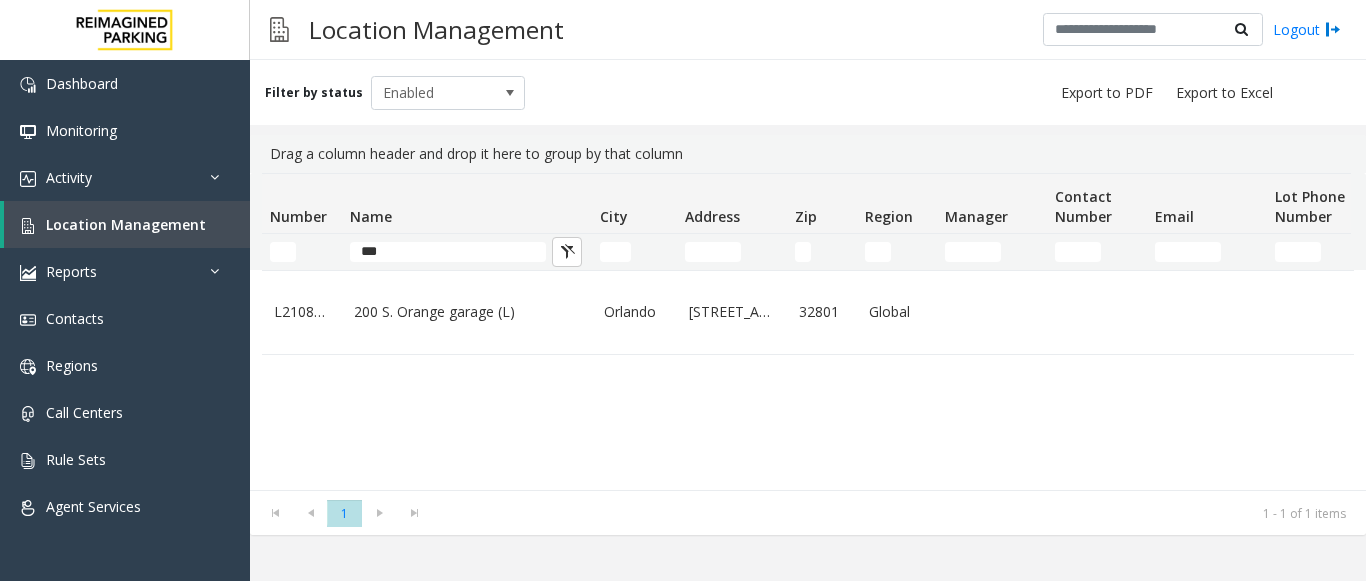 click on "L21086700   200 S. Orange garage (L)   Orlando   25 West South Street   32801   Global               10868      Enabled   Apr 30 08:57:26 PM" 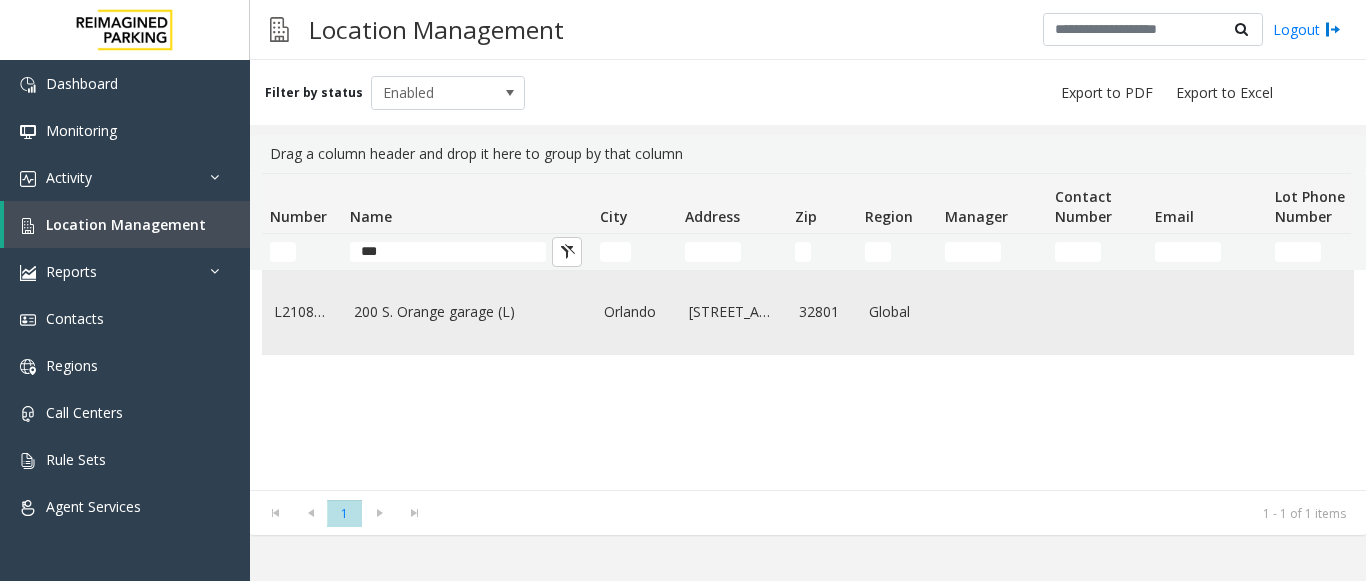 click on "200 S. Orange garage (L)" 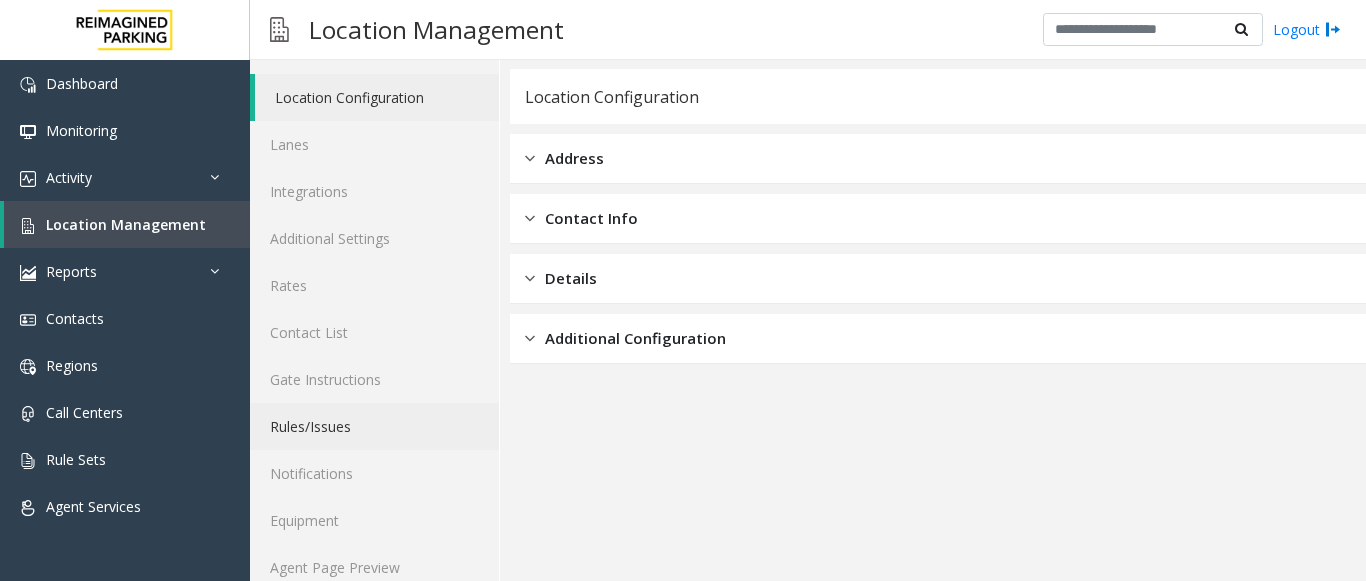 scroll, scrollTop: 78, scrollLeft: 0, axis: vertical 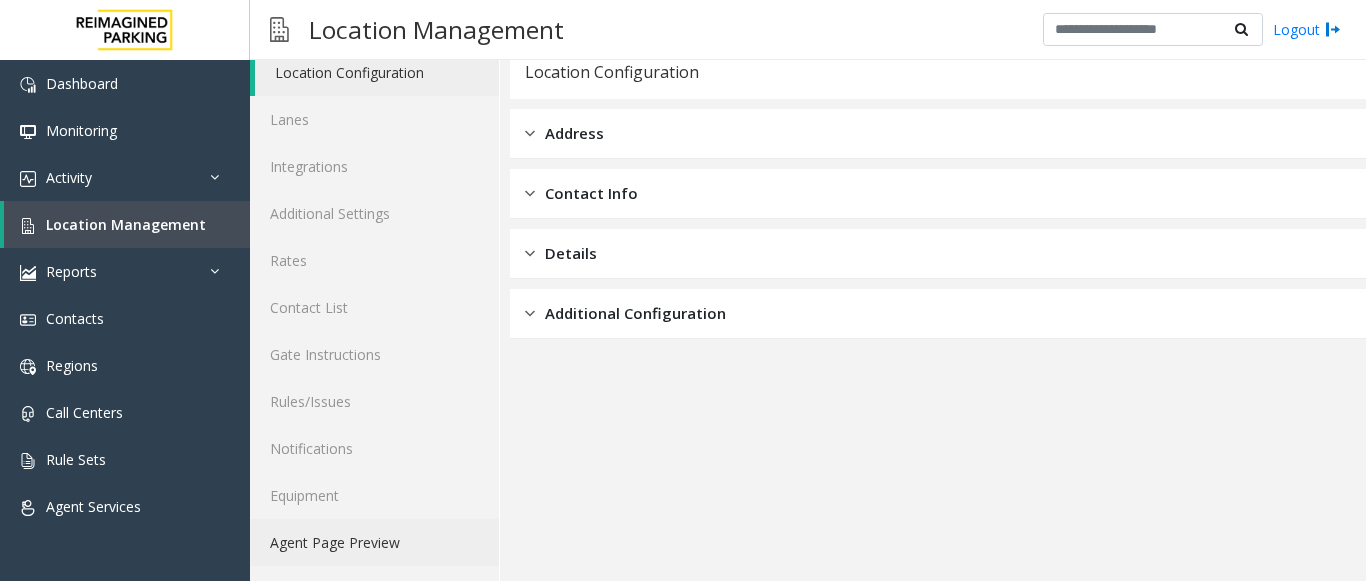 click on "Agent Page Preview" 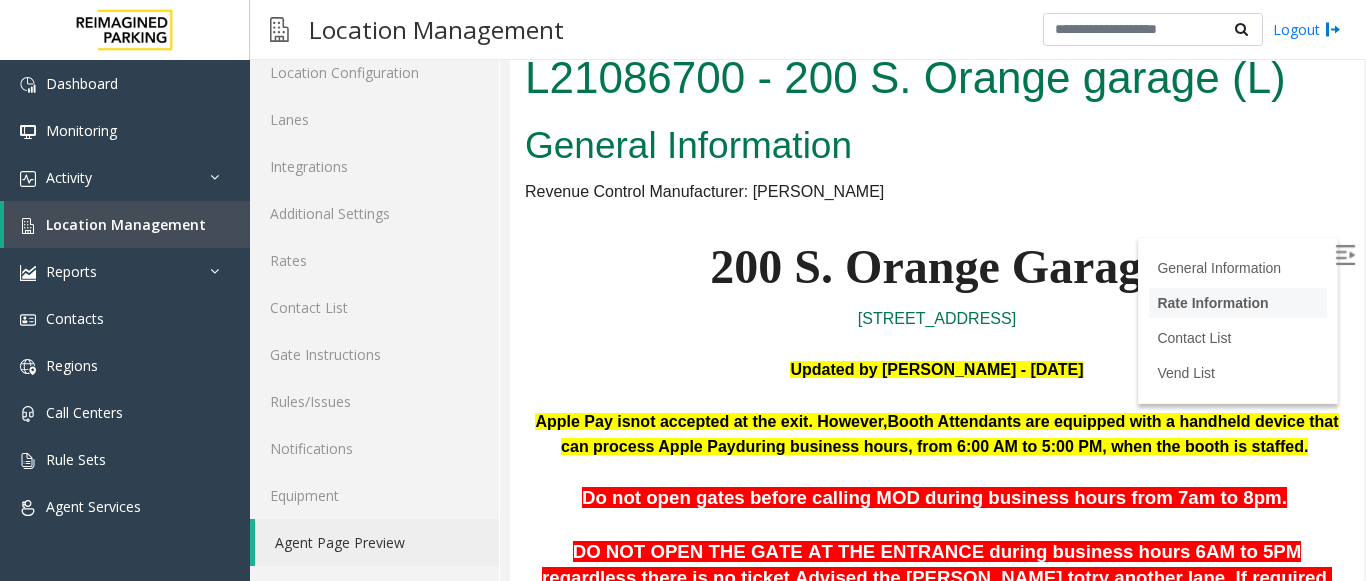 scroll, scrollTop: 300, scrollLeft: 0, axis: vertical 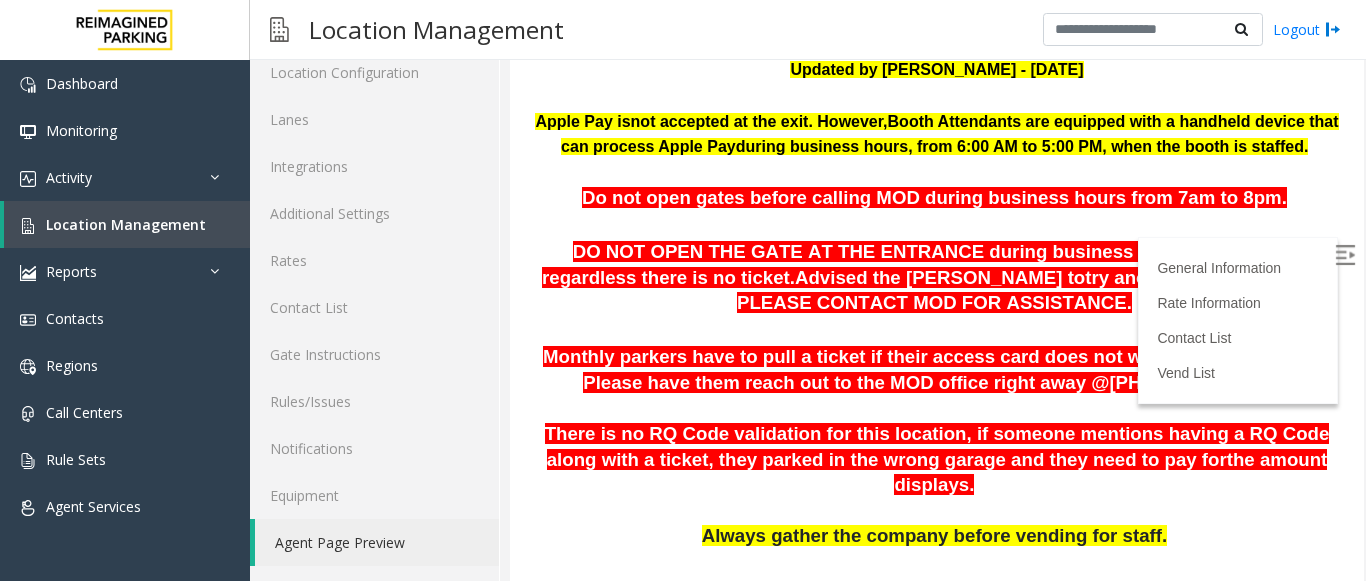 click at bounding box center [1347, 258] 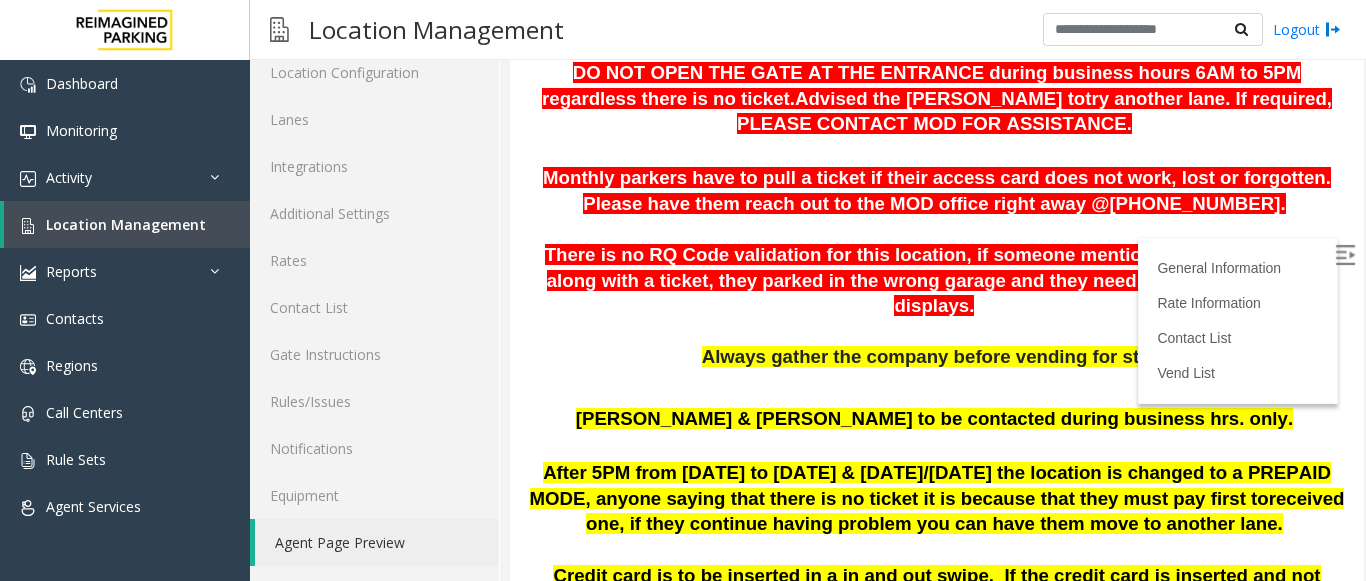 scroll, scrollTop: 300, scrollLeft: 0, axis: vertical 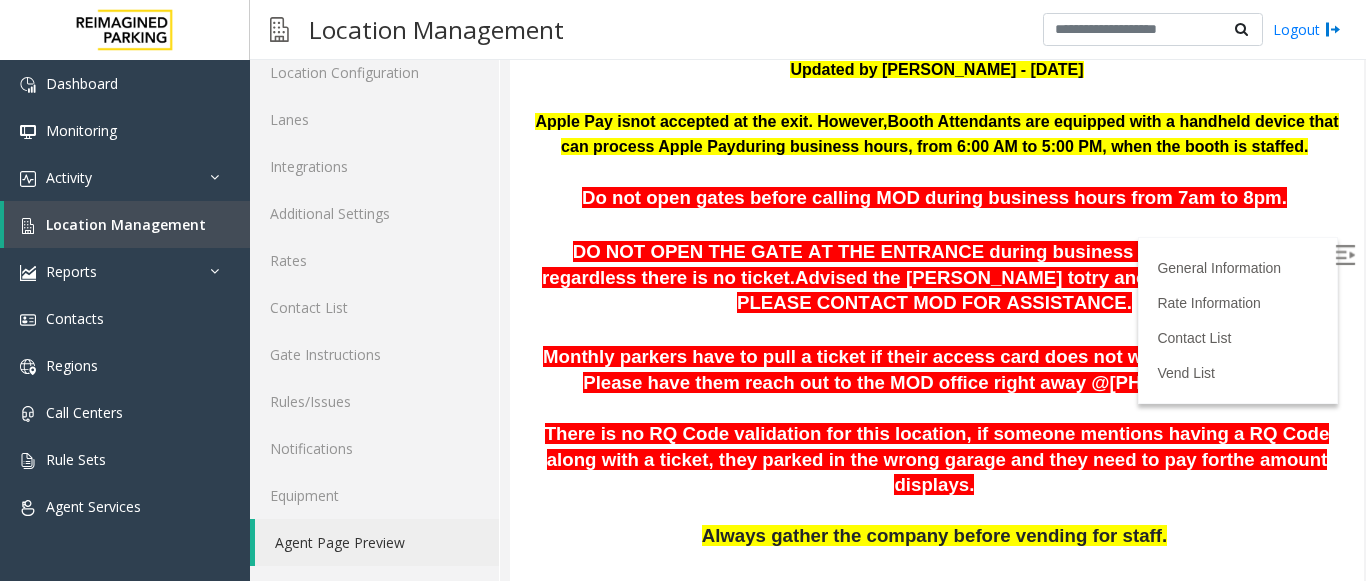click at bounding box center (1345, 255) 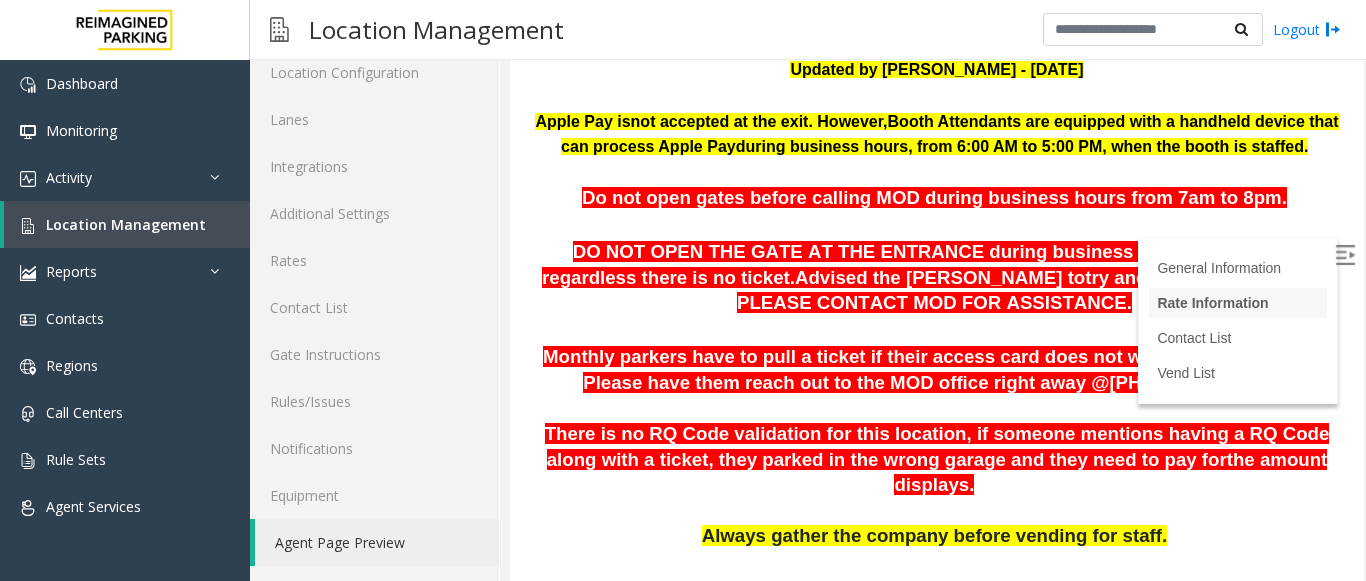 click on "Rate Information" at bounding box center (1212, 303) 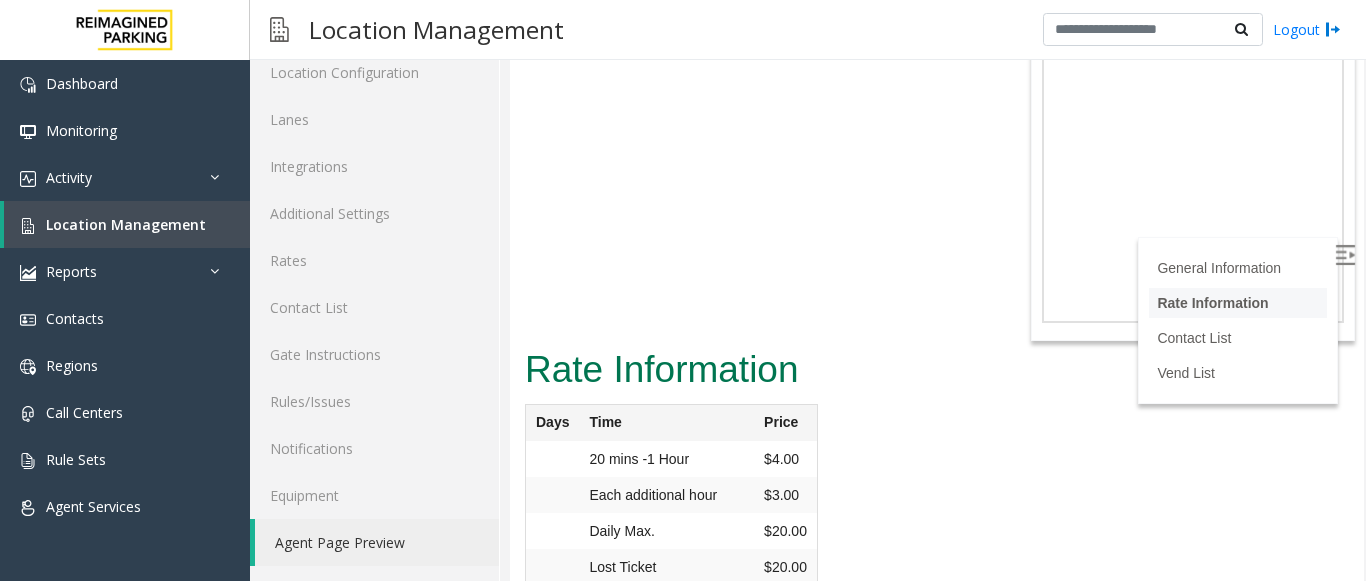 scroll, scrollTop: 62, scrollLeft: 0, axis: vertical 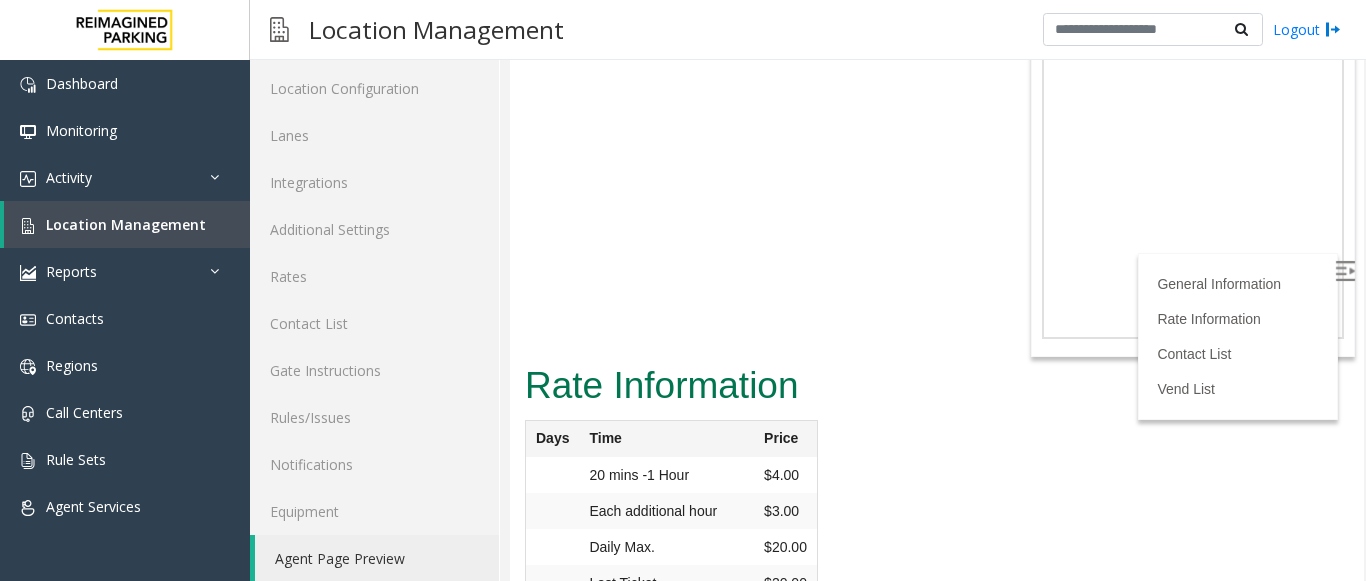 click on "Rate Information
Days
Time
Price
20 mins -1 Hour
$4.00
Each additional hour
$3.00
Daily Max.
$20.00
Lost Ticket
$20.00
Entry after 5 pm" at bounding box center (937, 525) 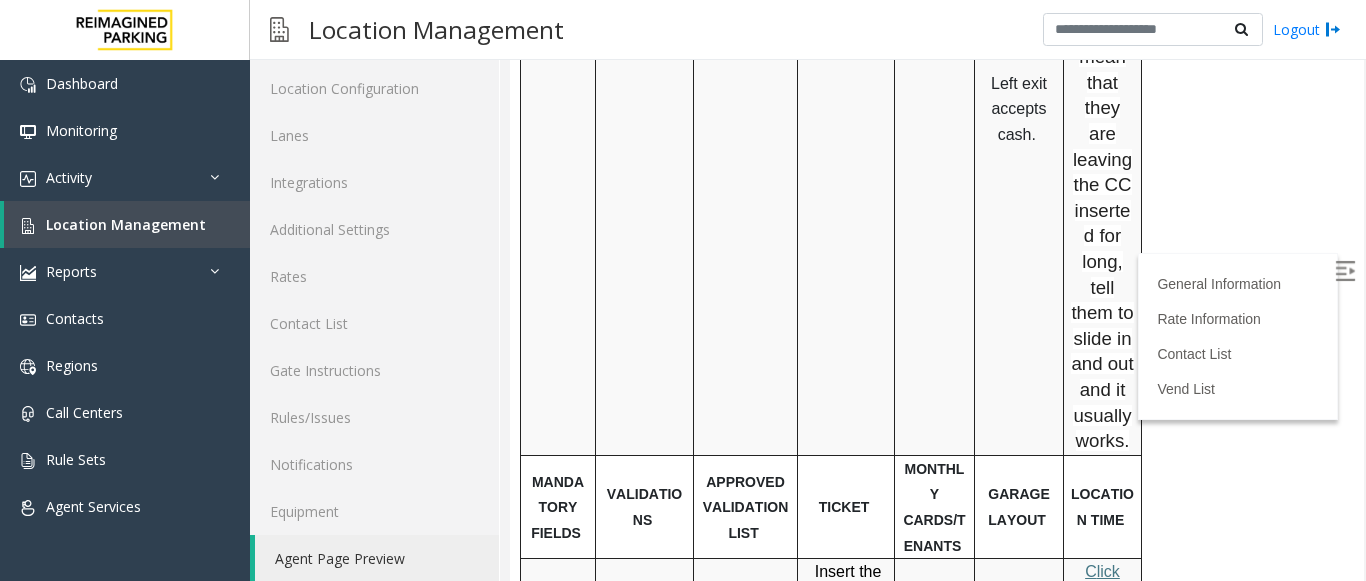 scroll, scrollTop: 1693, scrollLeft: 0, axis: vertical 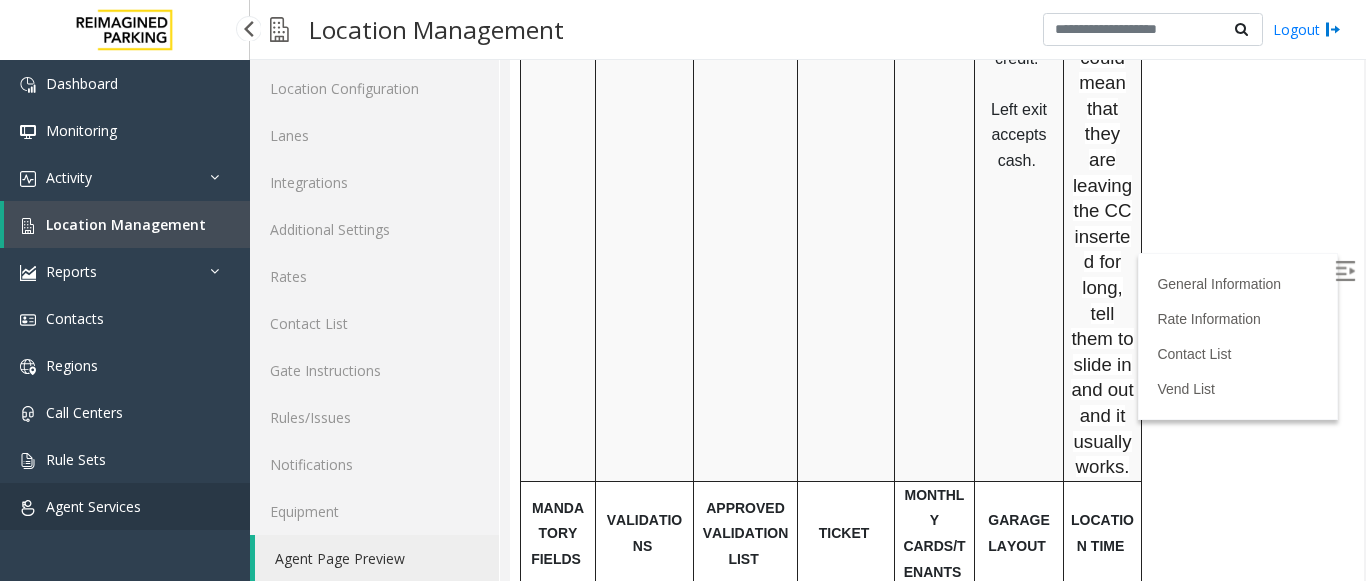 click on "Agent Services" at bounding box center (93, 506) 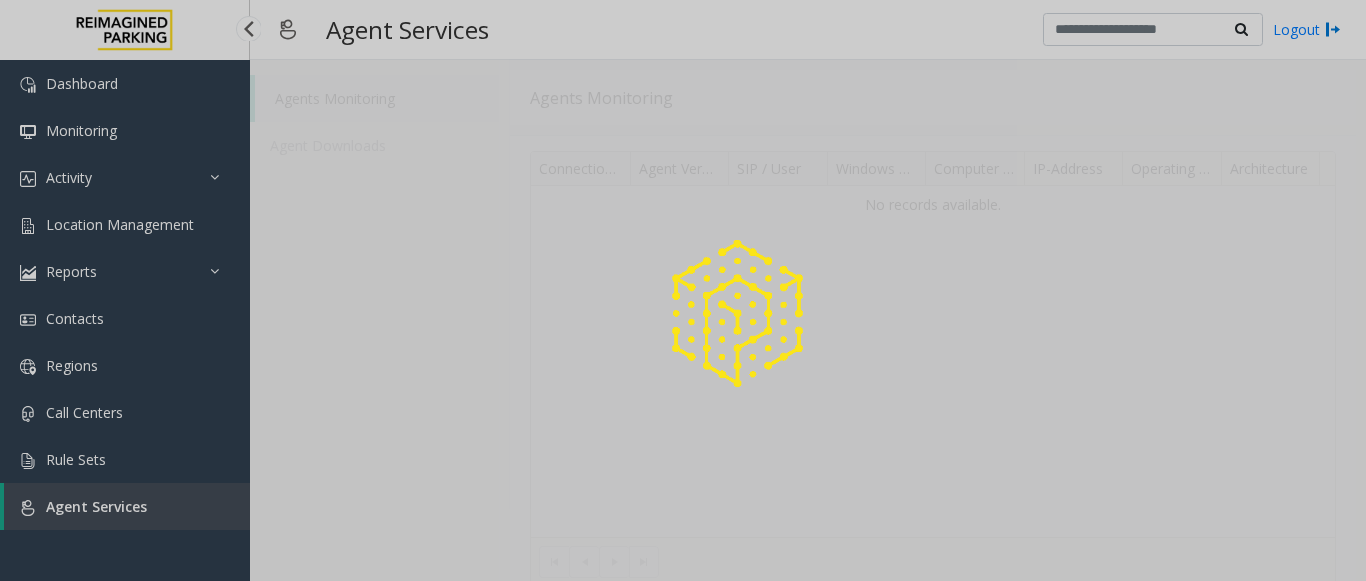 scroll, scrollTop: 0, scrollLeft: 0, axis: both 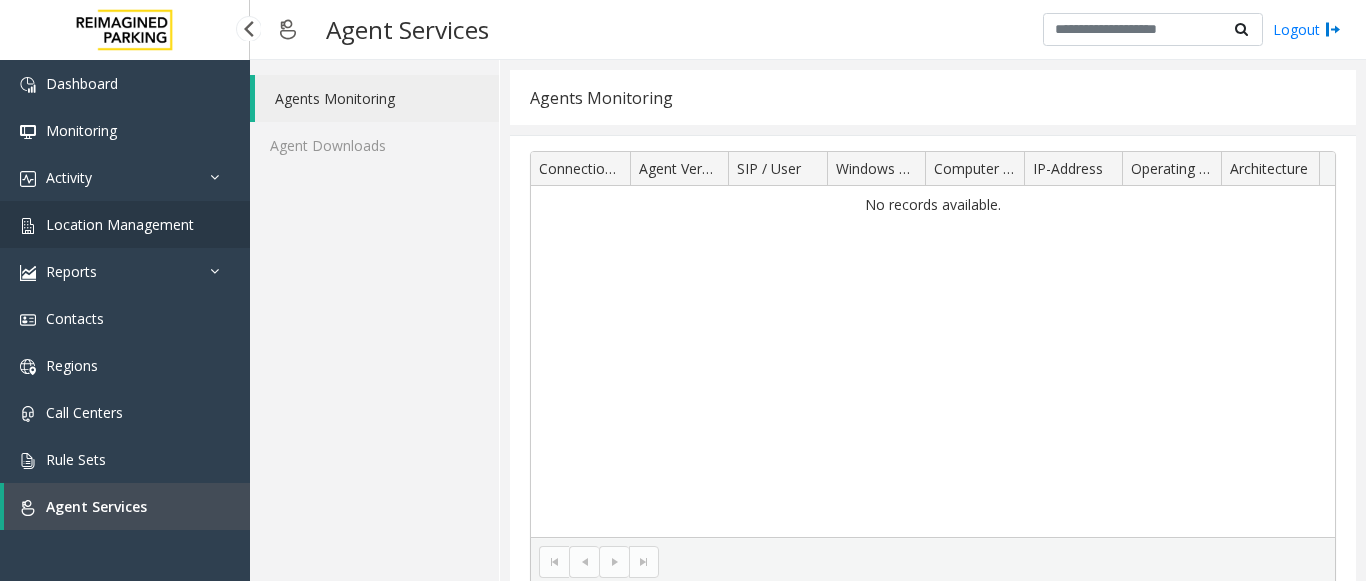 click on "Location Management" at bounding box center [120, 224] 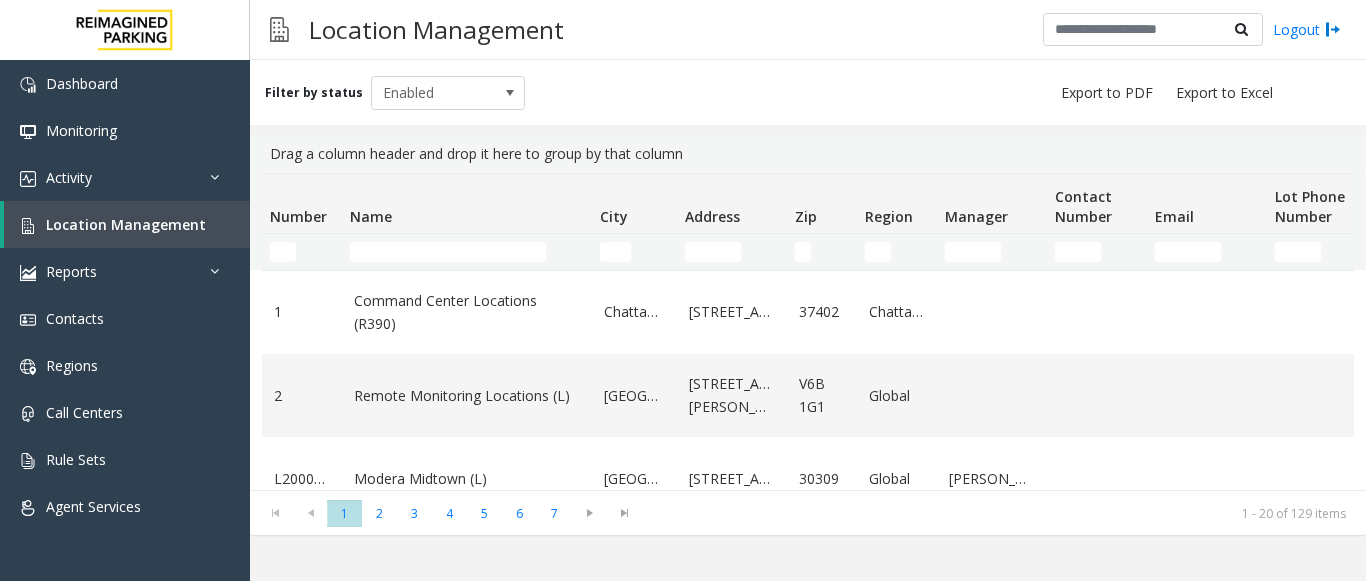 click 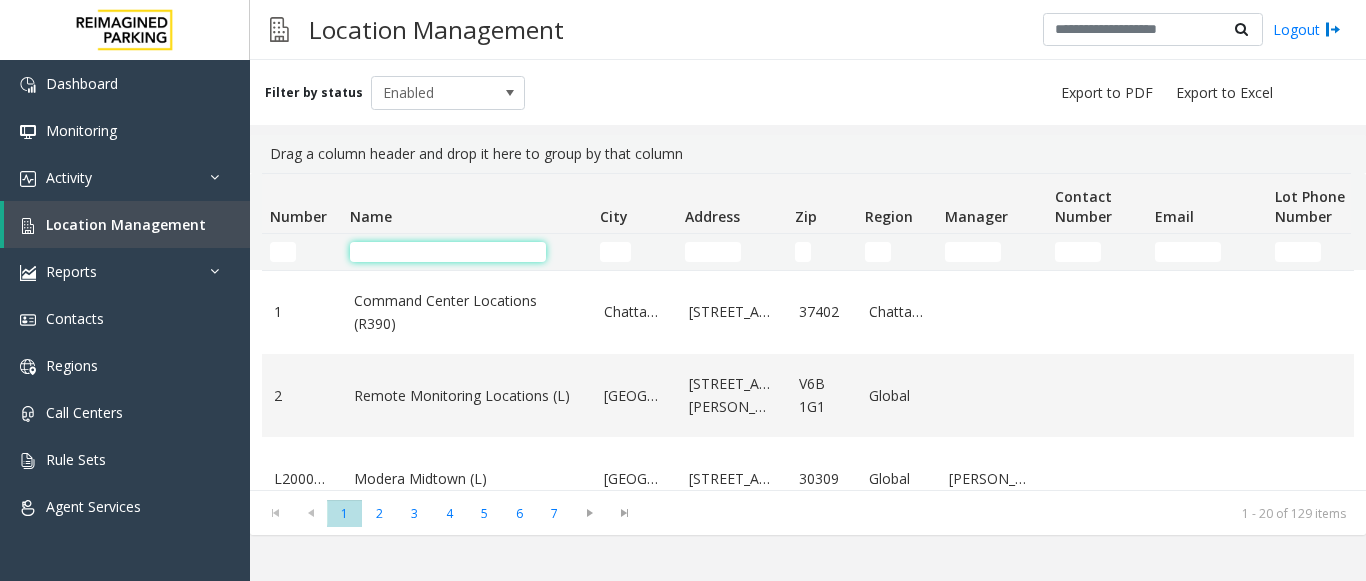 click 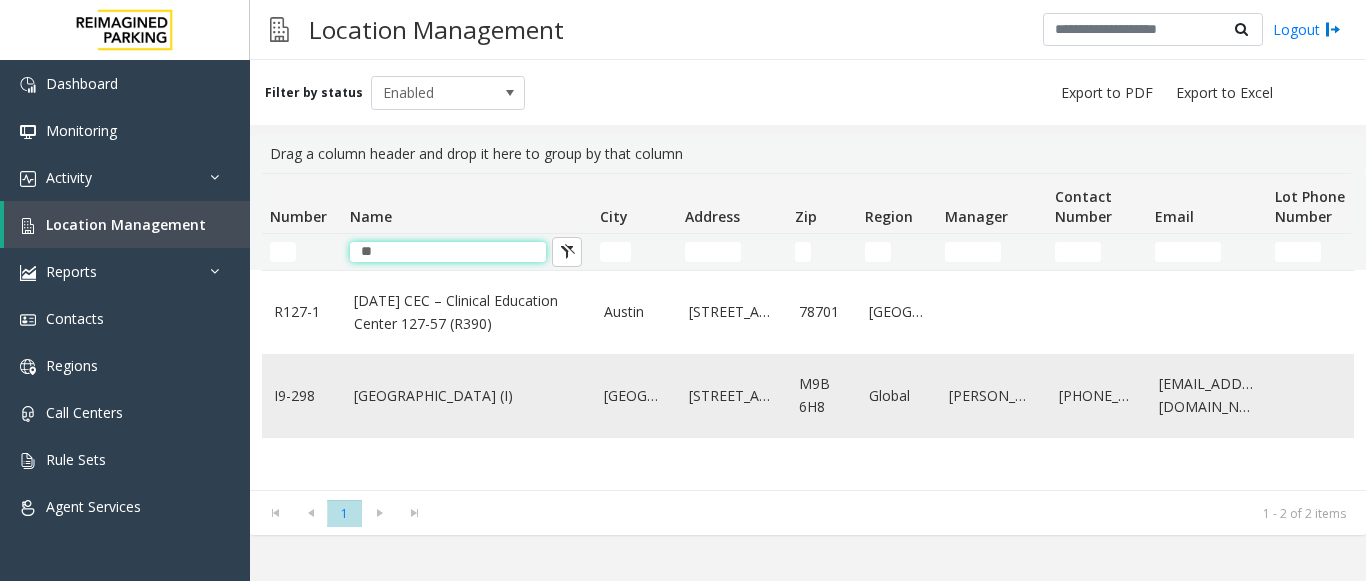 type on "**" 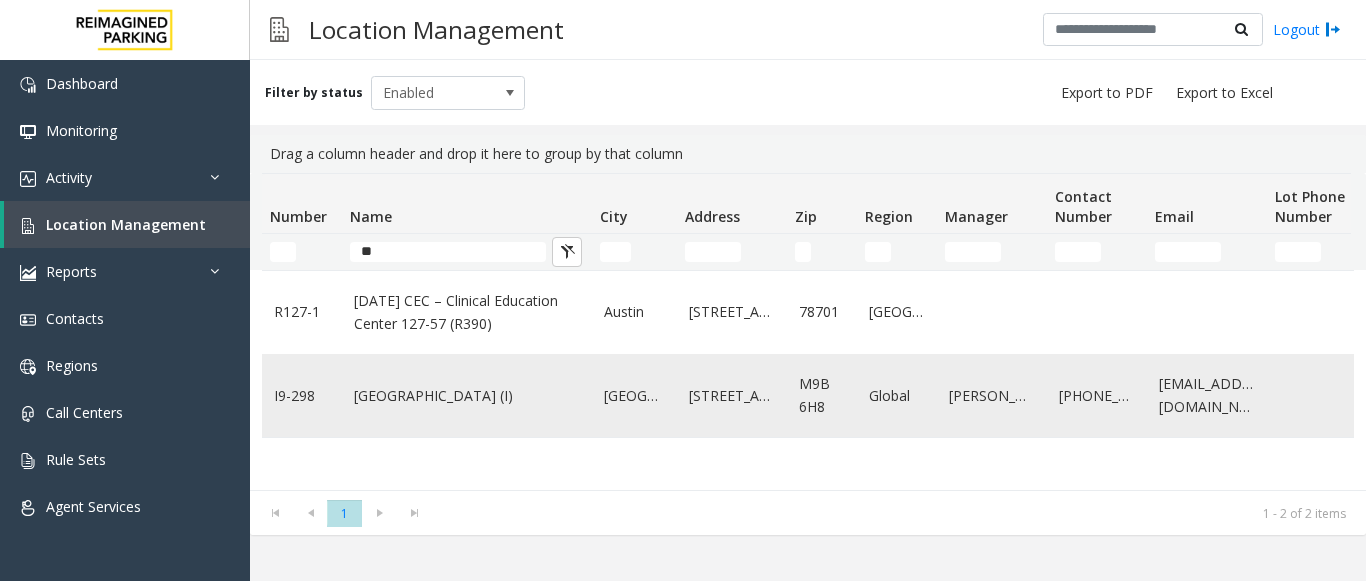 click on "[GEOGRAPHIC_DATA] (I)" 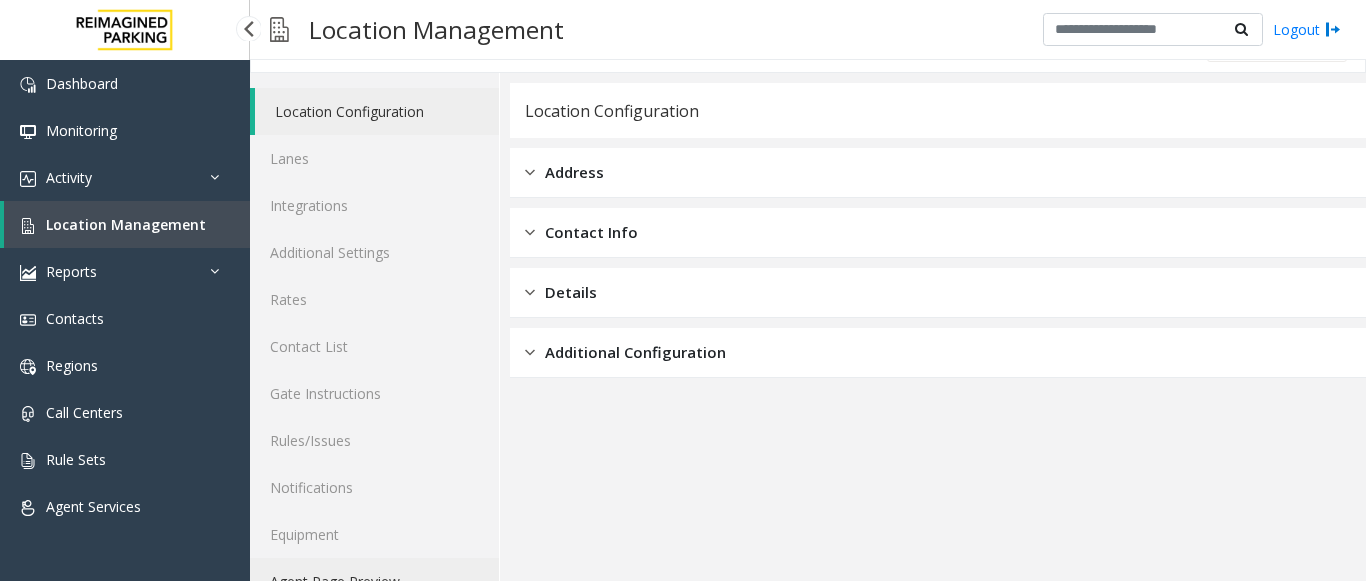 scroll, scrollTop: 78, scrollLeft: 0, axis: vertical 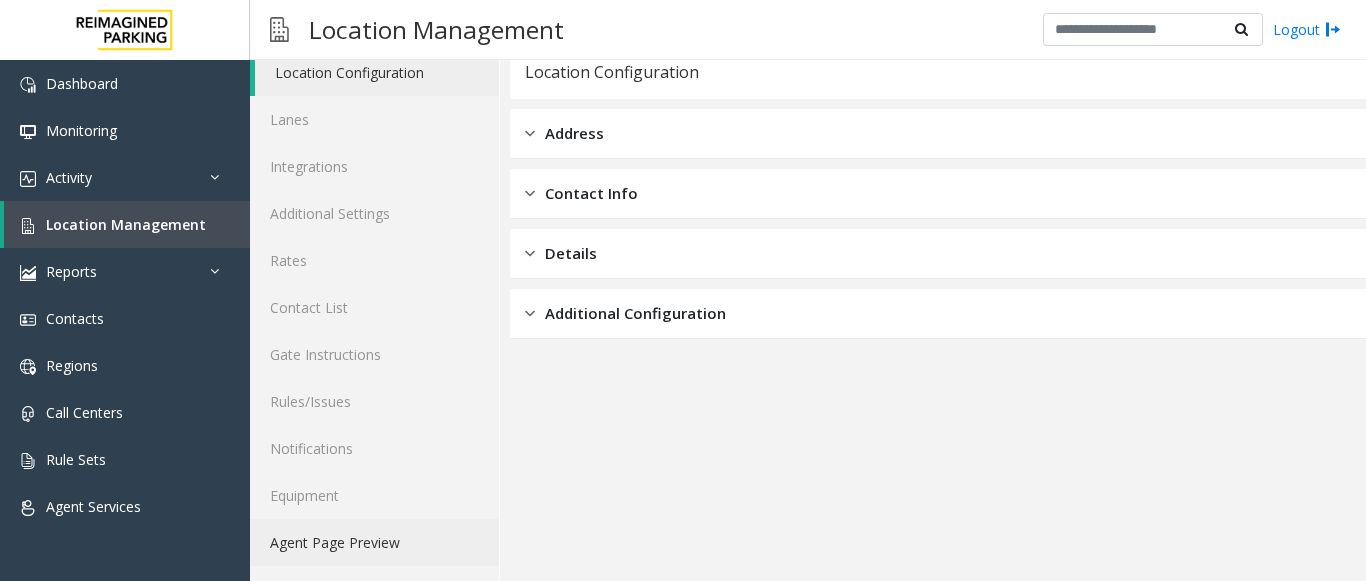 click on "Agent Page Preview" 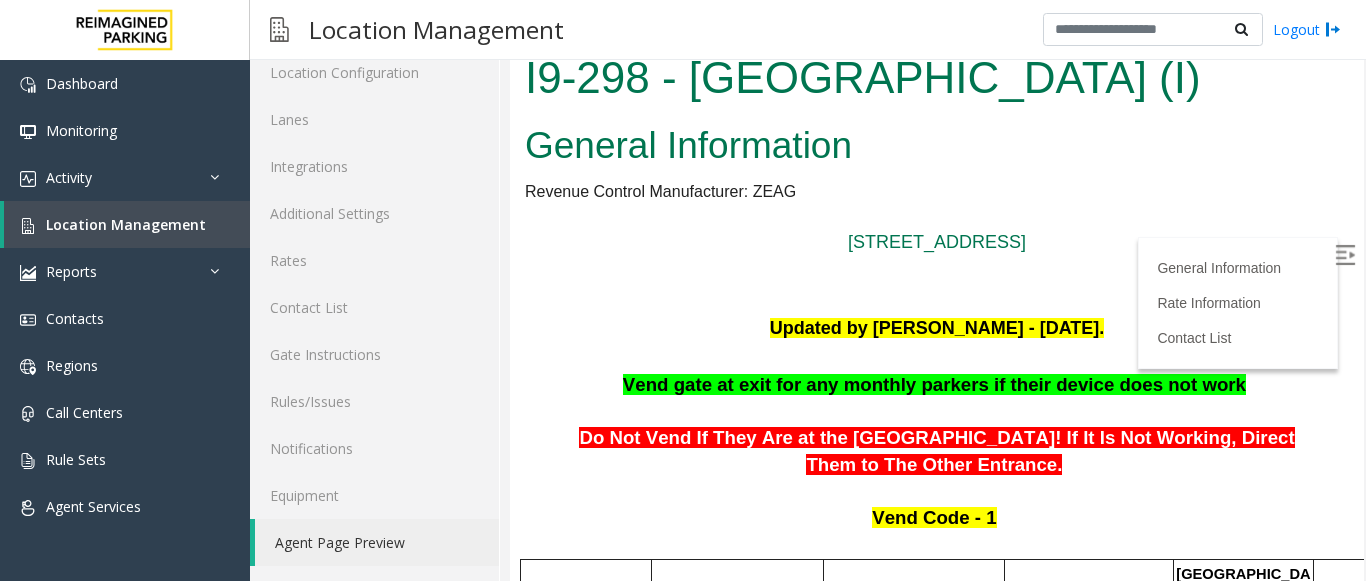 scroll, scrollTop: 0, scrollLeft: 0, axis: both 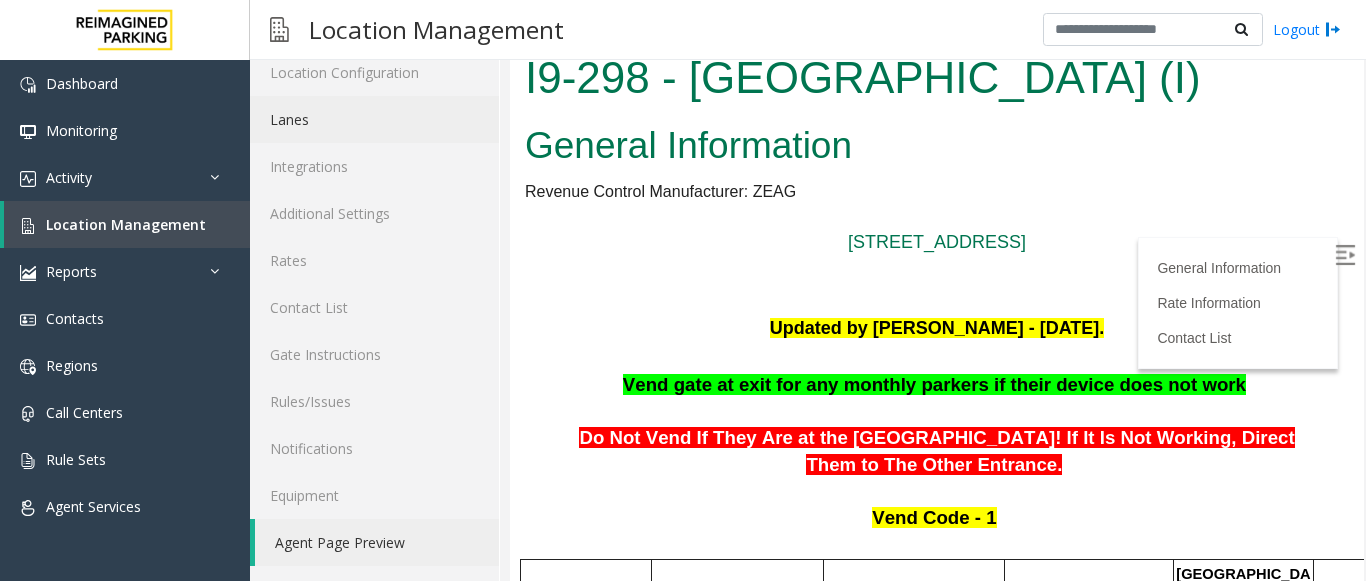 click on "Lanes" 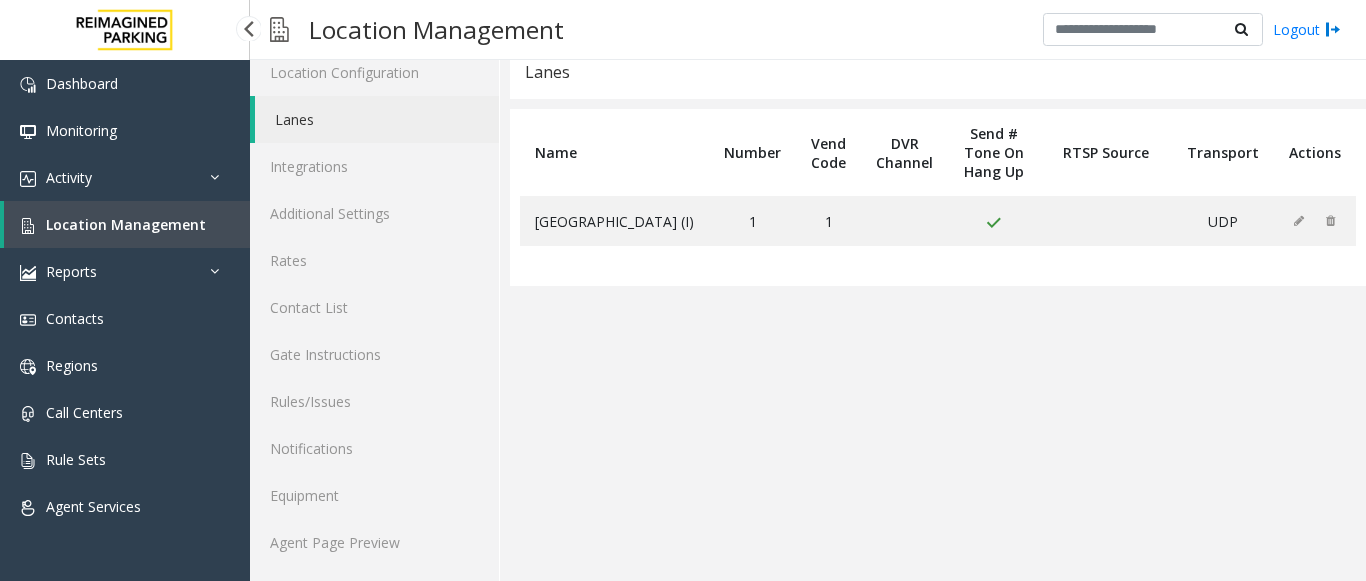 click at bounding box center (248, 28) 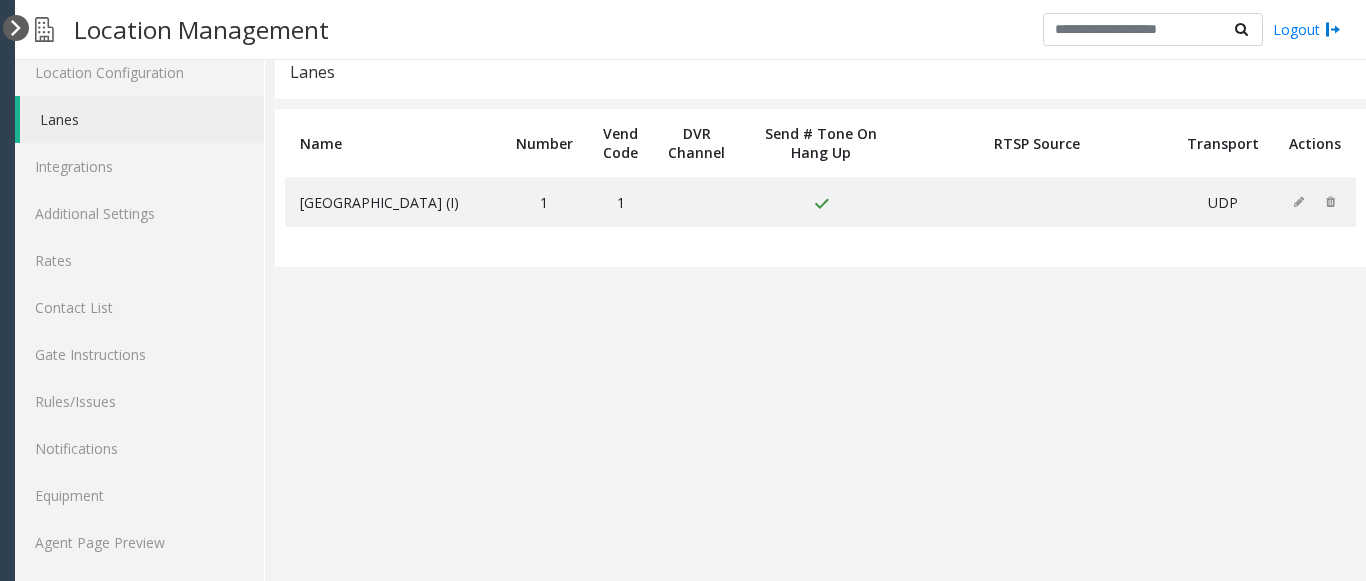 click at bounding box center (16, 28) 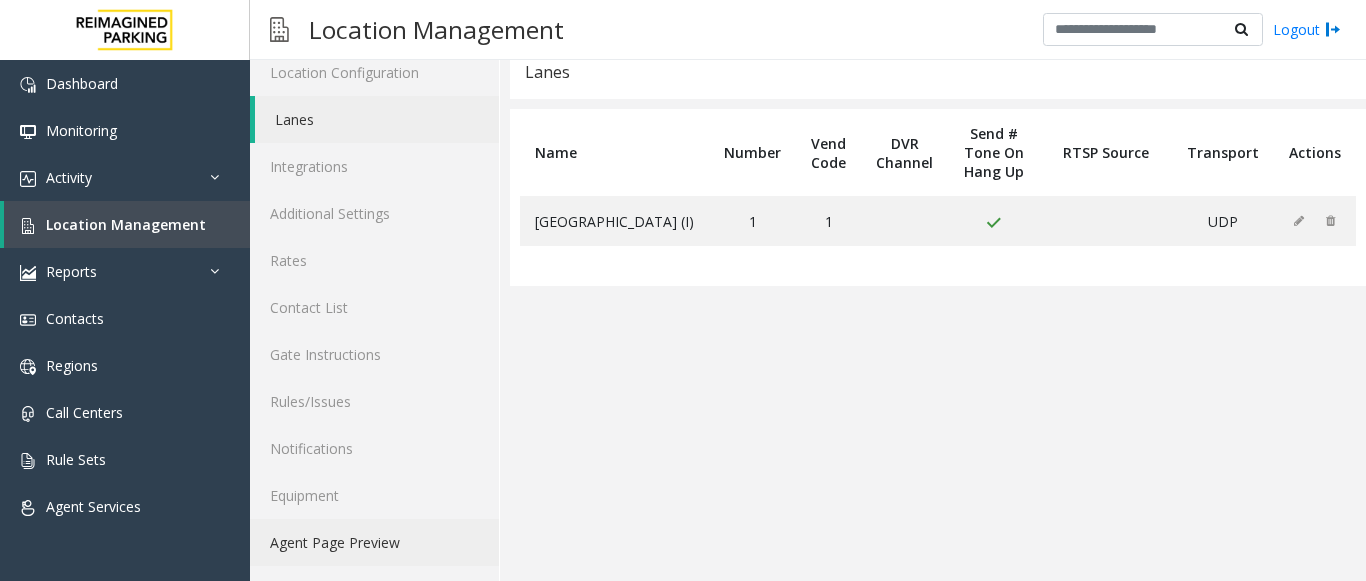 click on "Agent Page Preview" 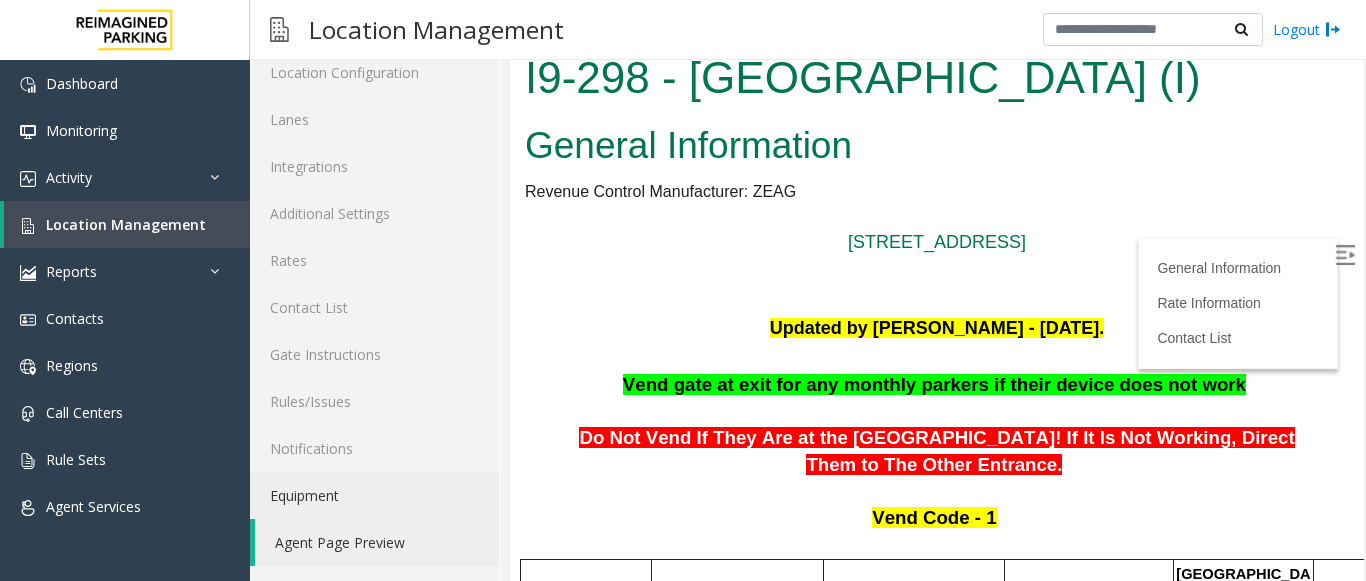 scroll, scrollTop: 0, scrollLeft: 0, axis: both 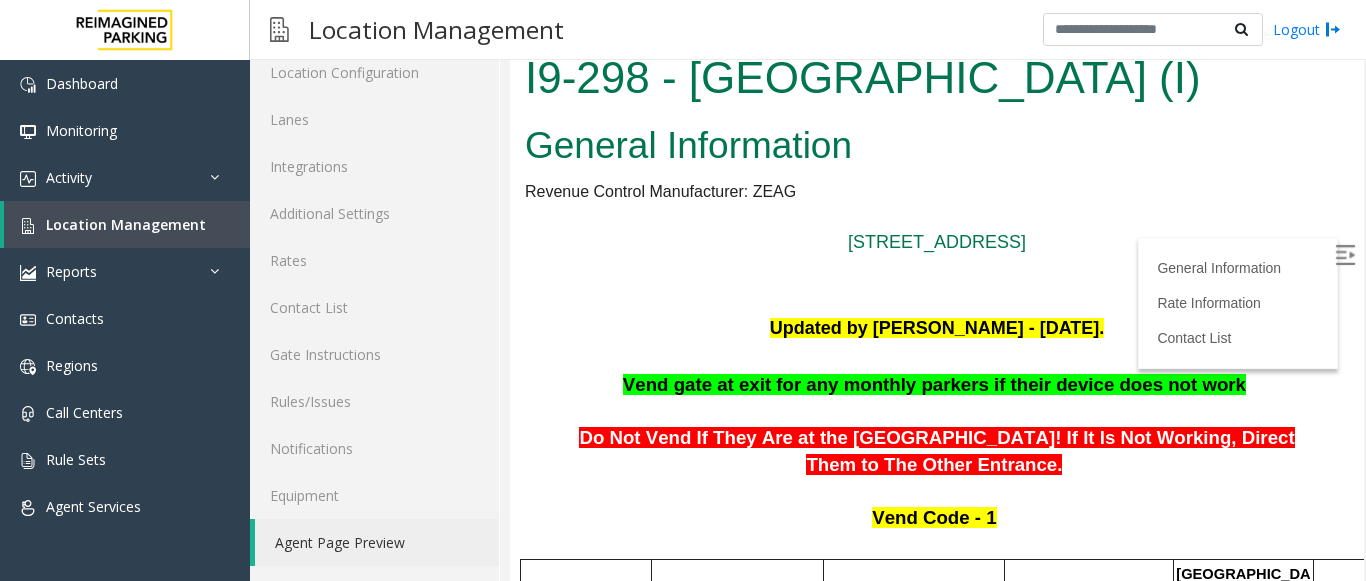 click at bounding box center (1345, 255) 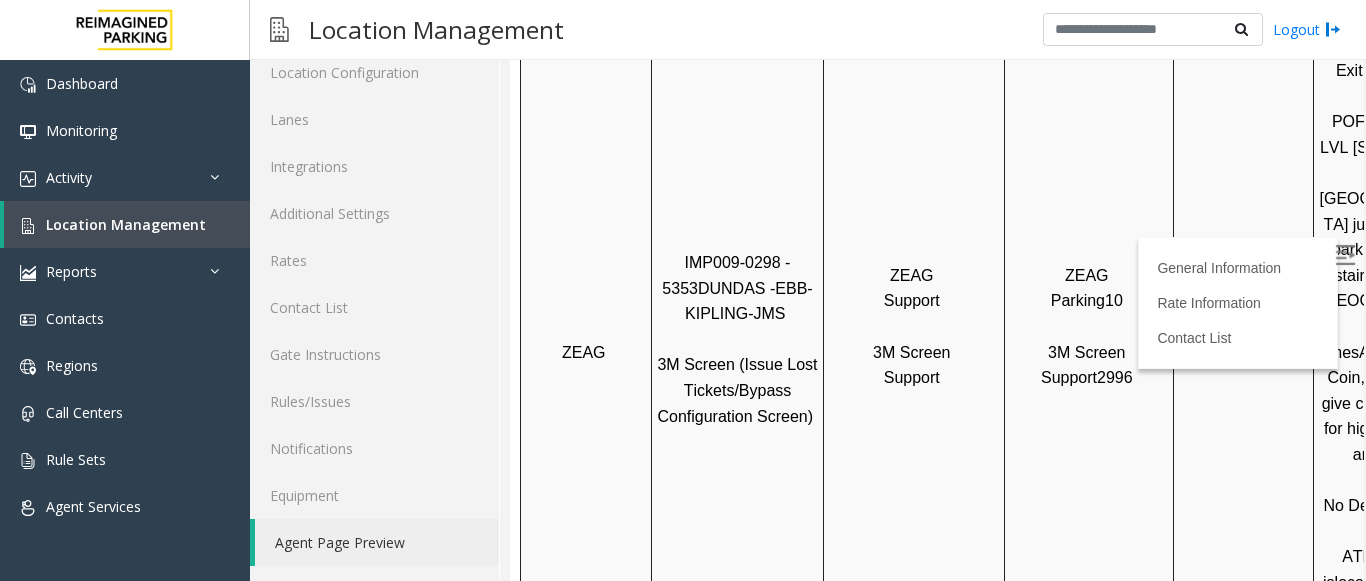 scroll, scrollTop: 500, scrollLeft: 0, axis: vertical 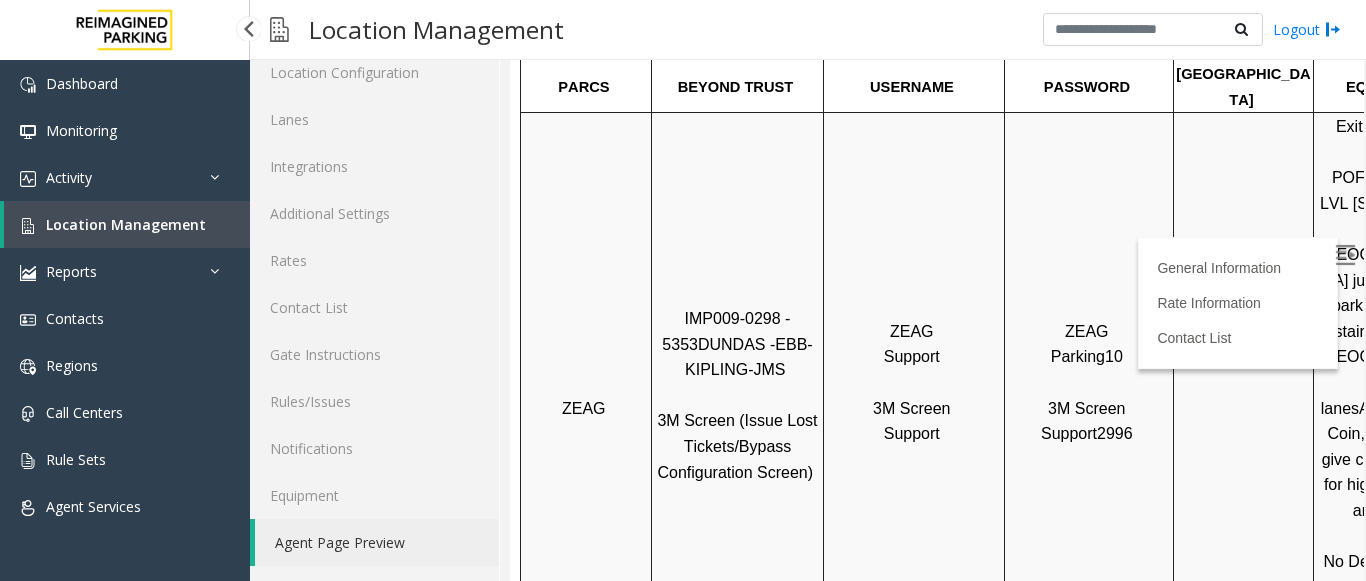click on "Location Management" at bounding box center [126, 224] 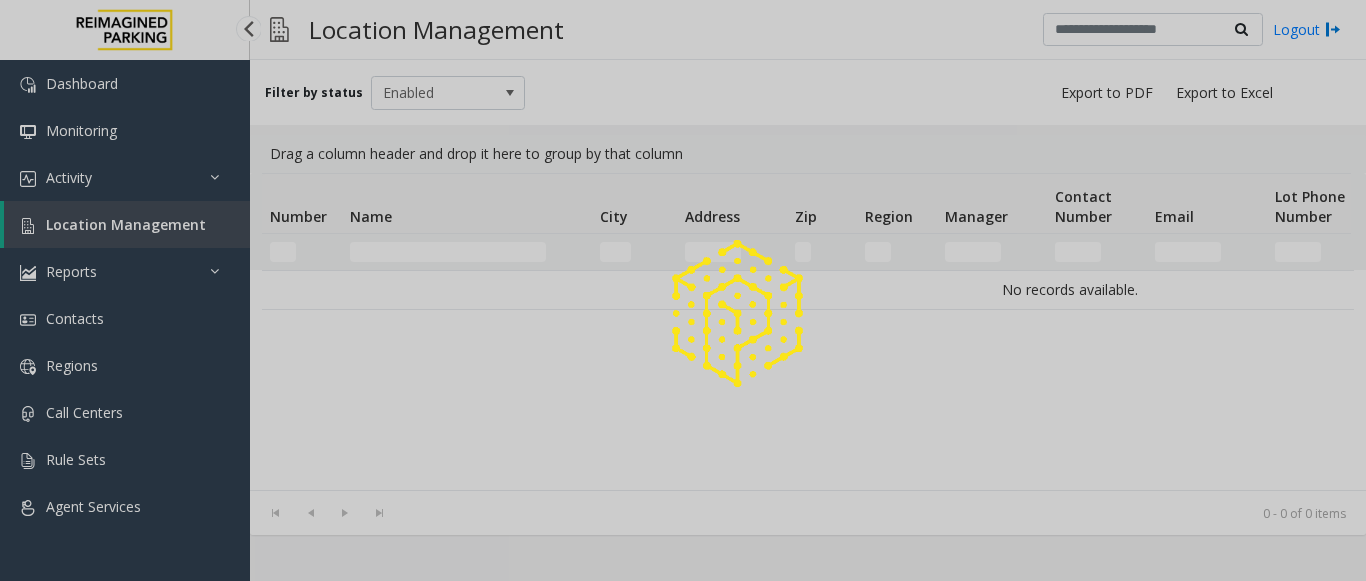 scroll, scrollTop: 0, scrollLeft: 0, axis: both 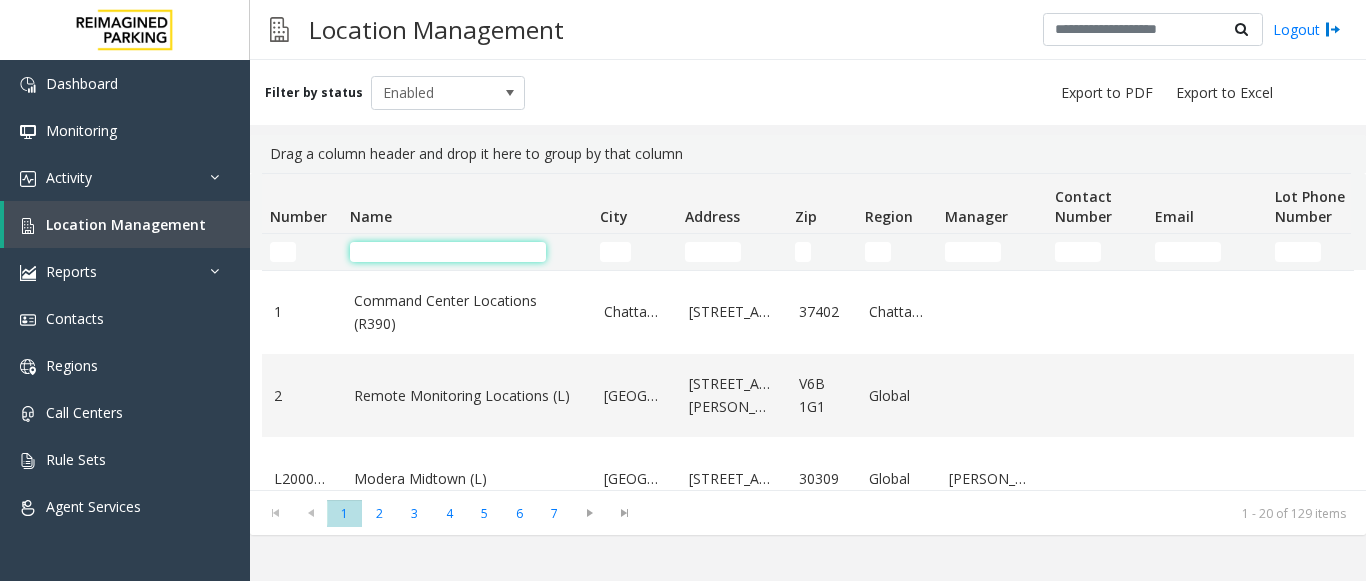 click 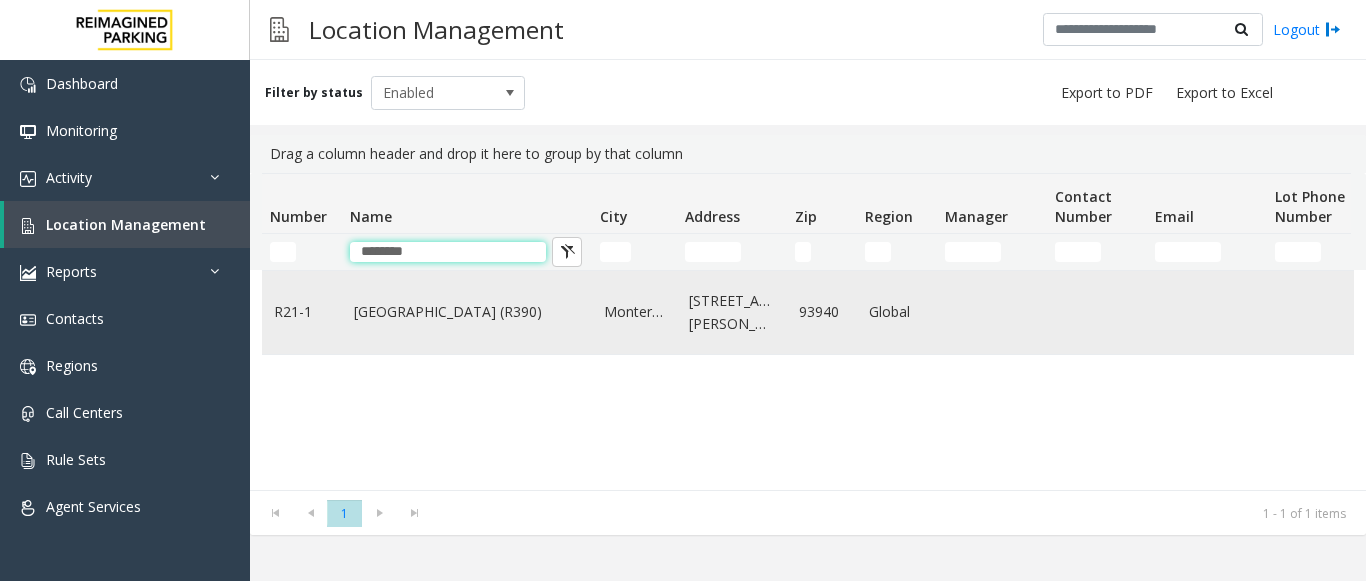 type on "********" 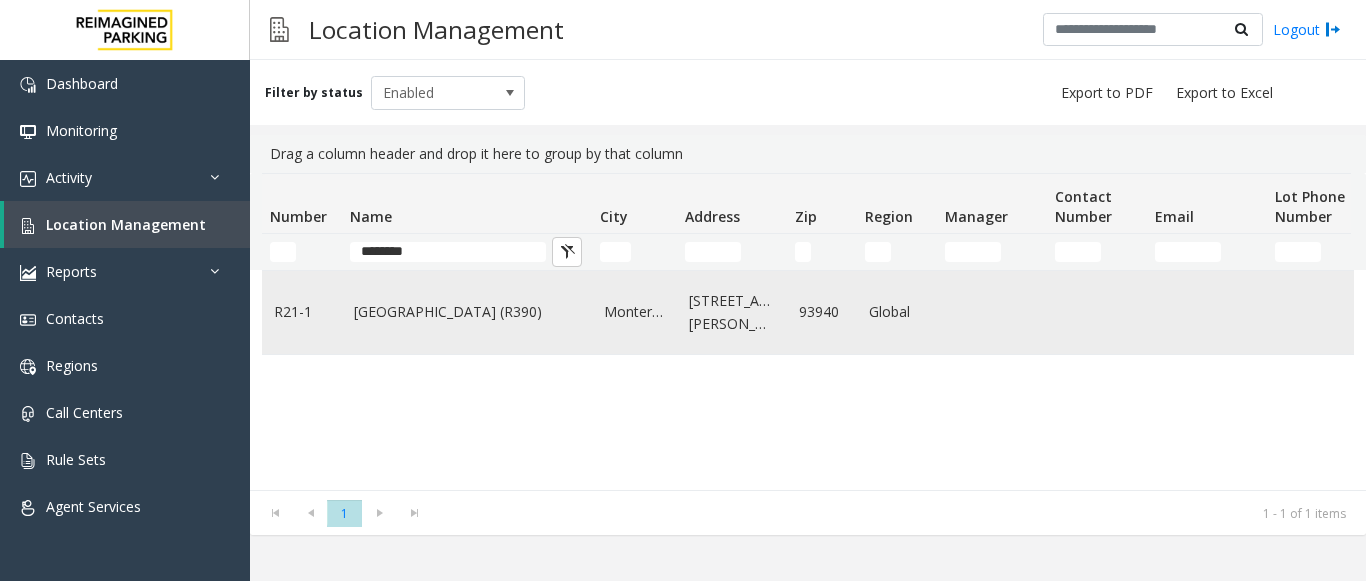 click on "Monterey Regional Airport (R390)" 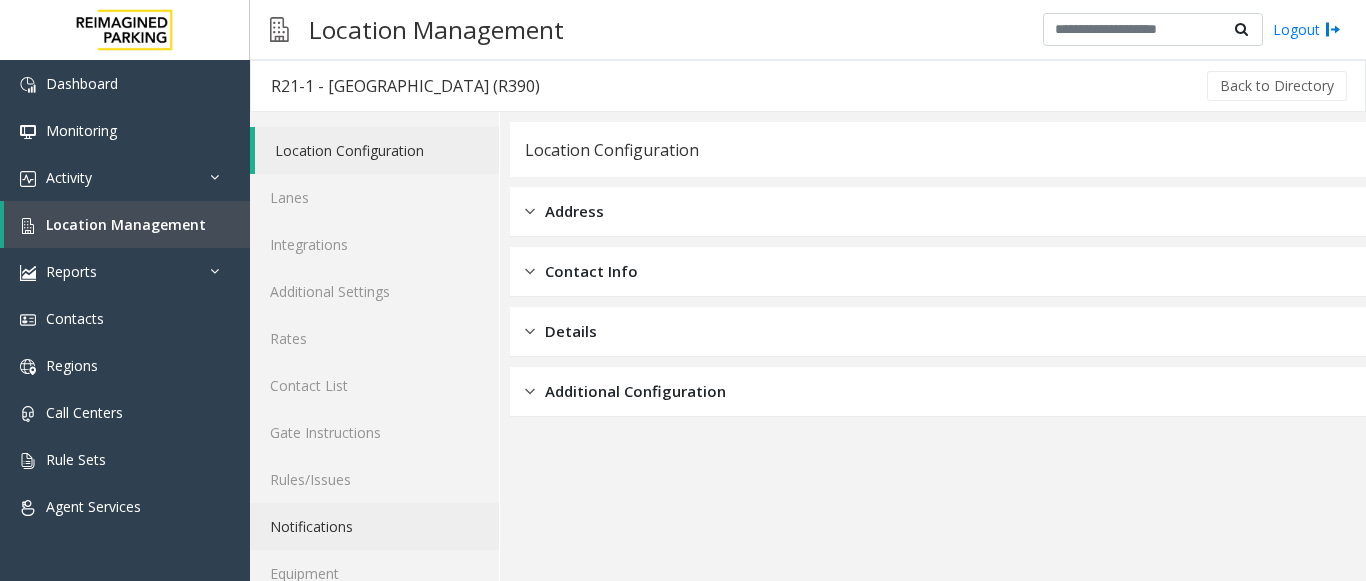 scroll, scrollTop: 78, scrollLeft: 0, axis: vertical 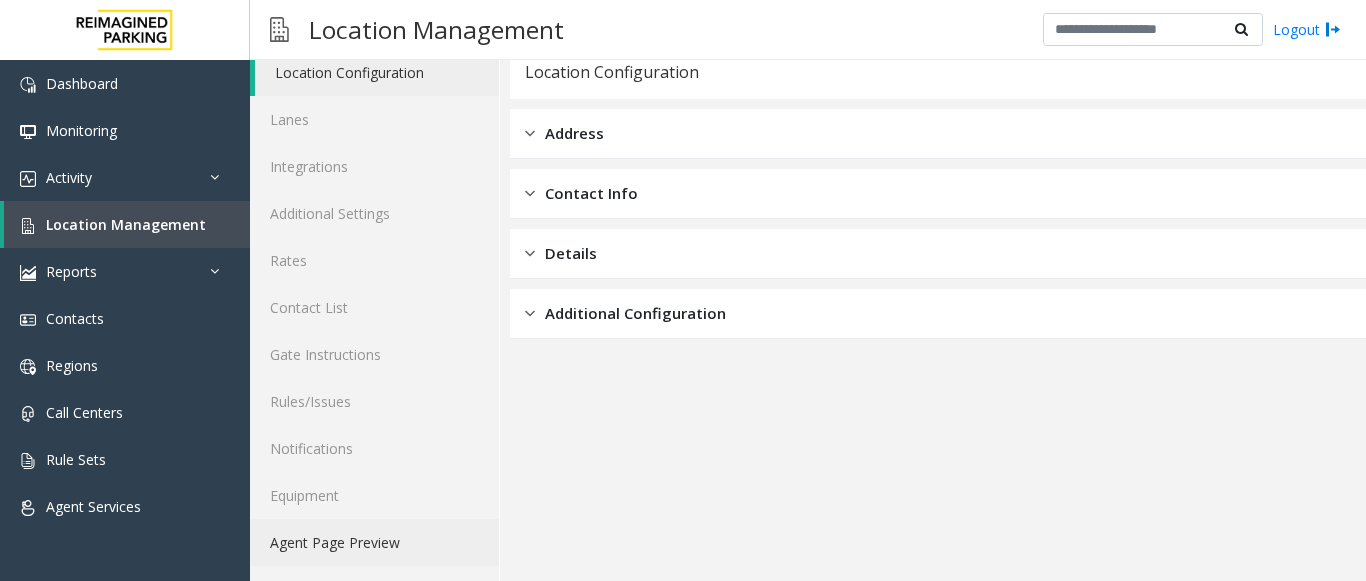 click on "Agent Page Preview" 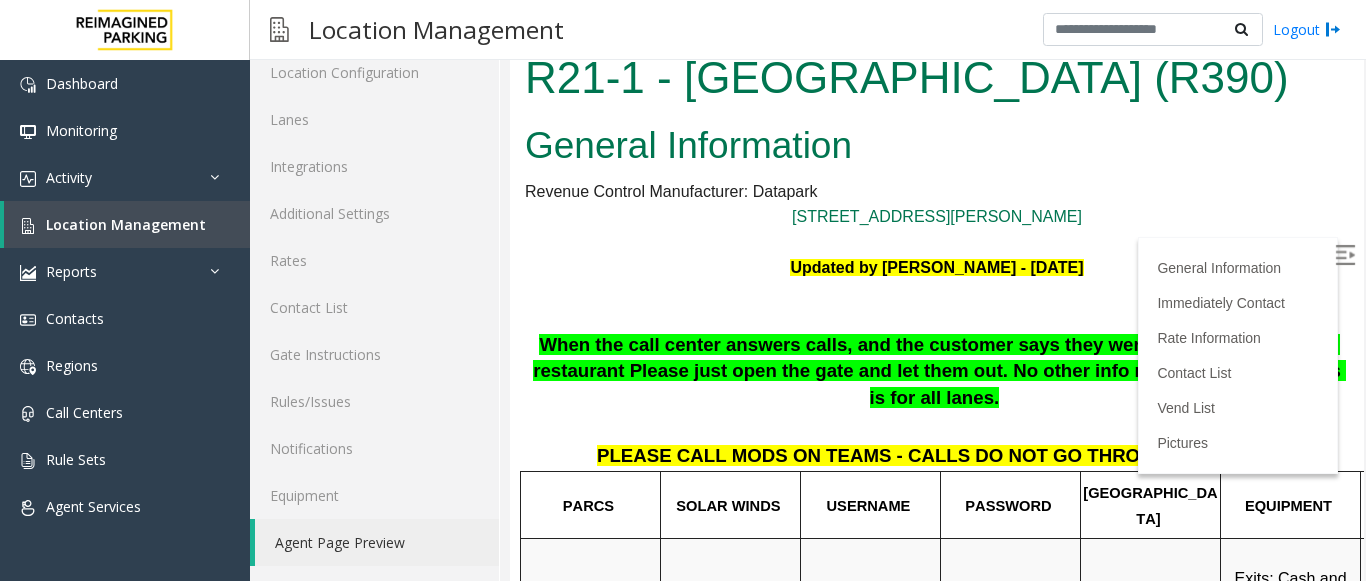 scroll, scrollTop: 0, scrollLeft: 0, axis: both 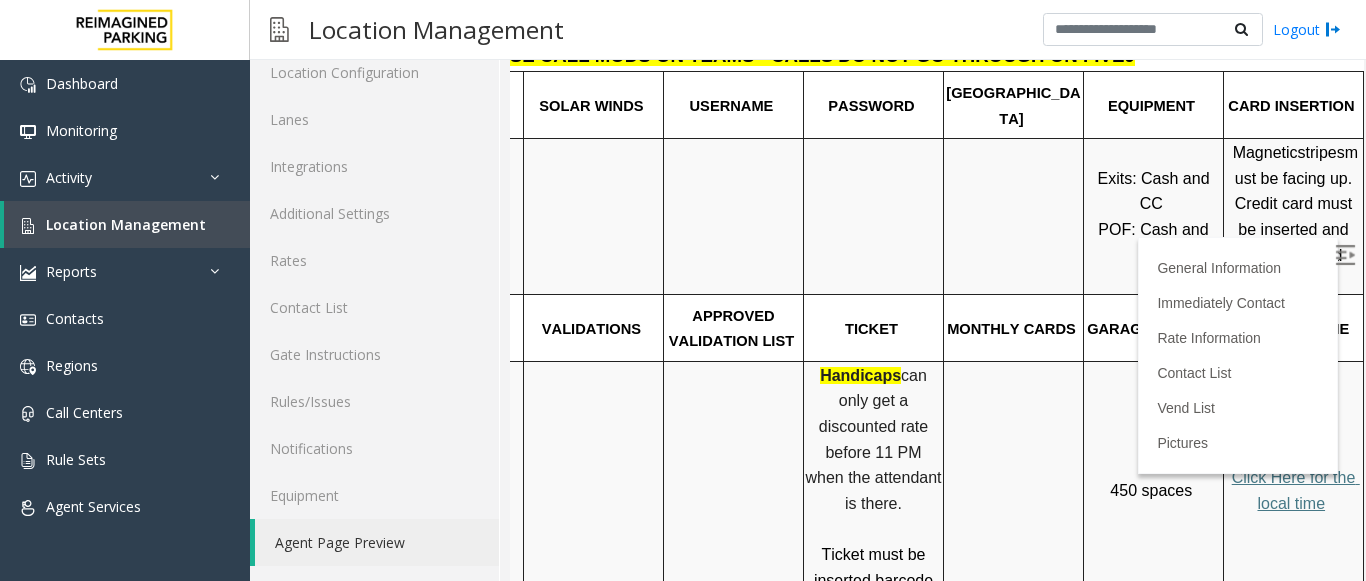 click on "Click Here for the local time" at bounding box center [1296, 490] 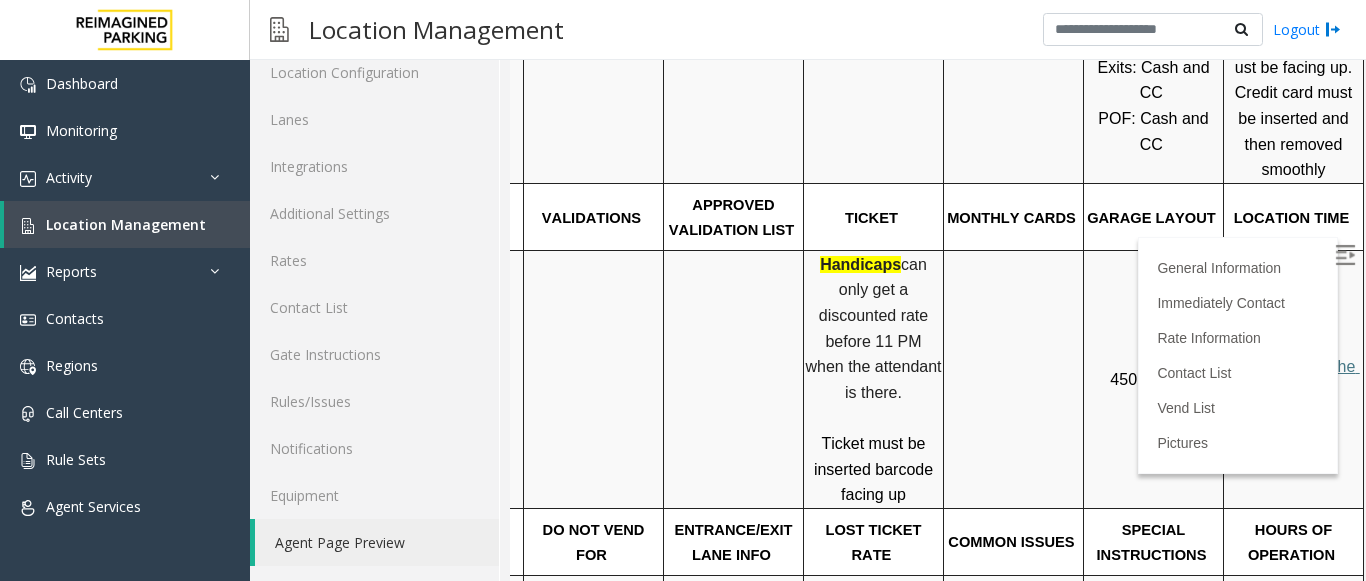 scroll, scrollTop: 400, scrollLeft: 167, axis: both 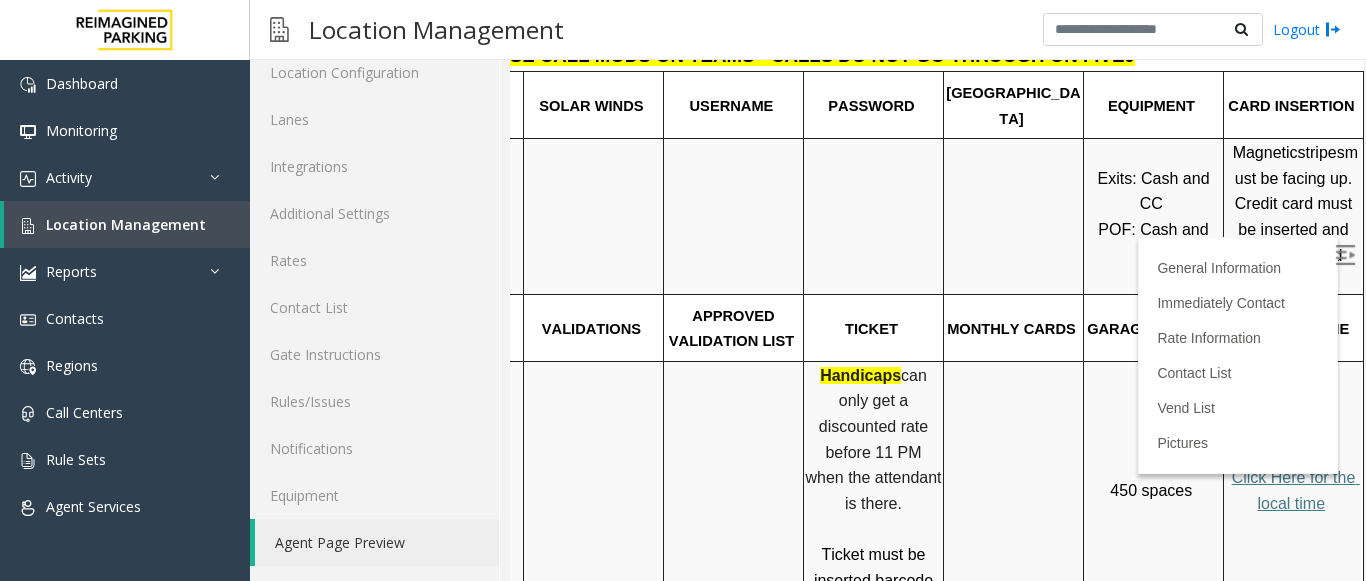 click at bounding box center [1345, 255] 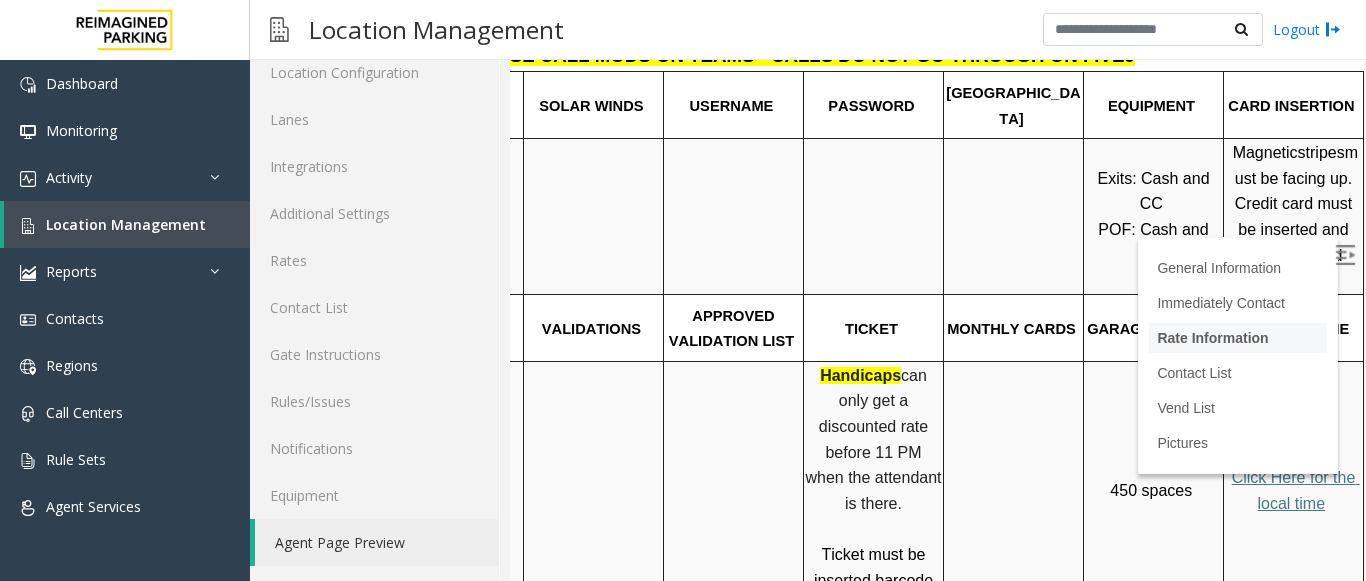 click on "Rate Information" at bounding box center [1238, 338] 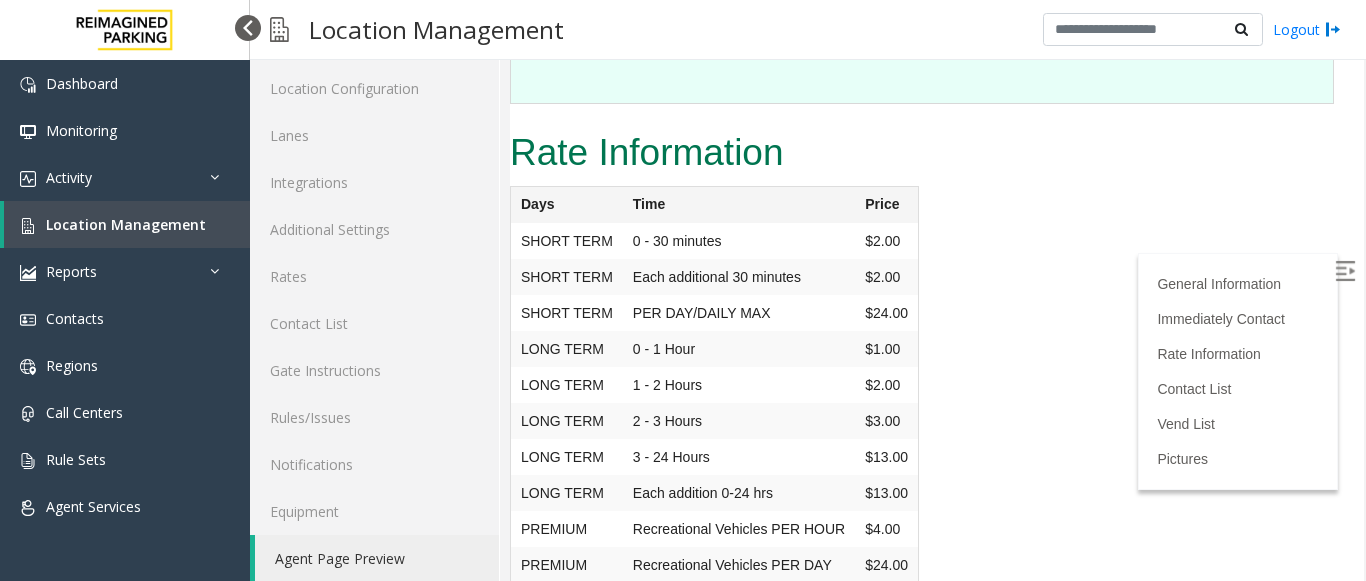 drag, startPoint x: 255, startPoint y: 31, endPoint x: 91, endPoint y: 62, distance: 166.90416 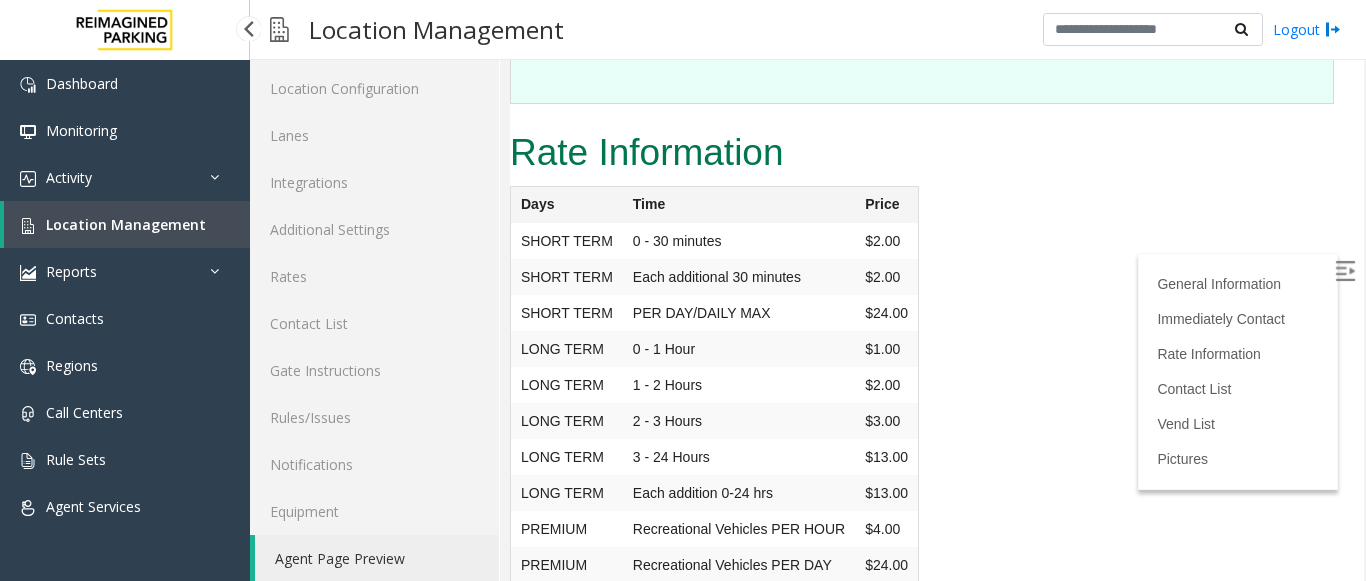 scroll, scrollTop: 2385, scrollLeft: 0, axis: vertical 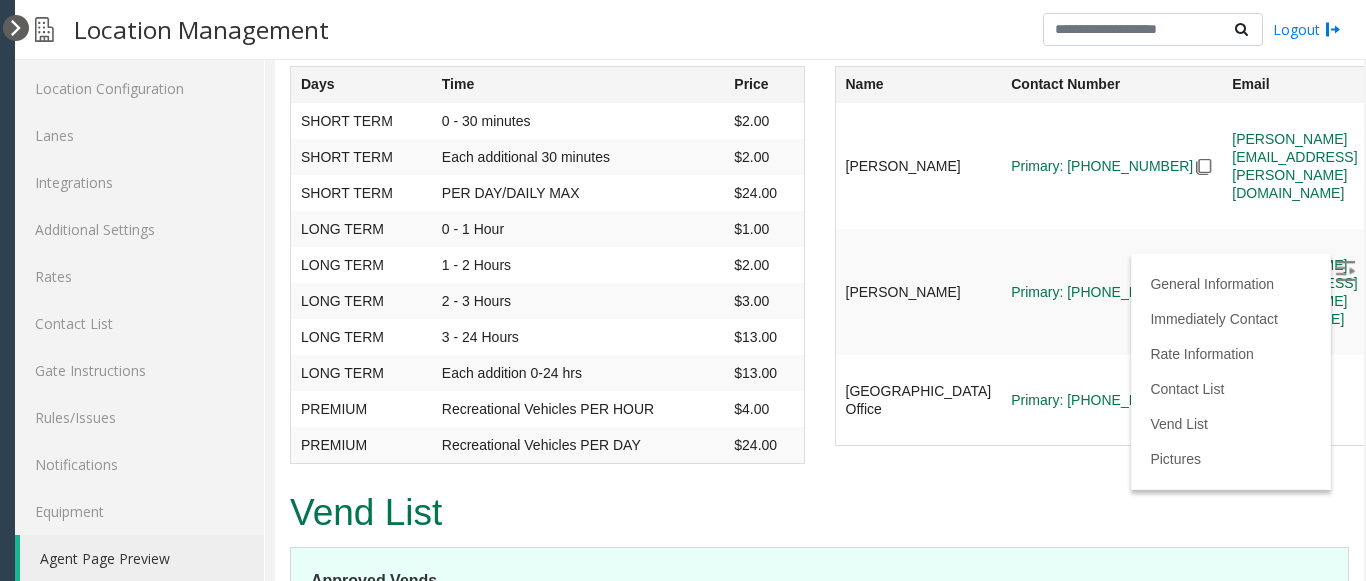 click at bounding box center [16, 28] 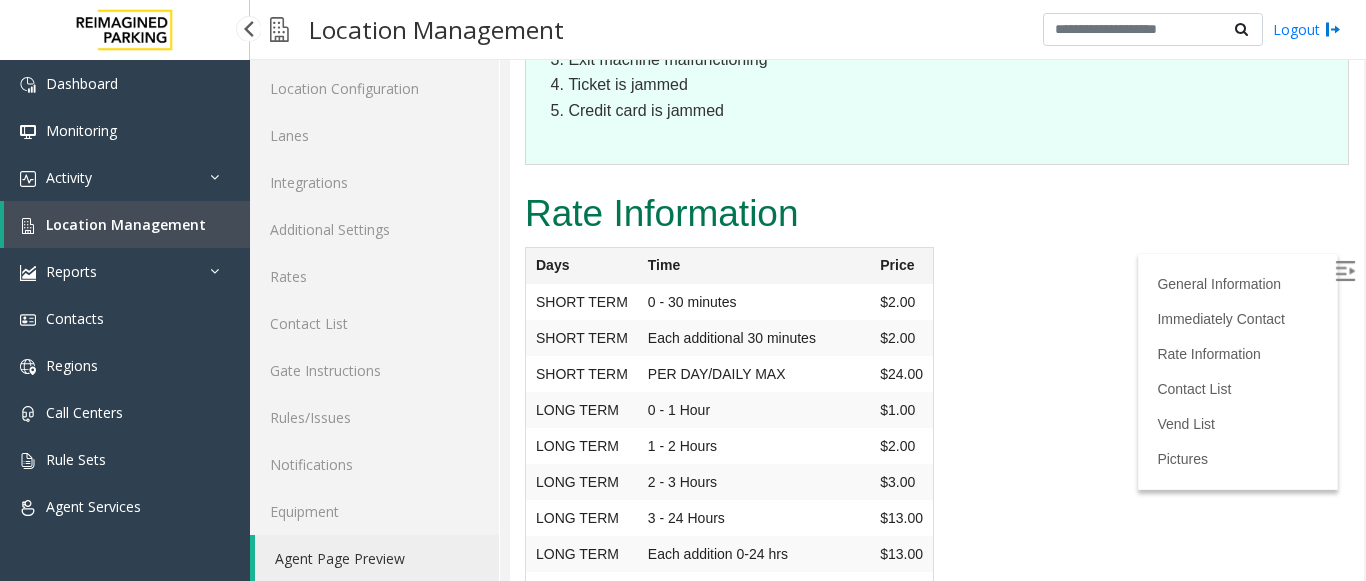 scroll, scrollTop: 2446, scrollLeft: 0, axis: vertical 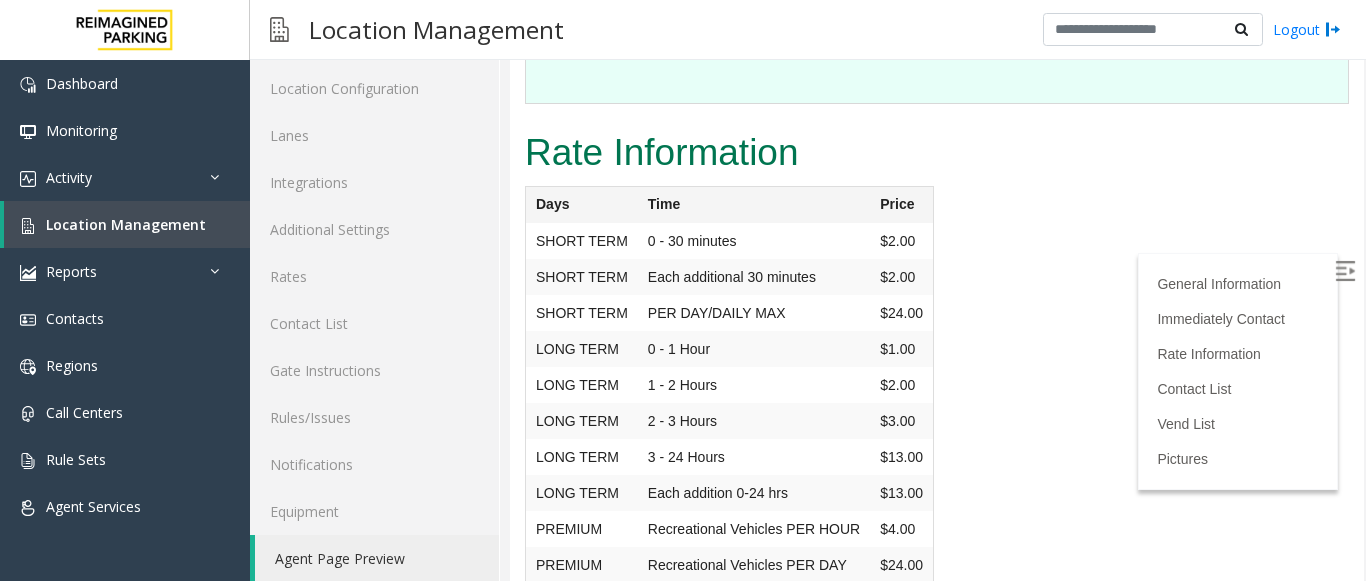 click on "Agent Page Preview" 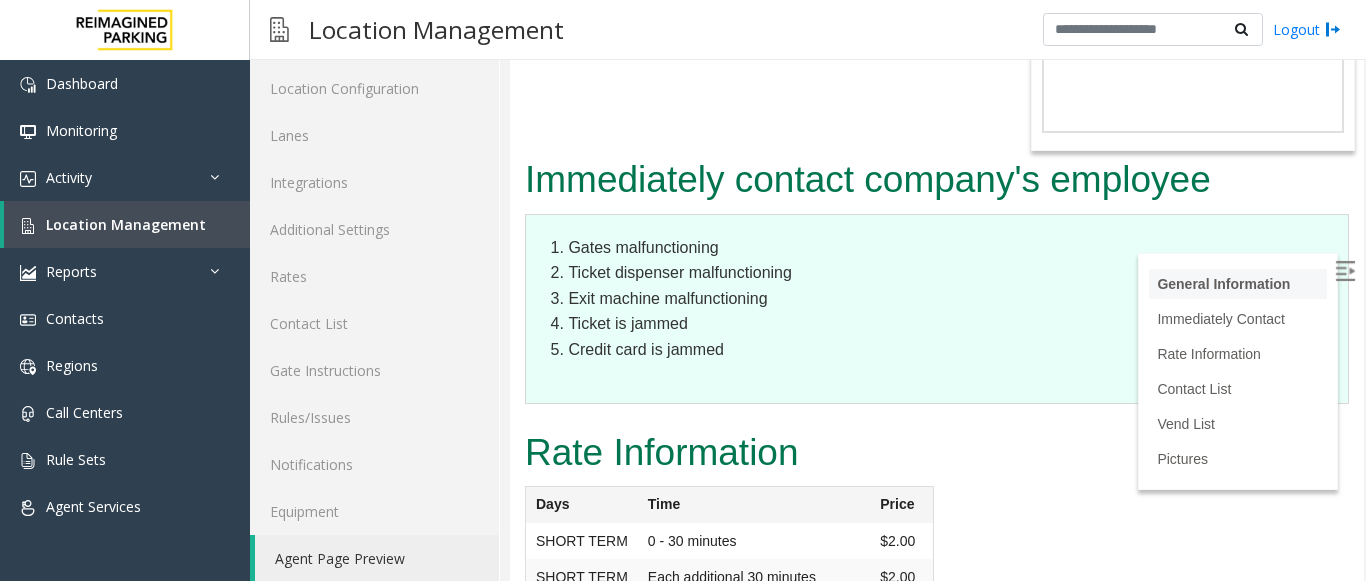 click on "General Information" at bounding box center (1223, 284) 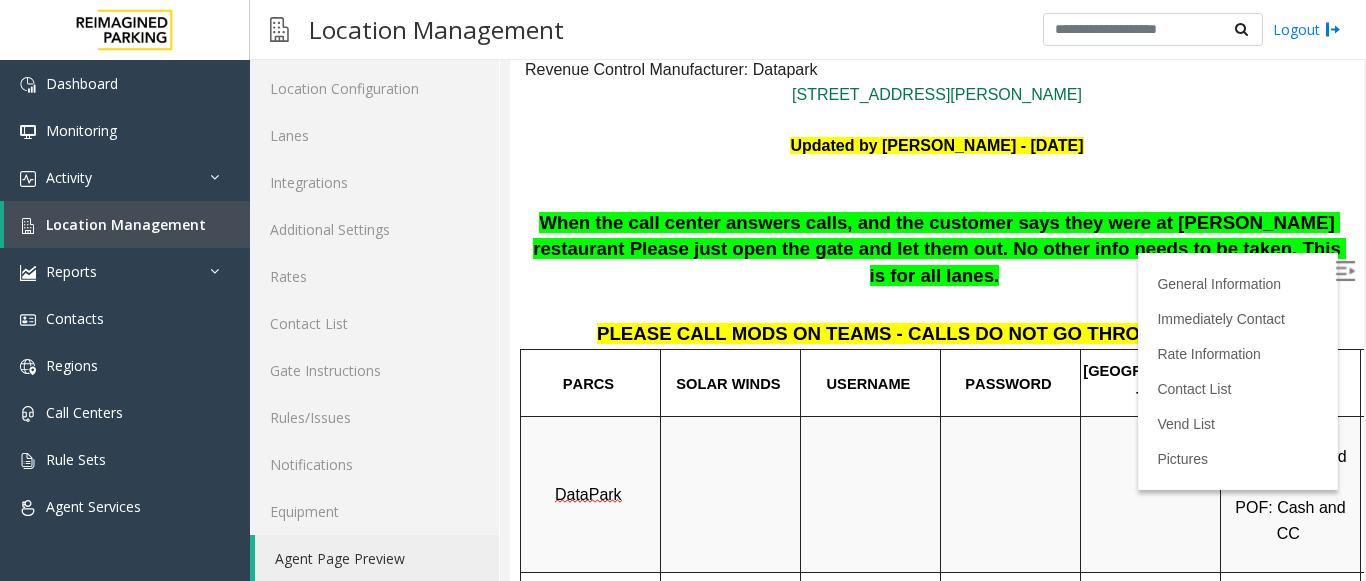 click at bounding box center (937, 172) 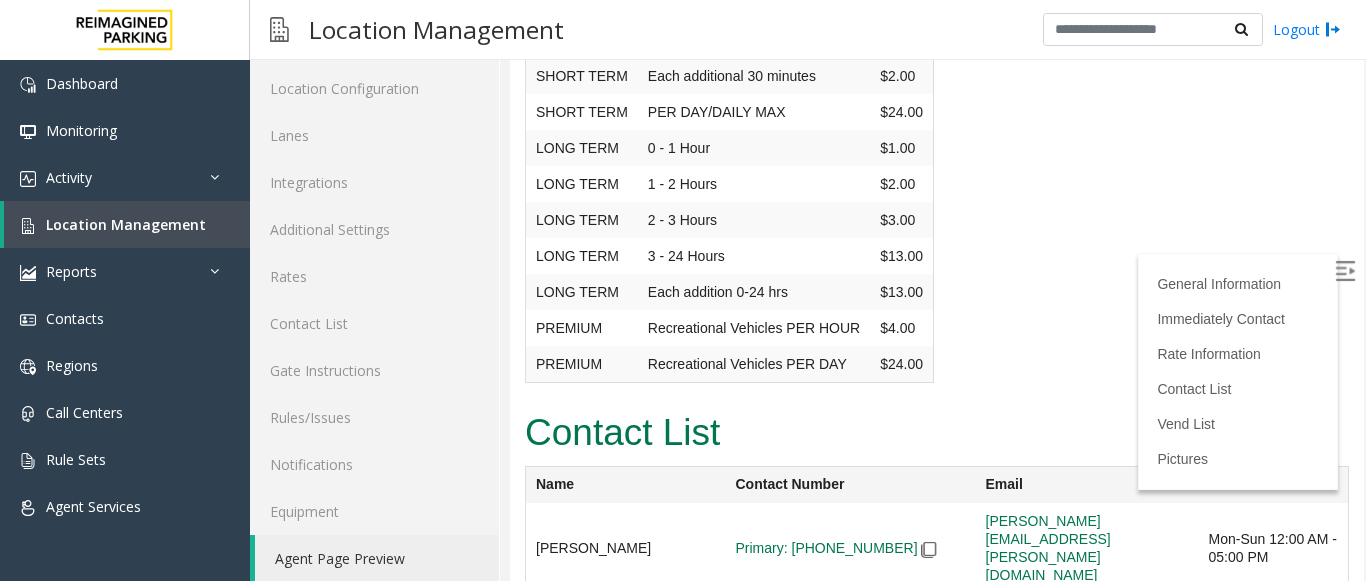 scroll, scrollTop: 2838, scrollLeft: 0, axis: vertical 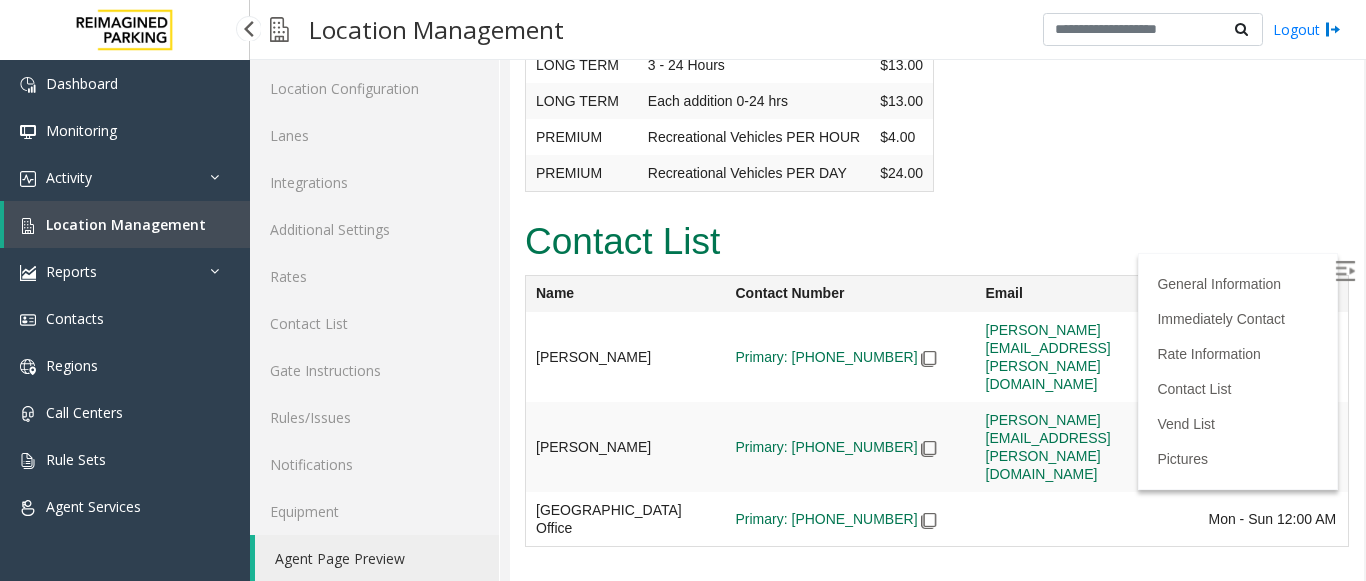 click on "Location Management" at bounding box center (126, 224) 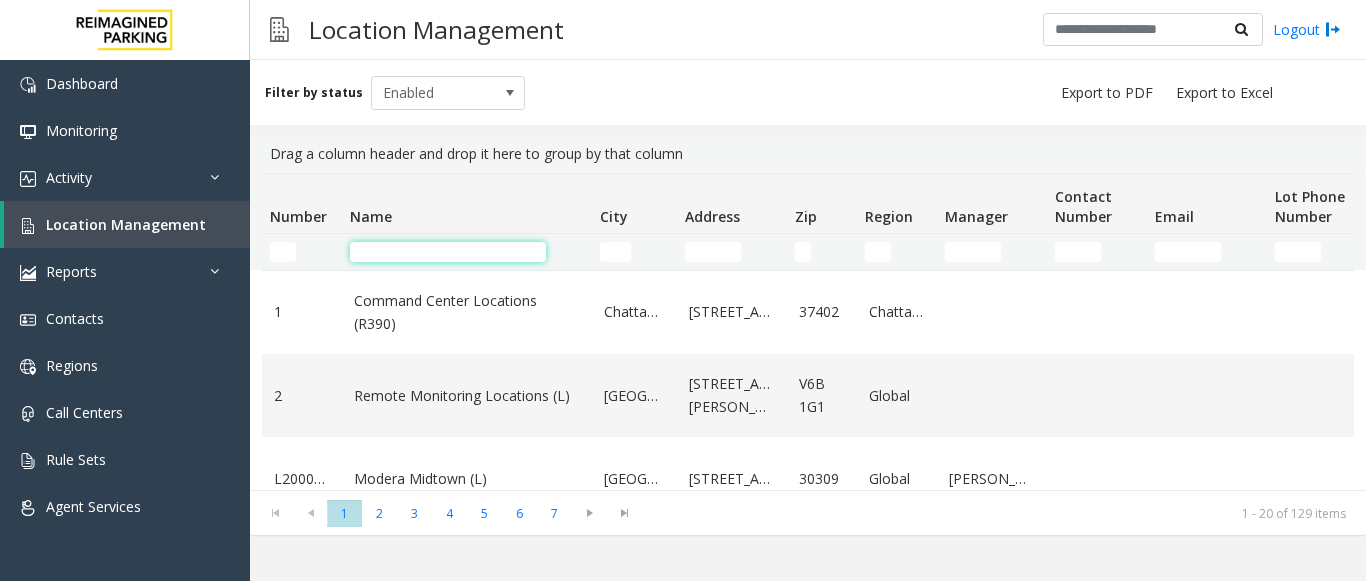 click 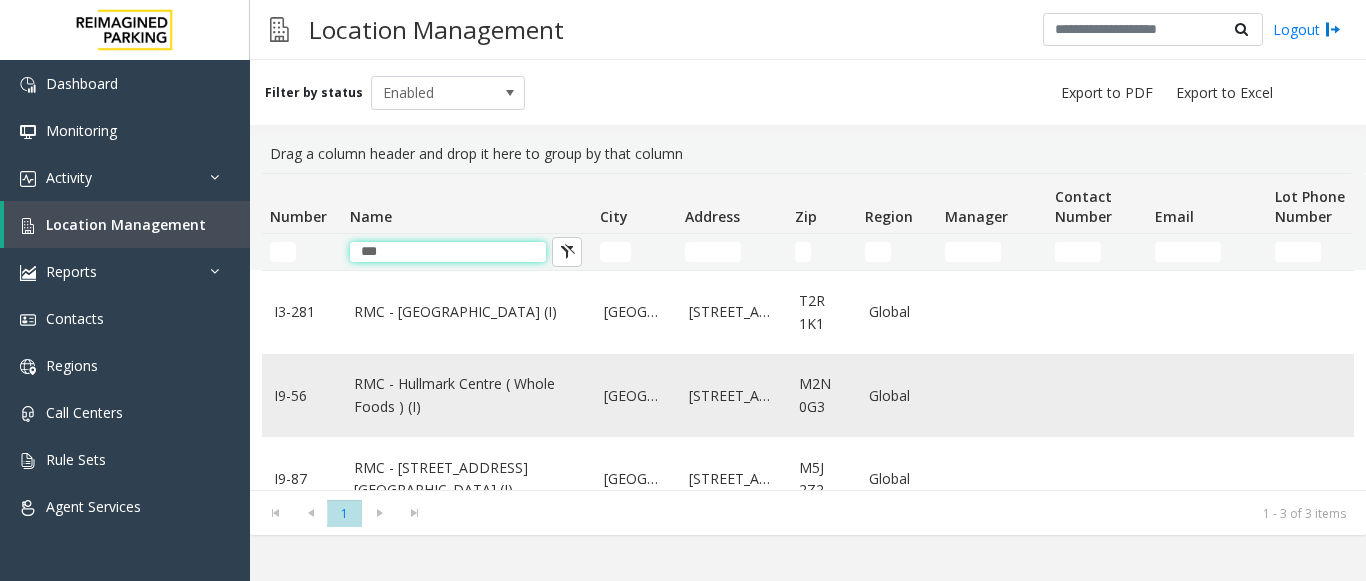 type on "***" 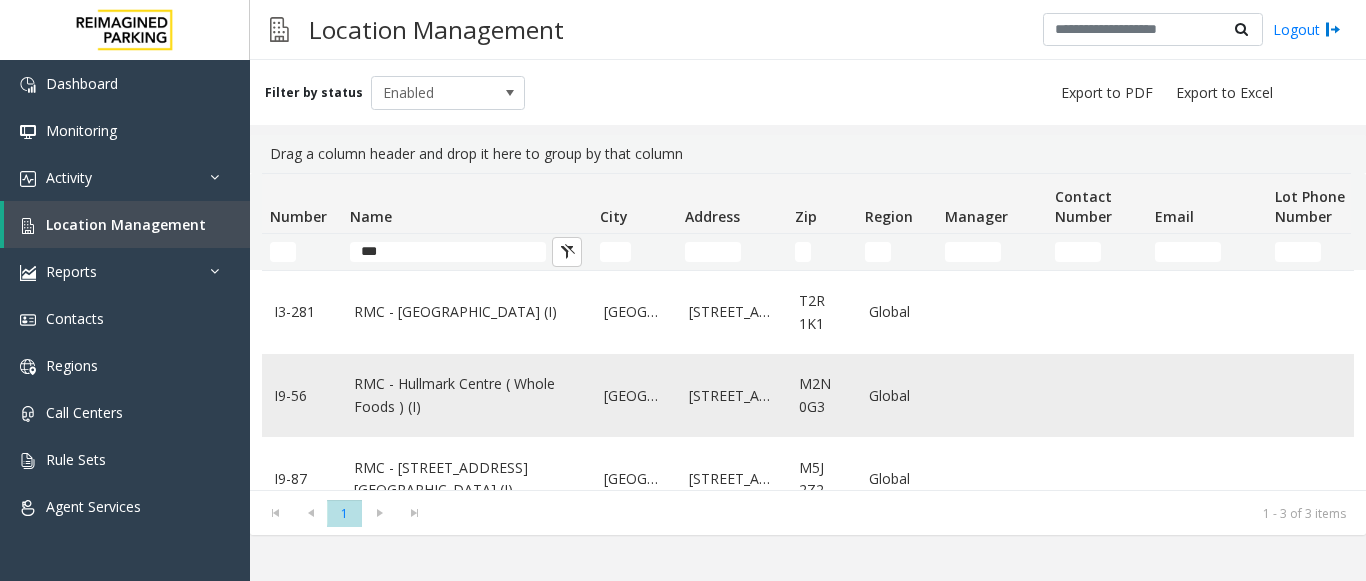 click on "RMC - Hullmark Centre ( Whole Foods ) (I)" 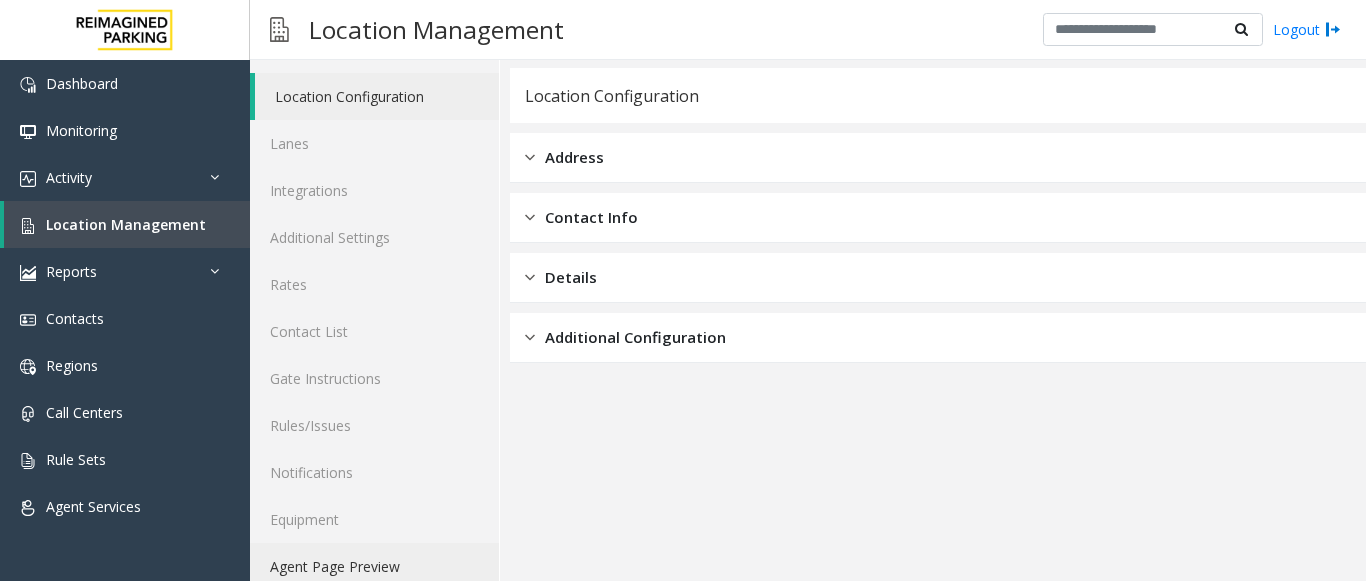 scroll, scrollTop: 78, scrollLeft: 0, axis: vertical 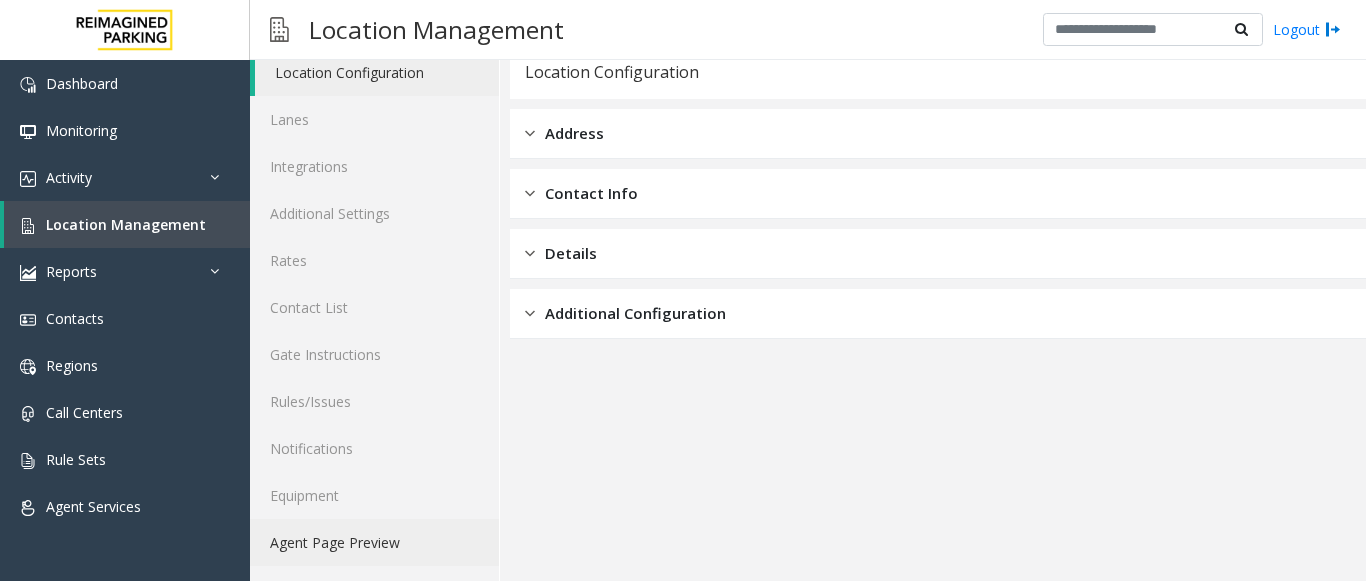 click on "Agent Page Preview" 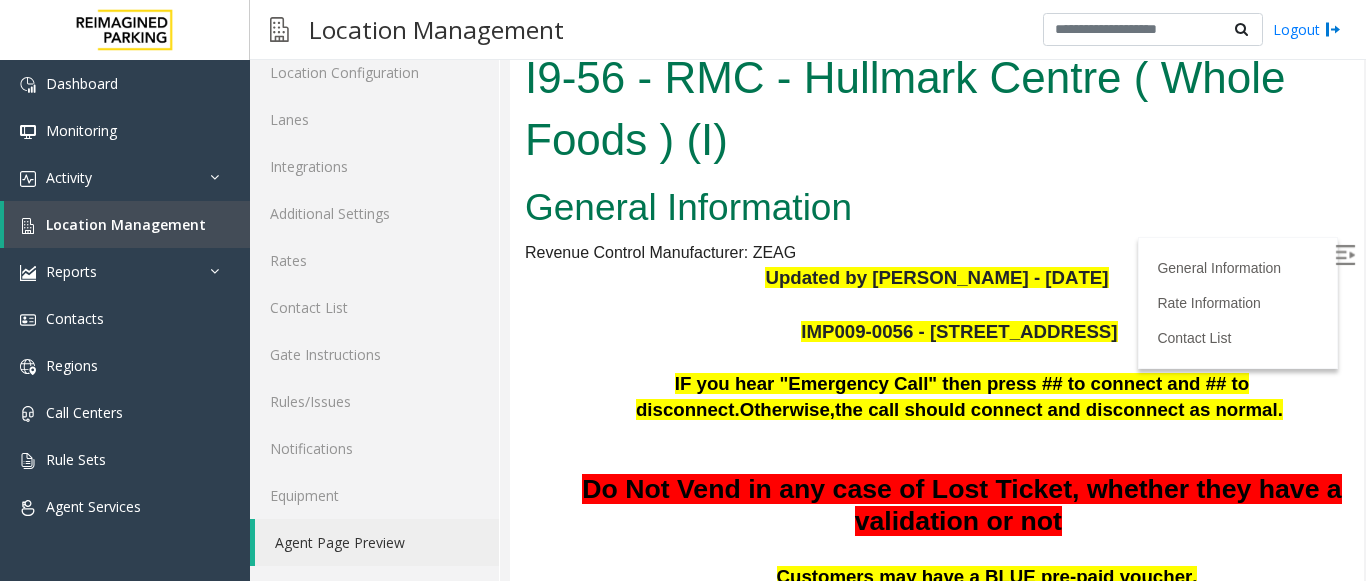 scroll, scrollTop: 0, scrollLeft: 0, axis: both 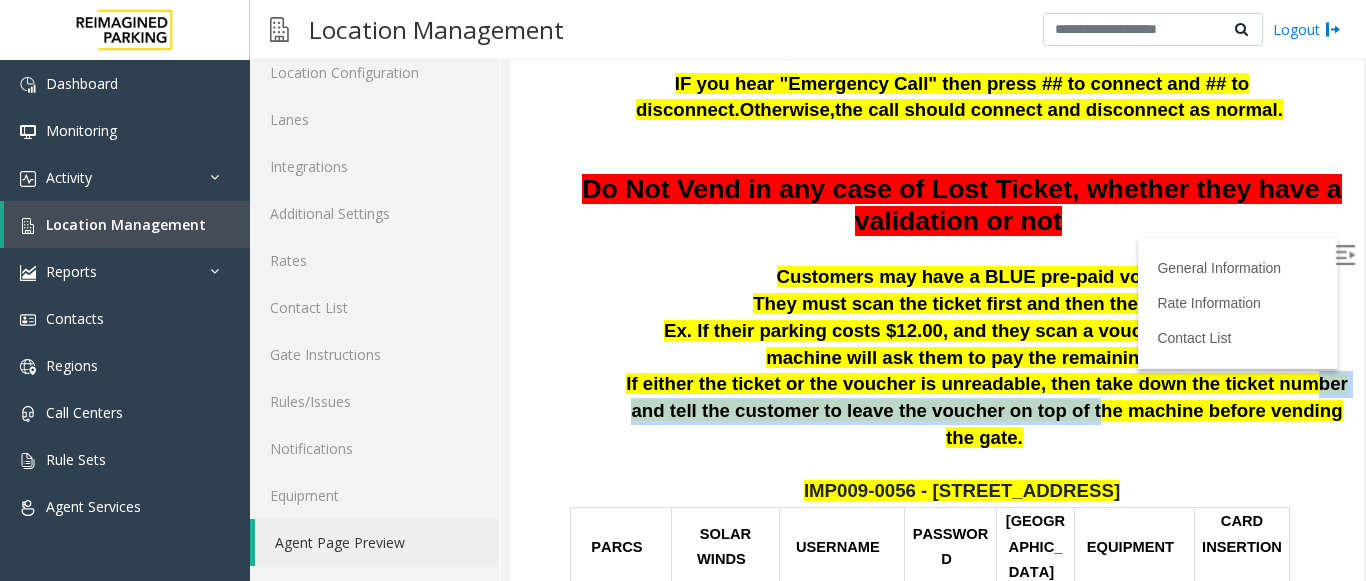 drag, startPoint x: 995, startPoint y: 413, endPoint x: 1216, endPoint y: 385, distance: 222.7667 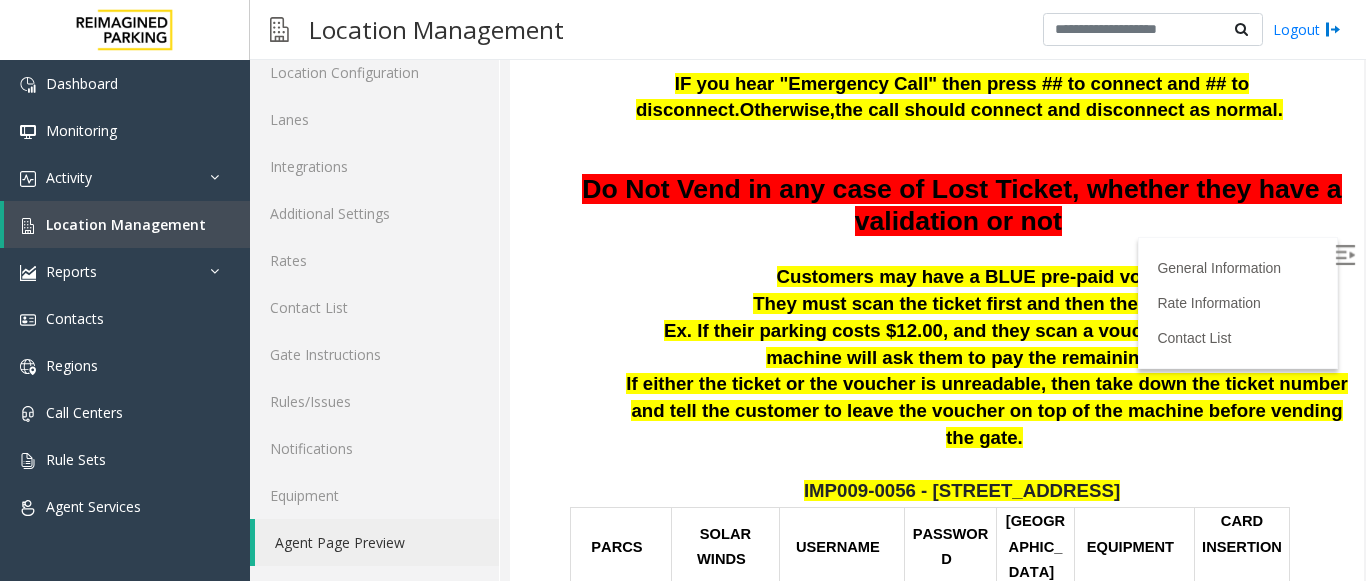 click on "Ex. If their parking costs $12.00, and they scan a voucher for $9, then the machine will ask them to pay the remaining $3.00." at bounding box center (987, 344) 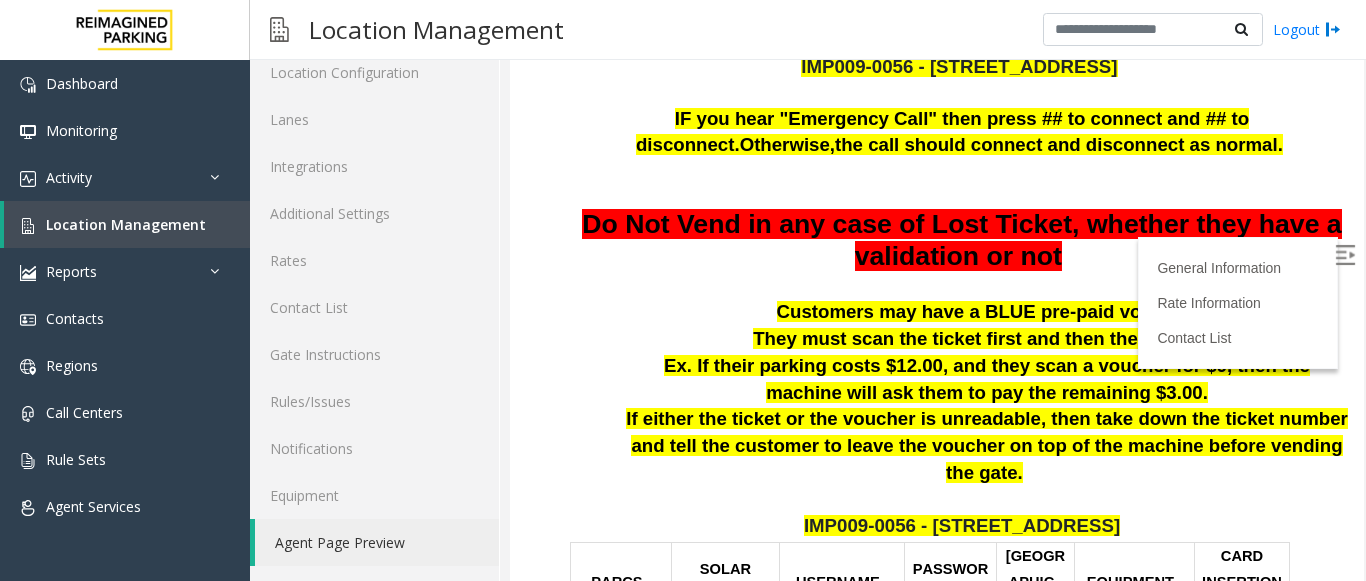 scroll, scrollTop: 300, scrollLeft: 0, axis: vertical 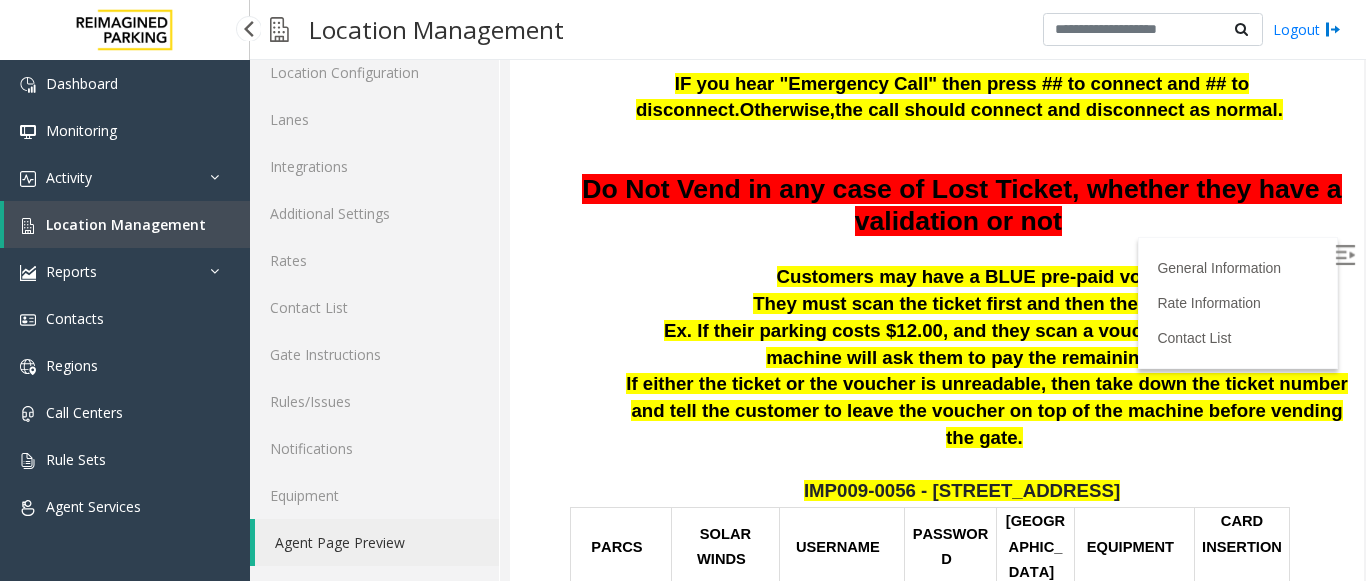 click on "Location Management" at bounding box center (127, 224) 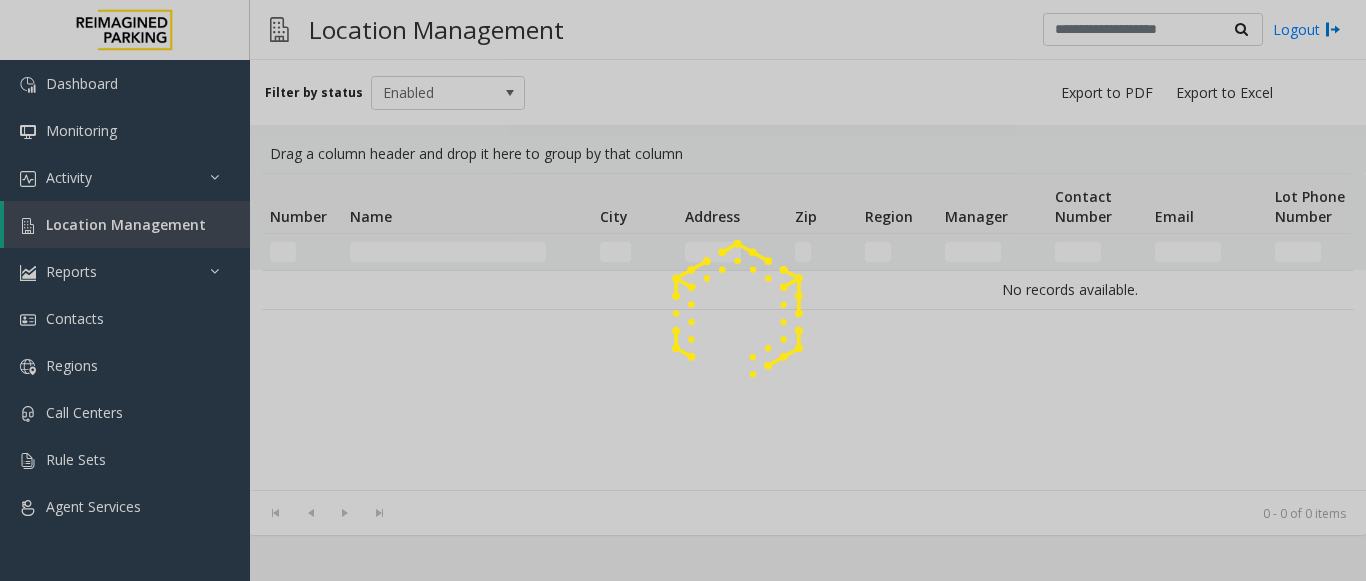 scroll, scrollTop: 0, scrollLeft: 0, axis: both 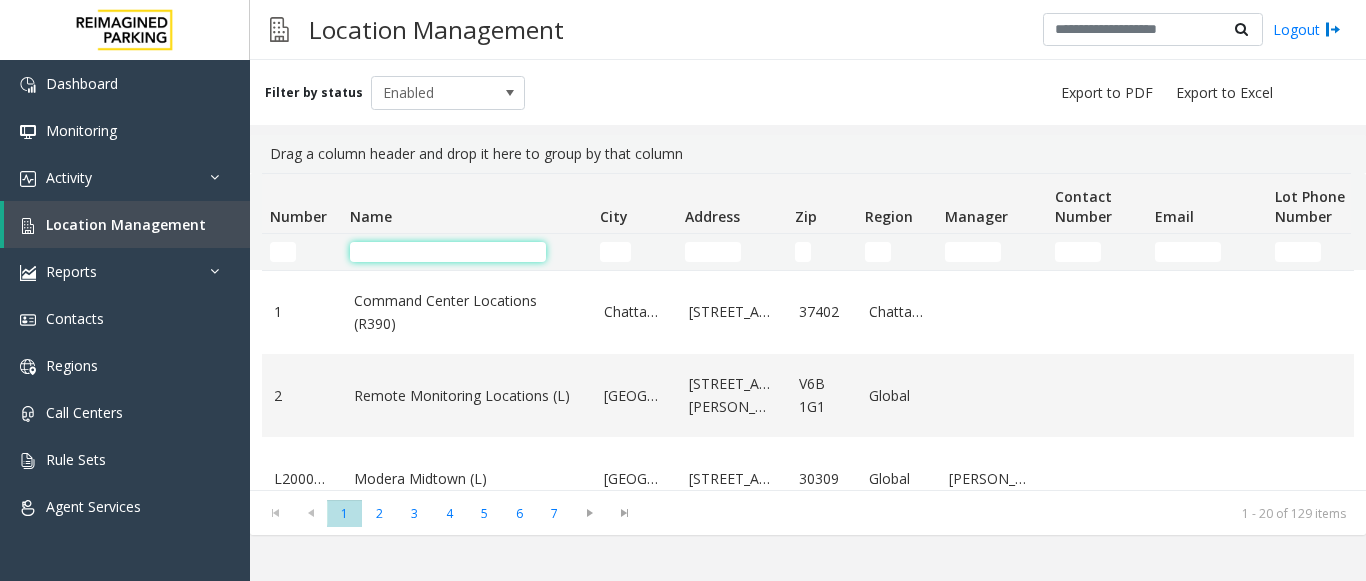 click 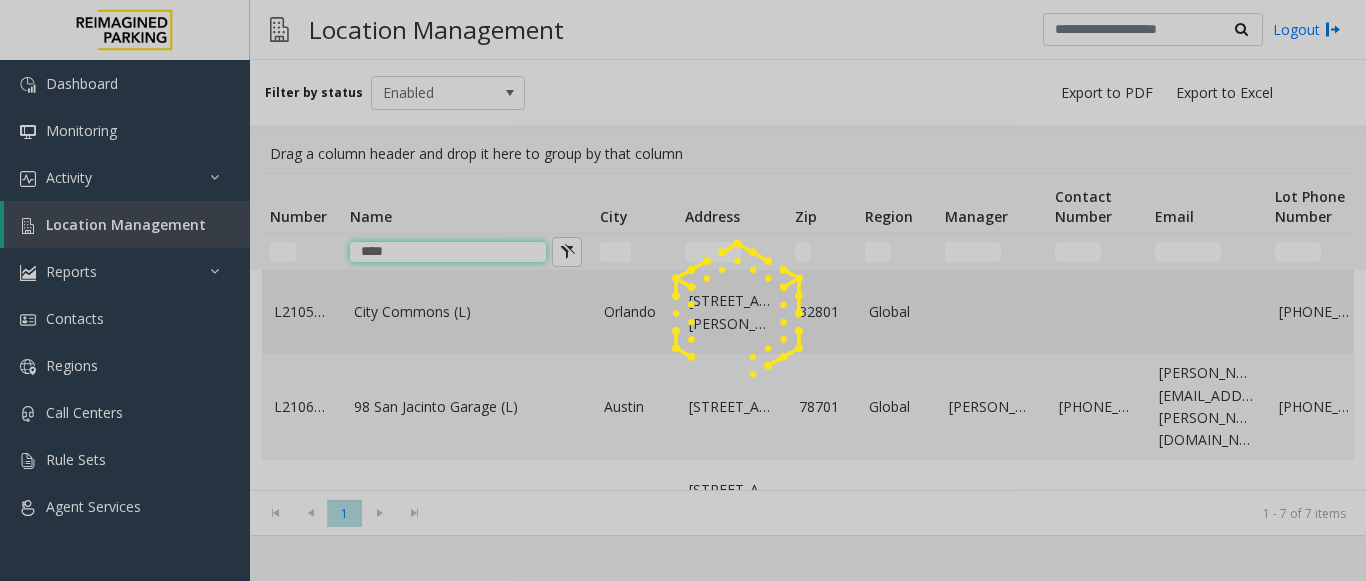 type on "****" 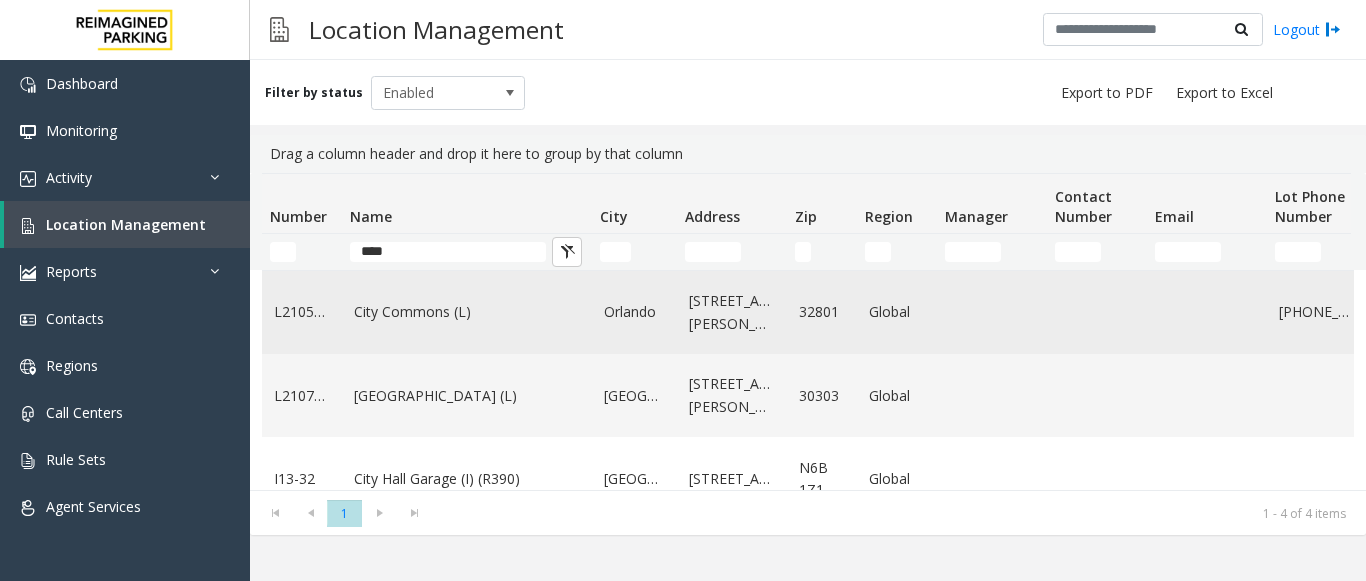click on "City Commons (L)" 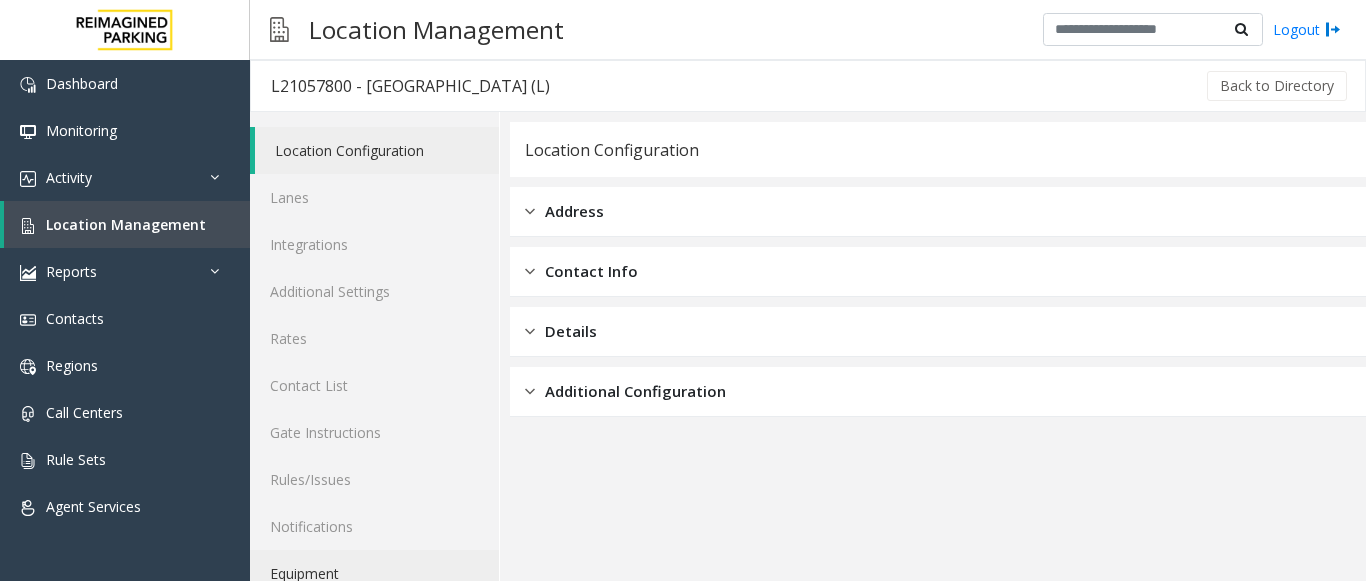 scroll, scrollTop: 78, scrollLeft: 0, axis: vertical 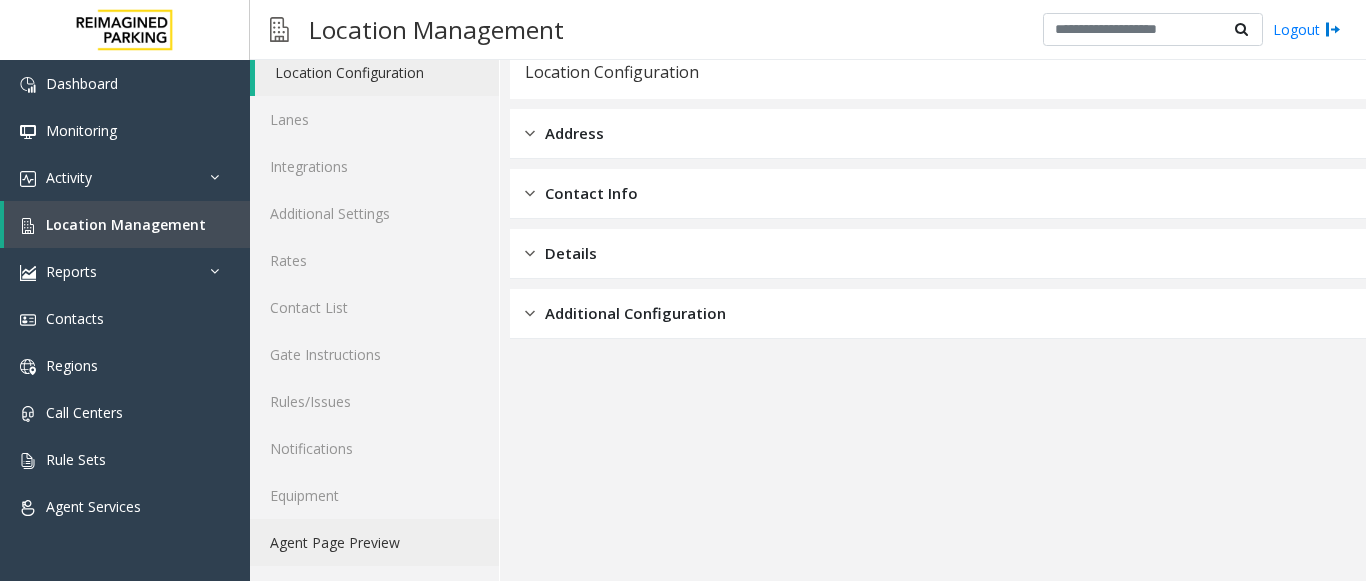 click on "Agent Page Preview" 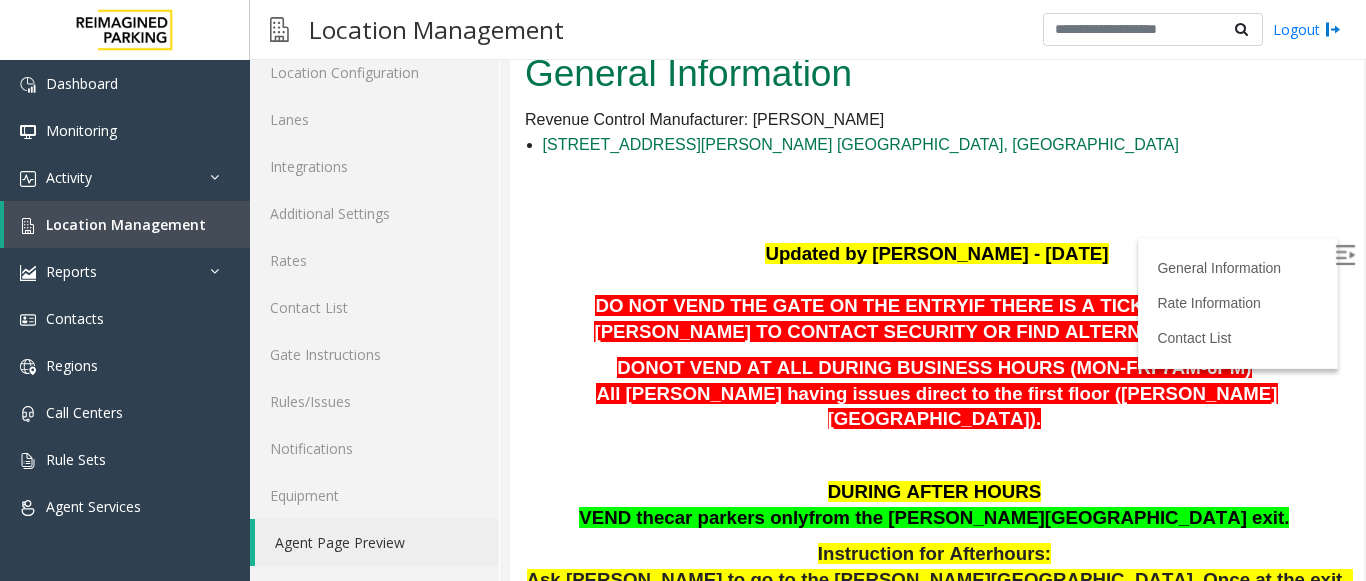 scroll, scrollTop: 200, scrollLeft: 0, axis: vertical 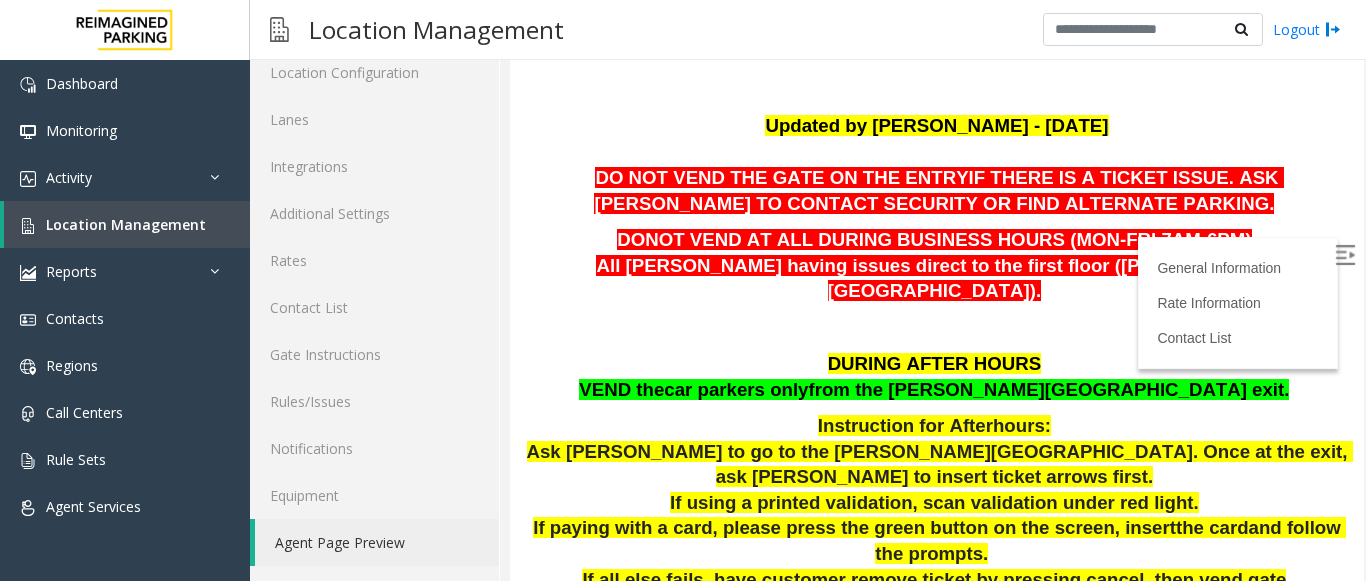 click at bounding box center (1347, 258) 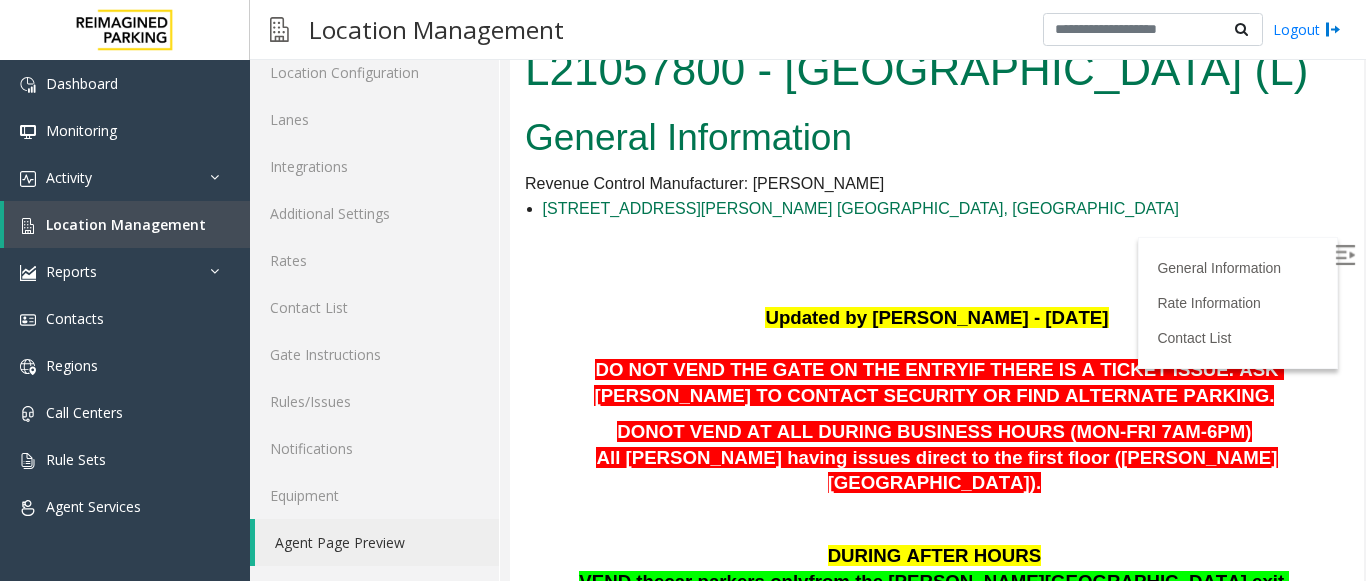 scroll, scrollTop: 0, scrollLeft: 0, axis: both 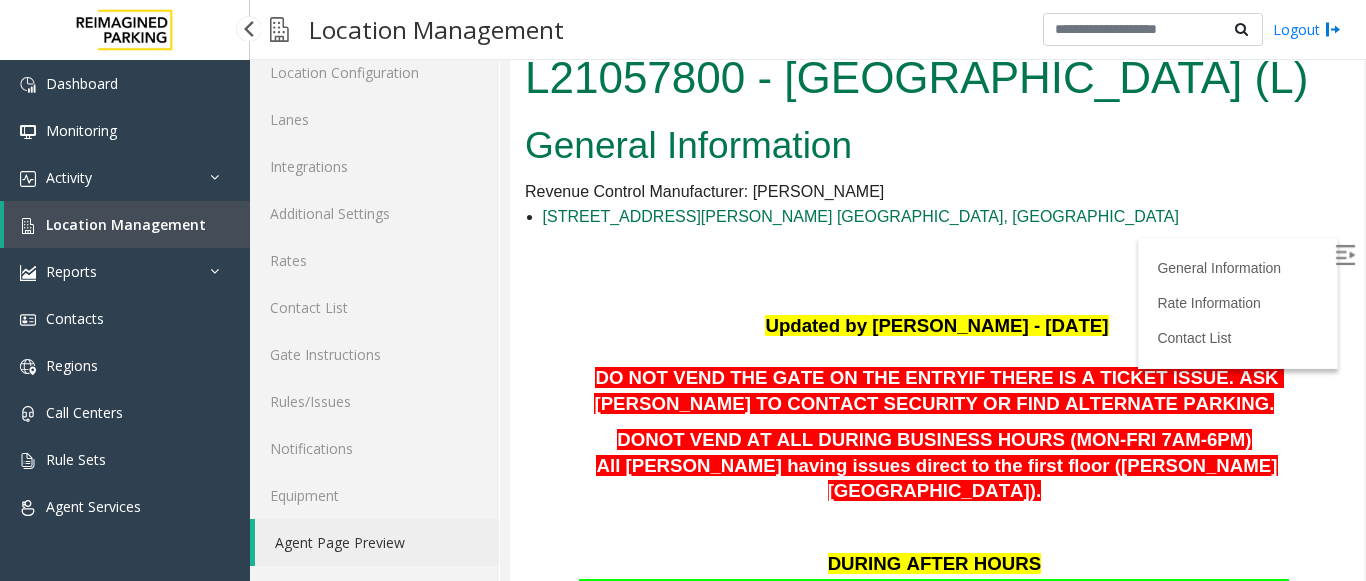click on "Location Management" at bounding box center [126, 224] 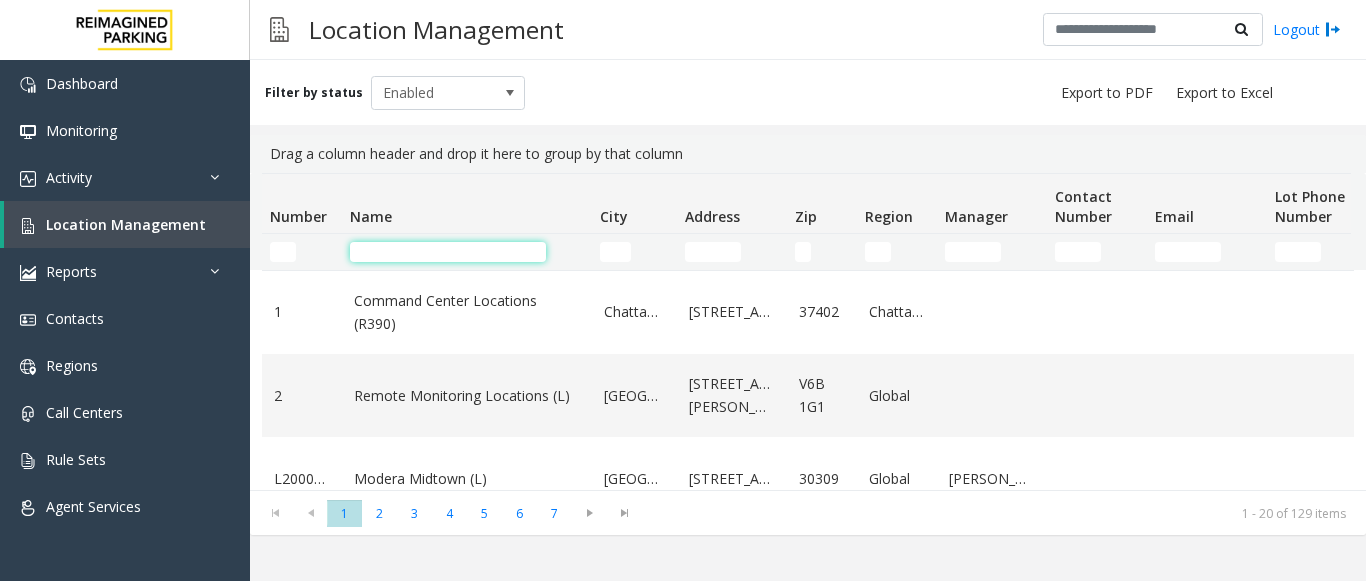 click 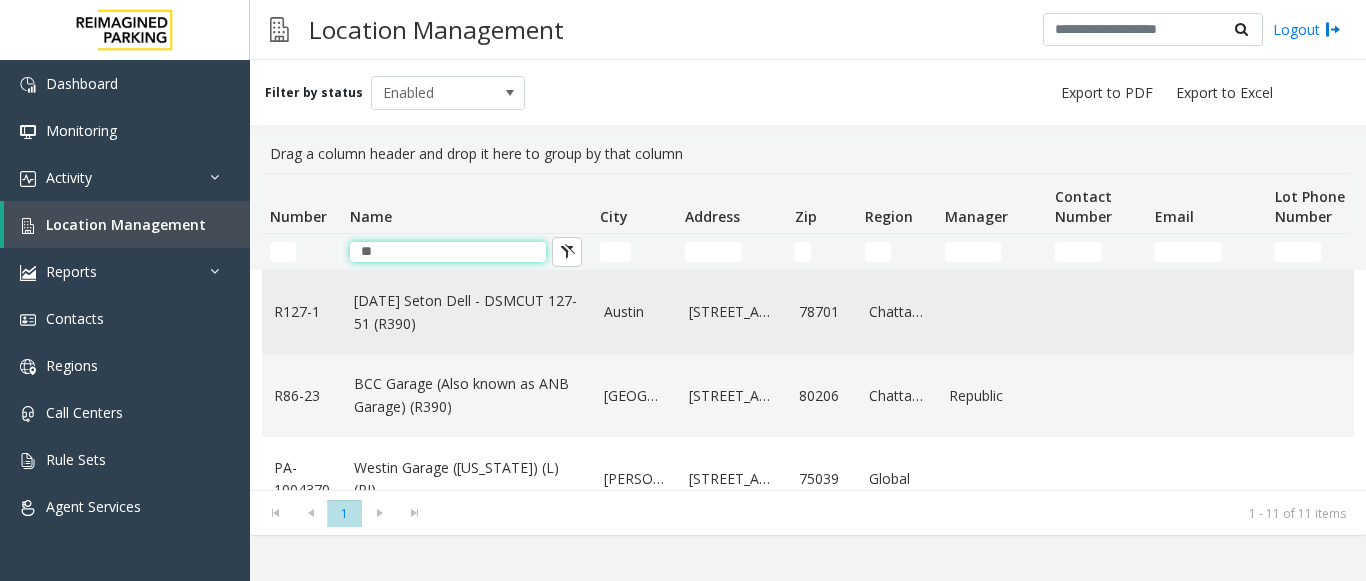 type on "**" 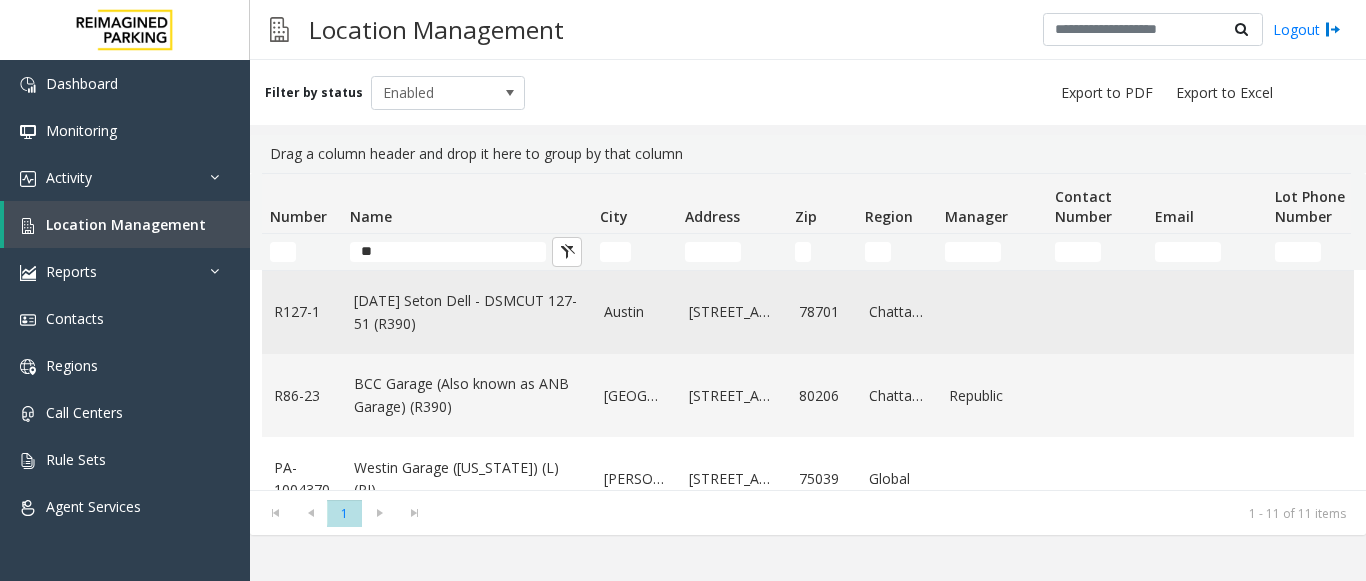 click on "[DATE] Seton Dell - DSMCUT 127-51 (R390)" 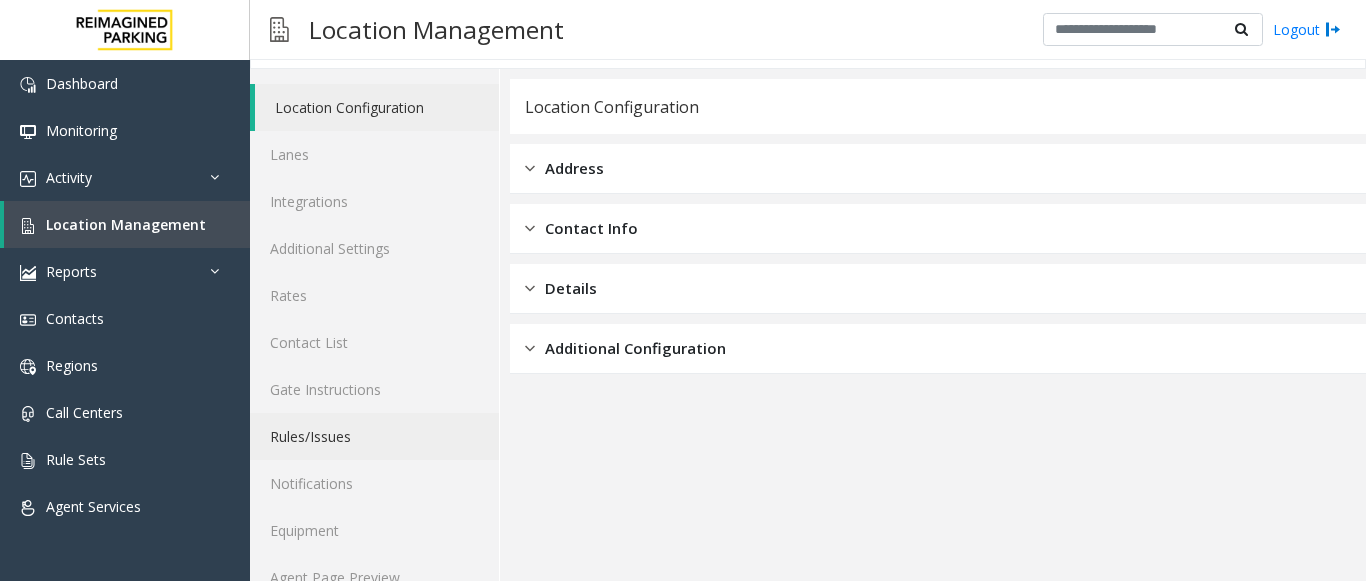scroll, scrollTop: 78, scrollLeft: 0, axis: vertical 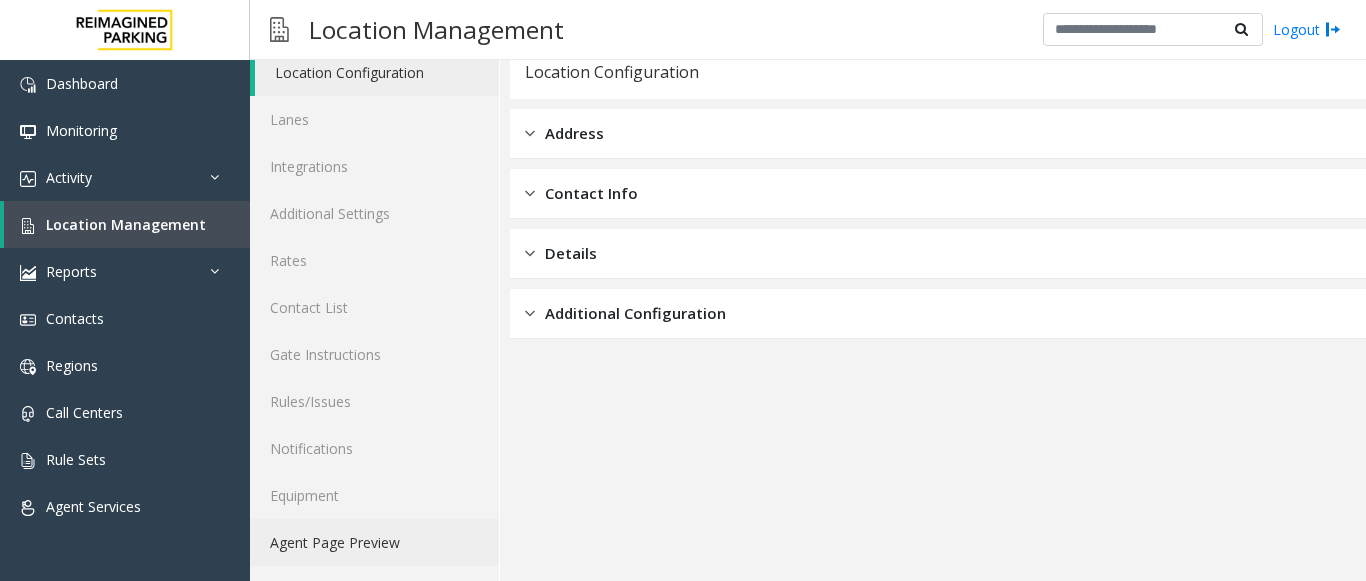 click on "Agent Page Preview" 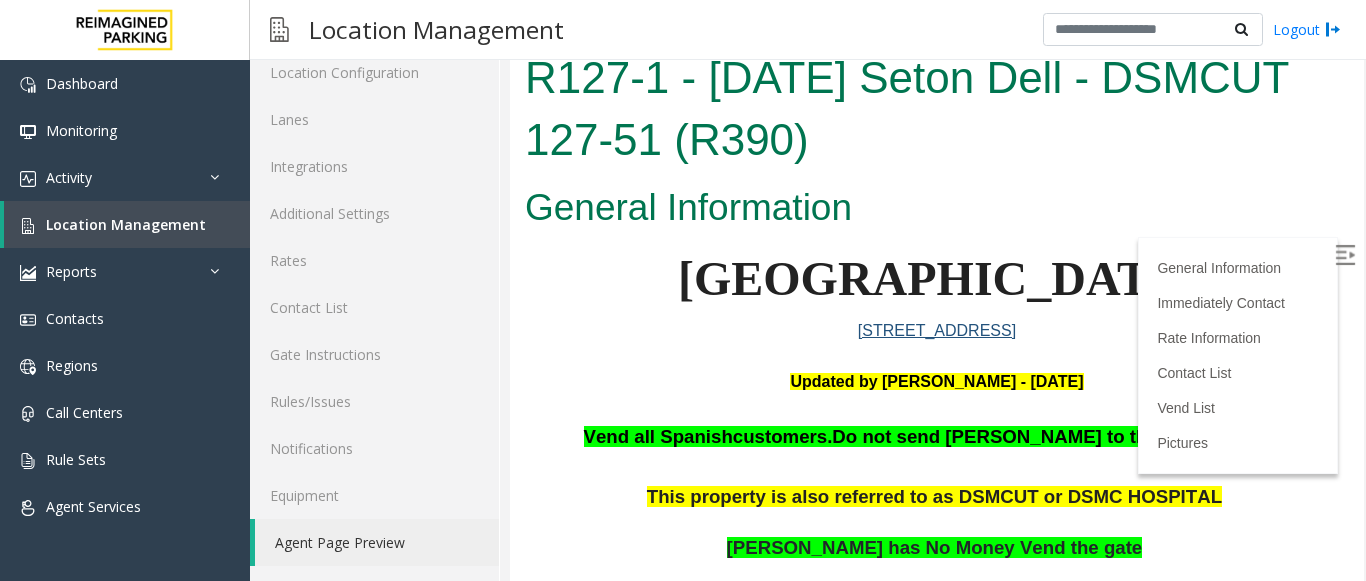scroll, scrollTop: 400, scrollLeft: 0, axis: vertical 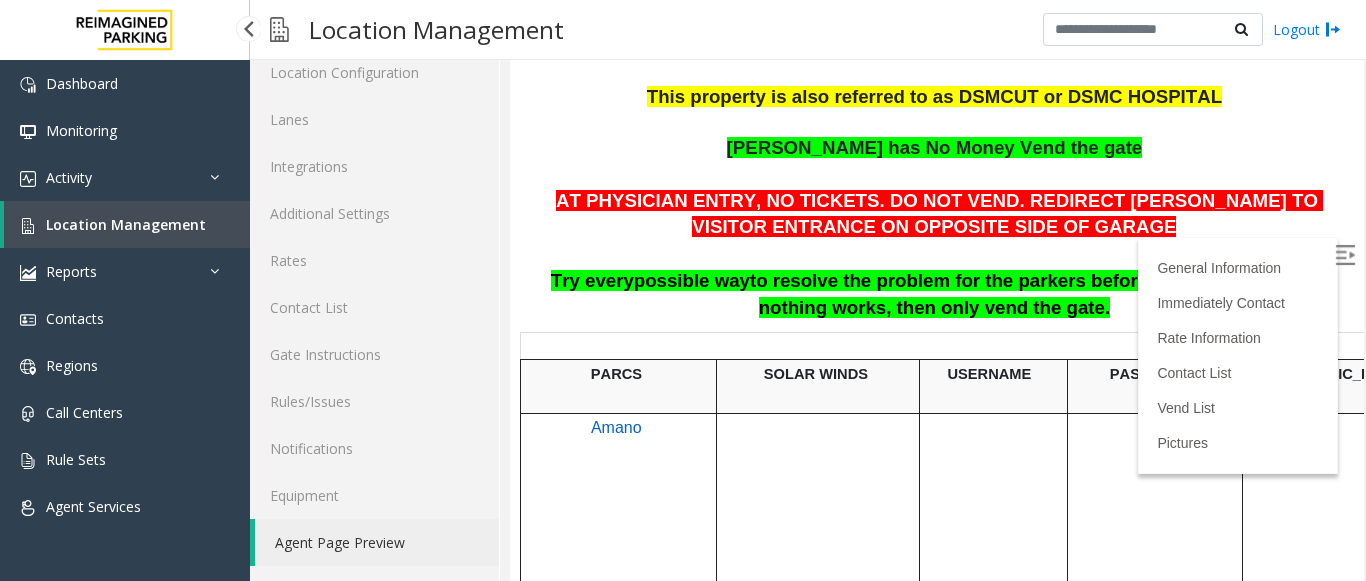 click on "Location Management" at bounding box center [126, 224] 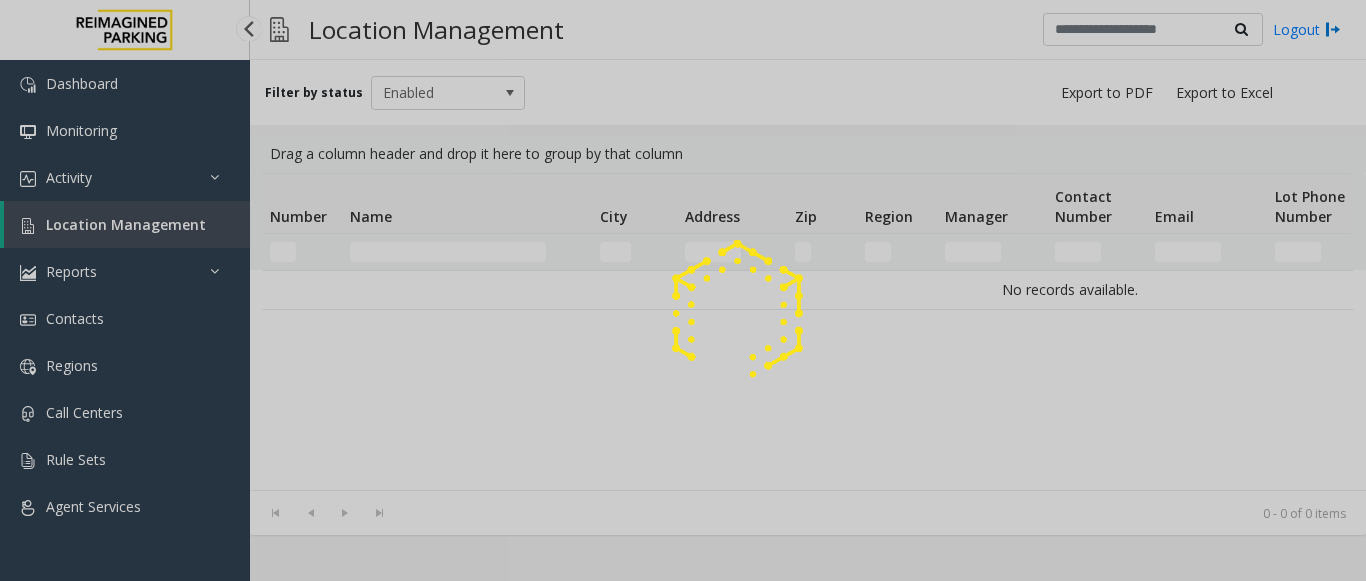 scroll, scrollTop: 0, scrollLeft: 0, axis: both 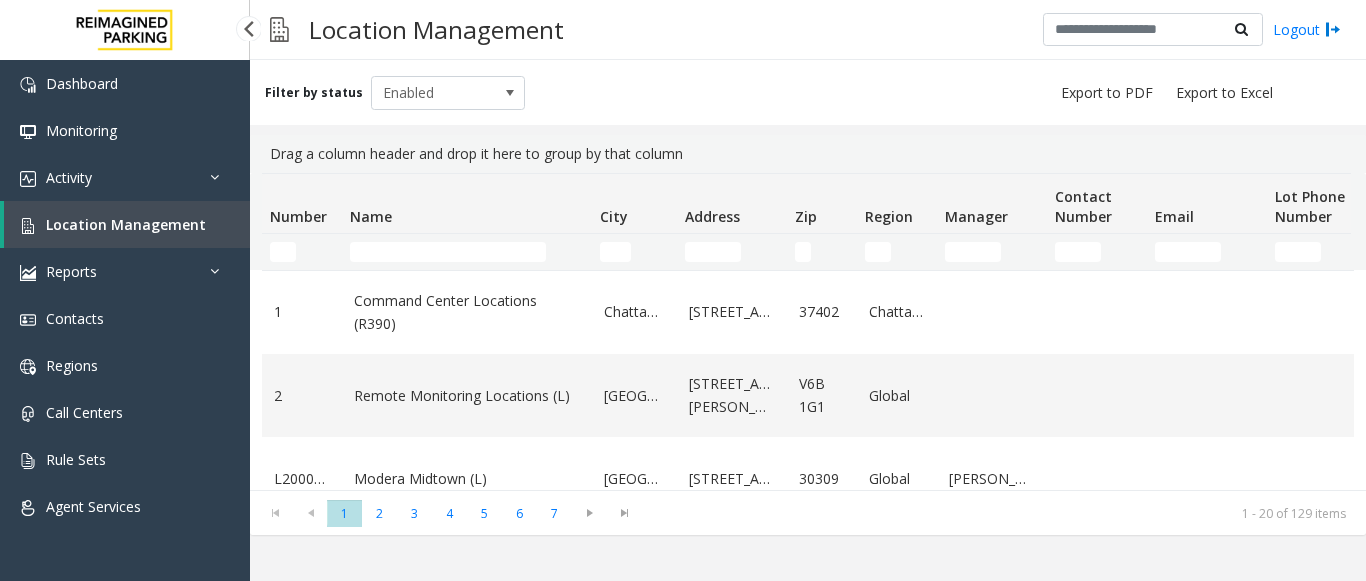 click on "Location Management" at bounding box center [127, 224] 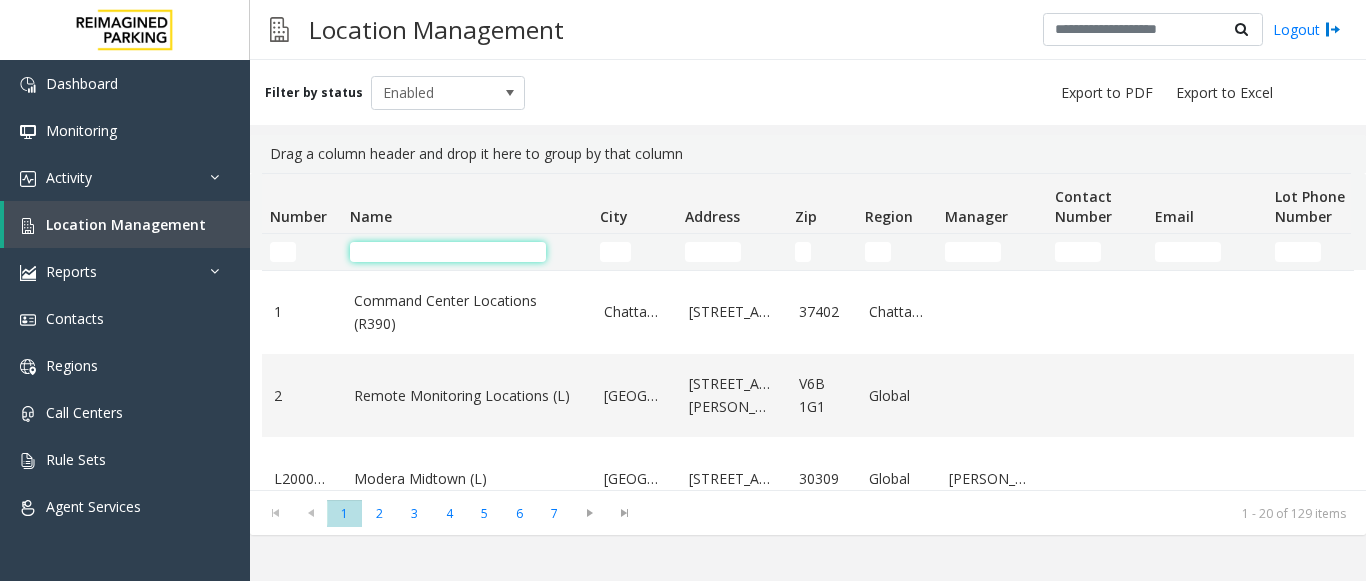 click 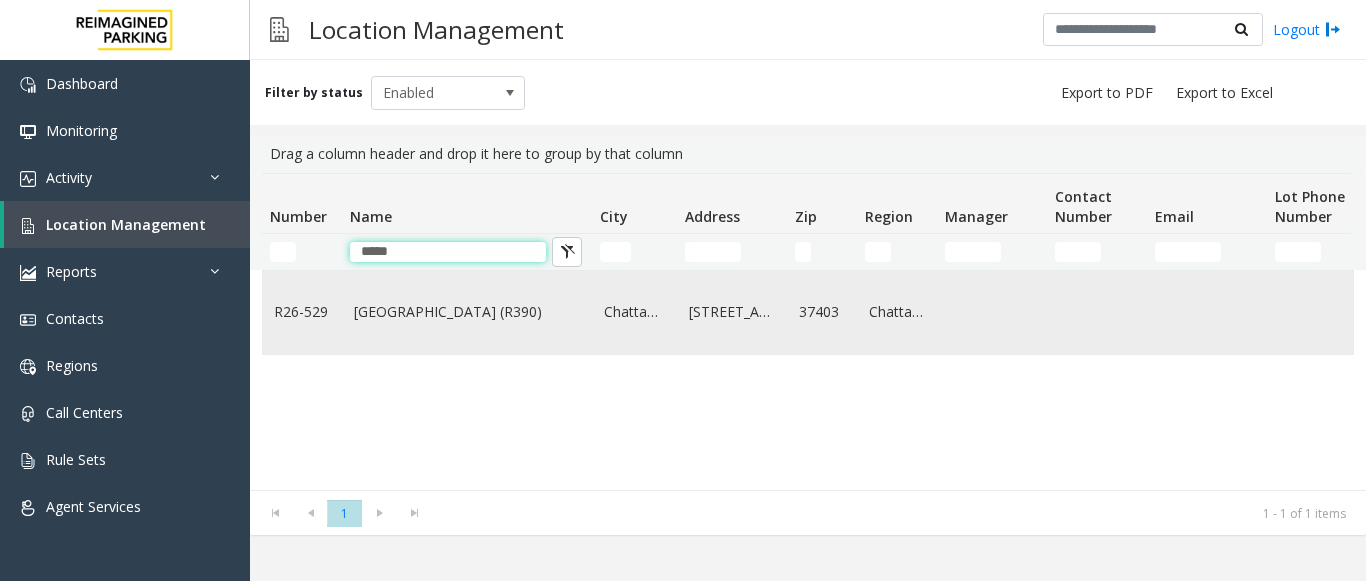 type on "*****" 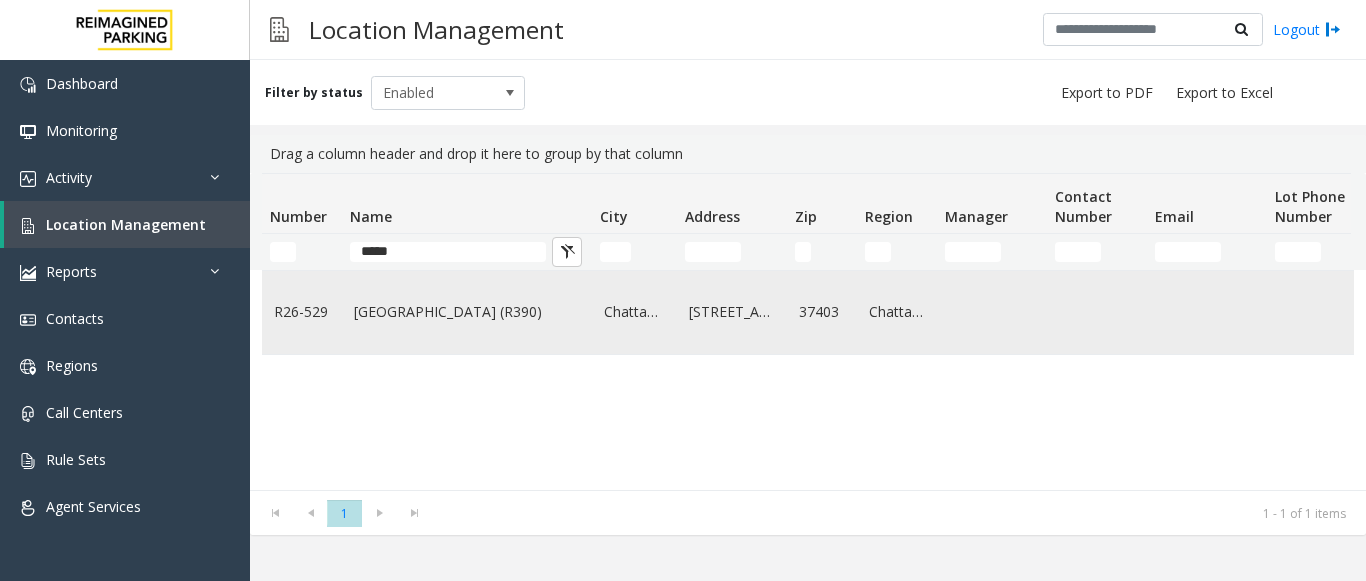 click on "[GEOGRAPHIC_DATA] (R390)" 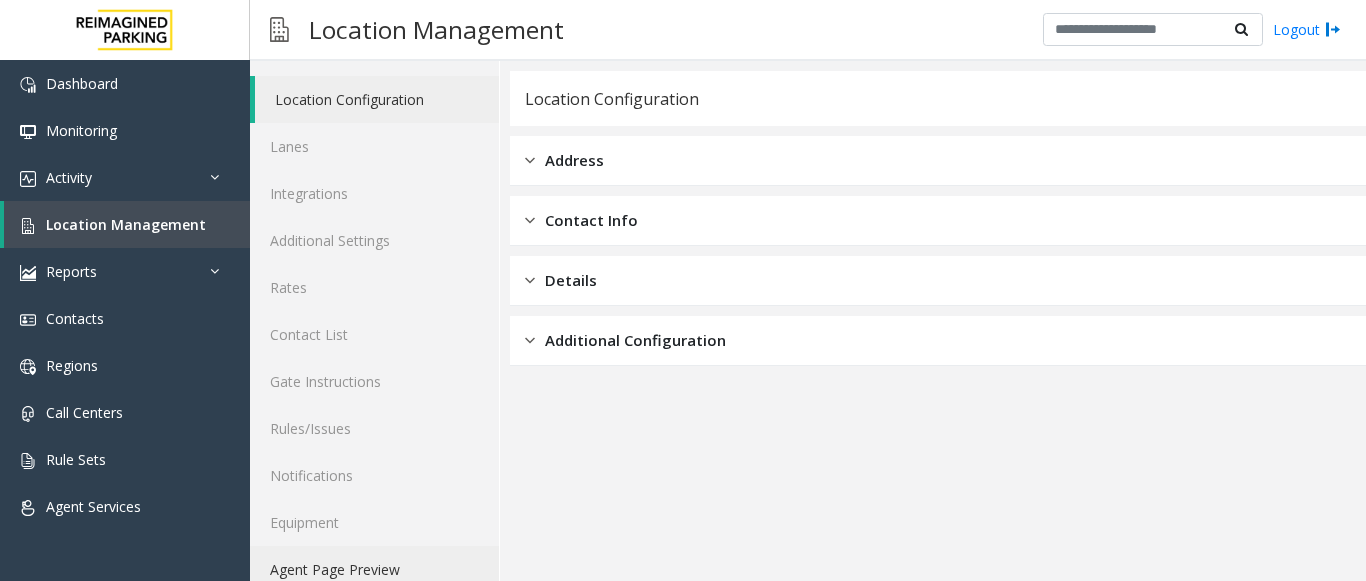 scroll, scrollTop: 78, scrollLeft: 0, axis: vertical 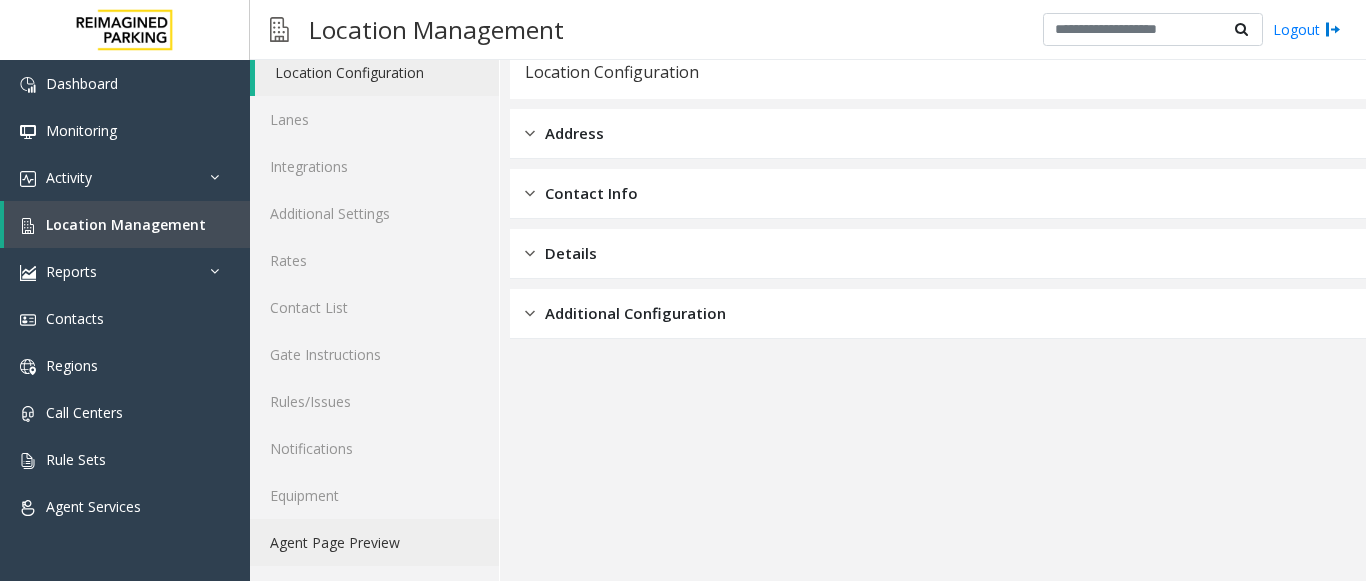 click on "Agent Page Preview" 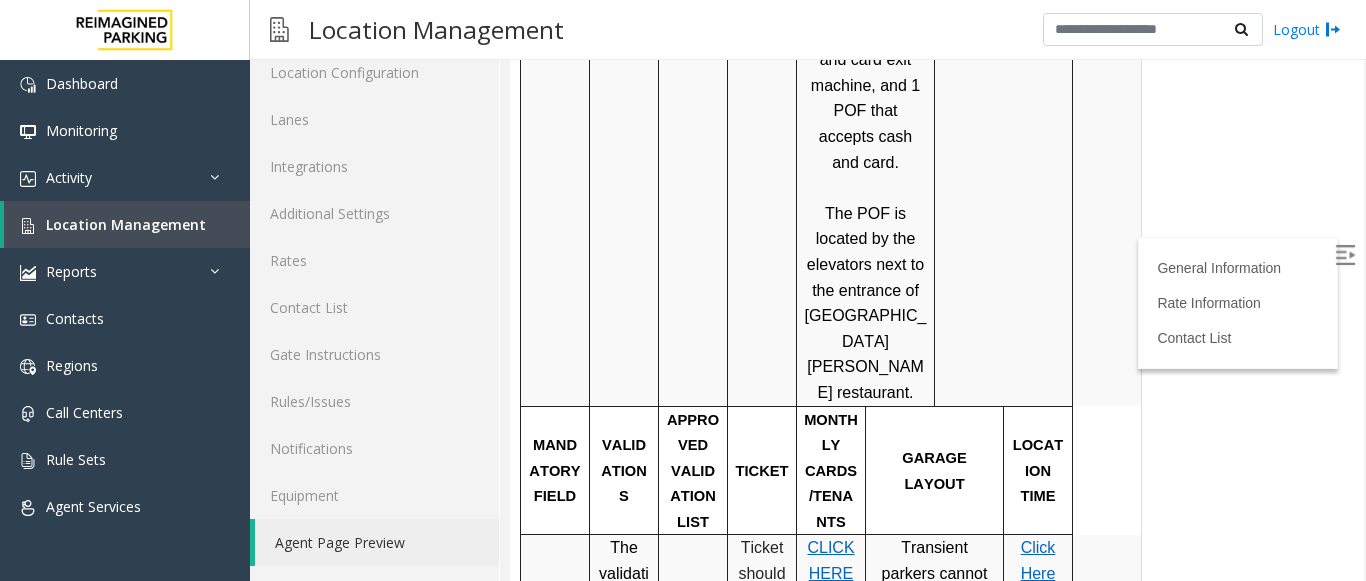 scroll, scrollTop: 1021, scrollLeft: 0, axis: vertical 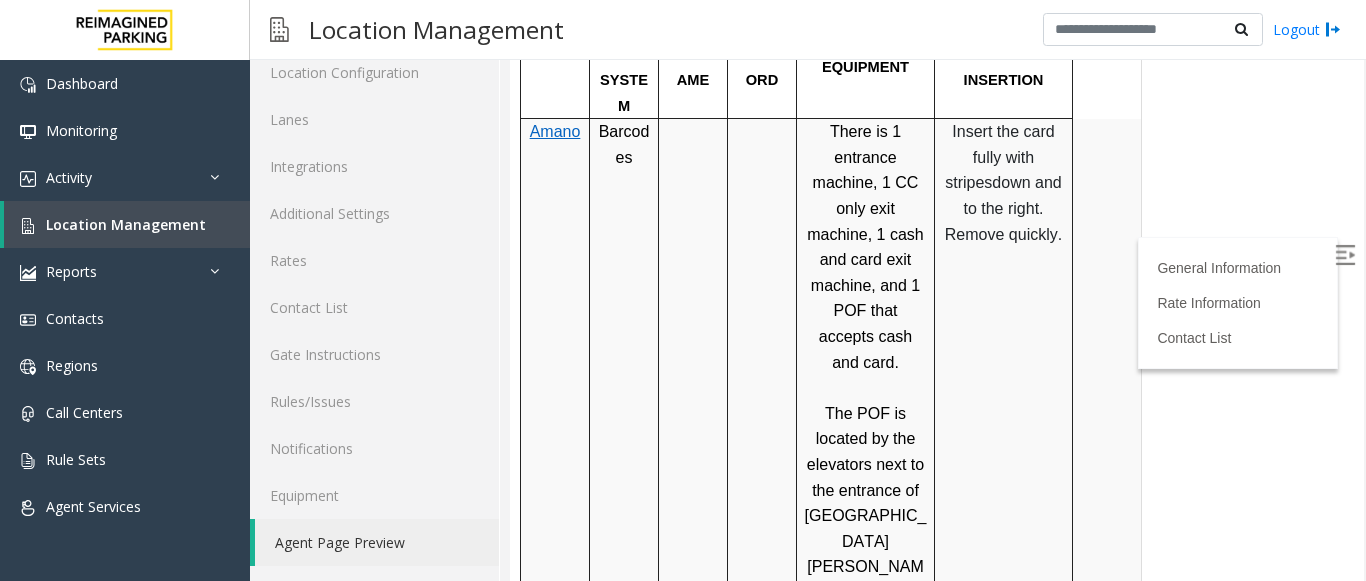 click at bounding box center [1345, 255] 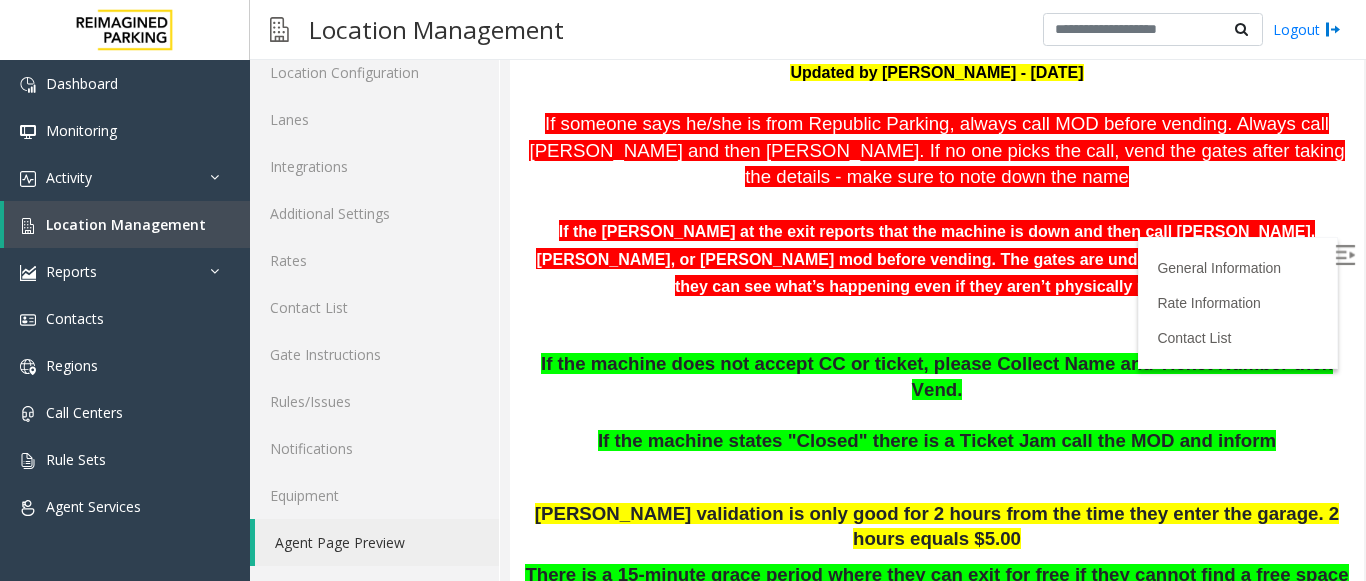 scroll, scrollTop: 256, scrollLeft: 0, axis: vertical 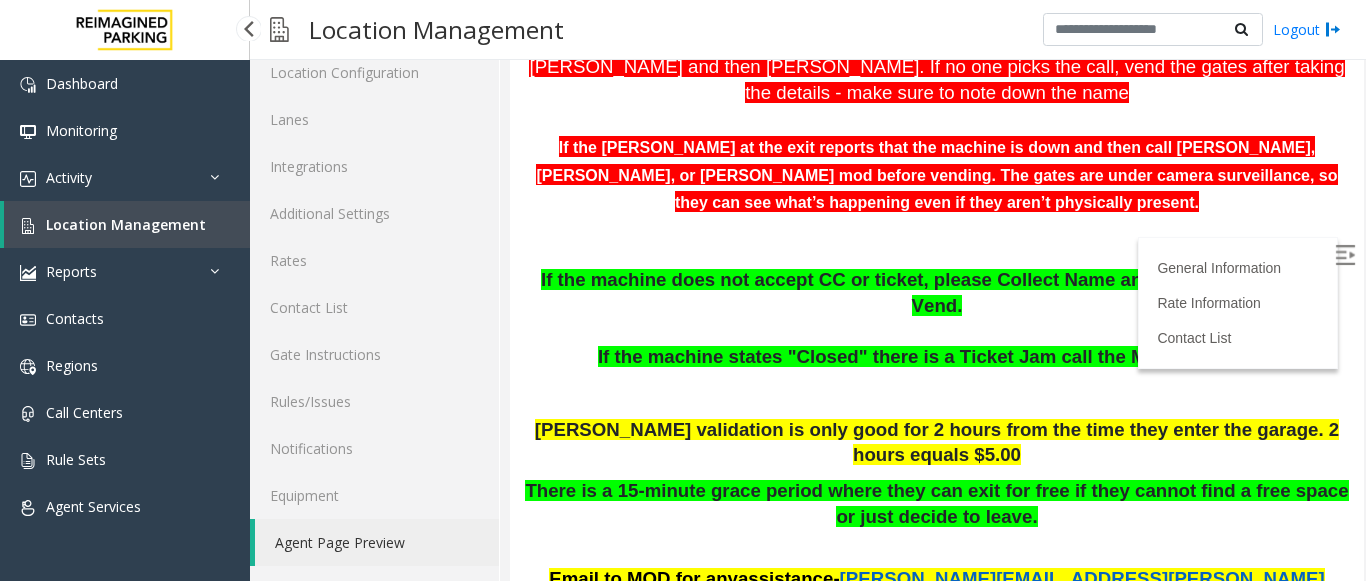 click on "Location Management" at bounding box center [126, 224] 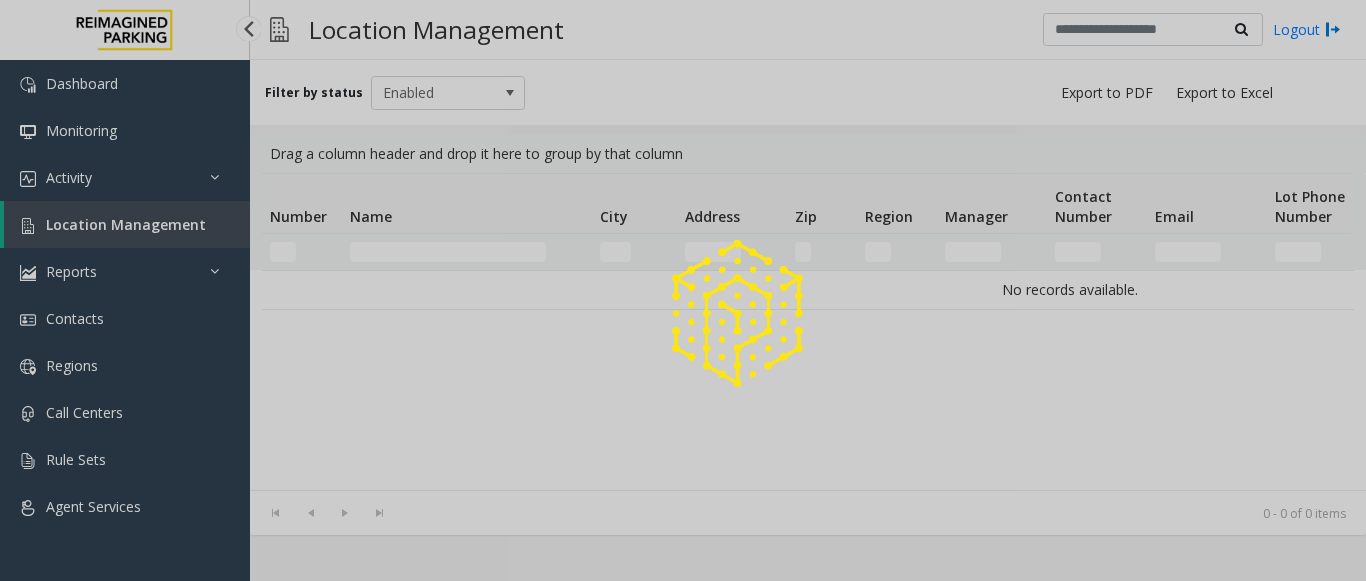 scroll, scrollTop: 0, scrollLeft: 0, axis: both 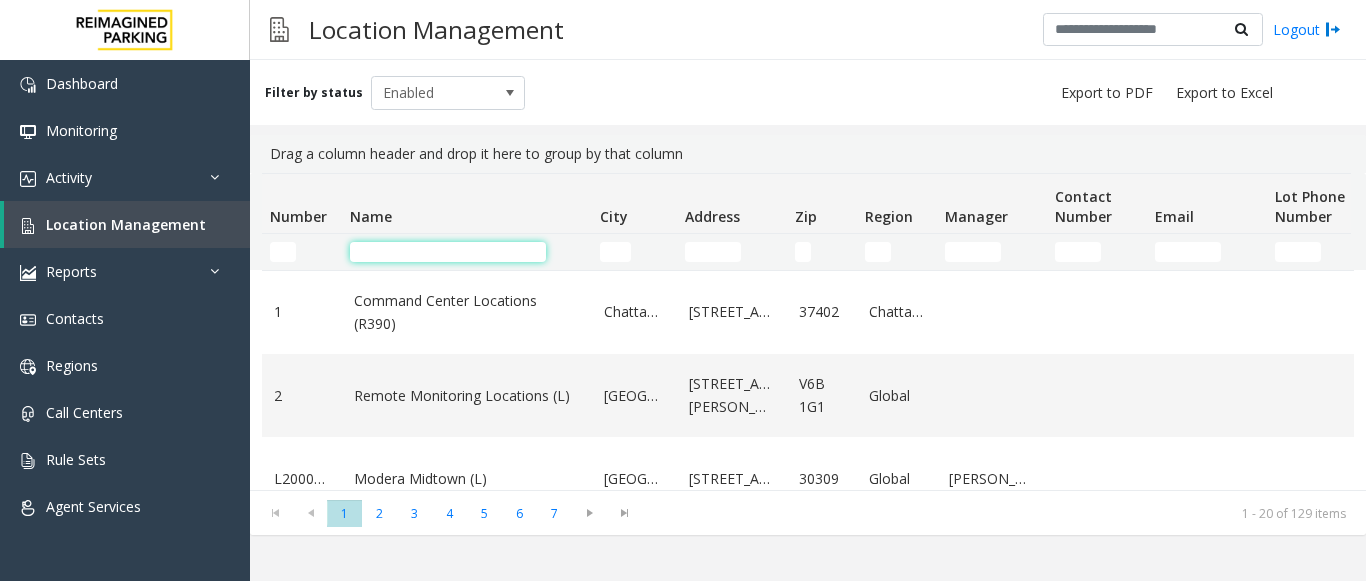 click 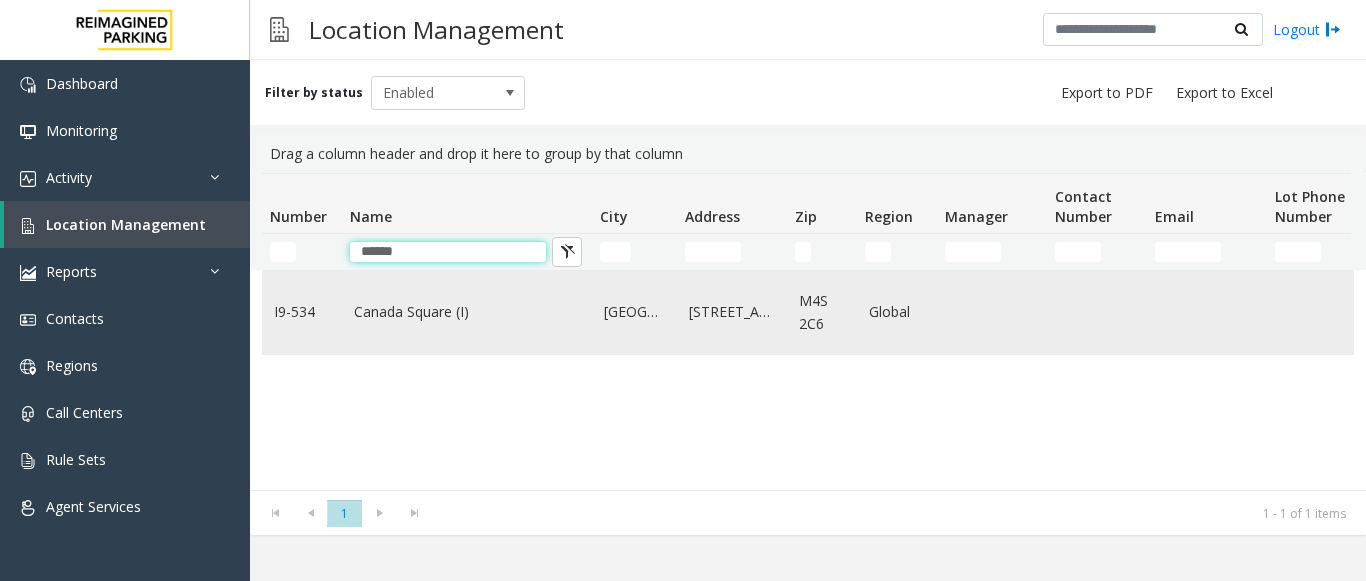 type on "******" 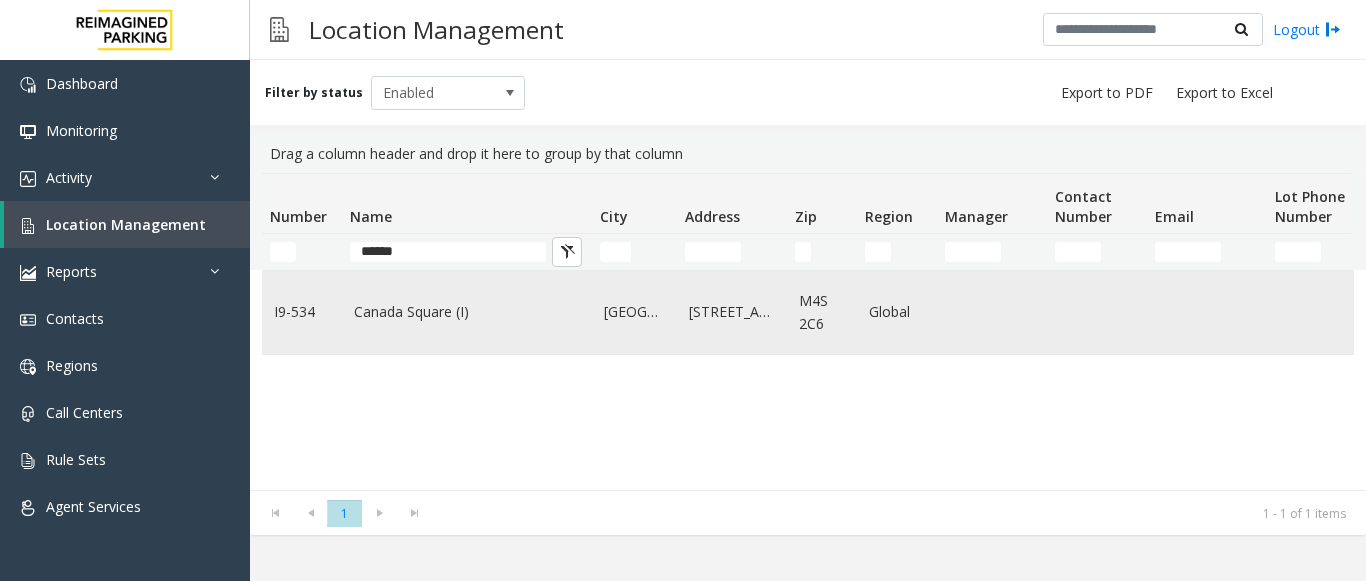 click on "Canada Square (I)" 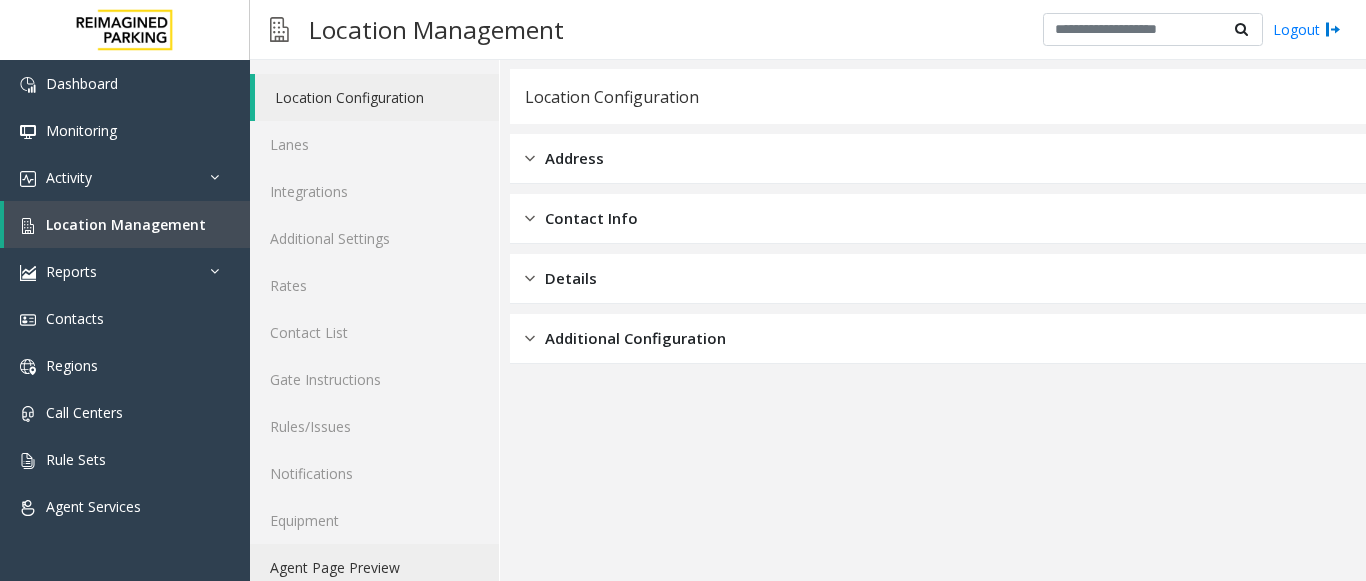 scroll, scrollTop: 78, scrollLeft: 0, axis: vertical 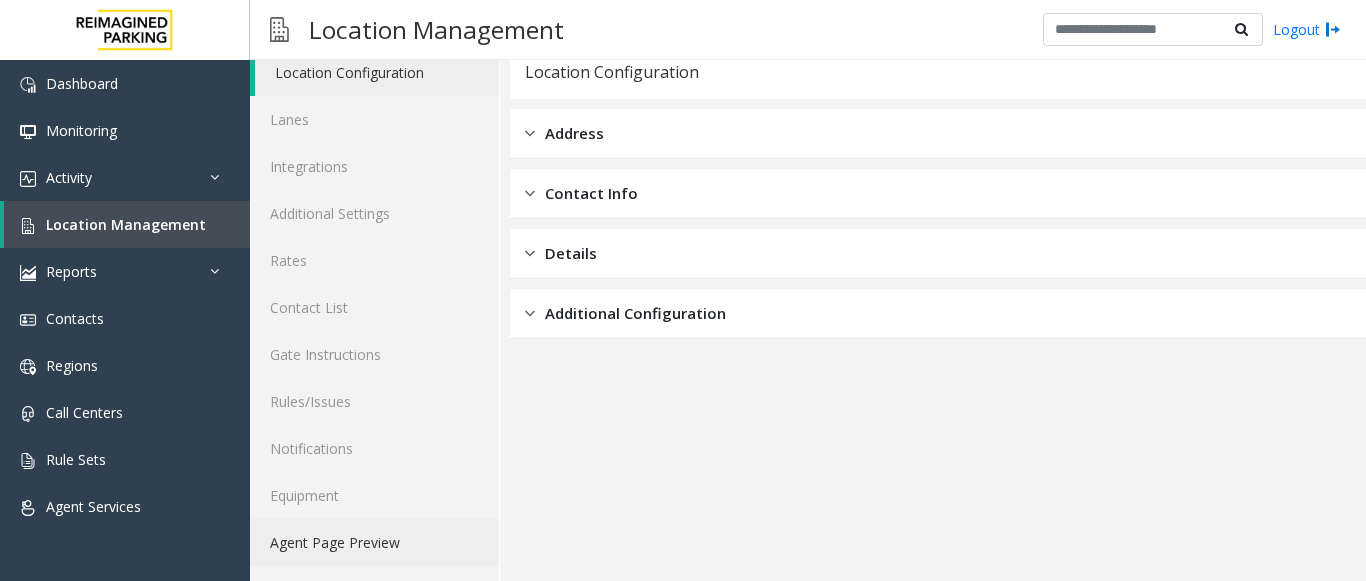 click on "Agent Page Preview" 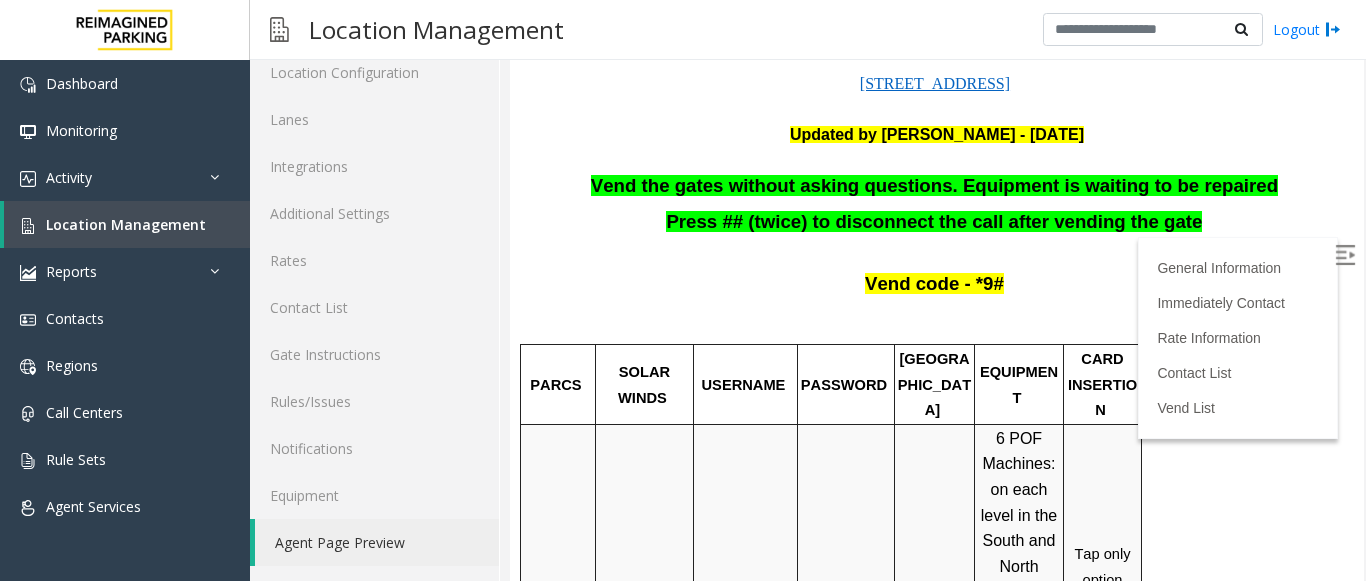 scroll, scrollTop: 200, scrollLeft: 0, axis: vertical 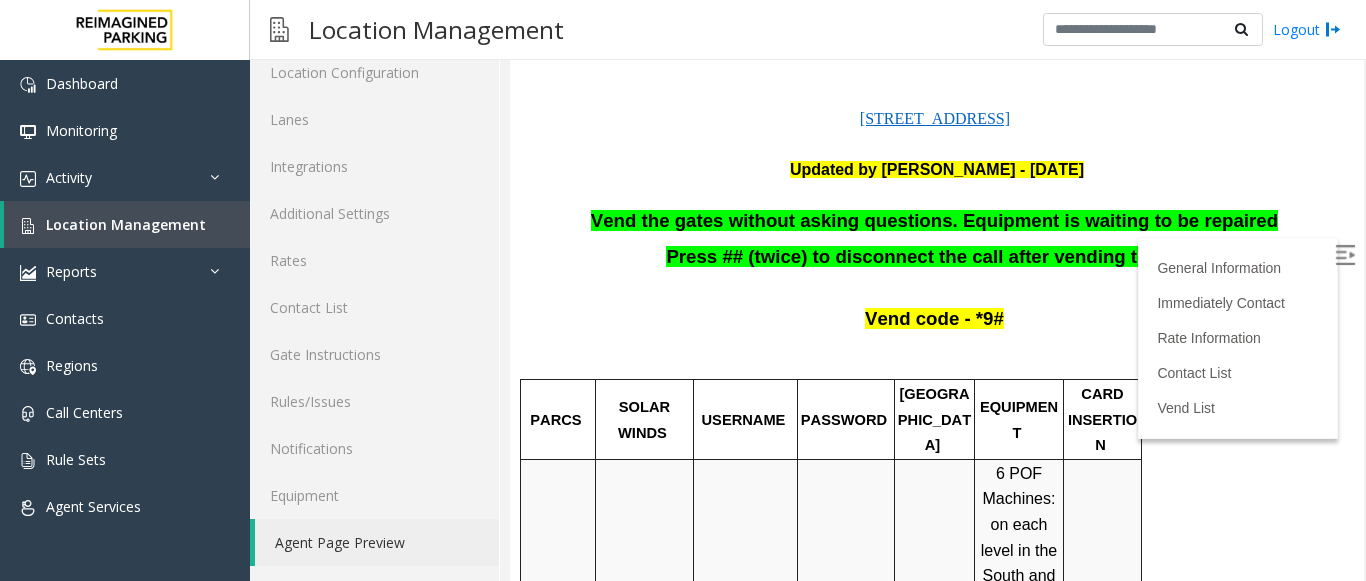 click at bounding box center [1345, 255] 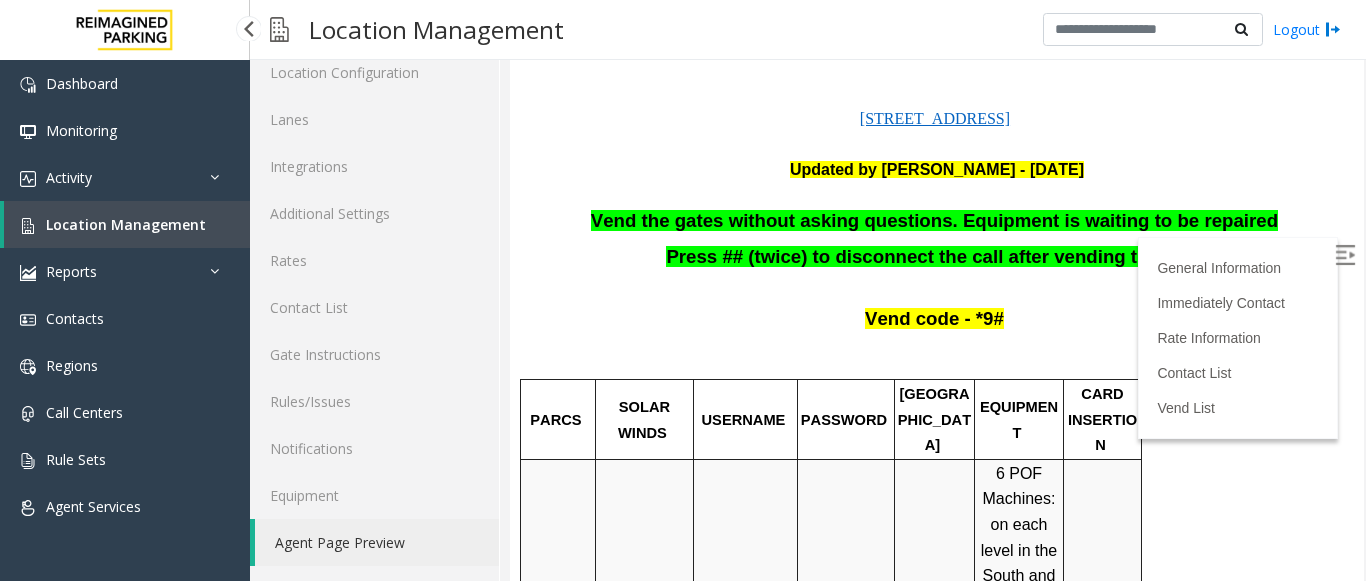 click on "Location Management" at bounding box center [126, 224] 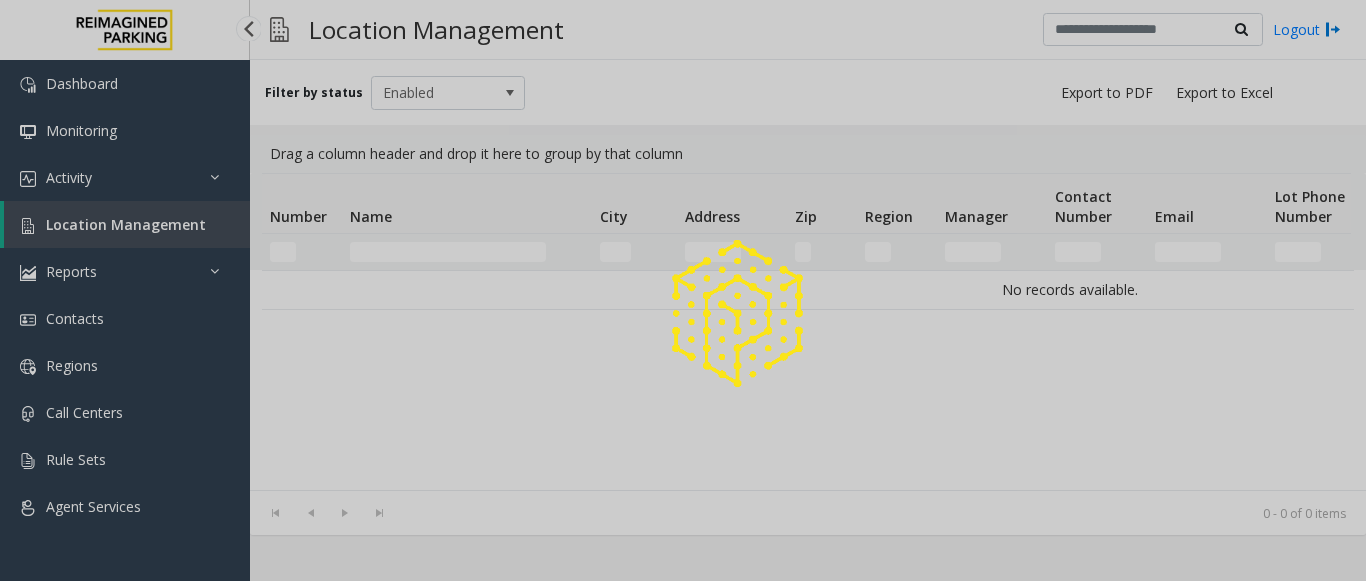 scroll, scrollTop: 0, scrollLeft: 0, axis: both 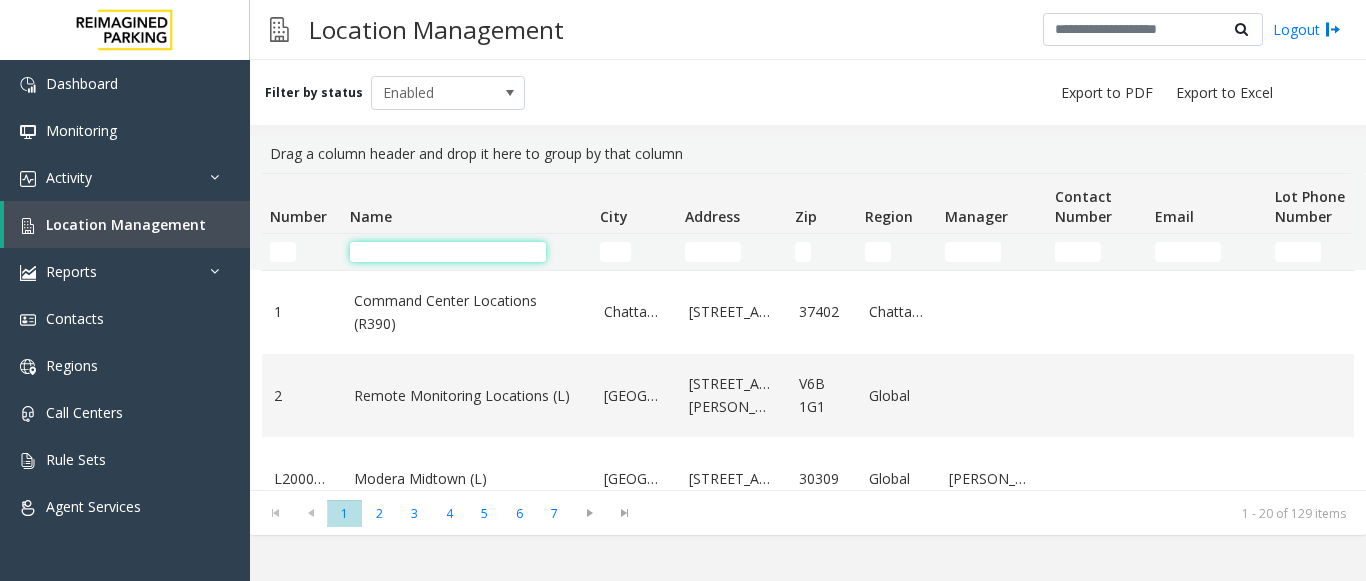click 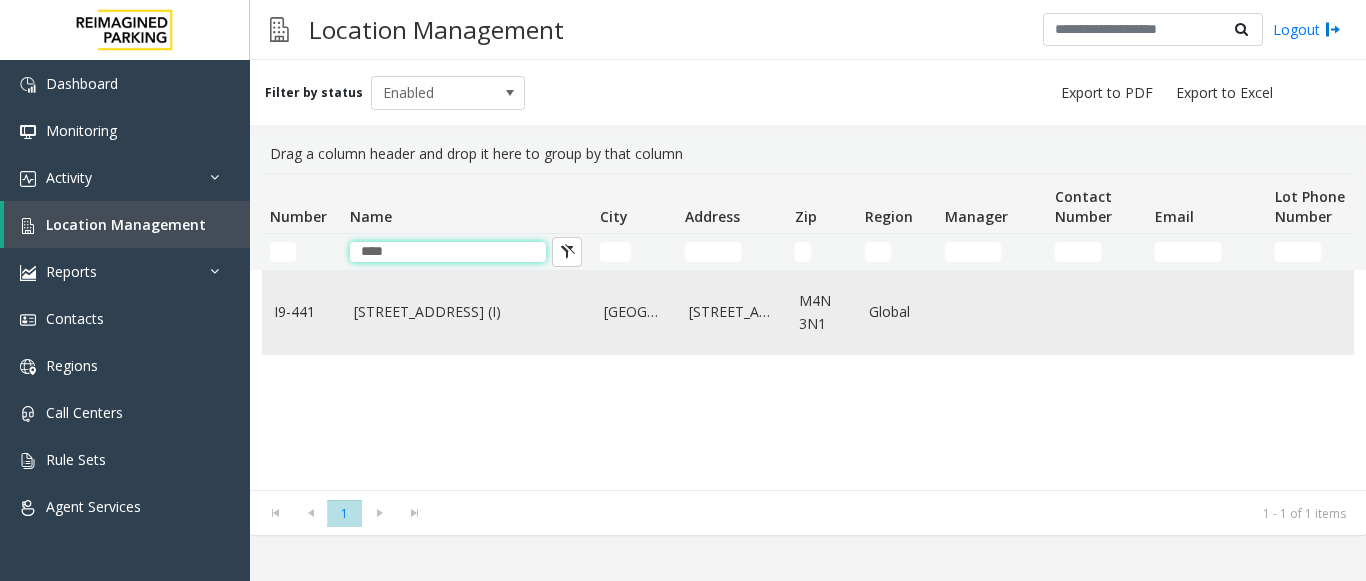 type on "****" 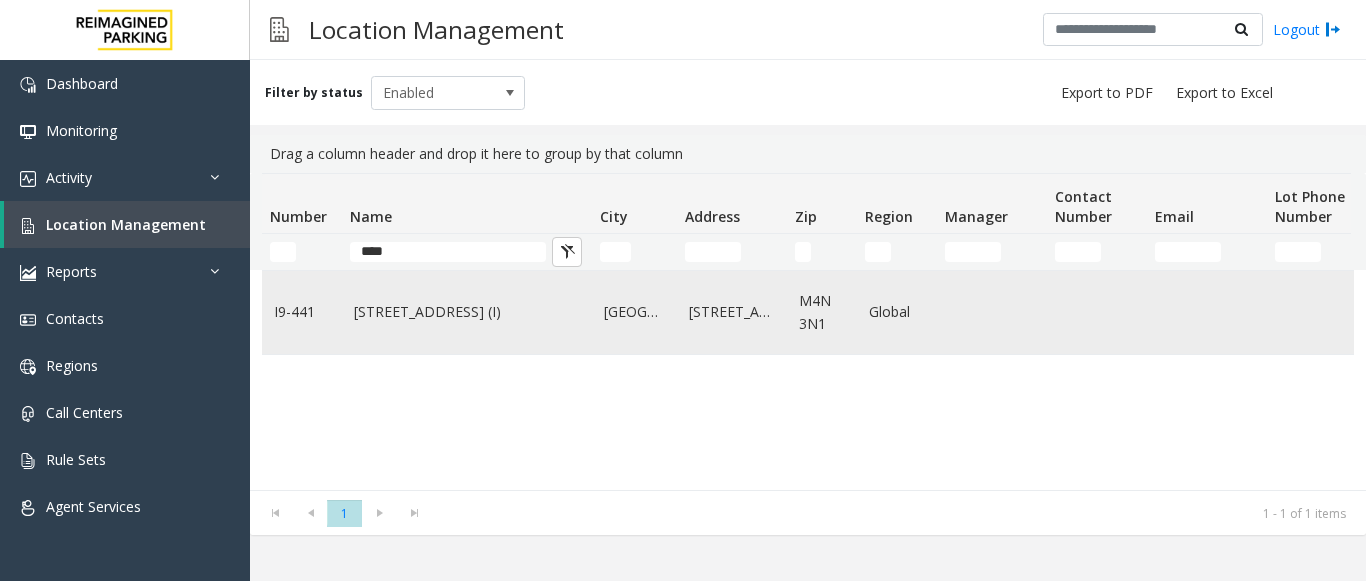 click on "[STREET_ADDRESS] (I)" 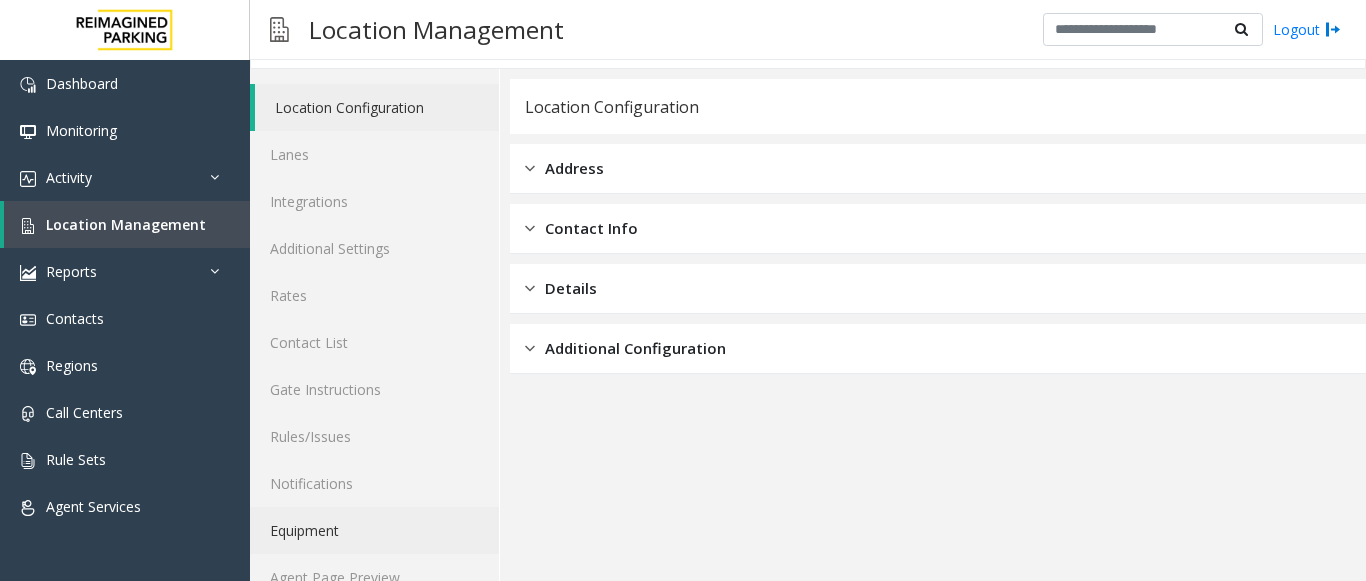 scroll, scrollTop: 78, scrollLeft: 0, axis: vertical 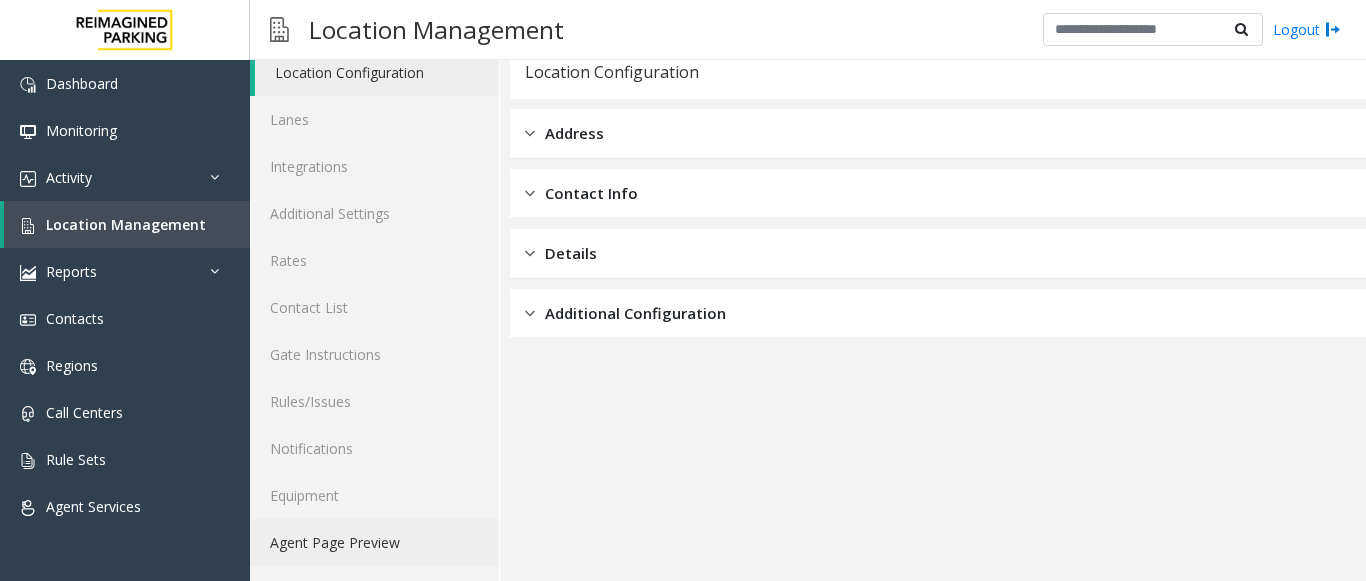 click on "Agent Page Preview" 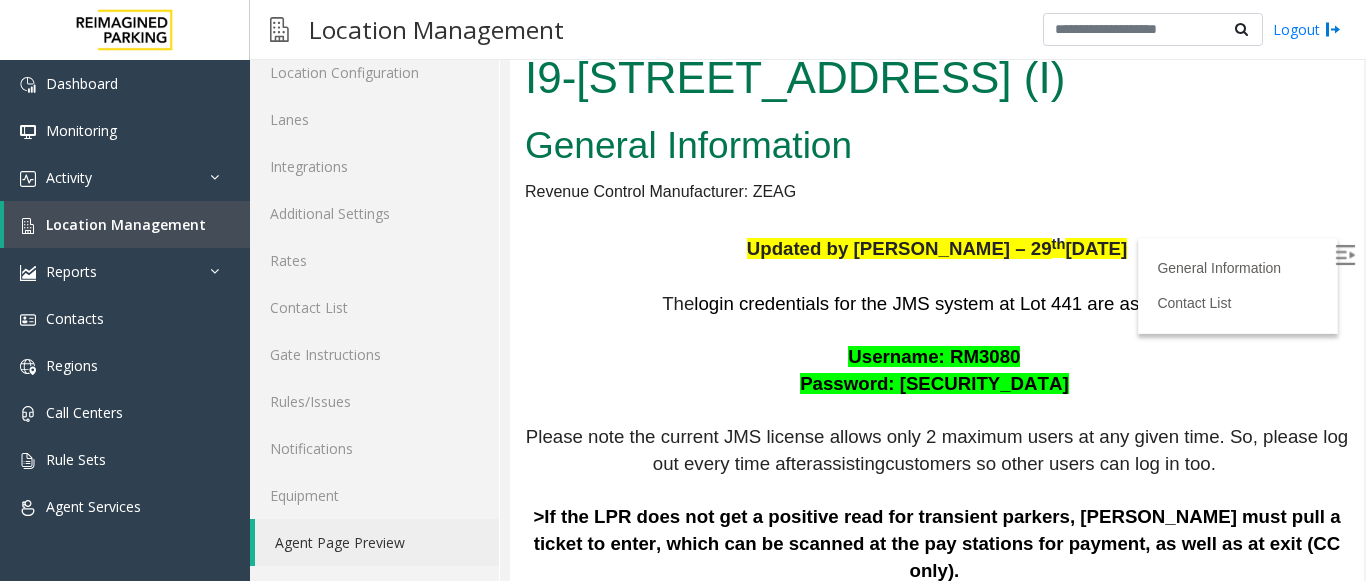 scroll, scrollTop: 200, scrollLeft: 0, axis: vertical 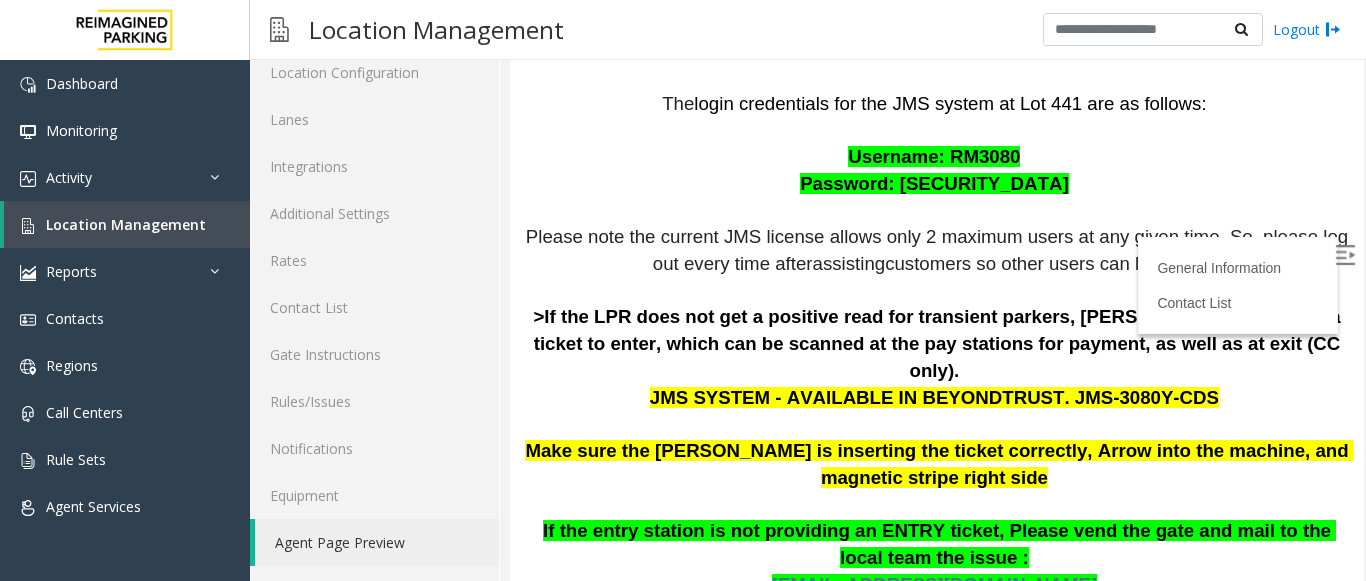 click at bounding box center (1345, 255) 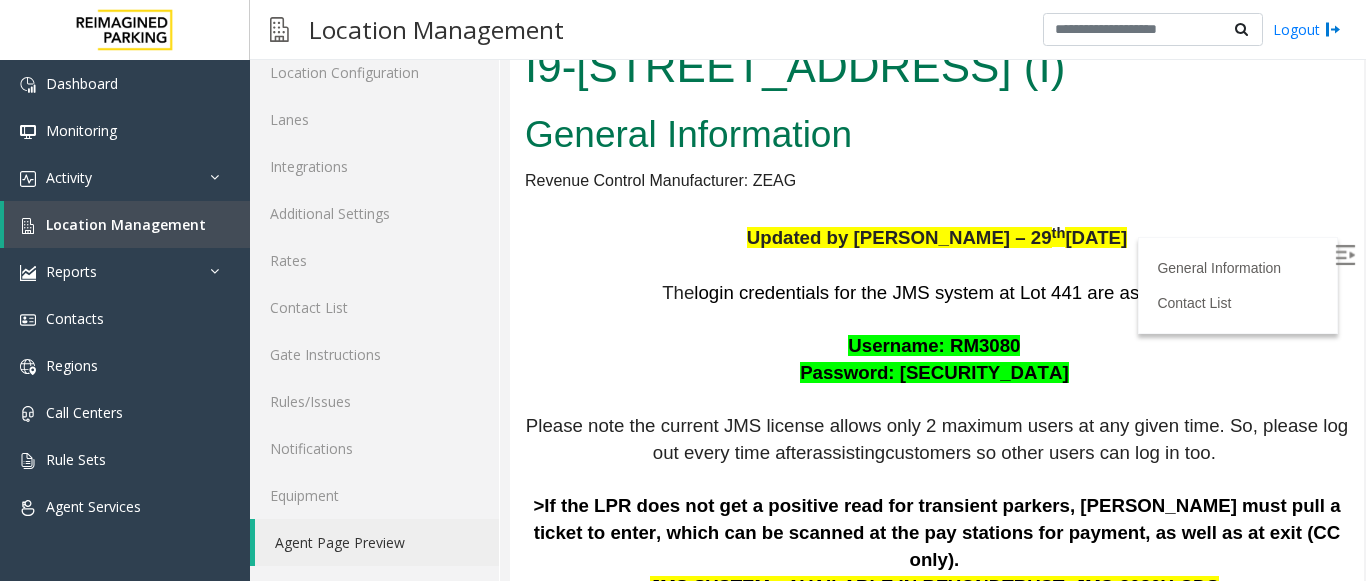 scroll, scrollTop: 0, scrollLeft: 0, axis: both 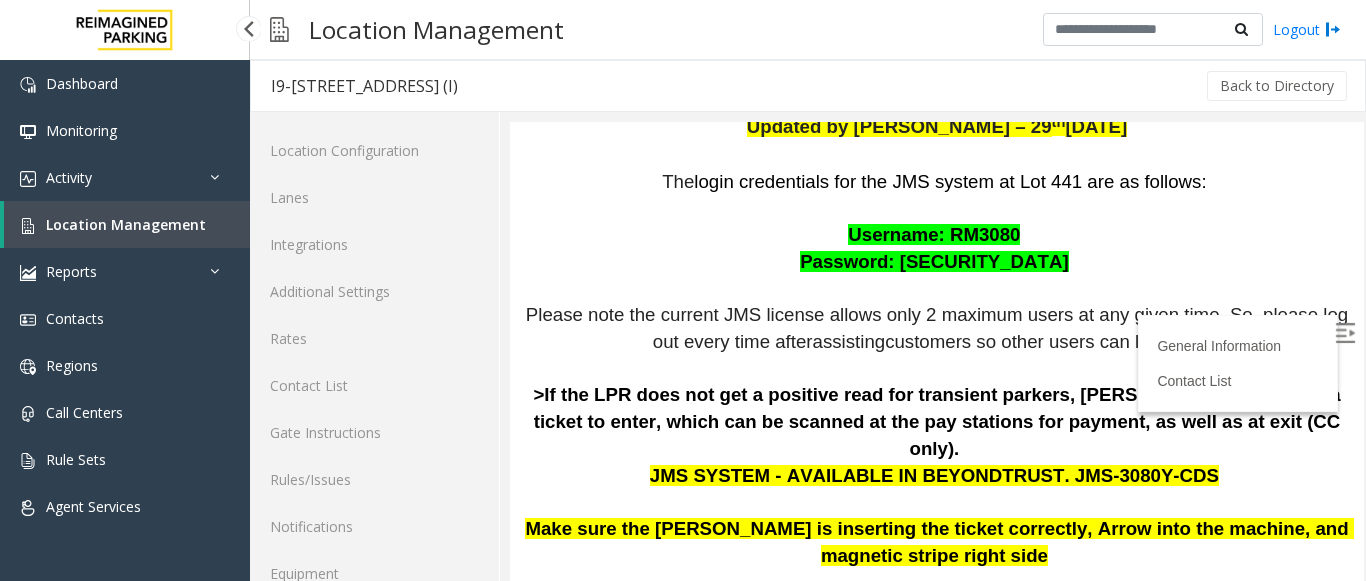 click on "Location Management" at bounding box center (126, 224) 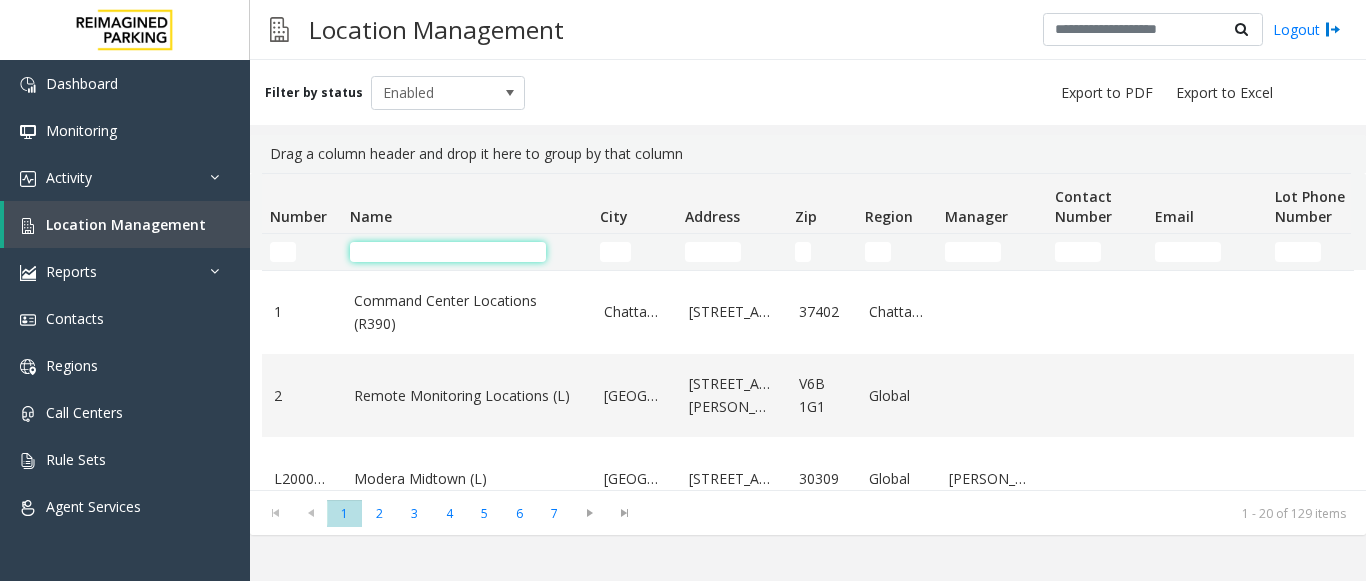 click 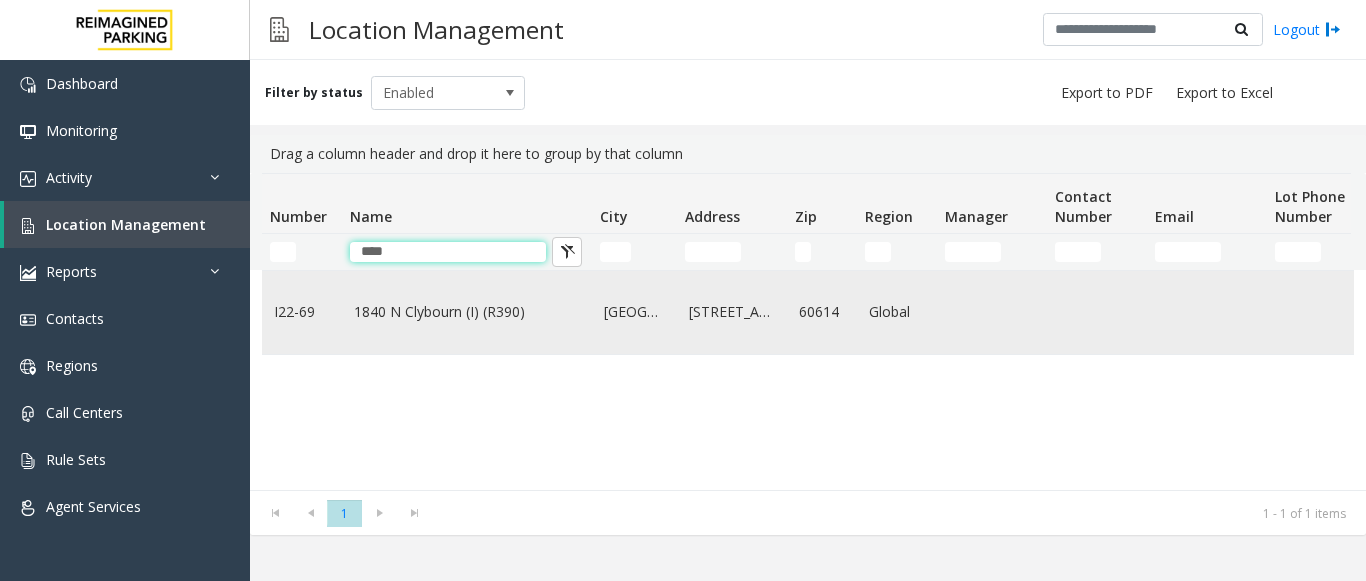 type on "****" 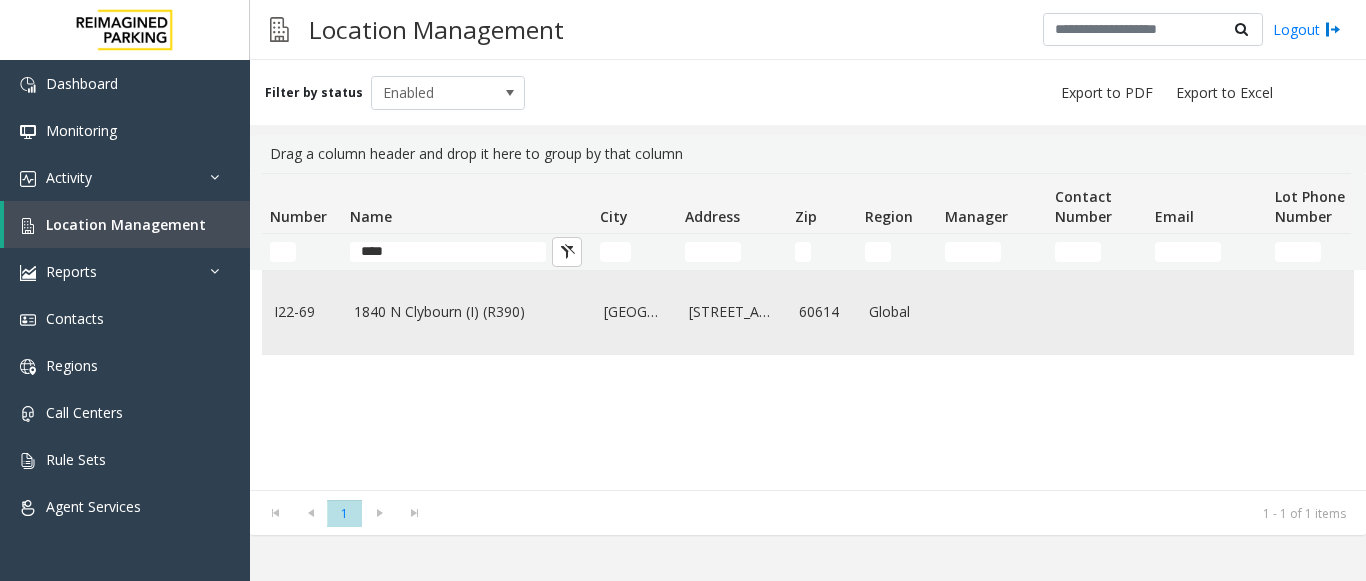 click on "1840 N Clybourn (I) (R390)" 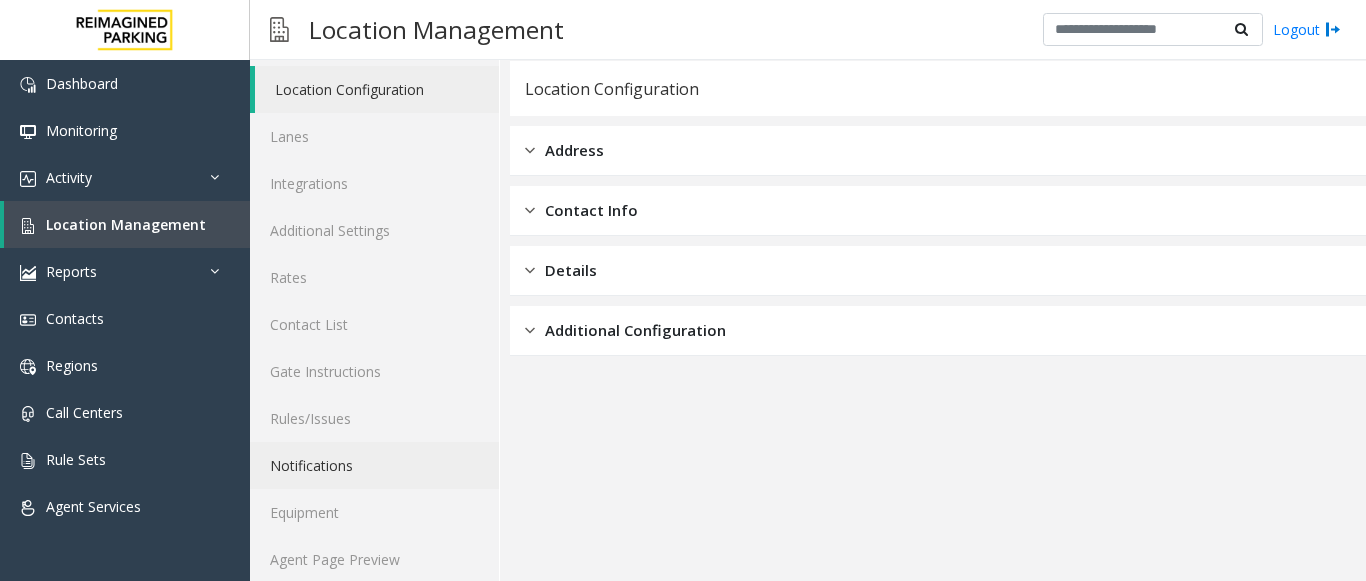scroll, scrollTop: 78, scrollLeft: 0, axis: vertical 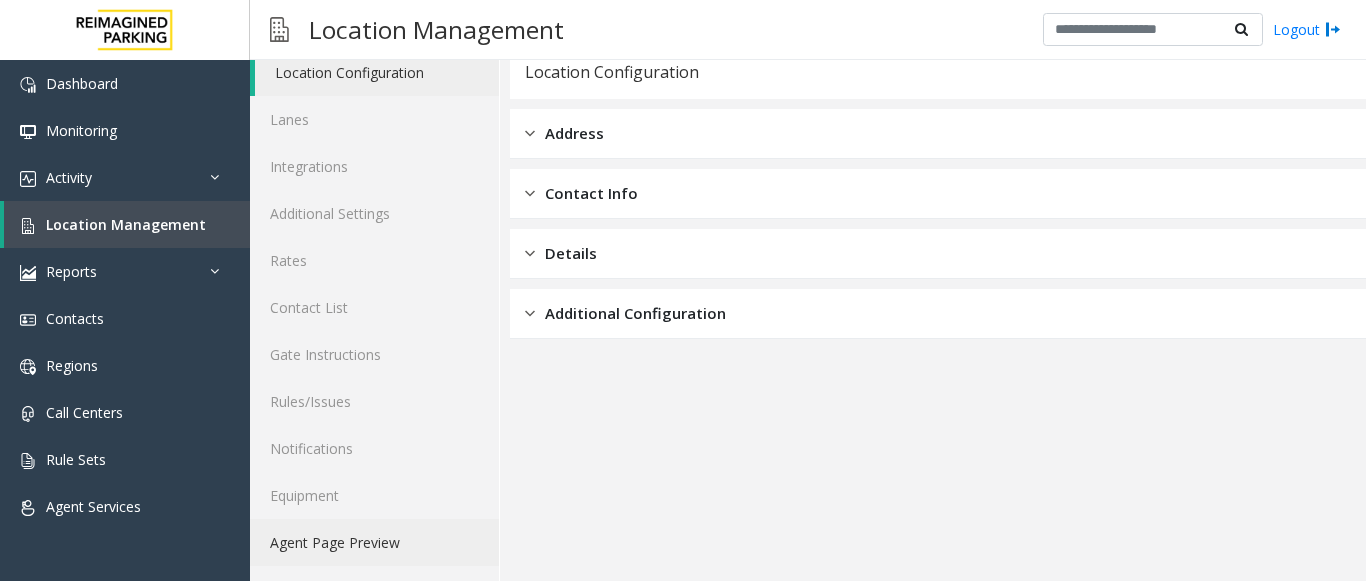 click on "Agent Page Preview" 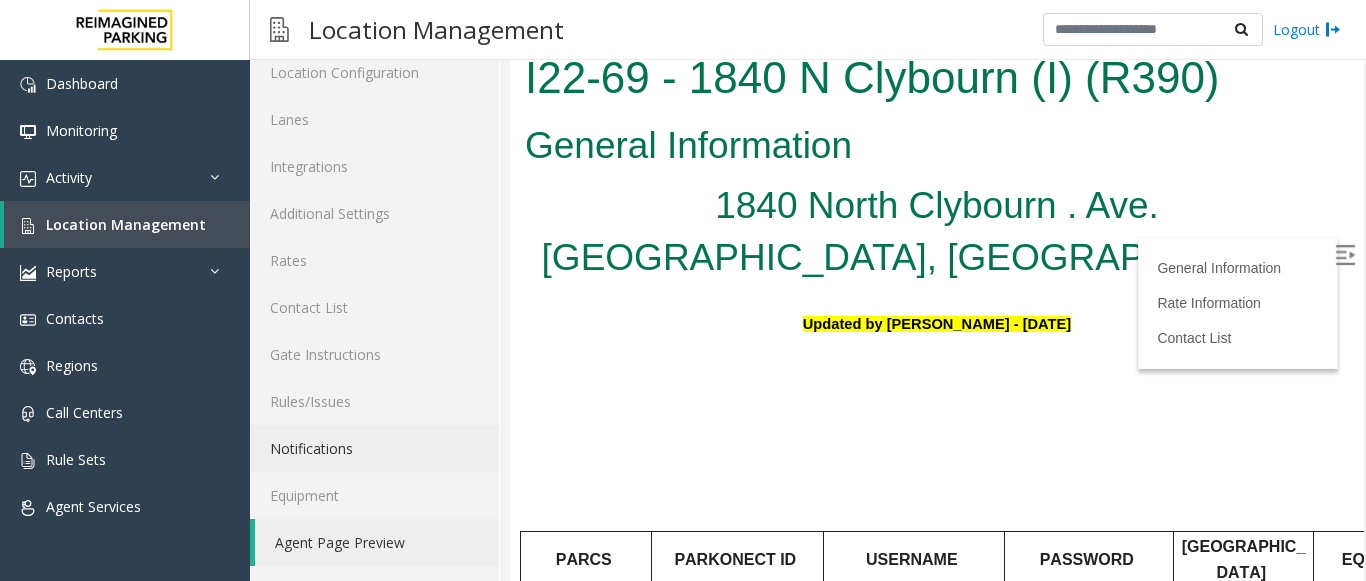 scroll, scrollTop: 300, scrollLeft: 0, axis: vertical 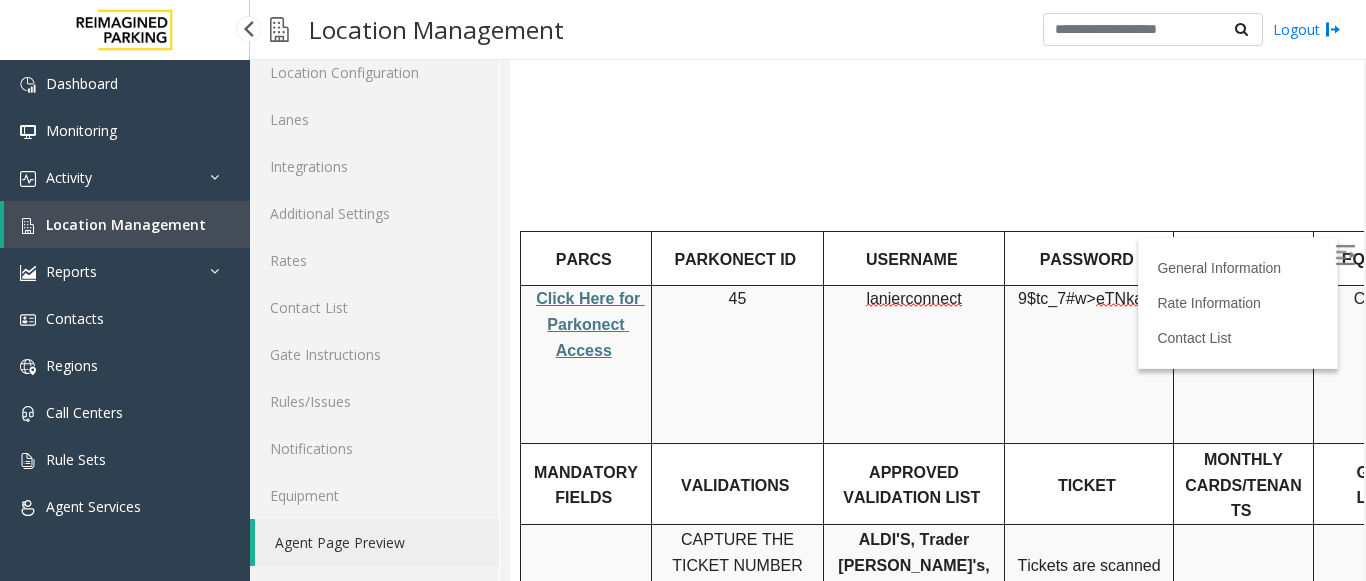 click on "Location Management" at bounding box center [126, 224] 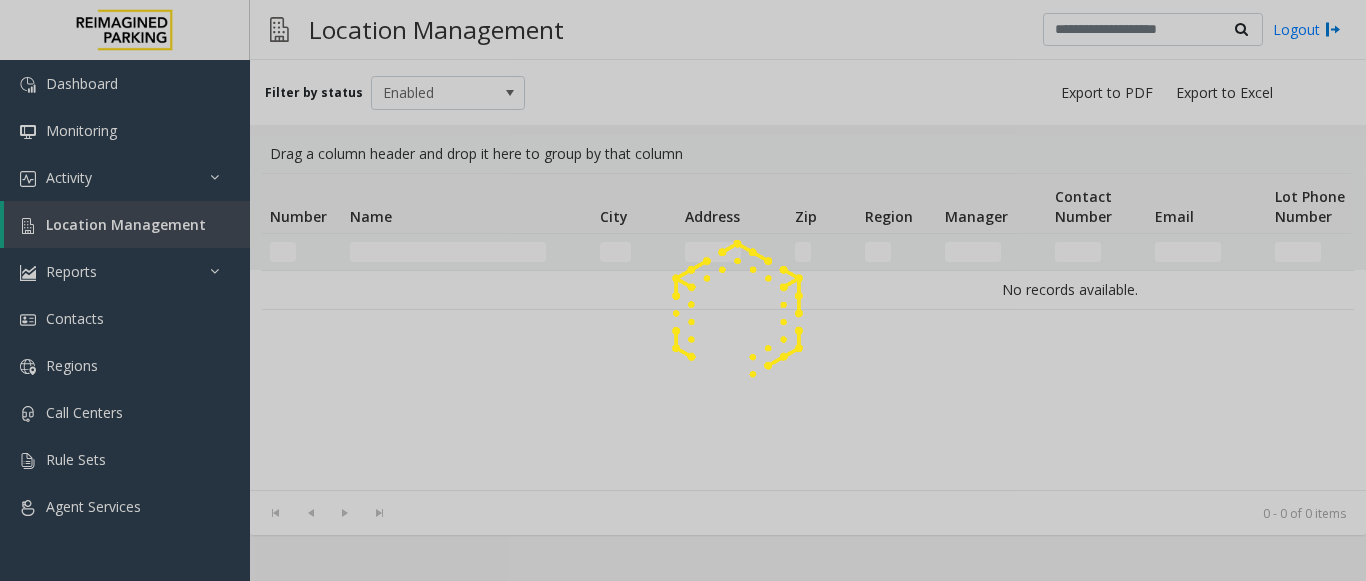 click 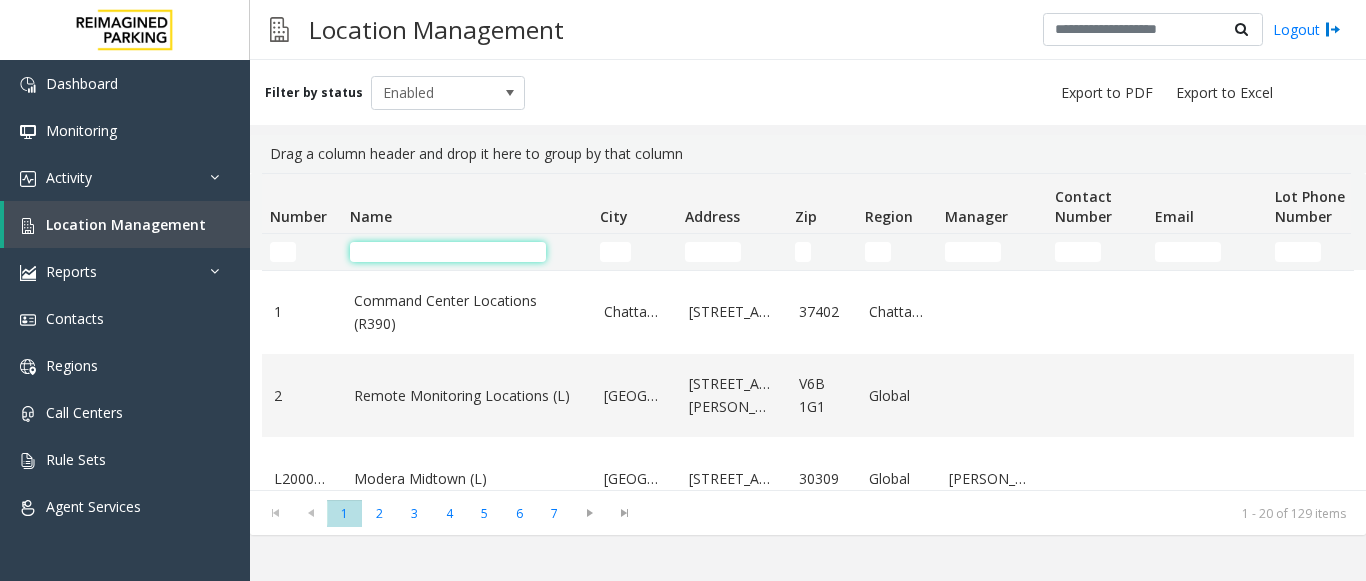 click 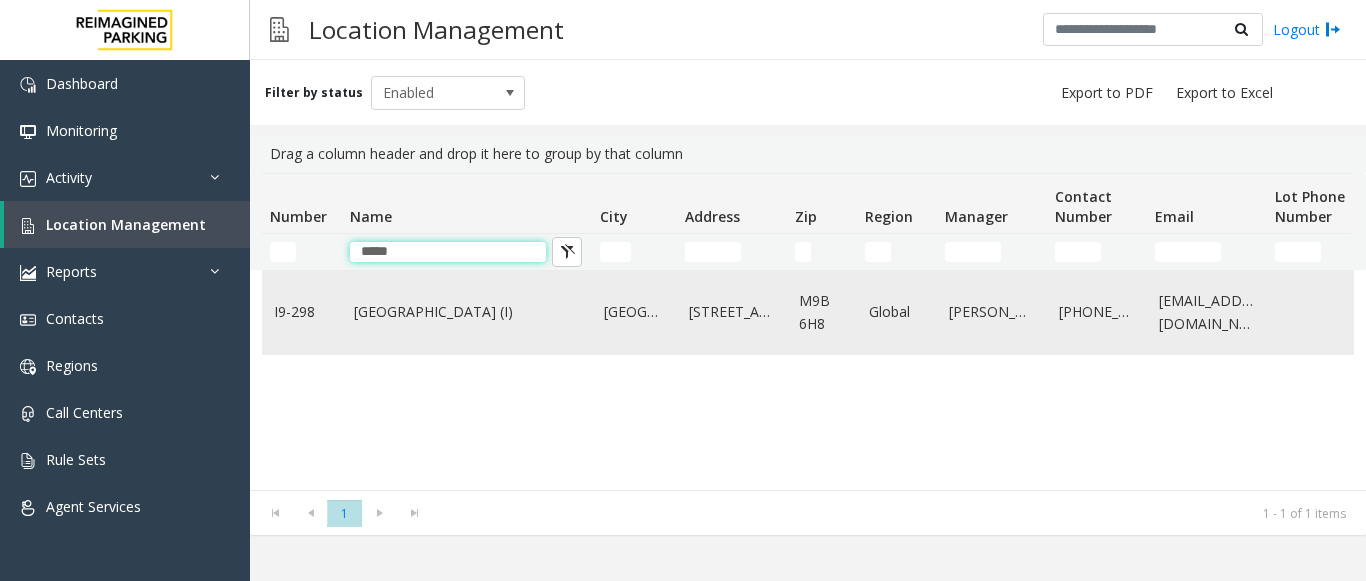 type on "*****" 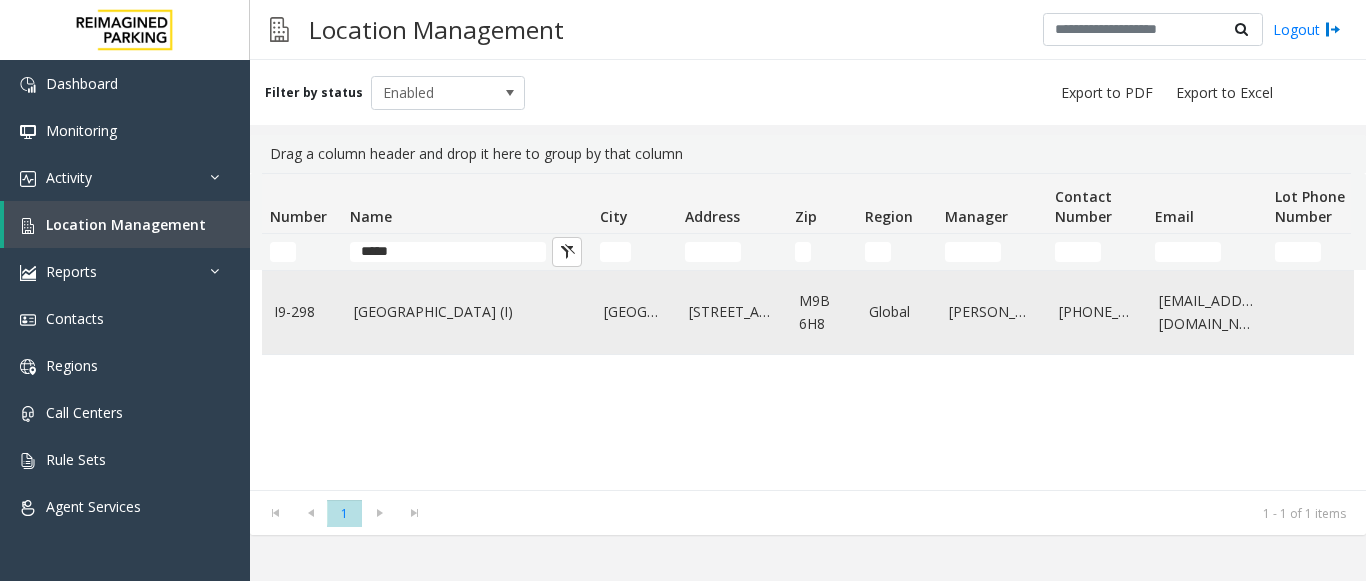 click on "[GEOGRAPHIC_DATA] (I)" 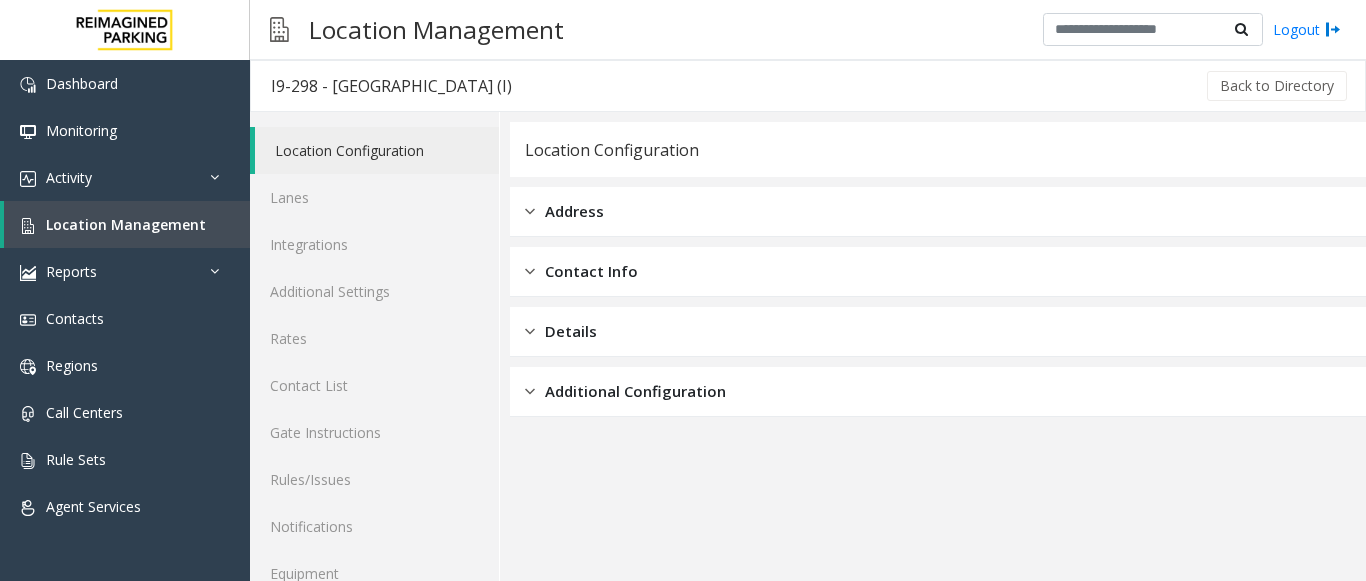 scroll, scrollTop: 78, scrollLeft: 0, axis: vertical 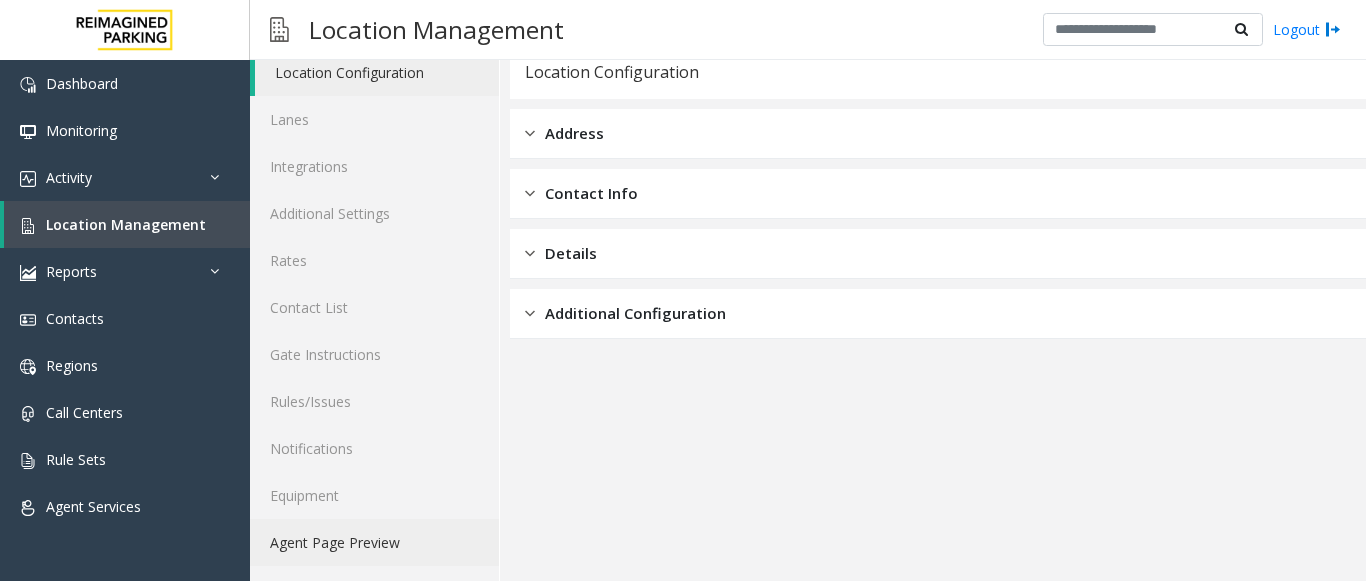 click on "Agent Page Preview" 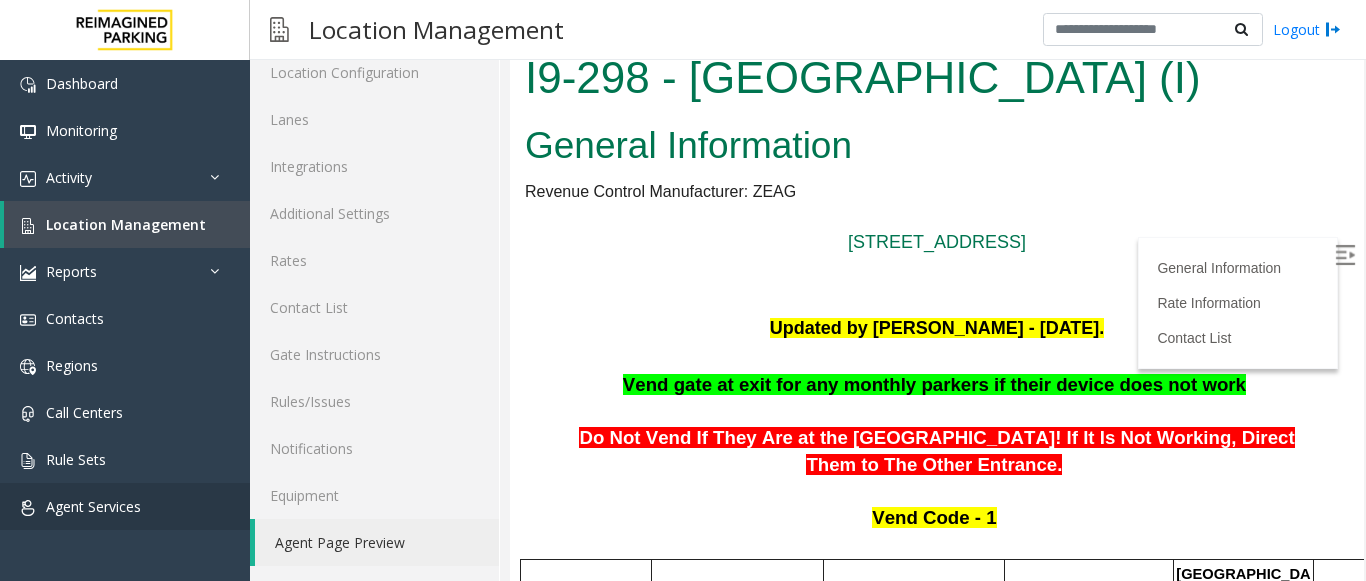 scroll, scrollTop: 0, scrollLeft: 0, axis: both 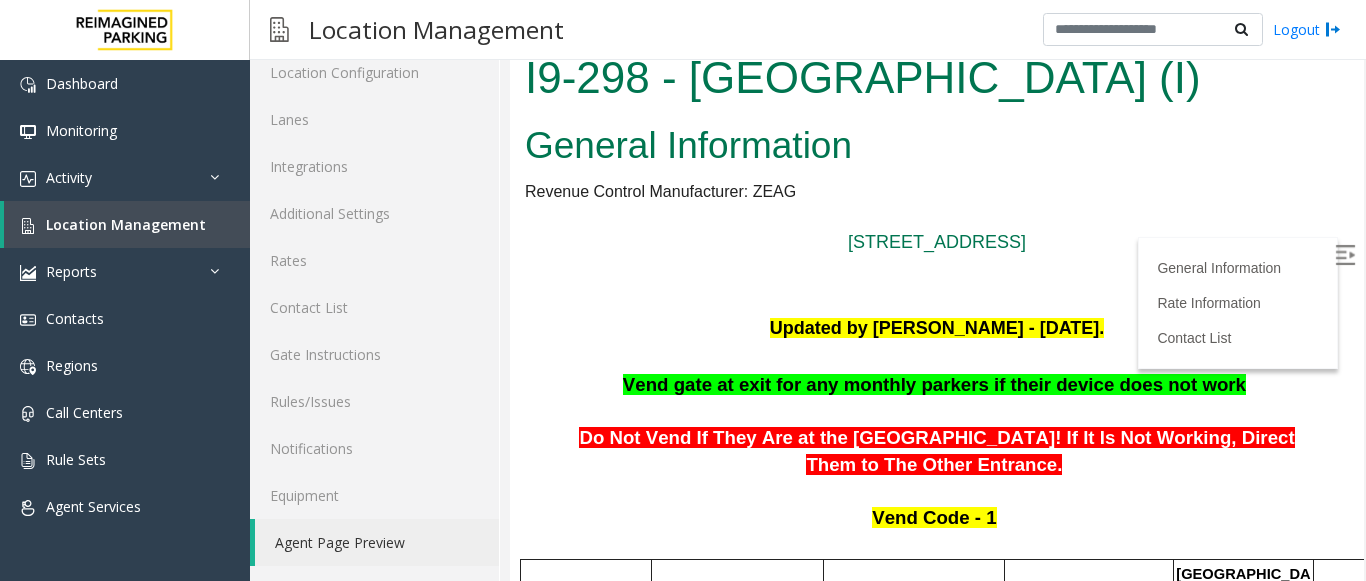 click at bounding box center [1345, 255] 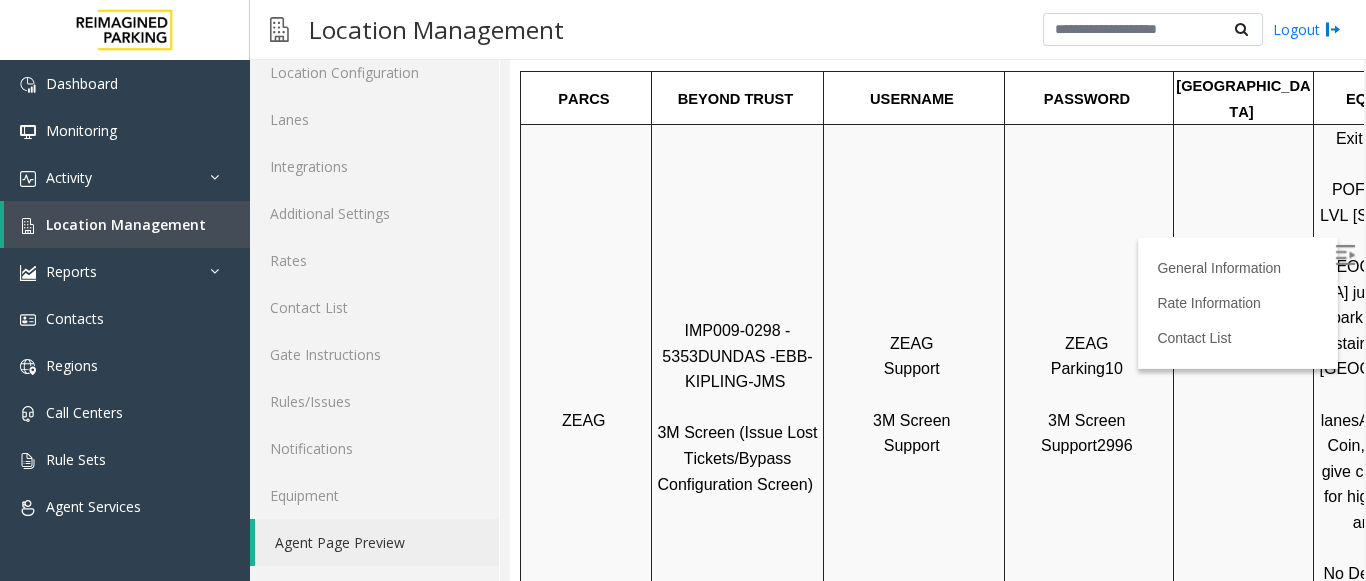 scroll, scrollTop: 500, scrollLeft: 0, axis: vertical 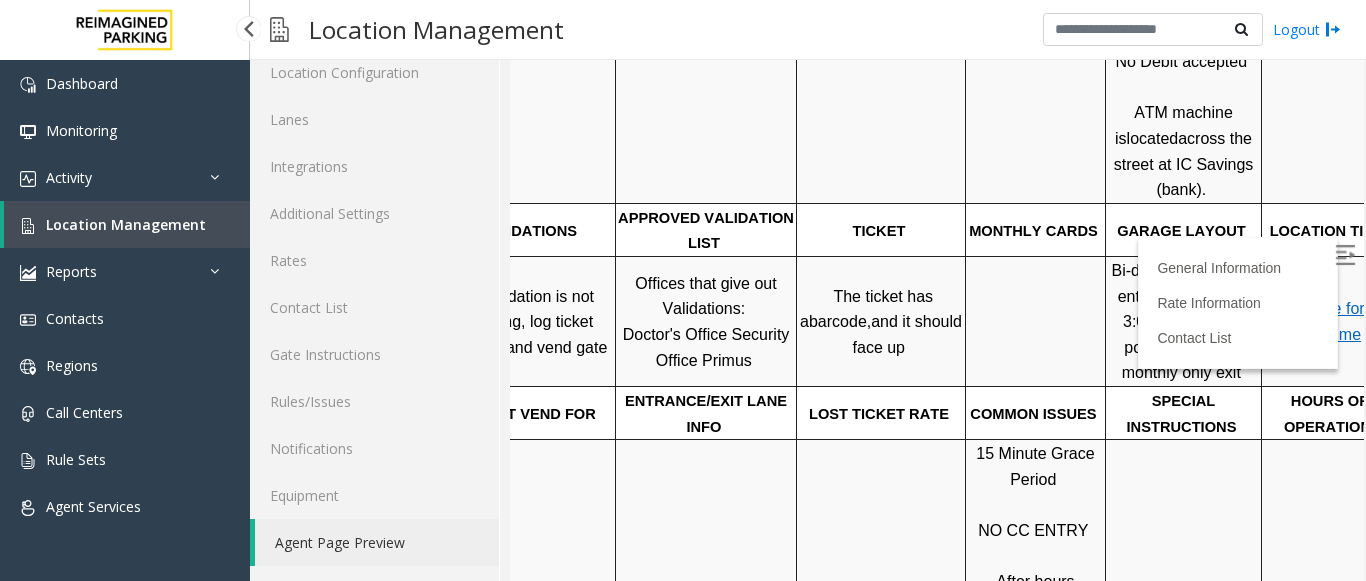 click on "Location Management" at bounding box center (127, 224) 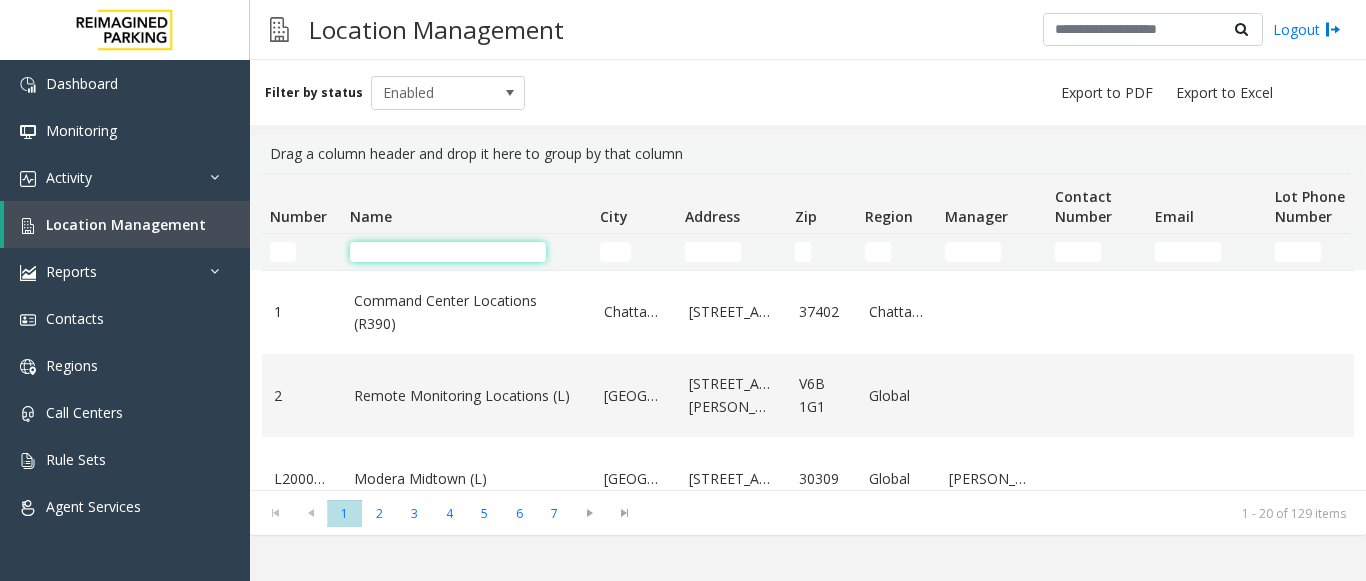 click 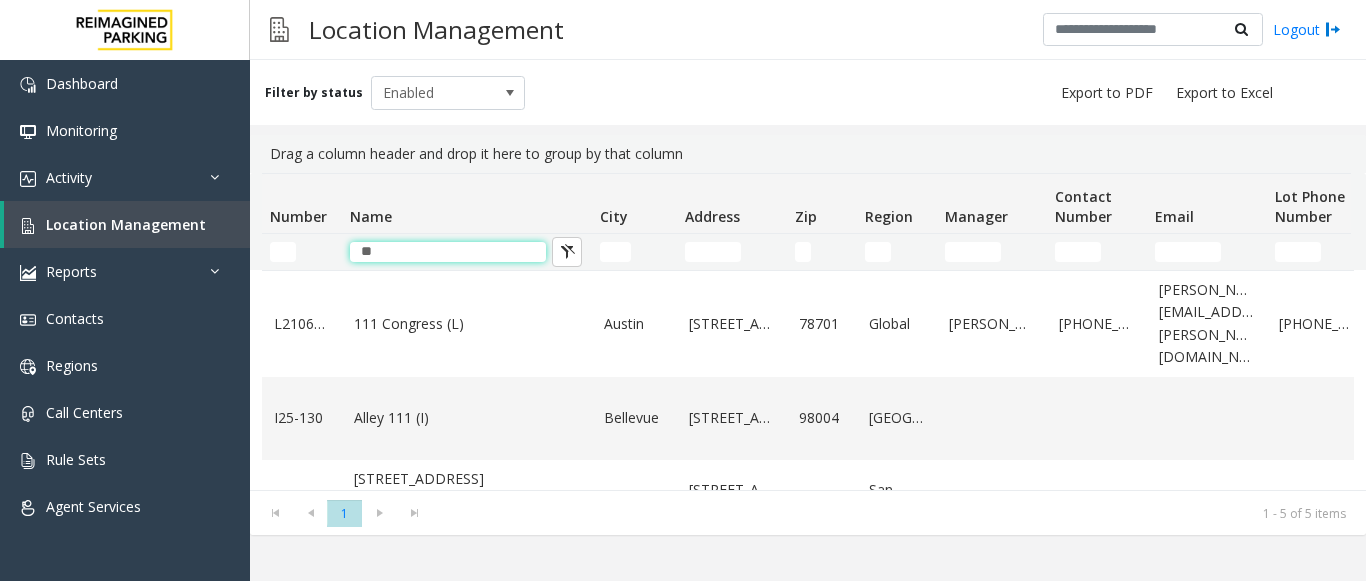 type on "**" 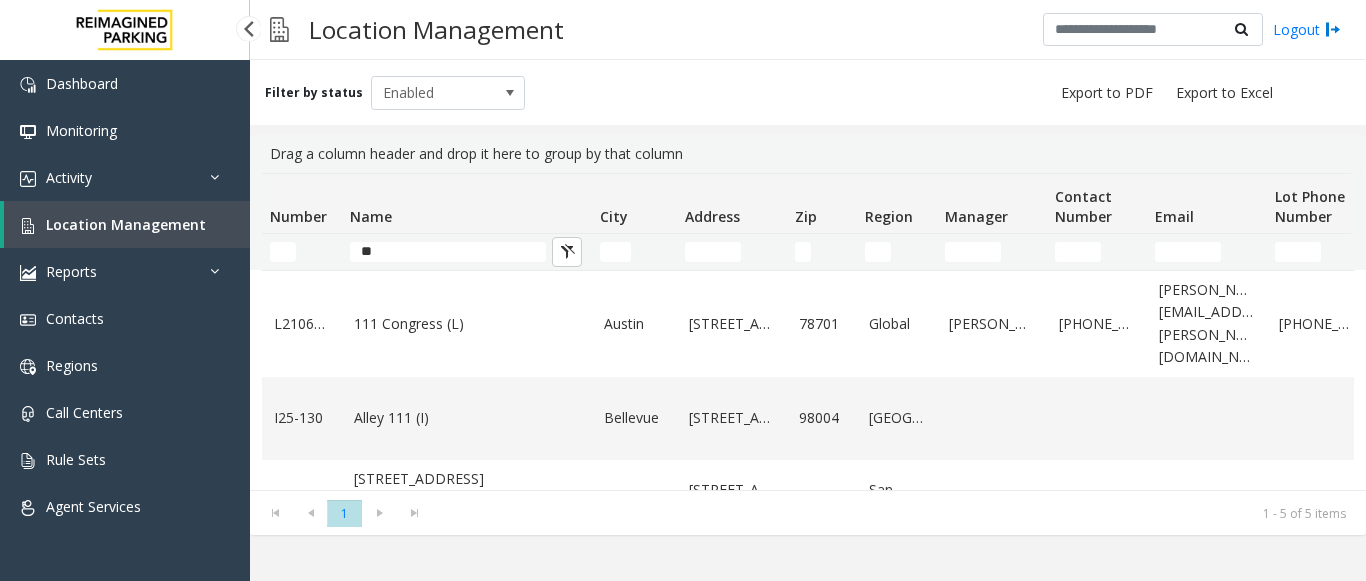 click on "Location Management" at bounding box center (127, 224) 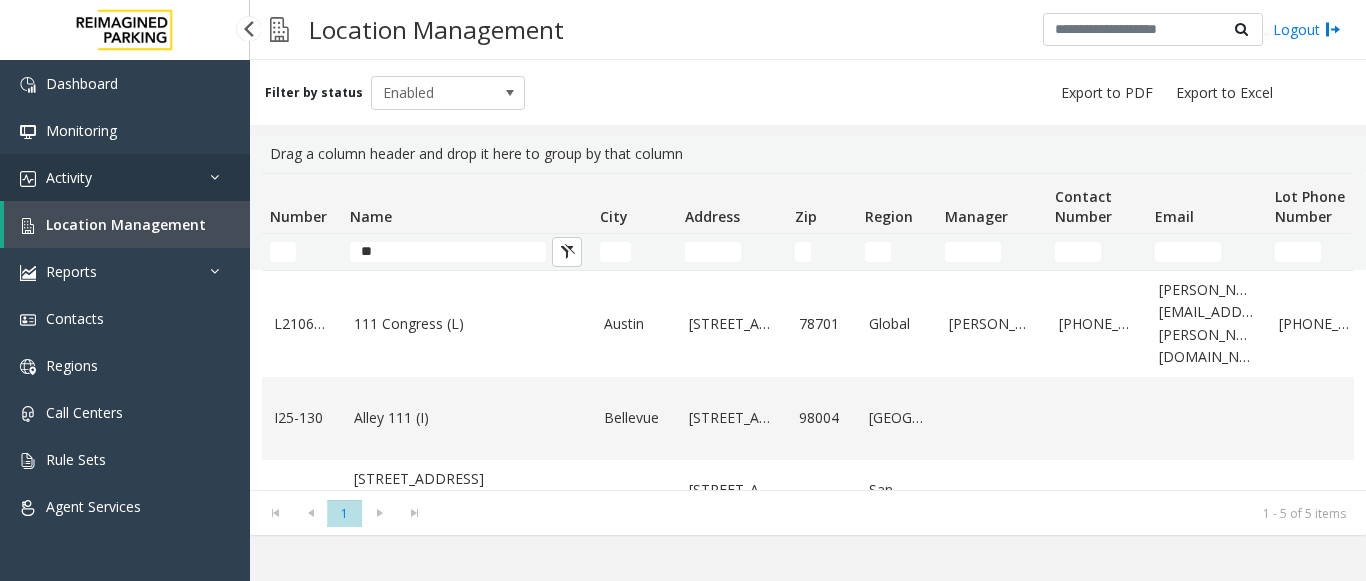 click on "Activity" at bounding box center [125, 177] 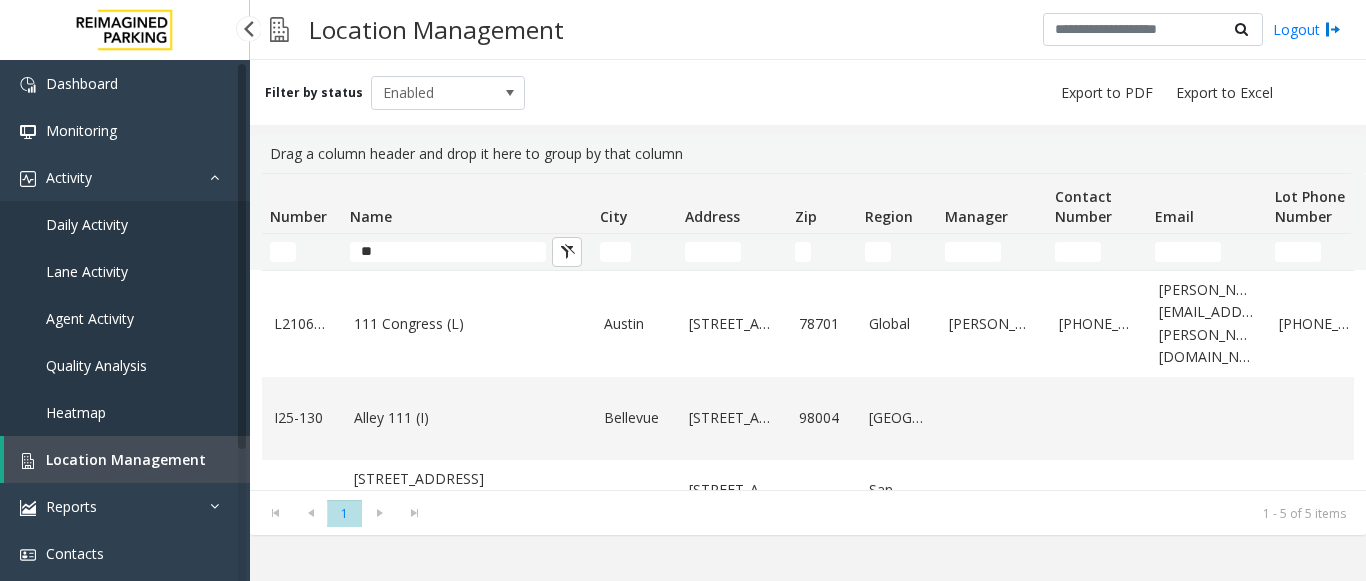 click on "Daily Activity" at bounding box center [87, 224] 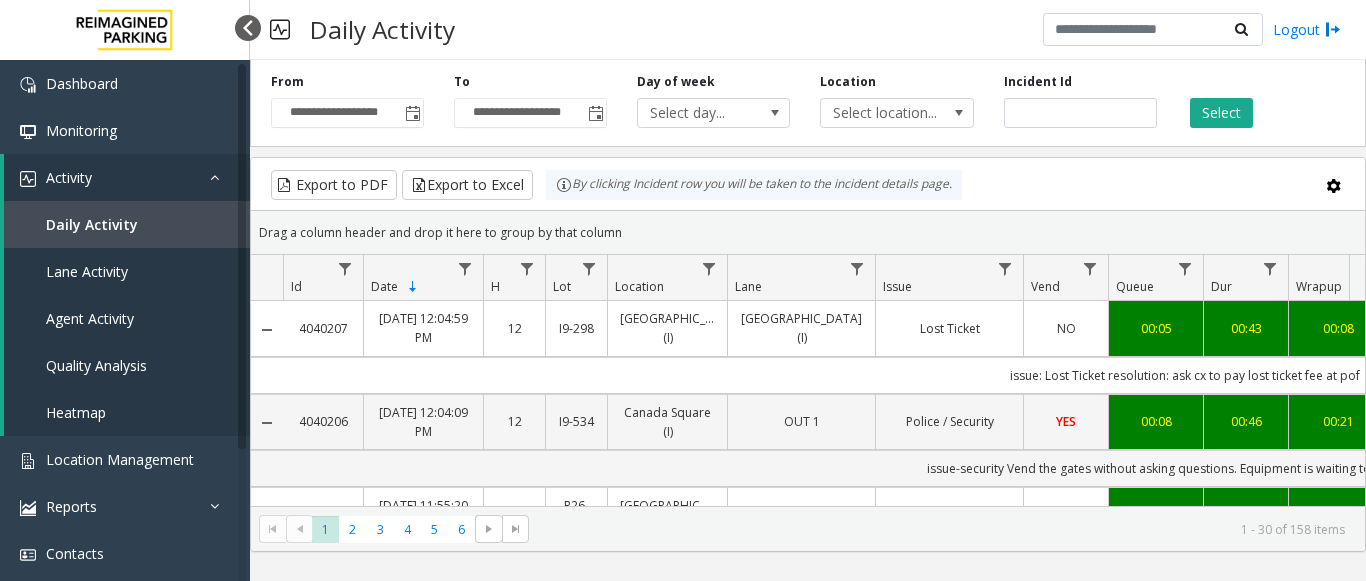 click at bounding box center (248, 28) 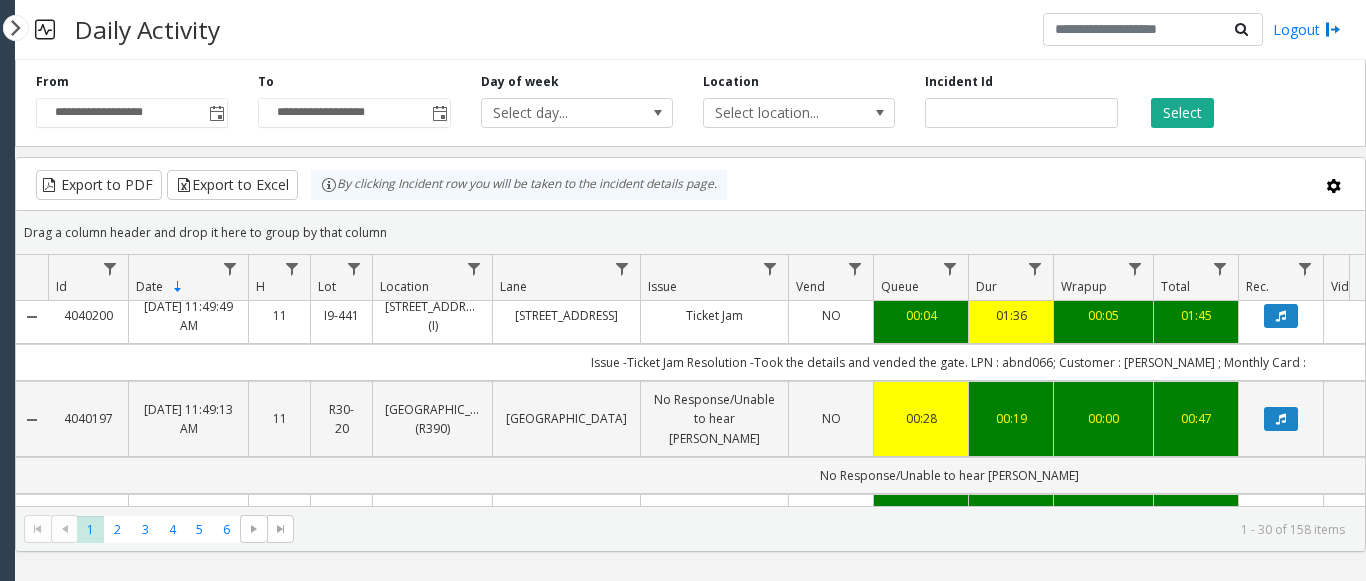 scroll, scrollTop: 900, scrollLeft: 0, axis: vertical 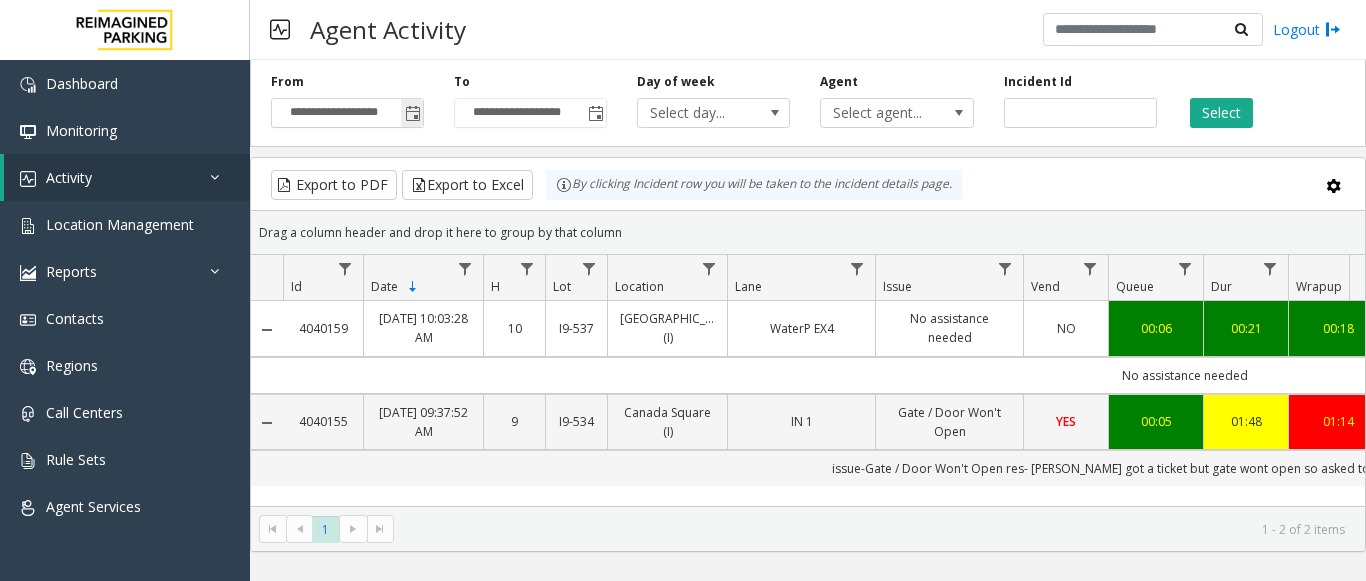 click 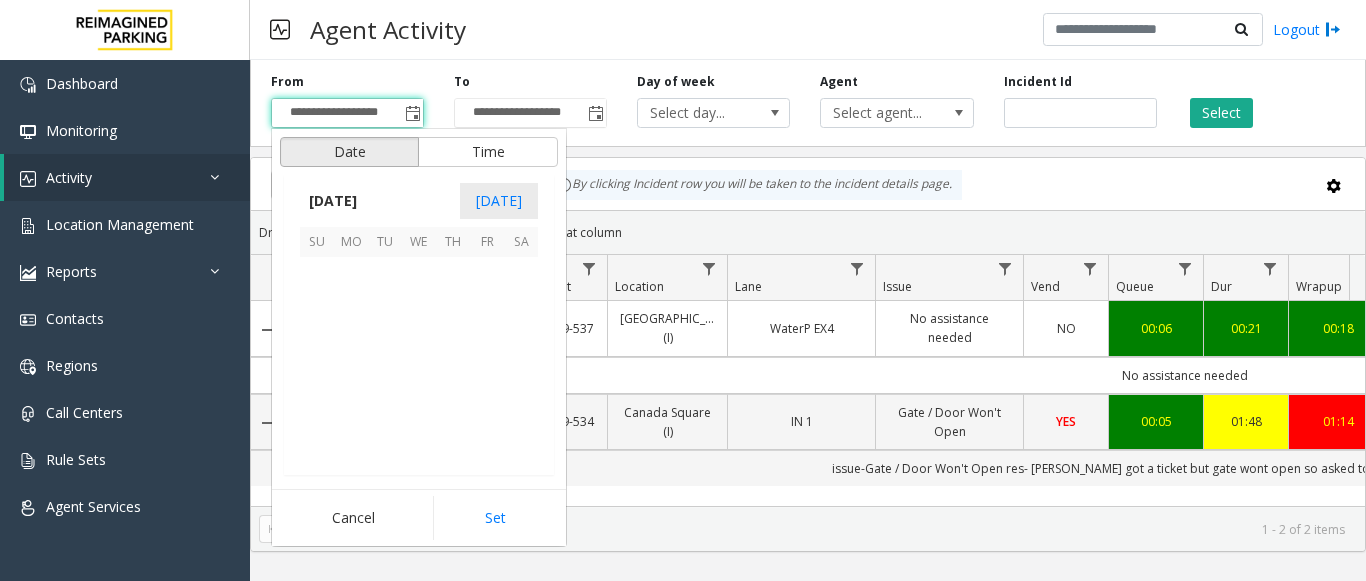 scroll, scrollTop: 358428, scrollLeft: 0, axis: vertical 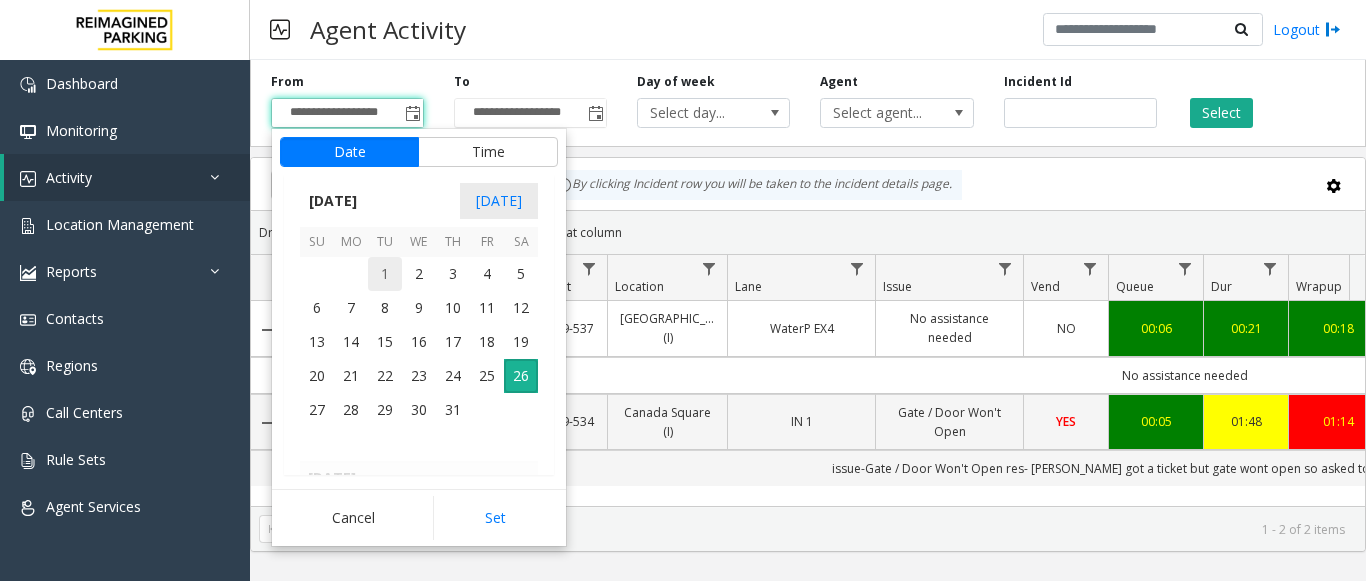 click on "1" at bounding box center (385, 274) 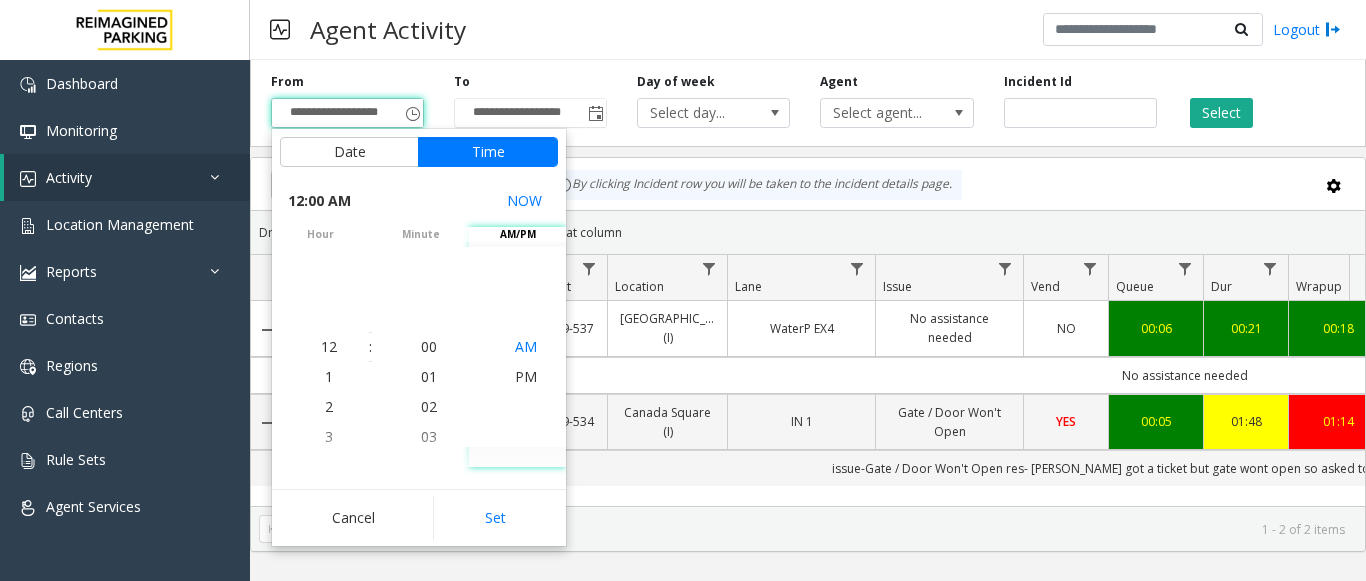 click on "AM" 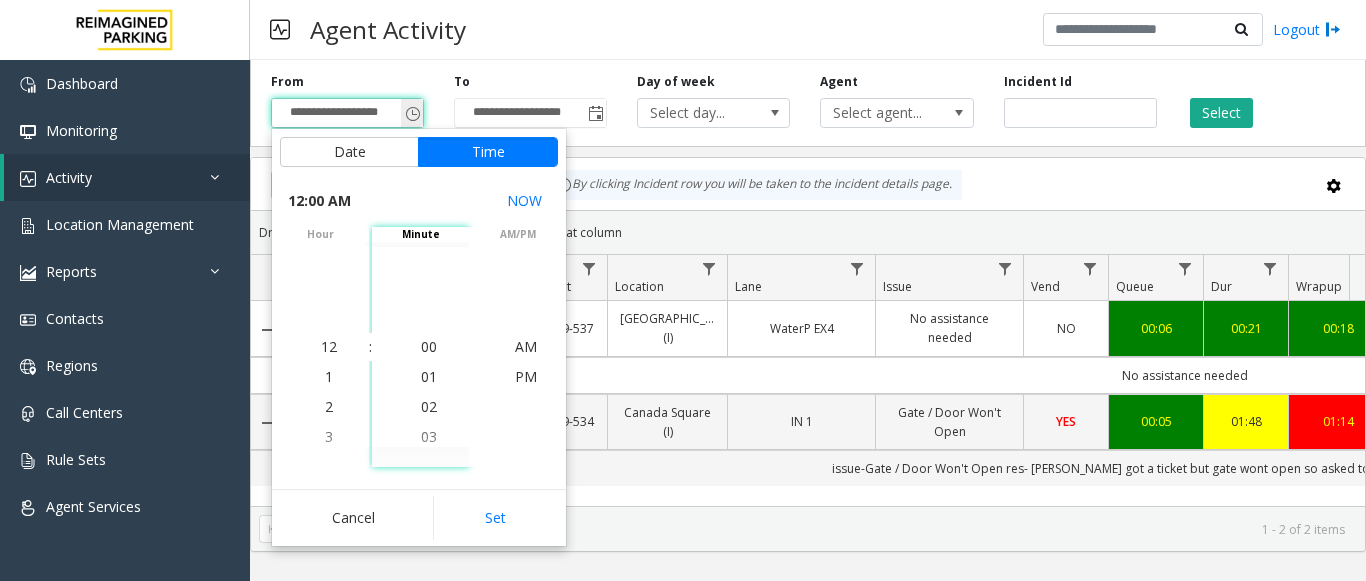 click 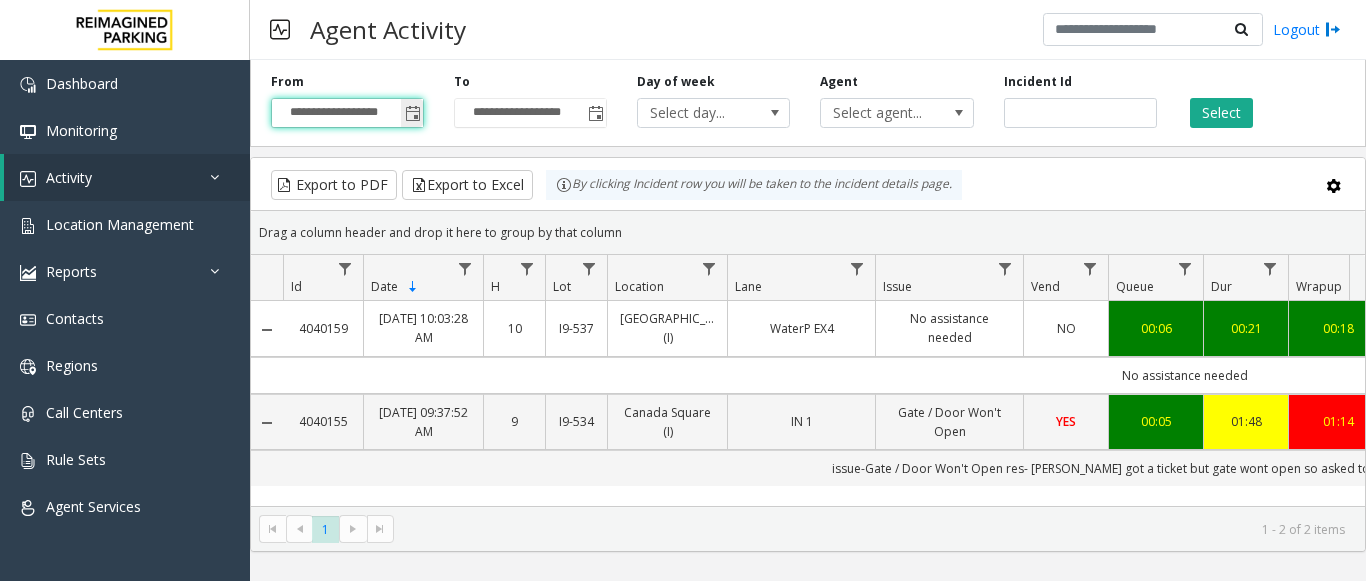 click 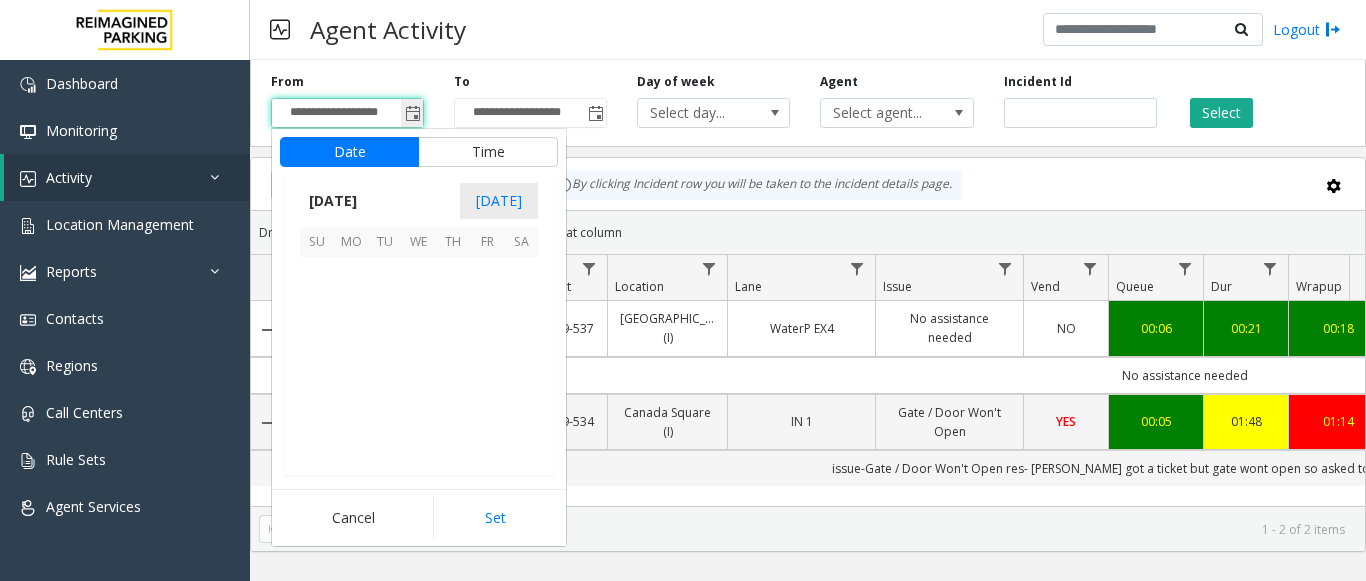 scroll, scrollTop: 358428, scrollLeft: 0, axis: vertical 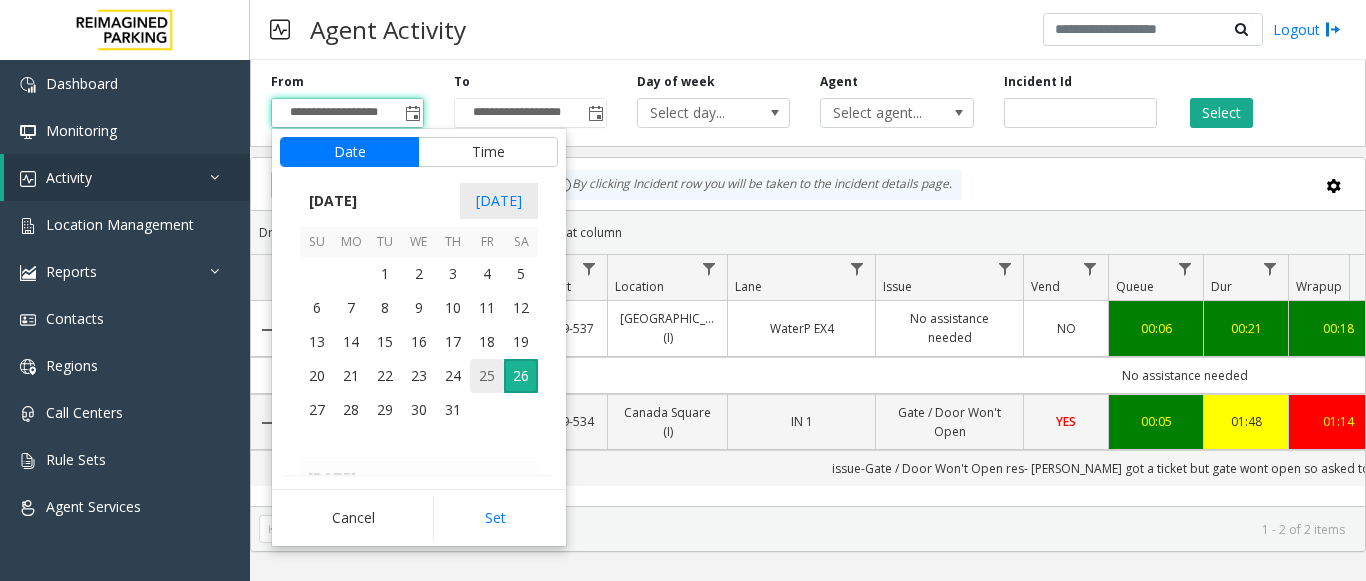 click on "25" at bounding box center [487, 376] 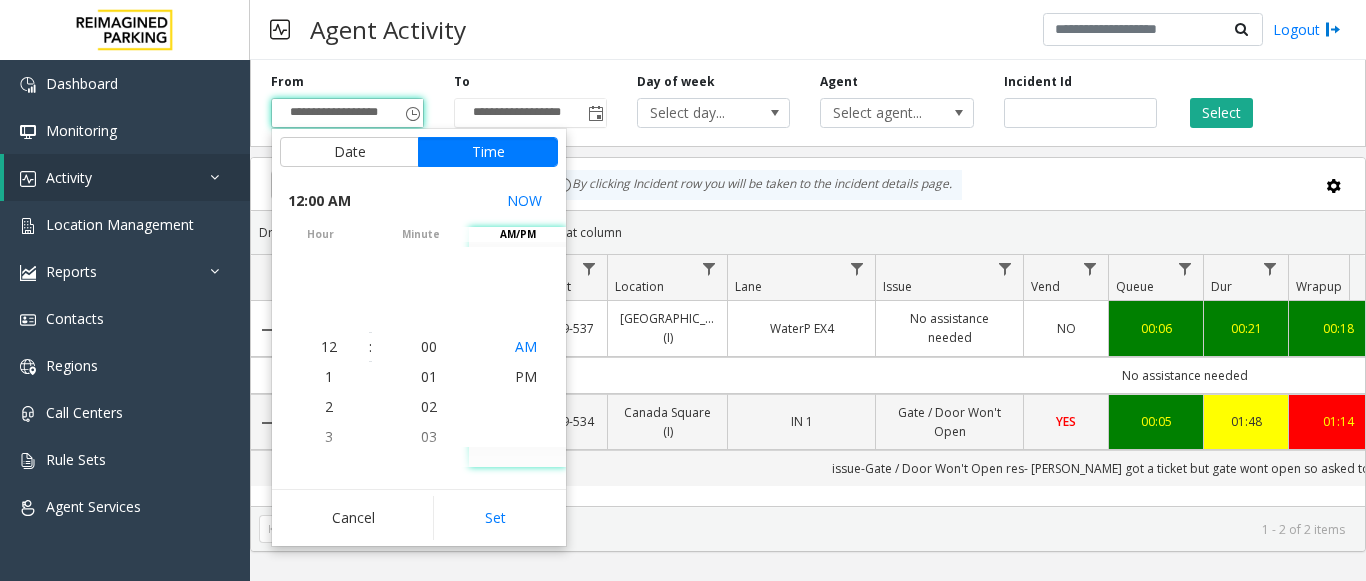 drag, startPoint x: 518, startPoint y: 344, endPoint x: 510, endPoint y: 359, distance: 17 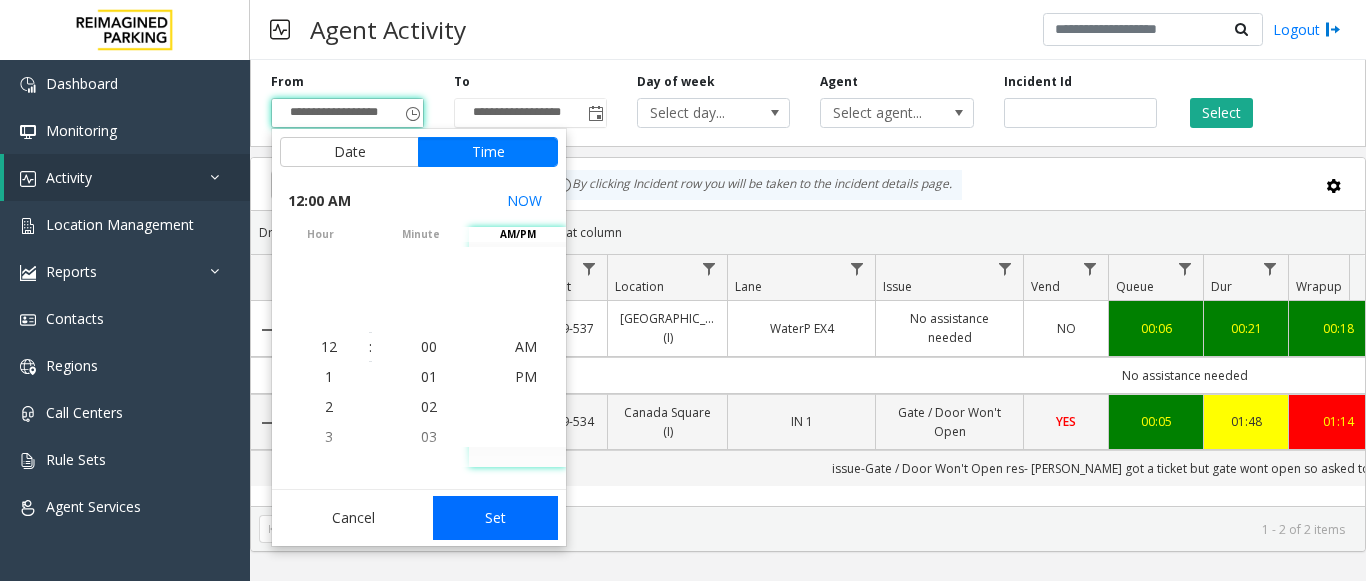click on "Set" 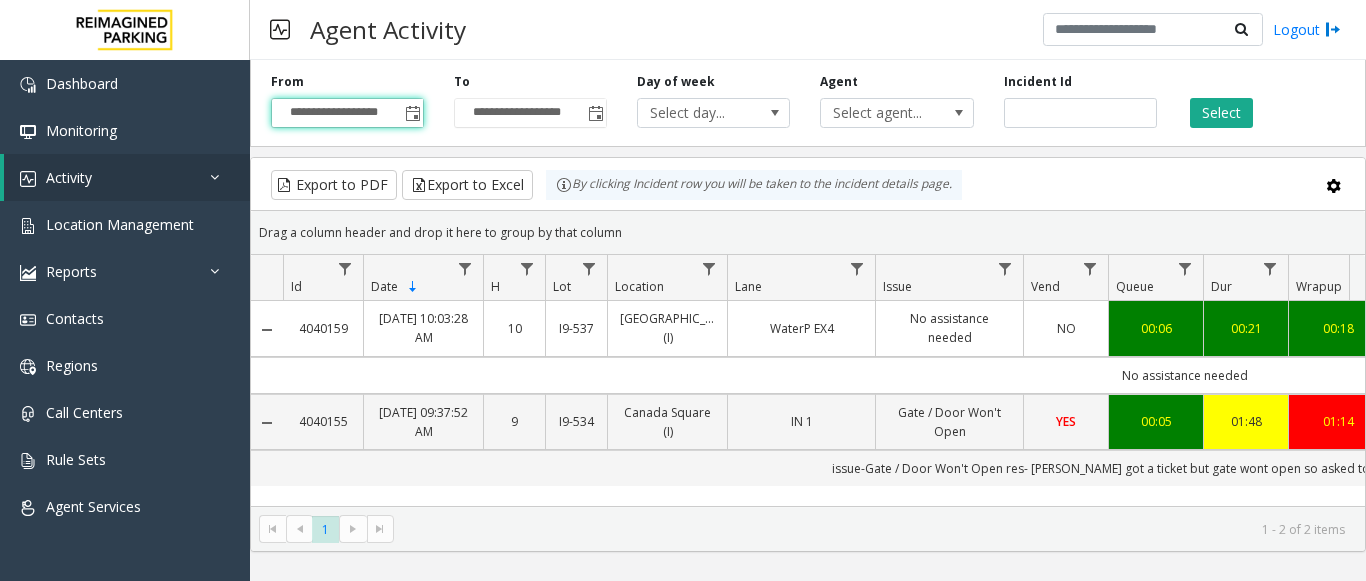 click on "Incident Id" 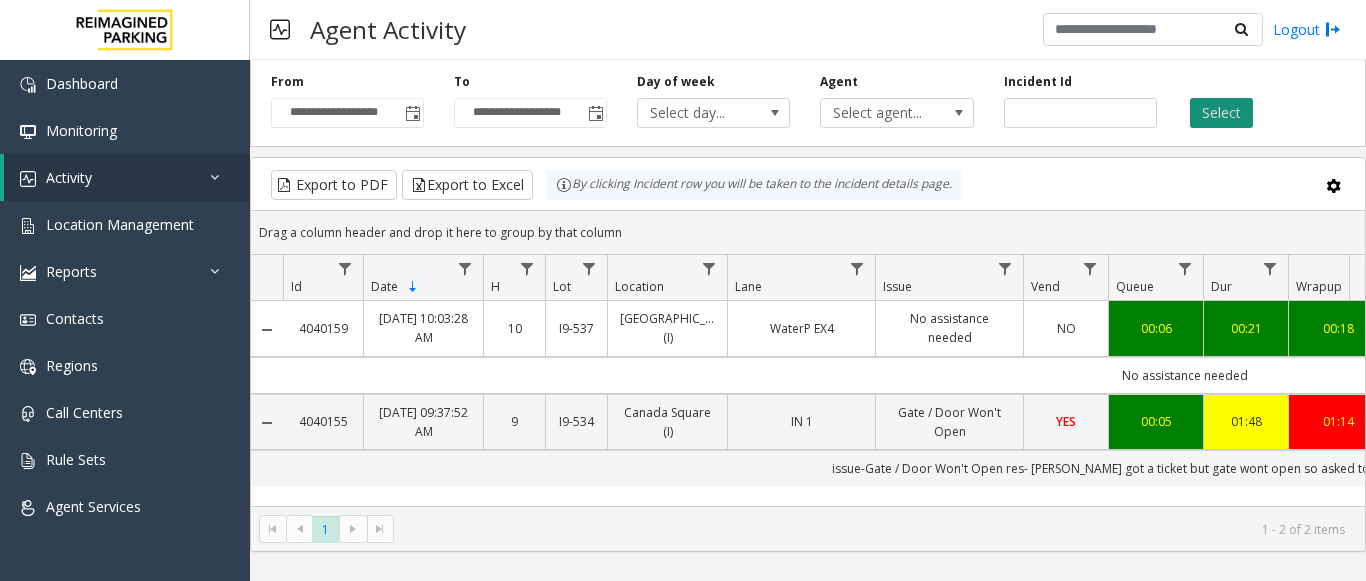click on "Select" 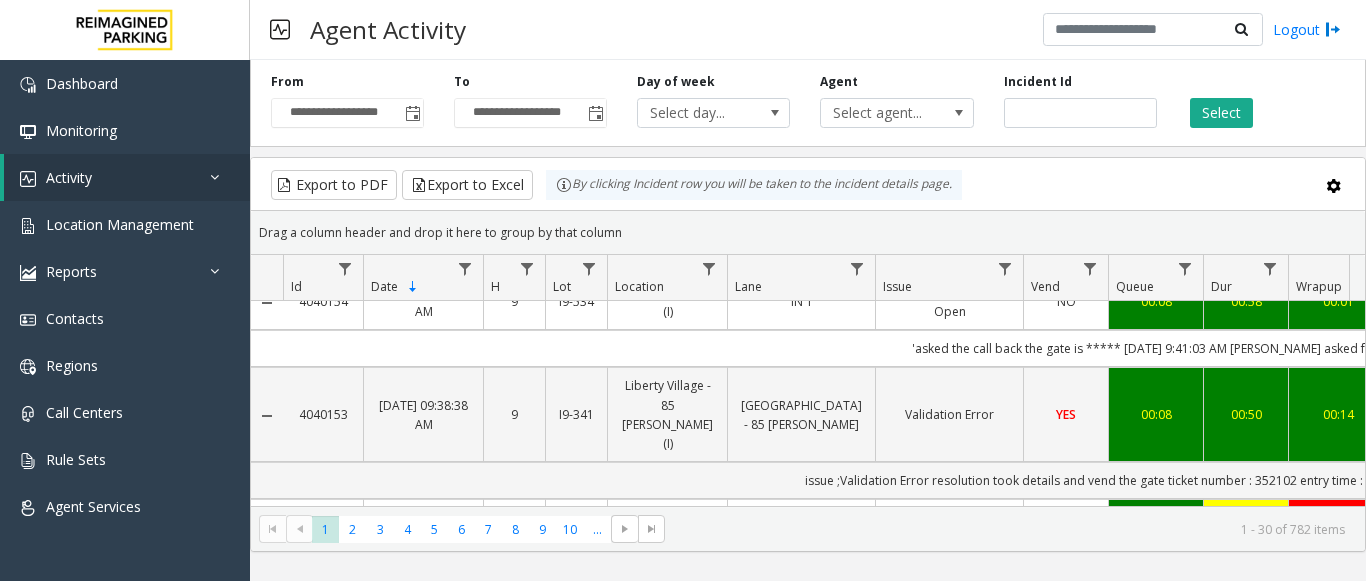scroll, scrollTop: 400, scrollLeft: 0, axis: vertical 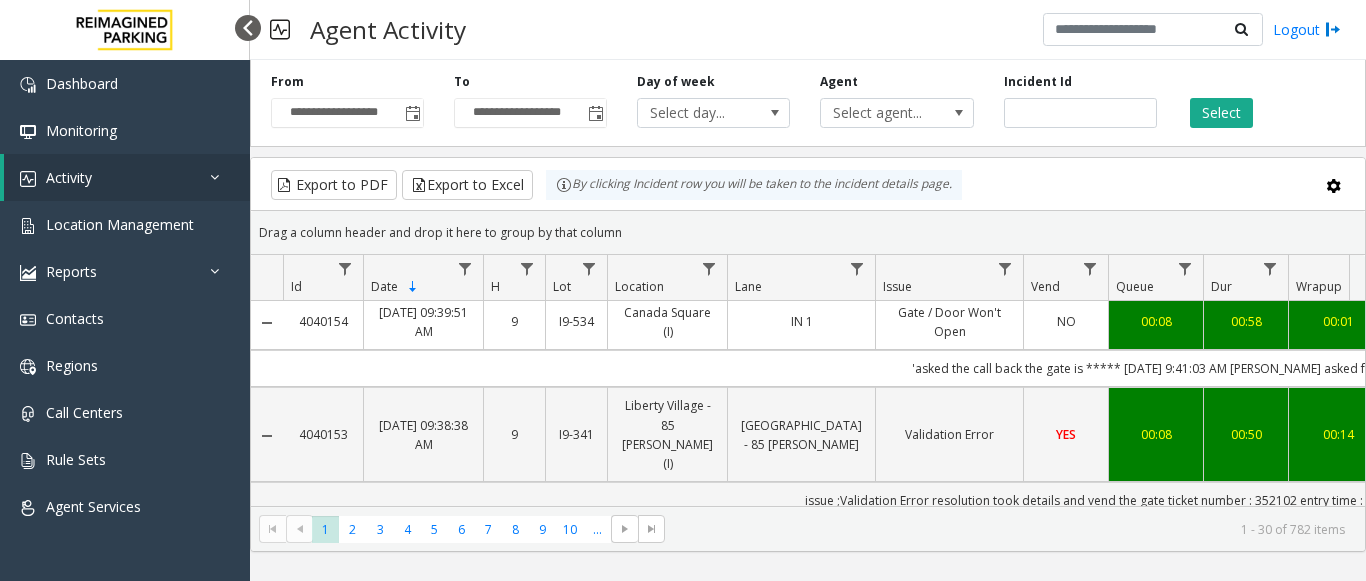 click at bounding box center [248, 28] 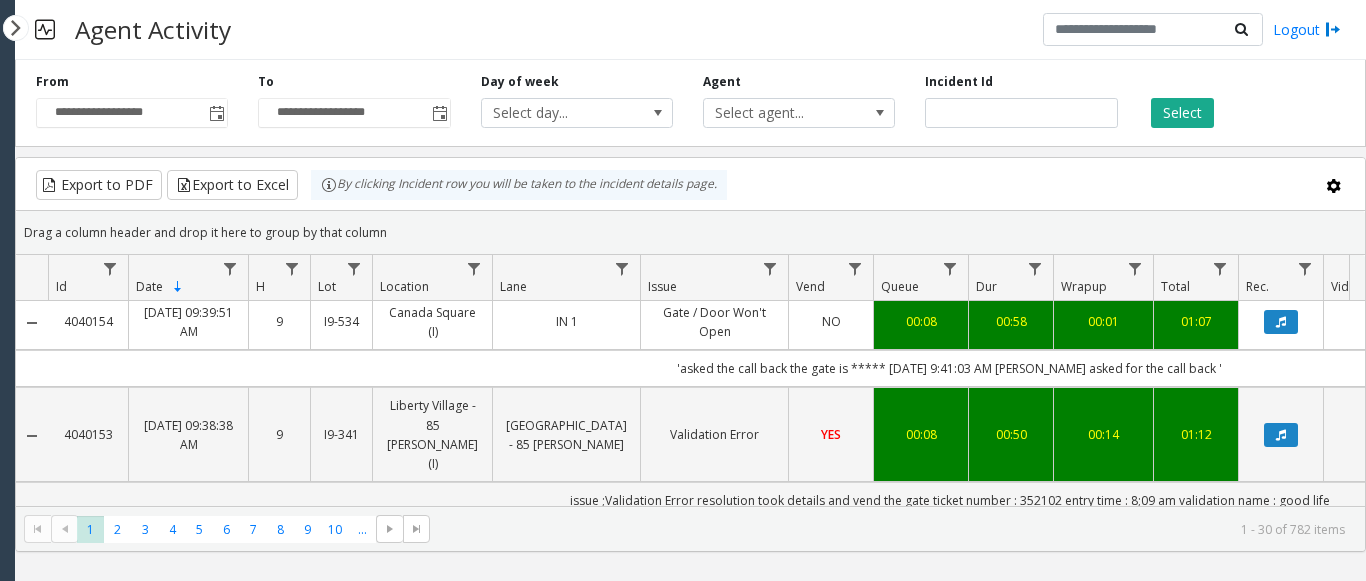 drag, startPoint x: 638, startPoint y: 524, endPoint x: 409, endPoint y: 514, distance: 229.21823 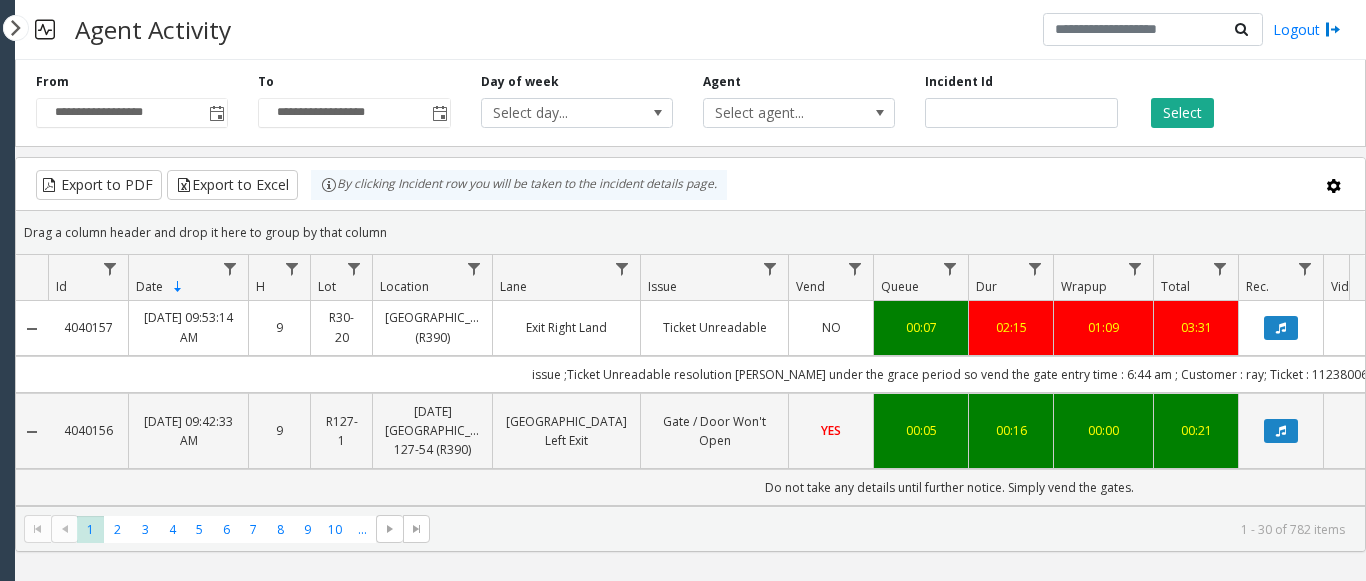 scroll, scrollTop: 0, scrollLeft: 0, axis: both 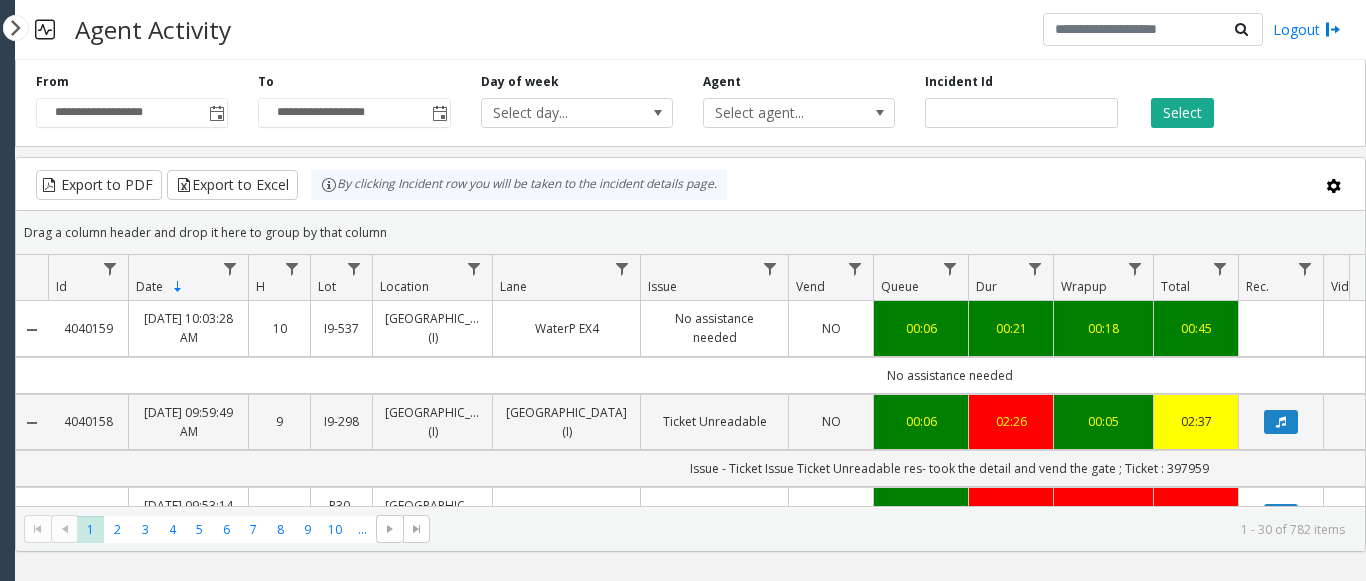 click 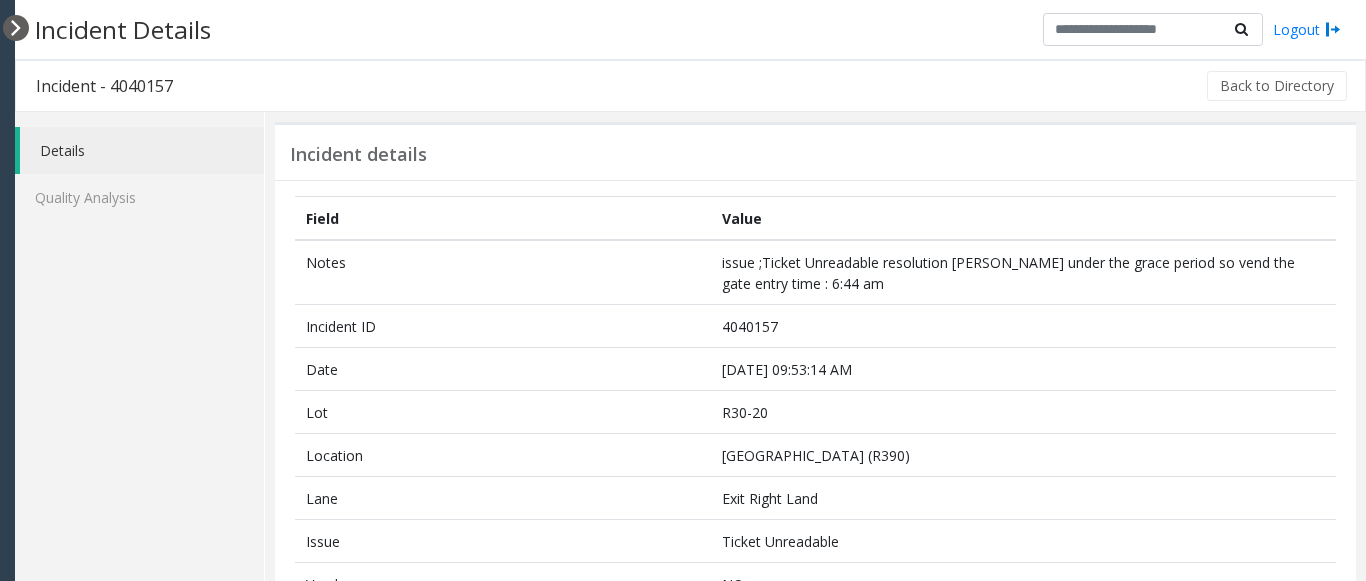 click at bounding box center (16, 28) 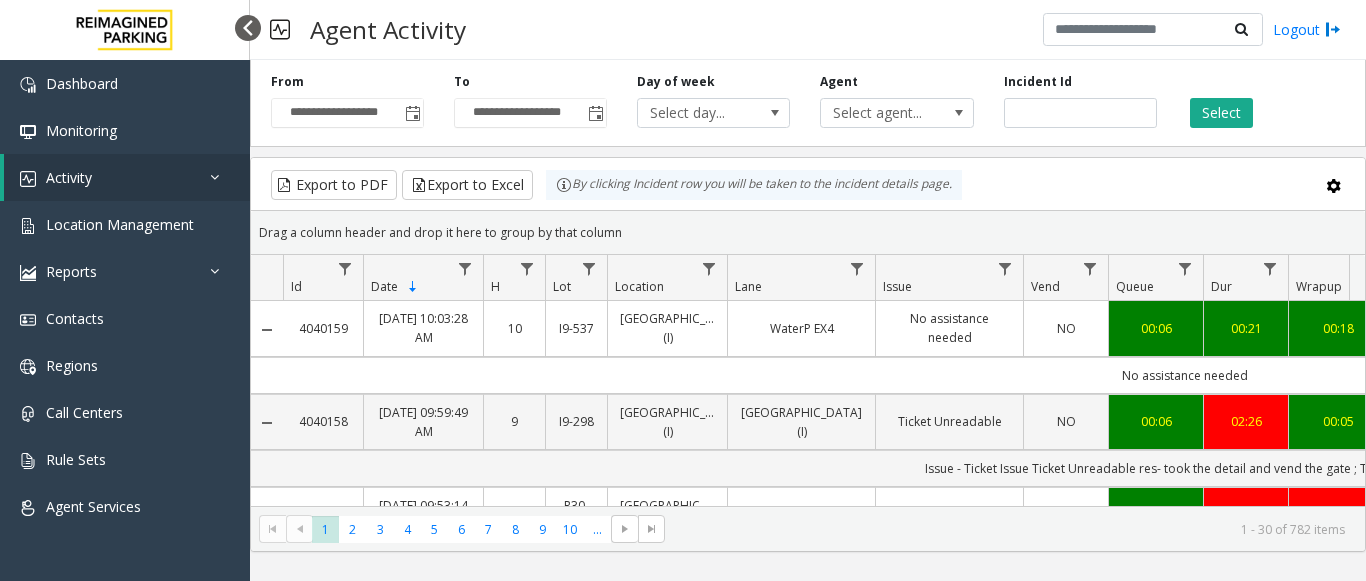 click at bounding box center [248, 28] 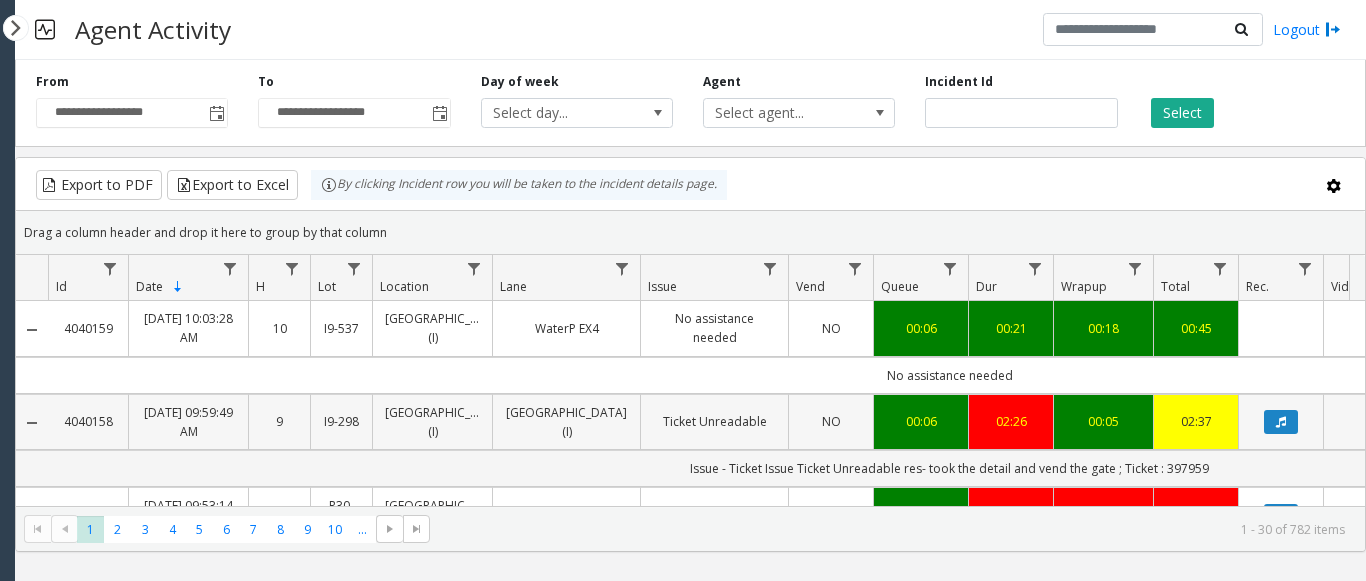 click 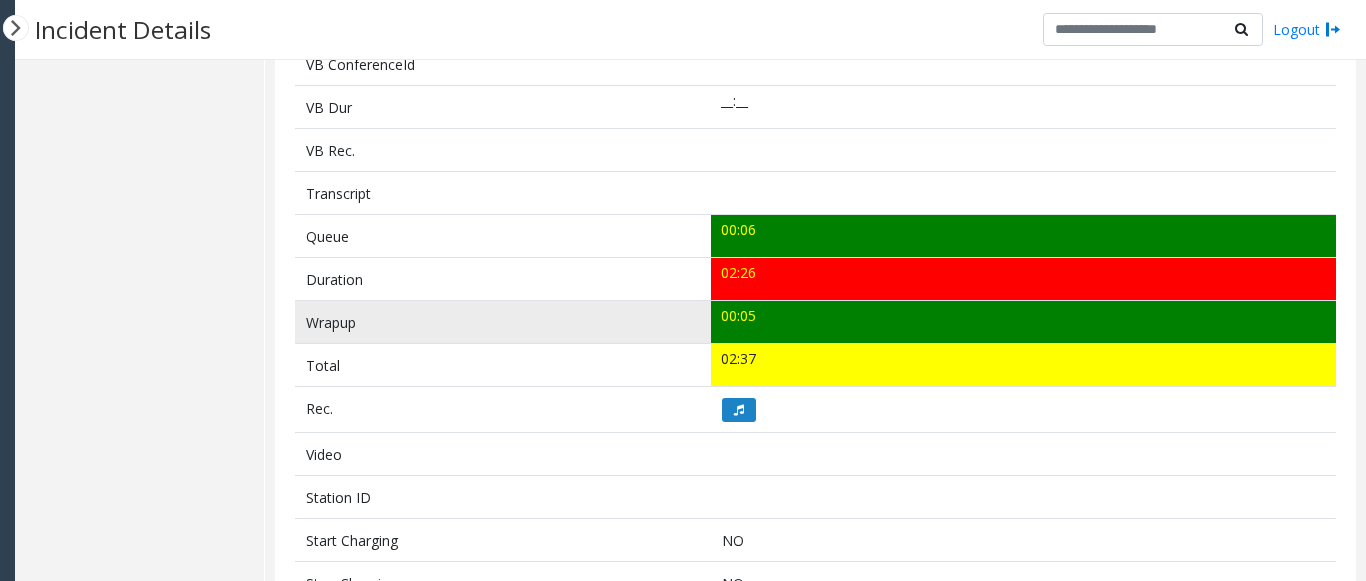 scroll, scrollTop: 700, scrollLeft: 0, axis: vertical 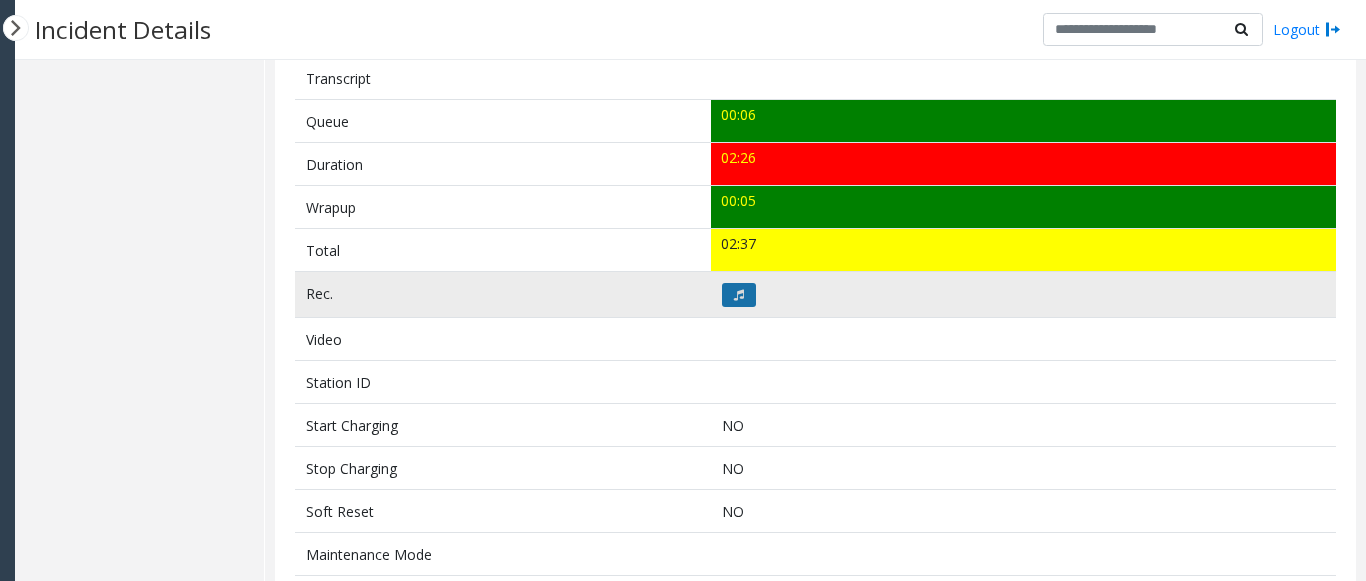 click 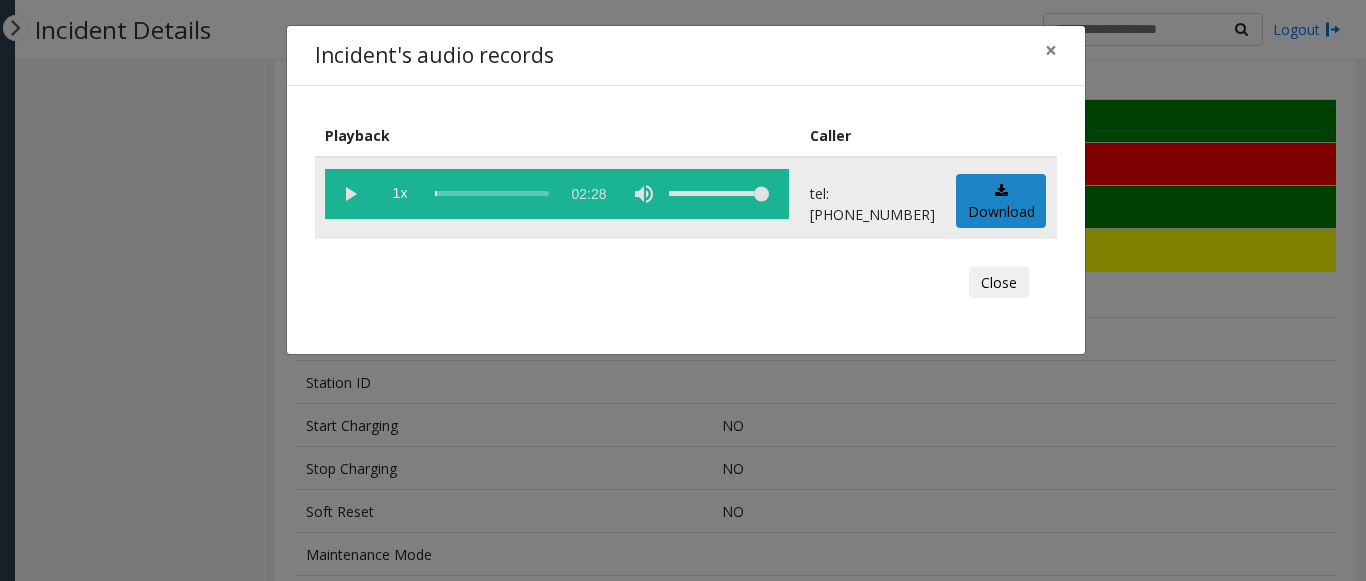 click 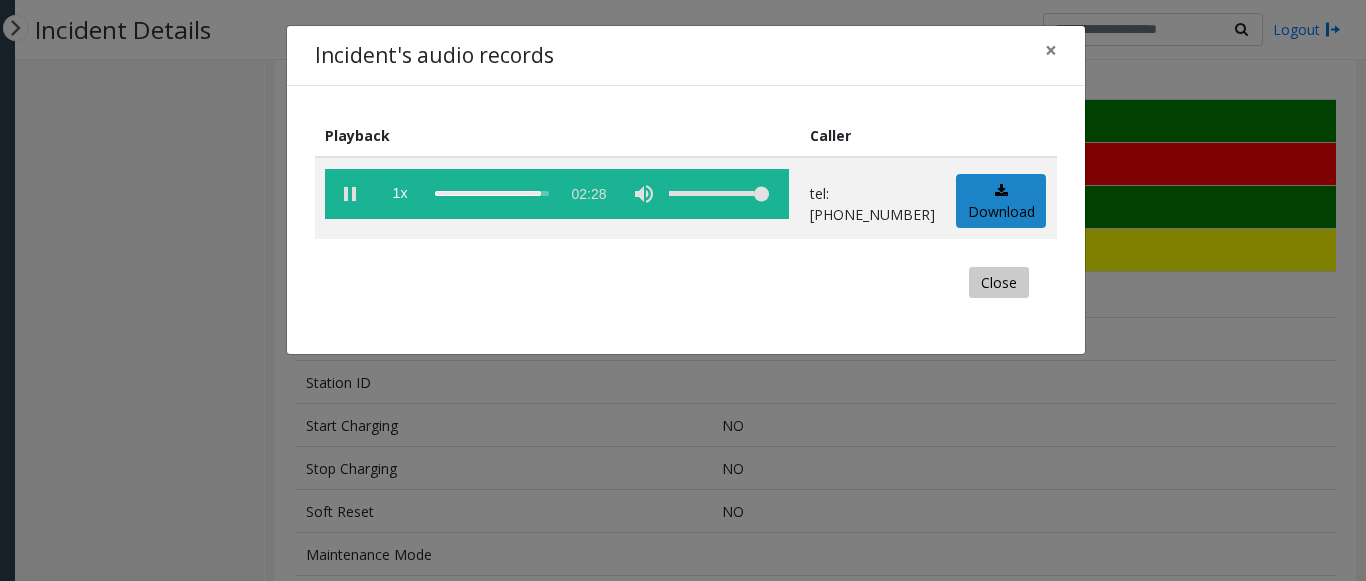 click on "Close" 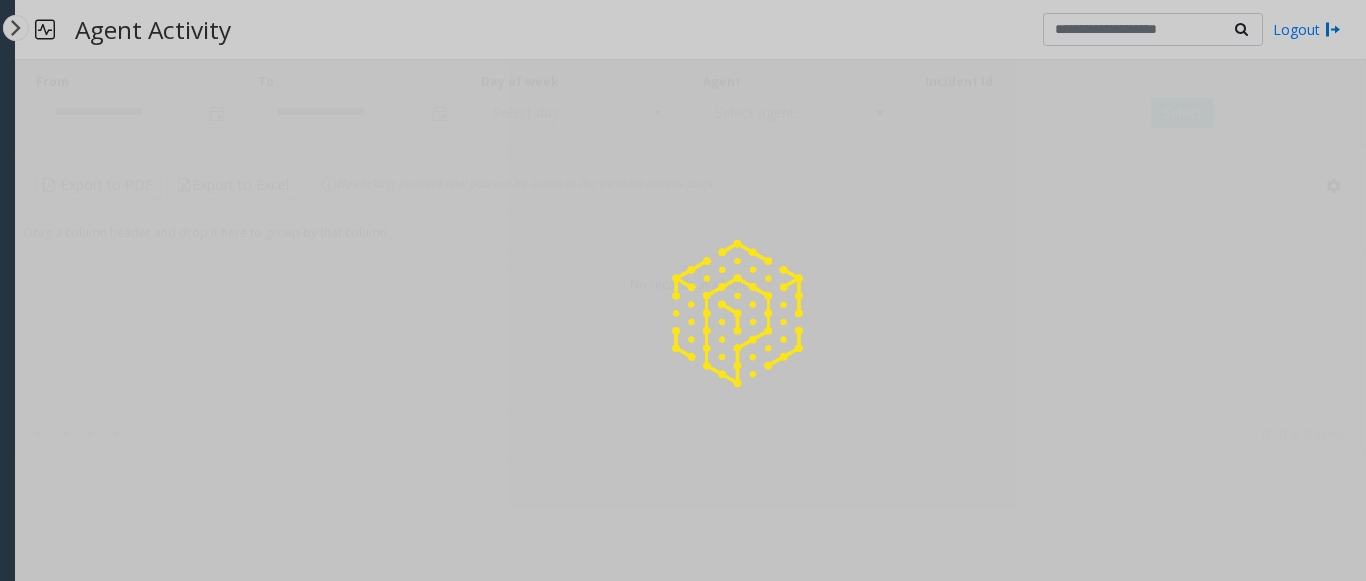 scroll, scrollTop: 0, scrollLeft: 0, axis: both 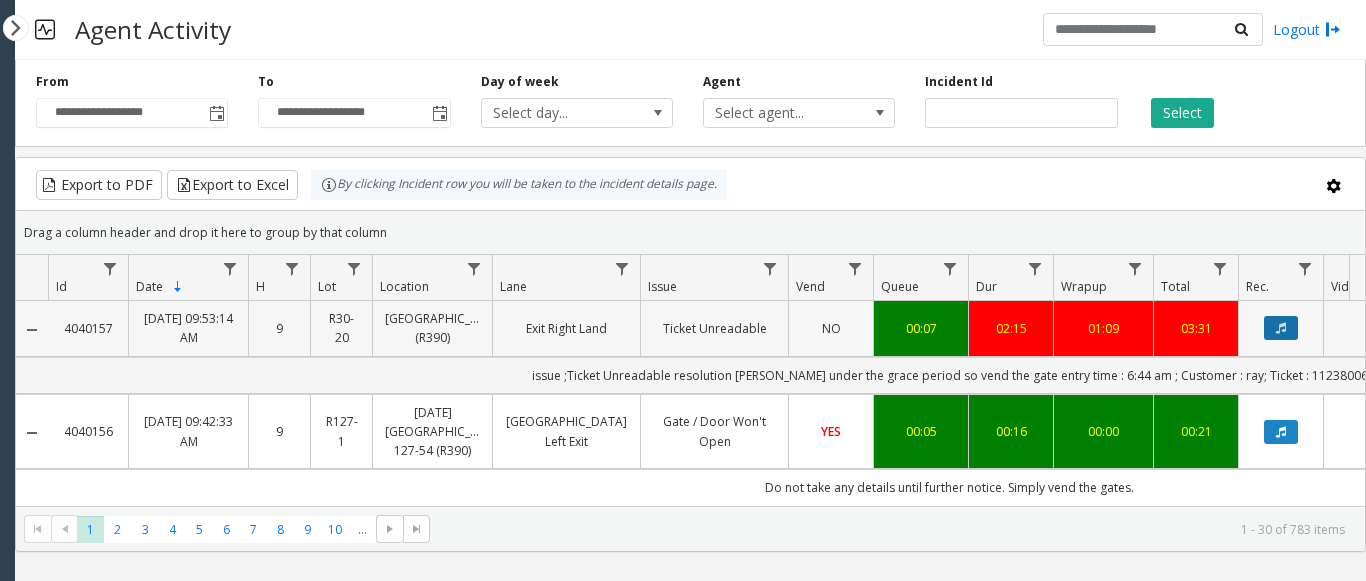 click 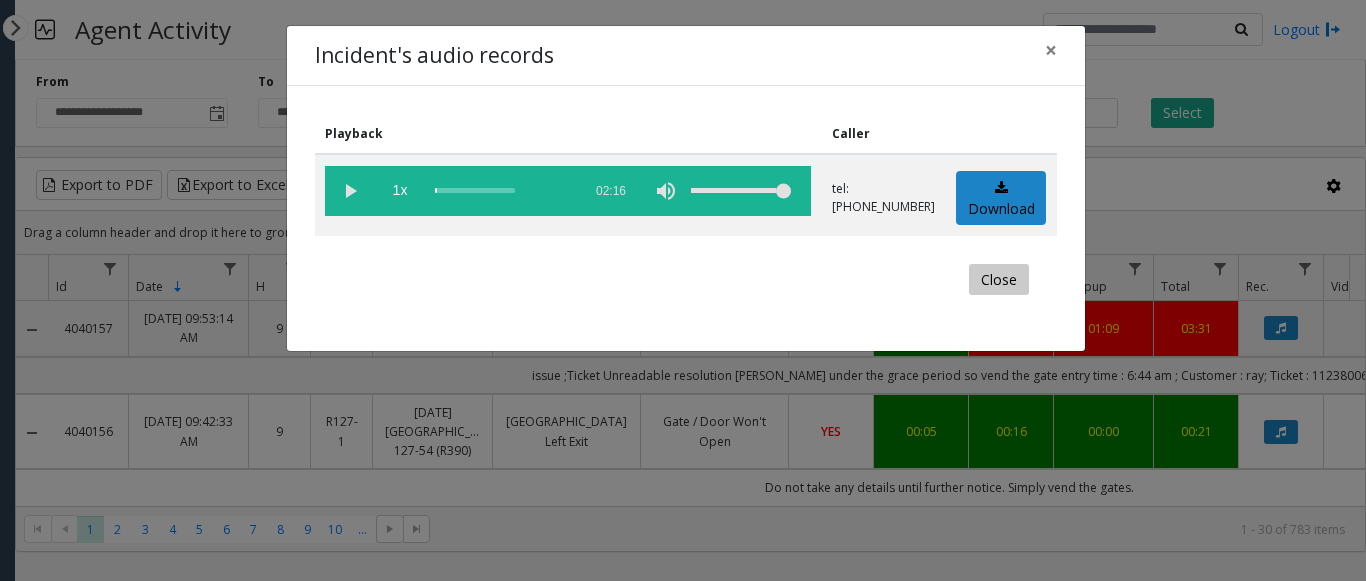 click on "Close" 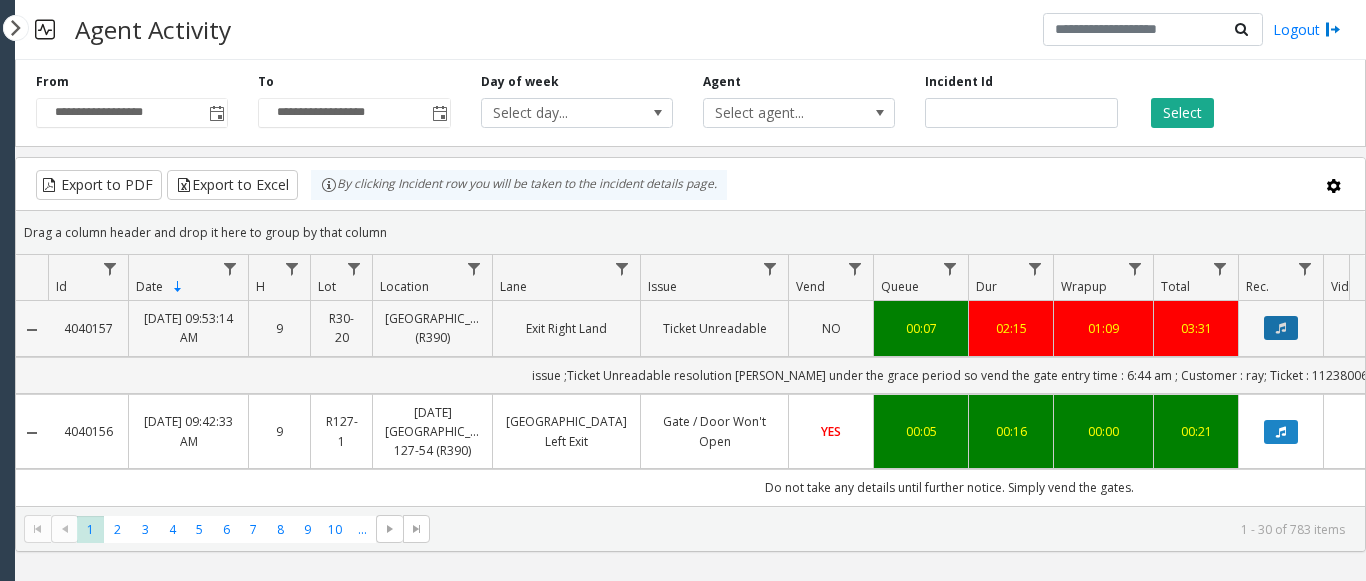 click 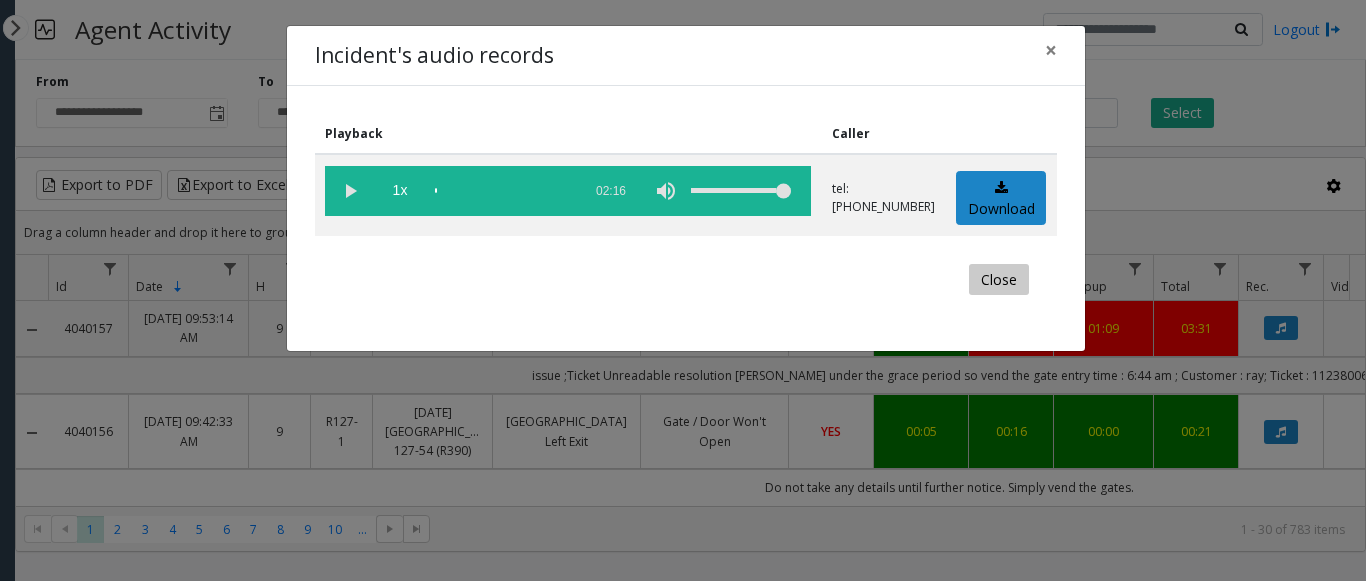 click on "Close" 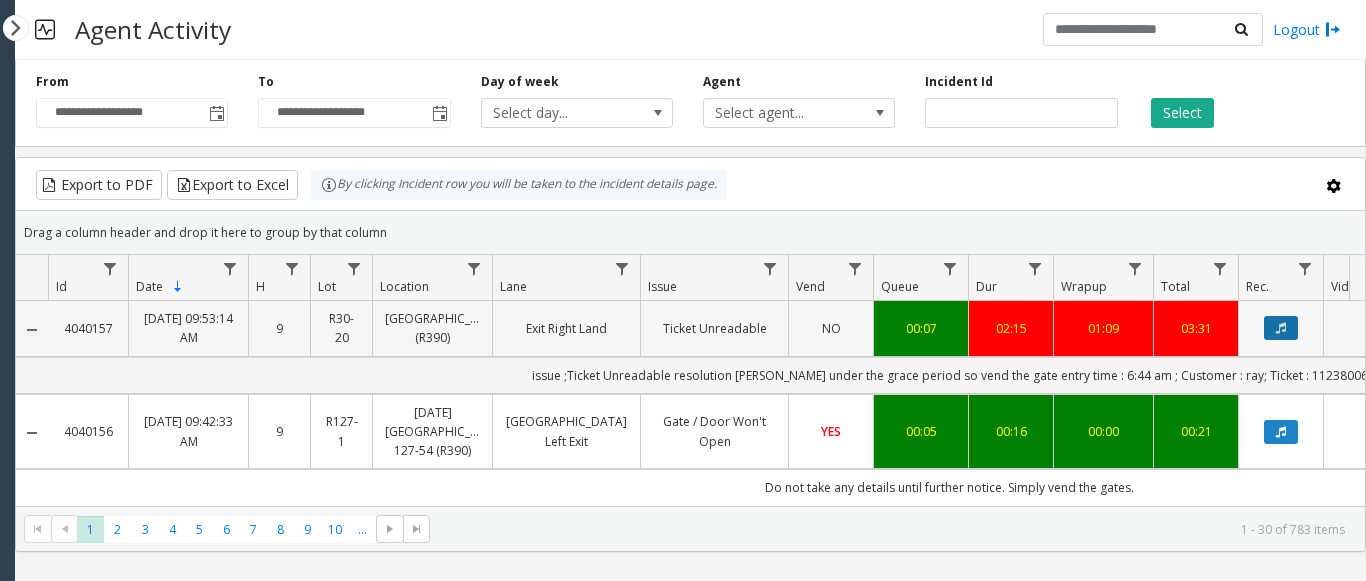 click 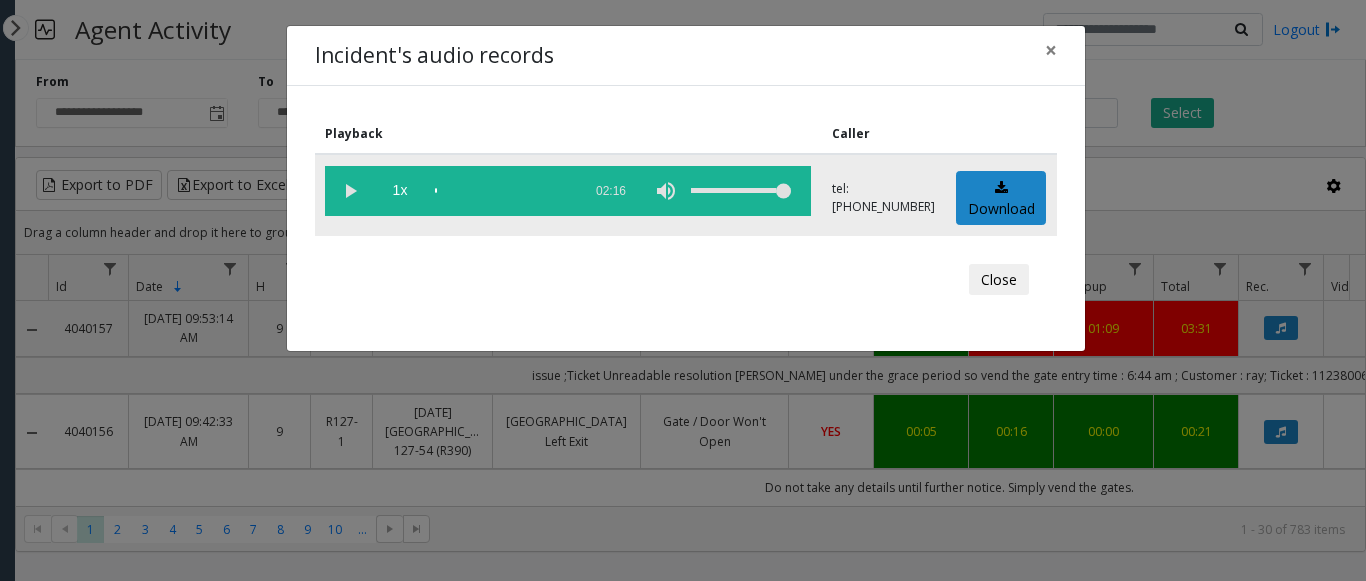 click 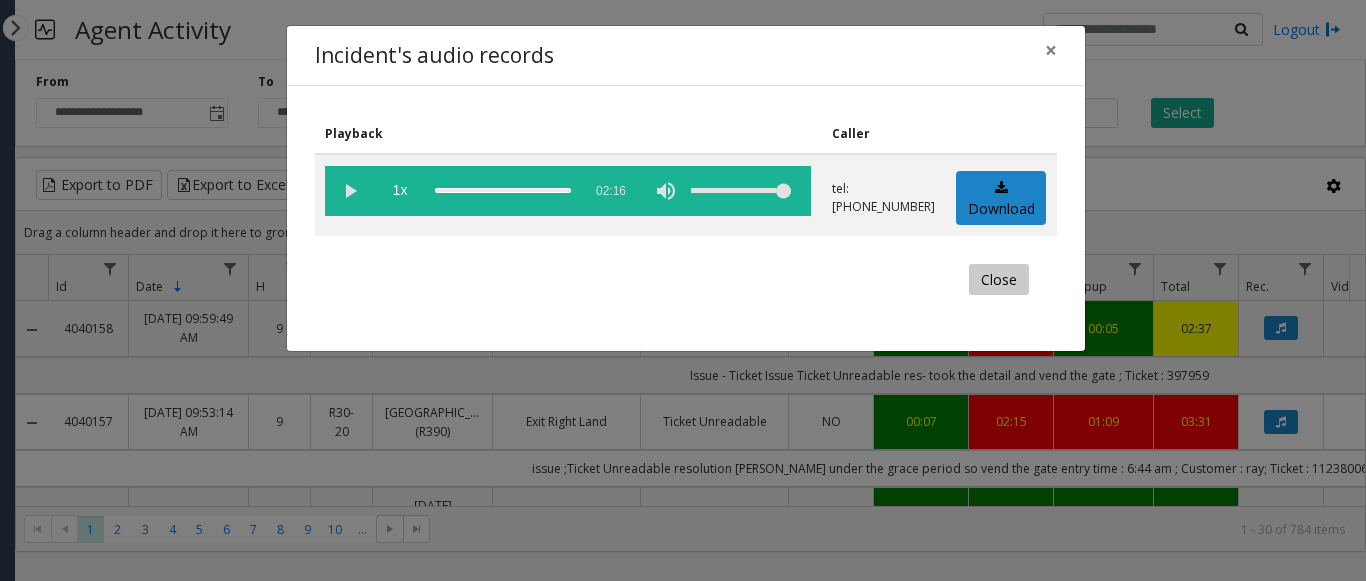 click on "Close" 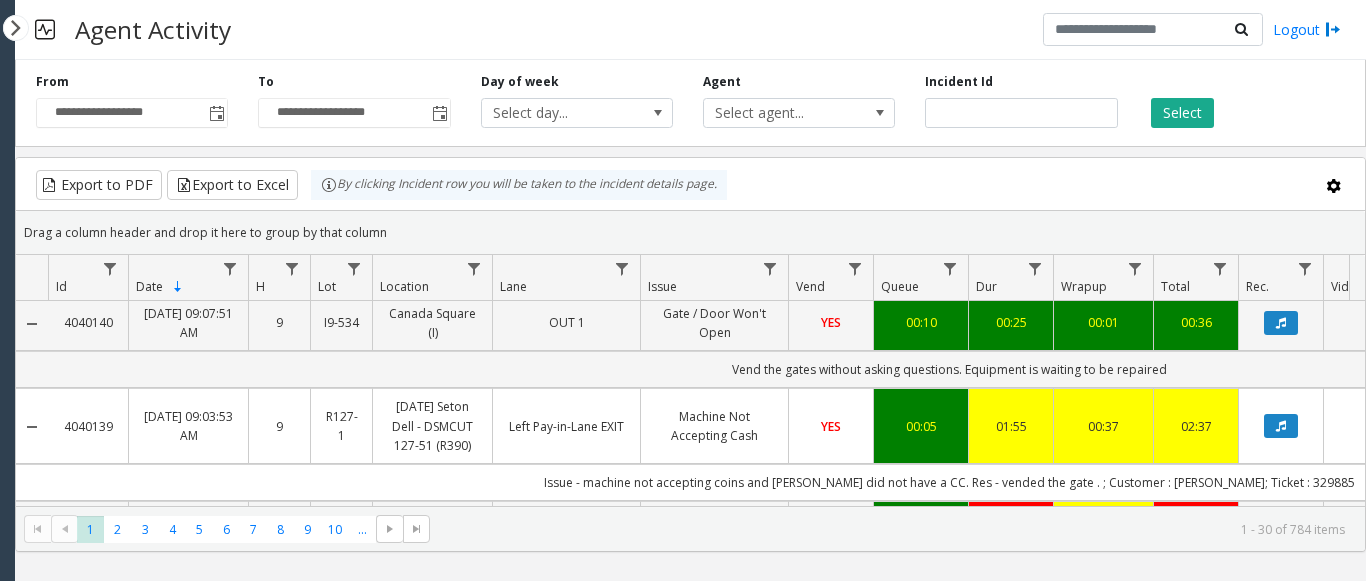 scroll, scrollTop: 2136, scrollLeft: 0, axis: vertical 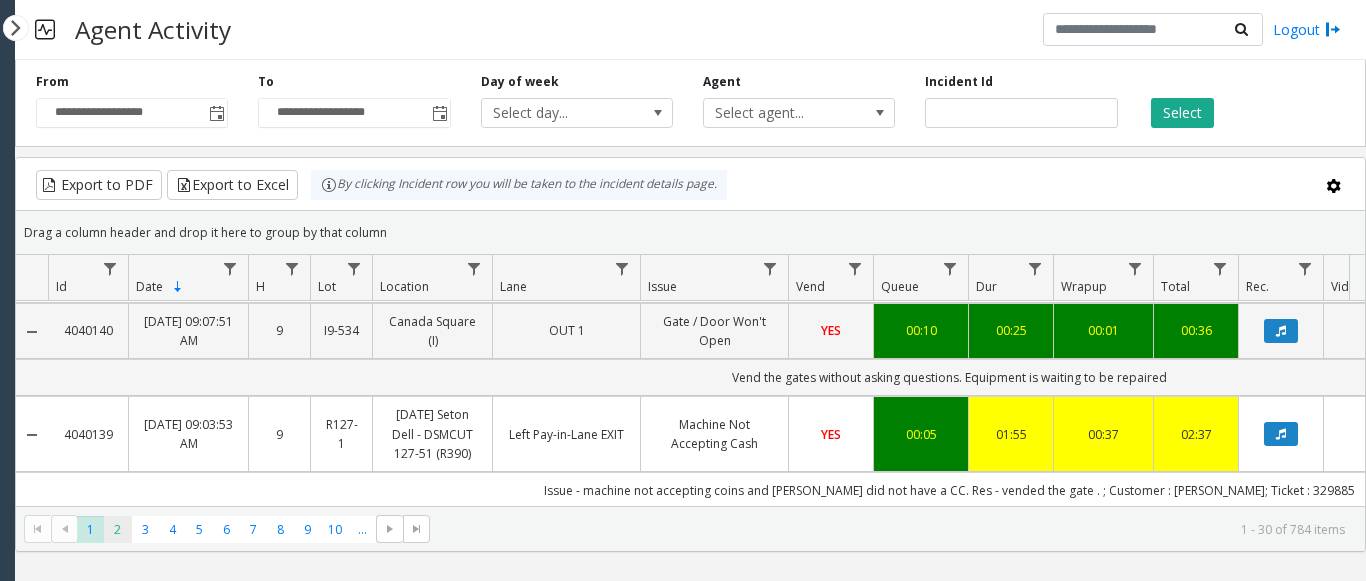 click on "2" 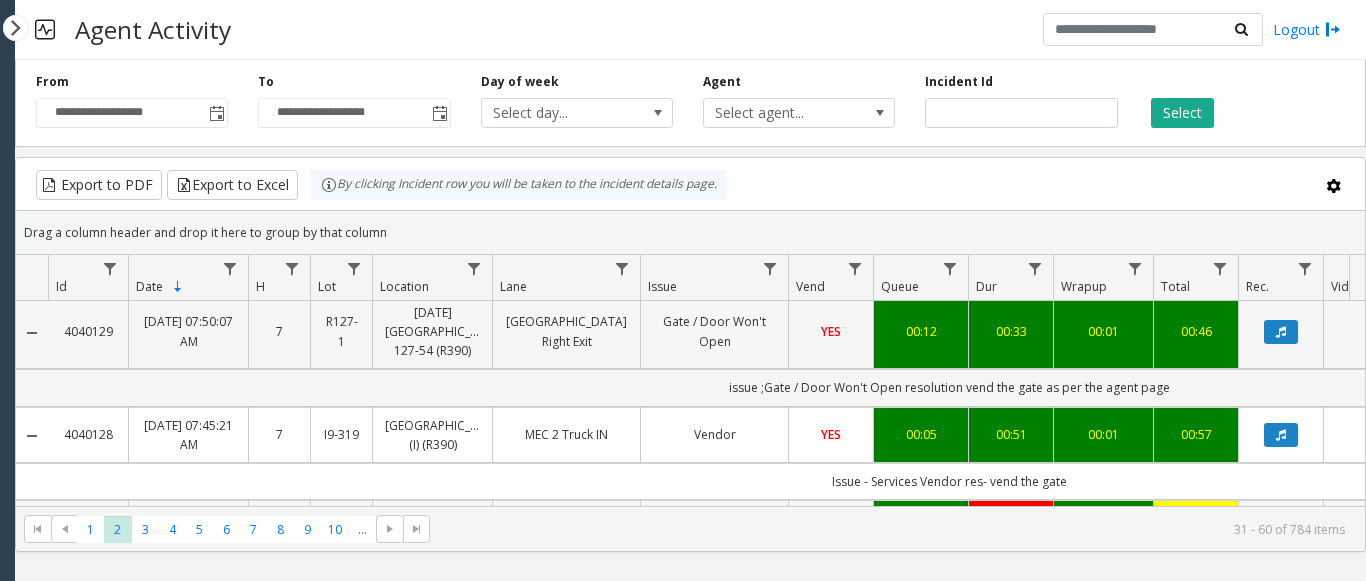 scroll, scrollTop: 0, scrollLeft: 0, axis: both 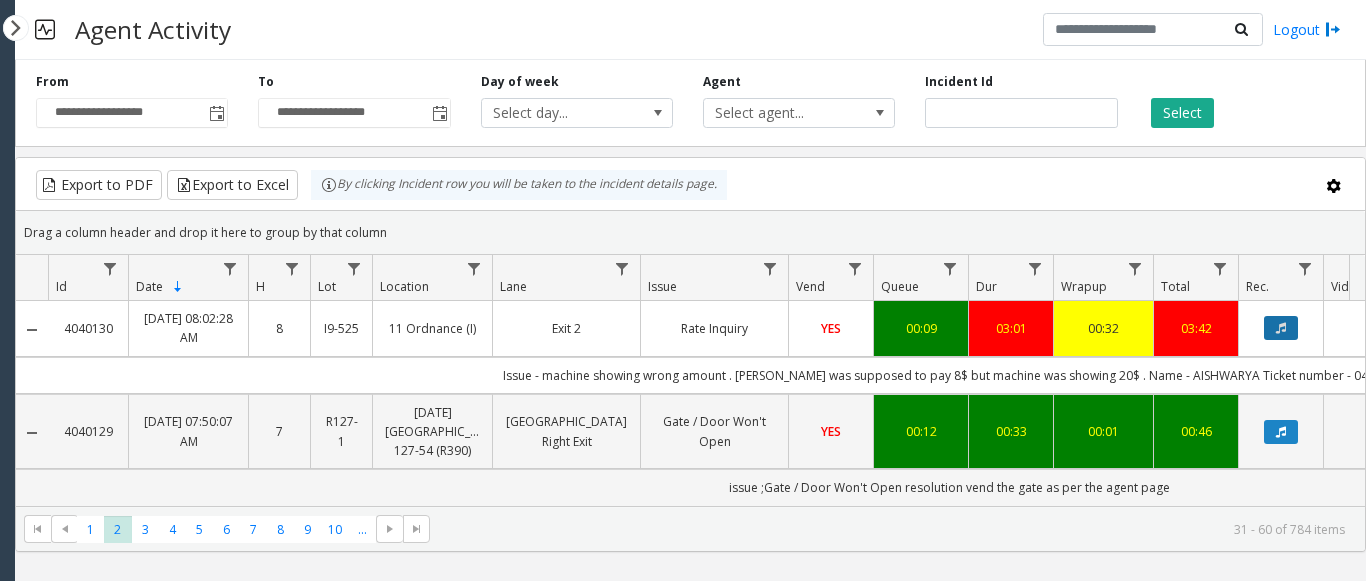 click 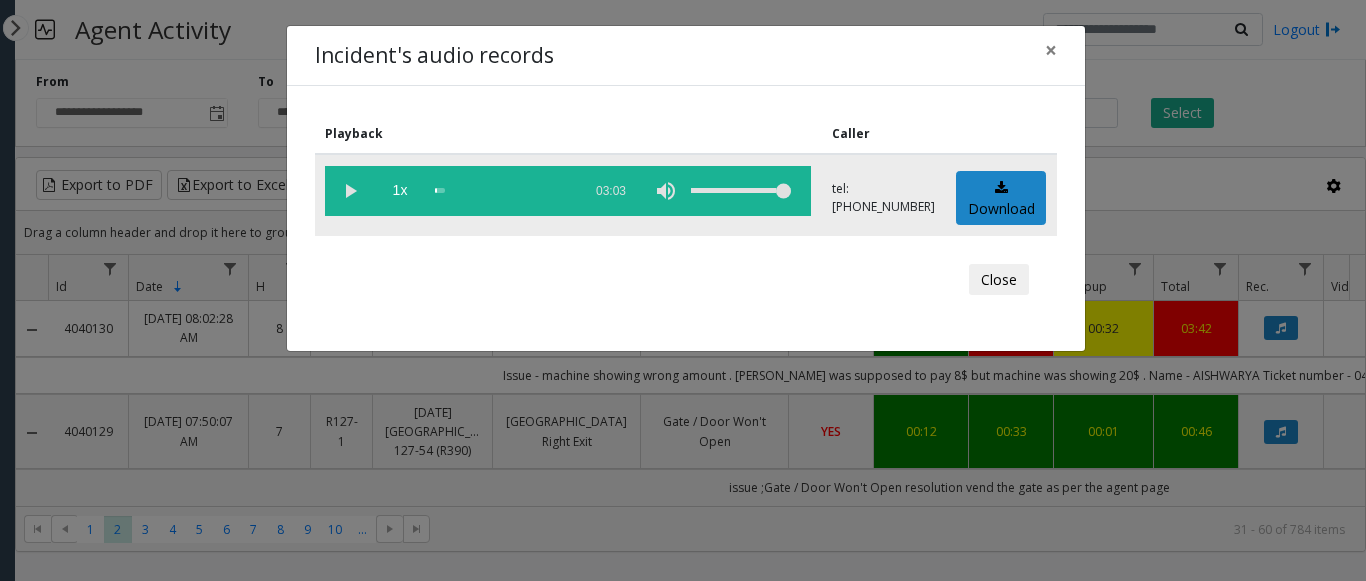 click 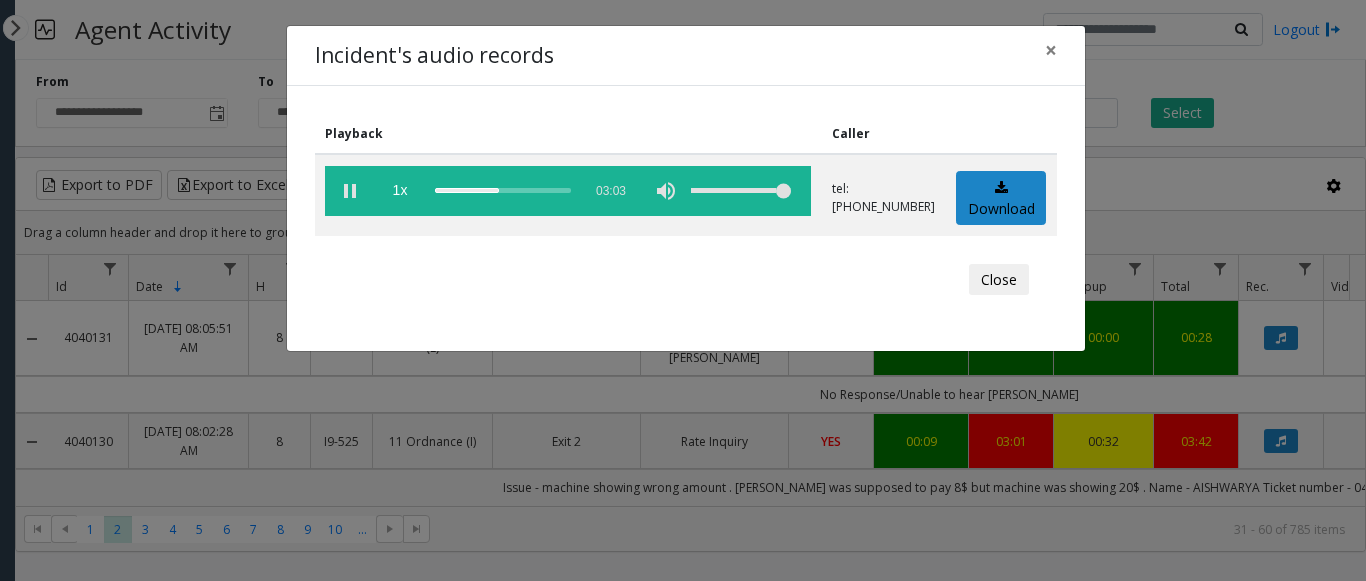 scroll, scrollTop: 0, scrollLeft: 0, axis: both 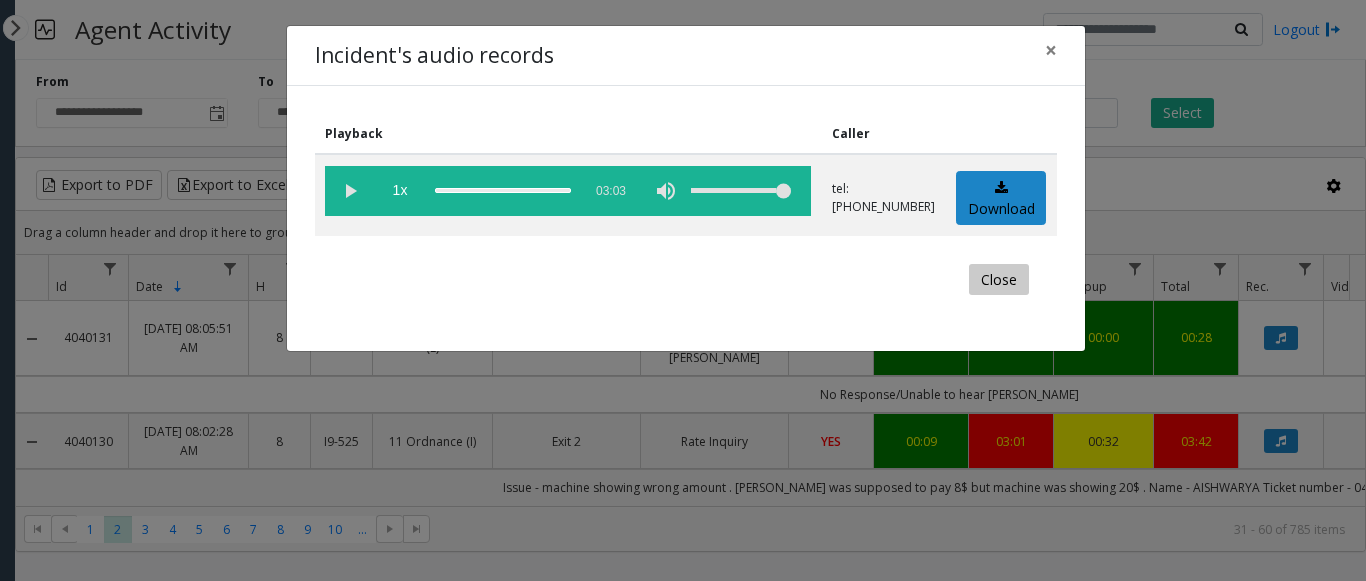click on "Close" 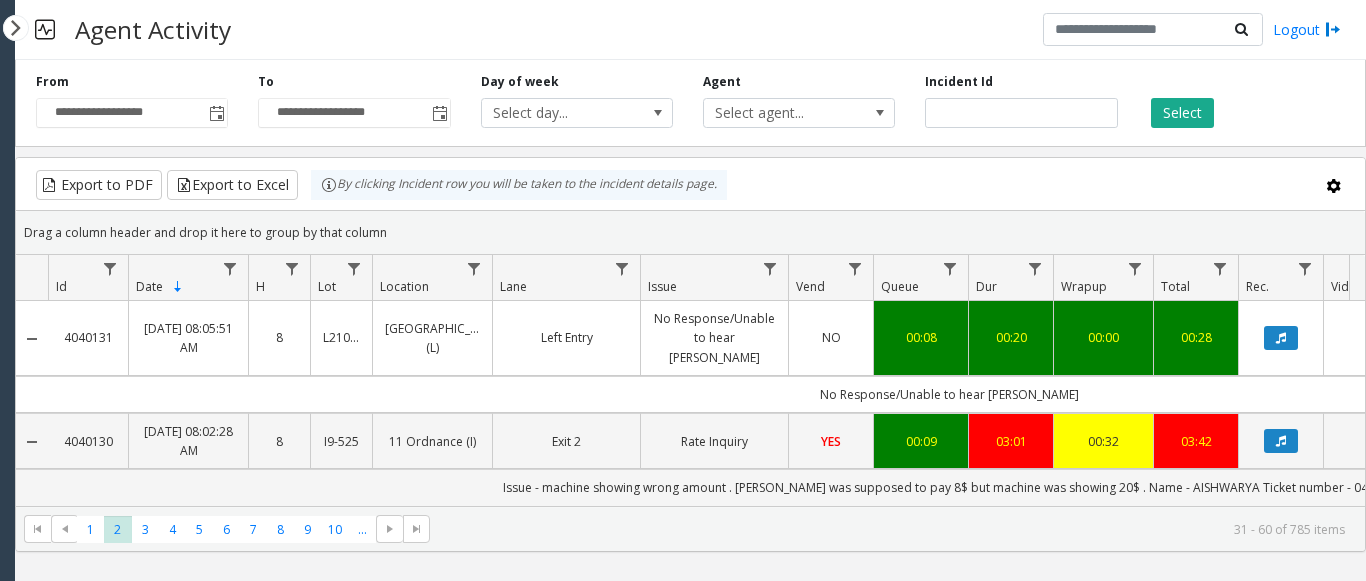 scroll, scrollTop: 100, scrollLeft: 0, axis: vertical 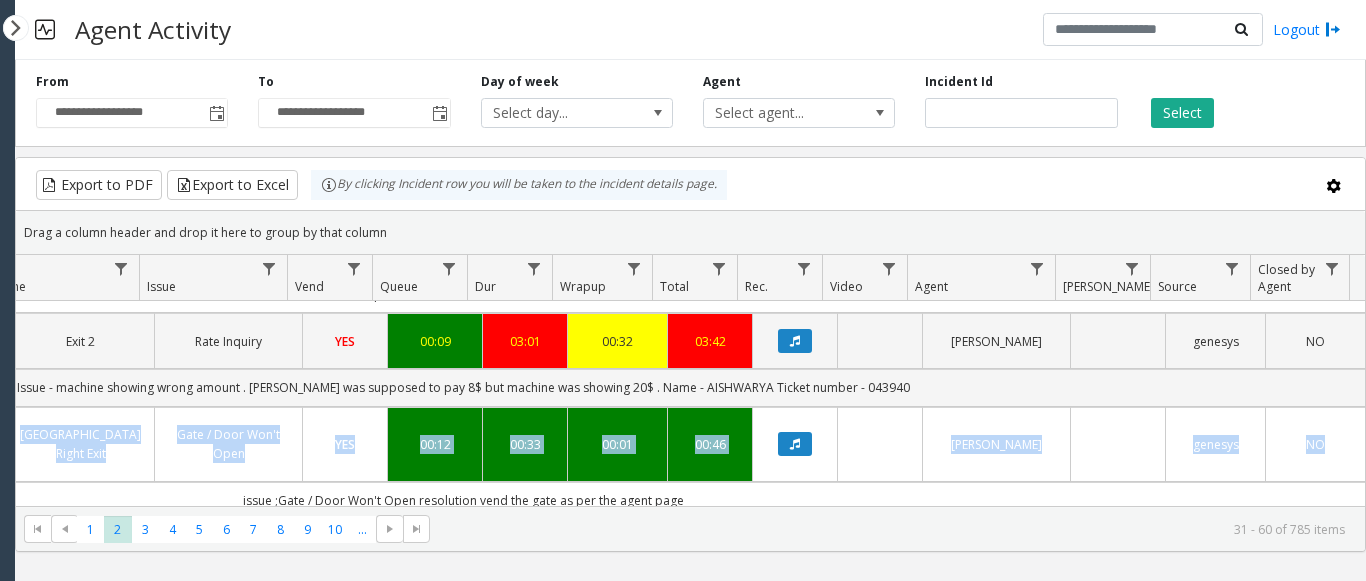 drag, startPoint x: 108, startPoint y: 493, endPoint x: 182, endPoint y: 505, distance: 74.96666 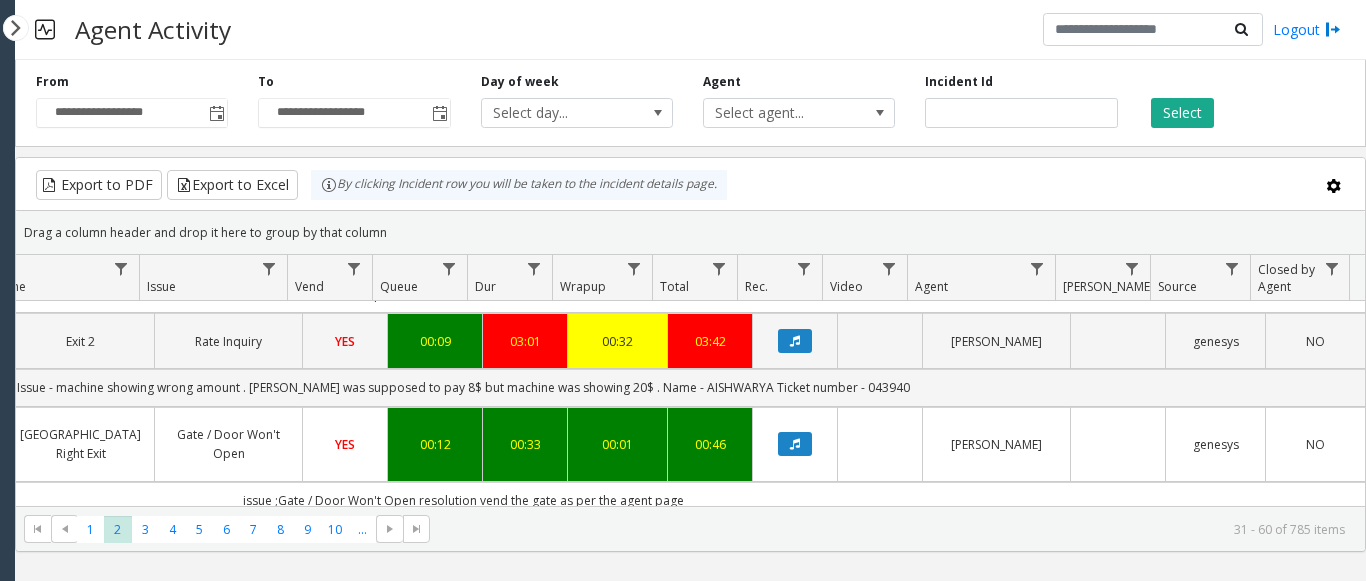 click on "* * * * * * * * * ** ***  1   2   3   4   5   6   7   8   9   10  ... 31 - 60 of 785 items" 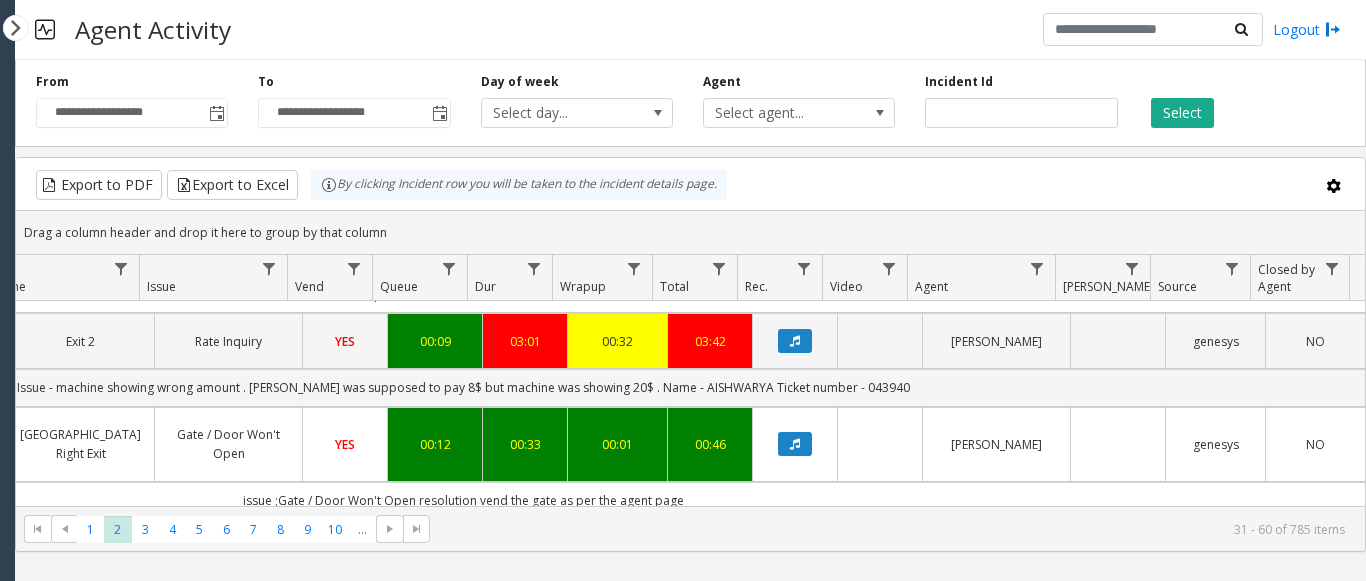click 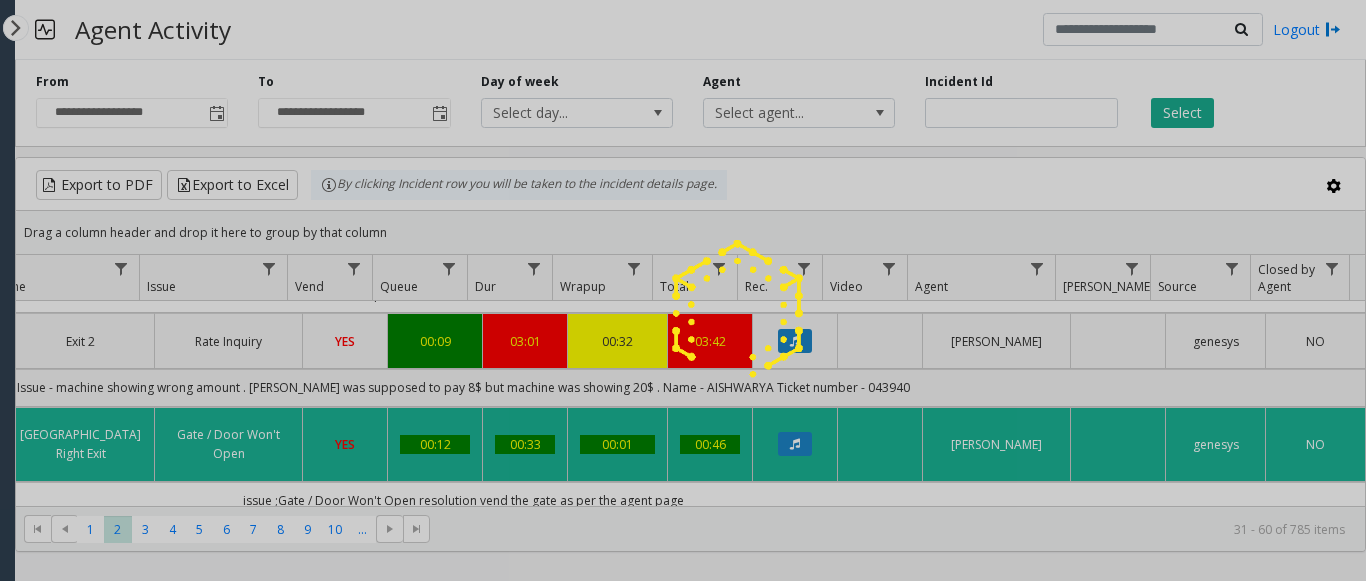 click 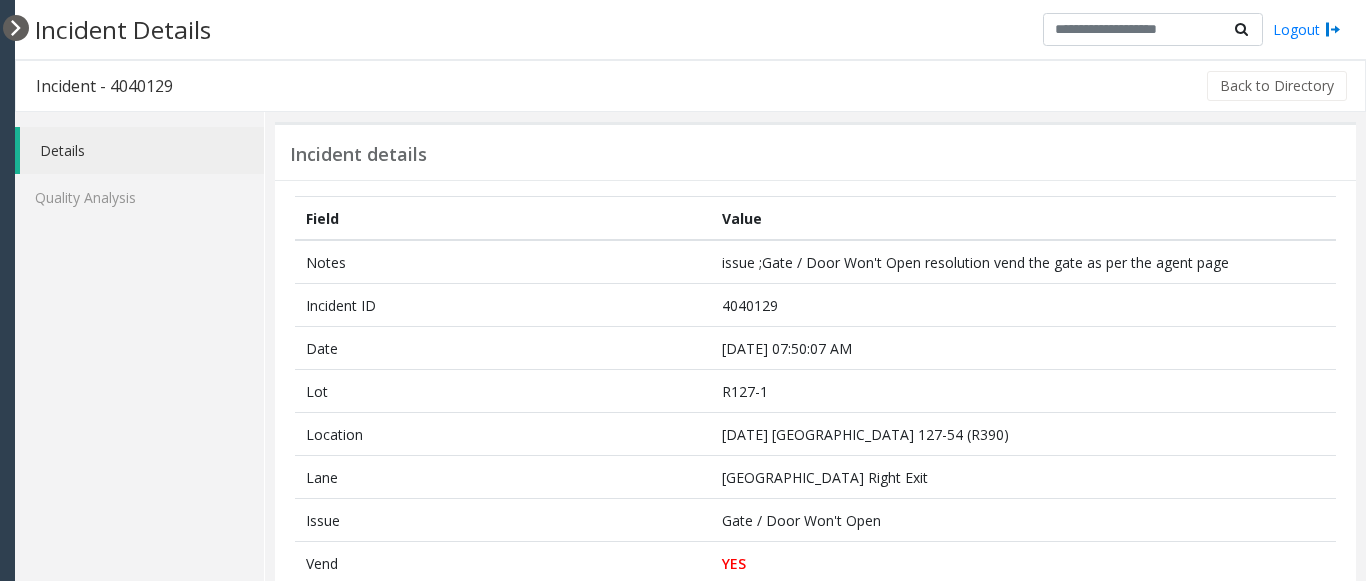 click at bounding box center [16, 28] 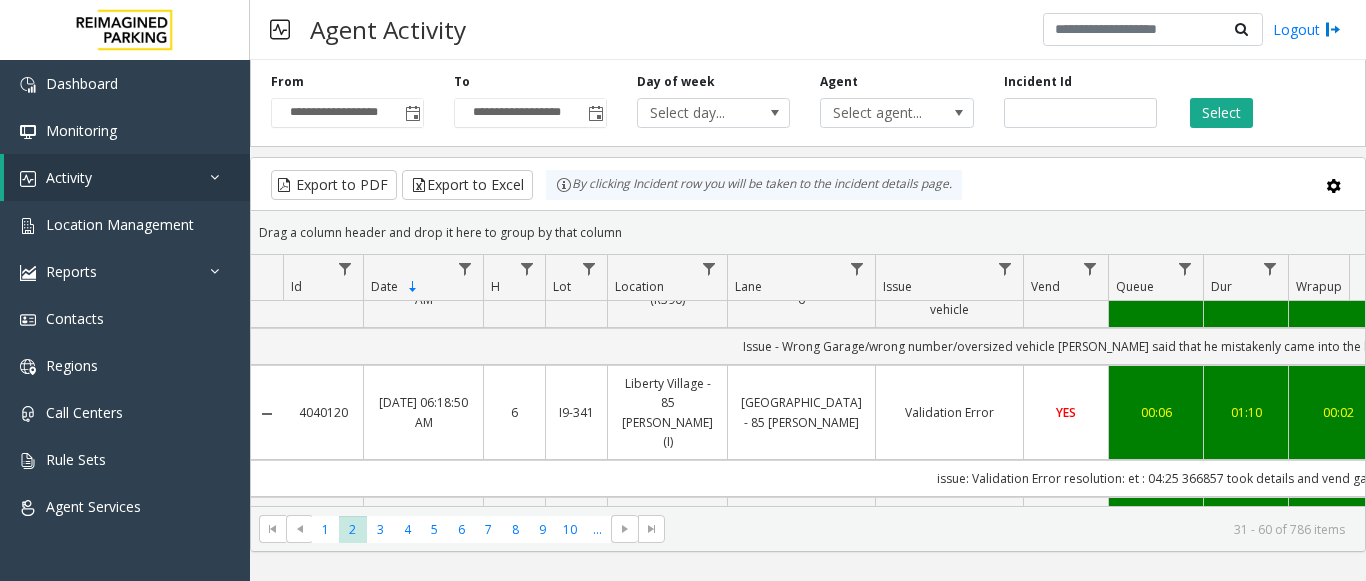 scroll, scrollTop: 1400, scrollLeft: 0, axis: vertical 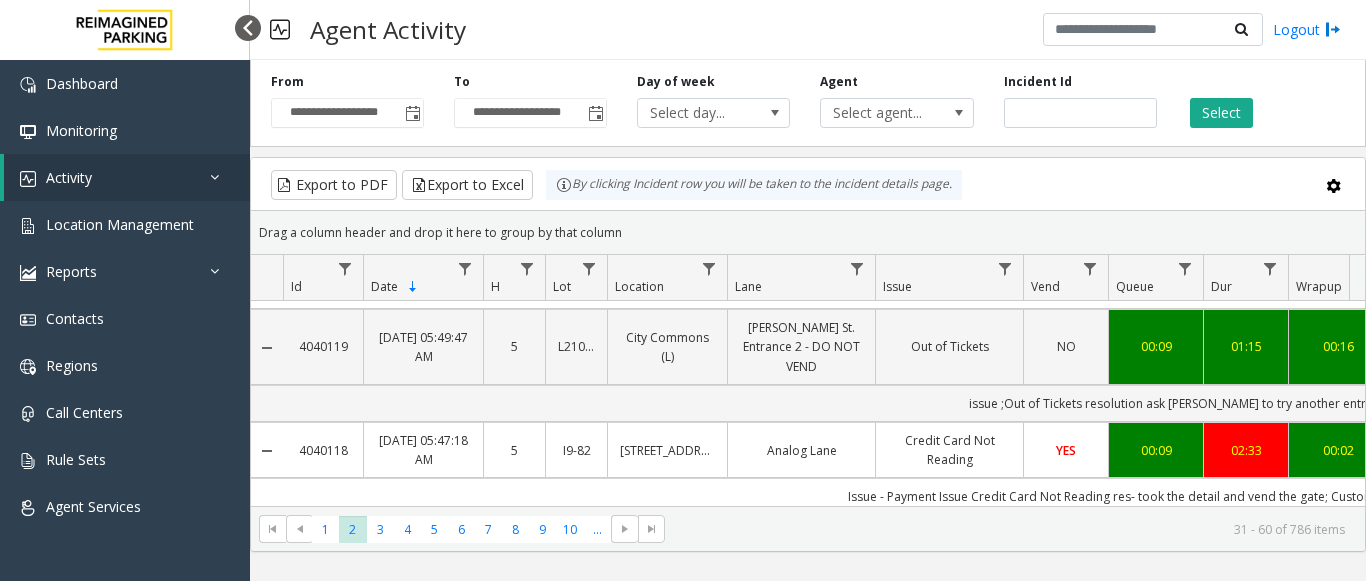 click at bounding box center [248, 28] 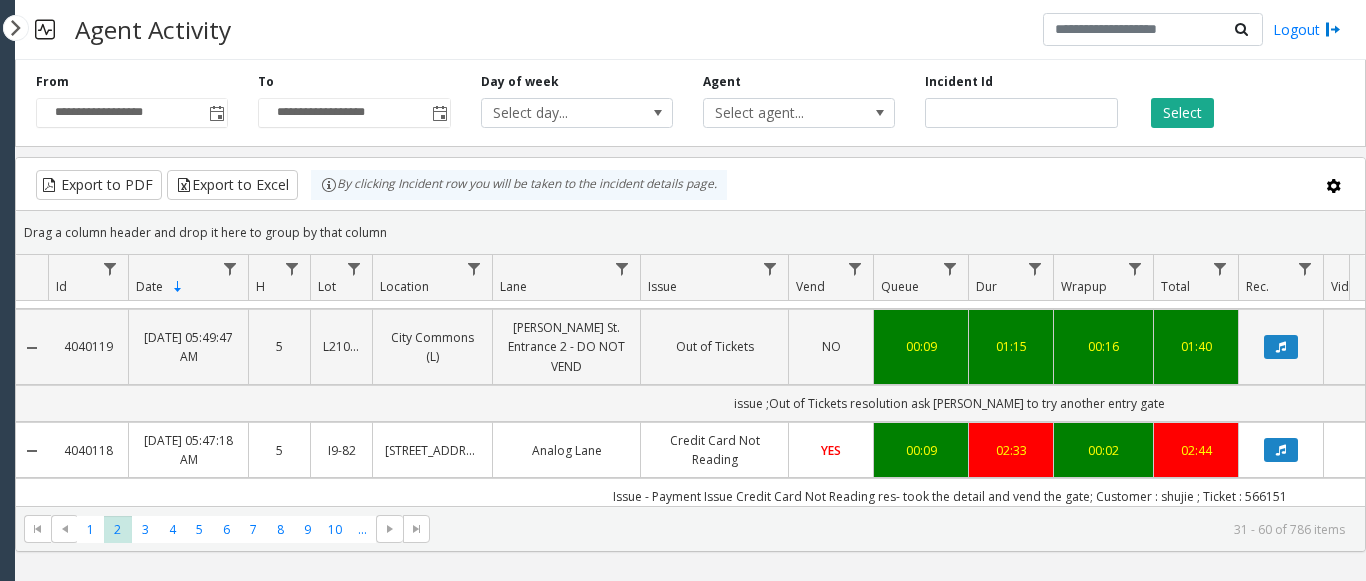 drag, startPoint x: 556, startPoint y: 514, endPoint x: 1069, endPoint y: 533, distance: 513.35175 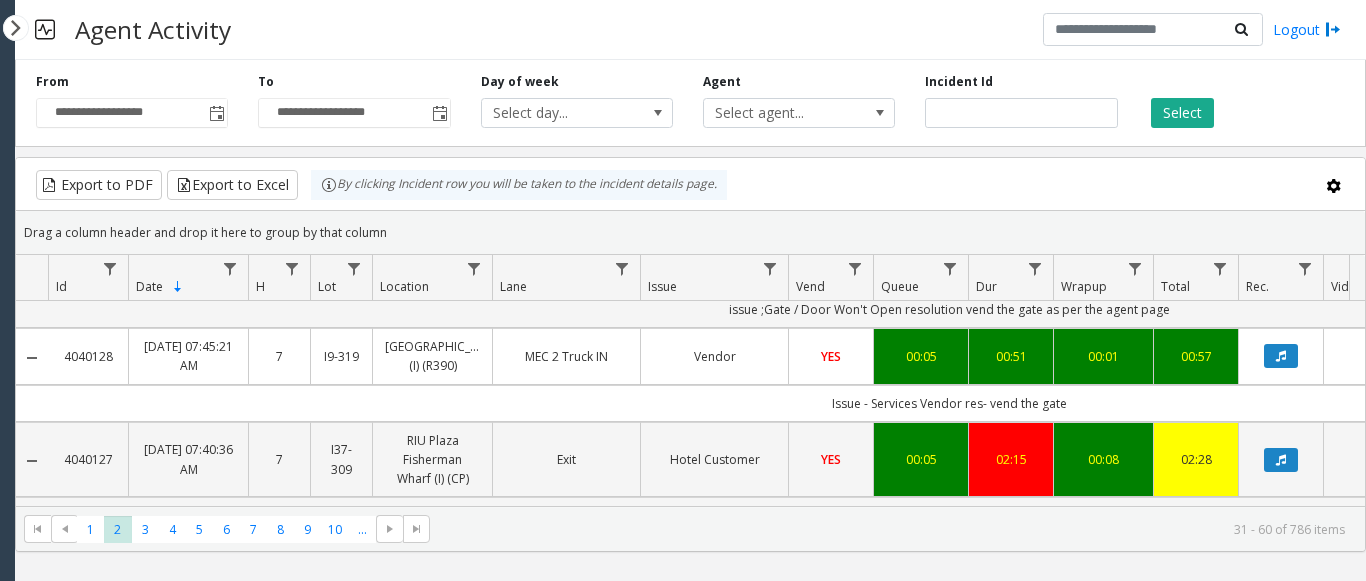 scroll, scrollTop: 600, scrollLeft: 0, axis: vertical 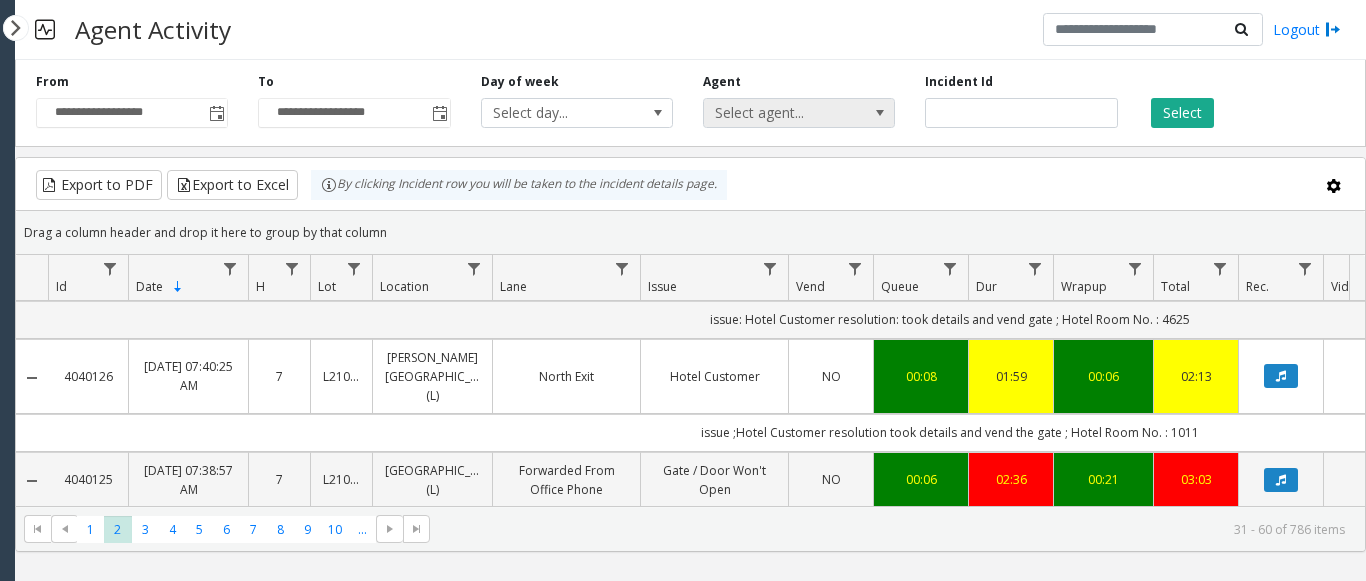 click at bounding box center (880, 113) 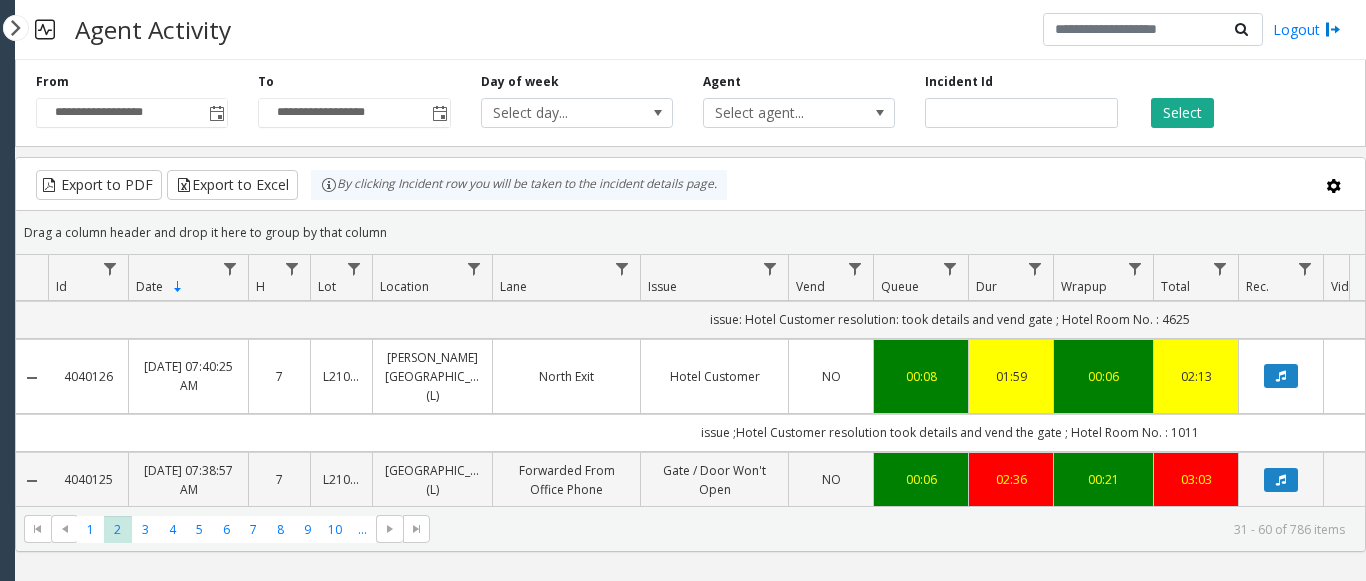 click on "Export to PDF  Export to Excel By clicking Incident row you will be taken to the incident details page." 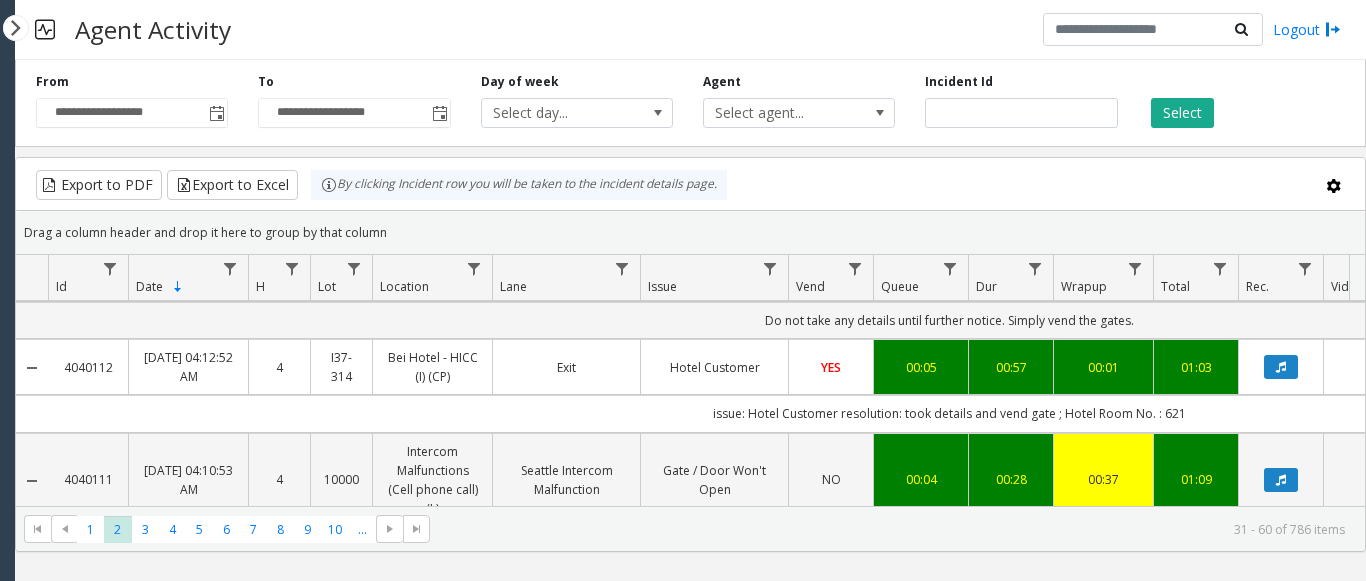 scroll, scrollTop: 2300, scrollLeft: 0, axis: vertical 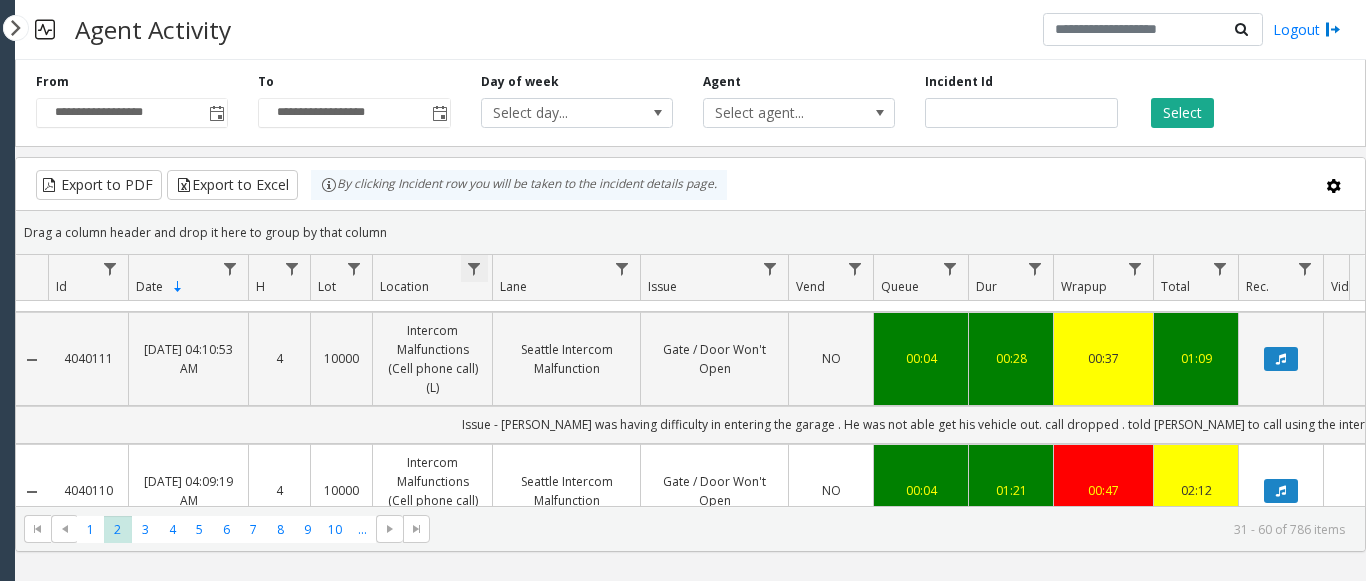 click 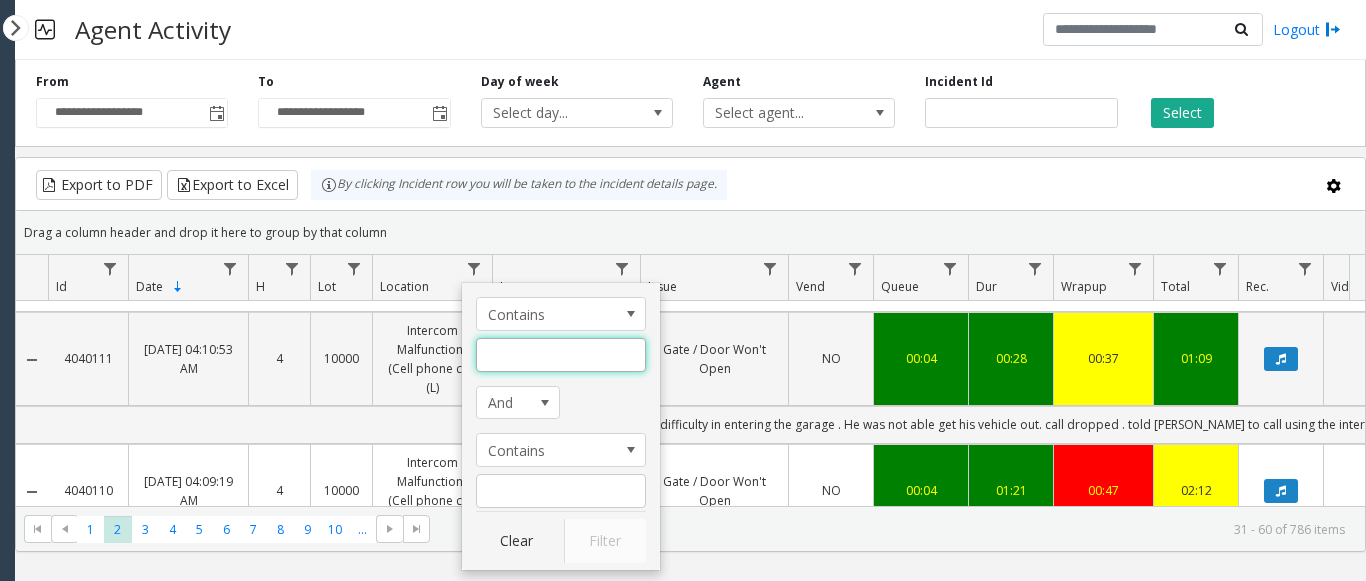 click 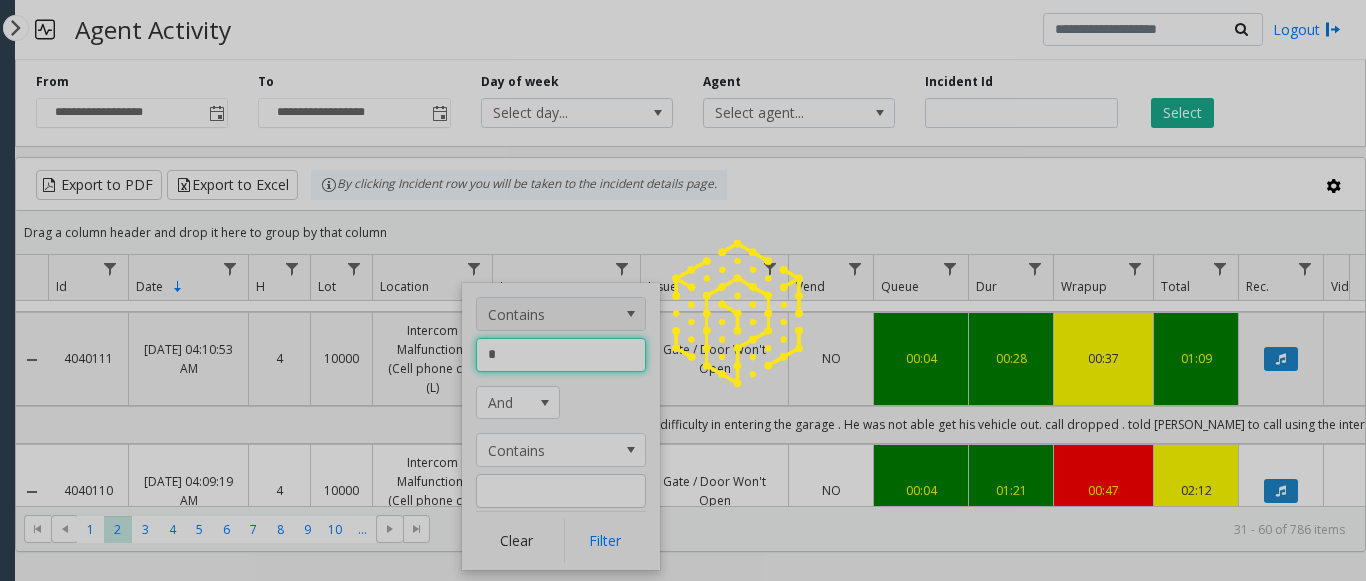 type on "**" 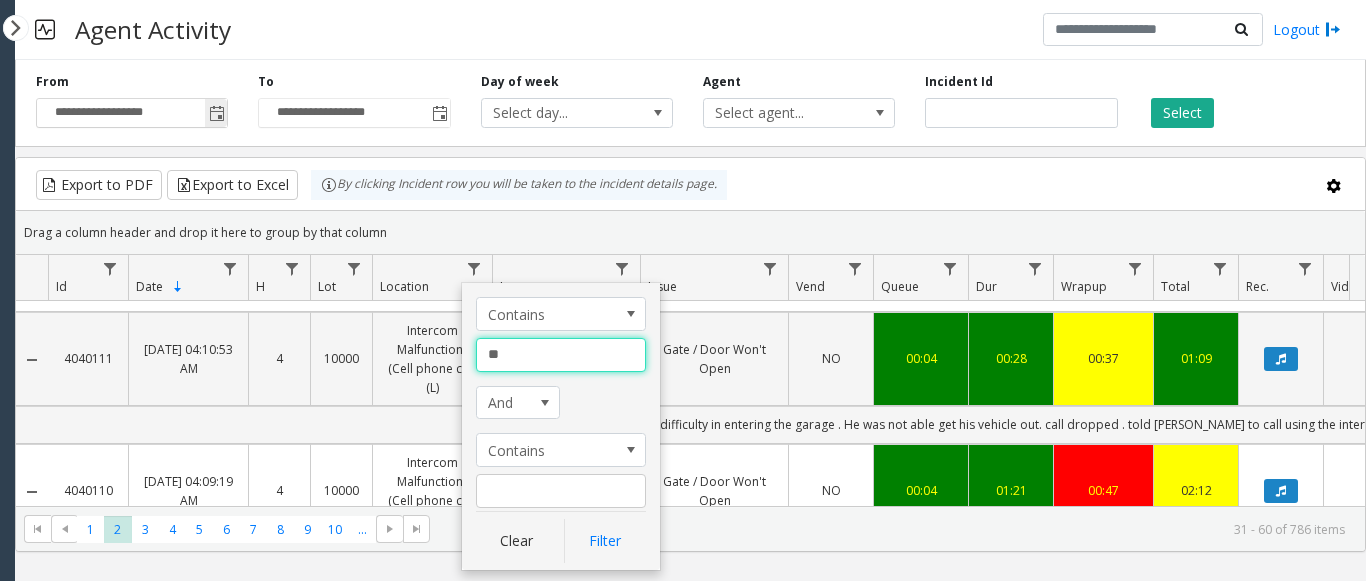 click 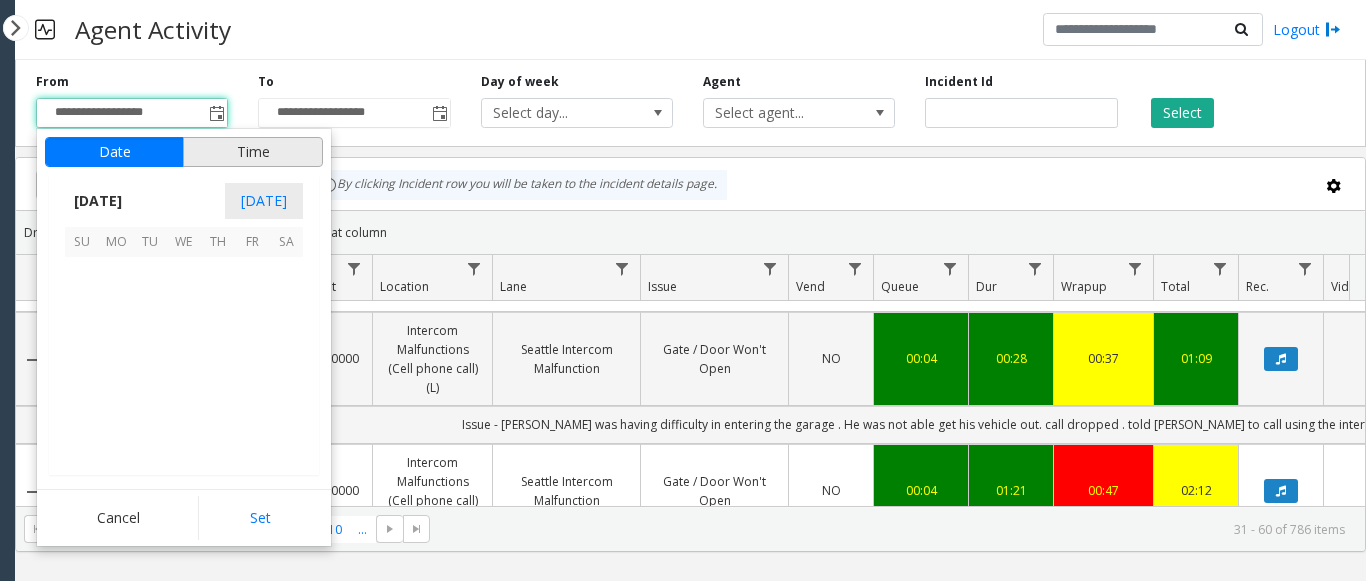 scroll, scrollTop: 358428, scrollLeft: 0, axis: vertical 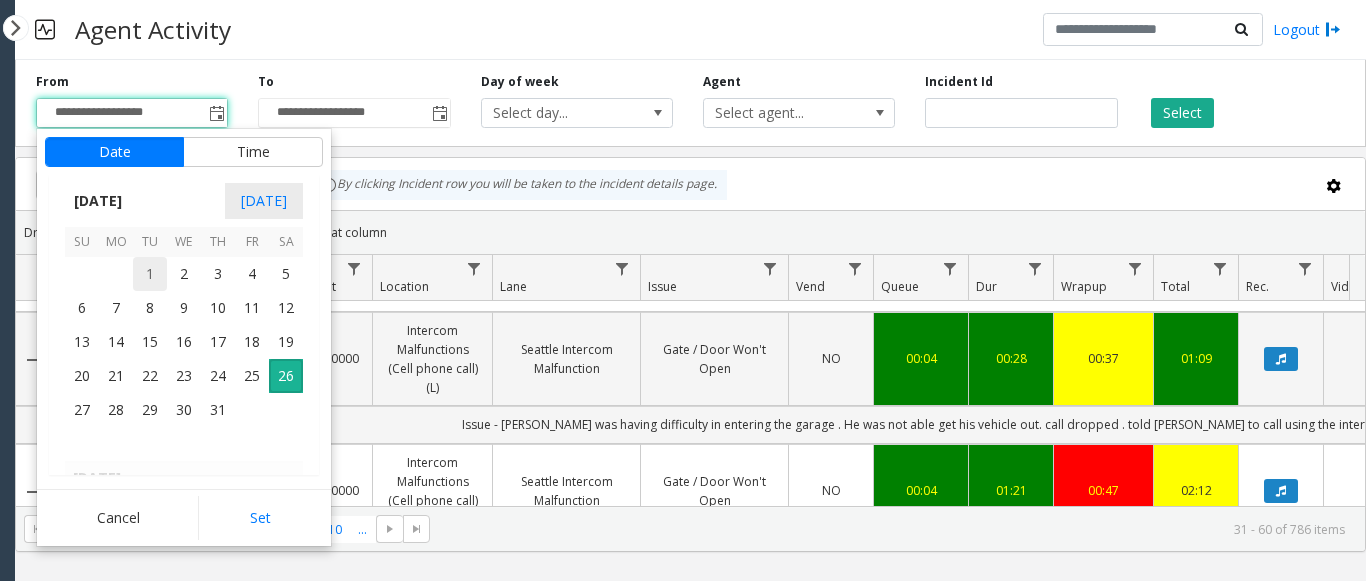 click on "1" at bounding box center (150, 274) 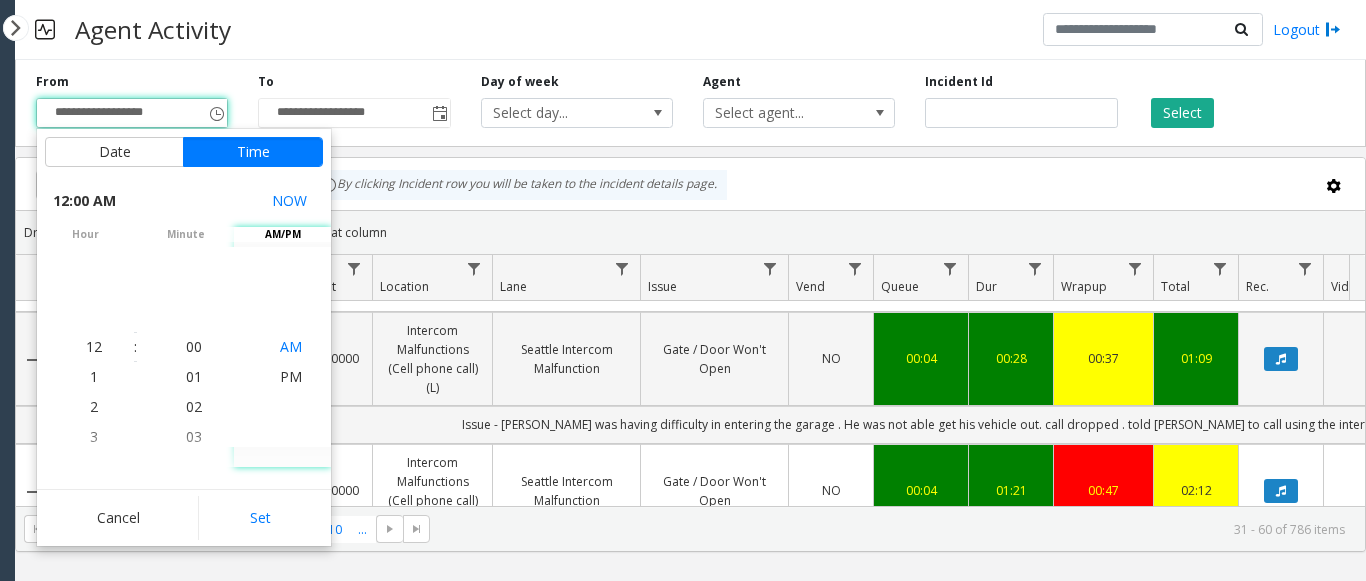 click on "AM" 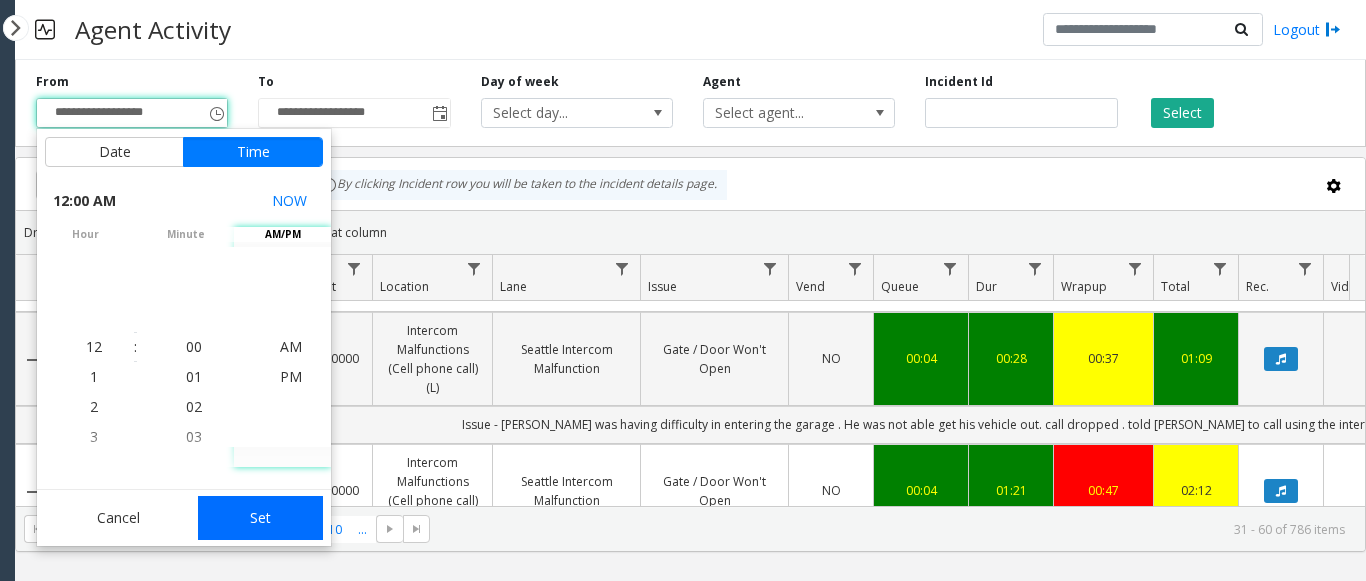 click on "Set" 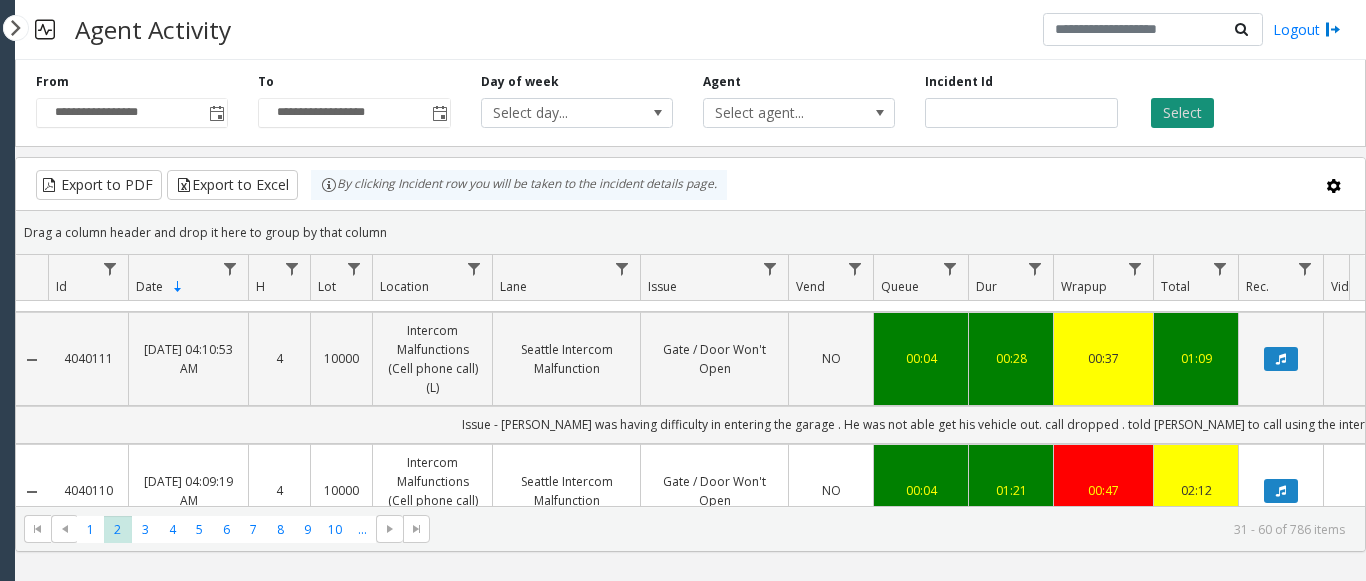 drag, startPoint x: 1204, startPoint y: 109, endPoint x: 1199, endPoint y: 118, distance: 10.29563 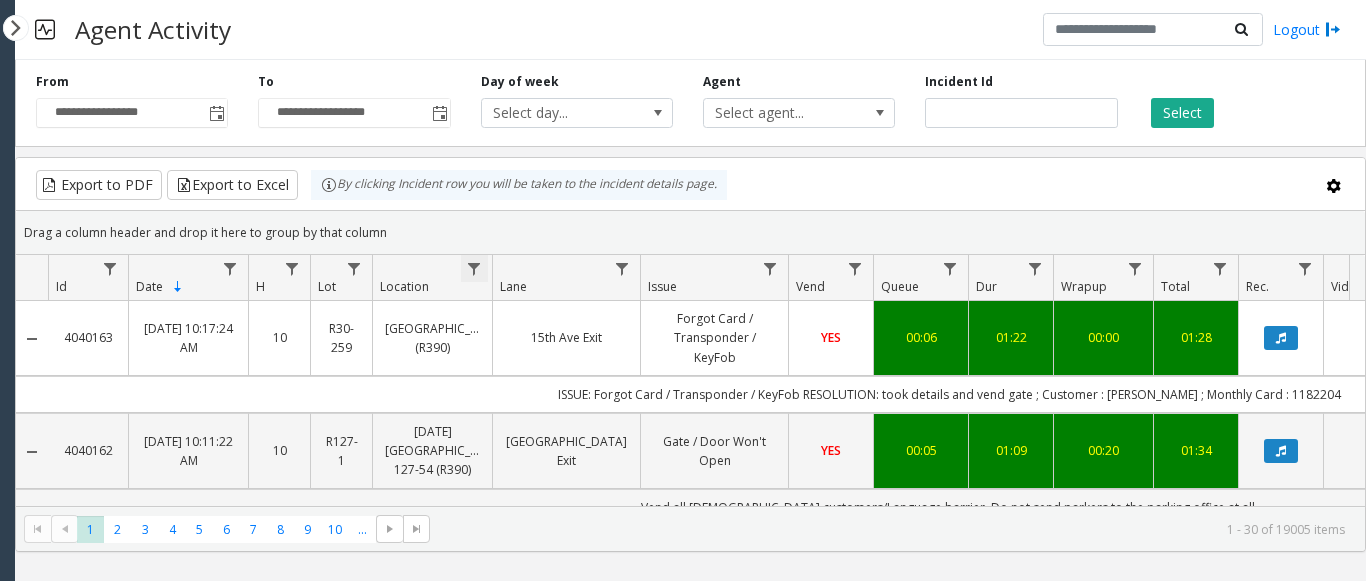 click 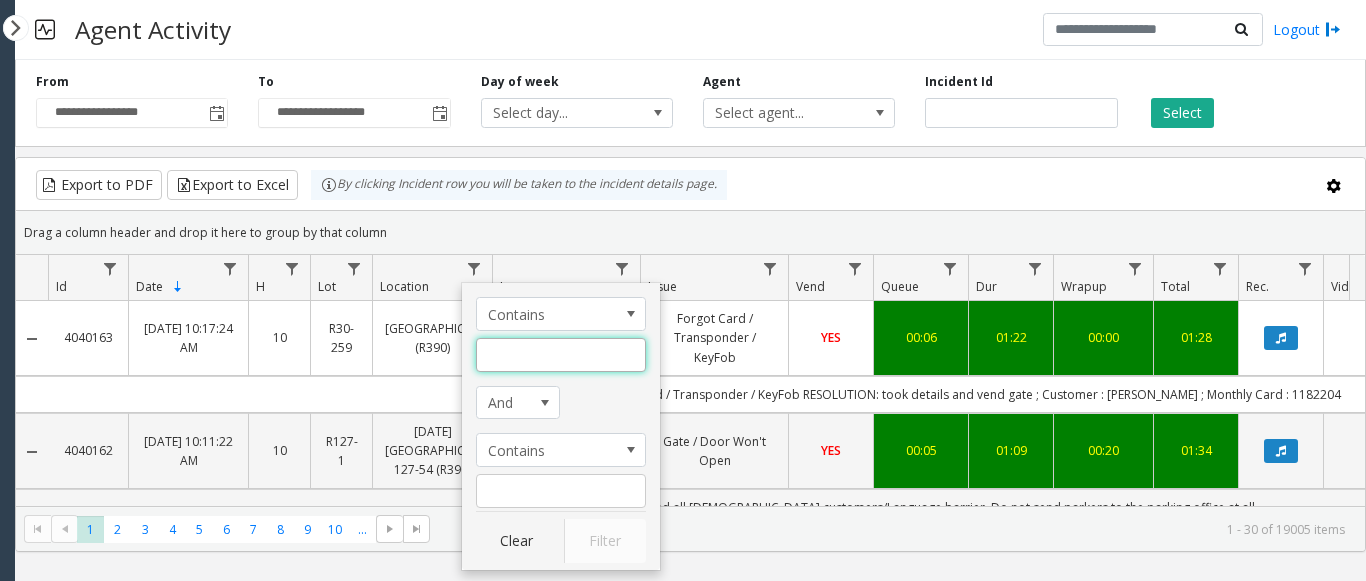 click 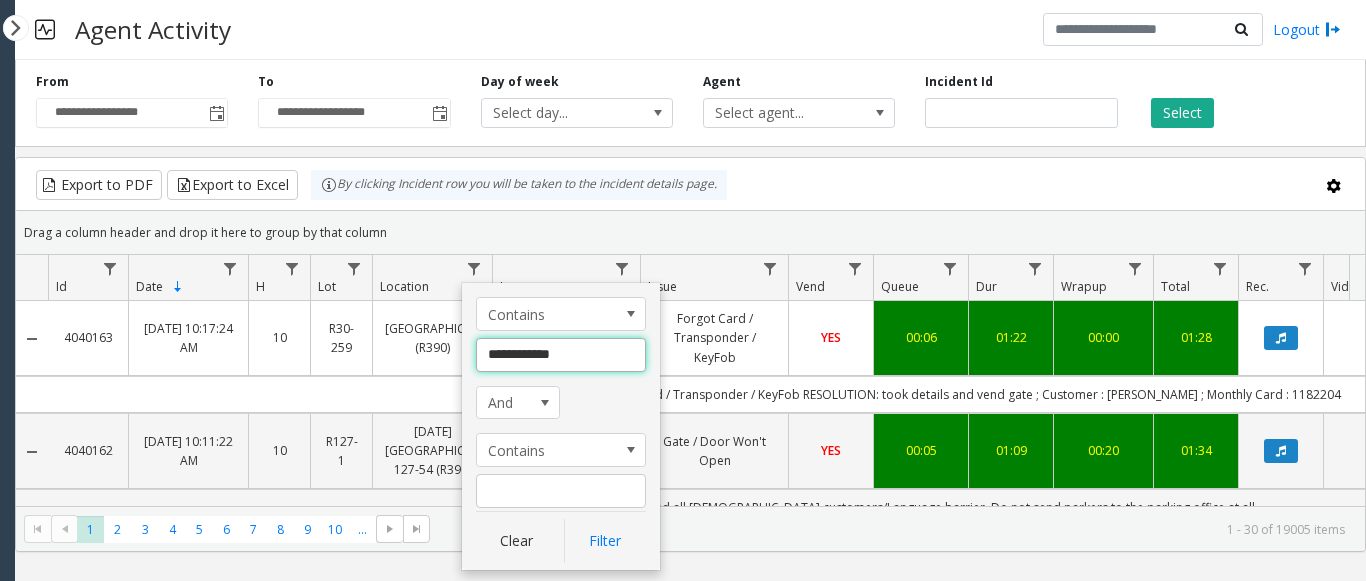 click on "**********" 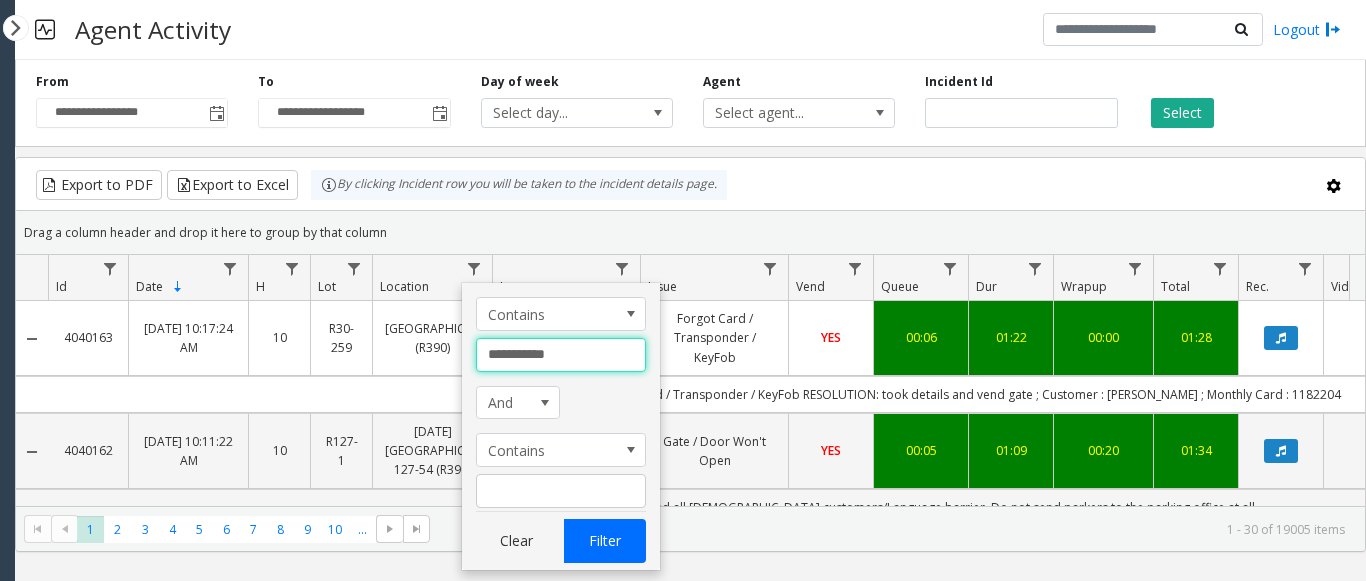 type on "**********" 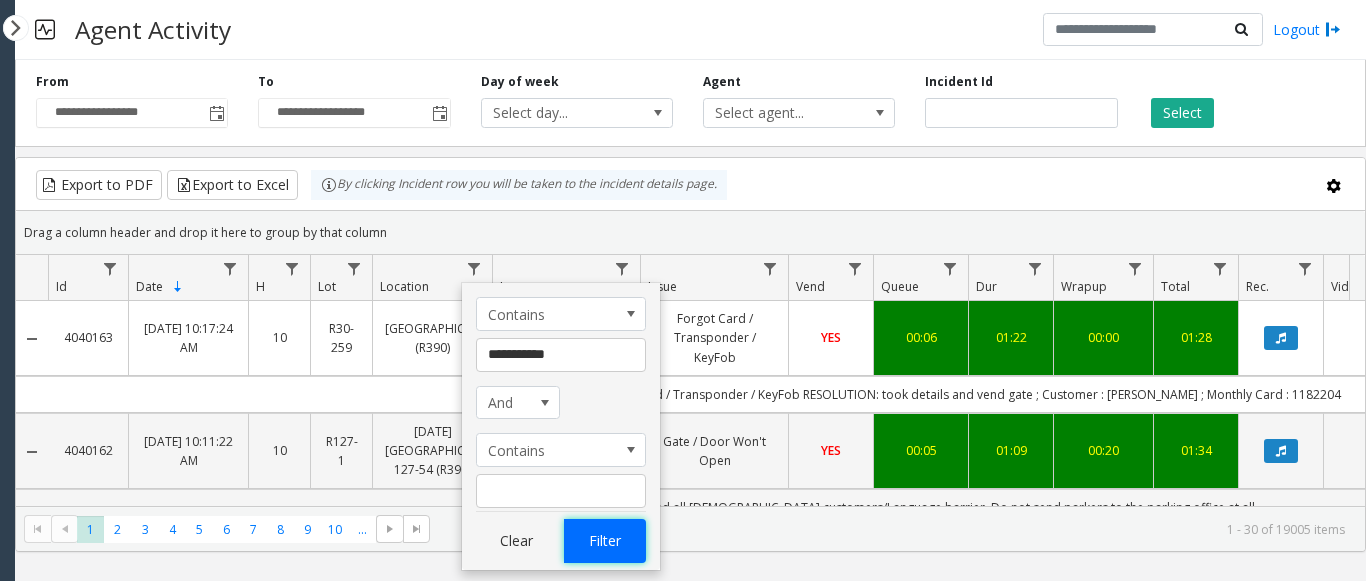 click on "Filter" 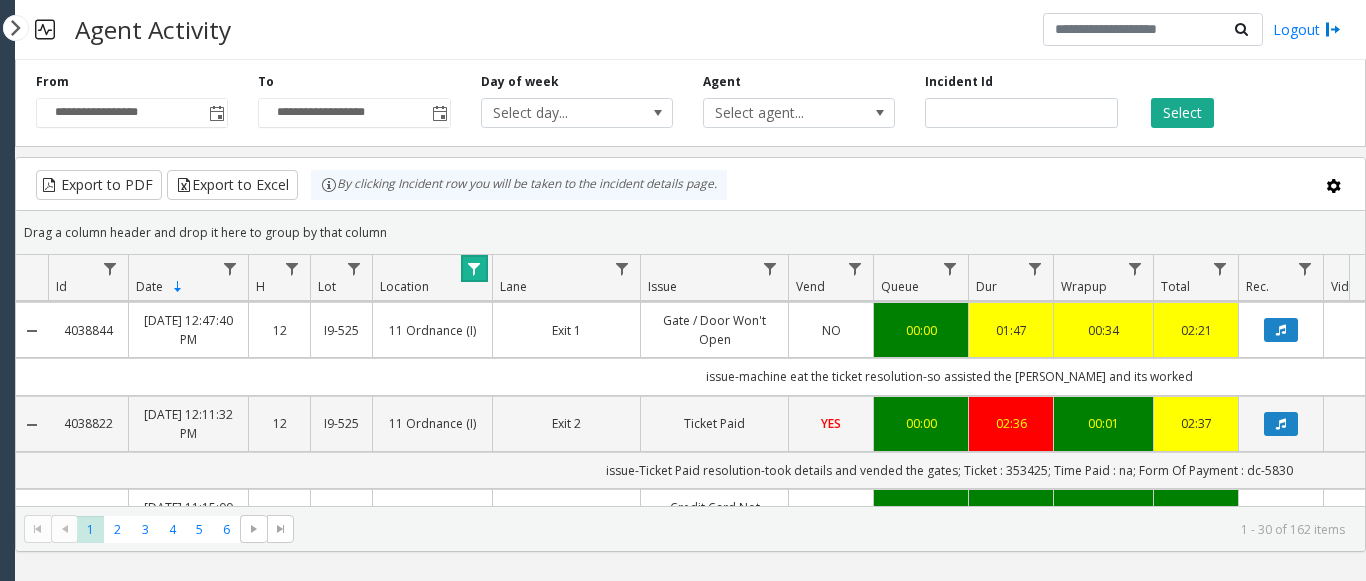 scroll, scrollTop: 571, scrollLeft: 0, axis: vertical 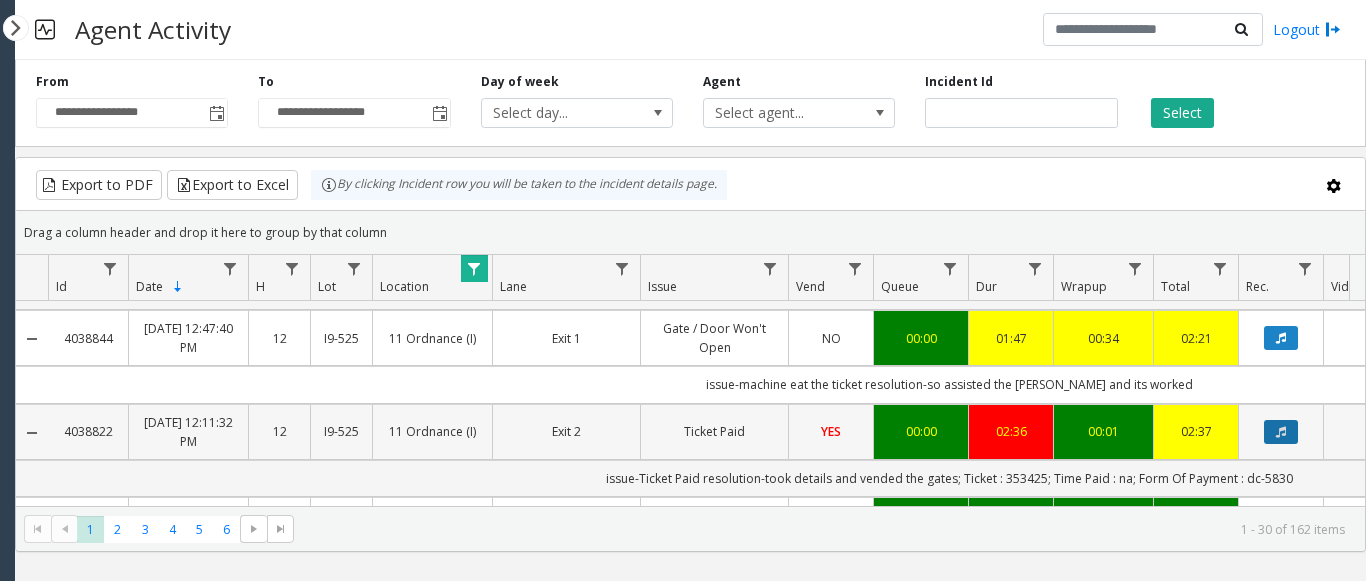 click 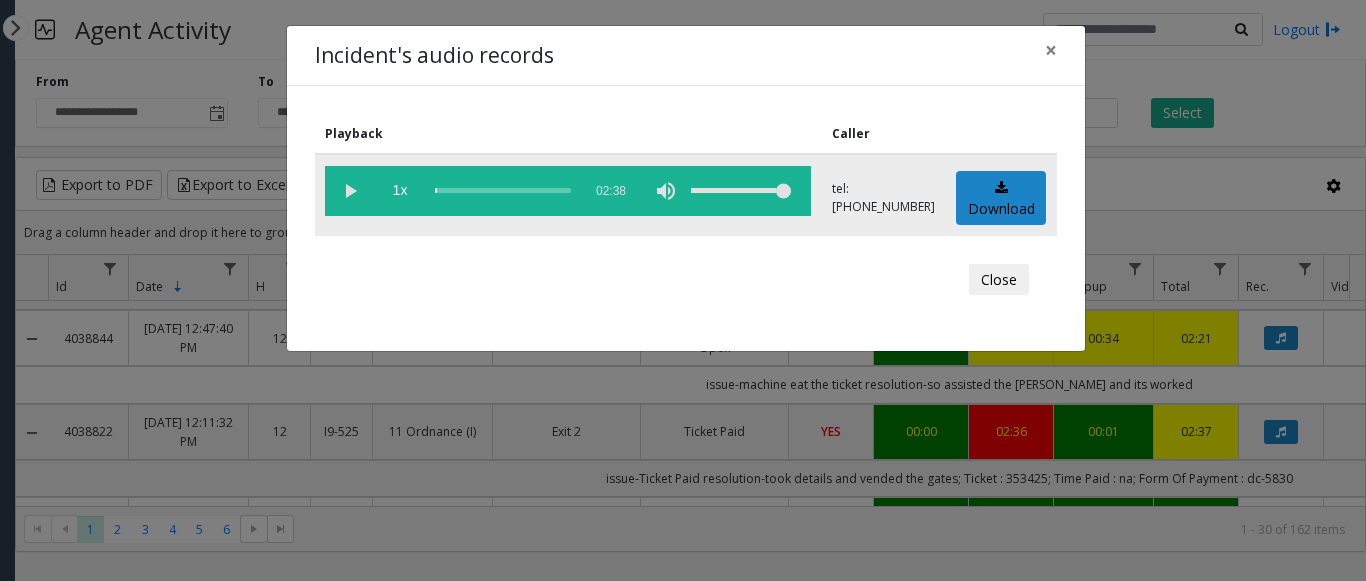 click 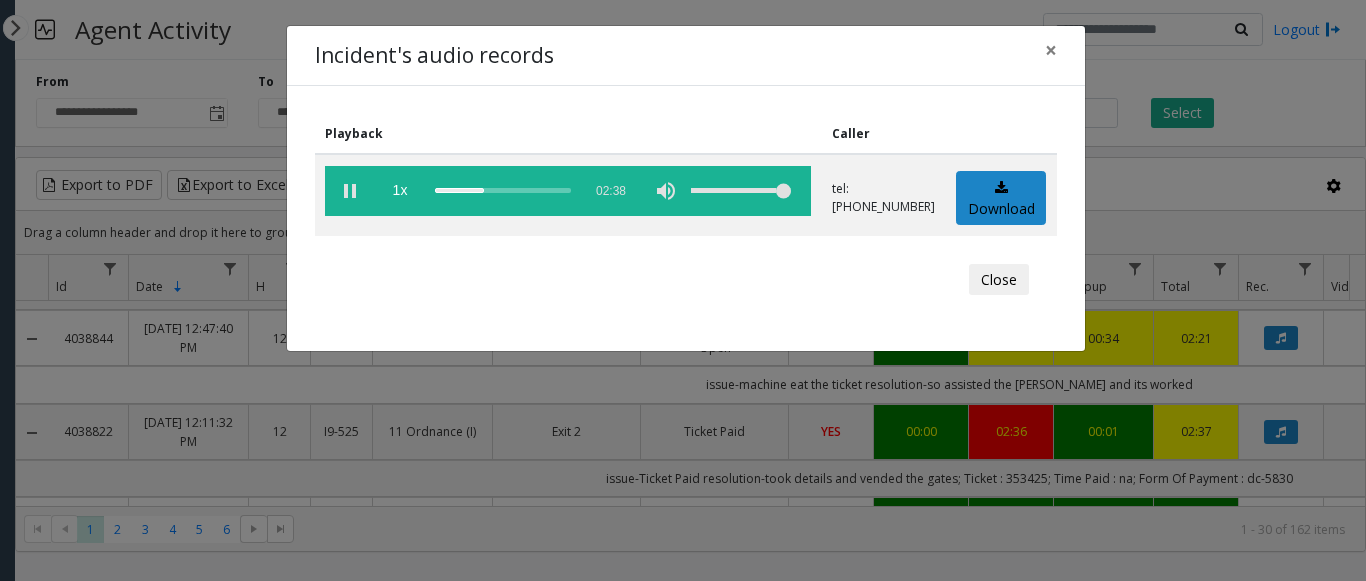 click on "Close" 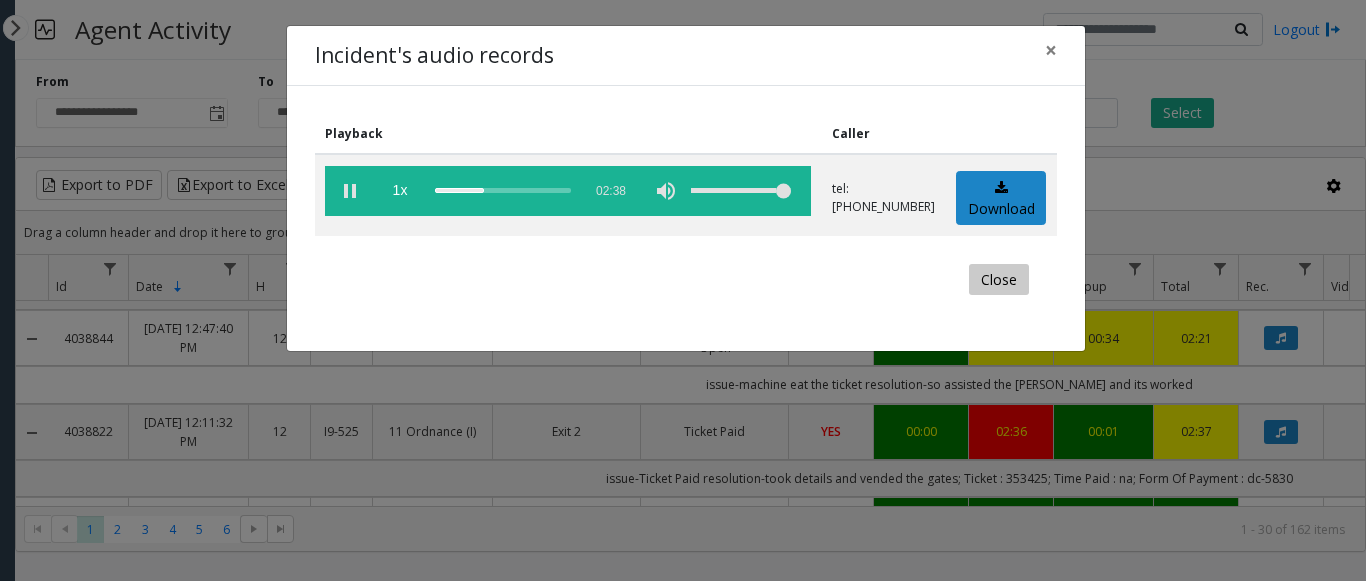 click on "Close" 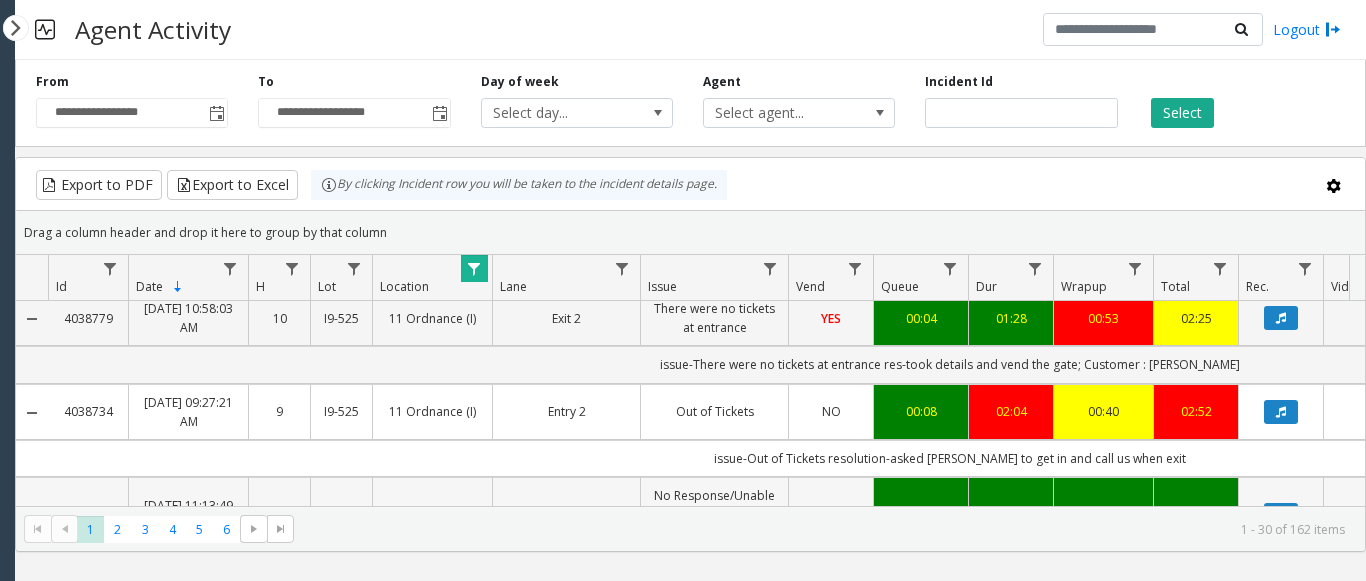scroll, scrollTop: 871, scrollLeft: 0, axis: vertical 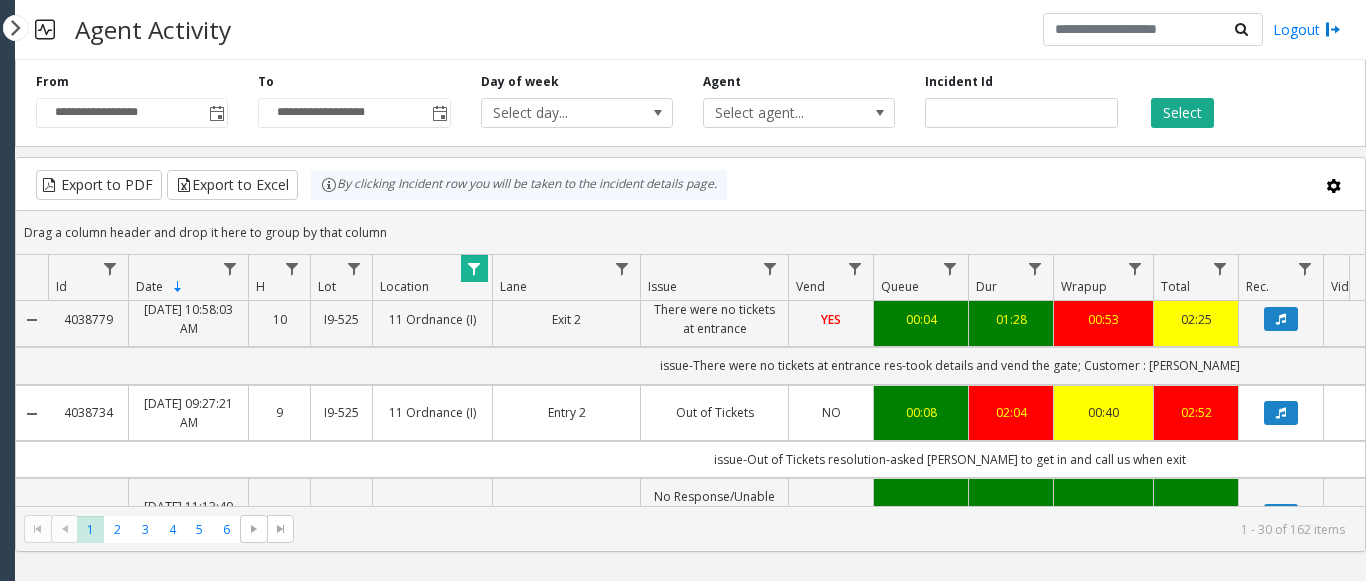 click on "Location" 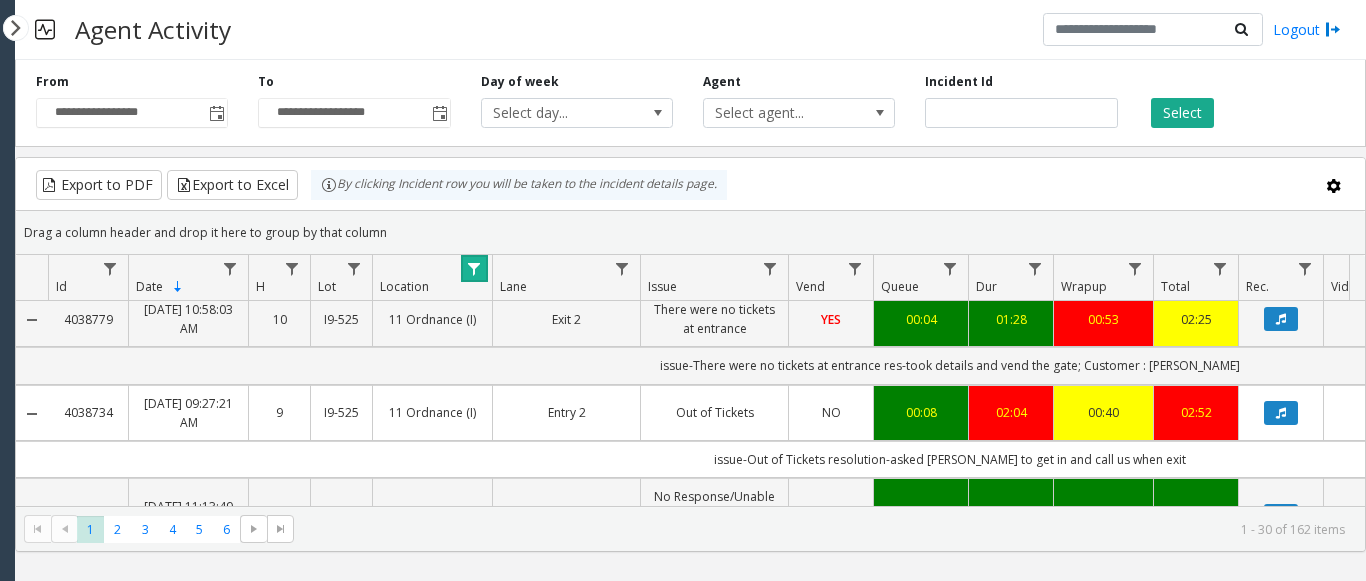click 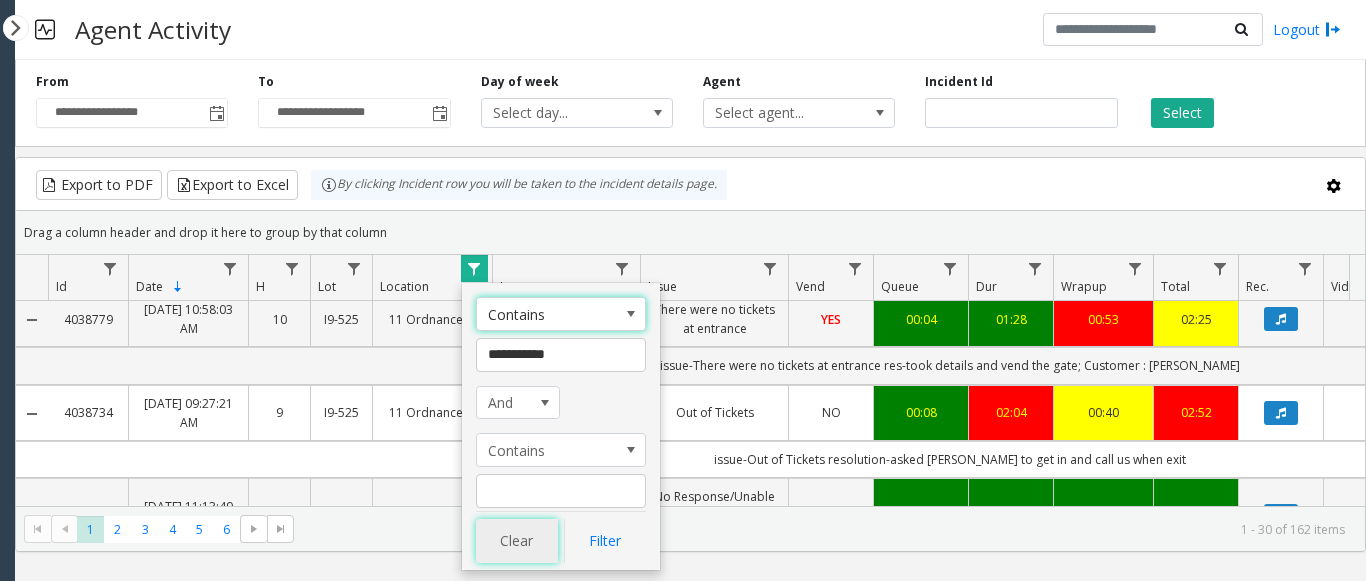 click on "Clear" 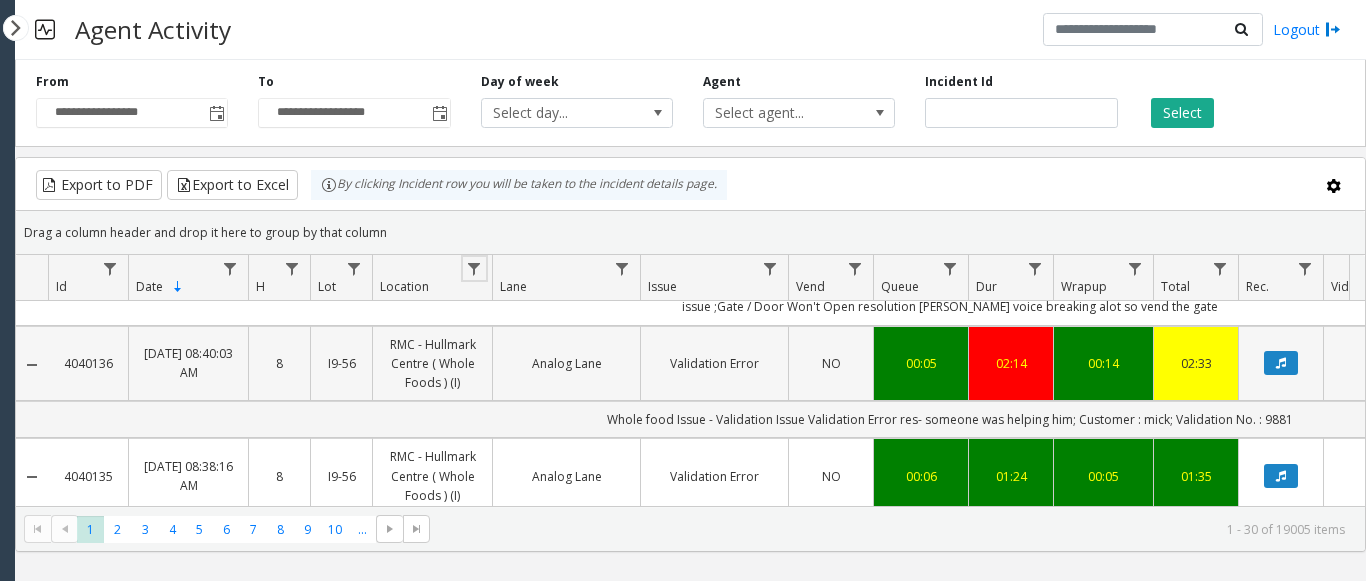 scroll, scrollTop: 2917, scrollLeft: 0, axis: vertical 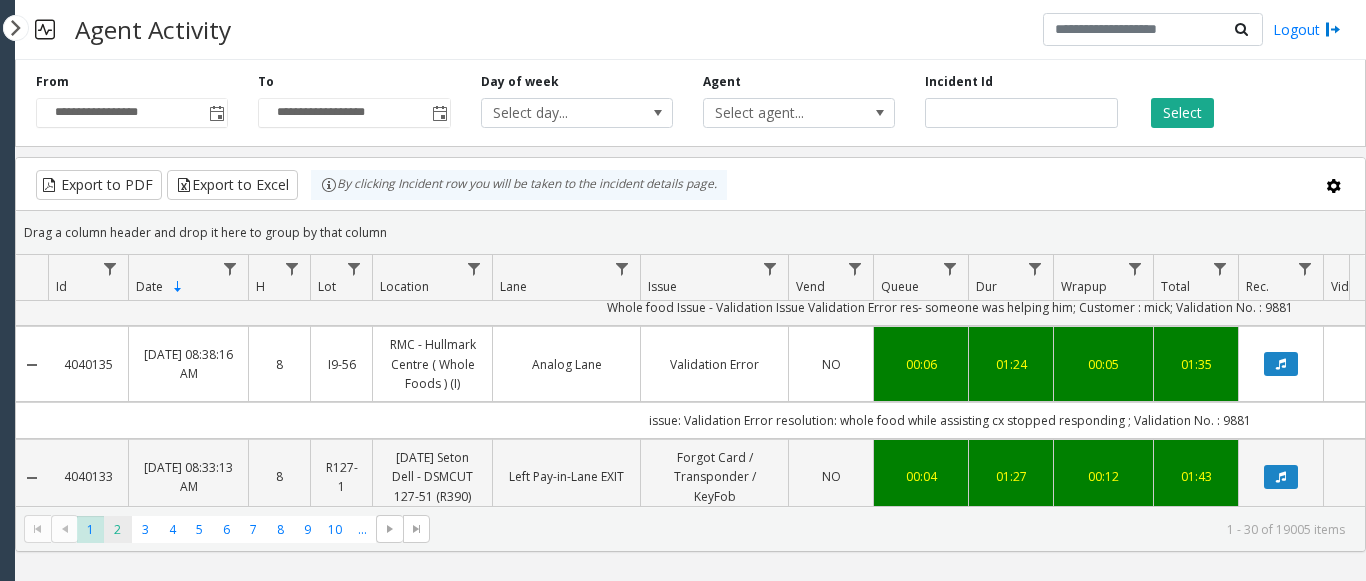 click on "2" 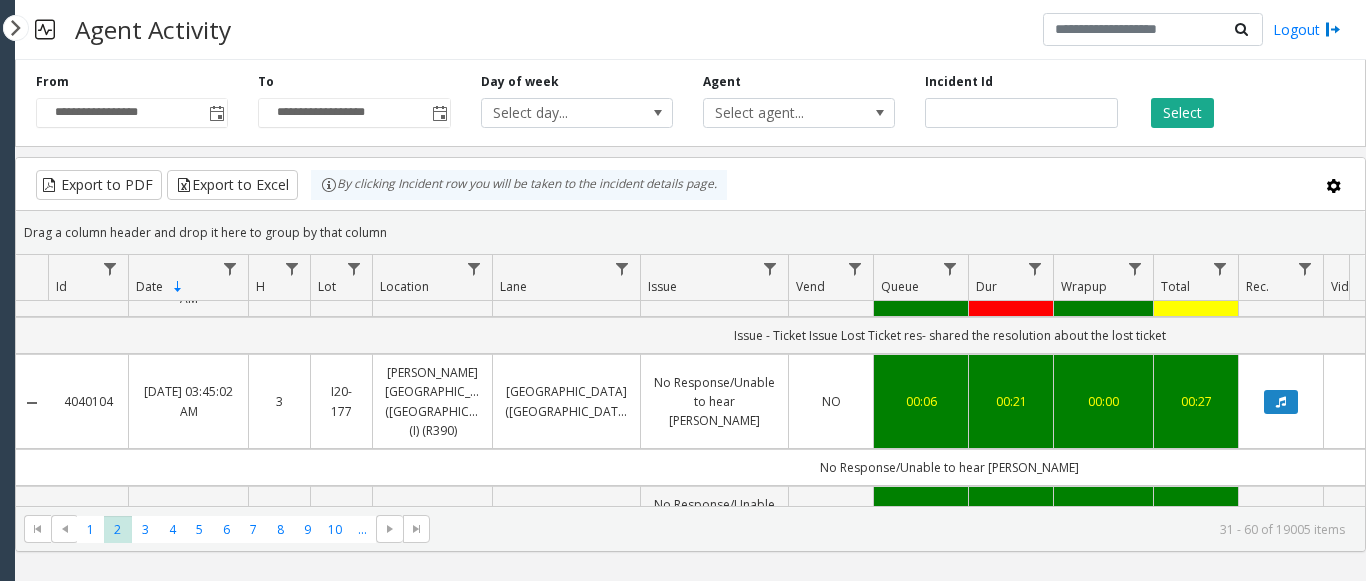 scroll, scrollTop: 3032, scrollLeft: 0, axis: vertical 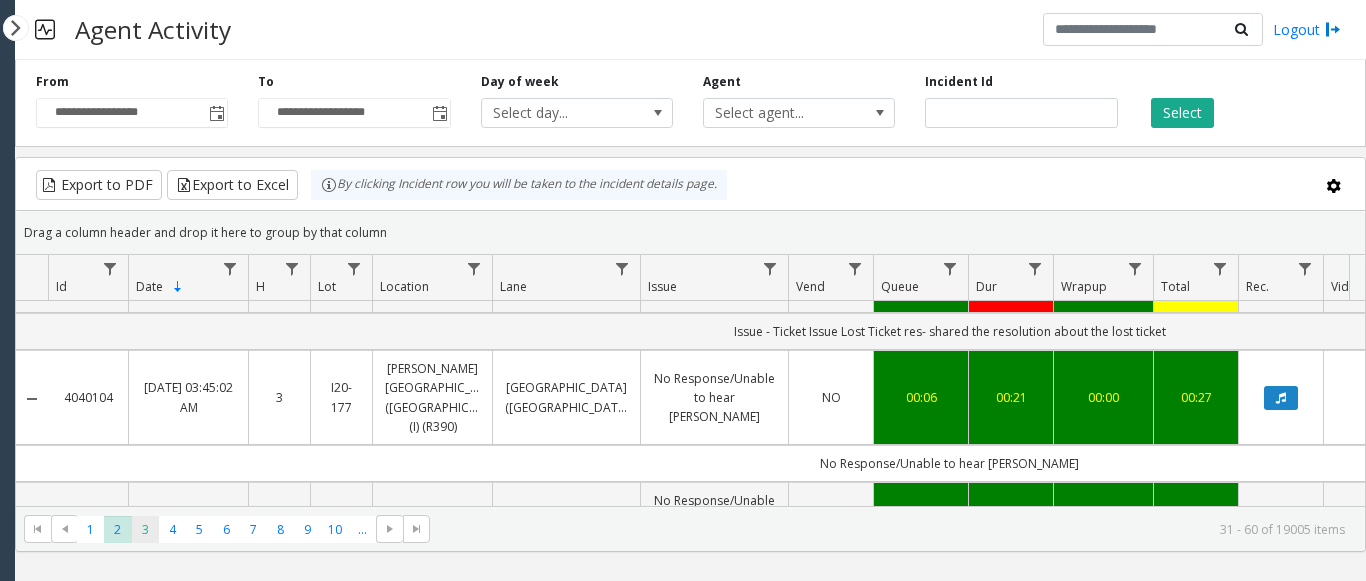 click on "3" 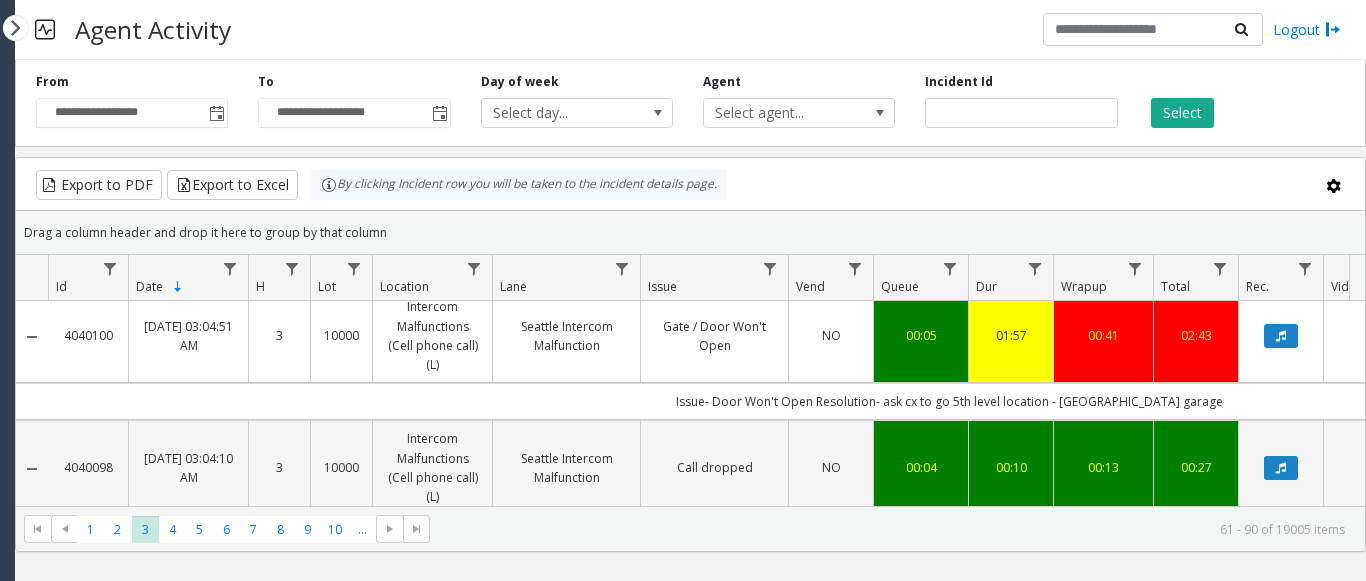 scroll, scrollTop: 200, scrollLeft: 0, axis: vertical 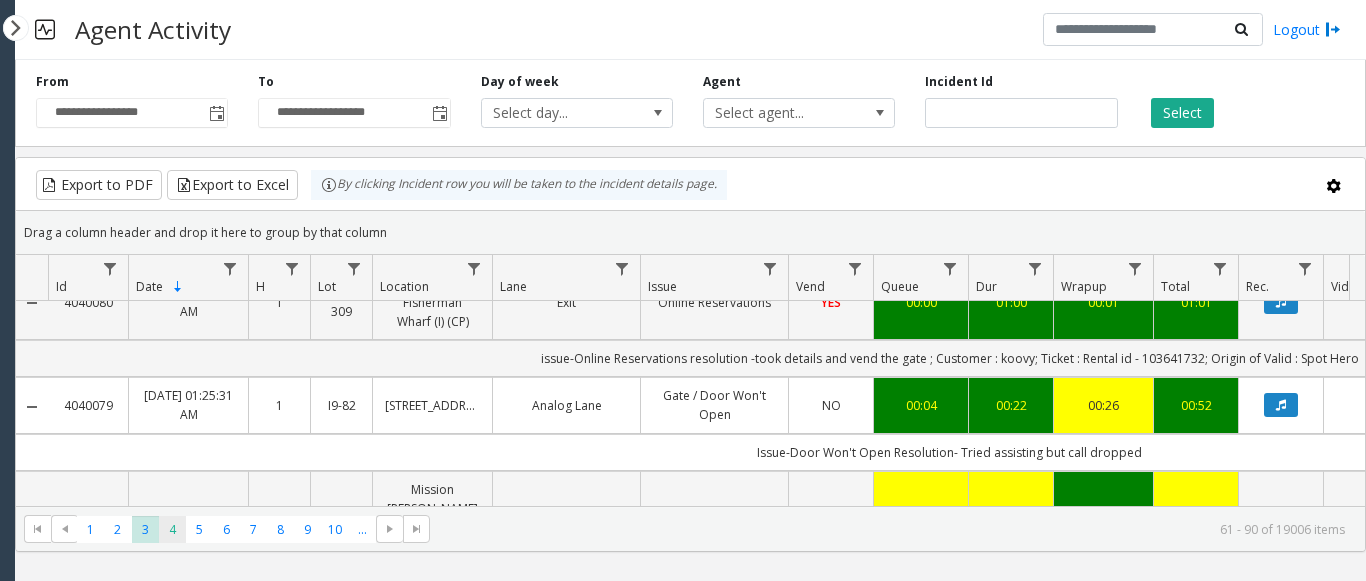 click on "4" 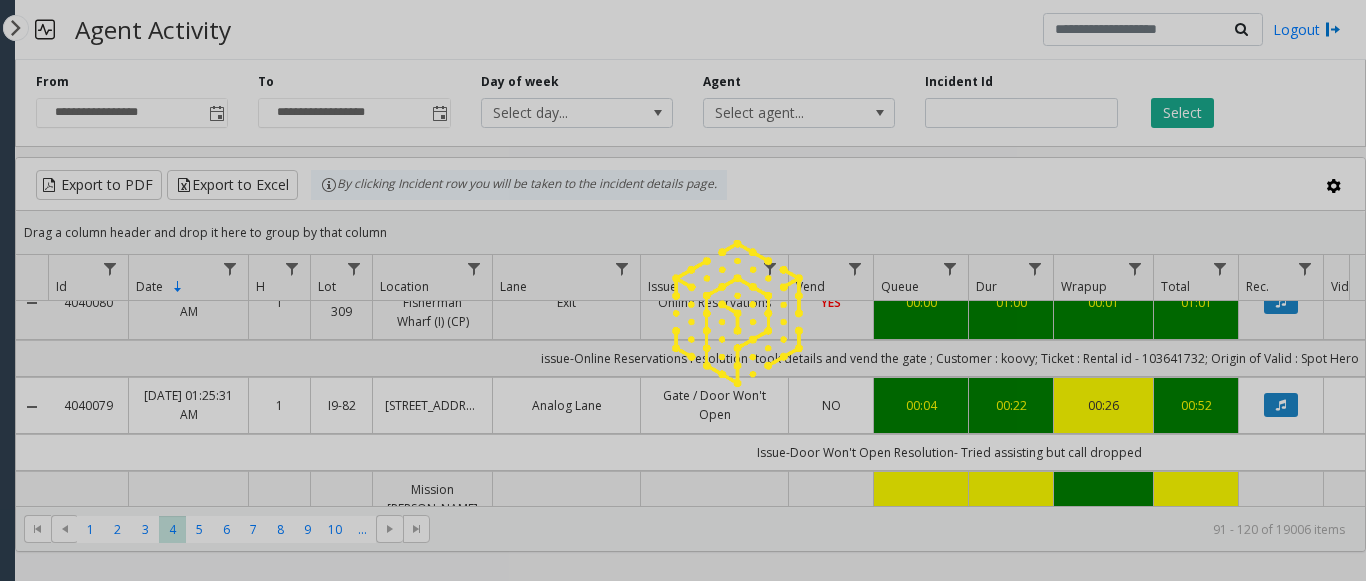 scroll, scrollTop: 0, scrollLeft: 0, axis: both 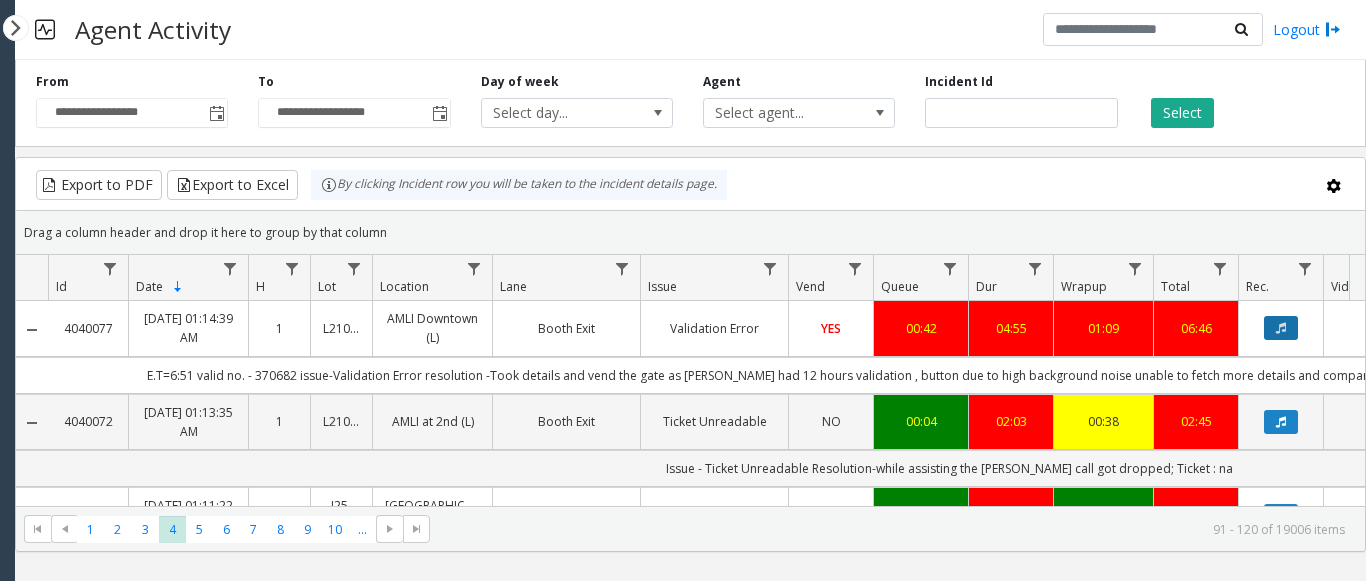click 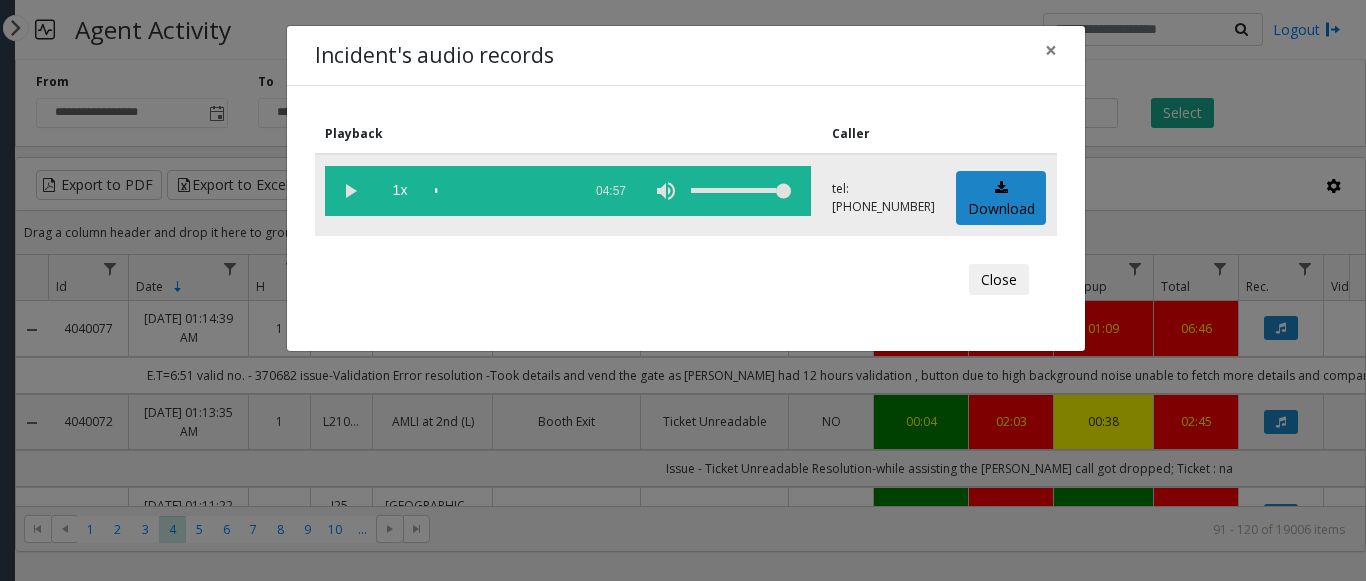 click 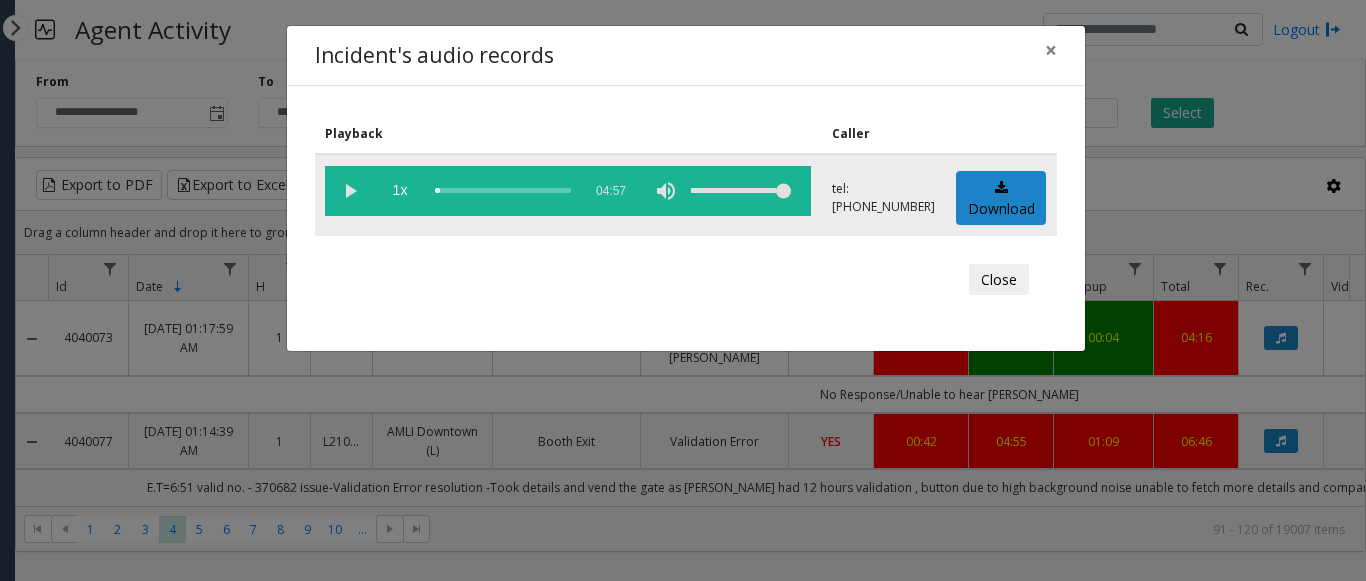 click 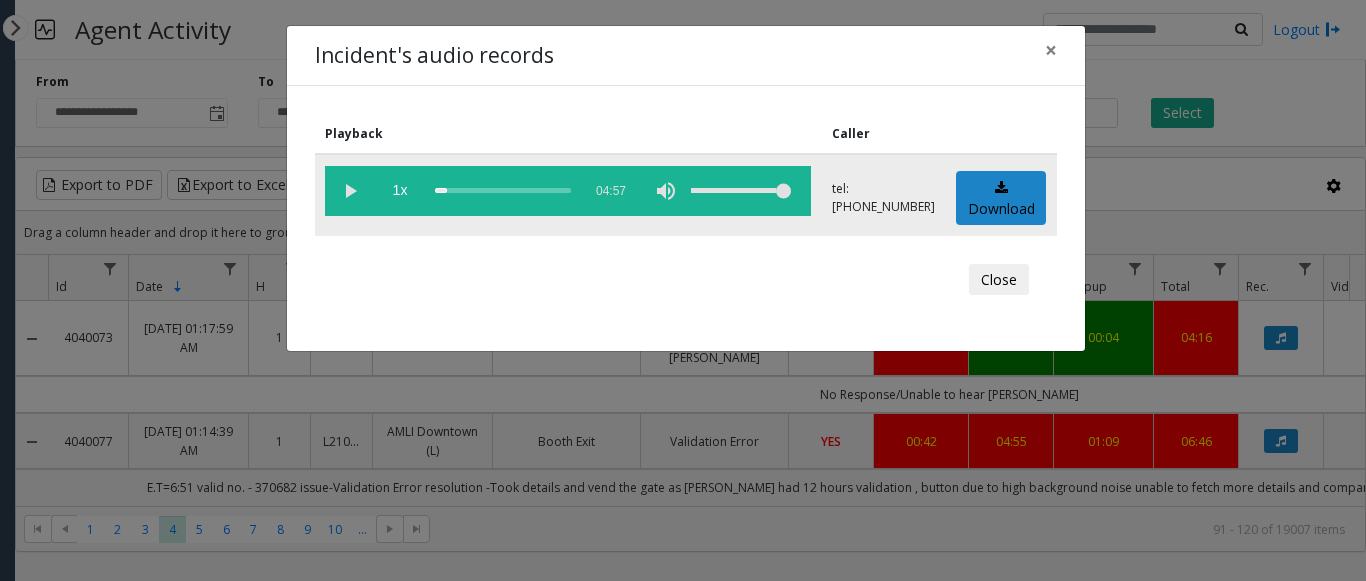 click 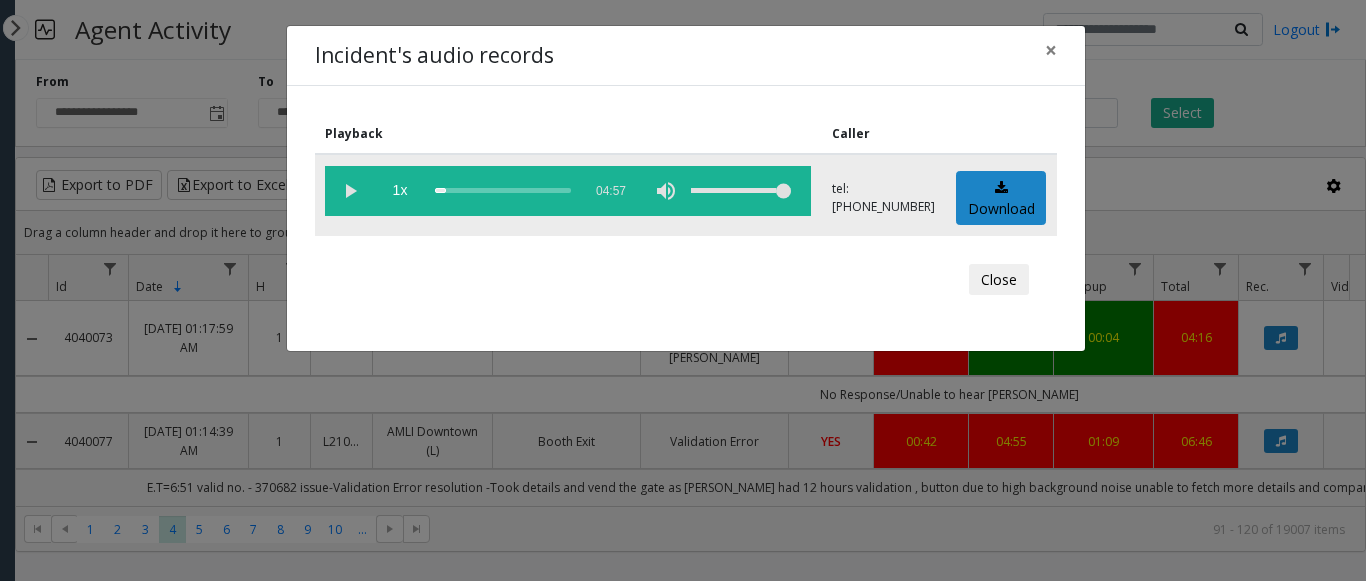 drag, startPoint x: 456, startPoint y: 184, endPoint x: 509, endPoint y: 203, distance: 56.302753 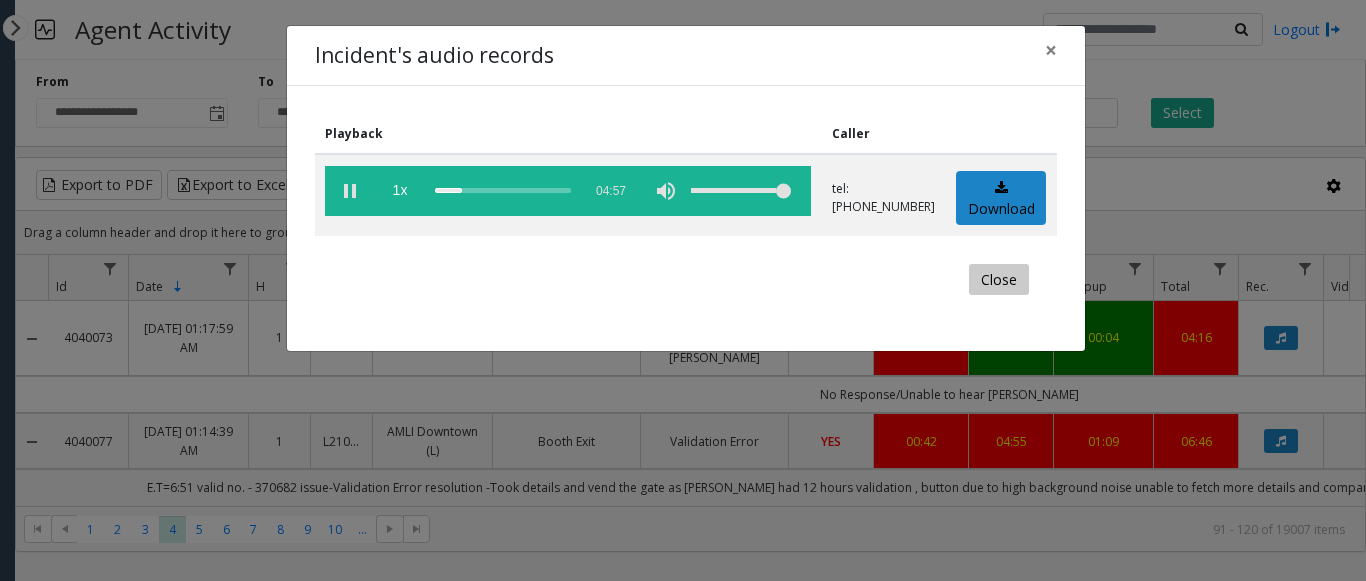 click on "Close" 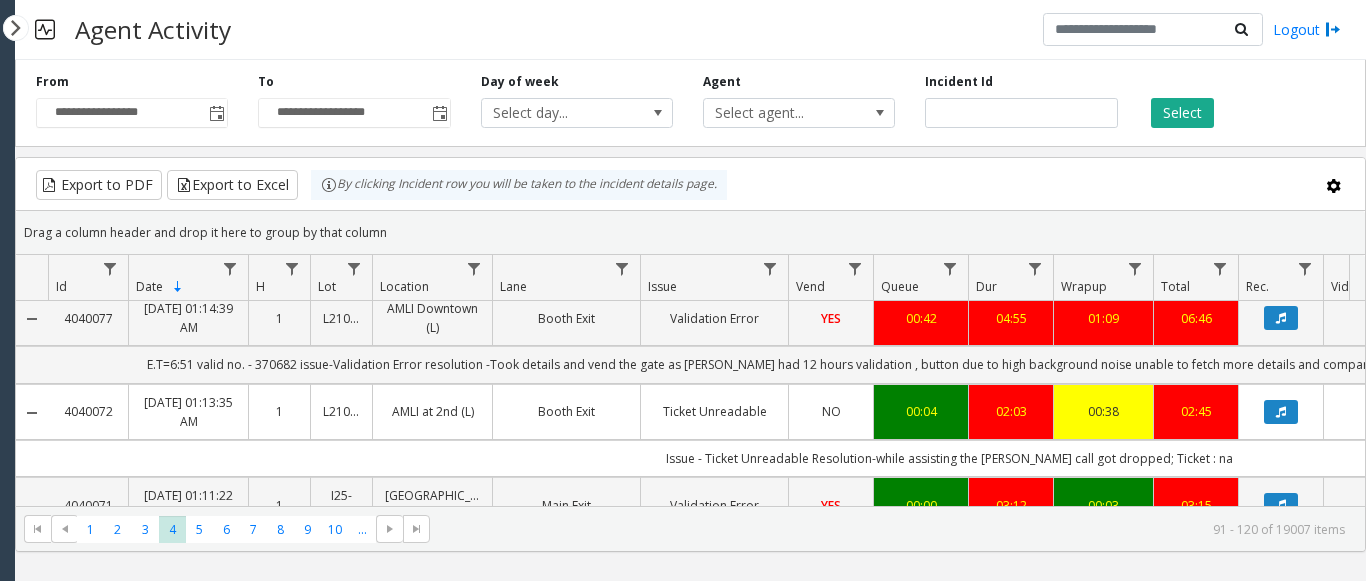 scroll, scrollTop: 100, scrollLeft: 0, axis: vertical 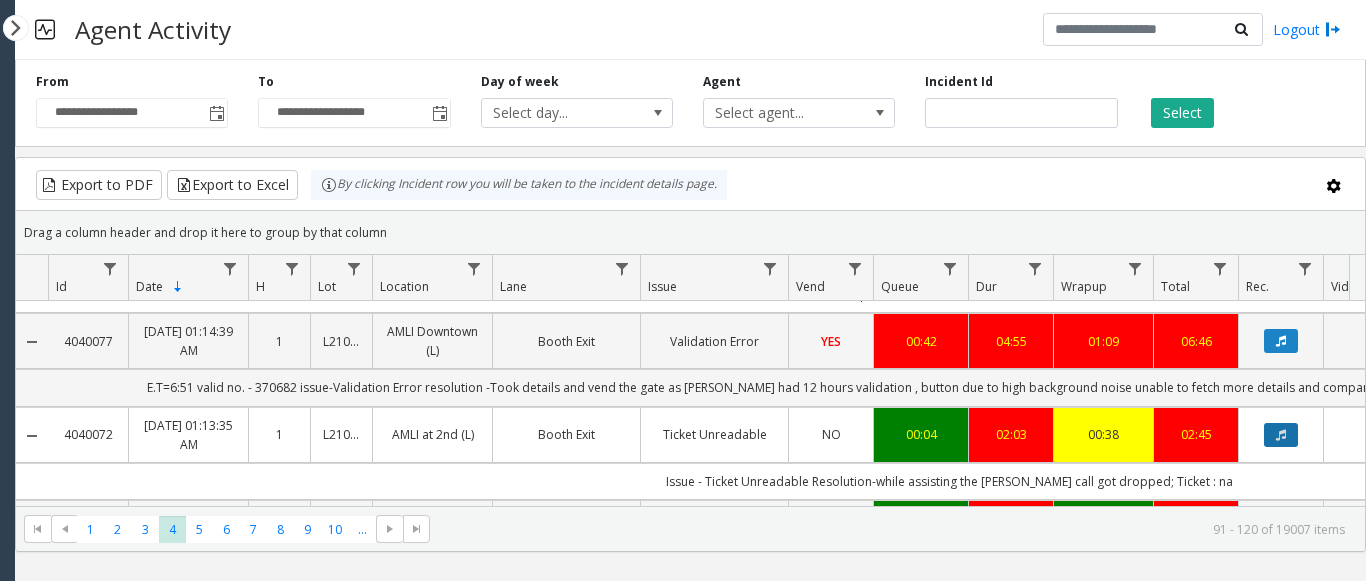 click 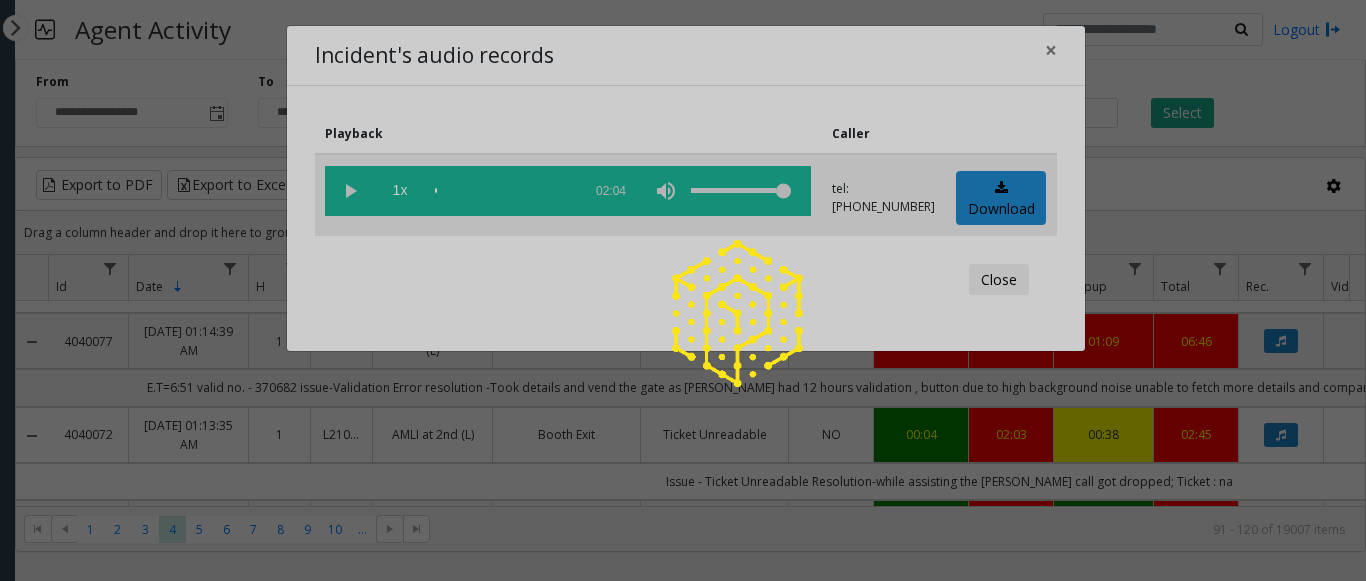 click 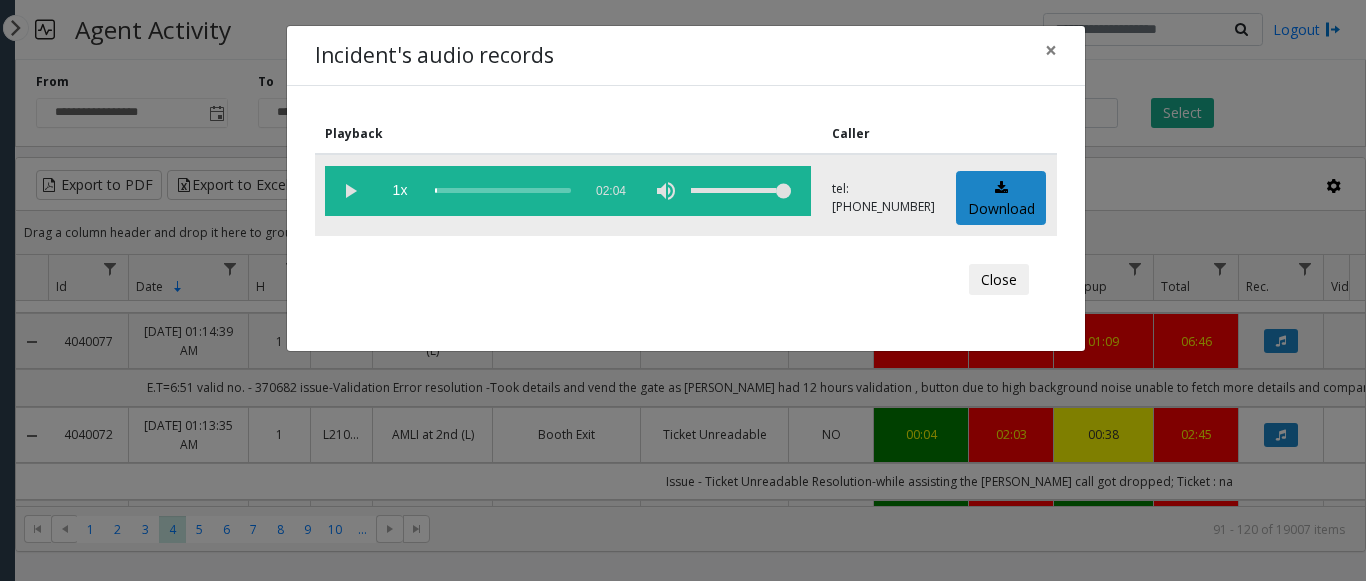 click 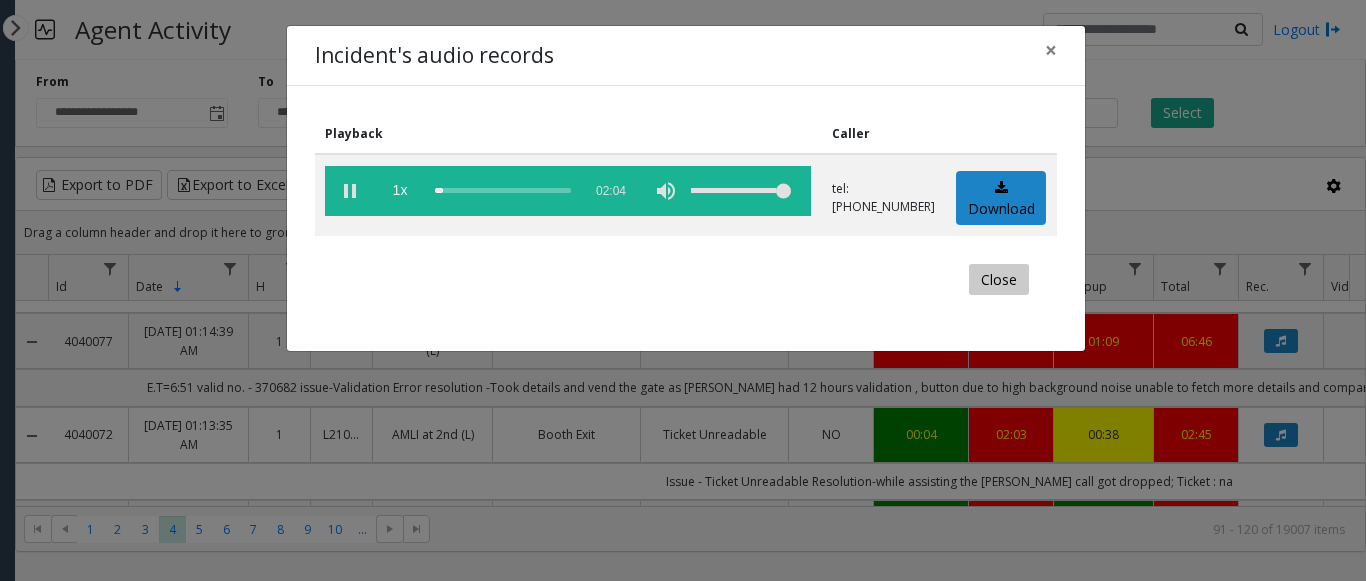 click on "Close" 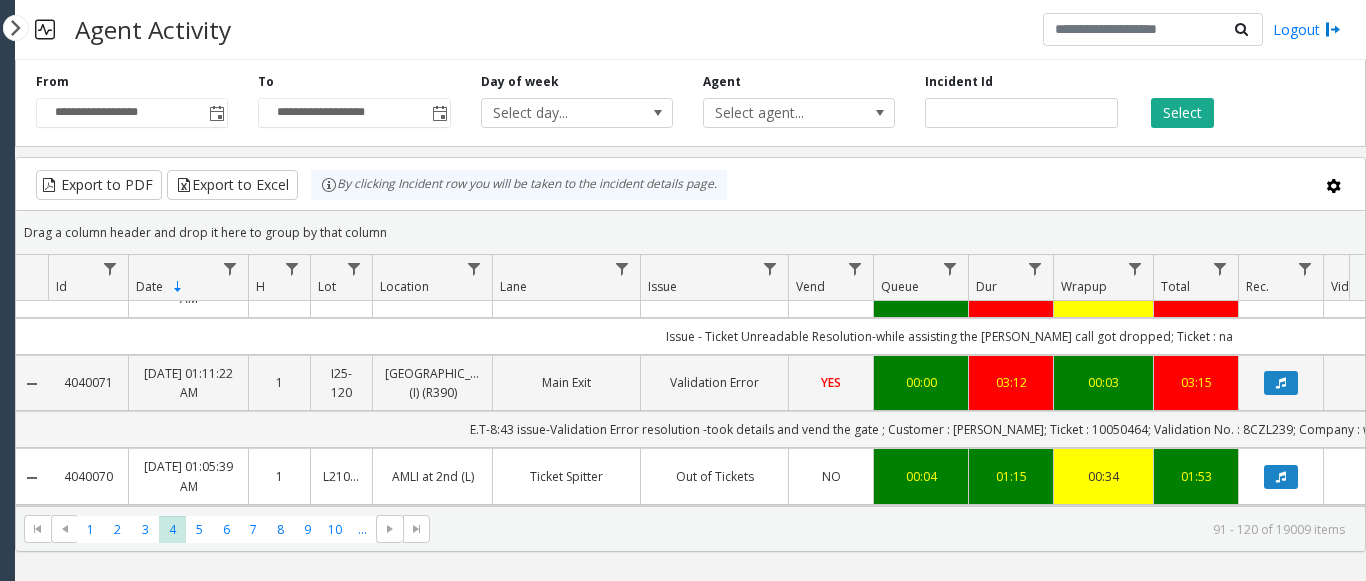 scroll, scrollTop: 500, scrollLeft: 0, axis: vertical 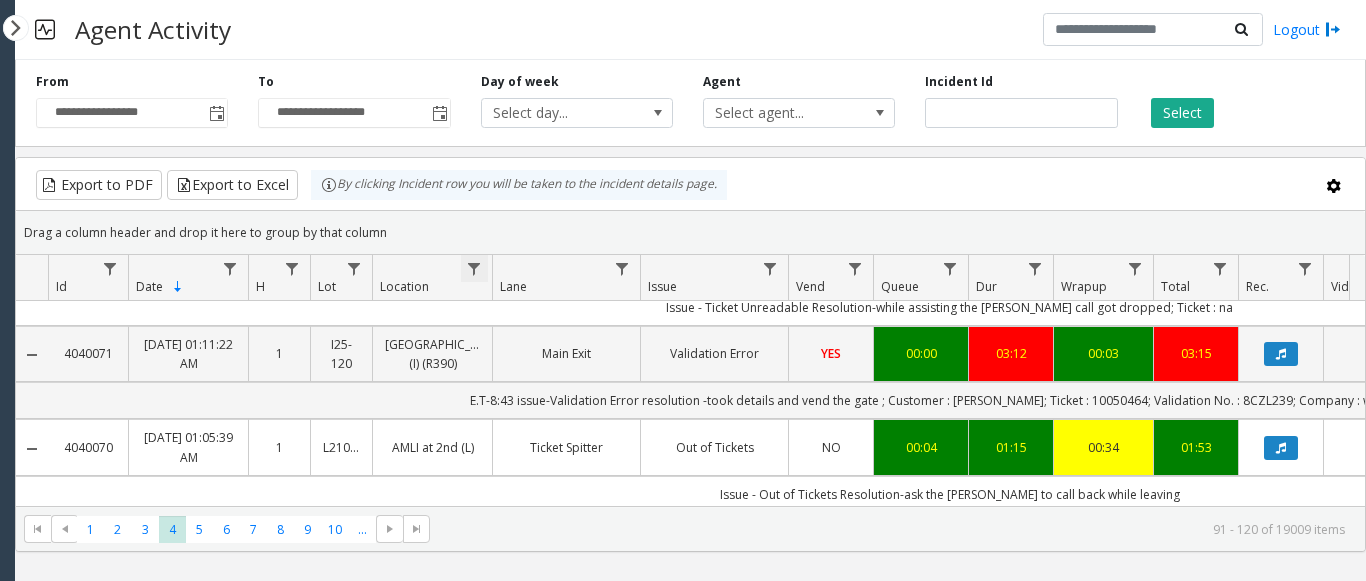 click 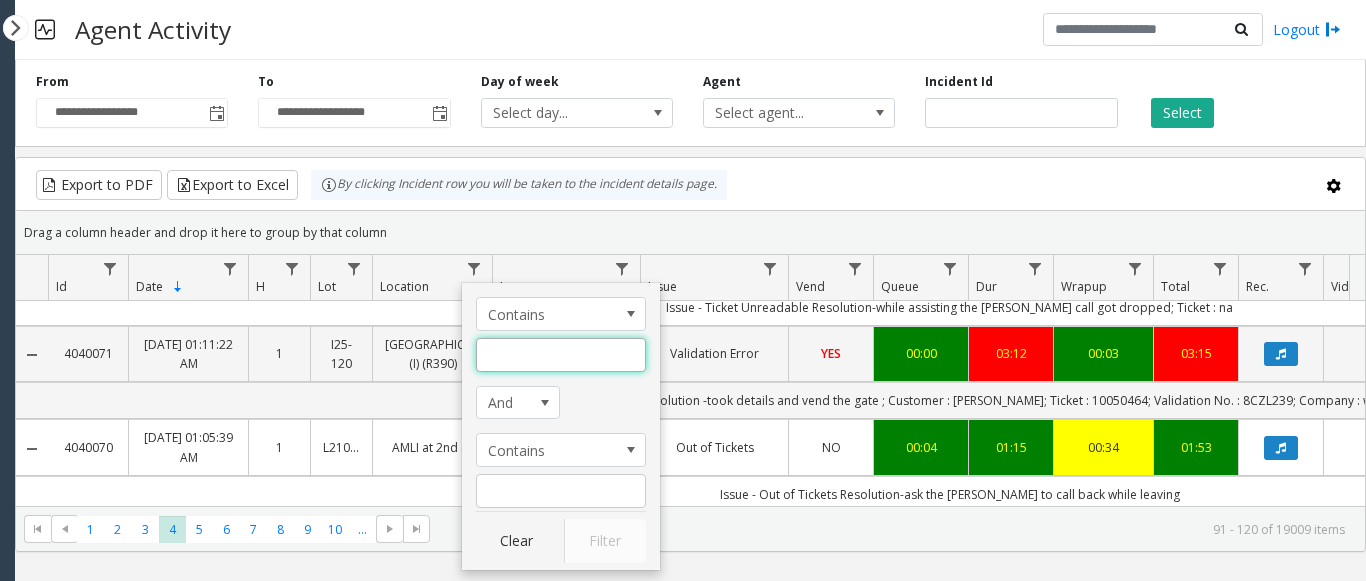click 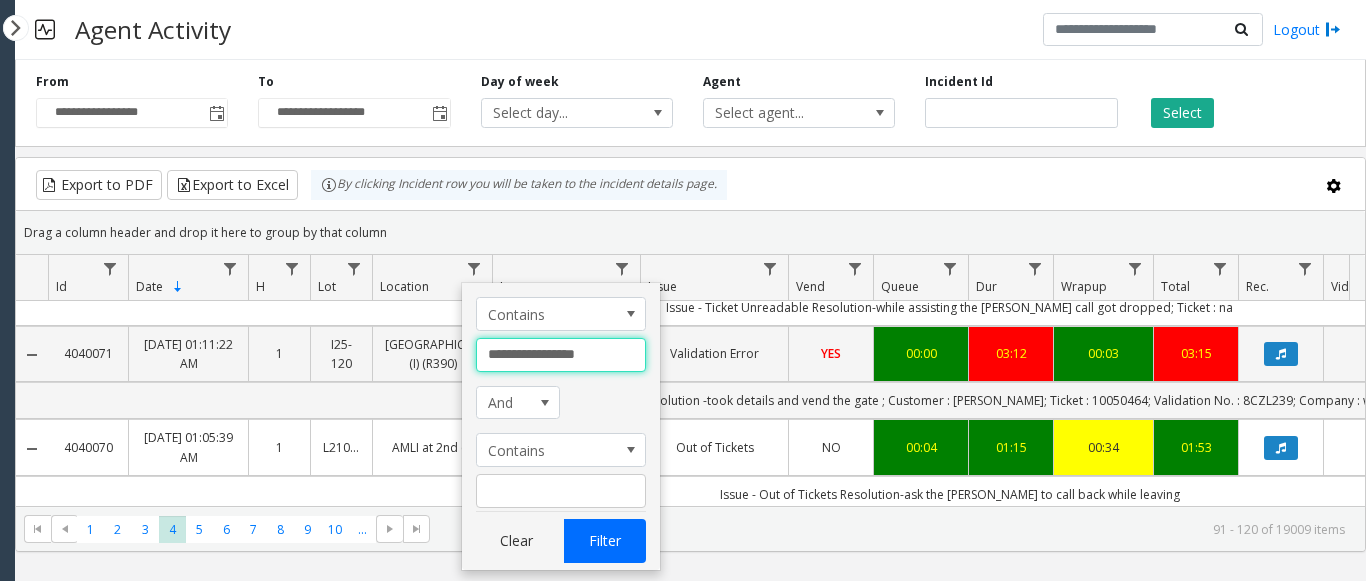 type on "**********" 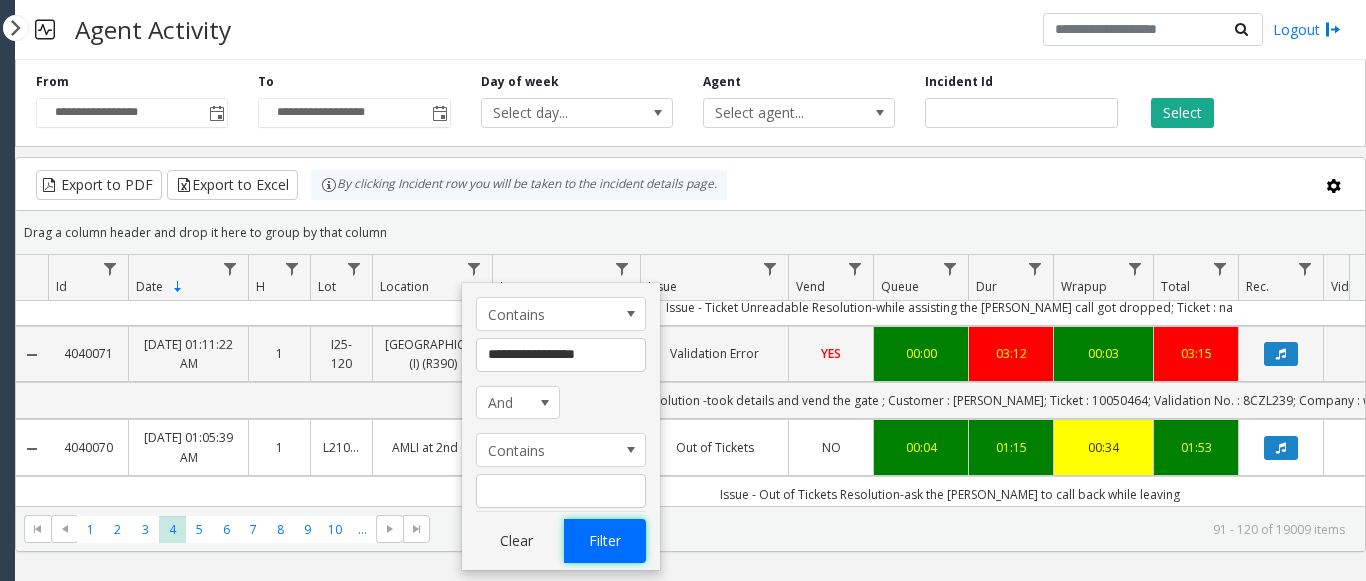click on "Filter" 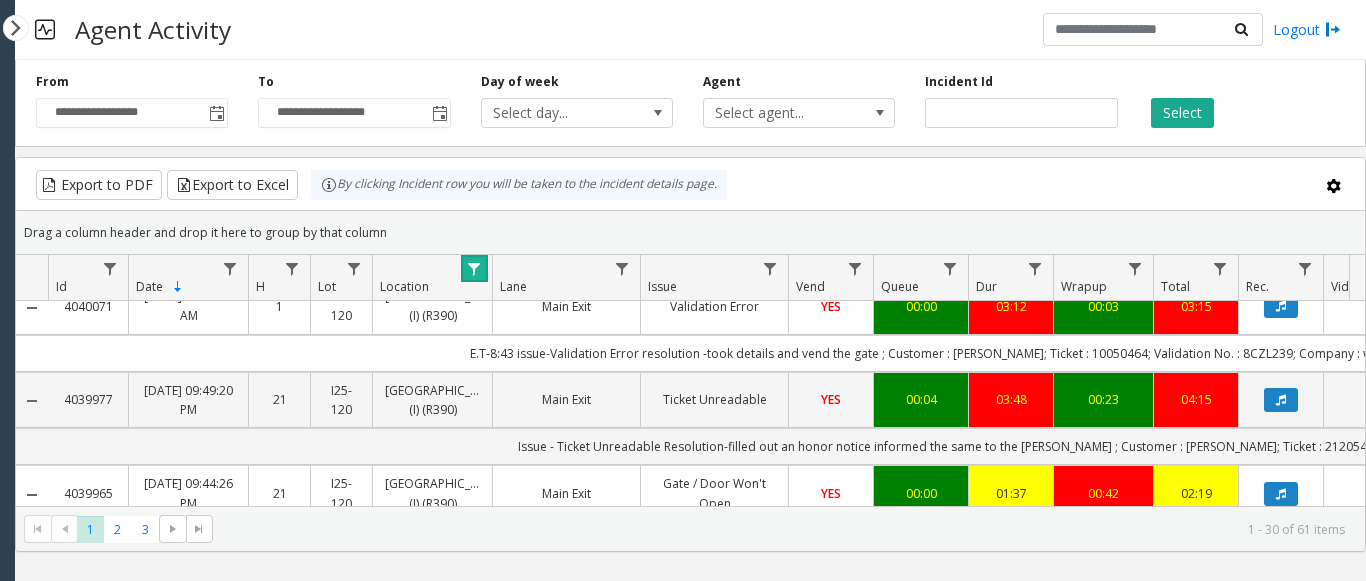 scroll, scrollTop: 0, scrollLeft: 0, axis: both 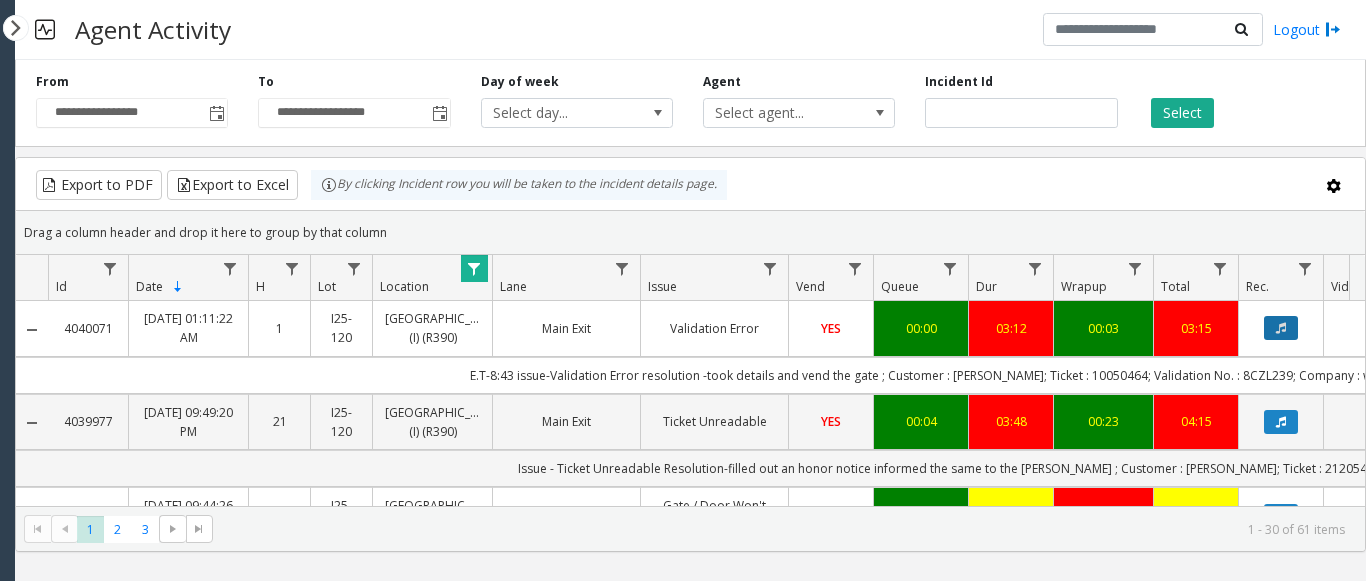 click 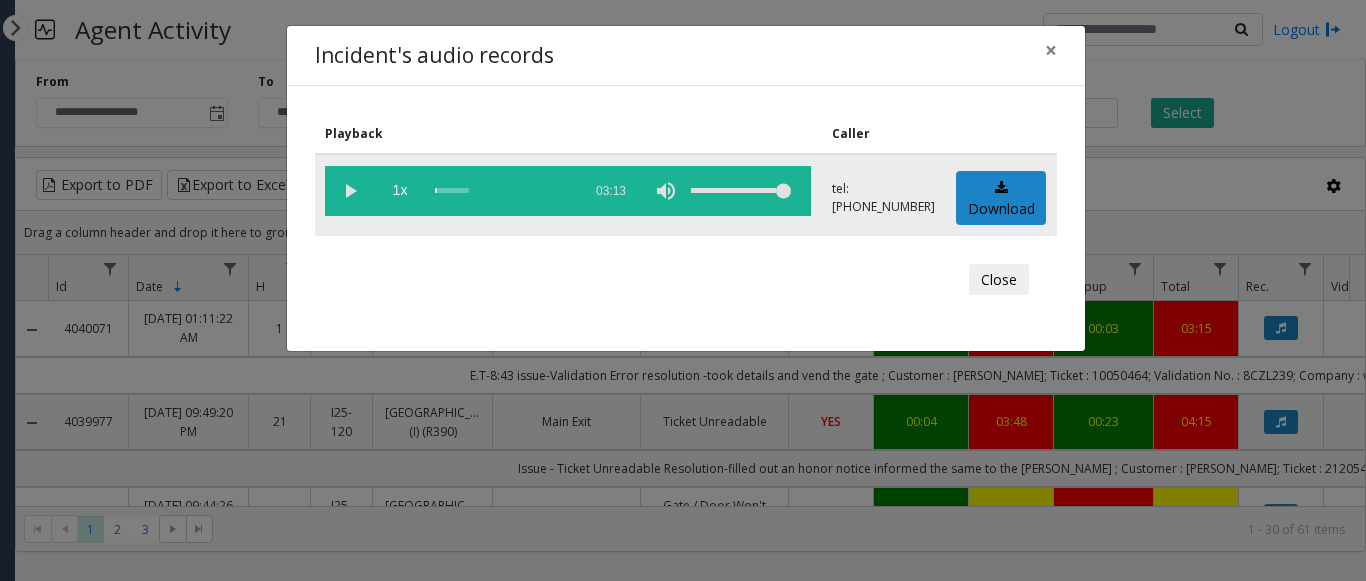 click 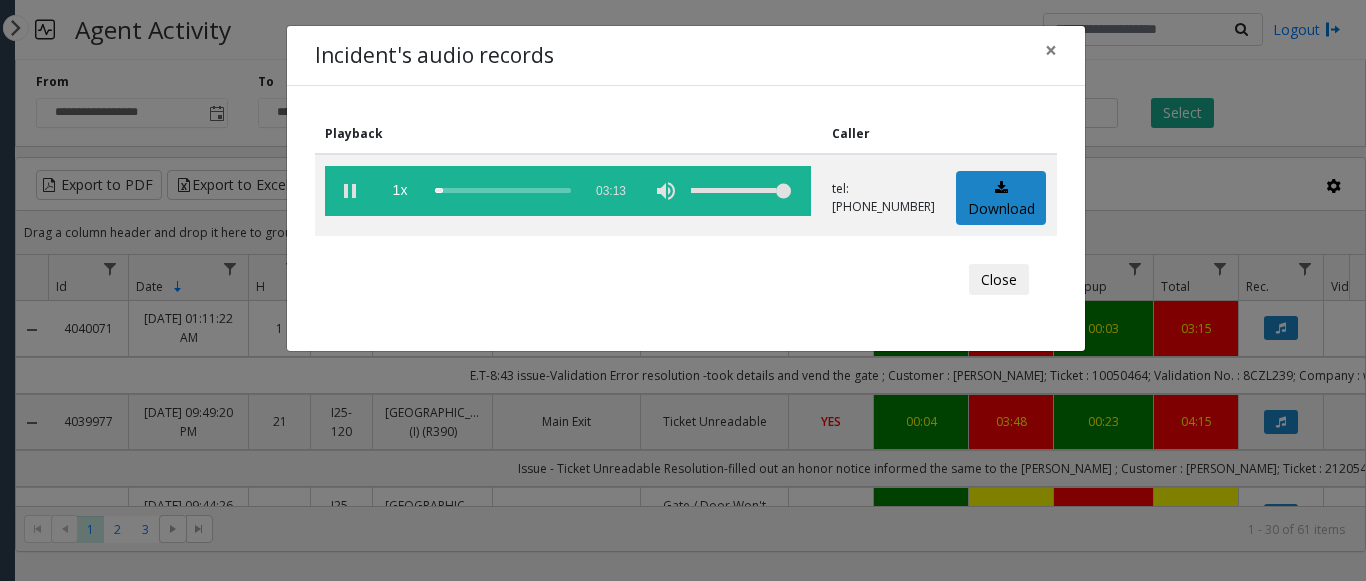 click on "Incident's audio records × Playback Caller  1x  03:13 tel:+10251209005  Download  Close" 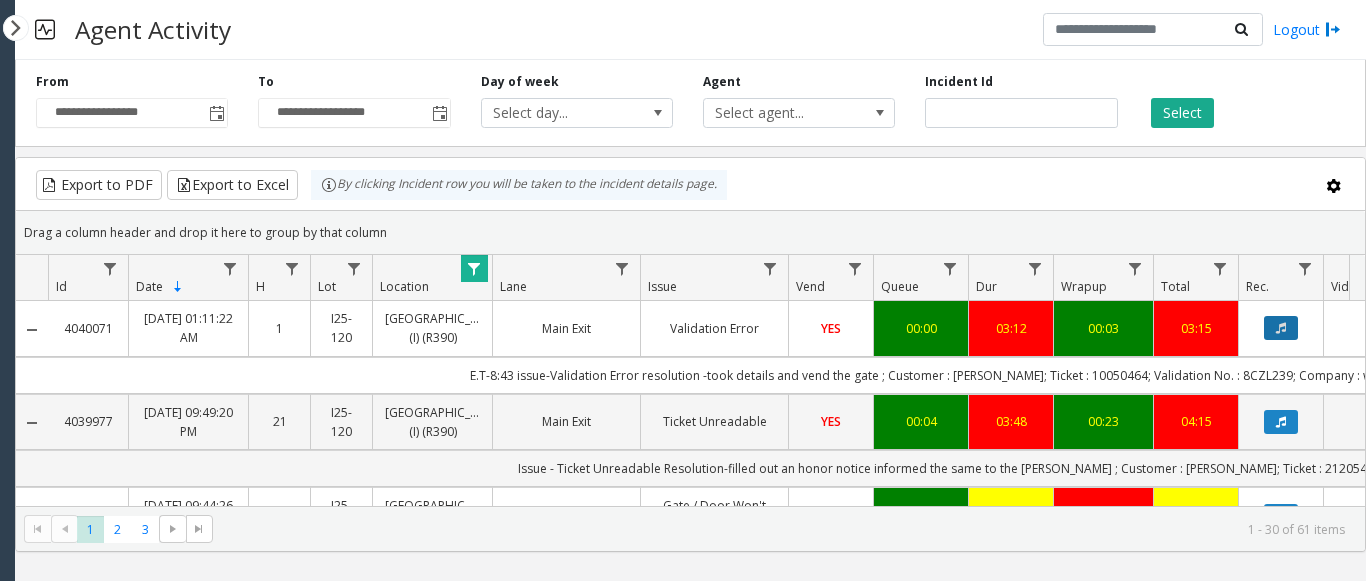 click 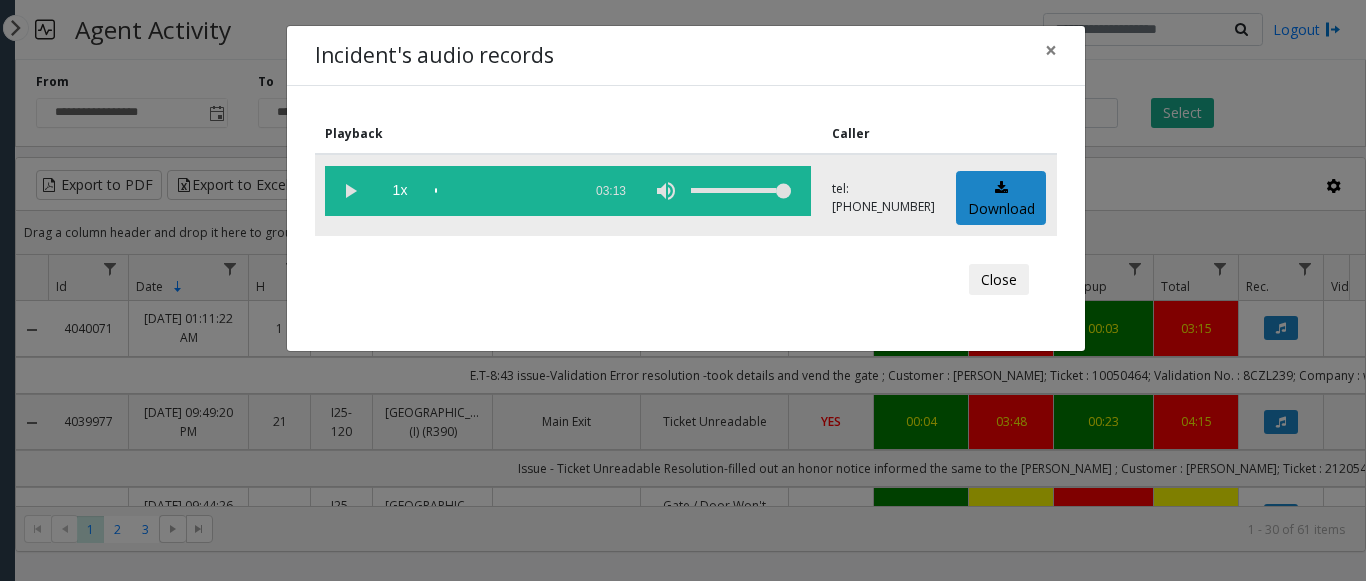 click 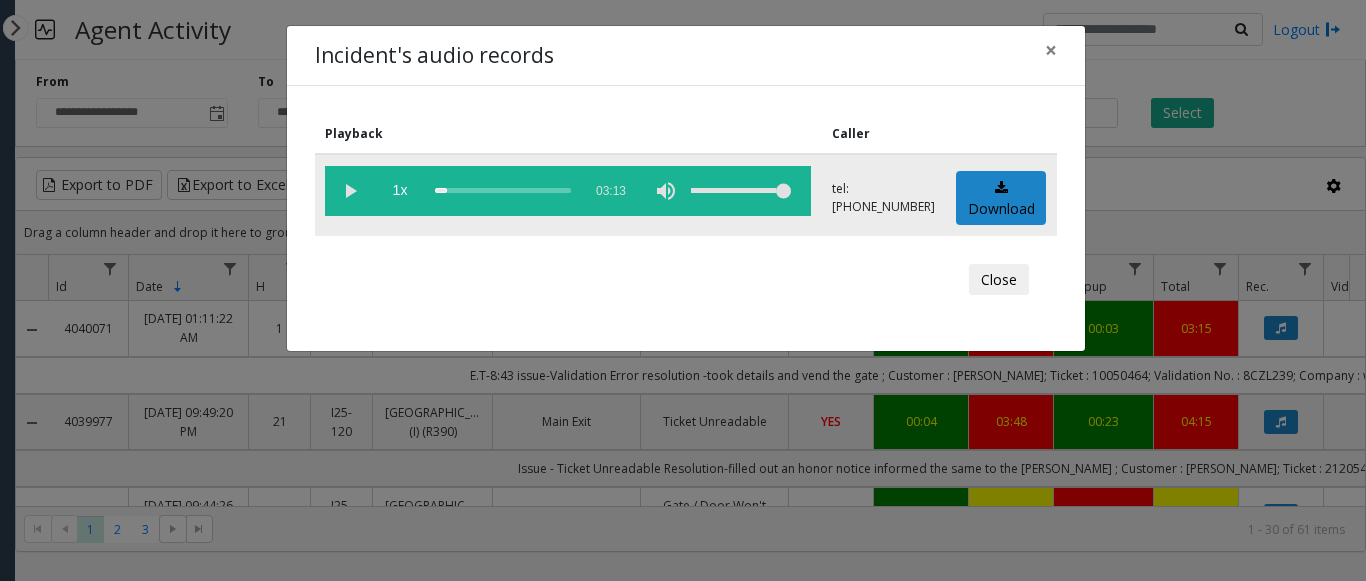 click 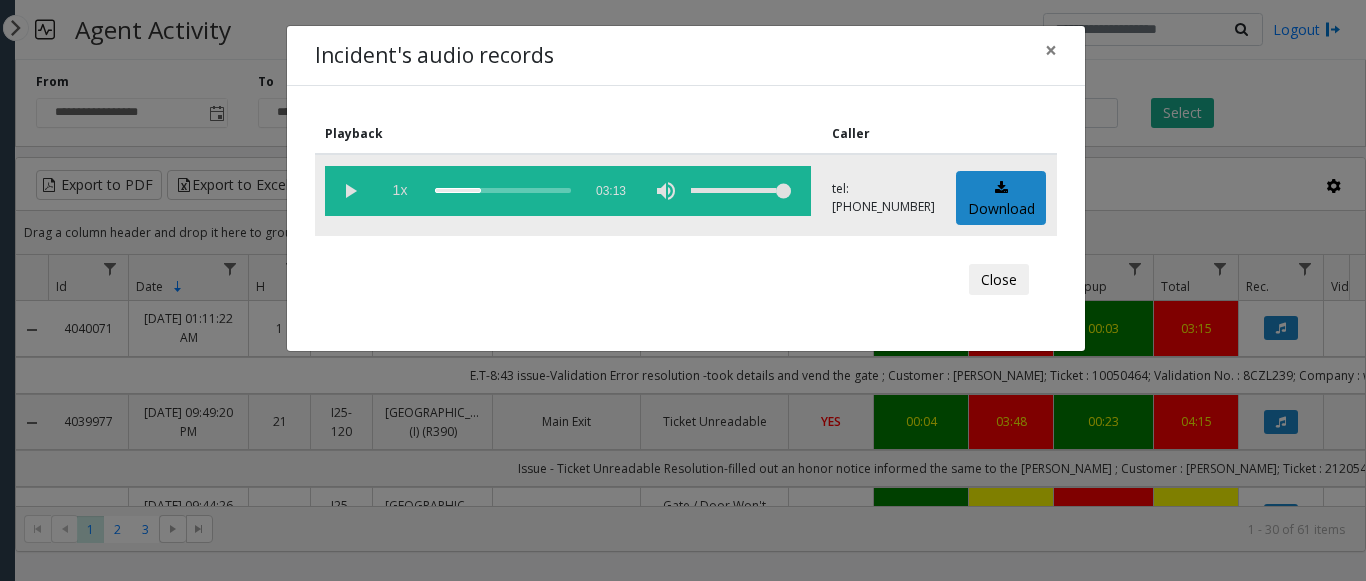 drag, startPoint x: 447, startPoint y: 198, endPoint x: 422, endPoint y: 191, distance: 25.96151 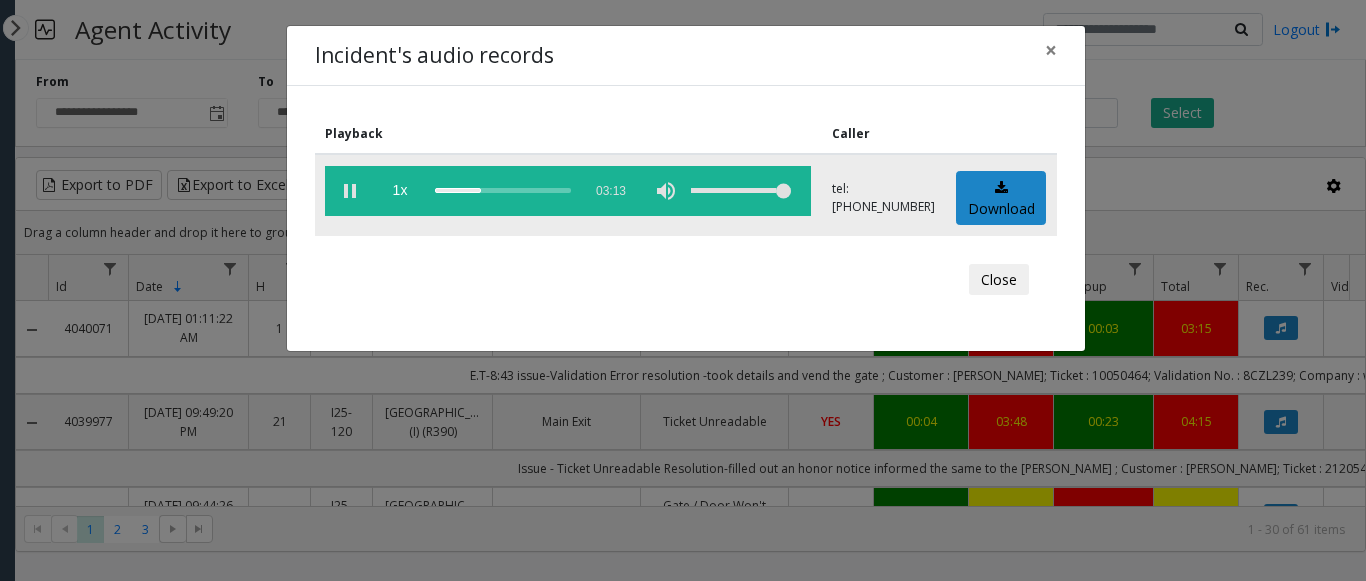 click 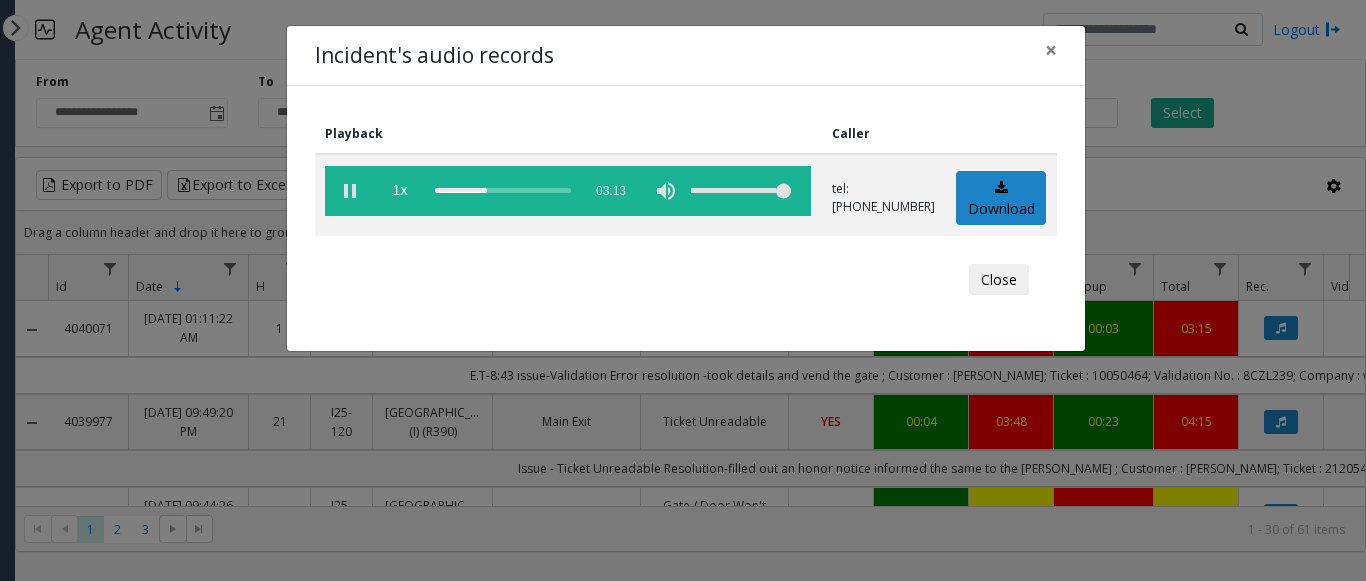 scroll, scrollTop: 0, scrollLeft: 0, axis: both 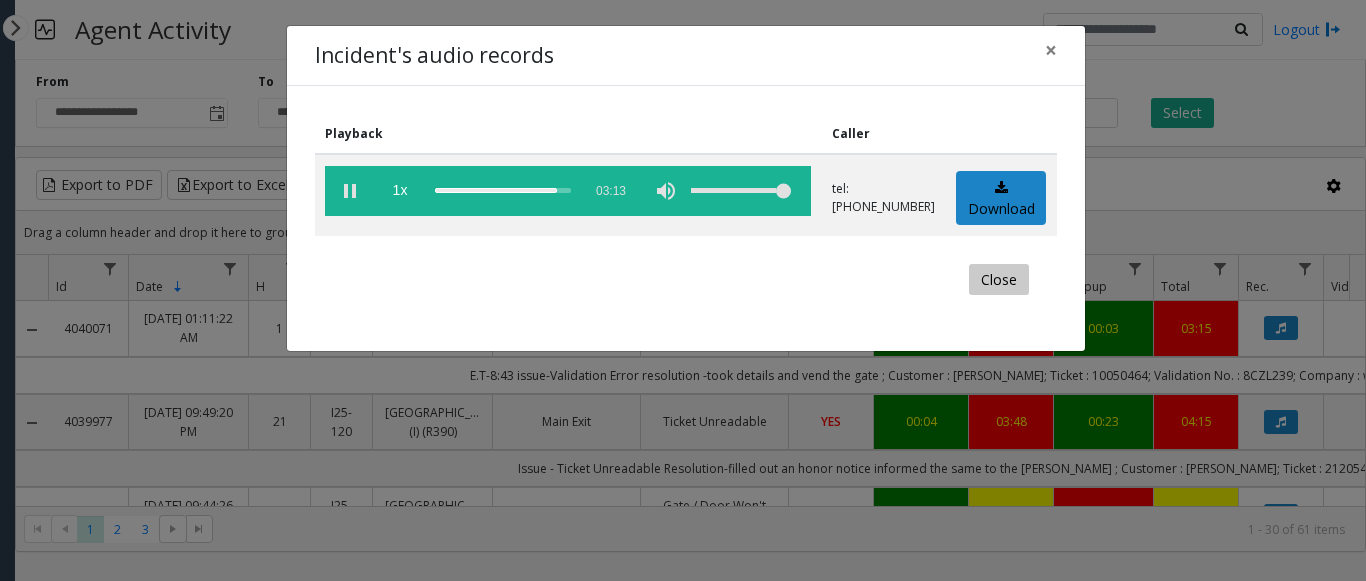 click on "Close" 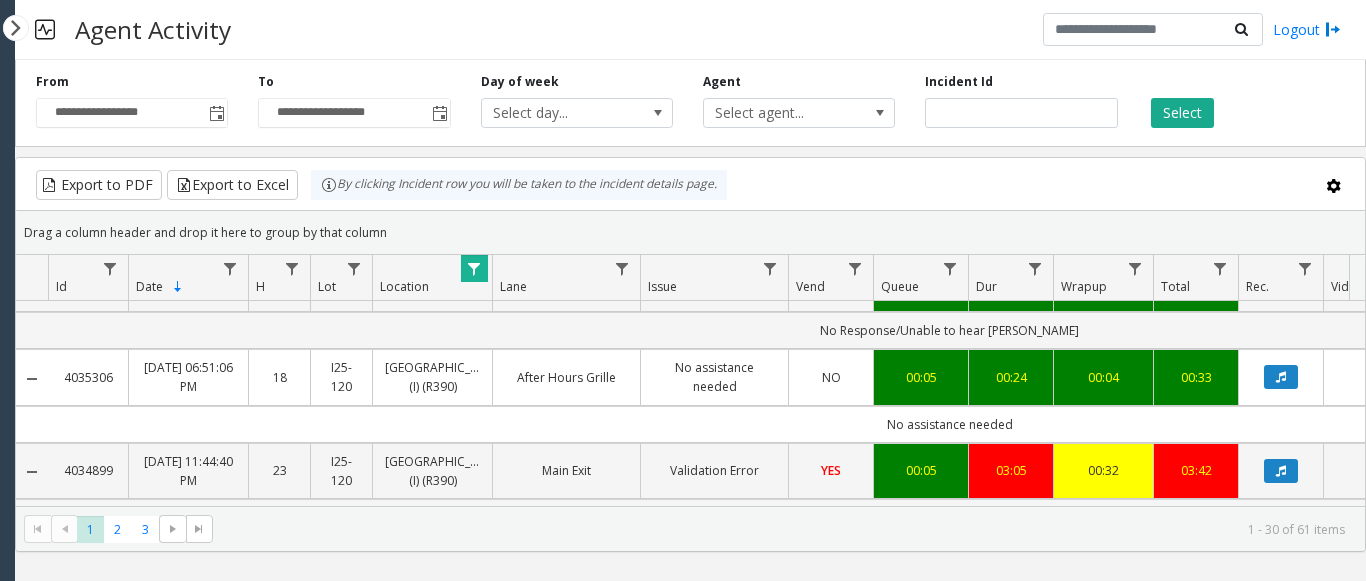 scroll, scrollTop: 1400, scrollLeft: 0, axis: vertical 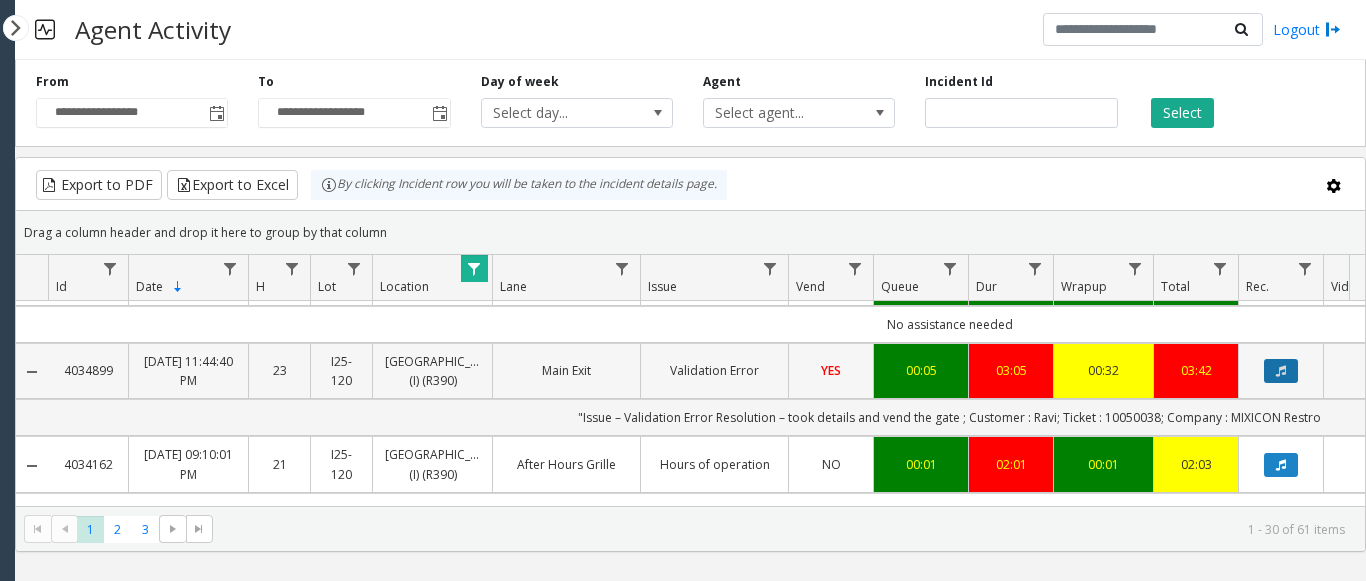 click 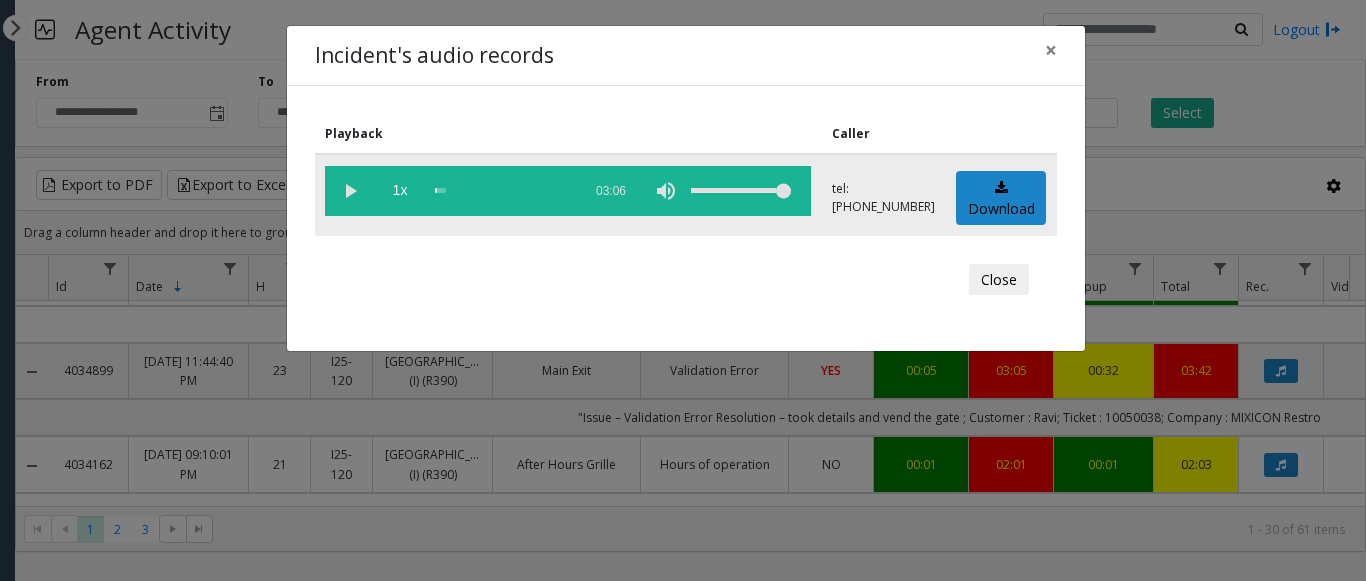 click 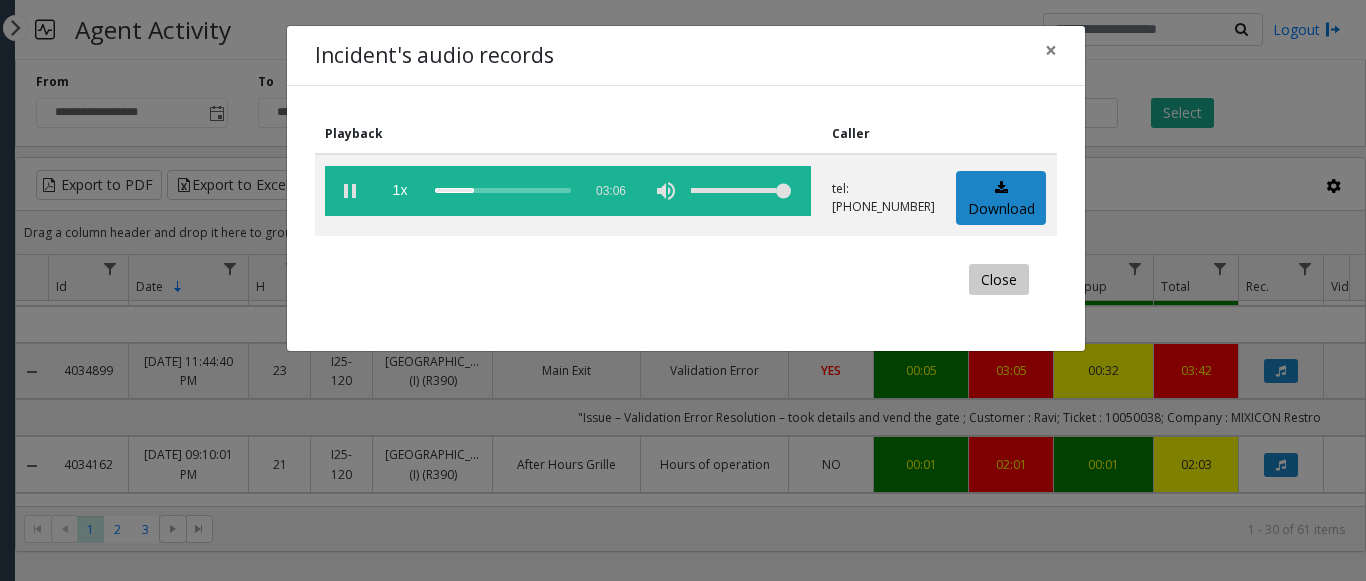 click on "Close" 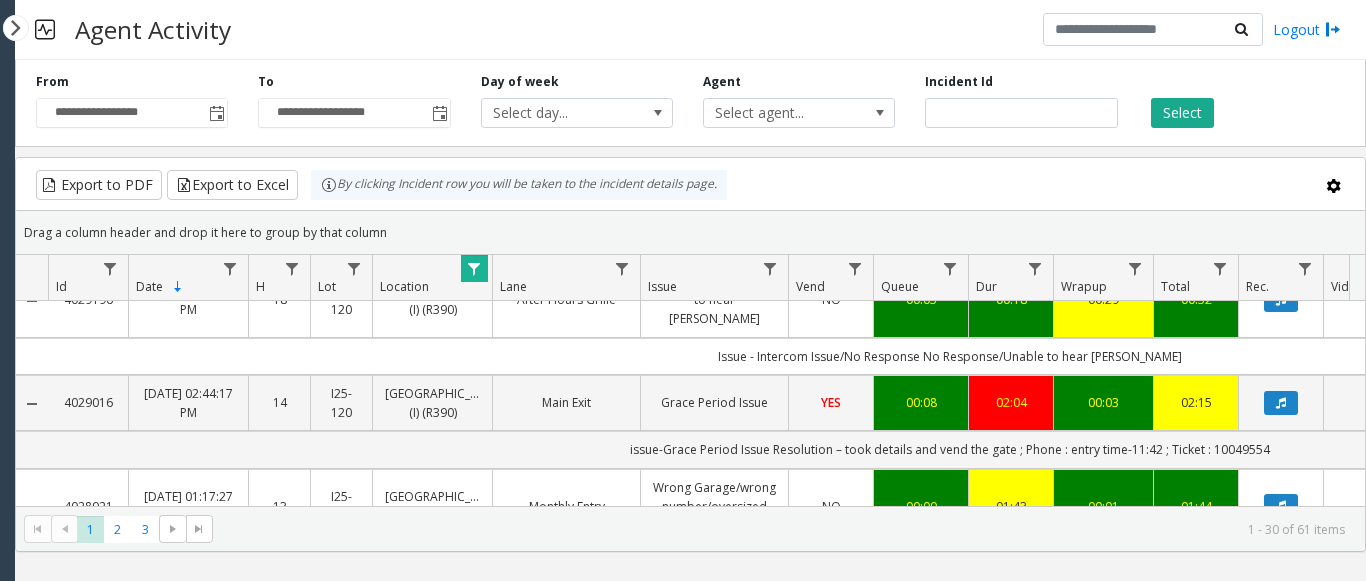 scroll, scrollTop: 2648, scrollLeft: 0, axis: vertical 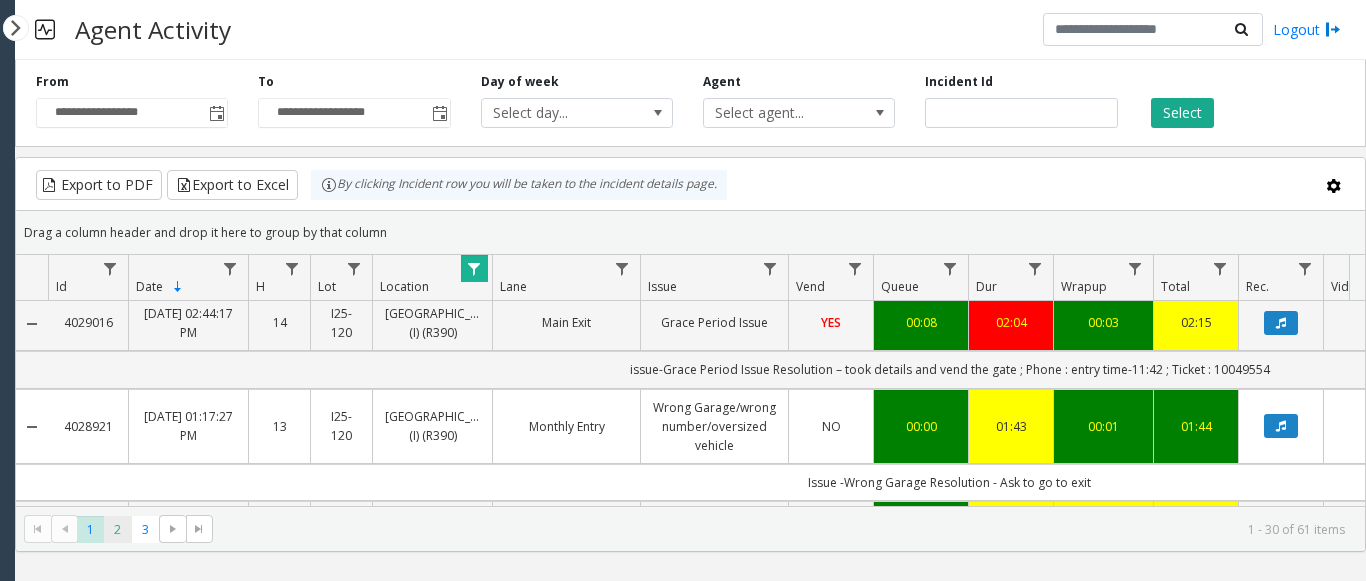 click on "2" 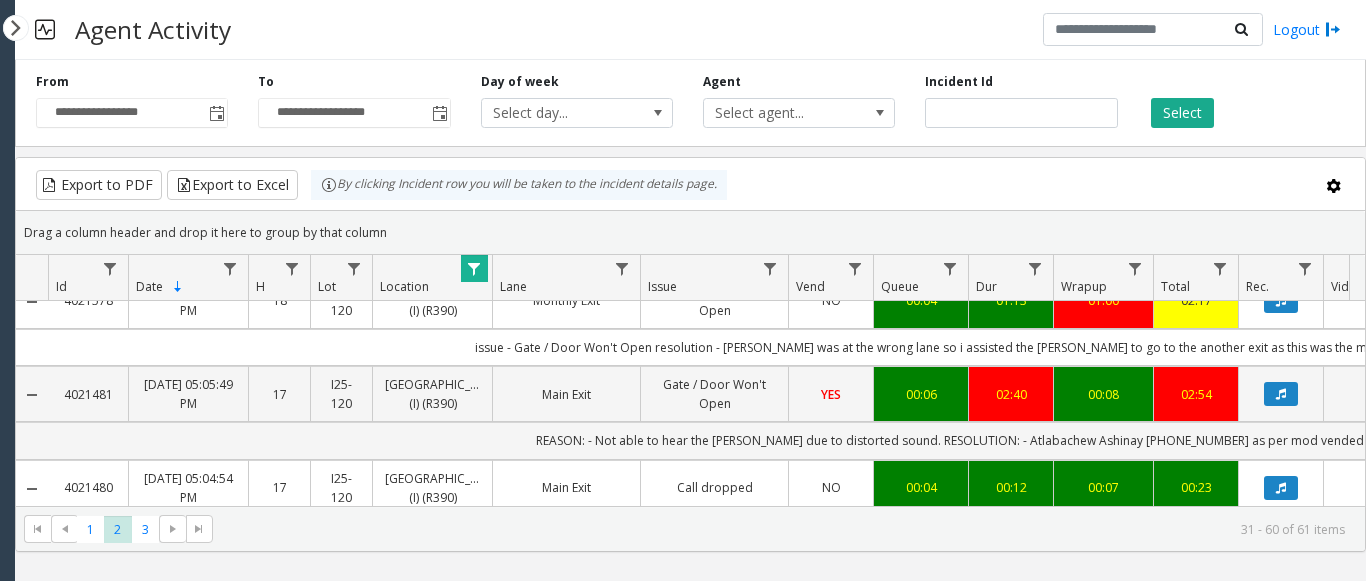 scroll, scrollTop: 2590, scrollLeft: 0, axis: vertical 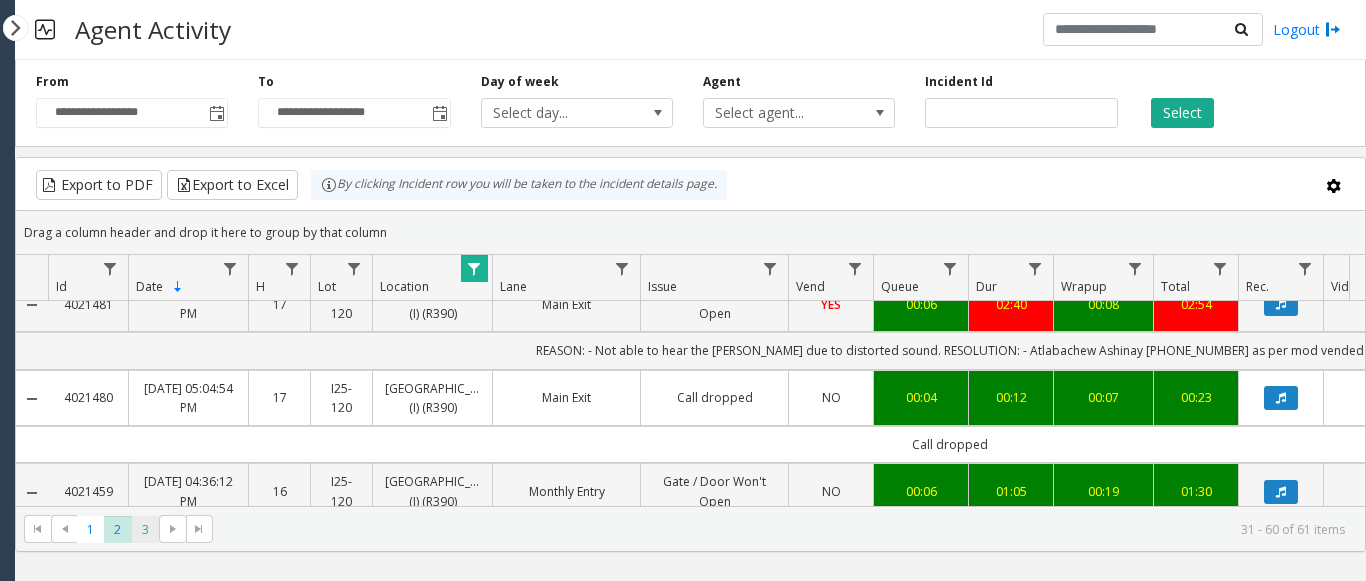 click on "3" 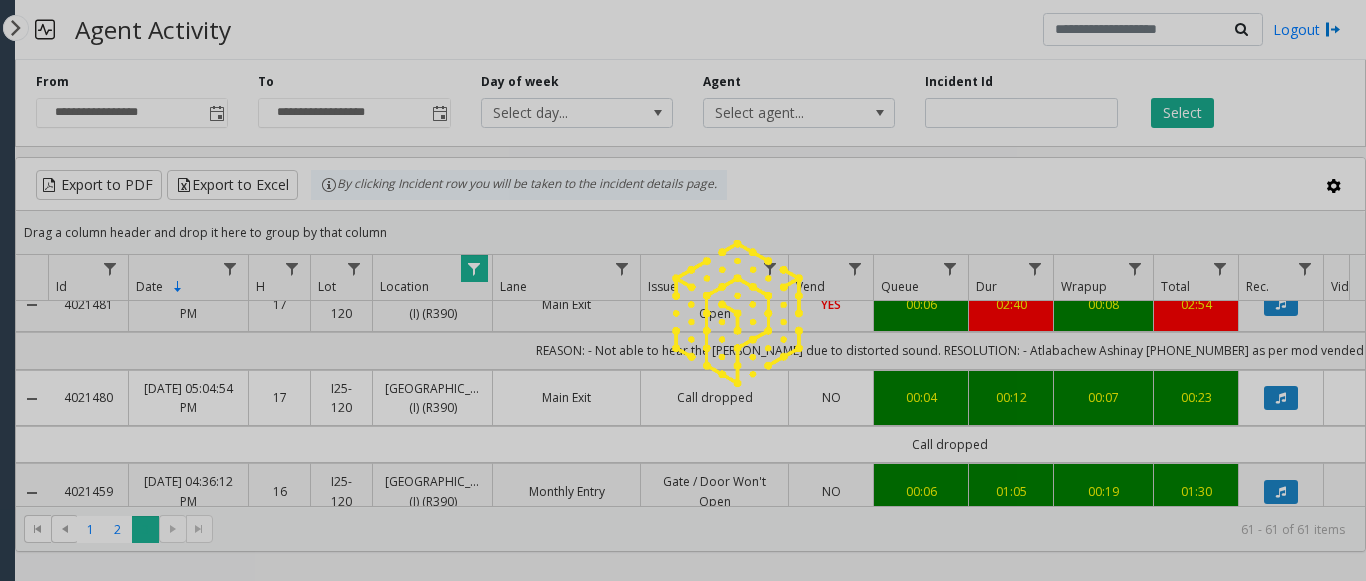 scroll, scrollTop: 0, scrollLeft: 0, axis: both 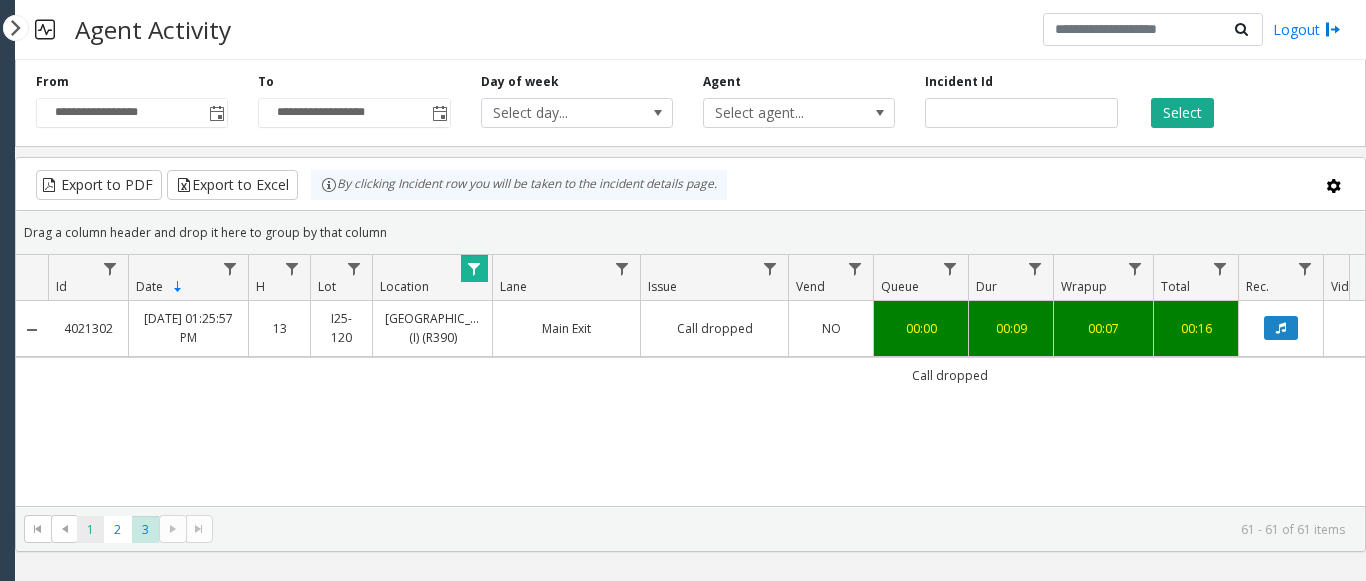 click on "1" 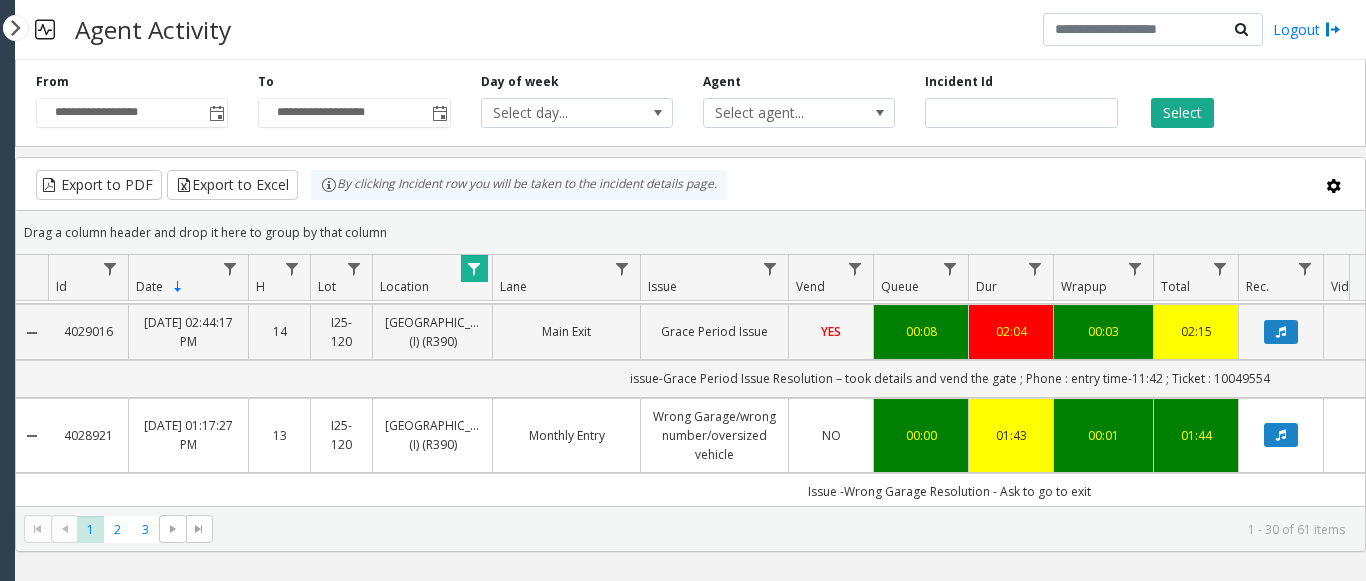 scroll, scrollTop: 2648, scrollLeft: 0, axis: vertical 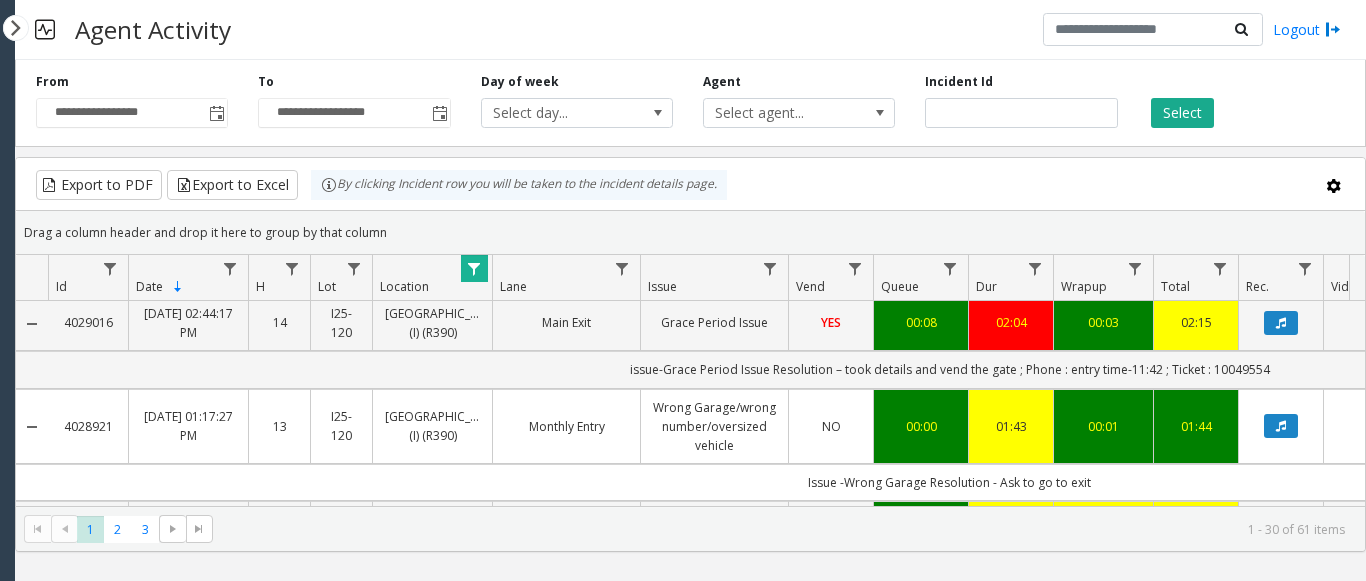click 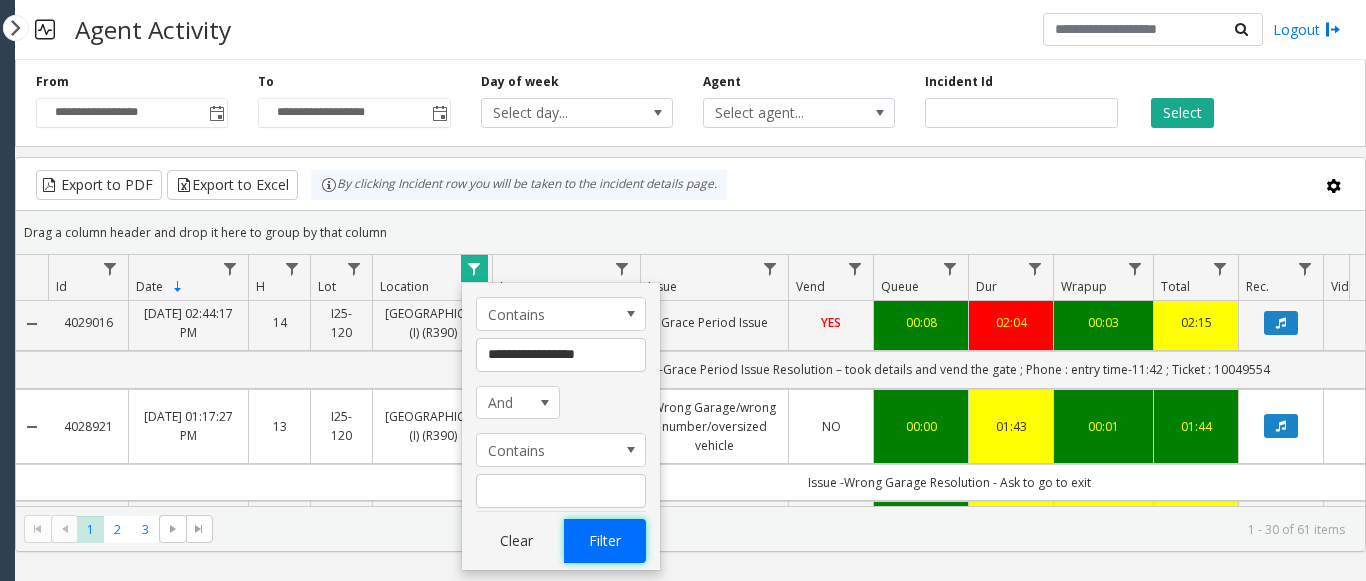 click on "Filter" 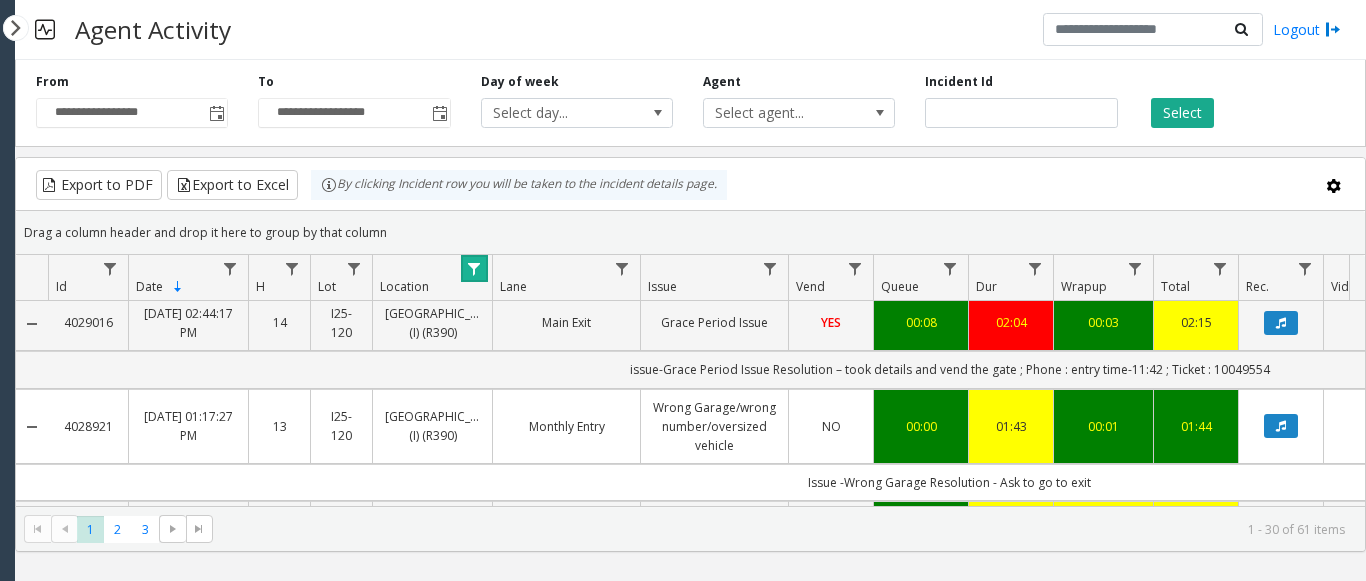 click 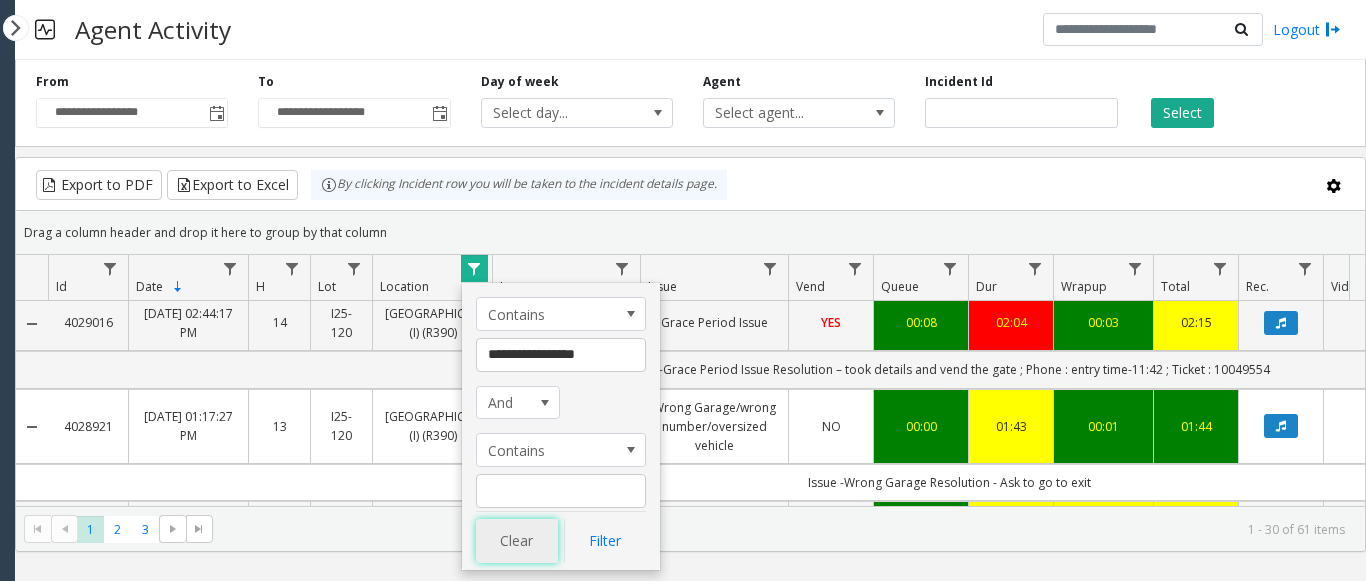 click on "Clear" 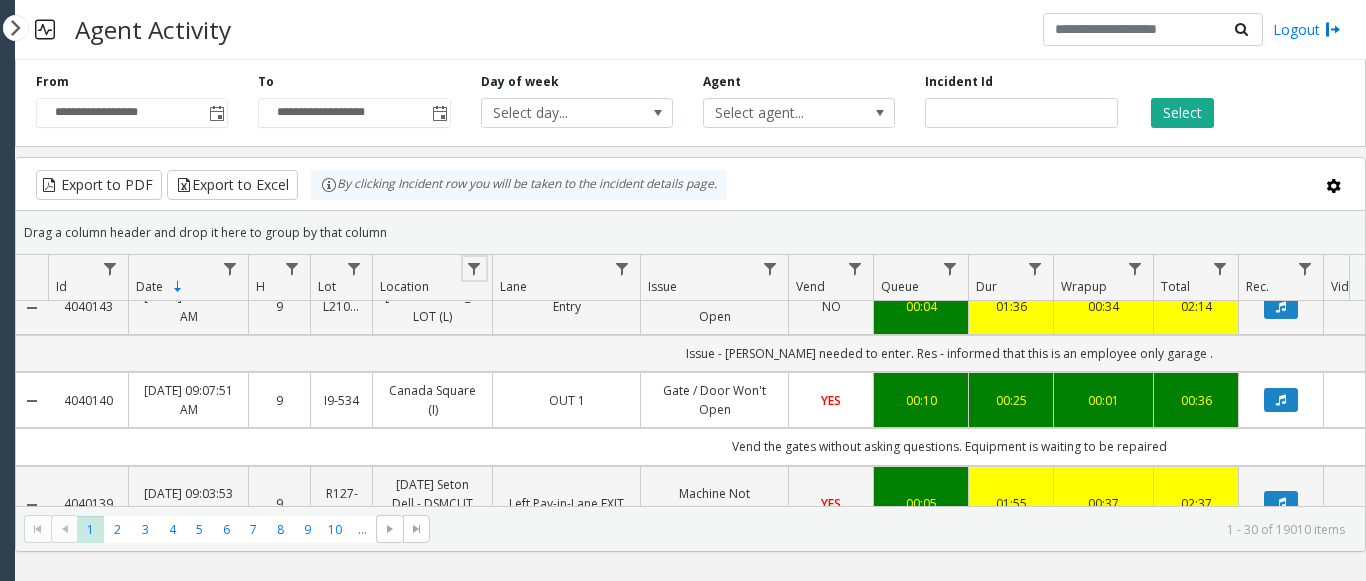 scroll, scrollTop: 2859, scrollLeft: 0, axis: vertical 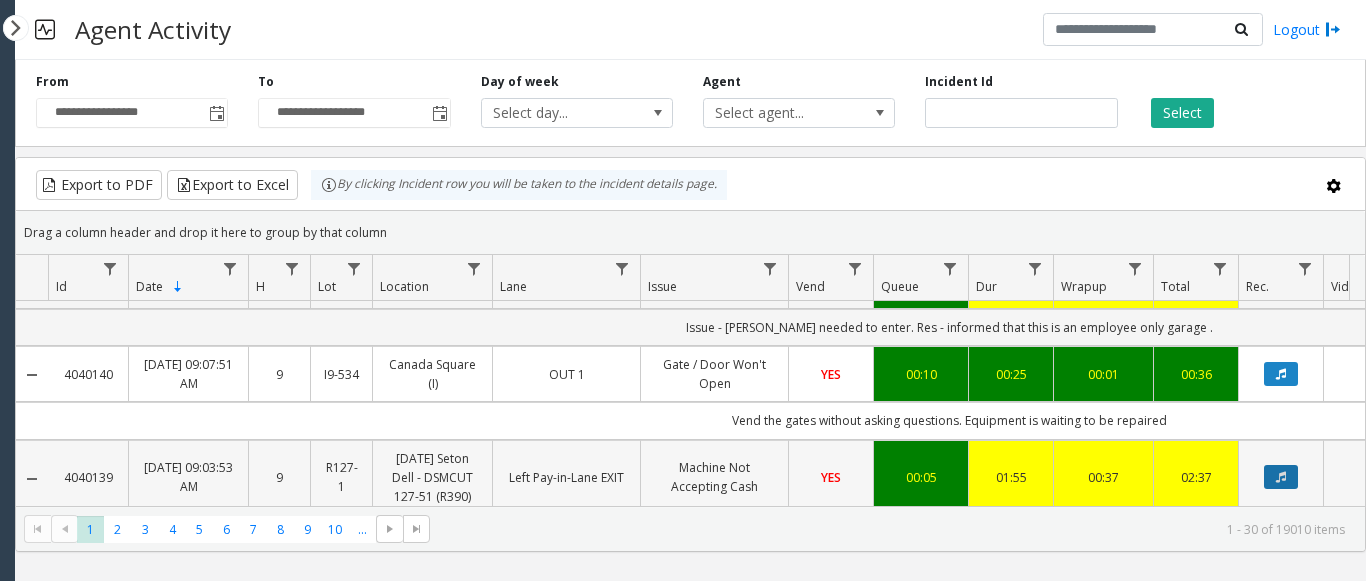 click 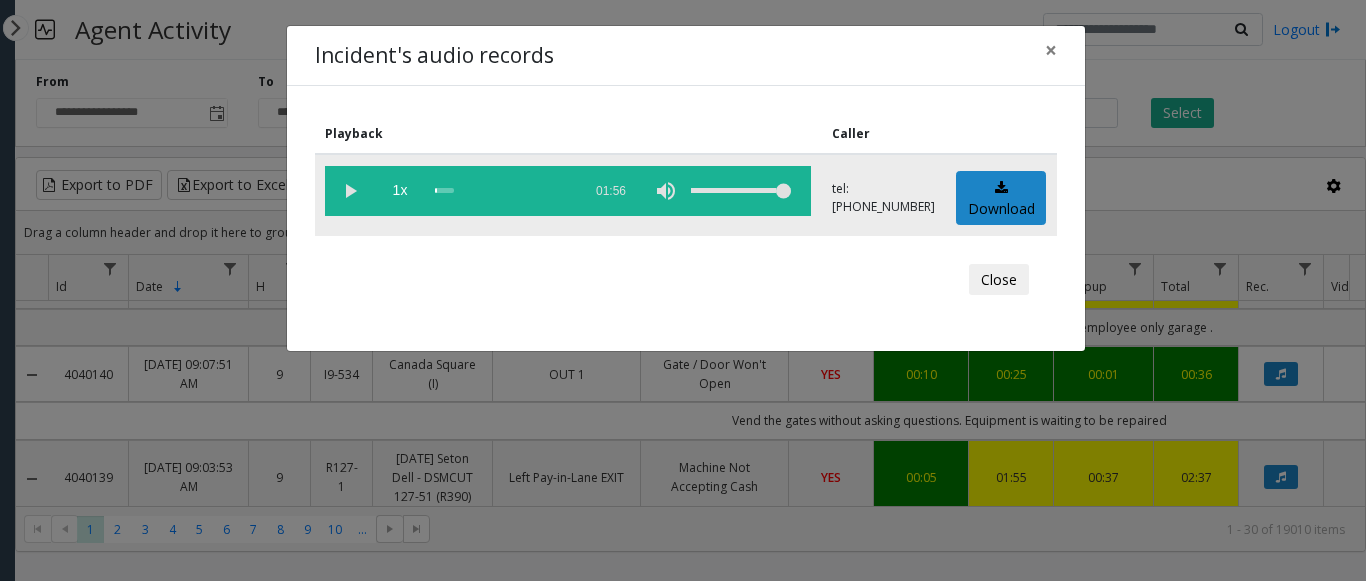 click 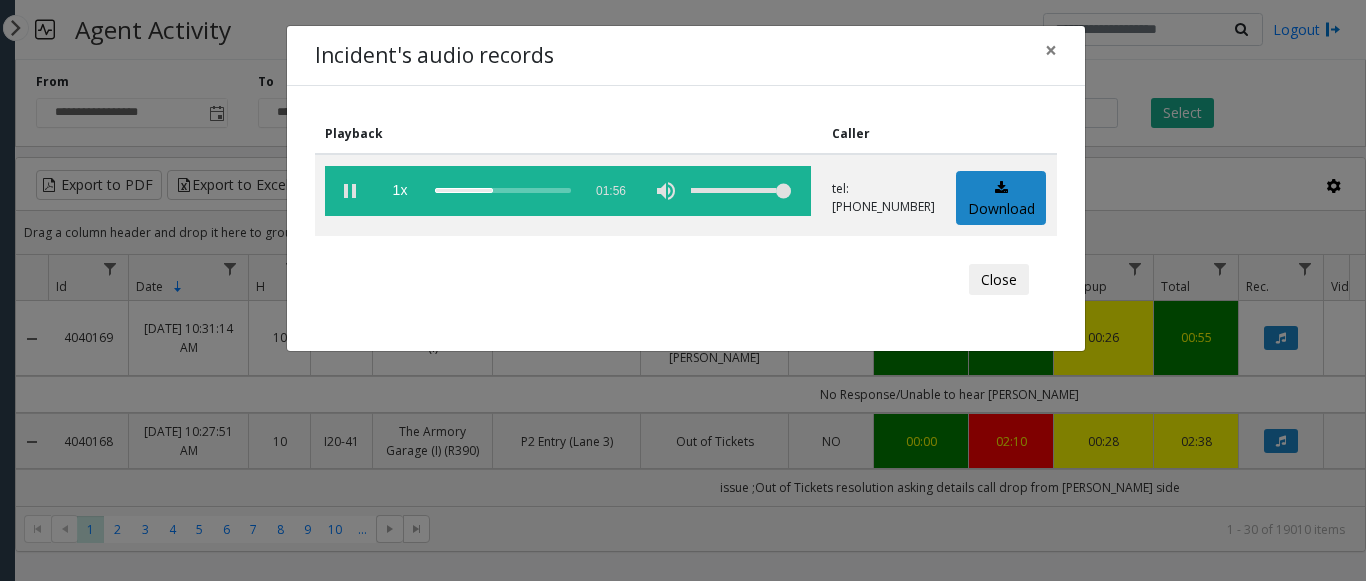 scroll, scrollTop: 0, scrollLeft: 0, axis: both 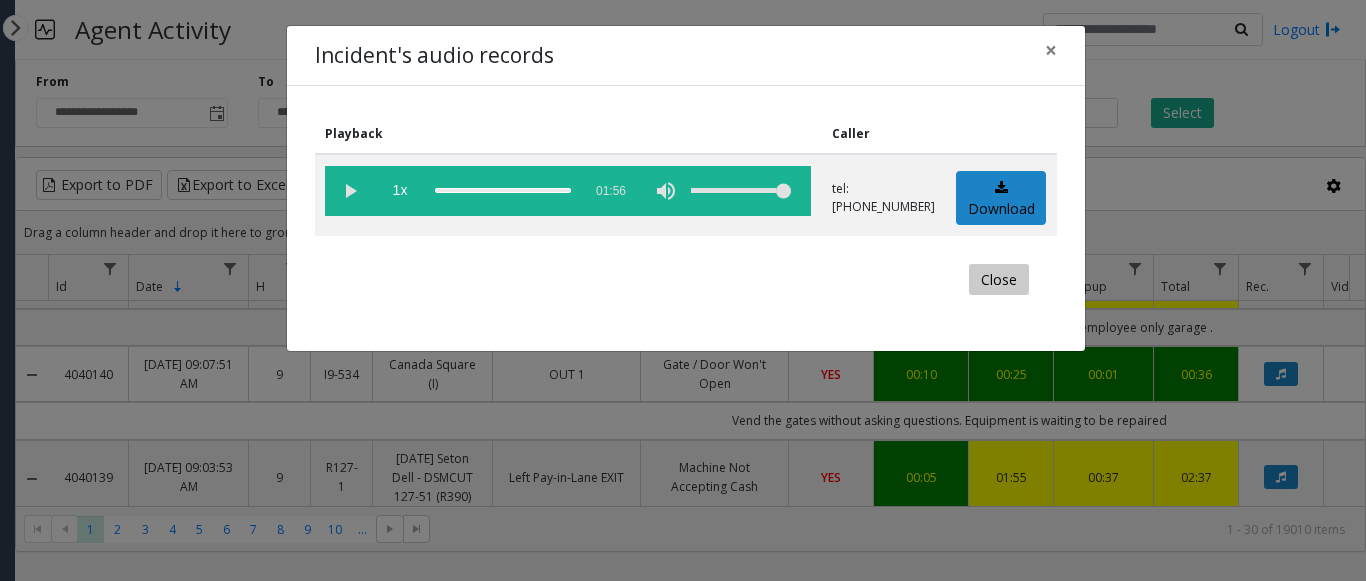click on "Close" 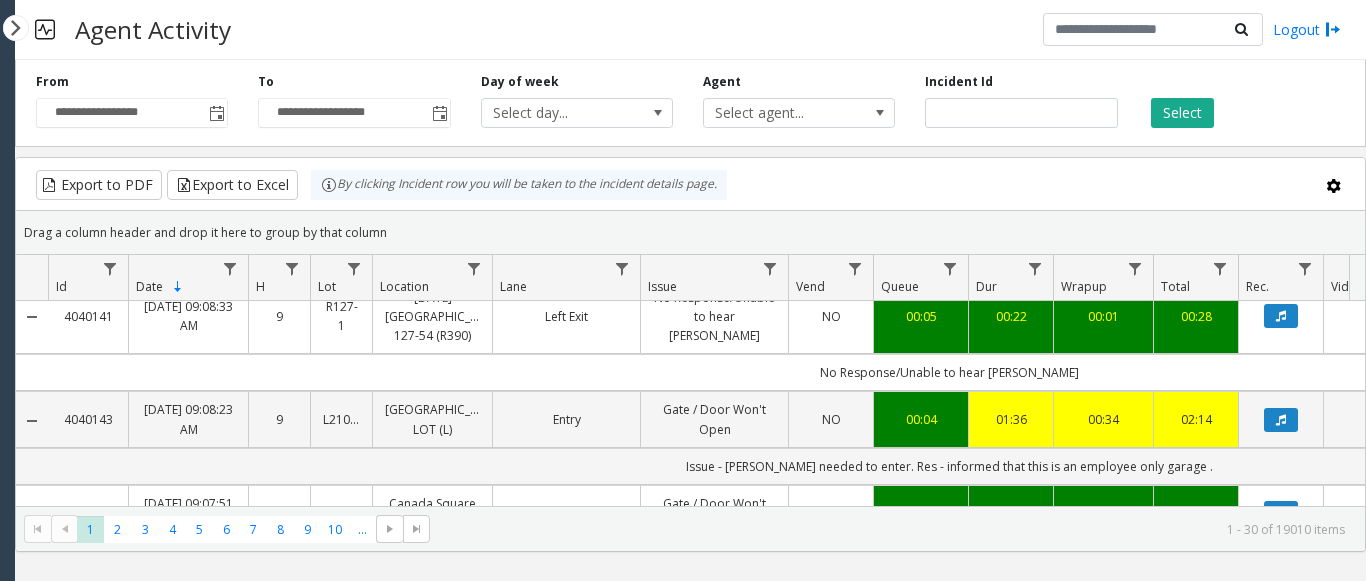 scroll, scrollTop: 2859, scrollLeft: 0, axis: vertical 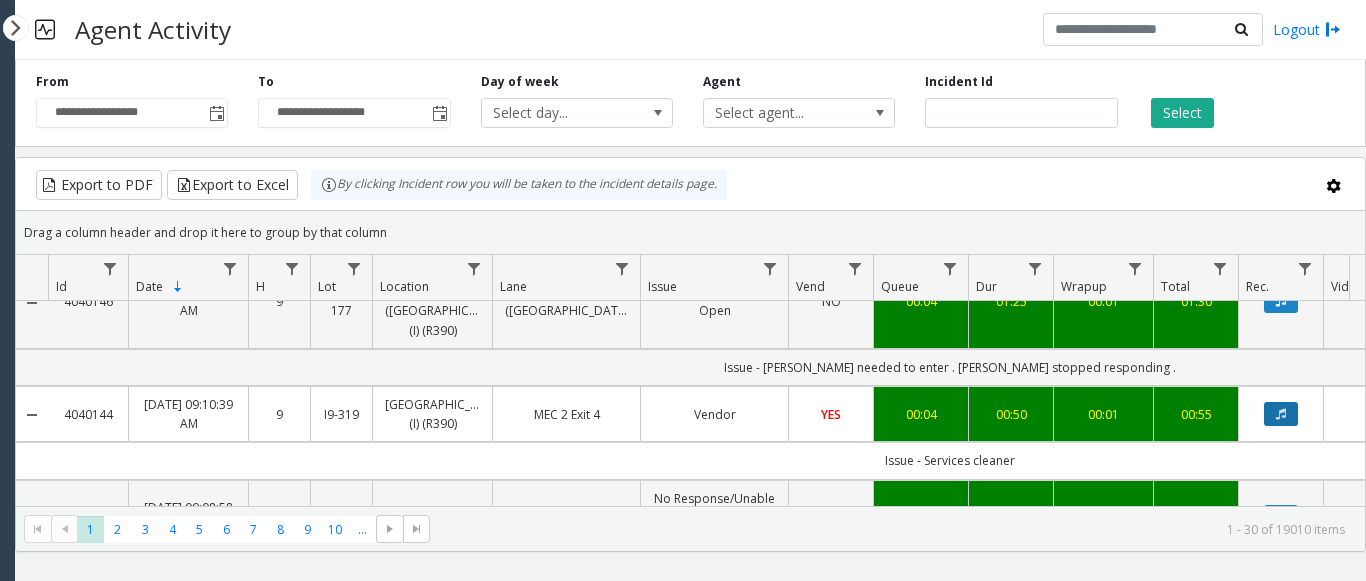 click 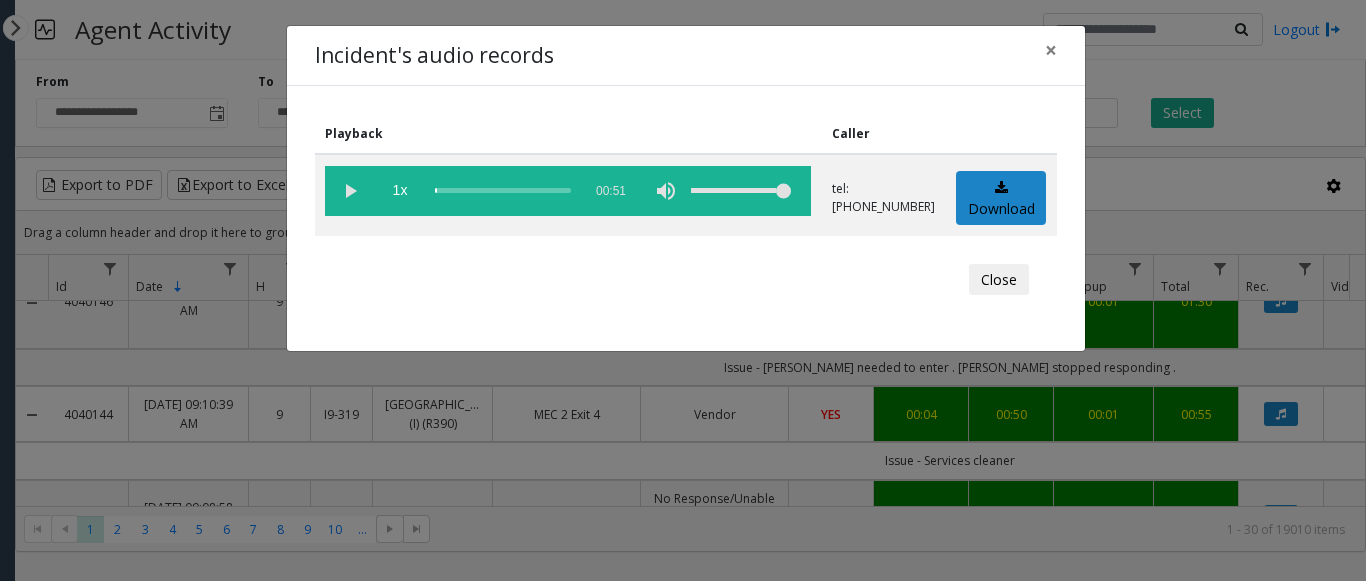 drag, startPoint x: 1001, startPoint y: 284, endPoint x: 965, endPoint y: 312, distance: 45.607018 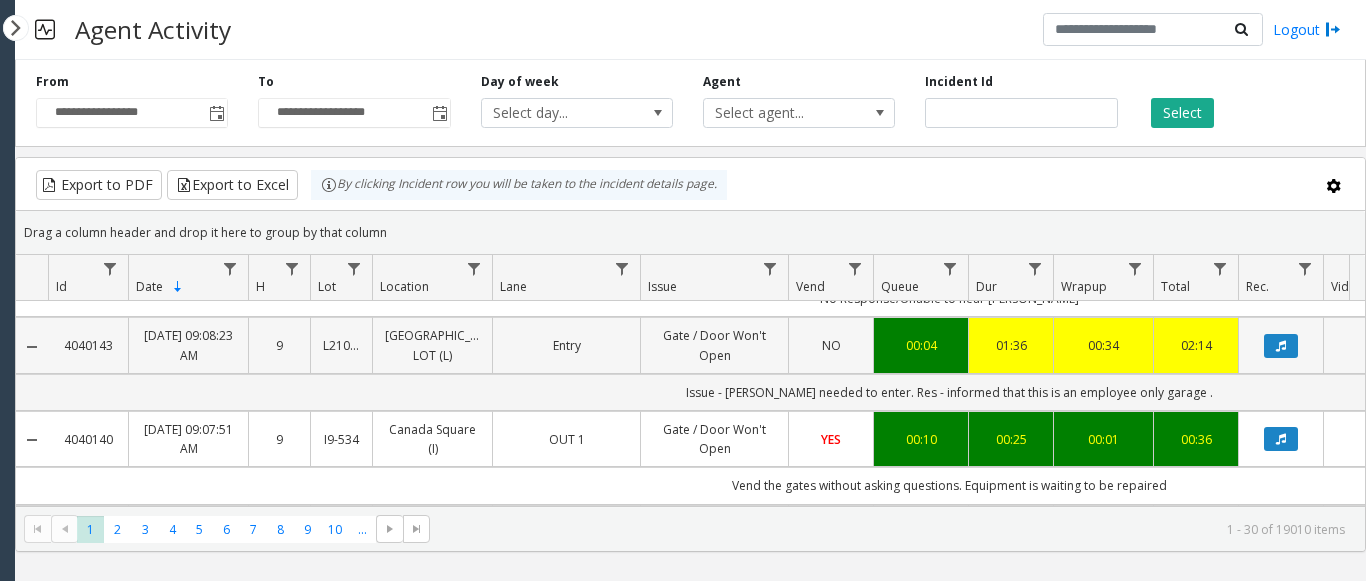 scroll, scrollTop: 2859, scrollLeft: 0, axis: vertical 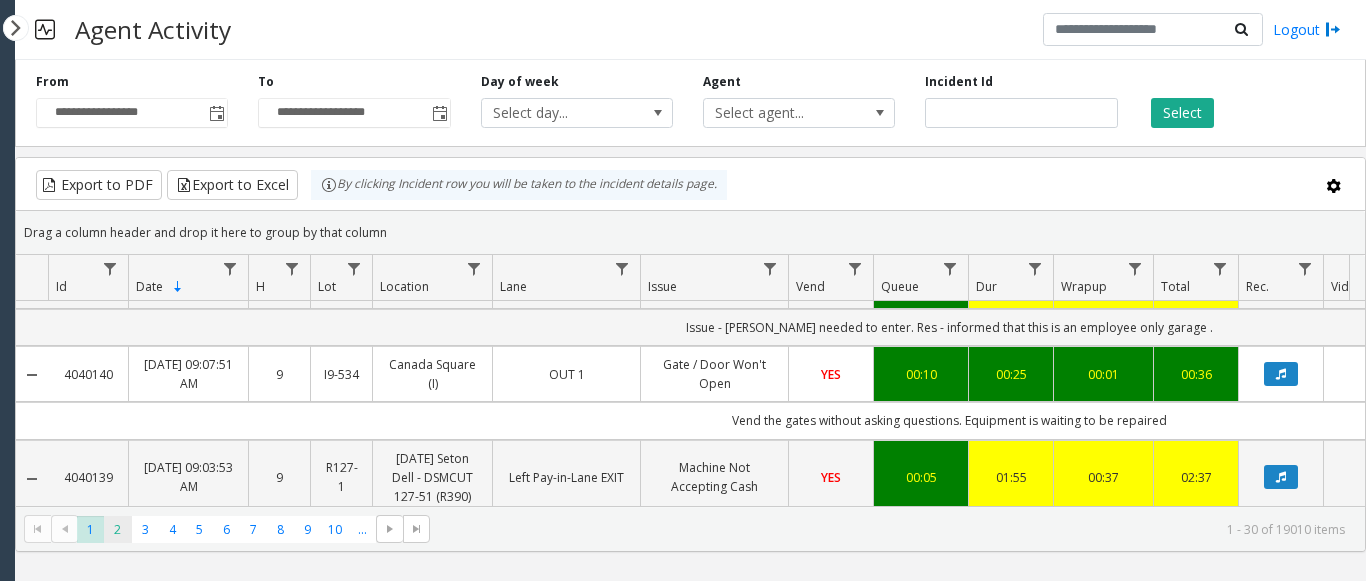 click on "2" 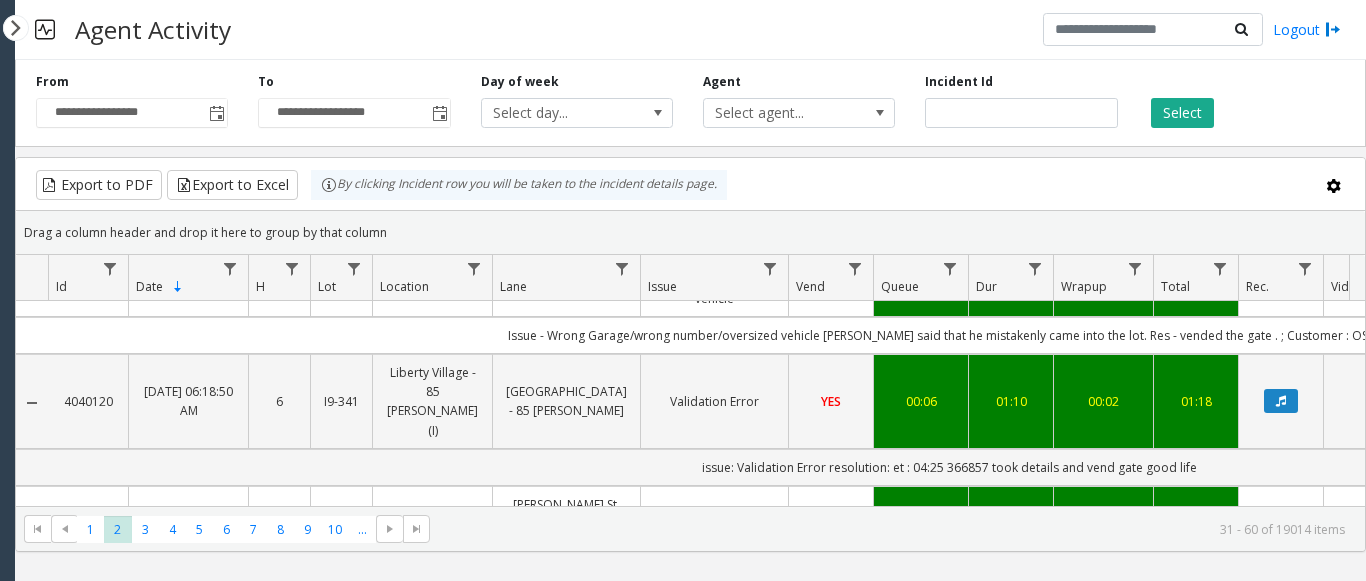 scroll, scrollTop: 2100, scrollLeft: 0, axis: vertical 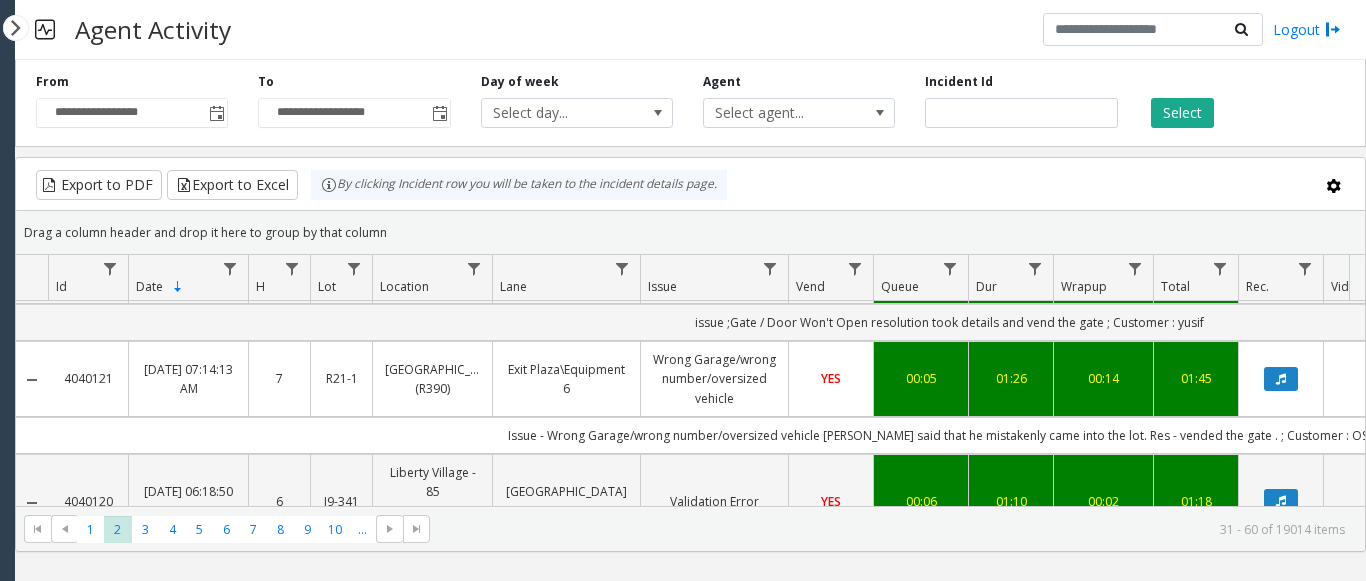 click on "[GEOGRAPHIC_DATA] (R390)" 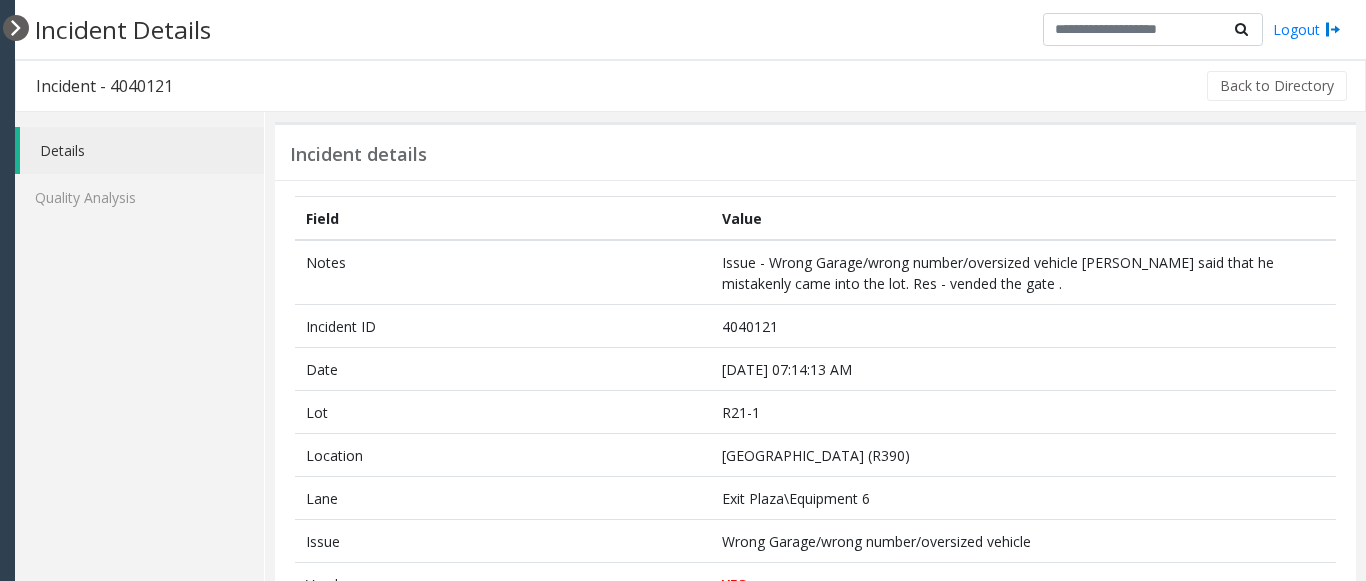 click at bounding box center (16, 28) 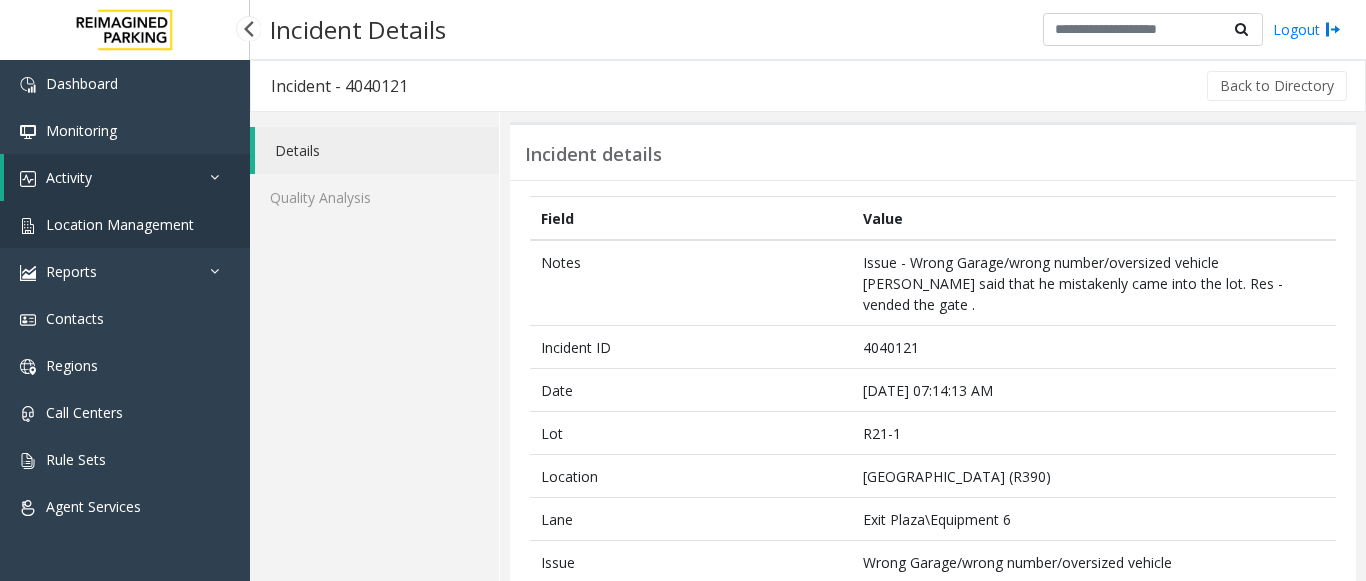 click on "Location Management" at bounding box center (120, 224) 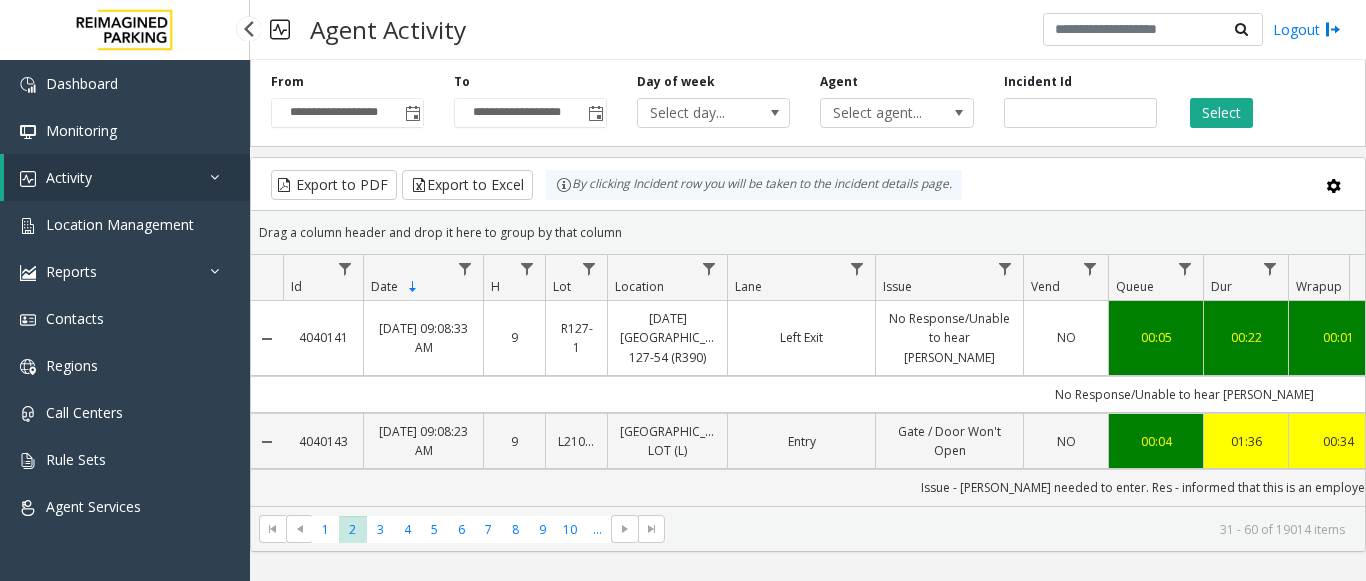 click on "Activity" at bounding box center (127, 177) 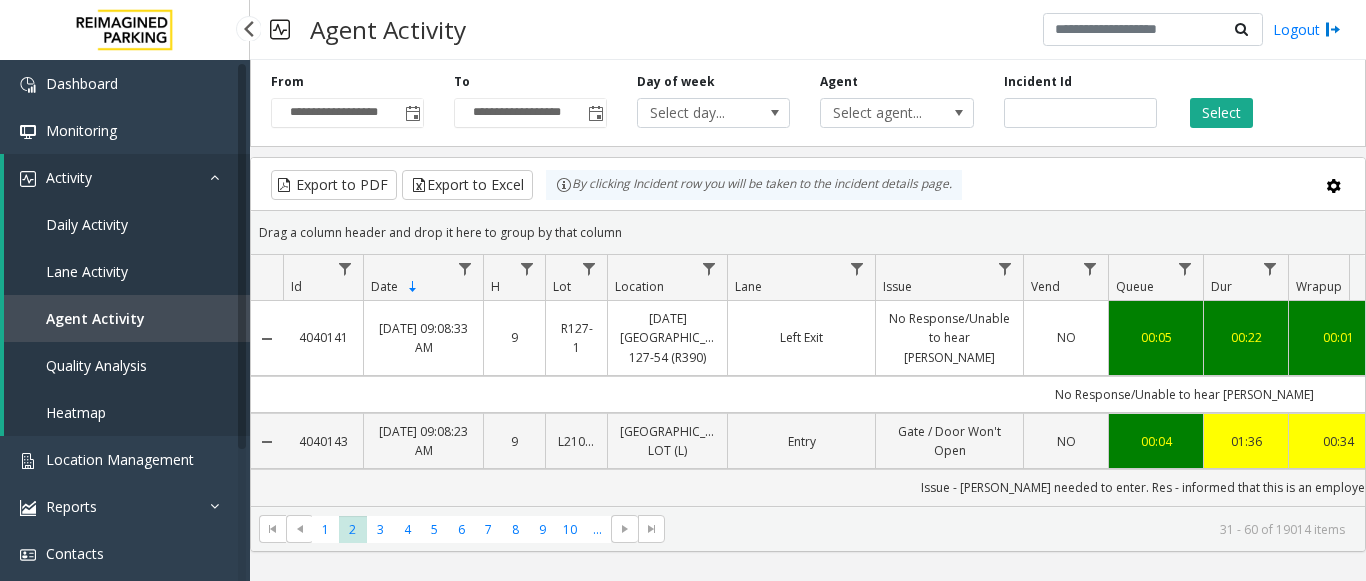 click on "Daily Activity" at bounding box center [127, 224] 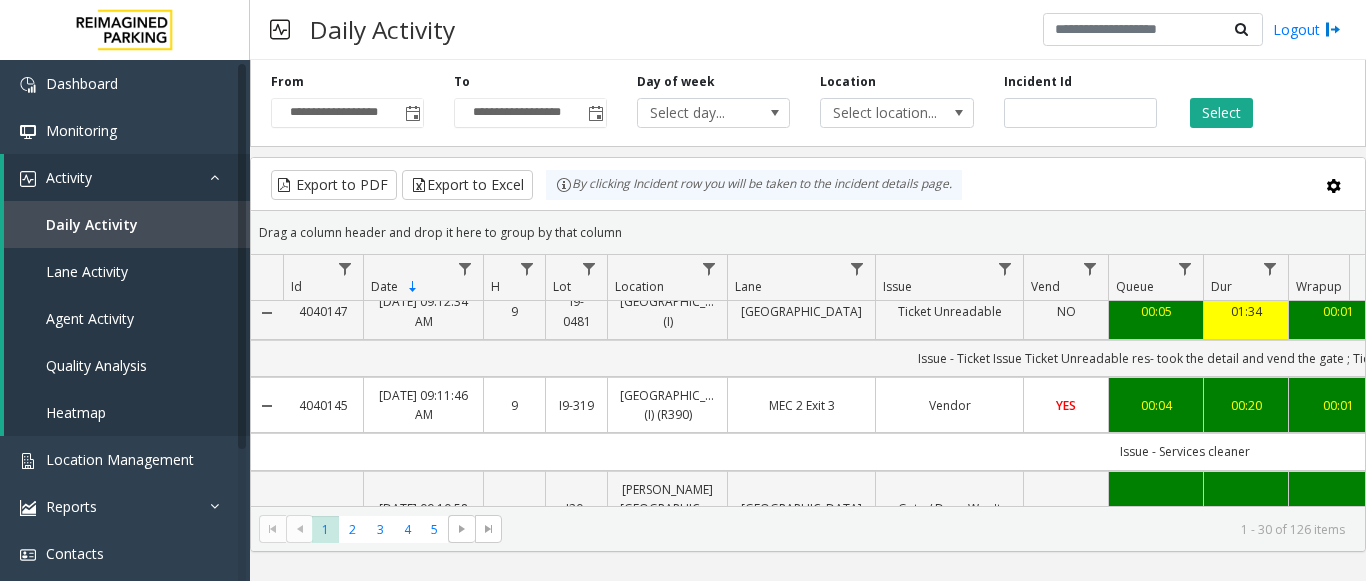 scroll, scrollTop: 2840, scrollLeft: 0, axis: vertical 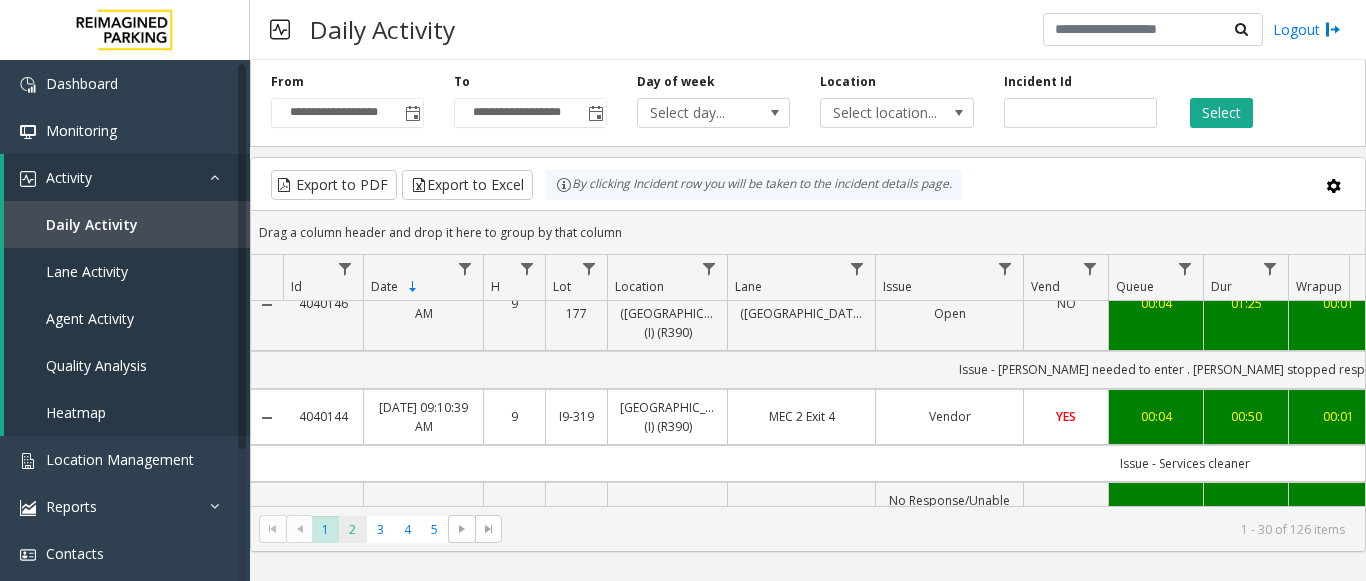 click on "2" 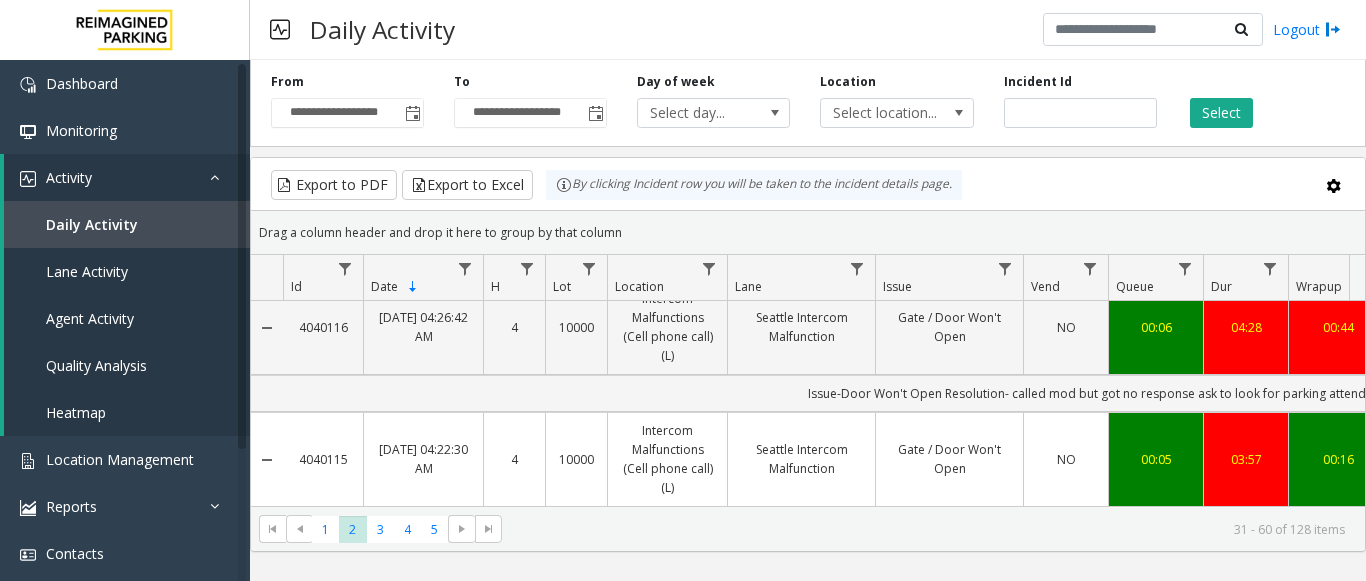 scroll, scrollTop: 3032, scrollLeft: 0, axis: vertical 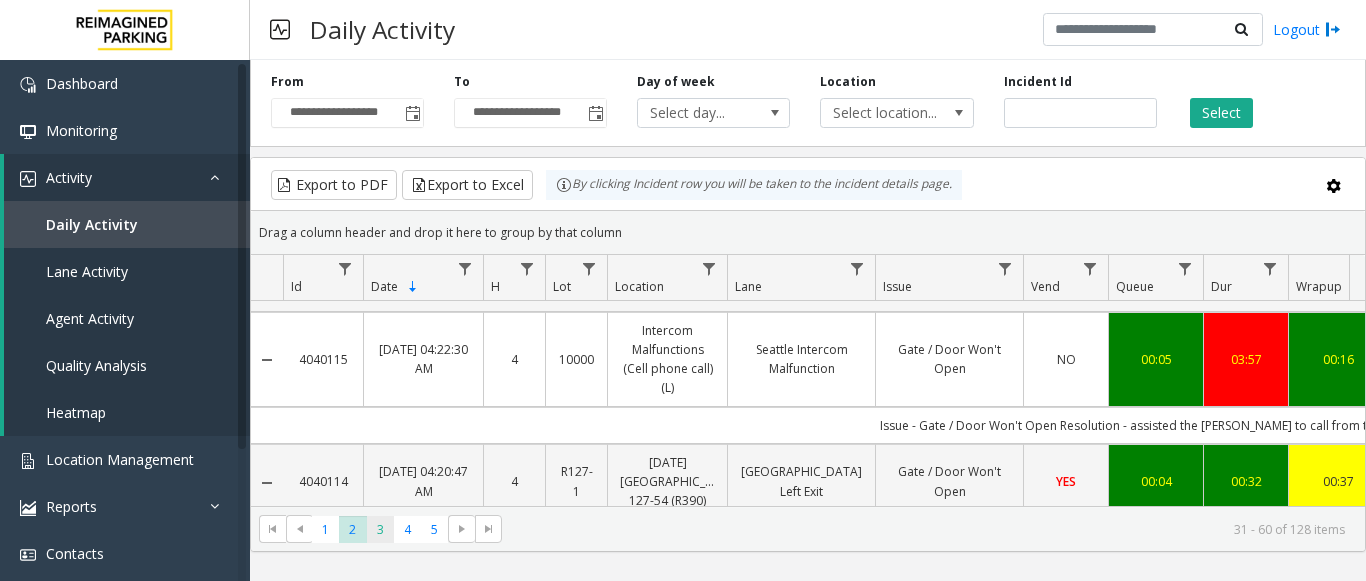 click on "3" 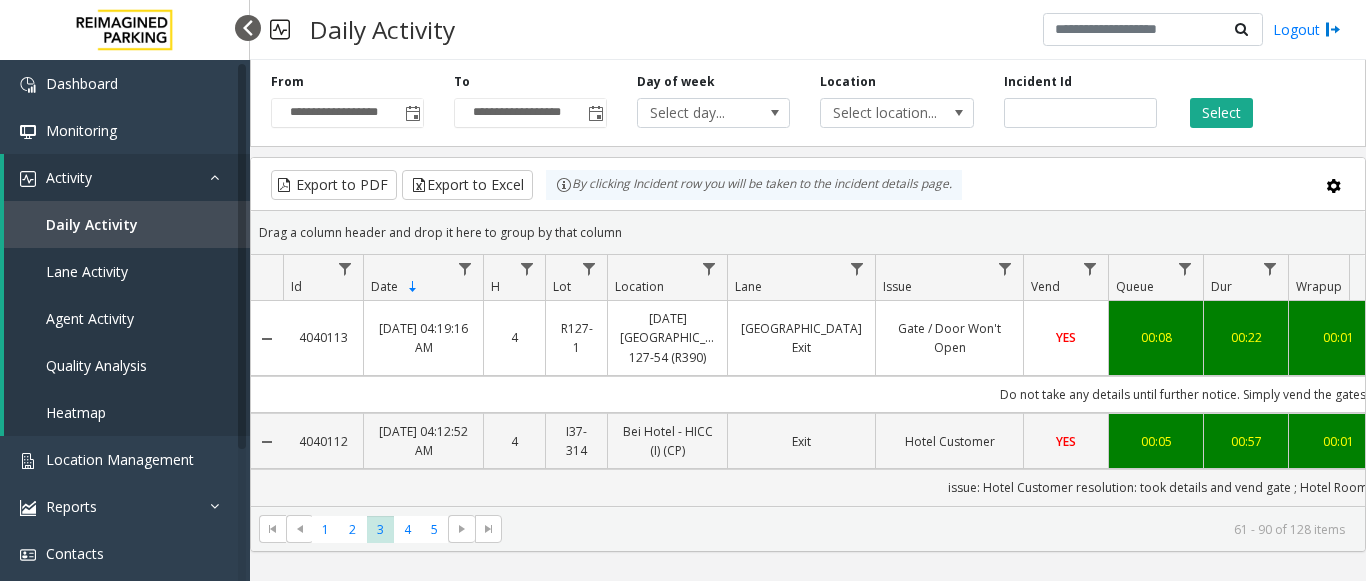click at bounding box center [248, 28] 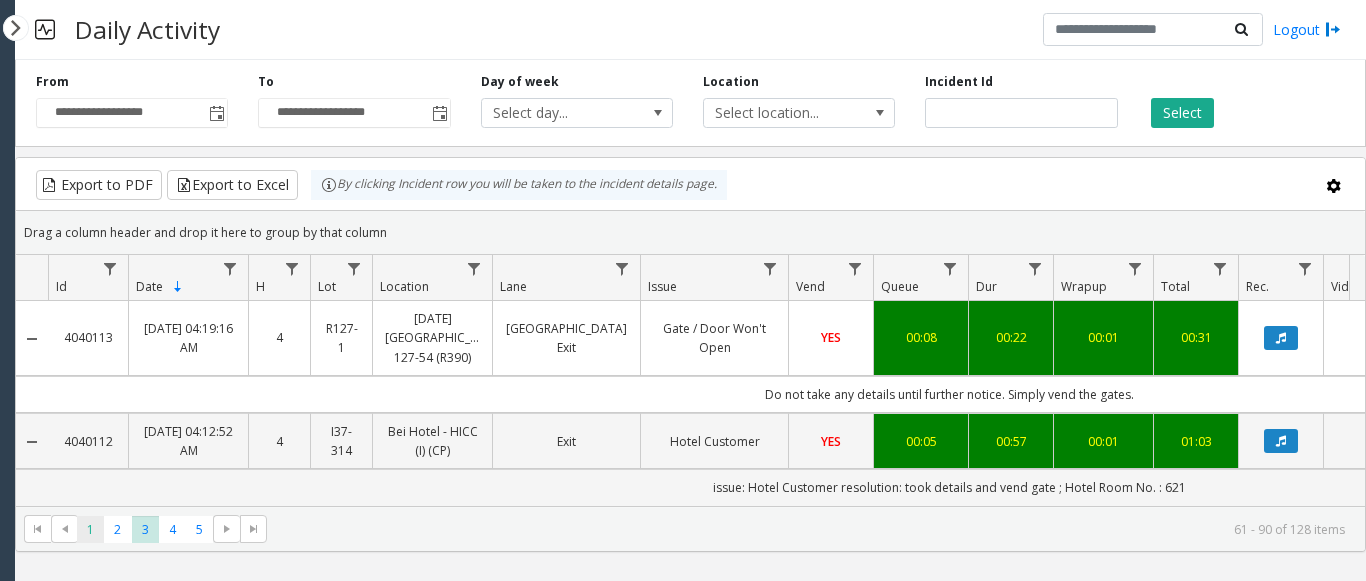 click on "1" 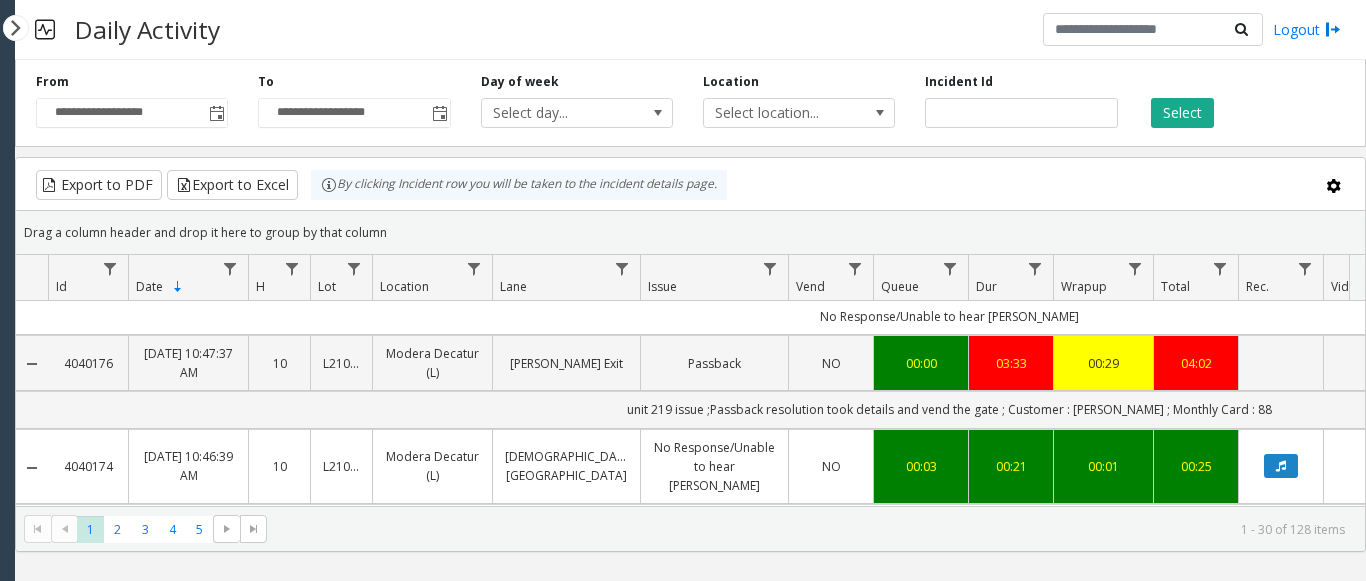 scroll, scrollTop: 0, scrollLeft: 0, axis: both 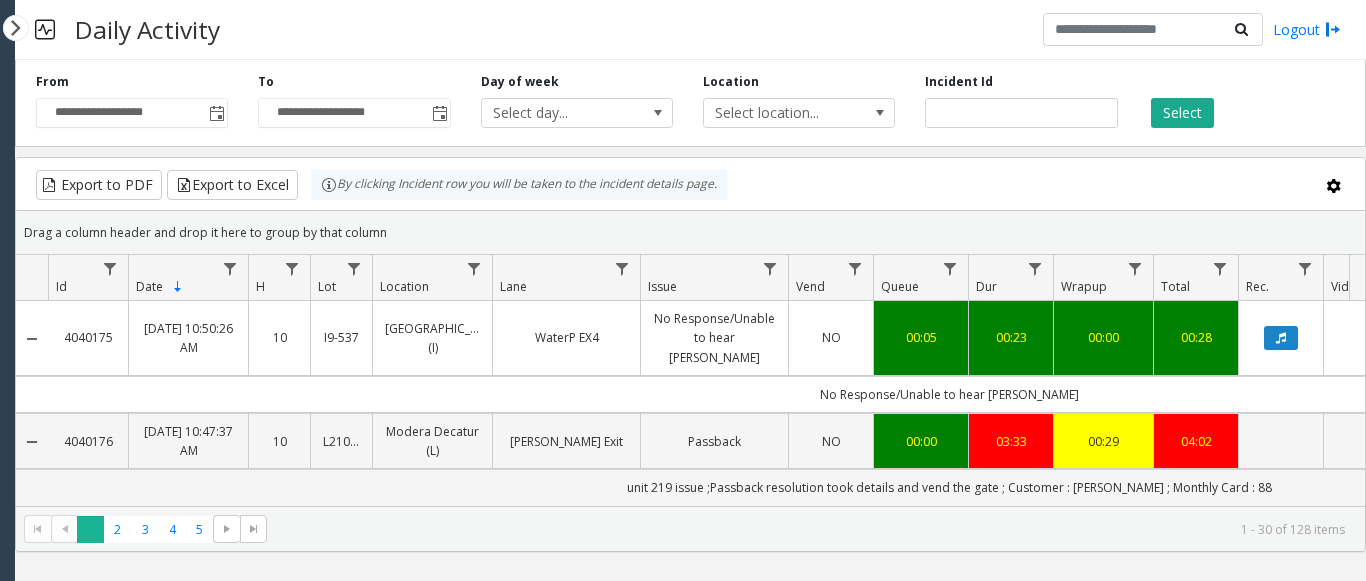 click on "1" 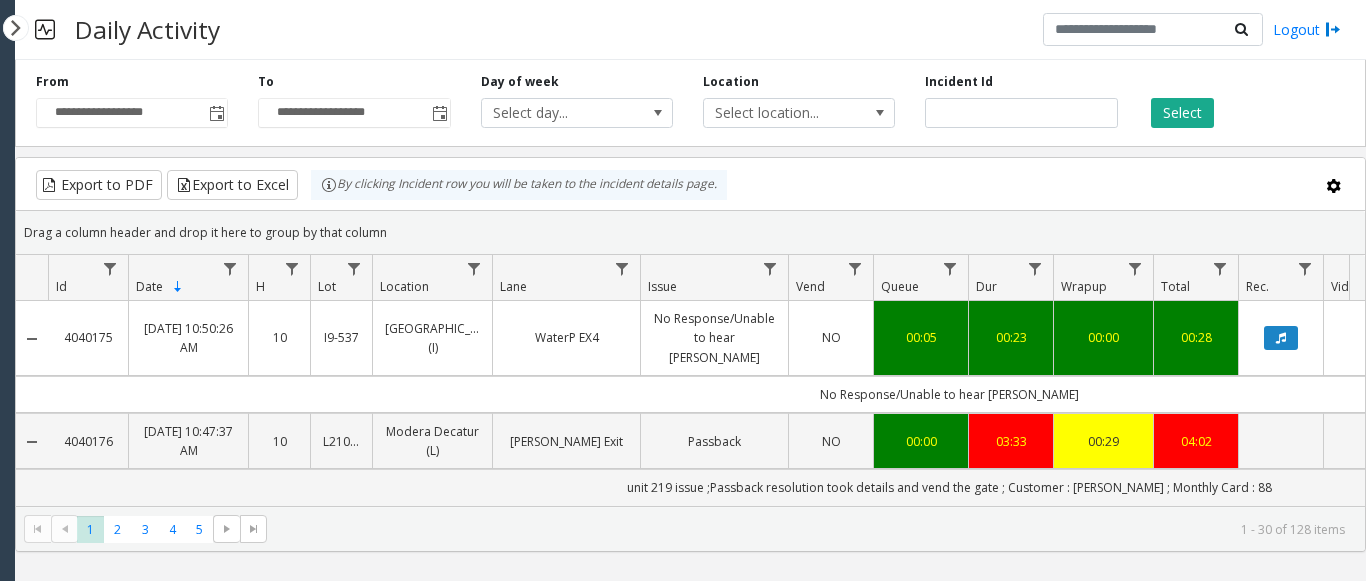 click on "Powered by Umojo © 2025" at bounding box center [7, 290] 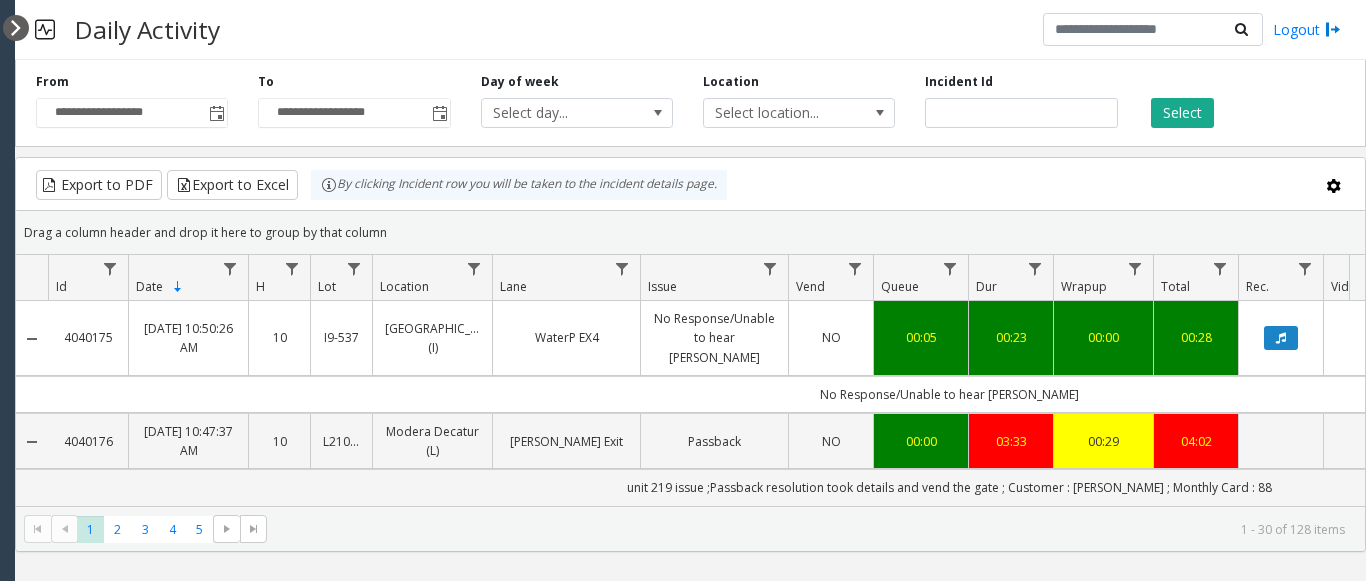click at bounding box center (16, 28) 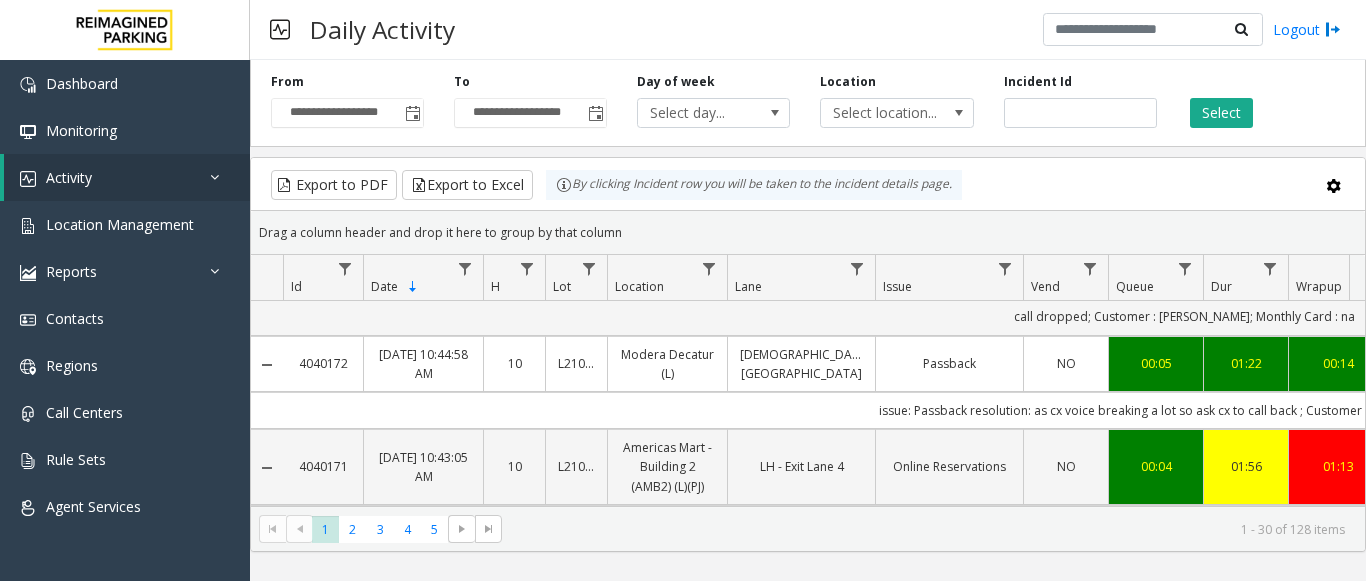 scroll, scrollTop: 400, scrollLeft: 0, axis: vertical 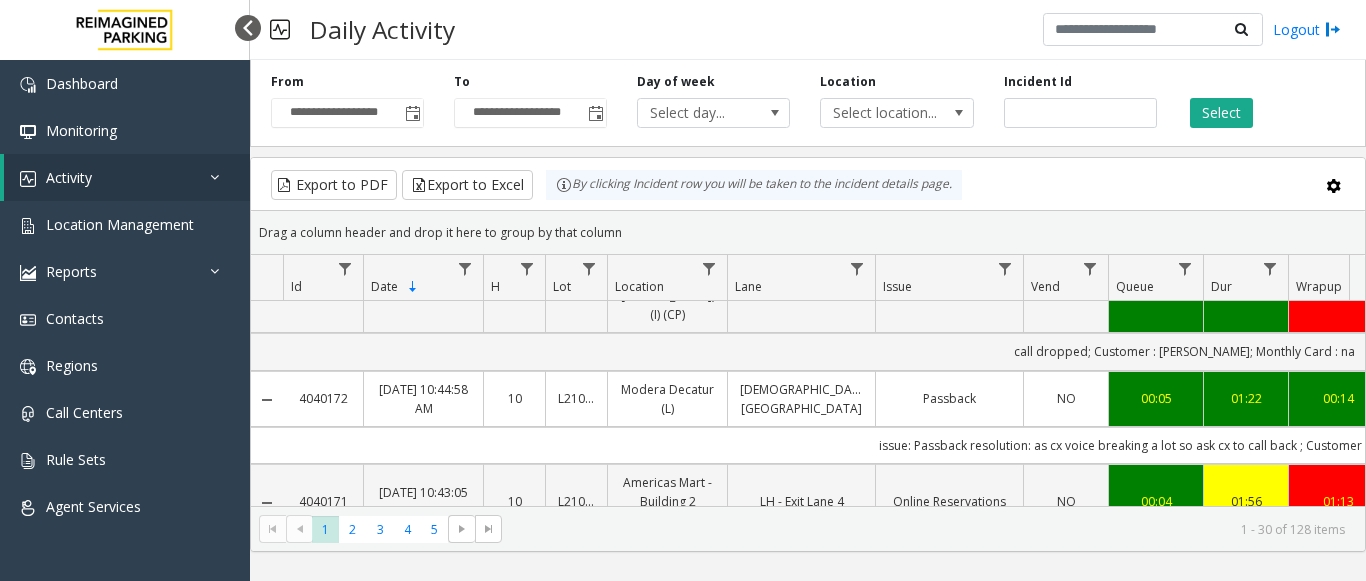 click at bounding box center [248, 28] 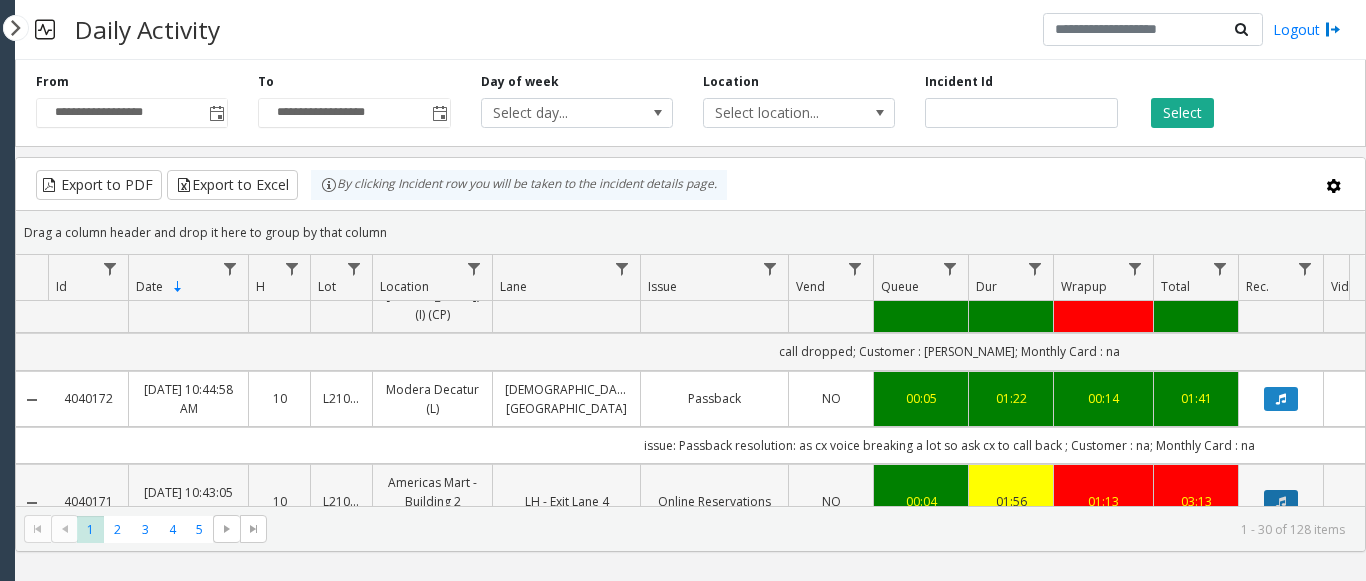 click 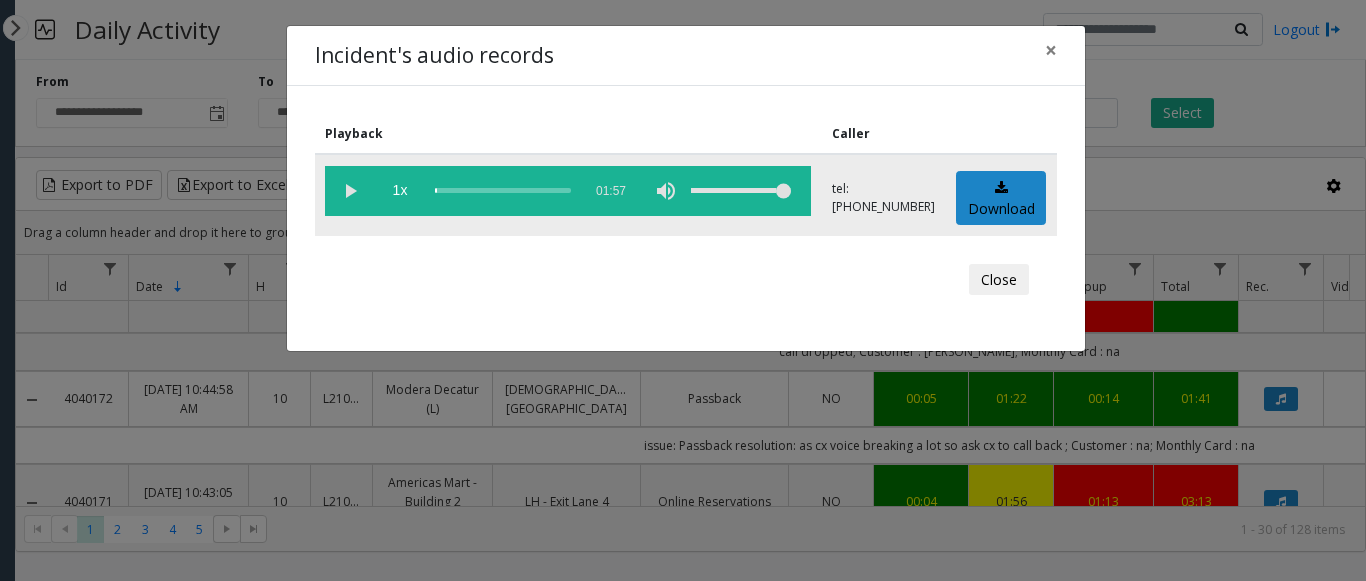 click 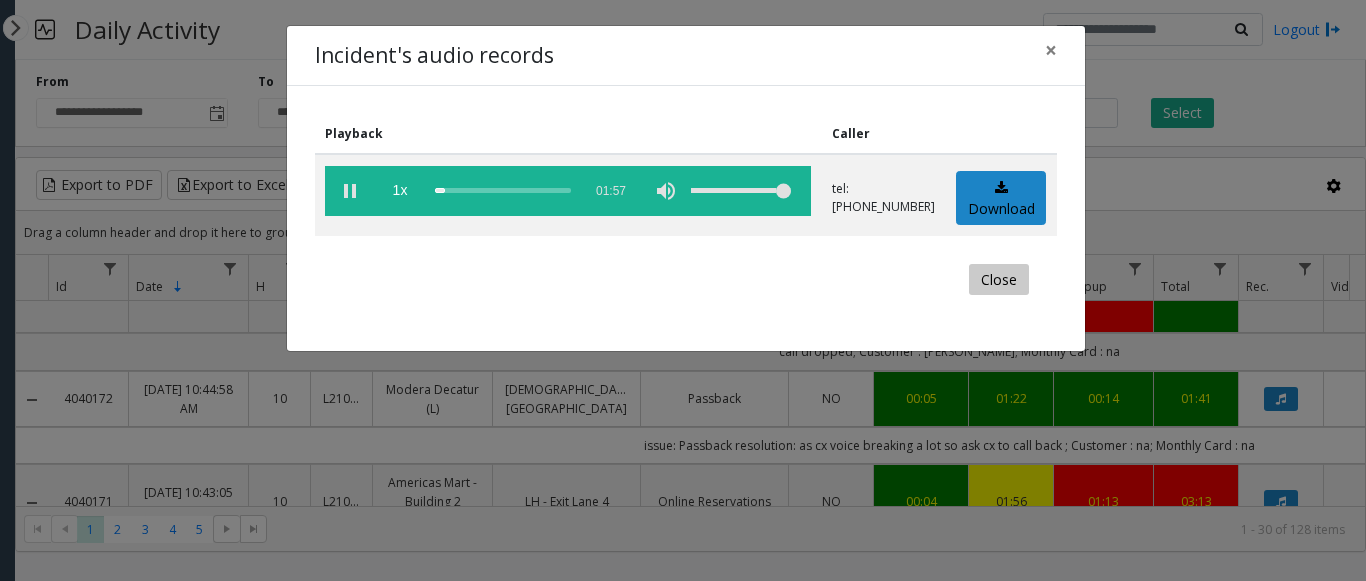 click on "Close" 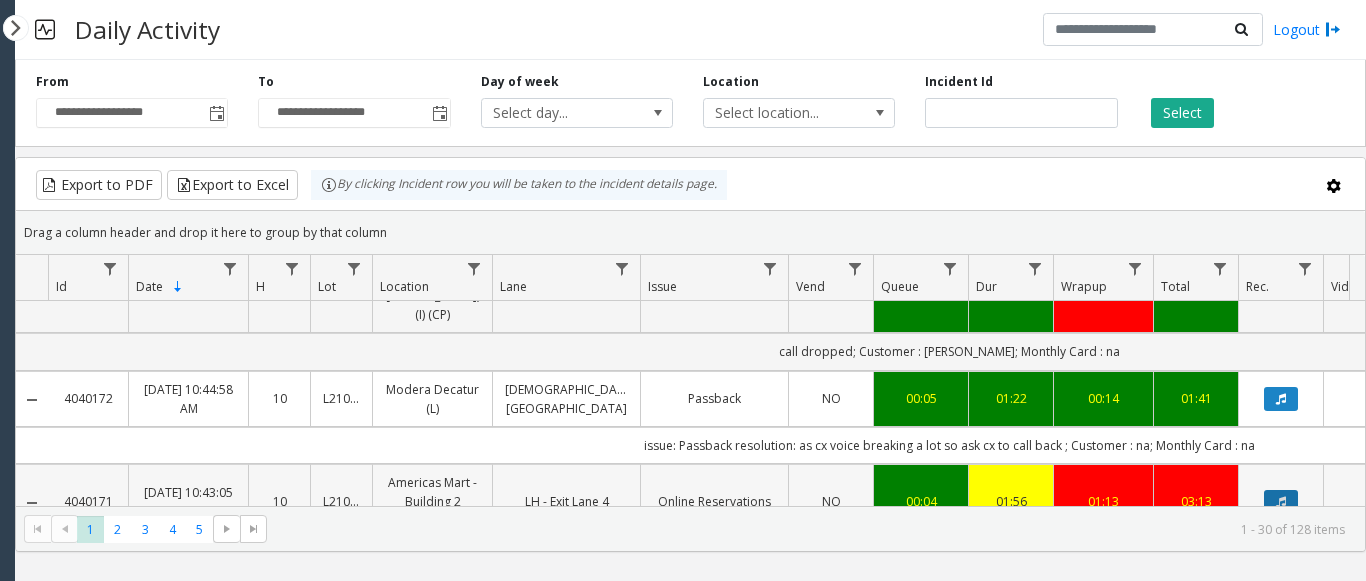 click 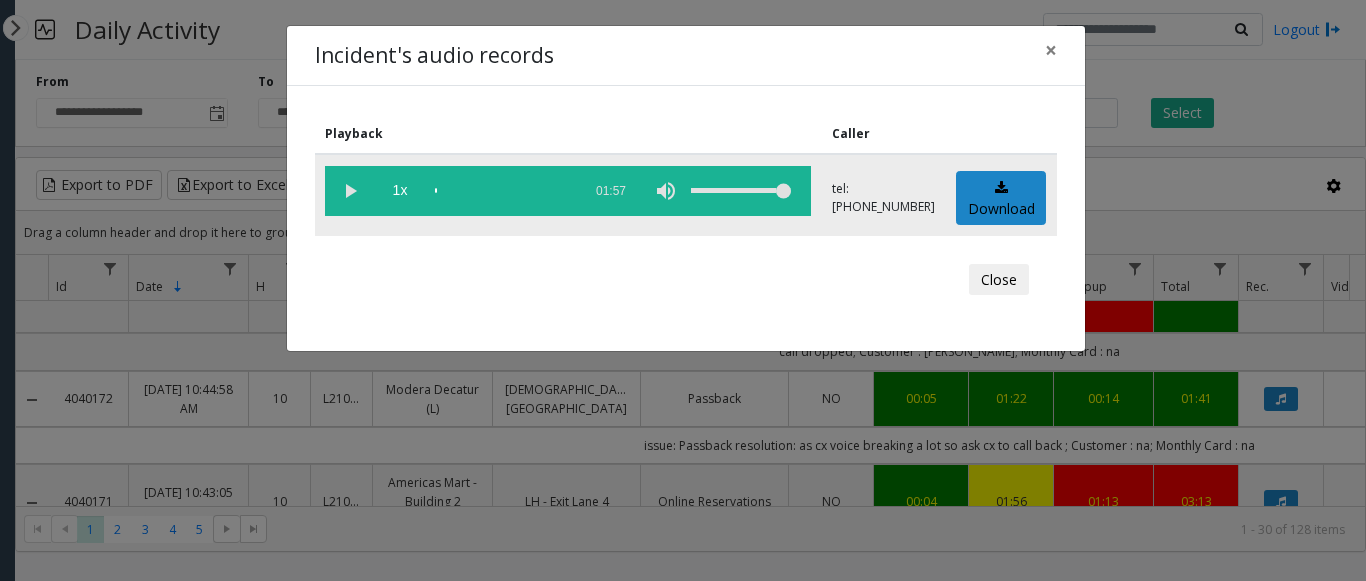 click 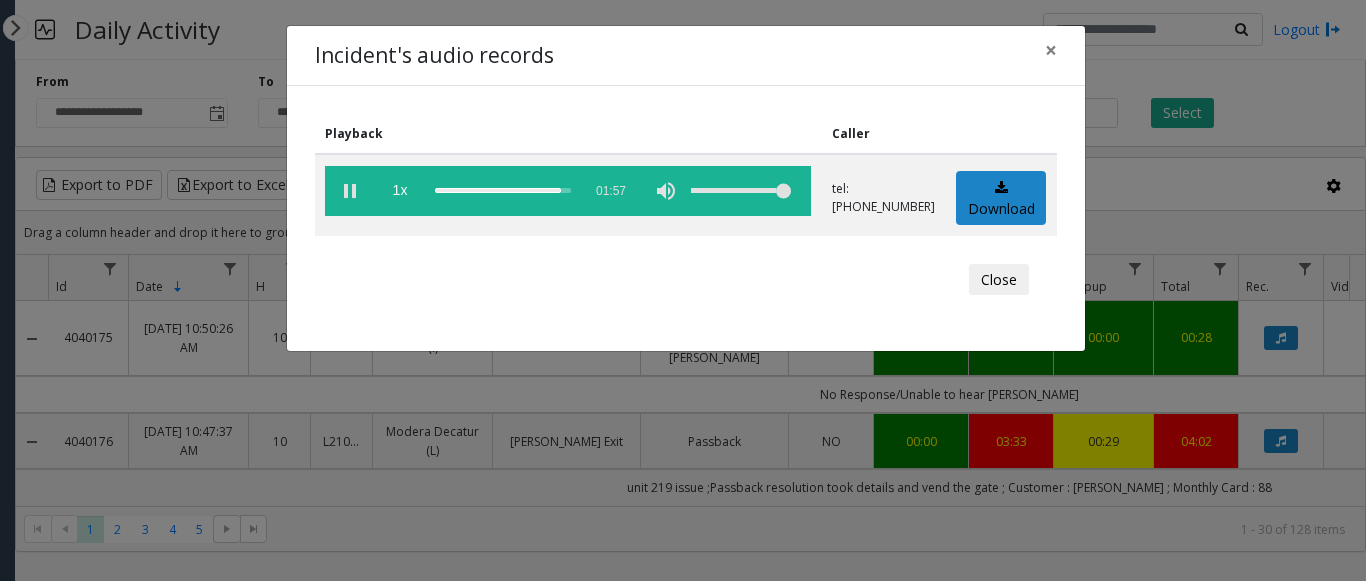 scroll, scrollTop: 0, scrollLeft: 0, axis: both 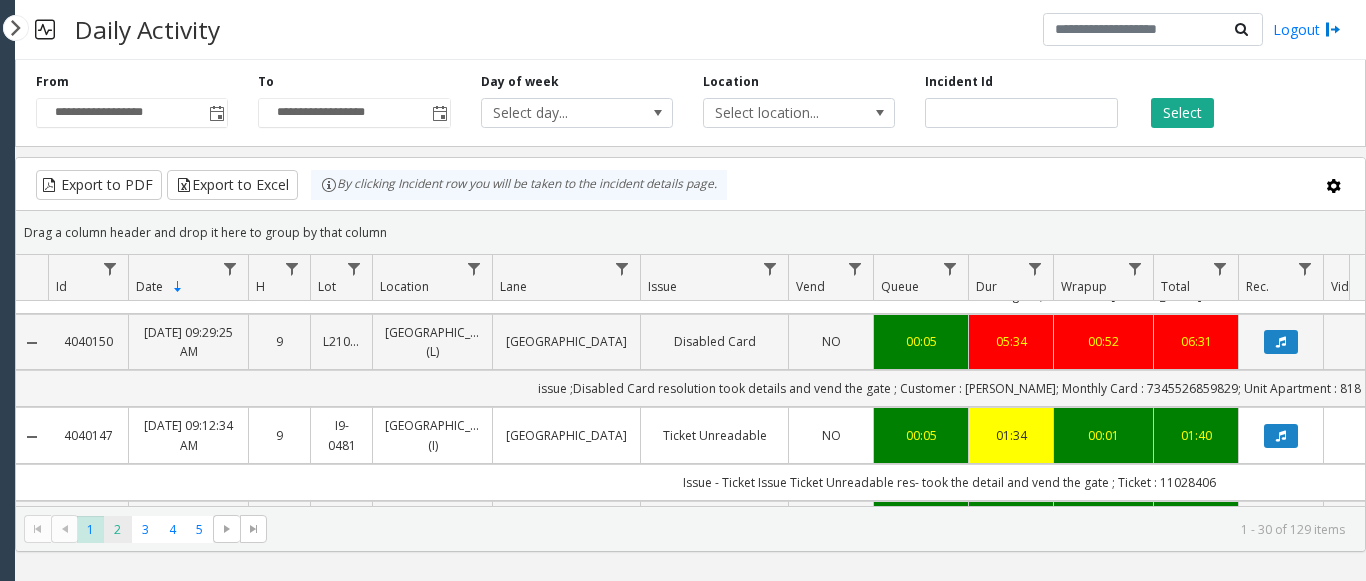 click on "2" 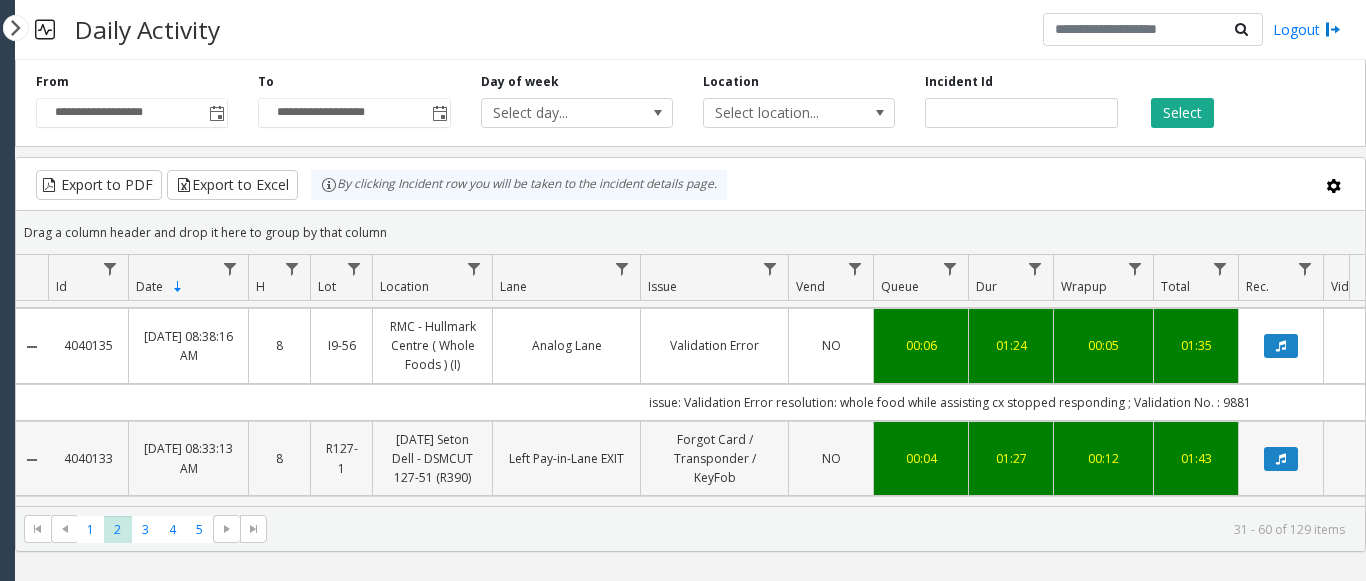 scroll, scrollTop: 1200, scrollLeft: 0, axis: vertical 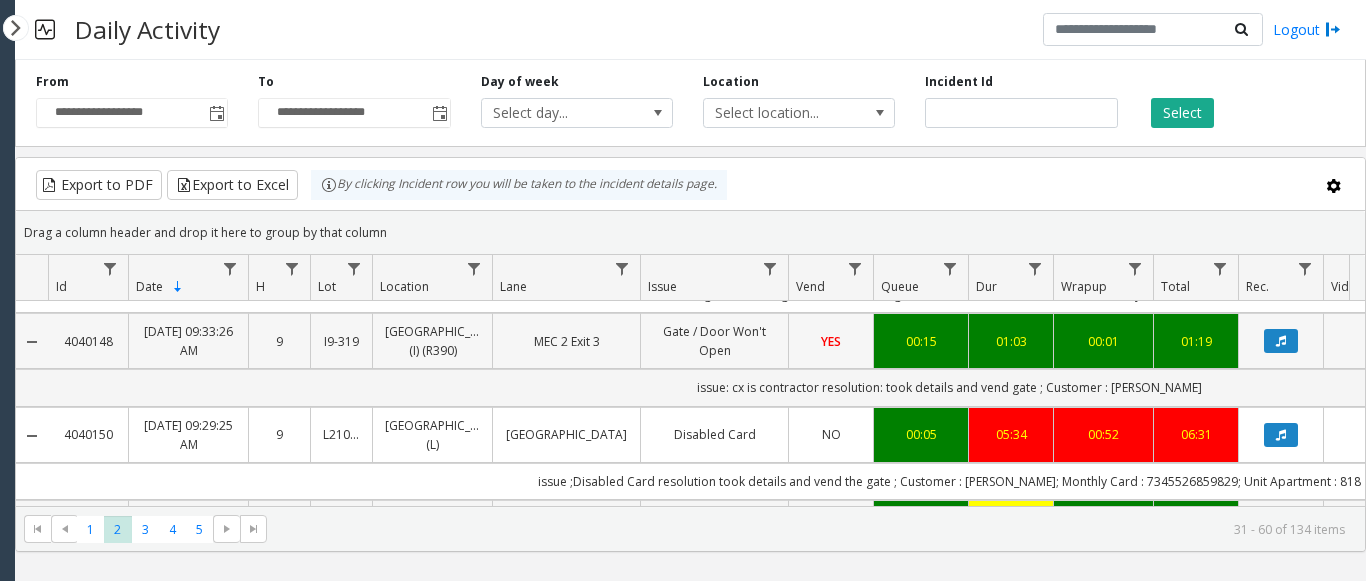 click 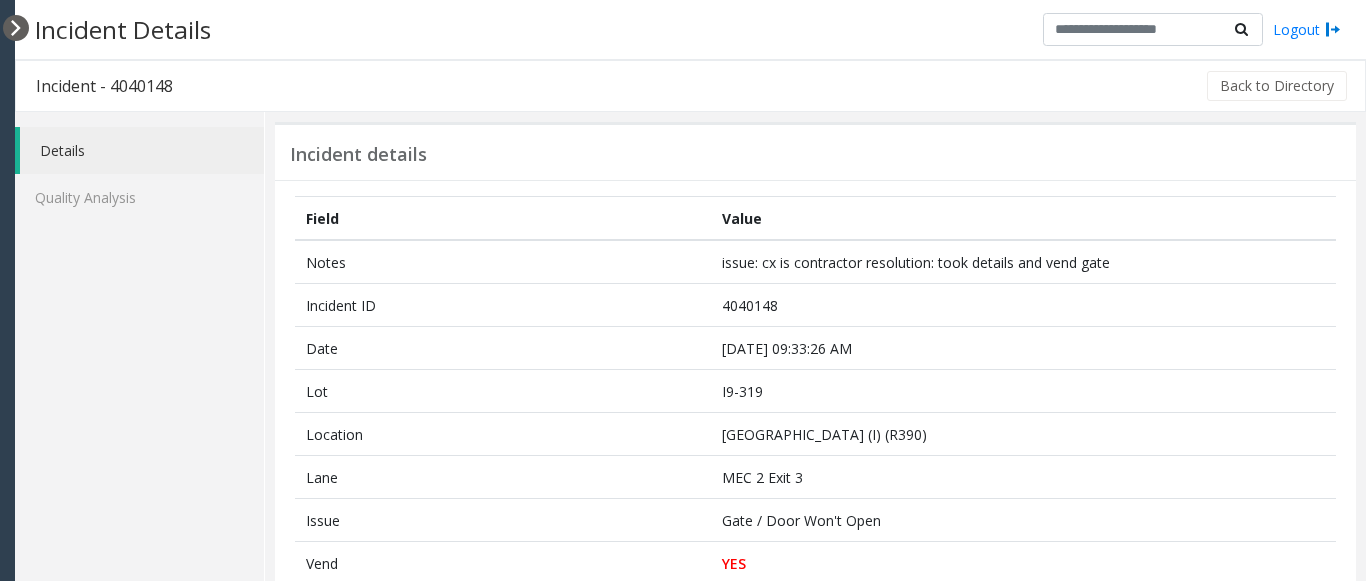 click at bounding box center [16, 28] 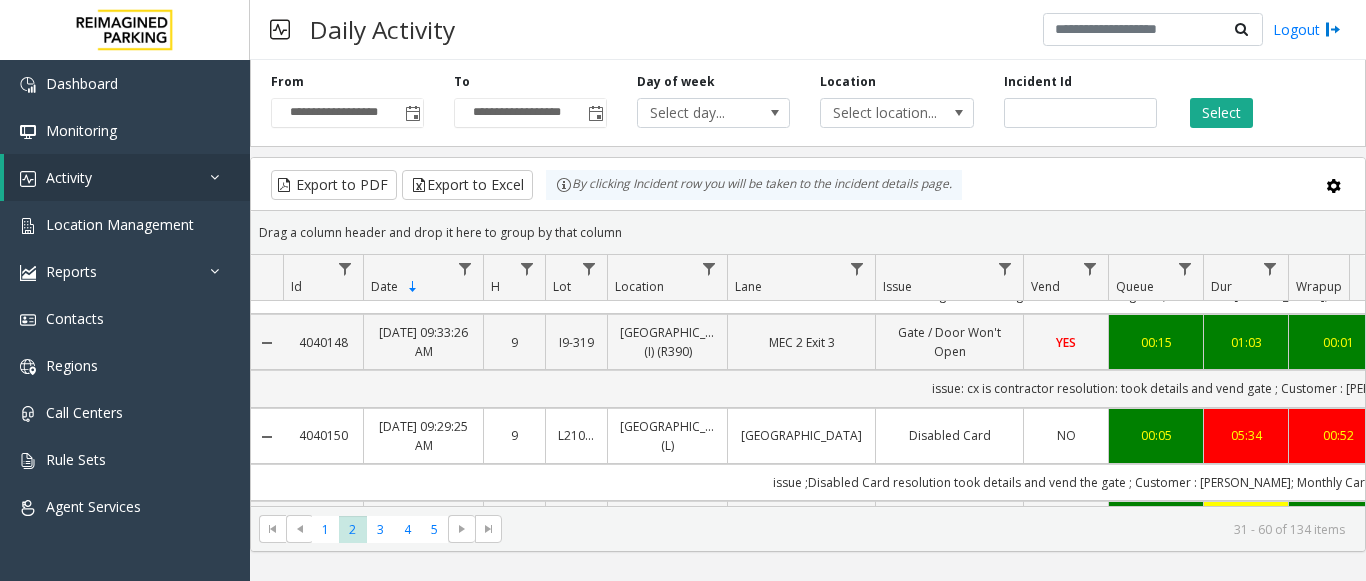 scroll, scrollTop: 100, scrollLeft: 0, axis: vertical 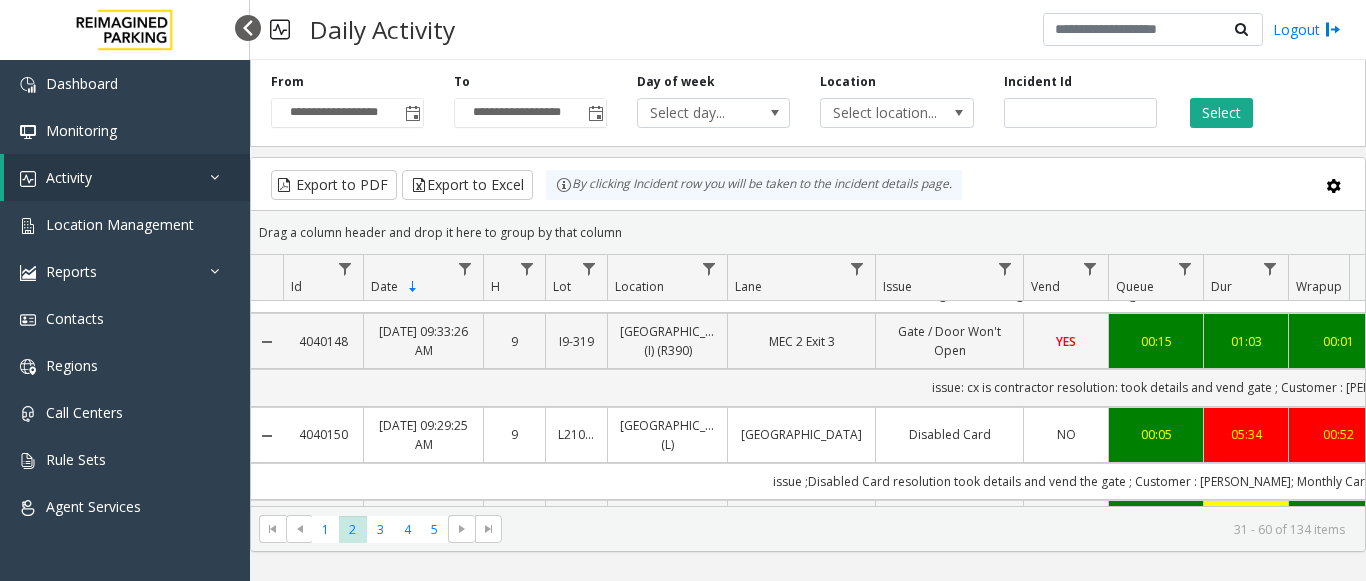 click at bounding box center [248, 28] 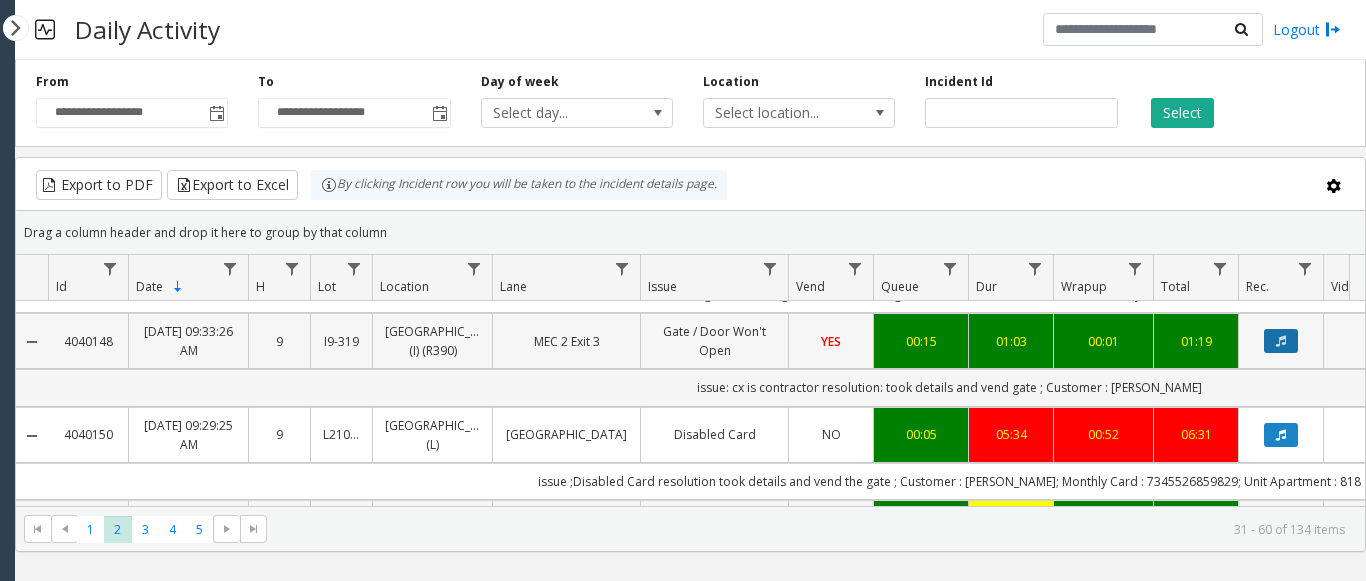 click 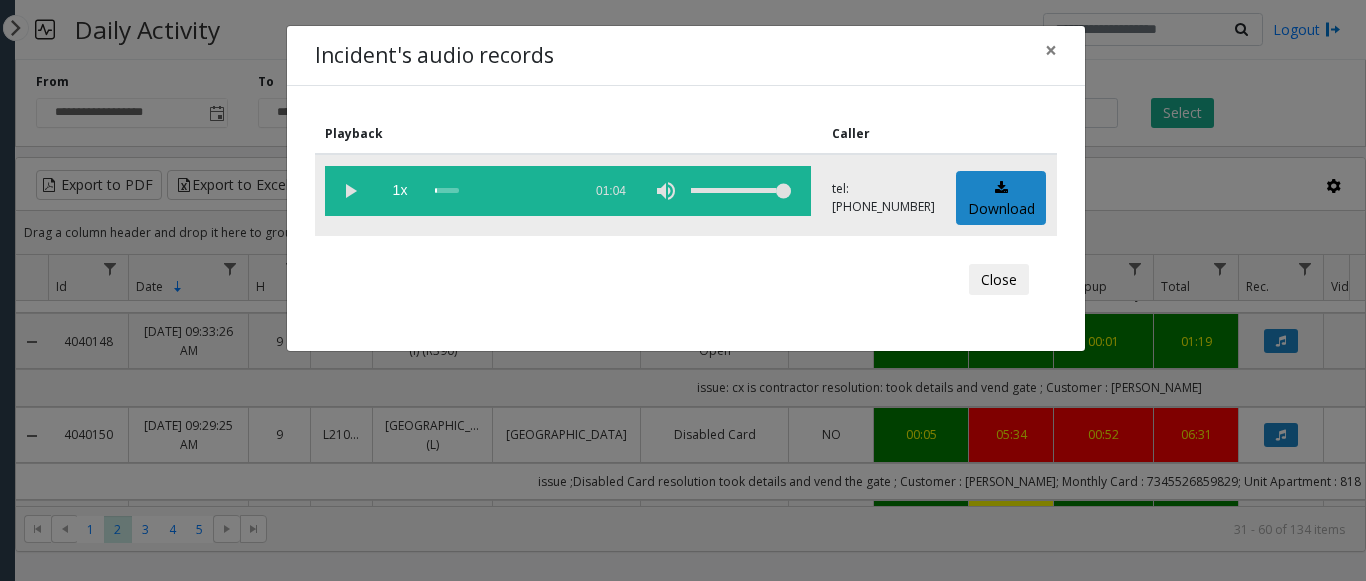 click 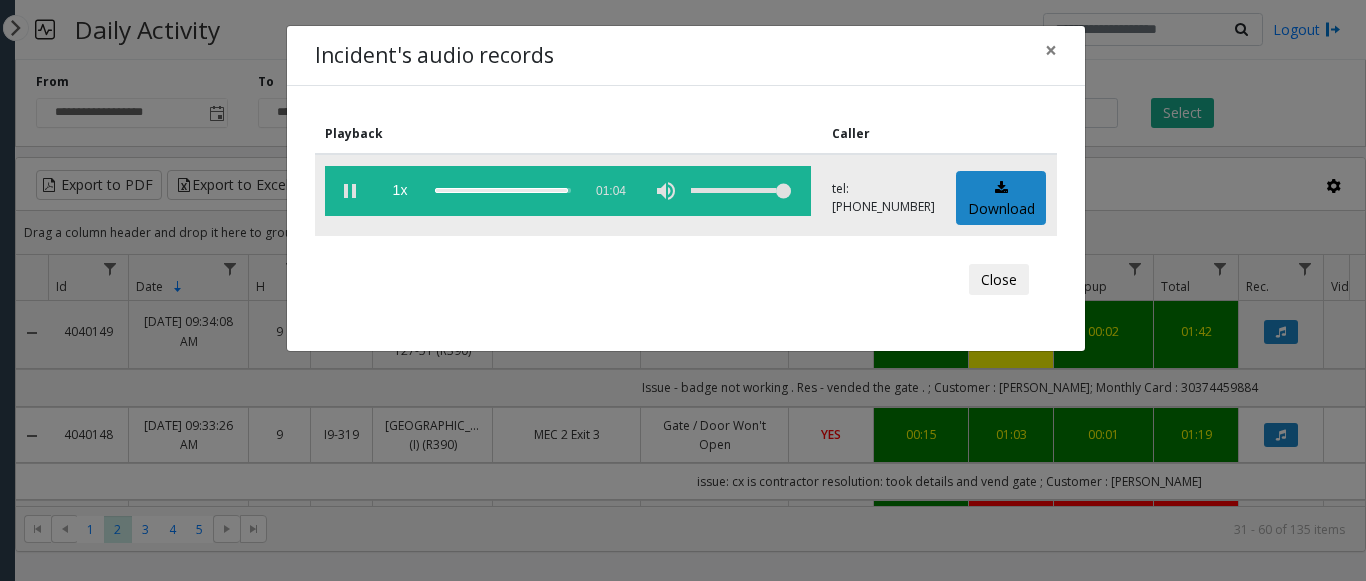 click 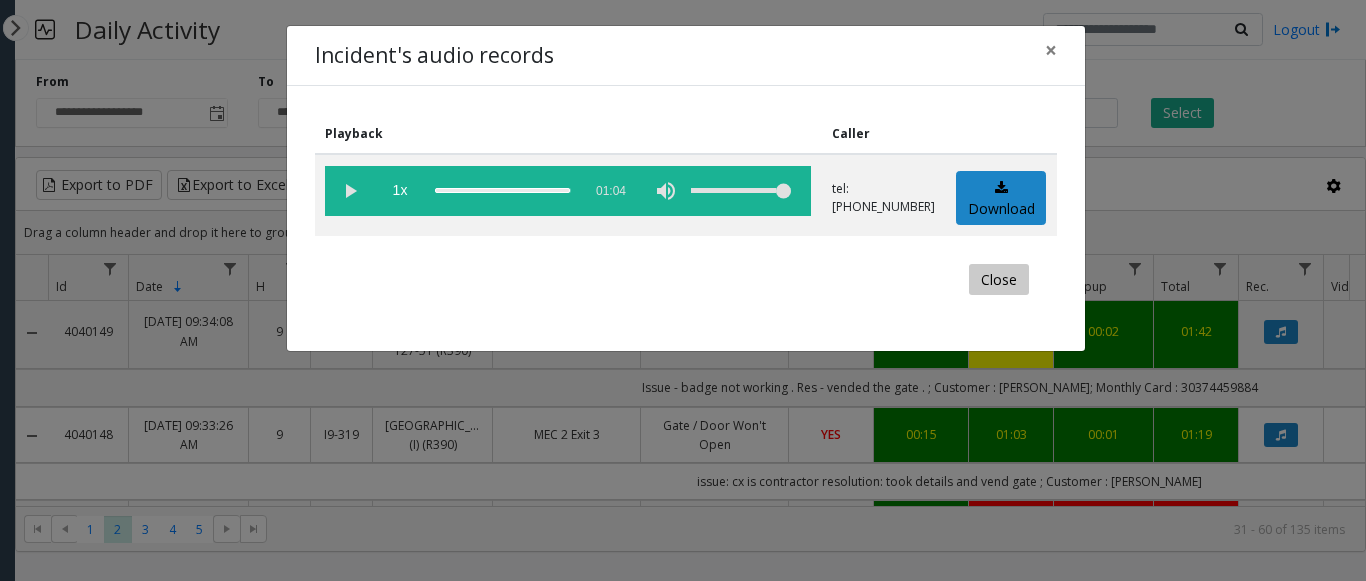 click on "Close" 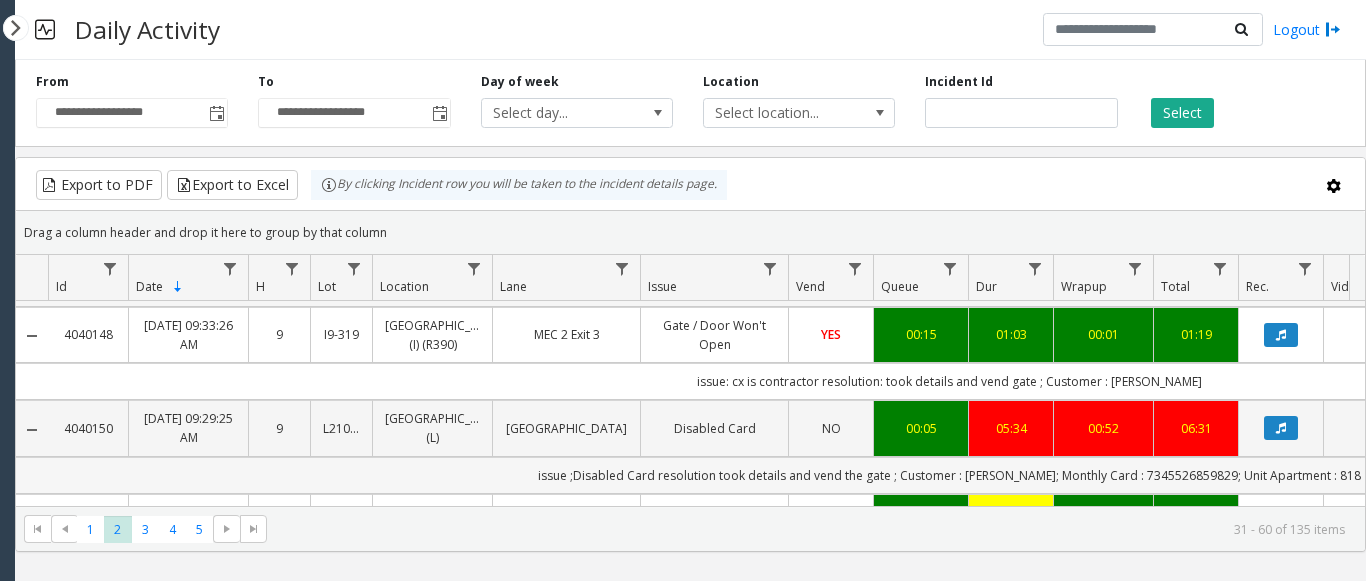 scroll, scrollTop: 300, scrollLeft: 0, axis: vertical 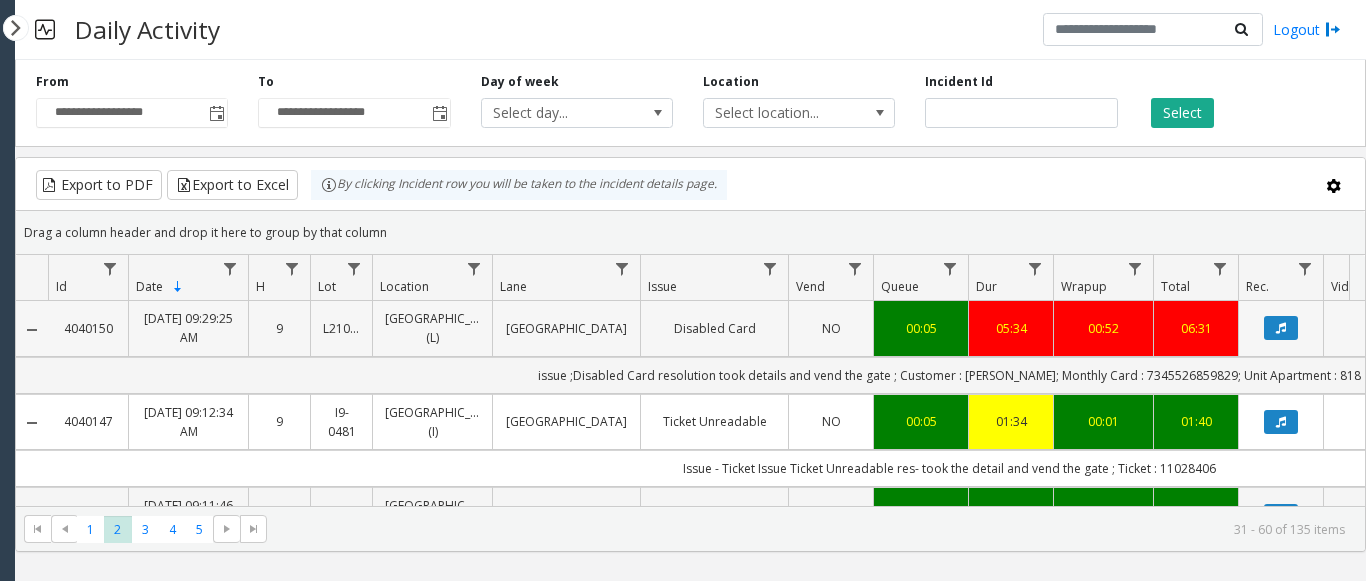 click 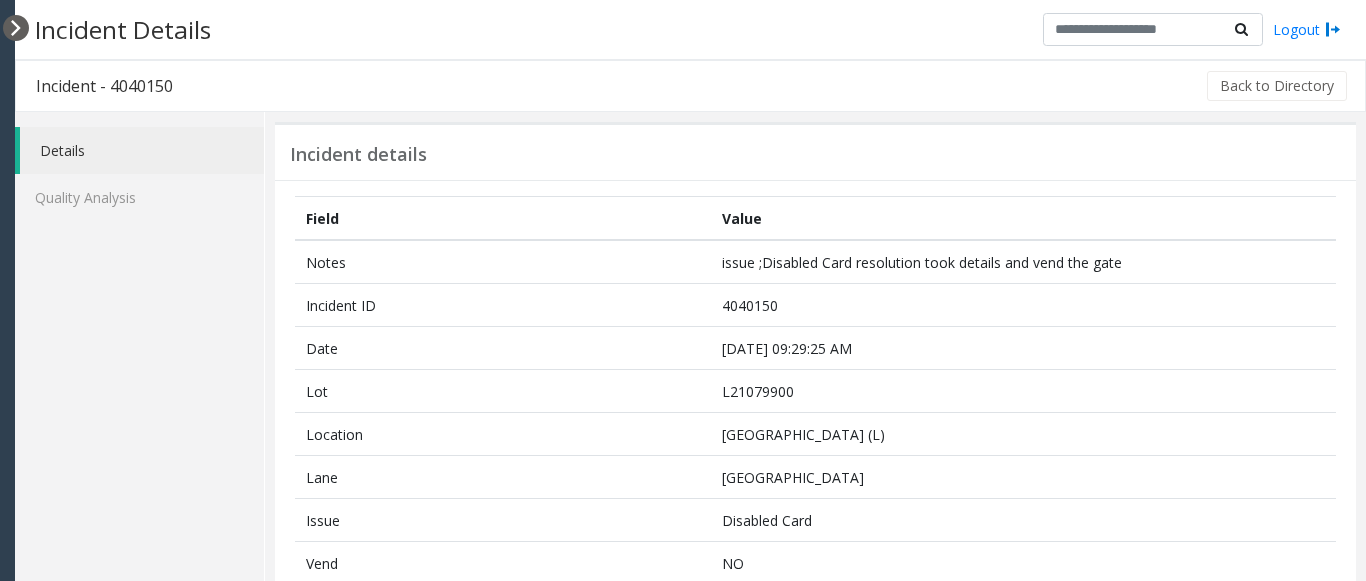 click at bounding box center (16, 28) 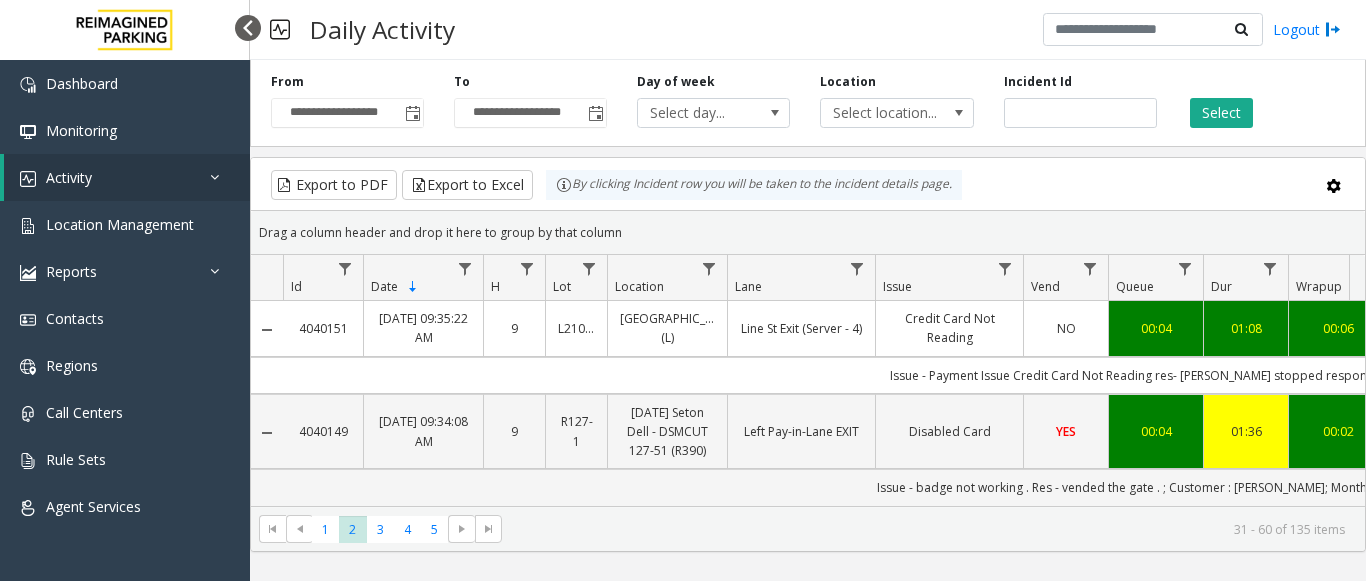 click at bounding box center [248, 28] 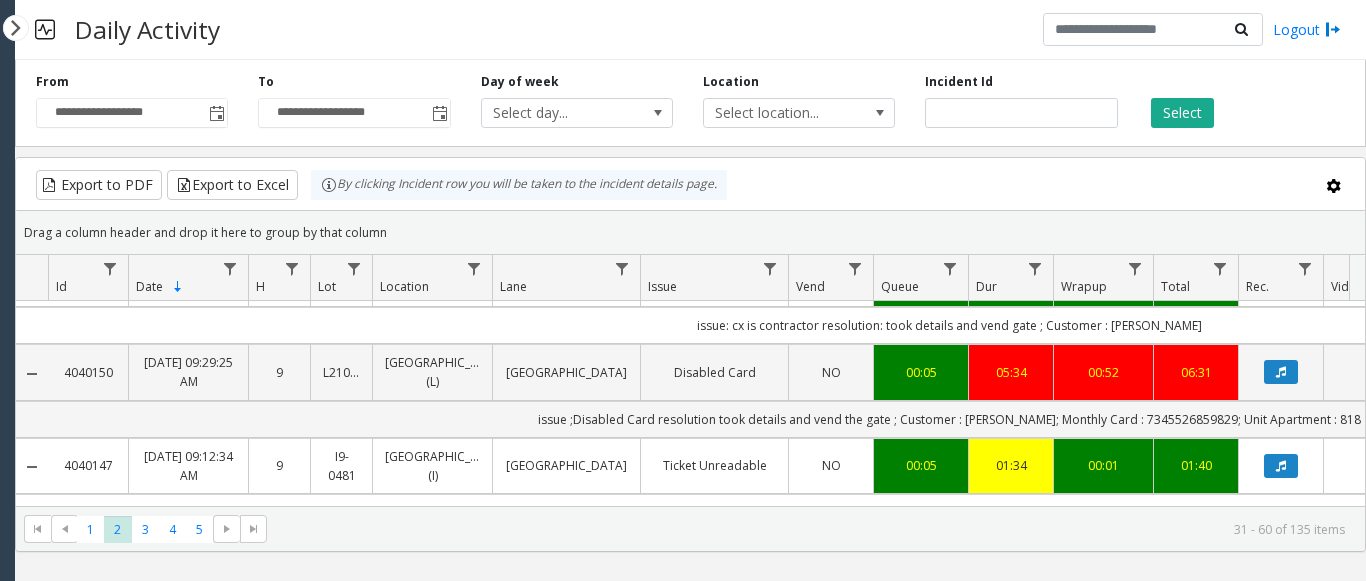 scroll, scrollTop: 300, scrollLeft: 0, axis: vertical 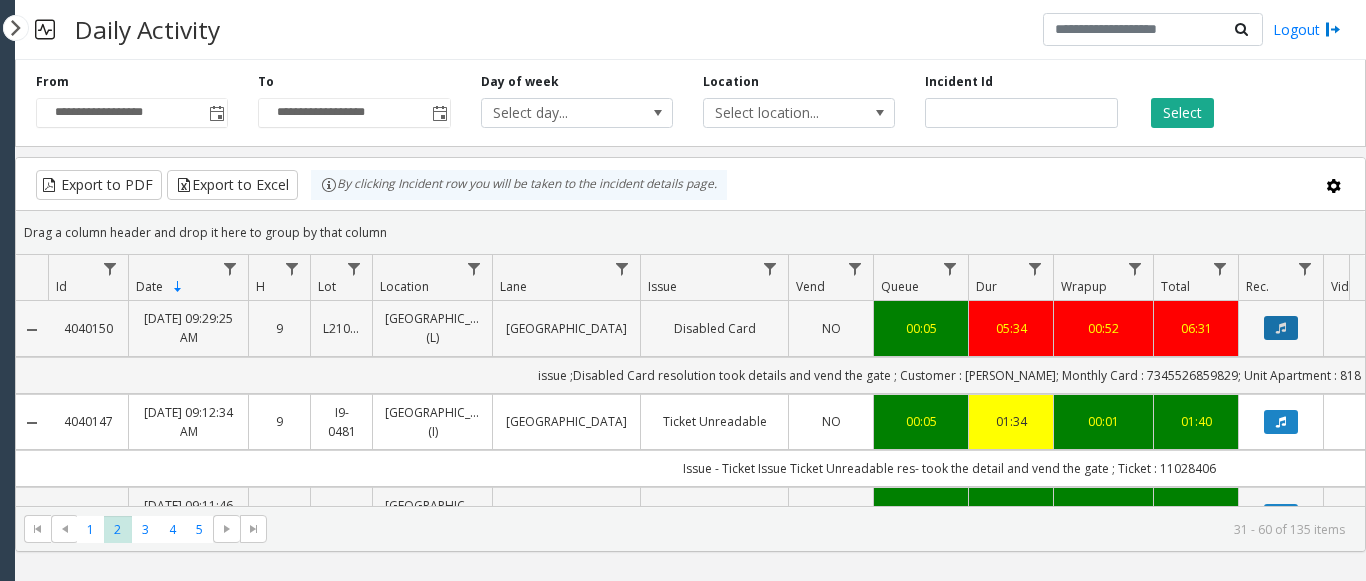 click 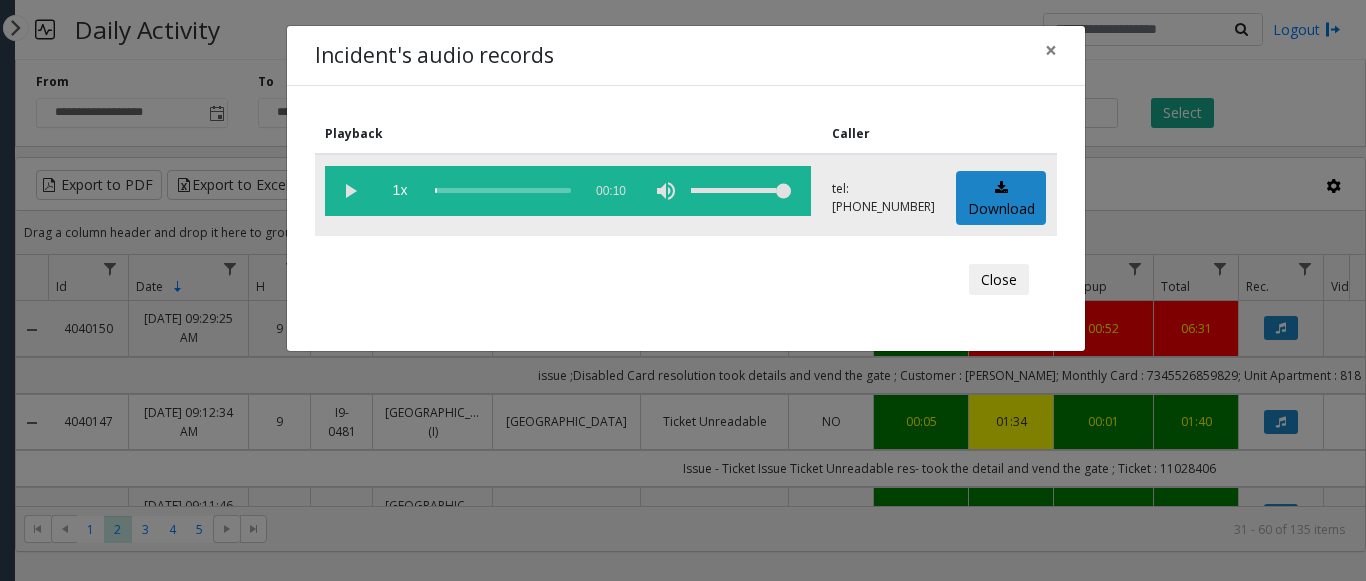 click 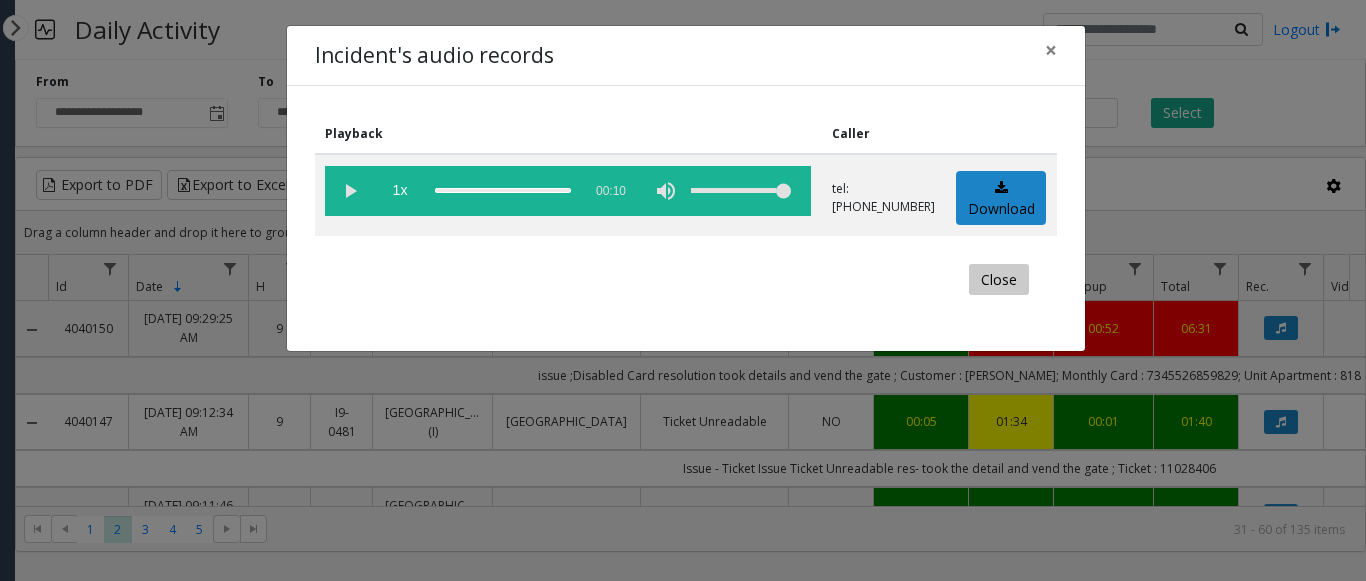 click on "Close" 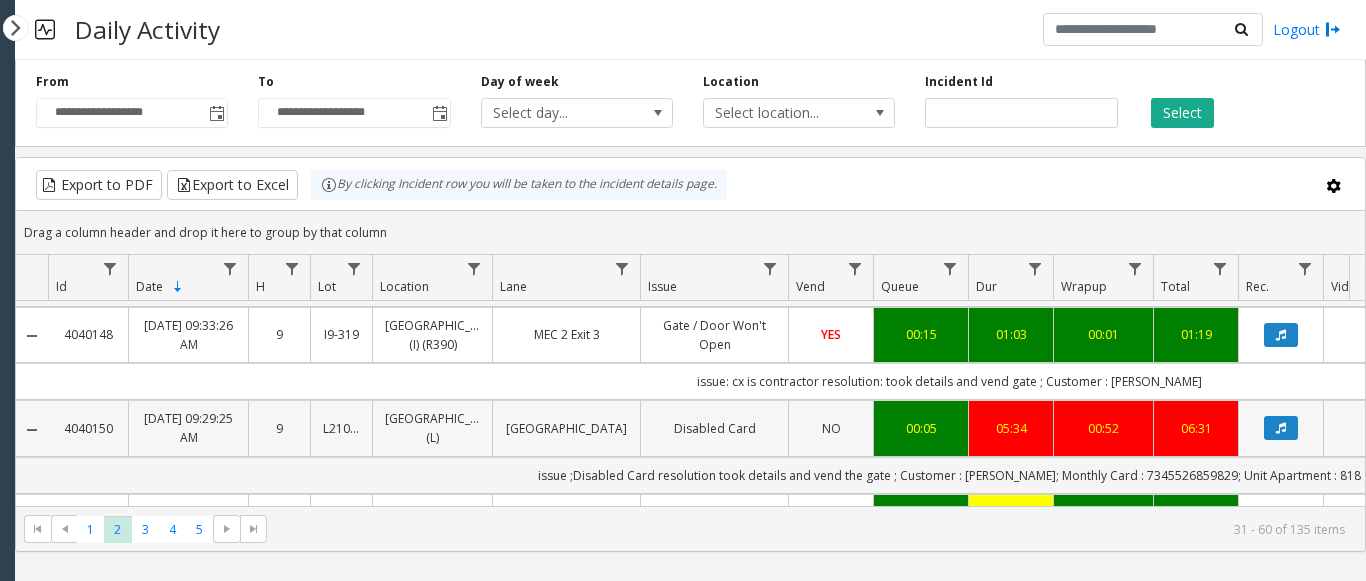 scroll, scrollTop: 300, scrollLeft: 0, axis: vertical 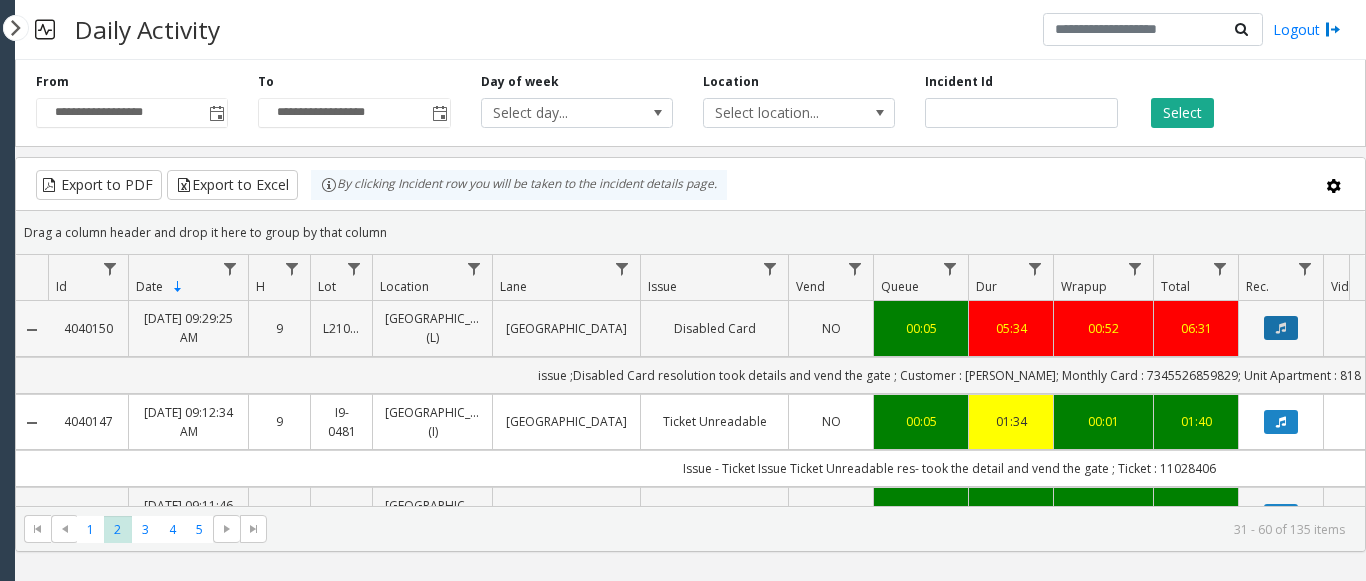 click 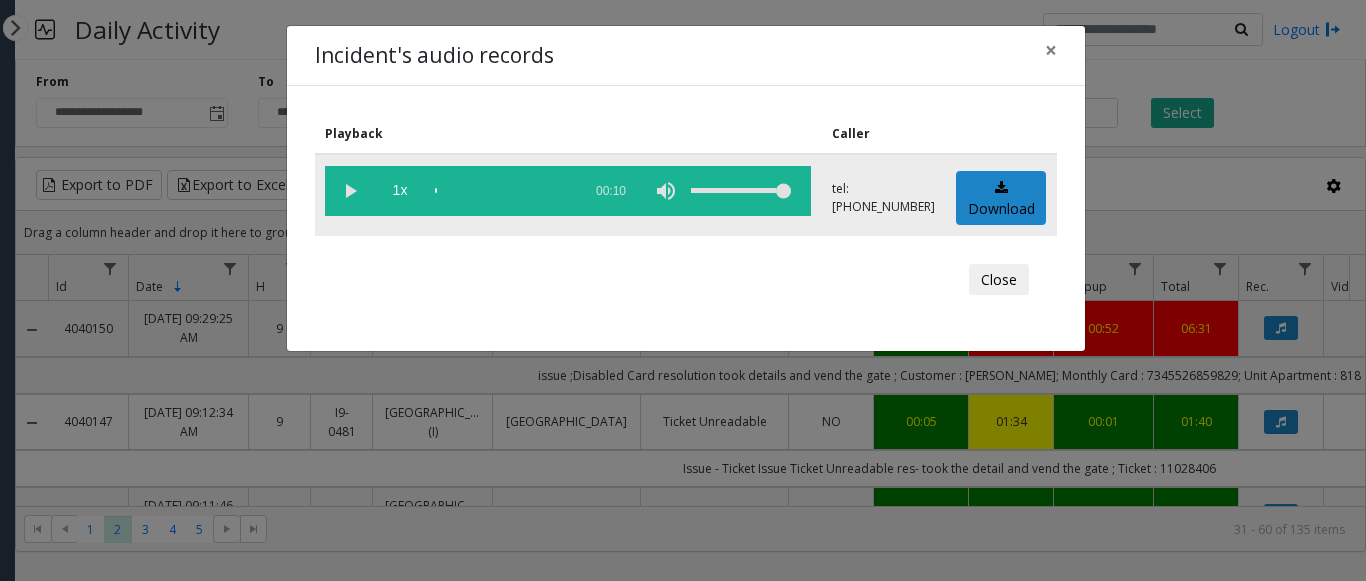 click 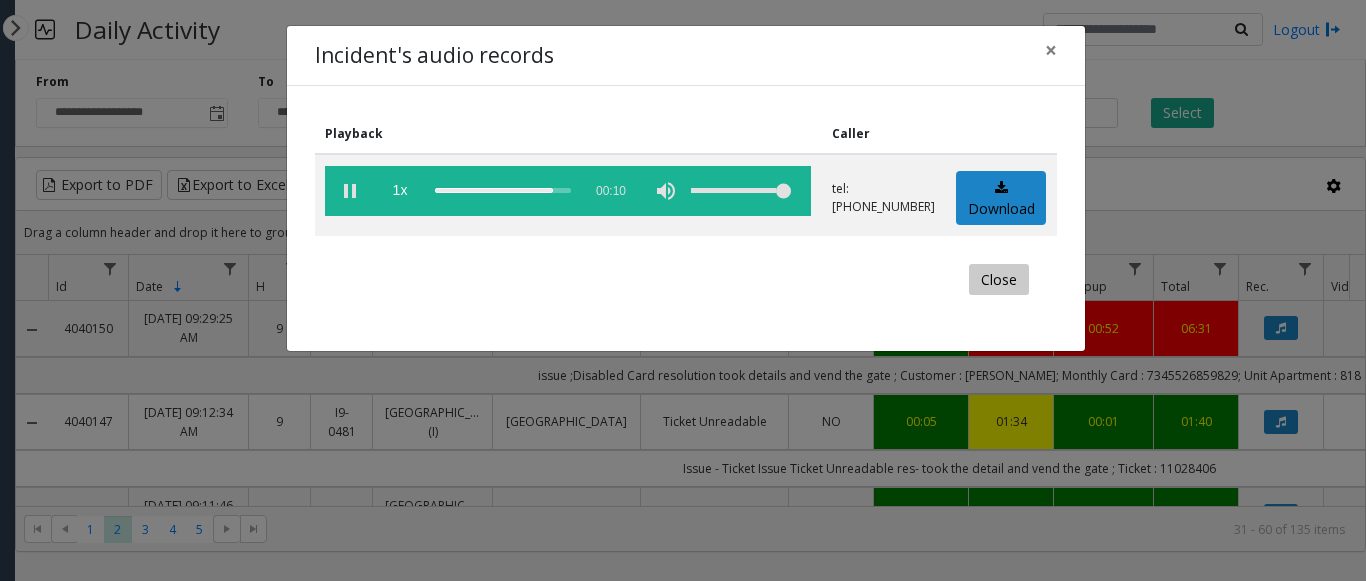 click on "Close" 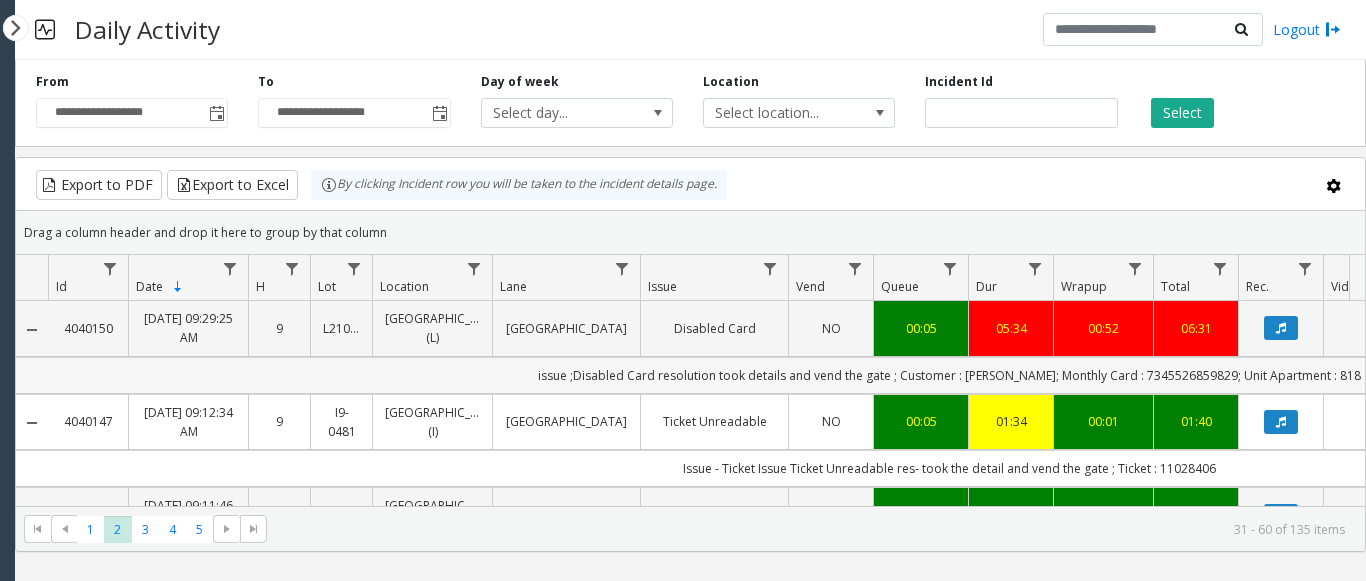 click on "issue ;Disabled Card
resolution took details and vend the gate ; Customer : [PERSON_NAME]; Monthly Card : 7345526859829; Unit Apartment : 818" 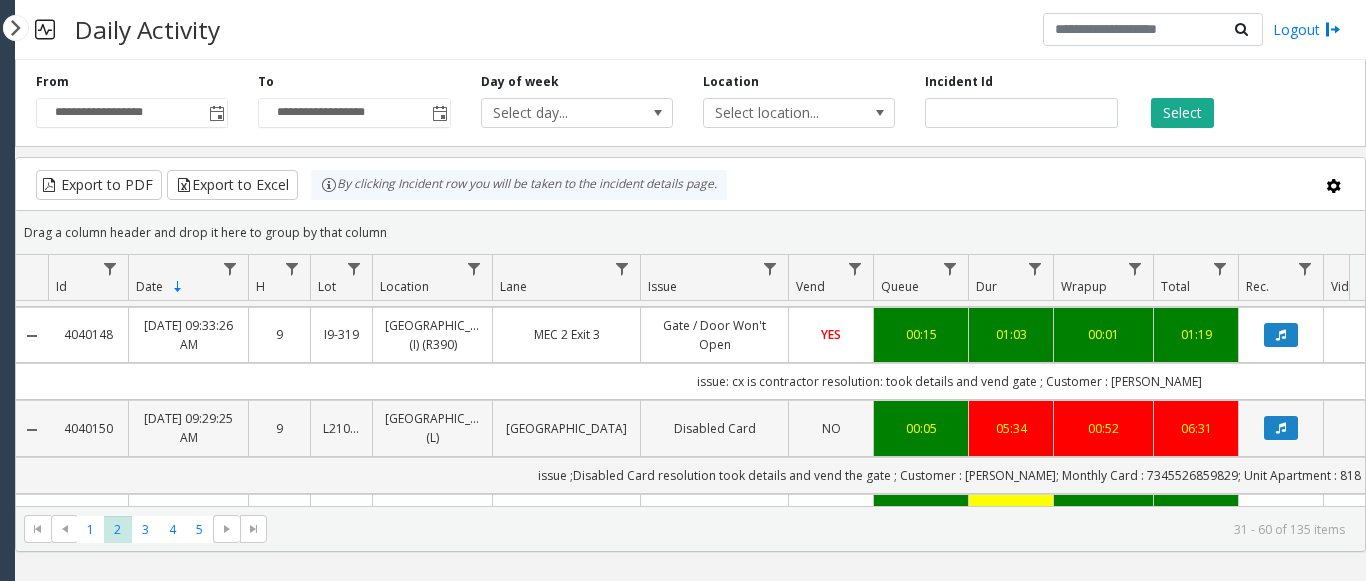 scroll, scrollTop: 300, scrollLeft: 0, axis: vertical 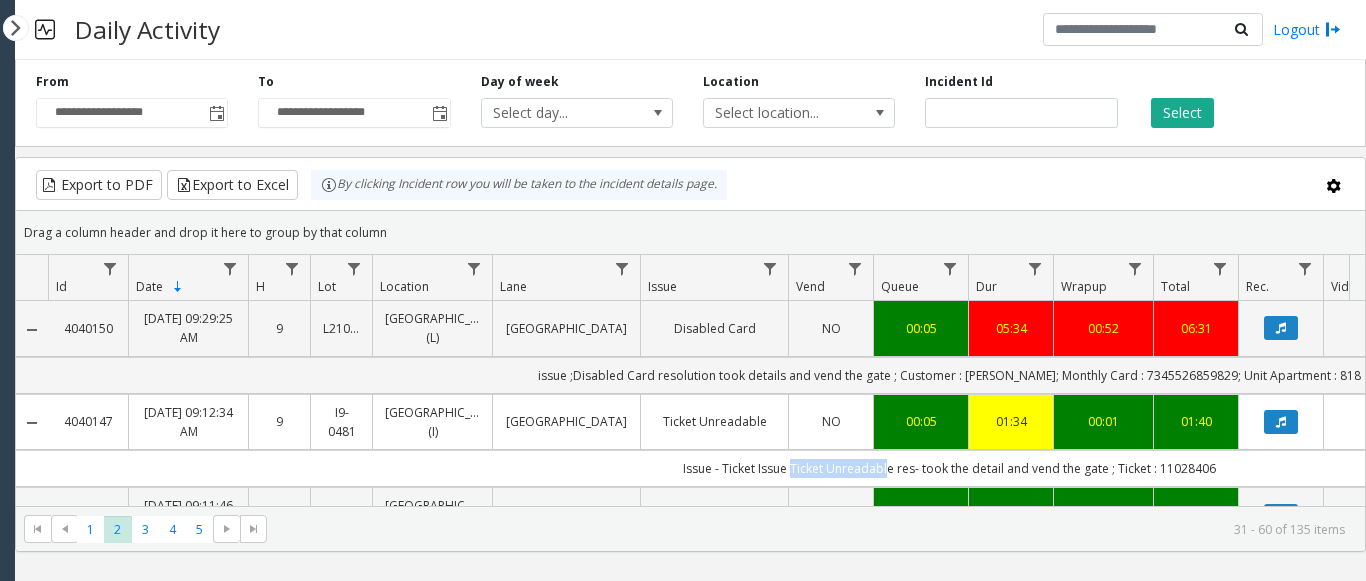 drag, startPoint x: 884, startPoint y: 504, endPoint x: 789, endPoint y: 503, distance: 95.005264 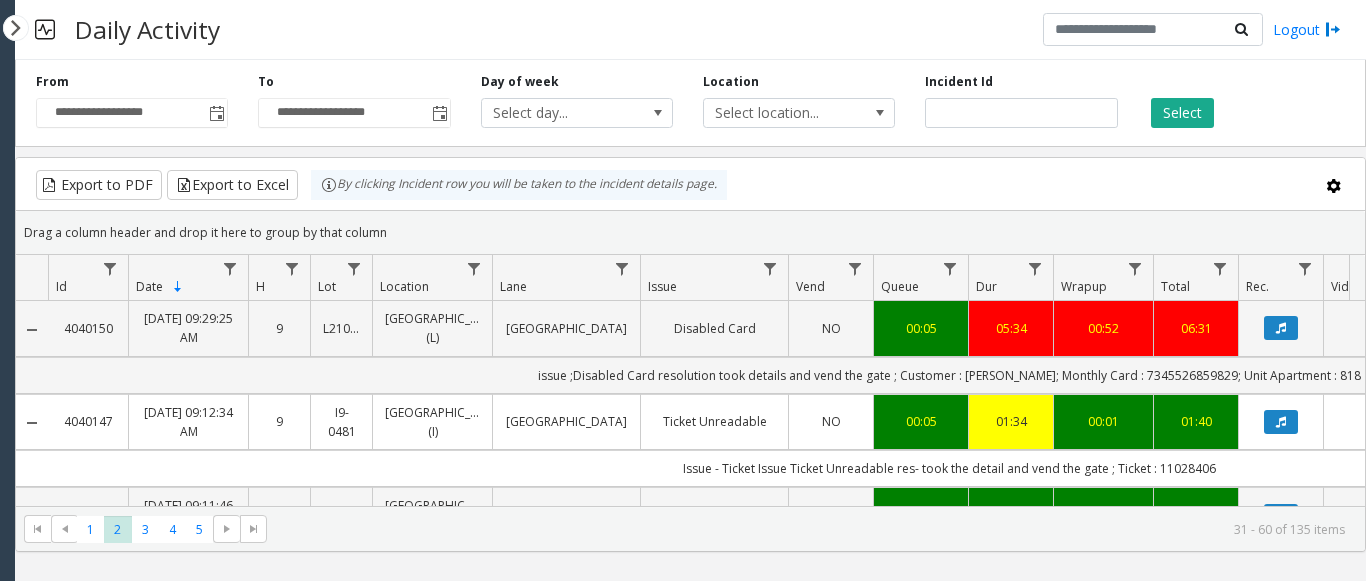 drag, startPoint x: 902, startPoint y: 235, endPoint x: 1098, endPoint y: 415, distance: 266.11276 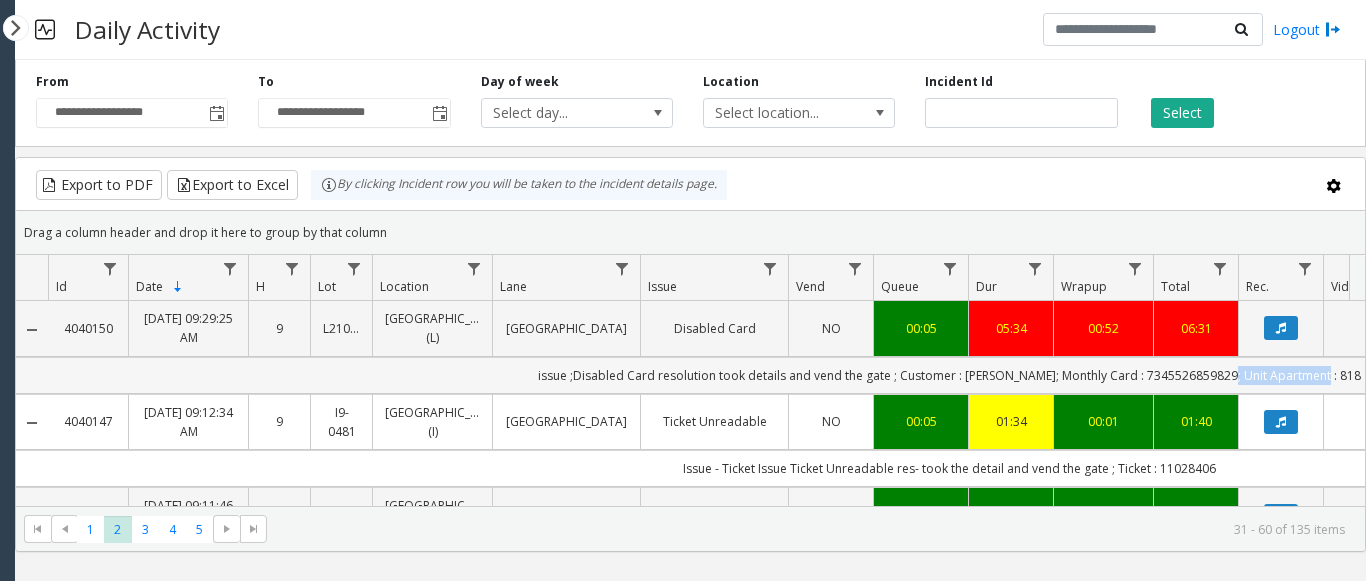 drag, startPoint x: 1303, startPoint y: 396, endPoint x: 1206, endPoint y: 393, distance: 97.04638 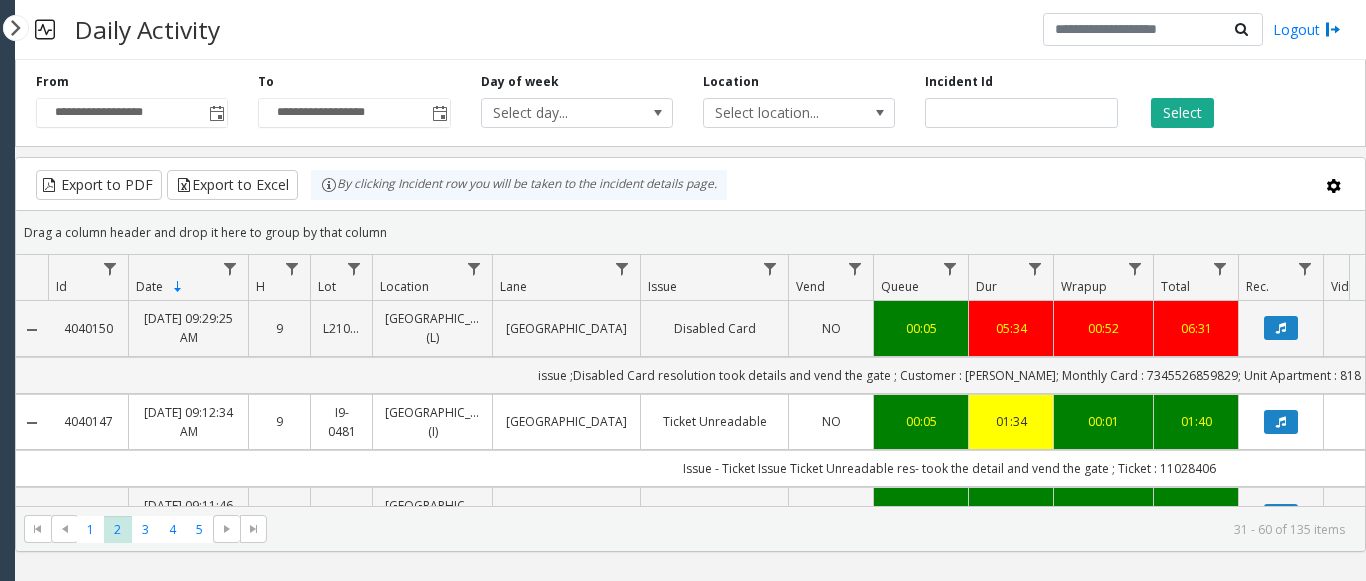 click 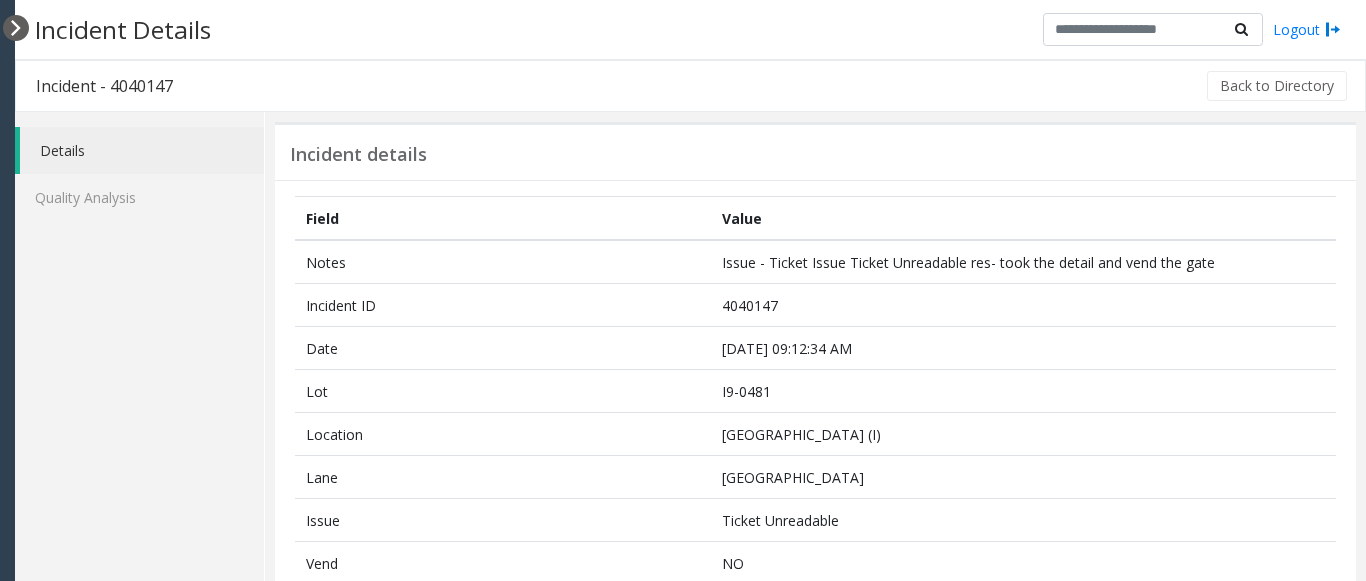 click at bounding box center (16, 28) 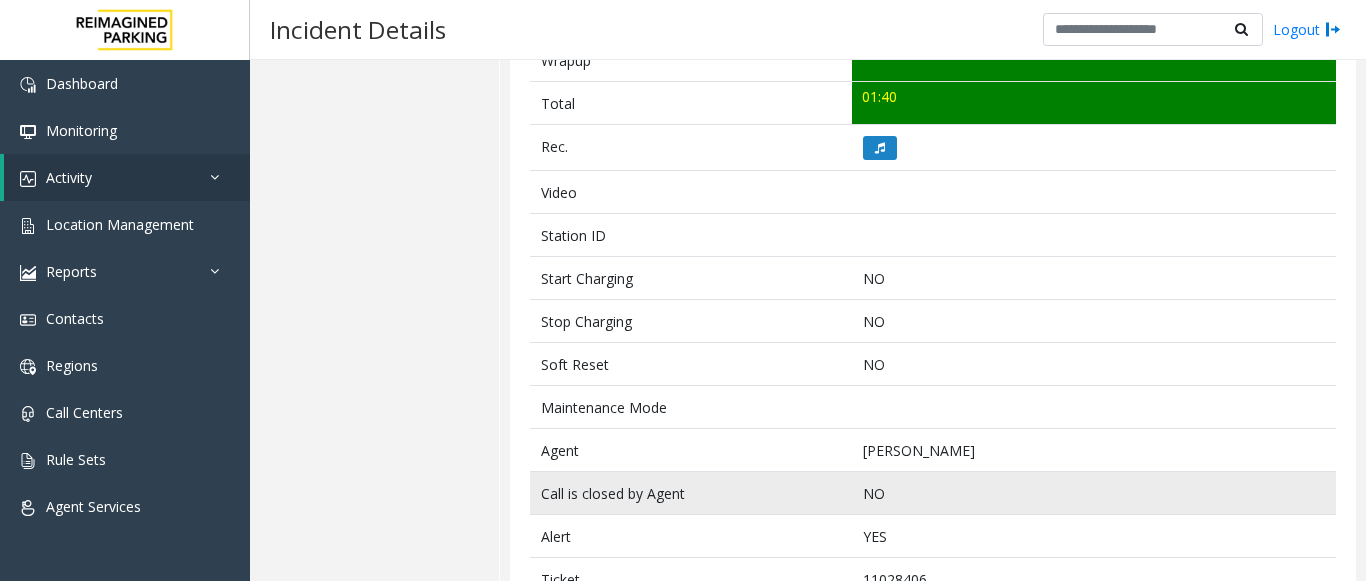 scroll, scrollTop: 900, scrollLeft: 0, axis: vertical 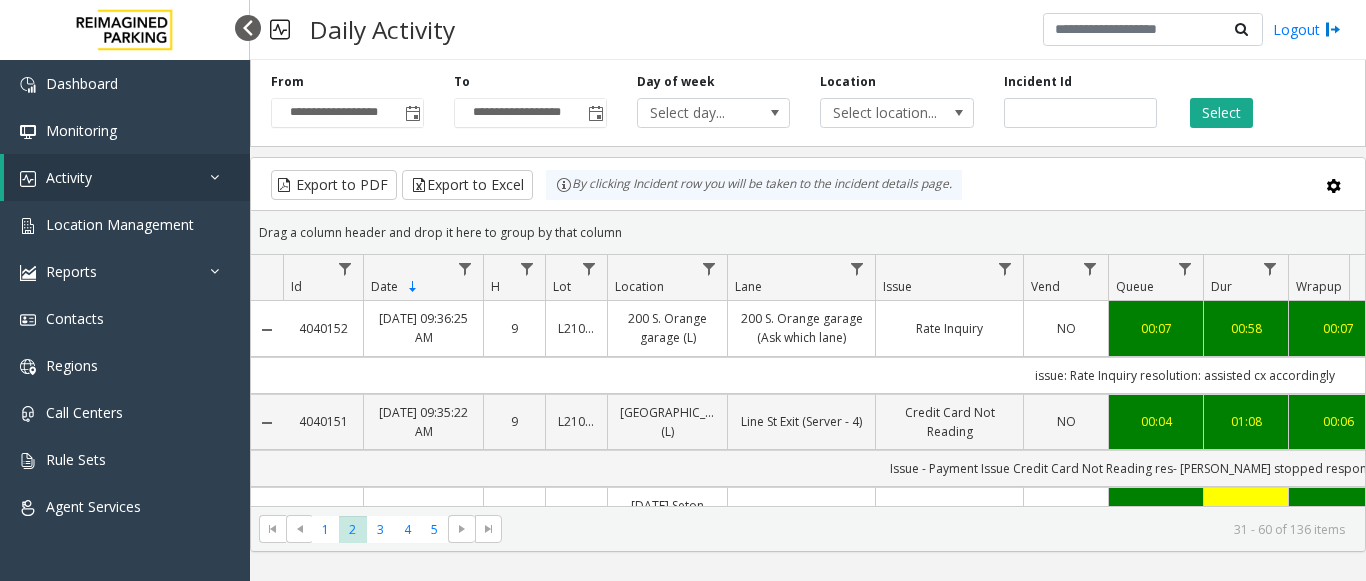 click at bounding box center [248, 28] 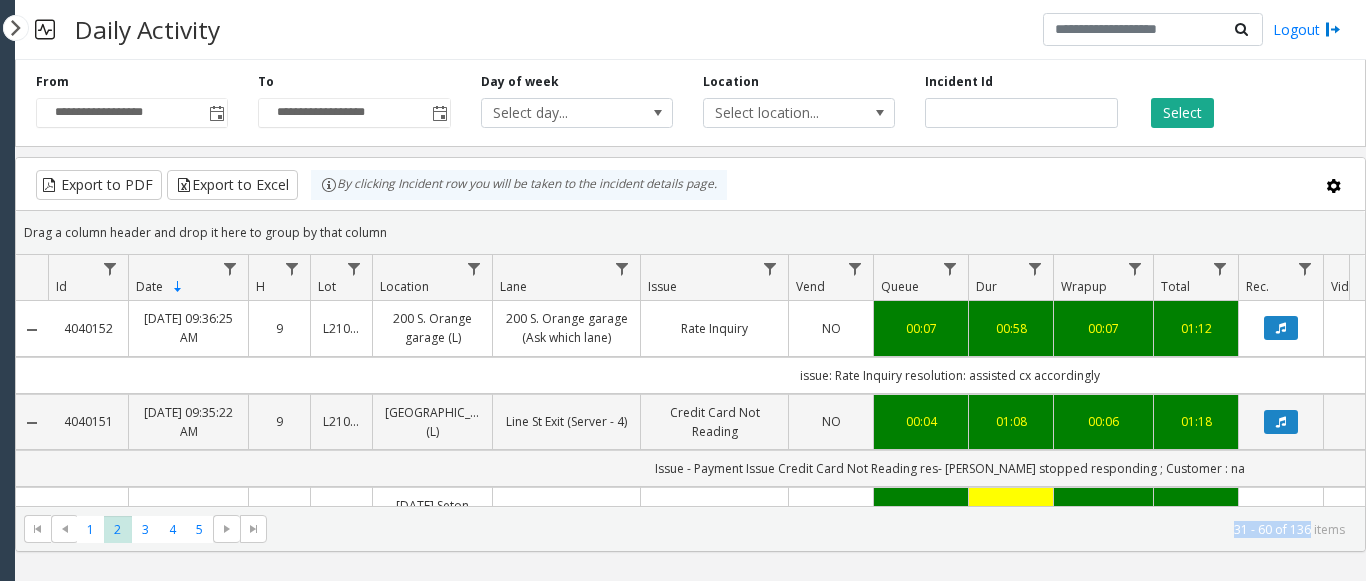 drag, startPoint x: 1312, startPoint y: 551, endPoint x: 1188, endPoint y: 579, distance: 127.12199 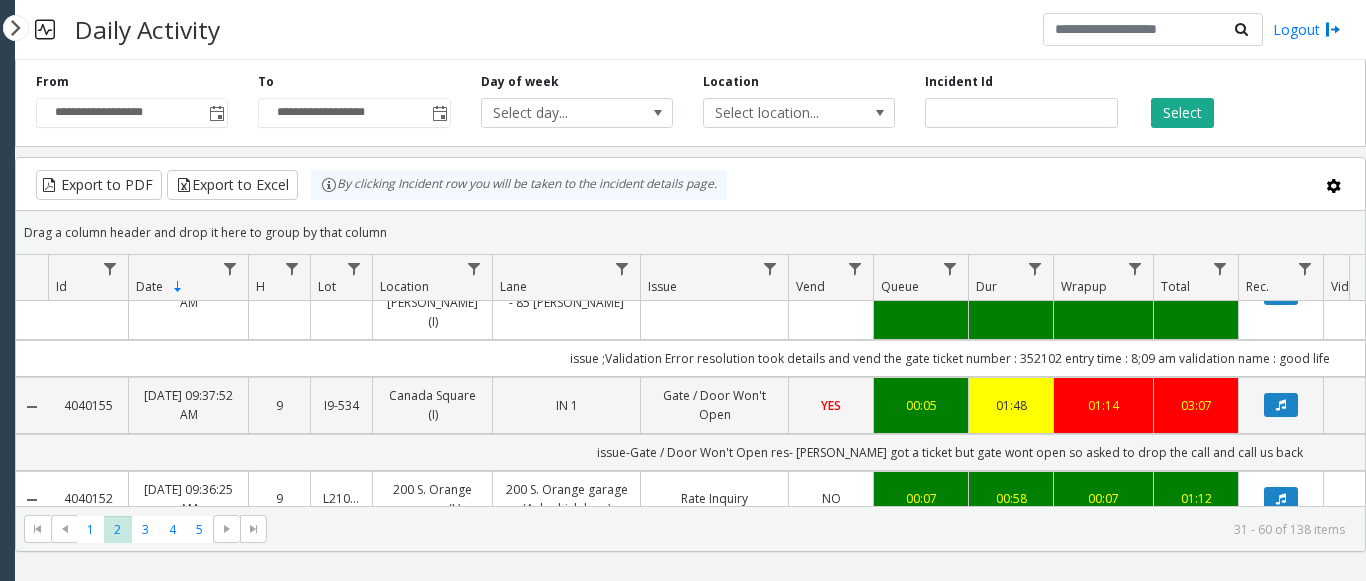 scroll, scrollTop: 0, scrollLeft: 0, axis: both 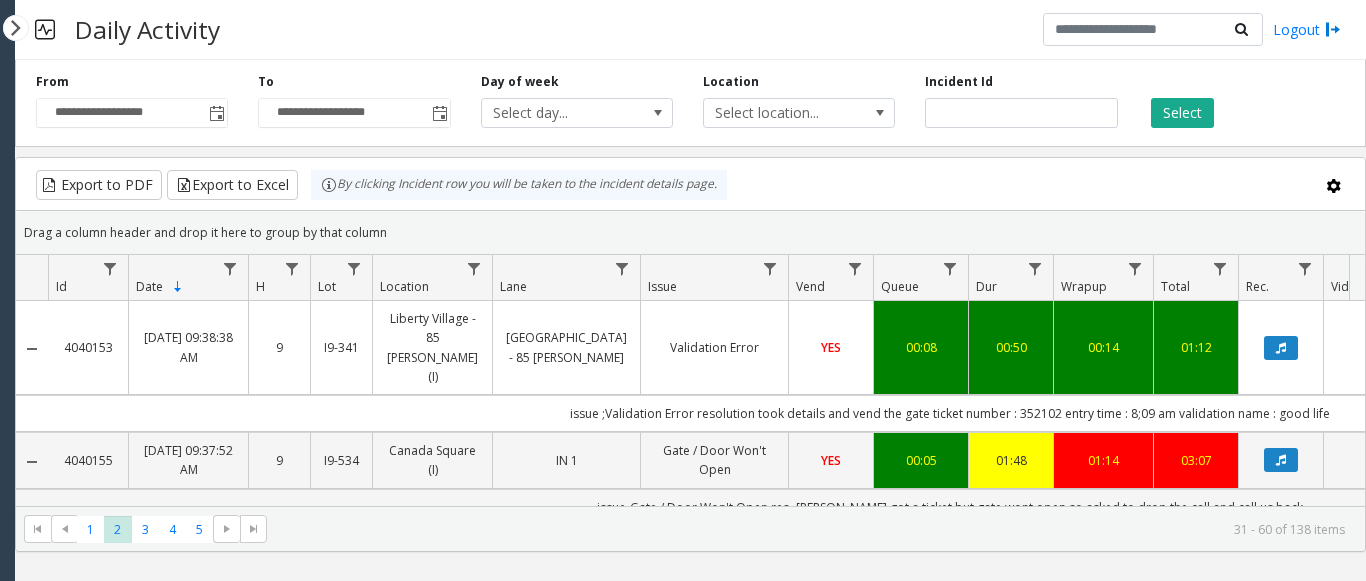 click on "issue ;Validation Error
resolution took details and vend the gate
ticket number : 352102
entry time : 8;09 am
validation name : good life" 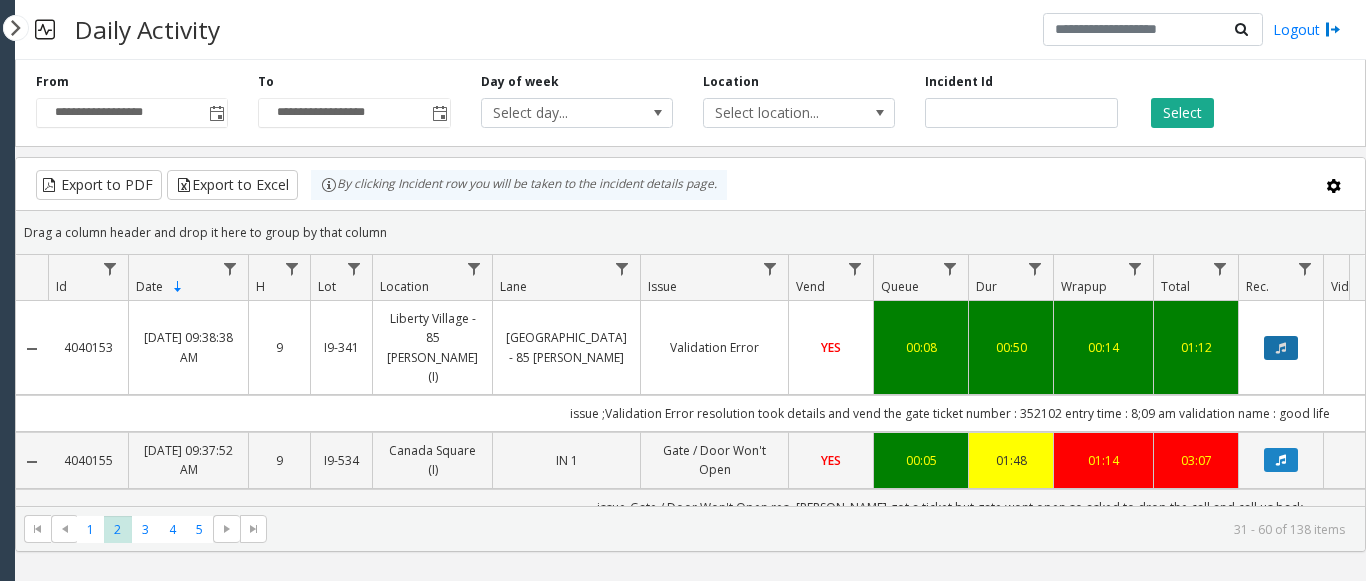 click 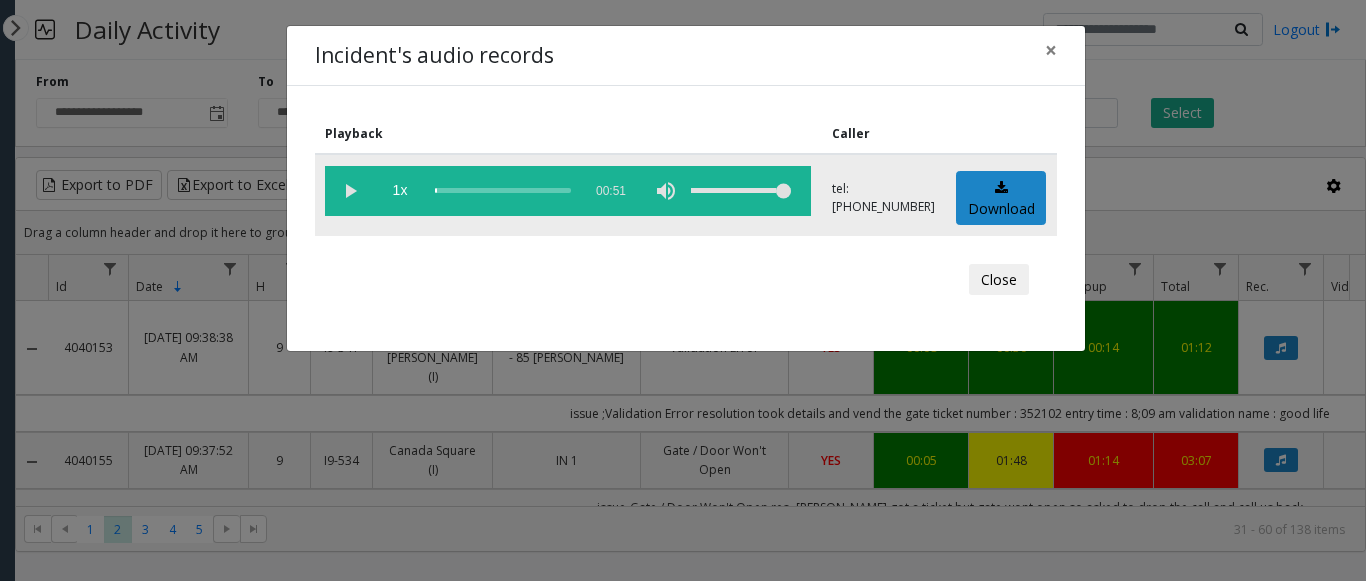 click 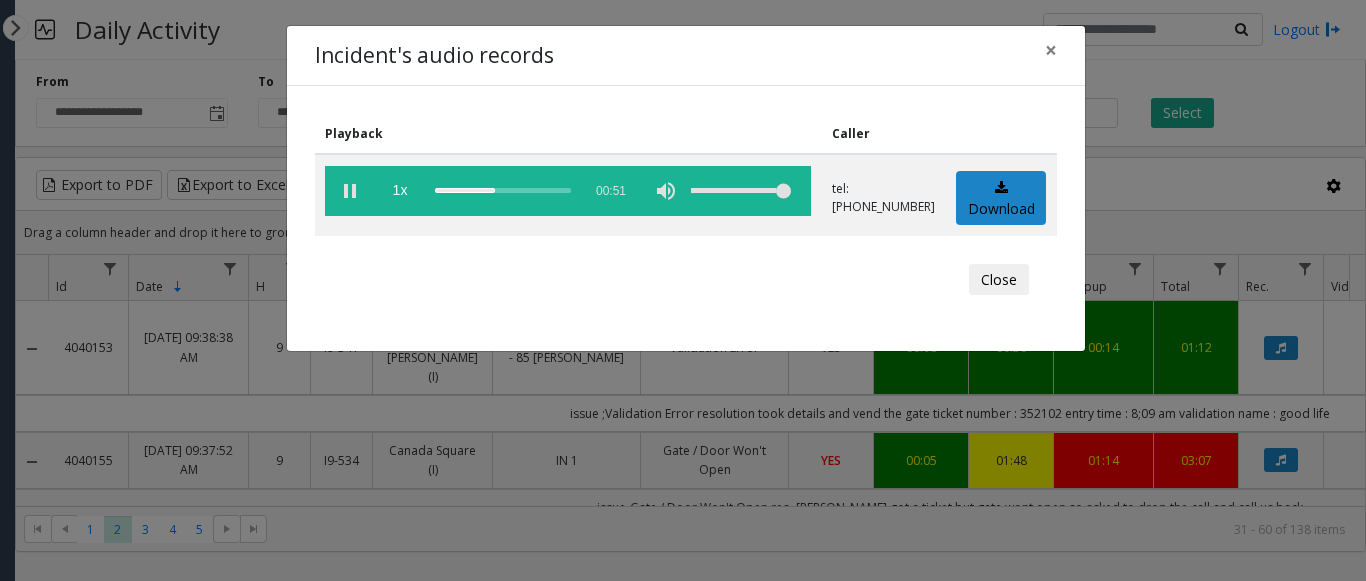 scroll, scrollTop: 0, scrollLeft: 0, axis: both 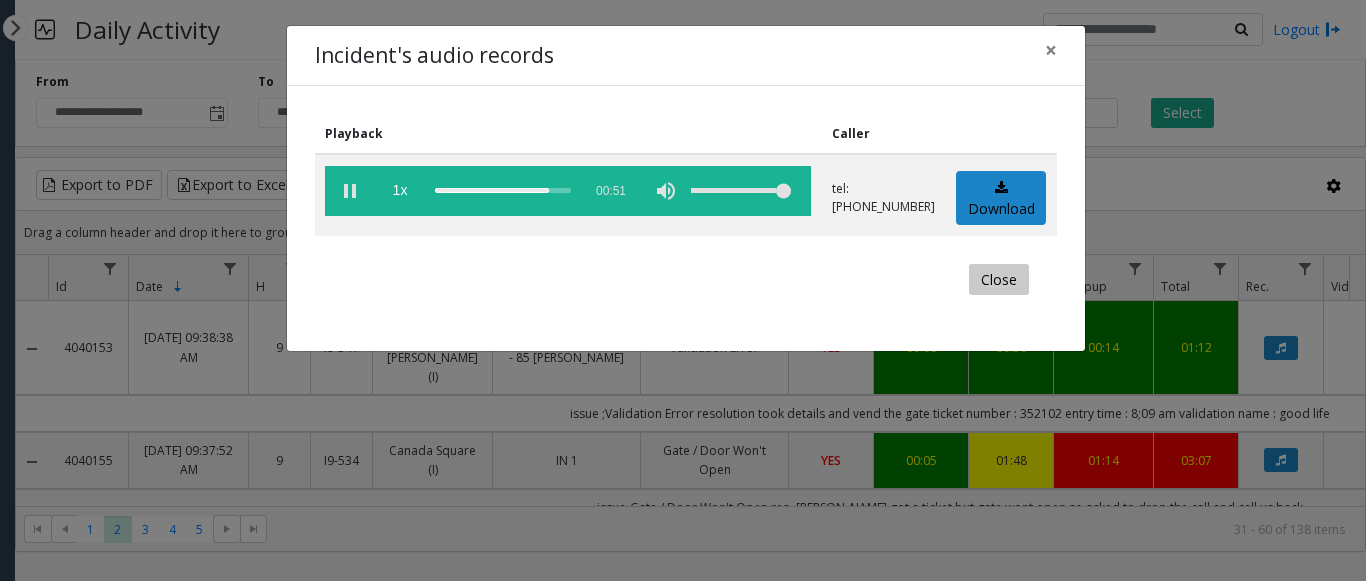 click on "Close" 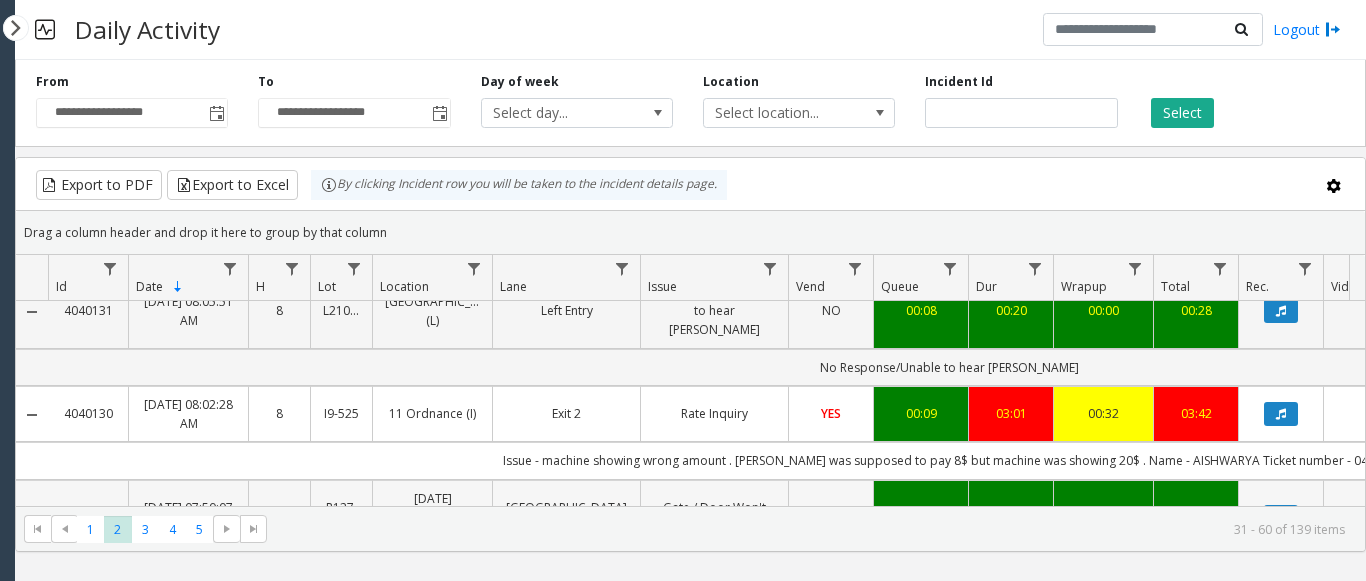scroll, scrollTop: 2556, scrollLeft: 0, axis: vertical 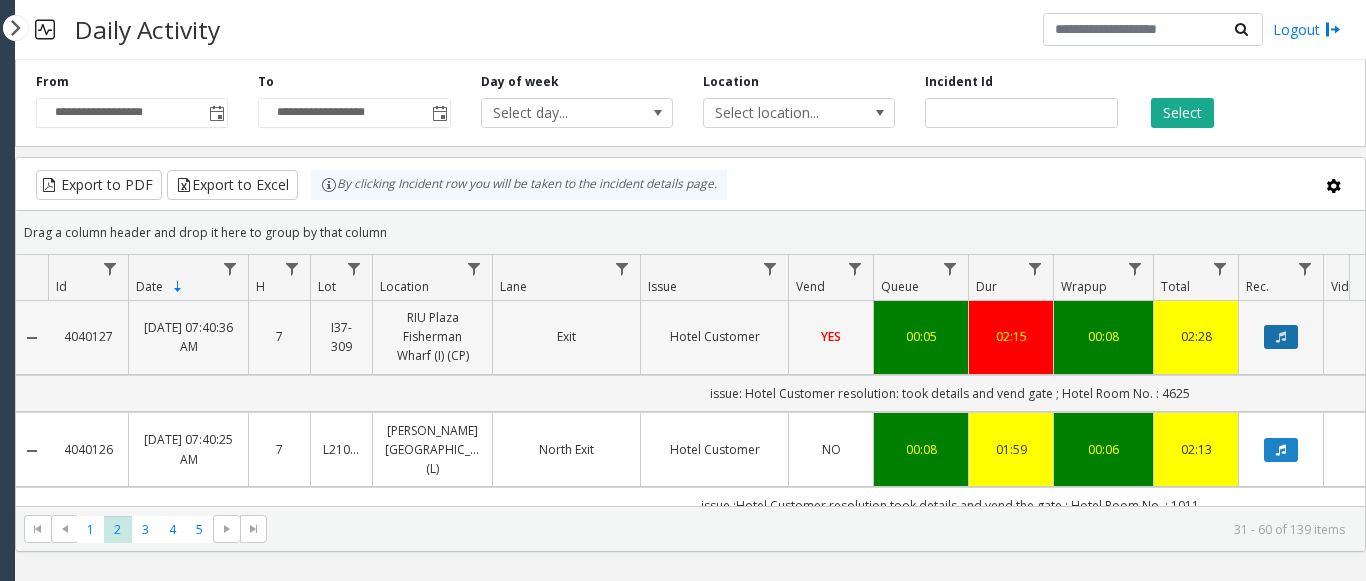 click 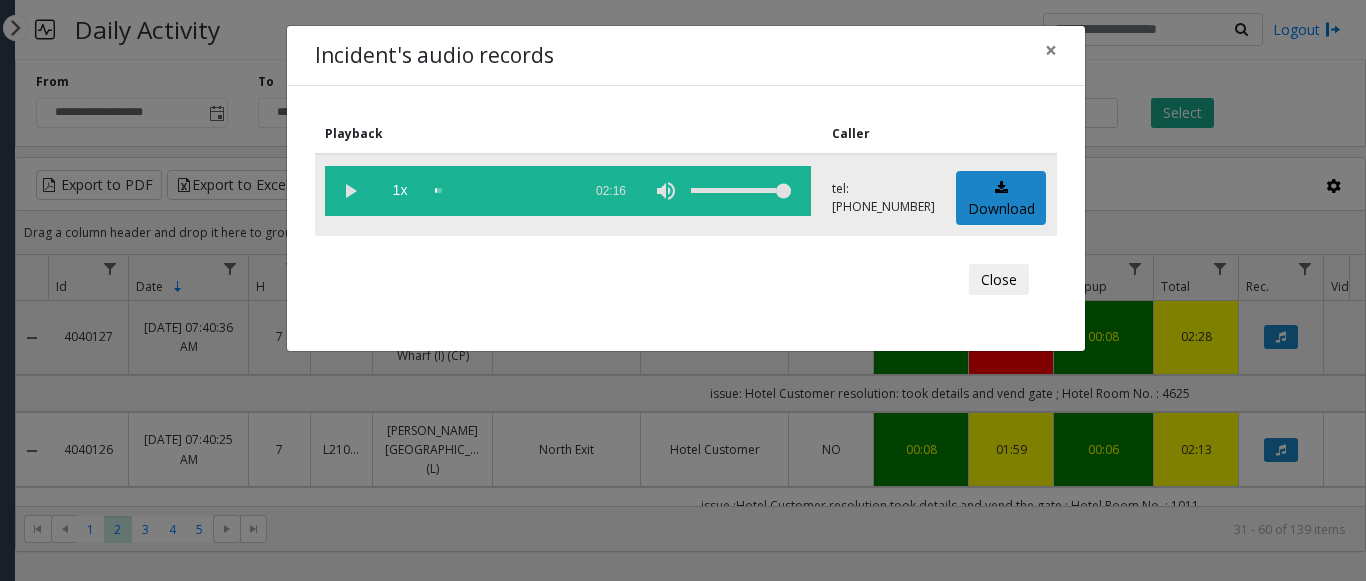 click 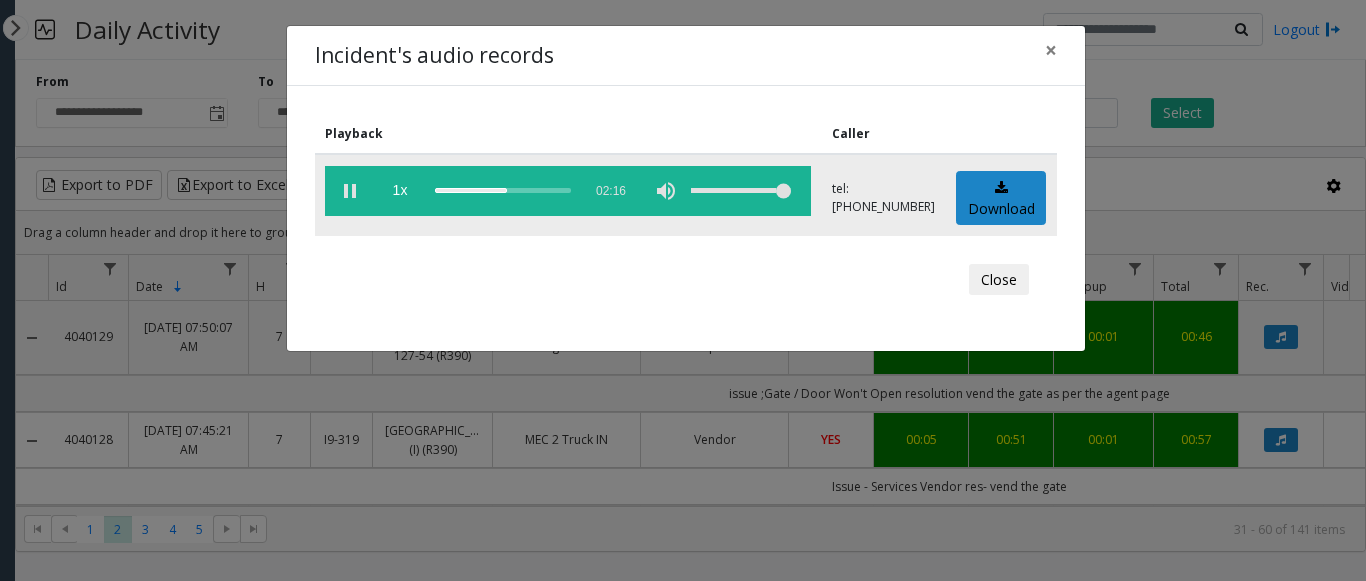 click 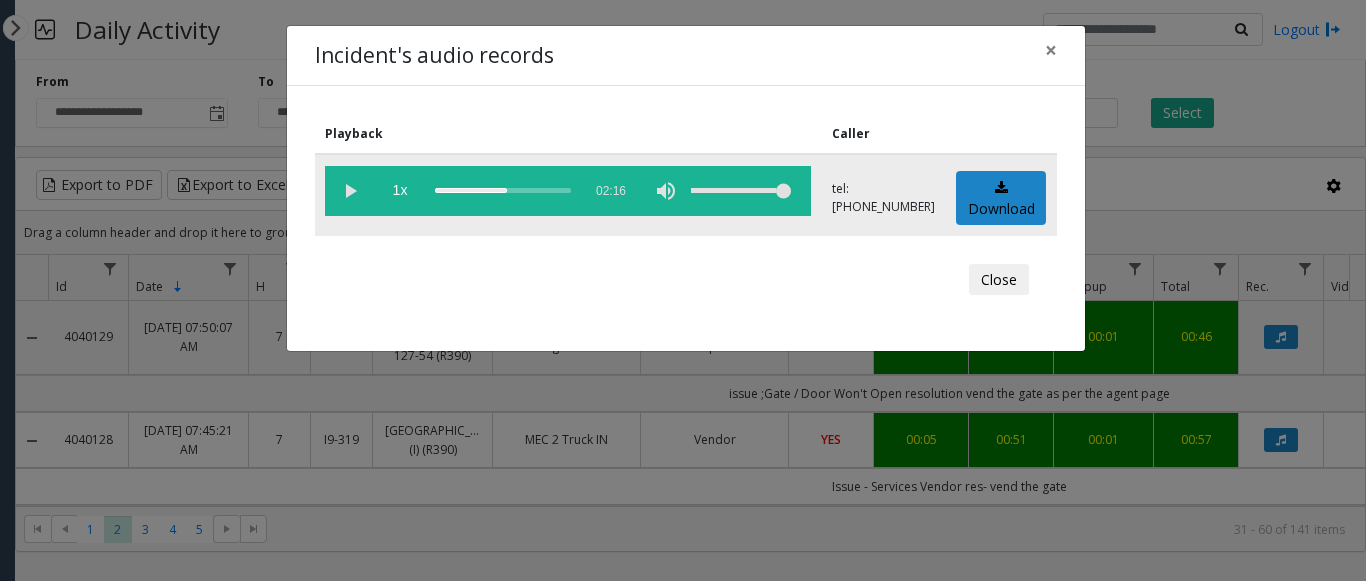click 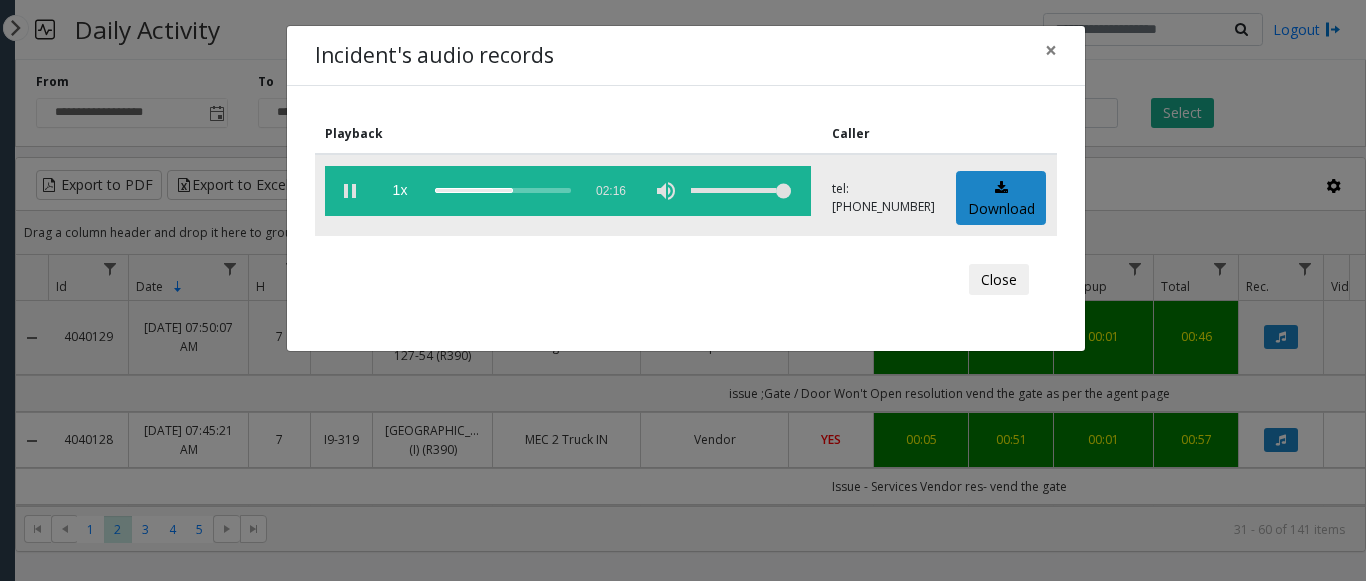 click 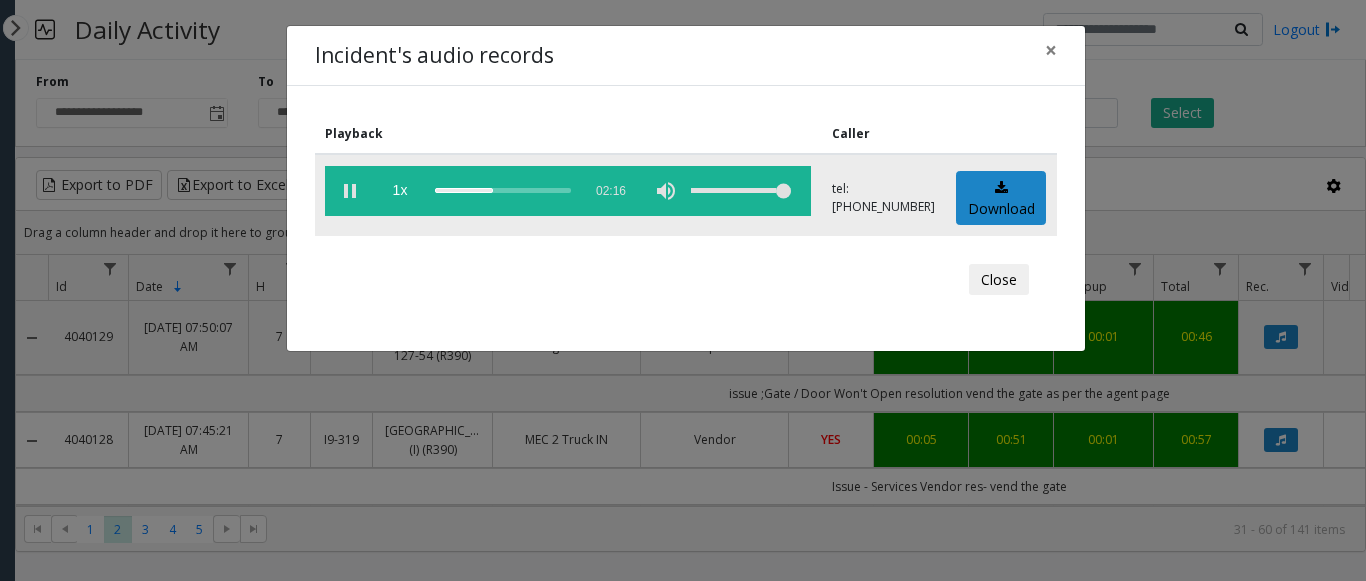click 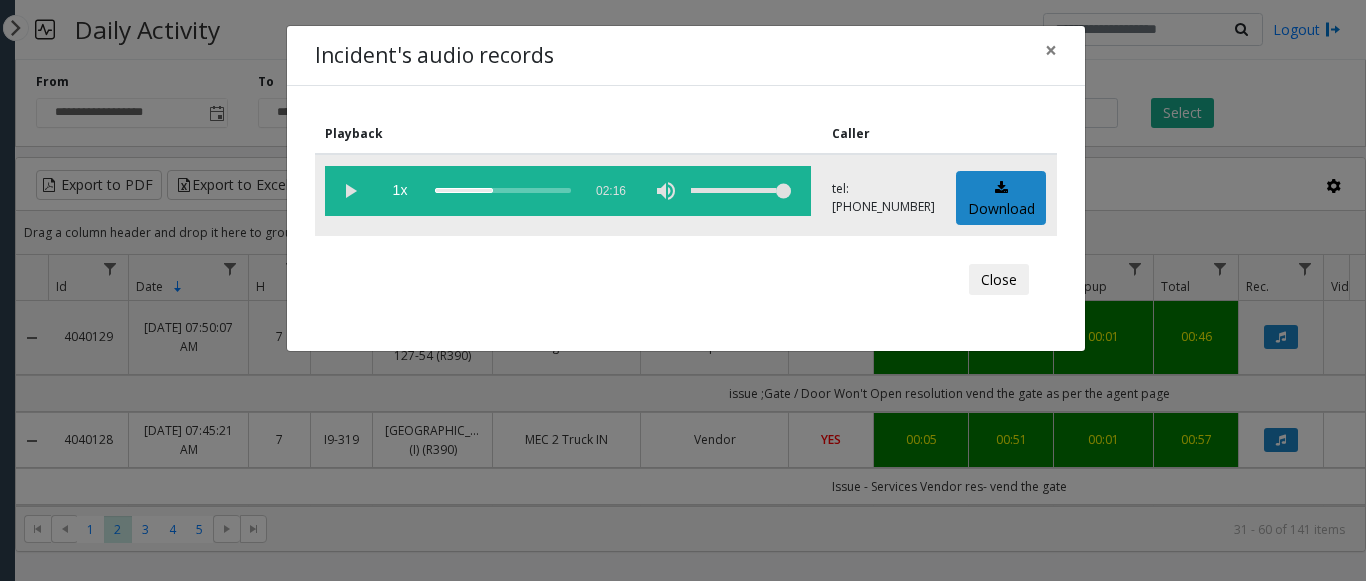 click 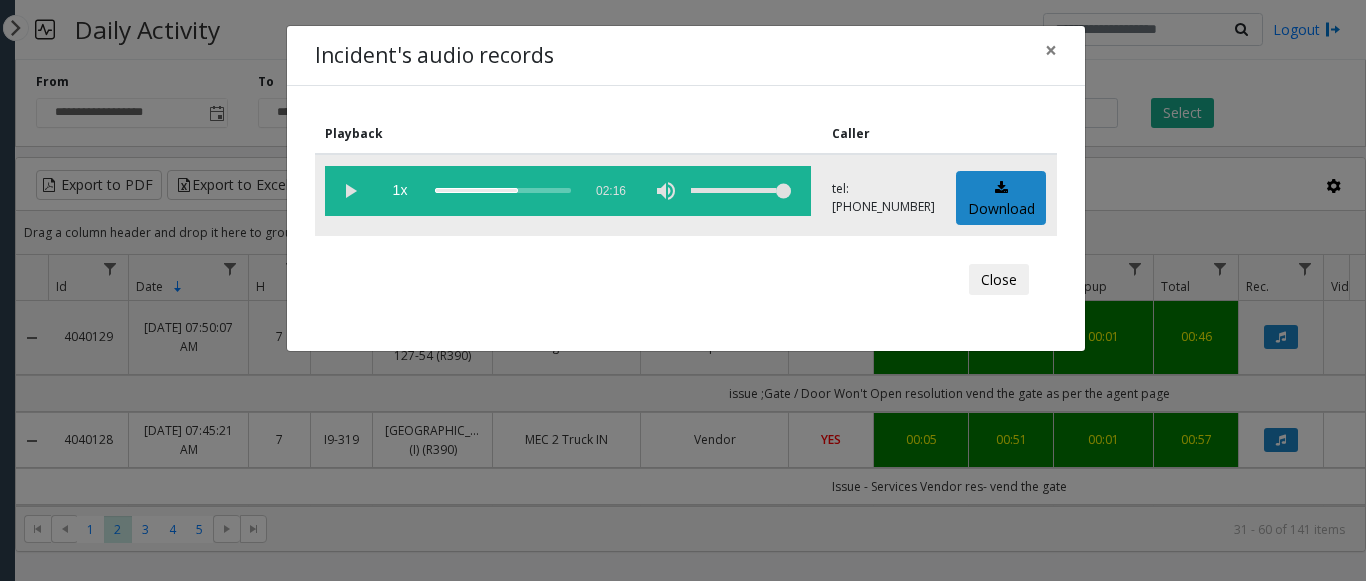 click 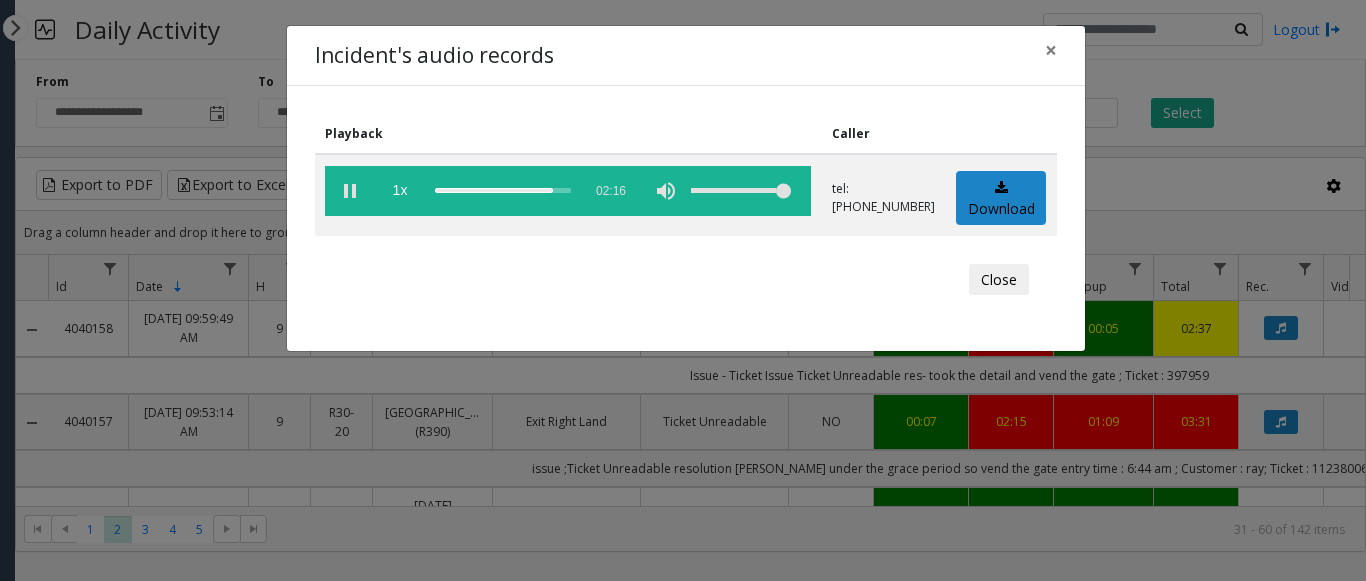 scroll, scrollTop: 0, scrollLeft: 0, axis: both 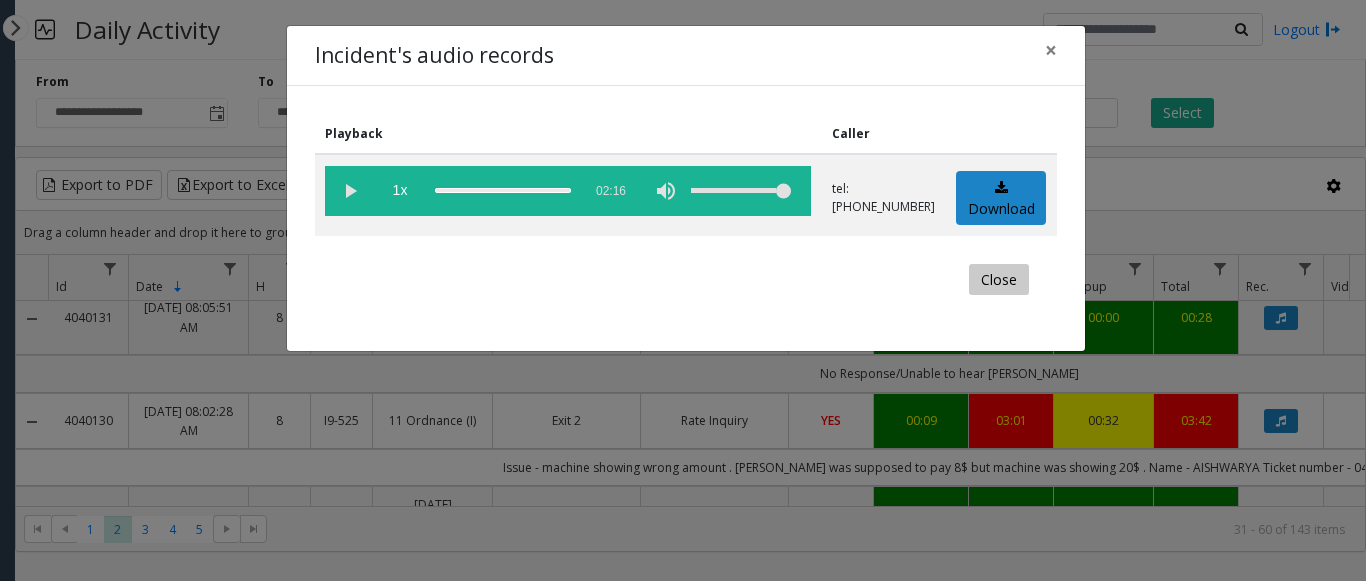 click on "Close" 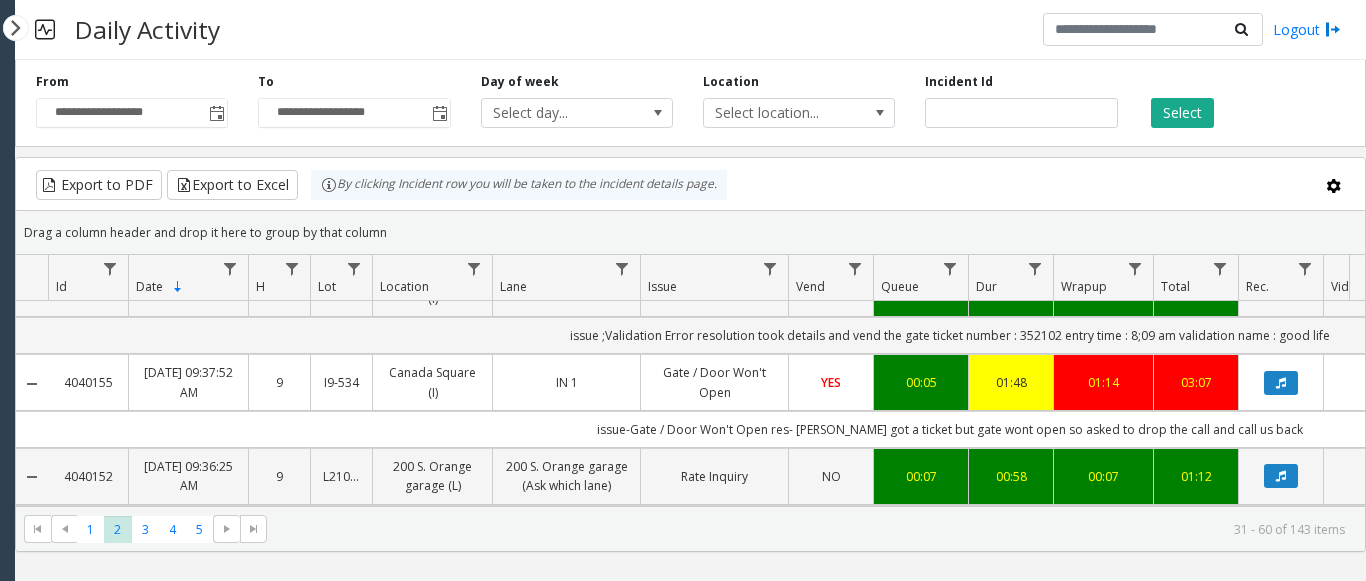 scroll, scrollTop: 600, scrollLeft: 0, axis: vertical 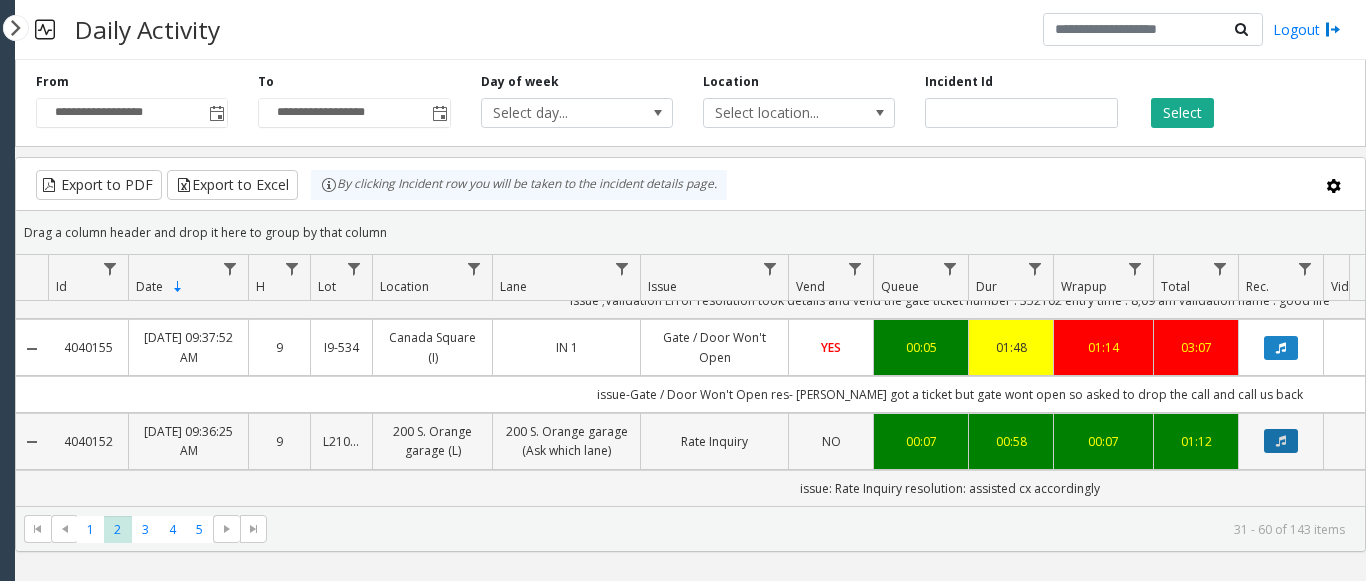 click 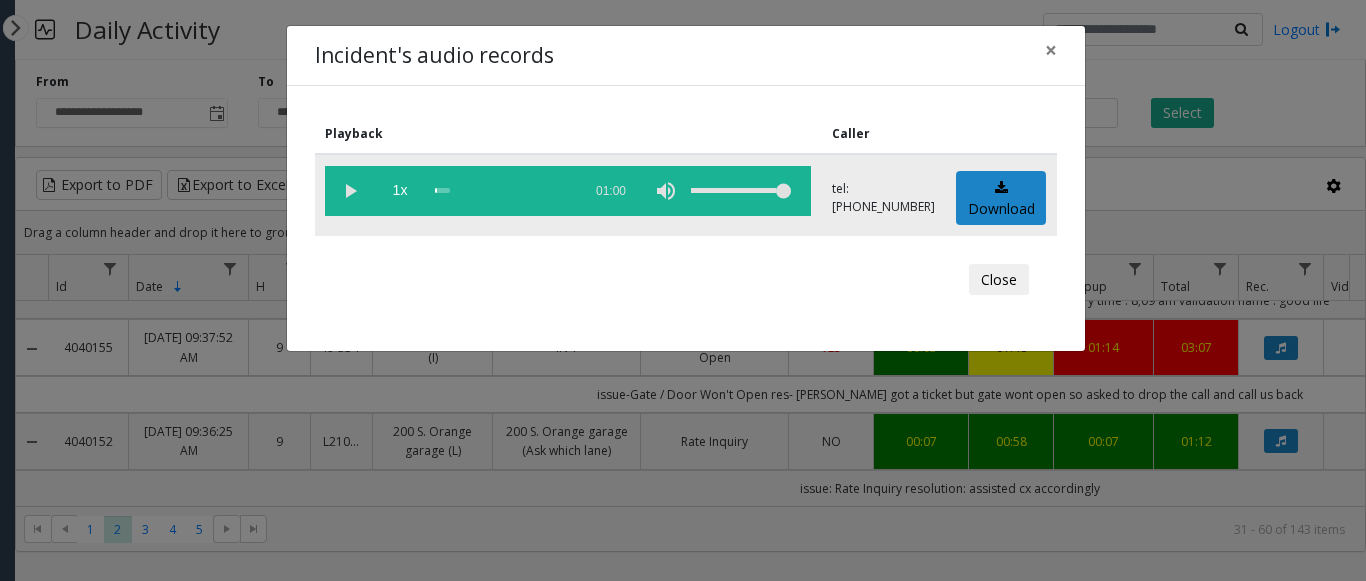 click 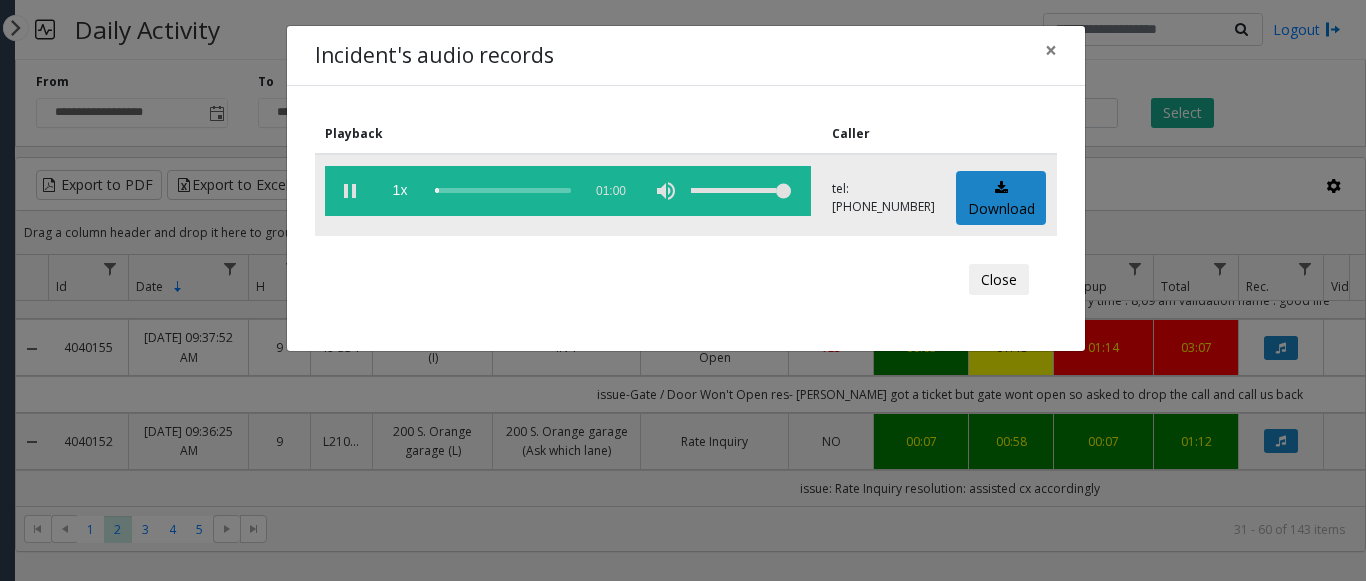 click 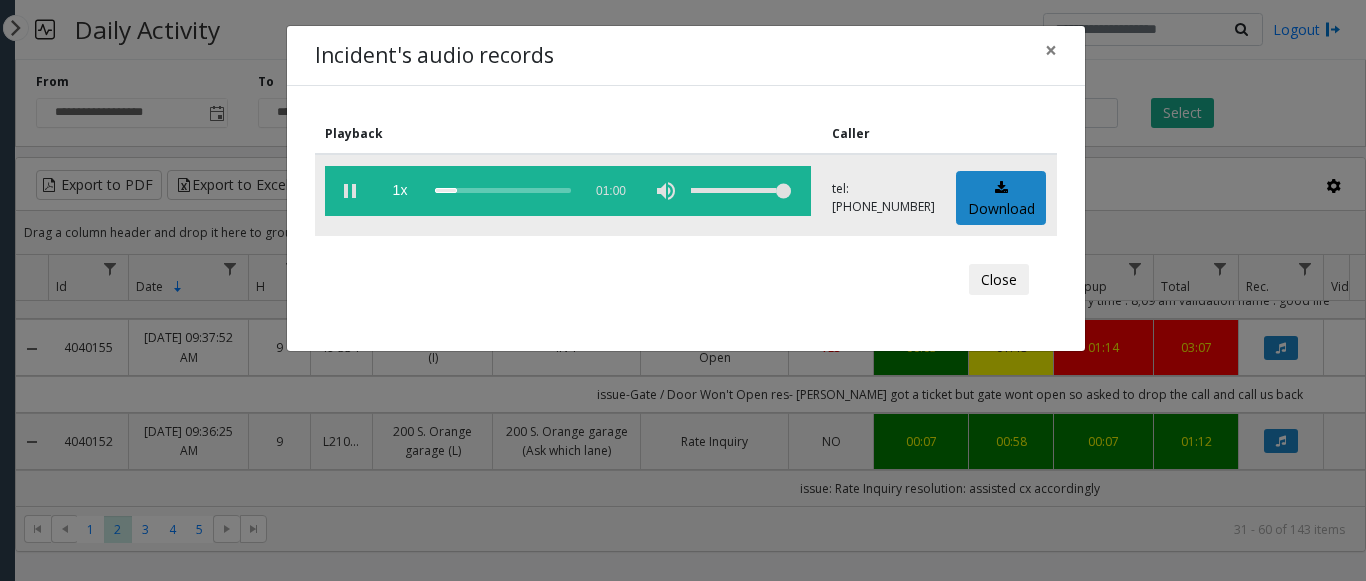 click 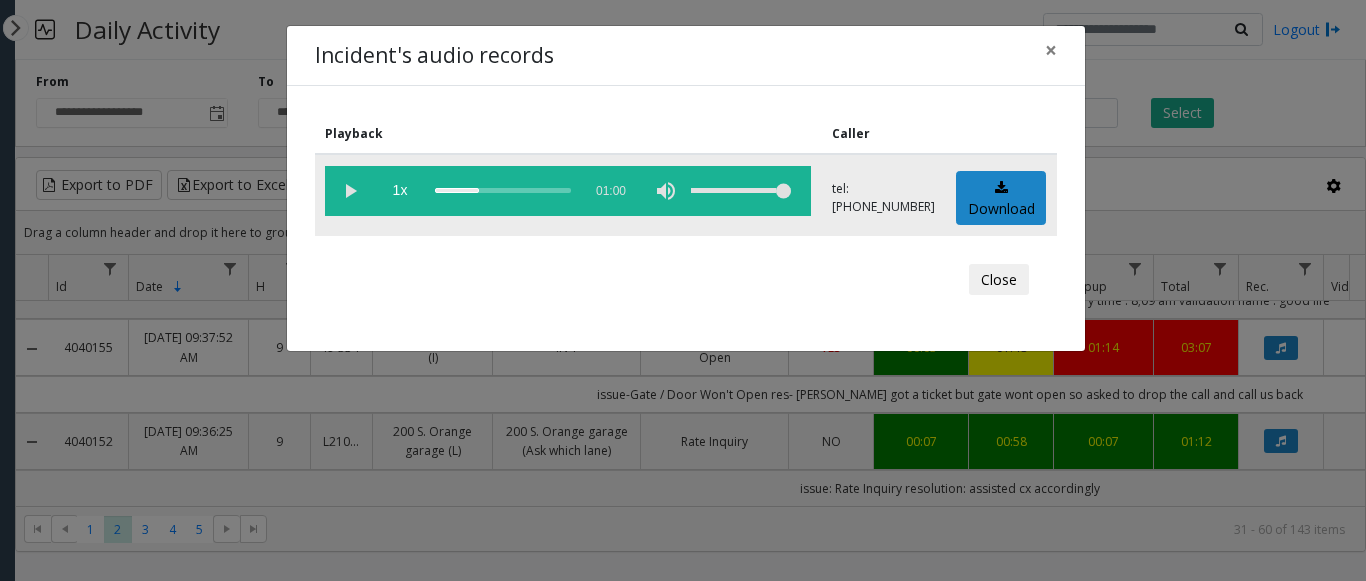 click 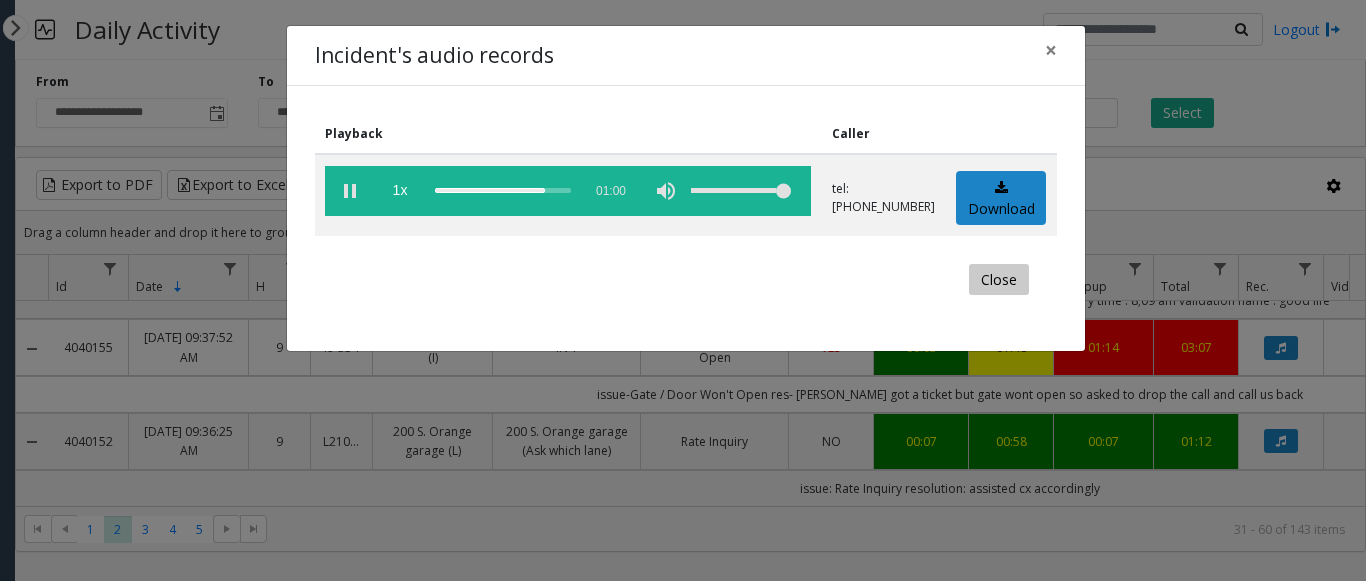 click on "Close" 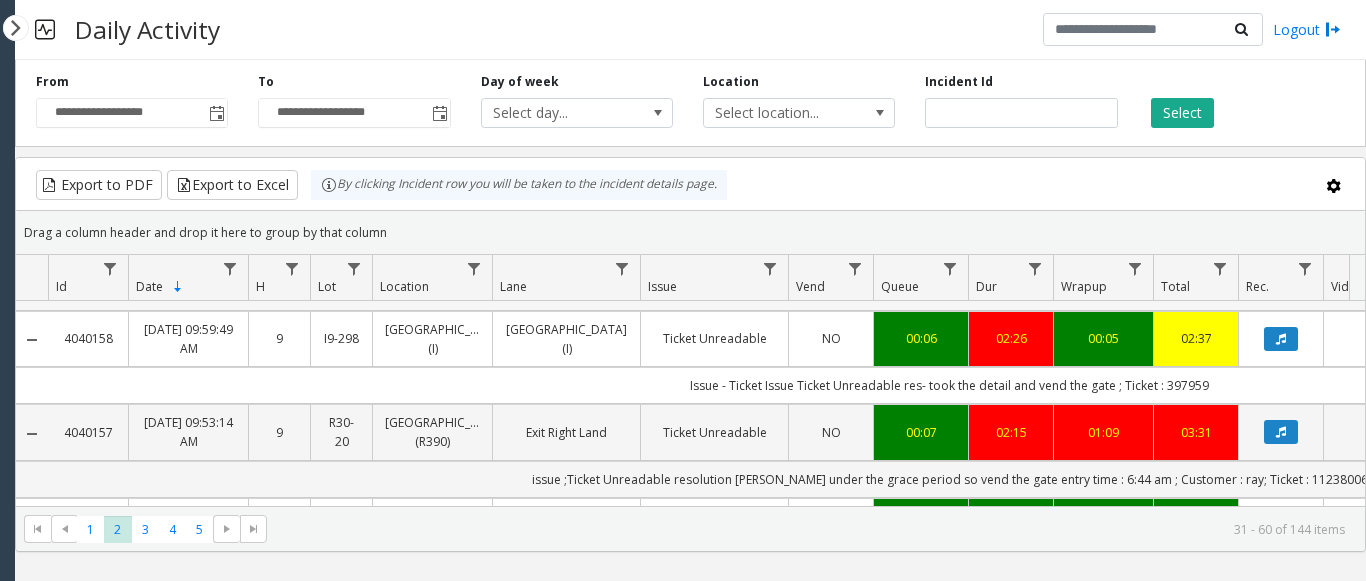 scroll, scrollTop: 200, scrollLeft: 0, axis: vertical 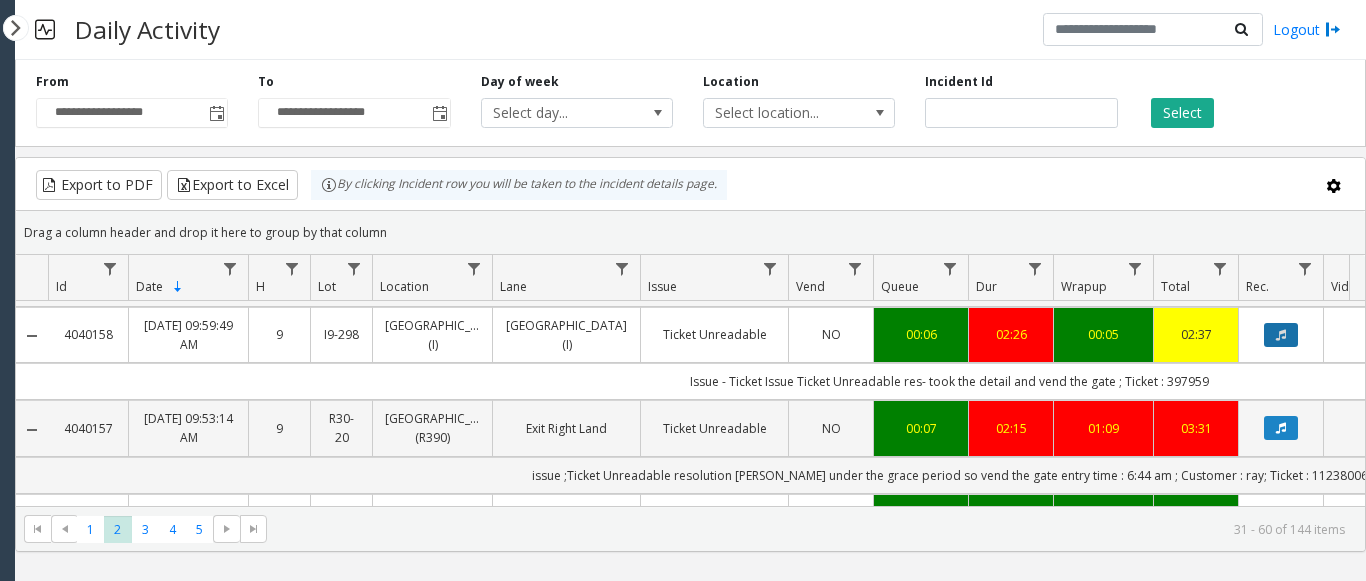 click 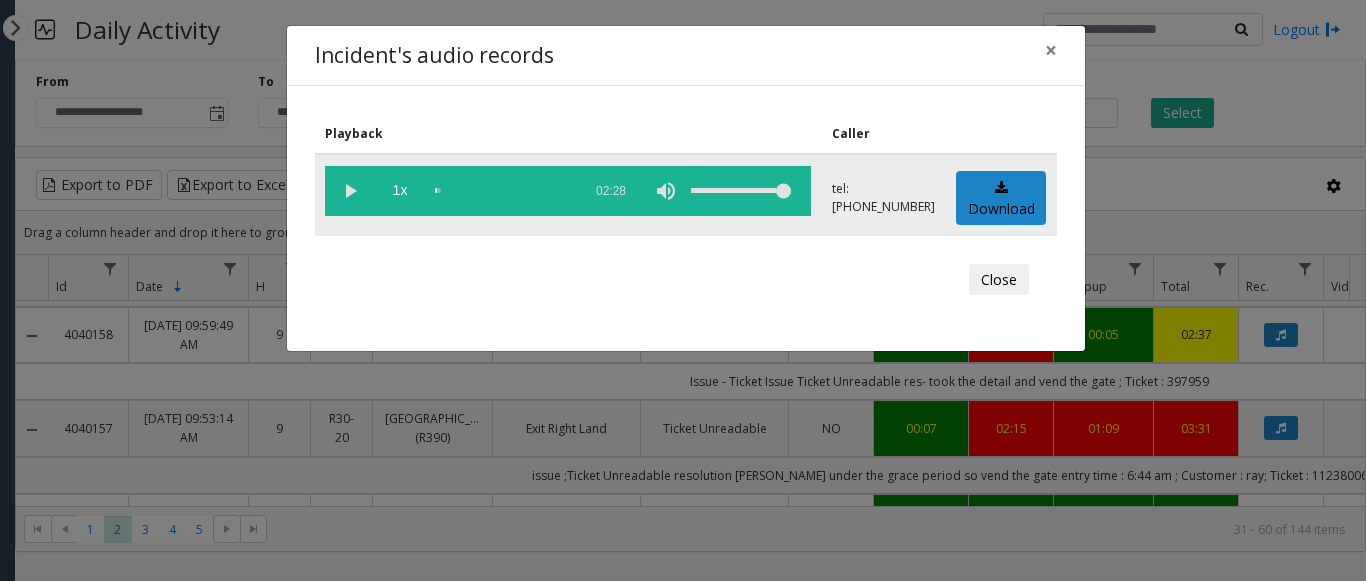 click 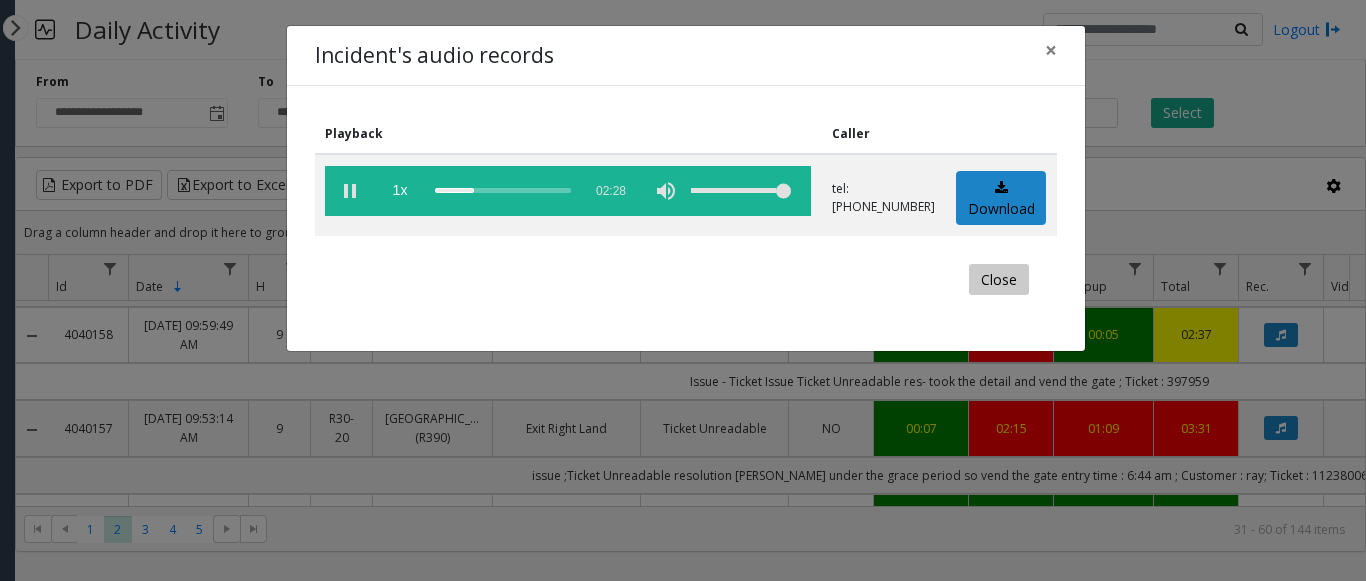 click on "Close" 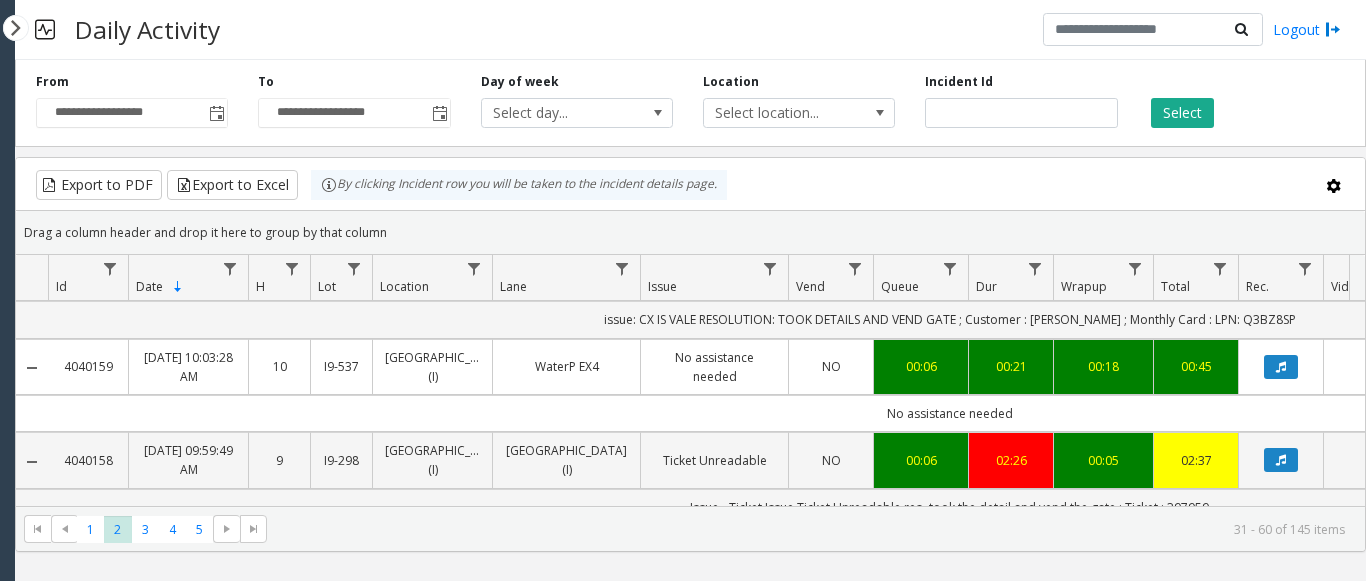 scroll, scrollTop: 200, scrollLeft: 0, axis: vertical 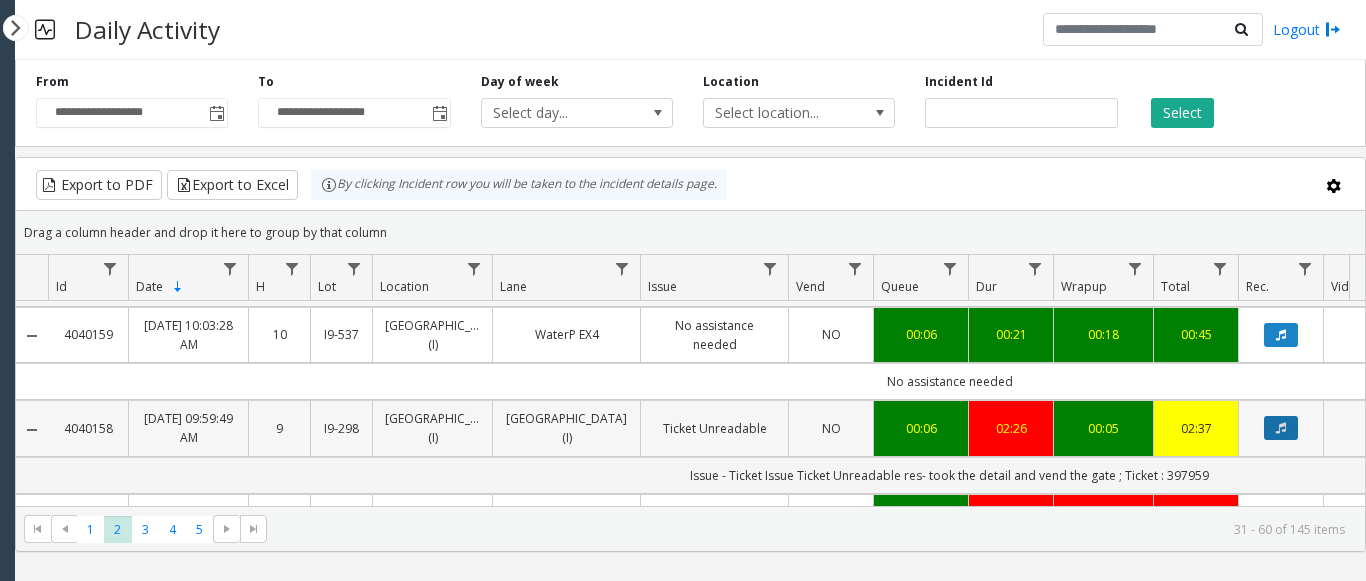 click 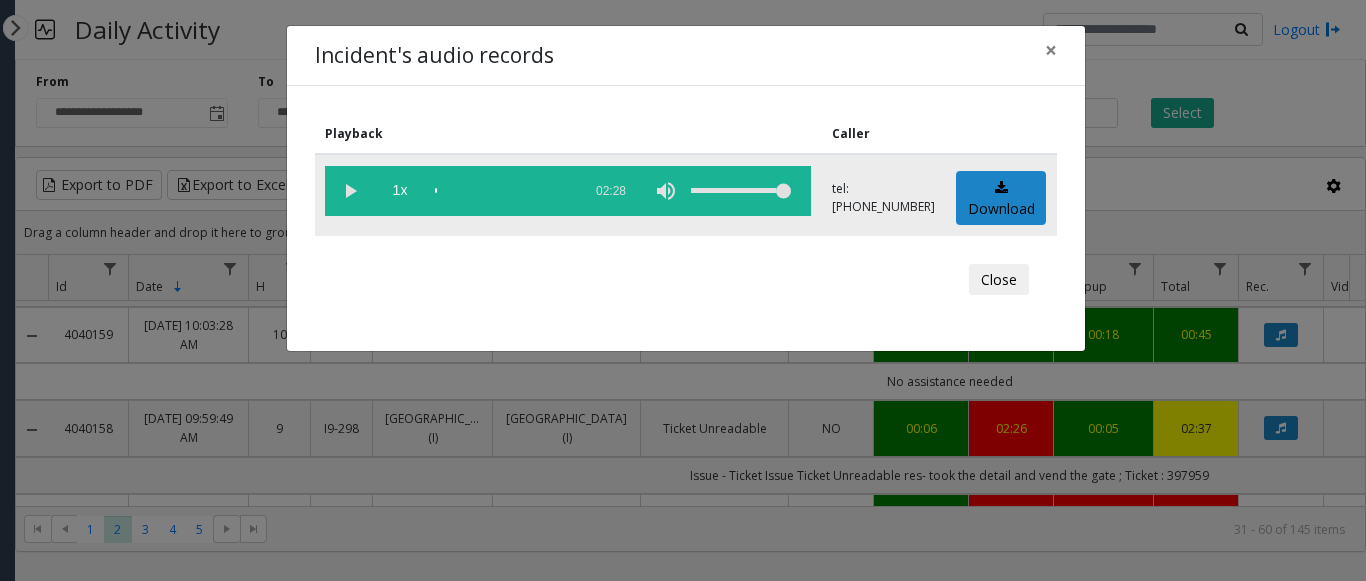 click 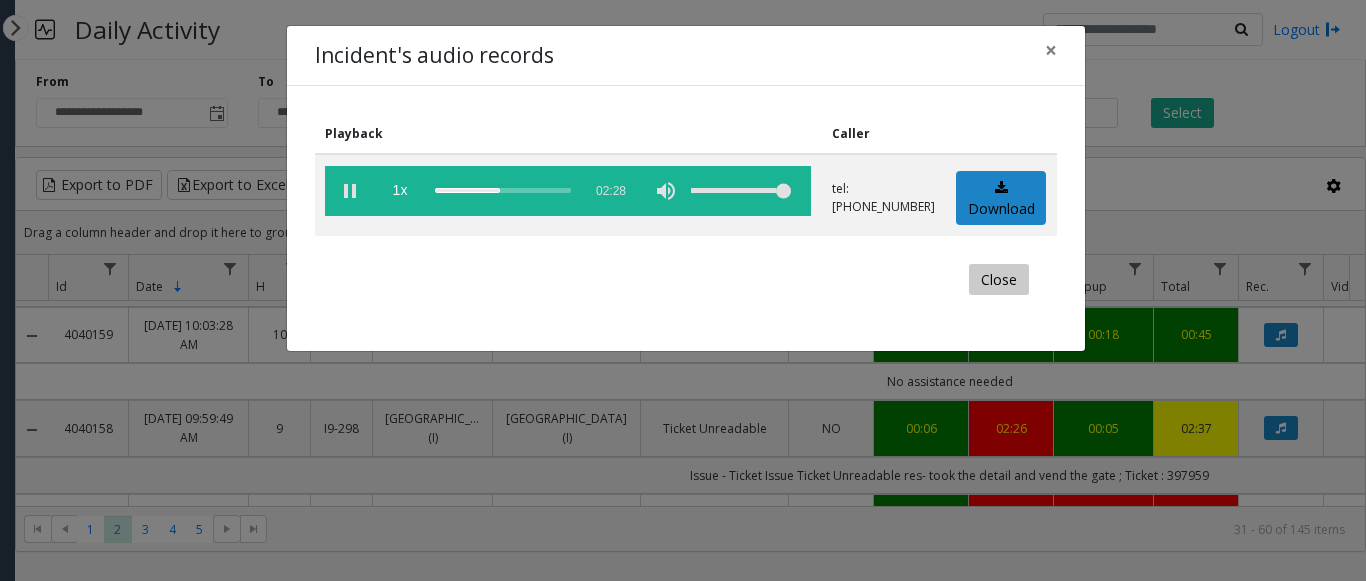 click on "Close" 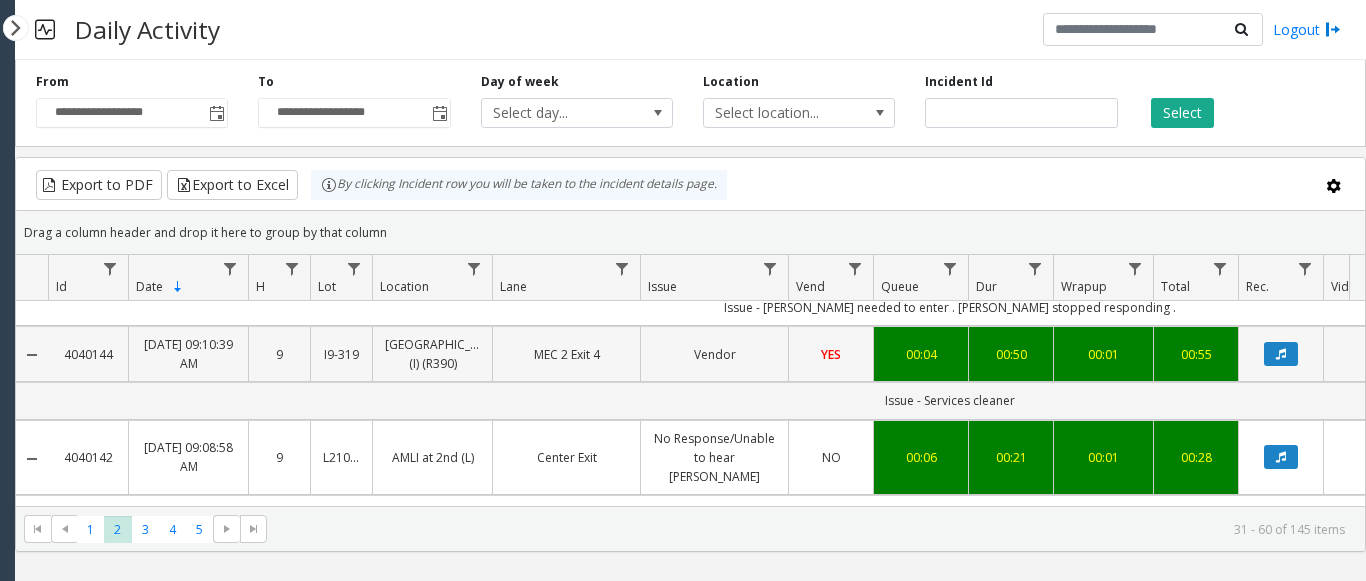 scroll, scrollTop: 2100, scrollLeft: 0, axis: vertical 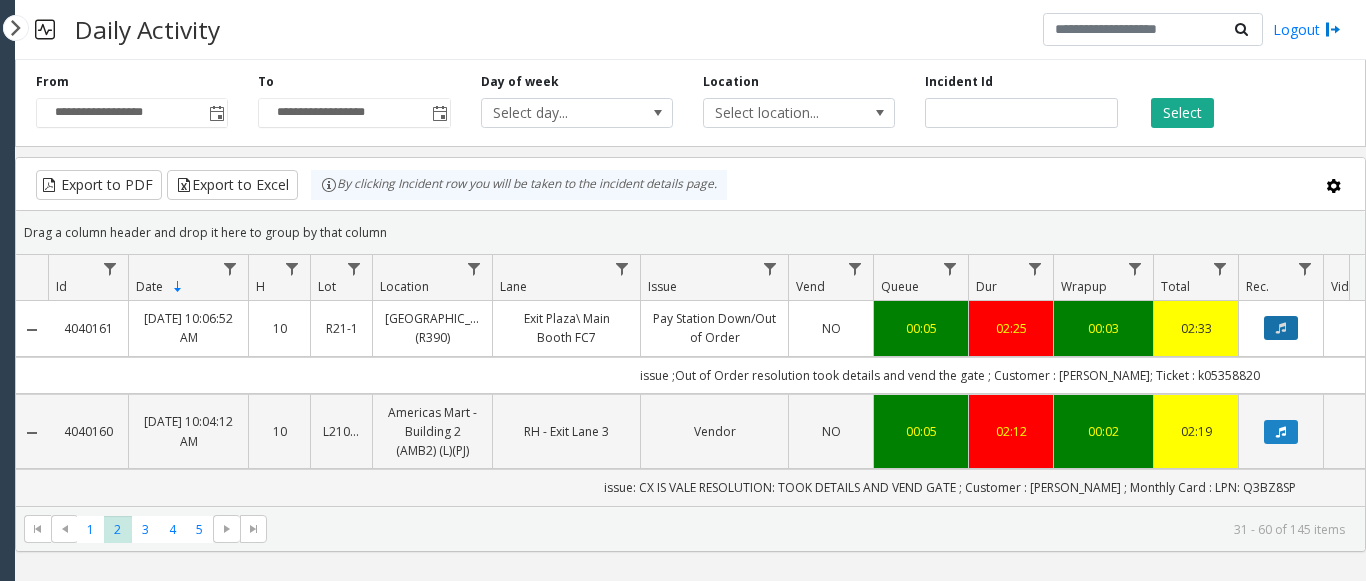 click 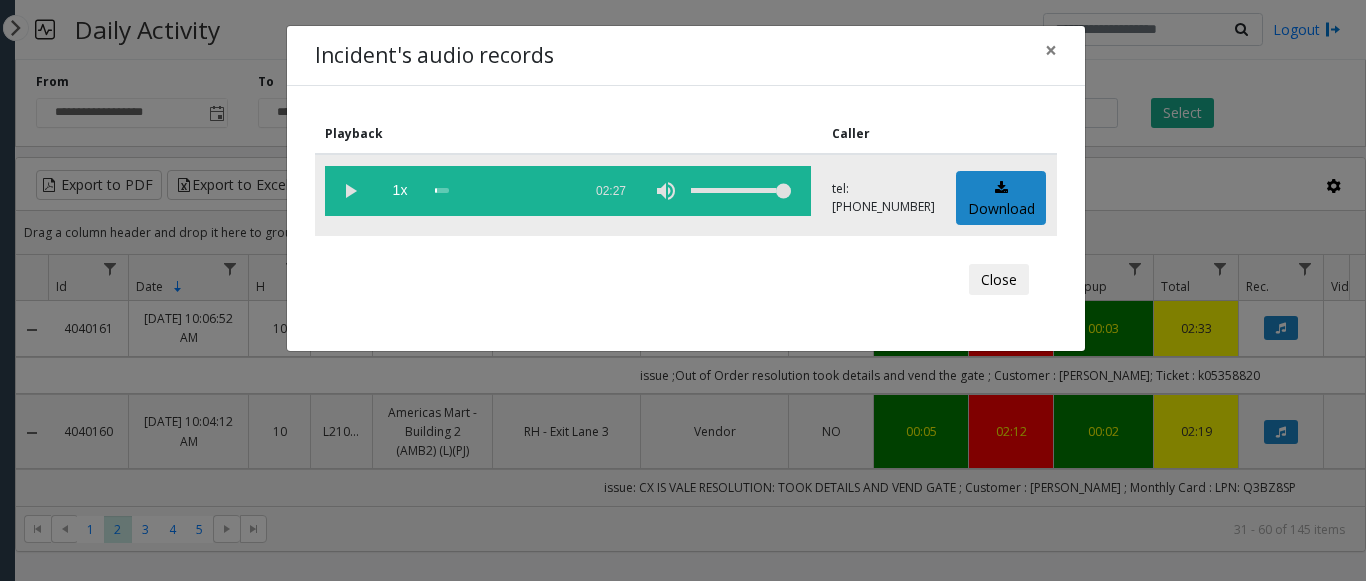 click 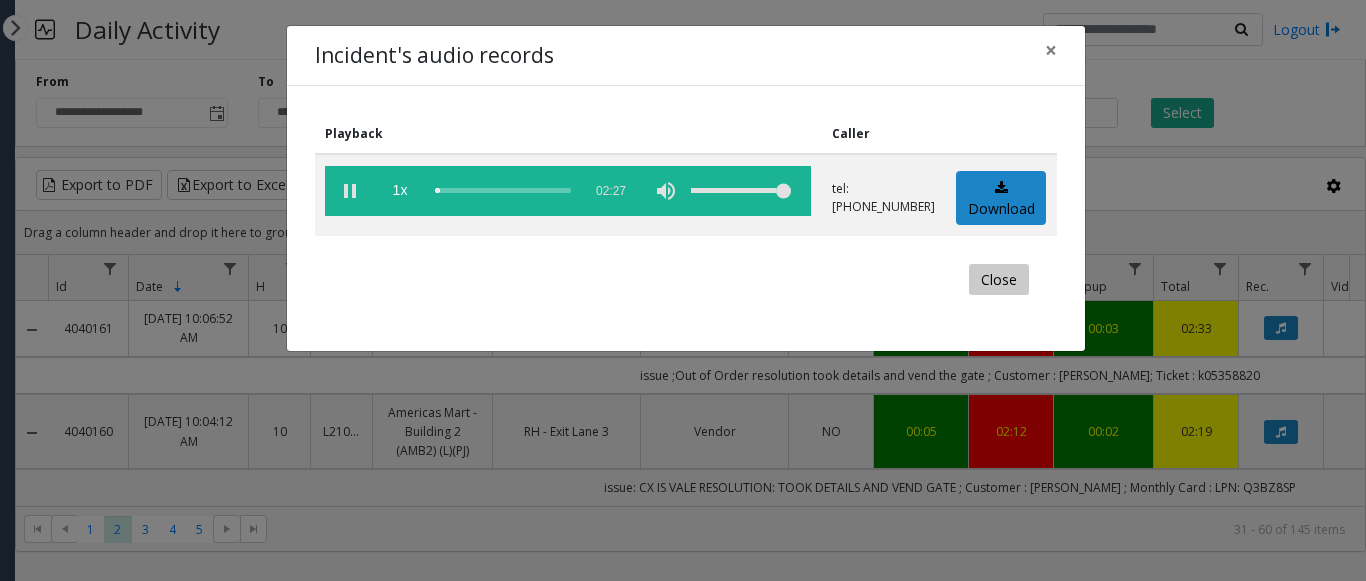 click on "Close" 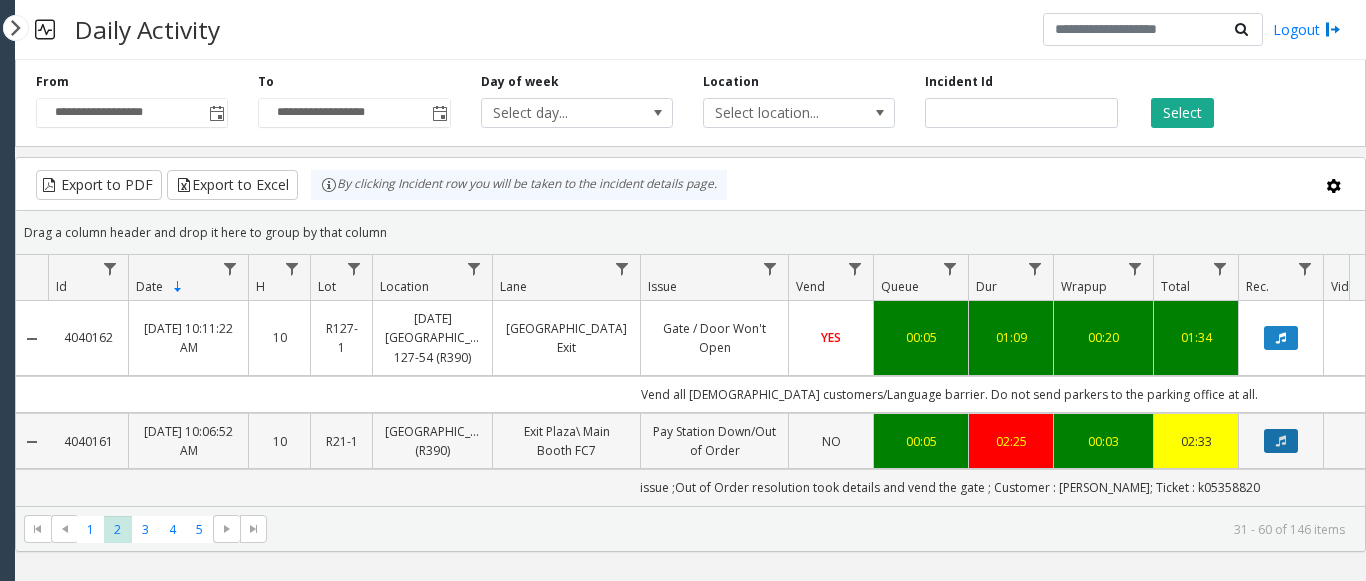 click 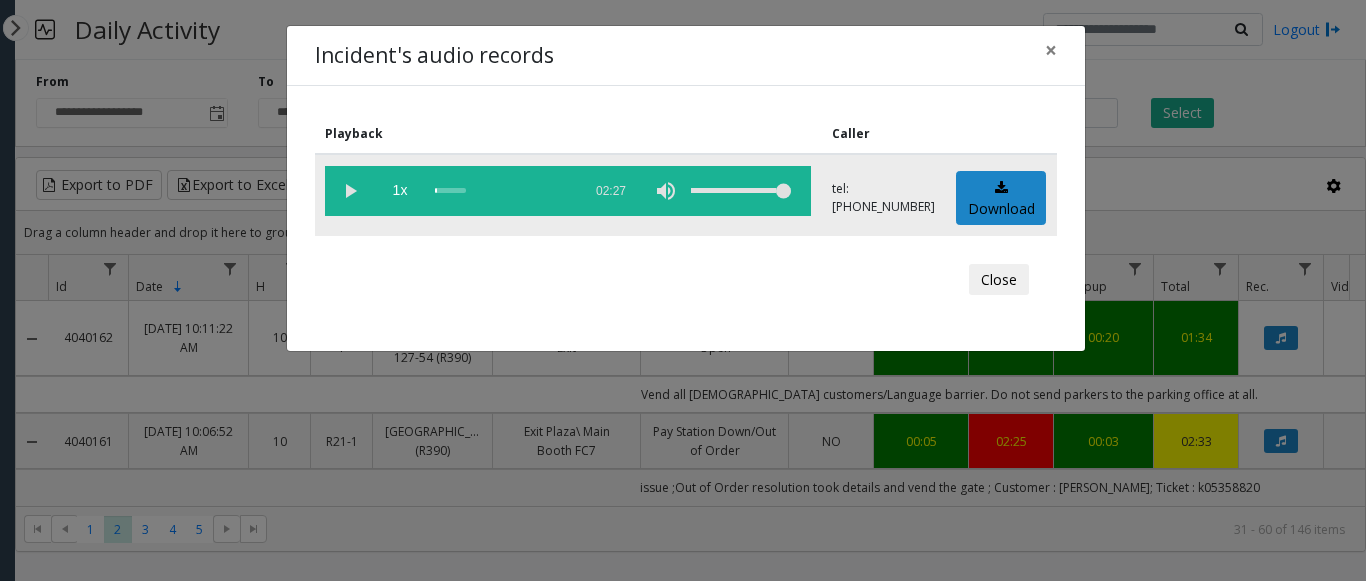 click 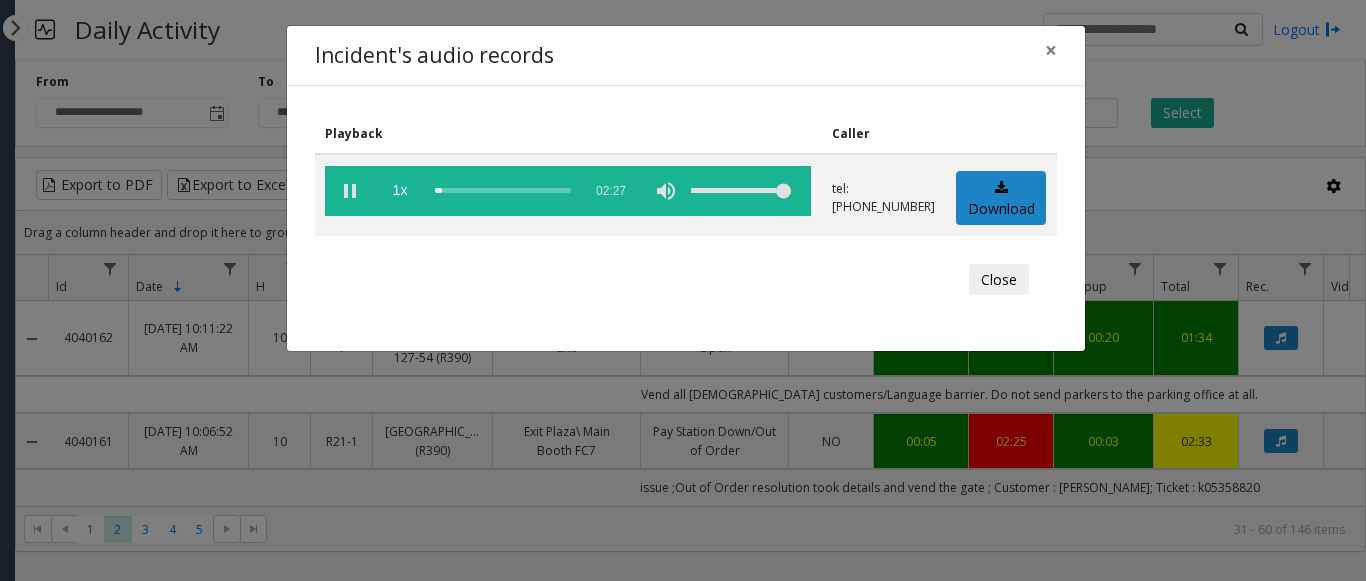 scroll, scrollTop: 0, scrollLeft: 0, axis: both 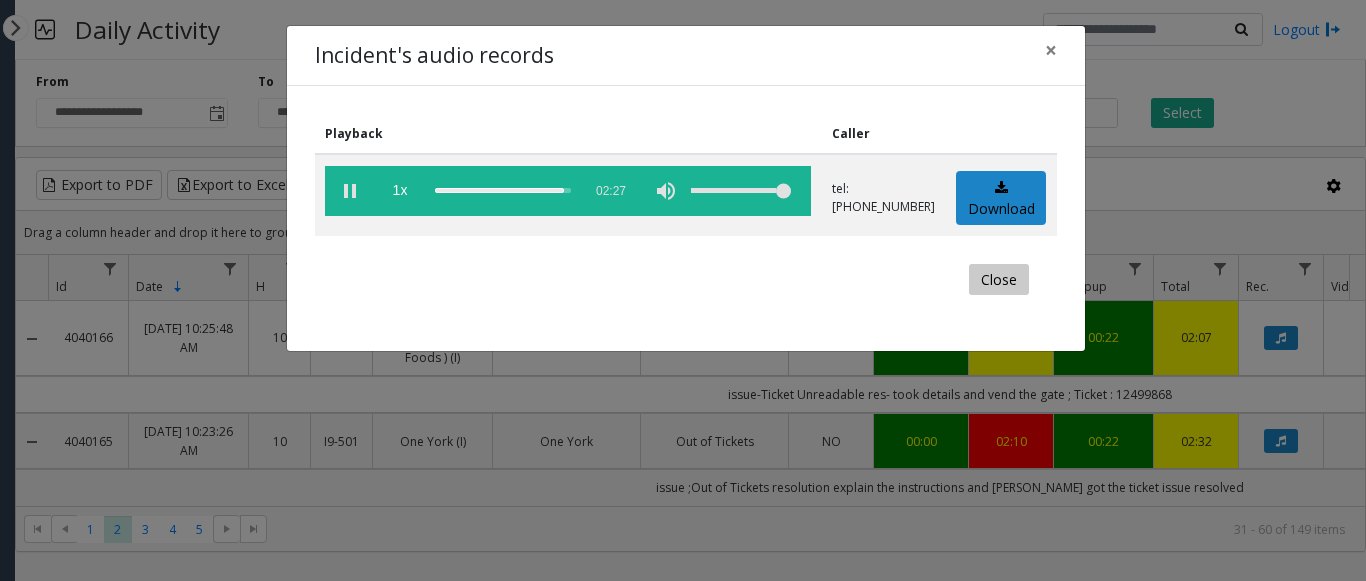 click on "Close" 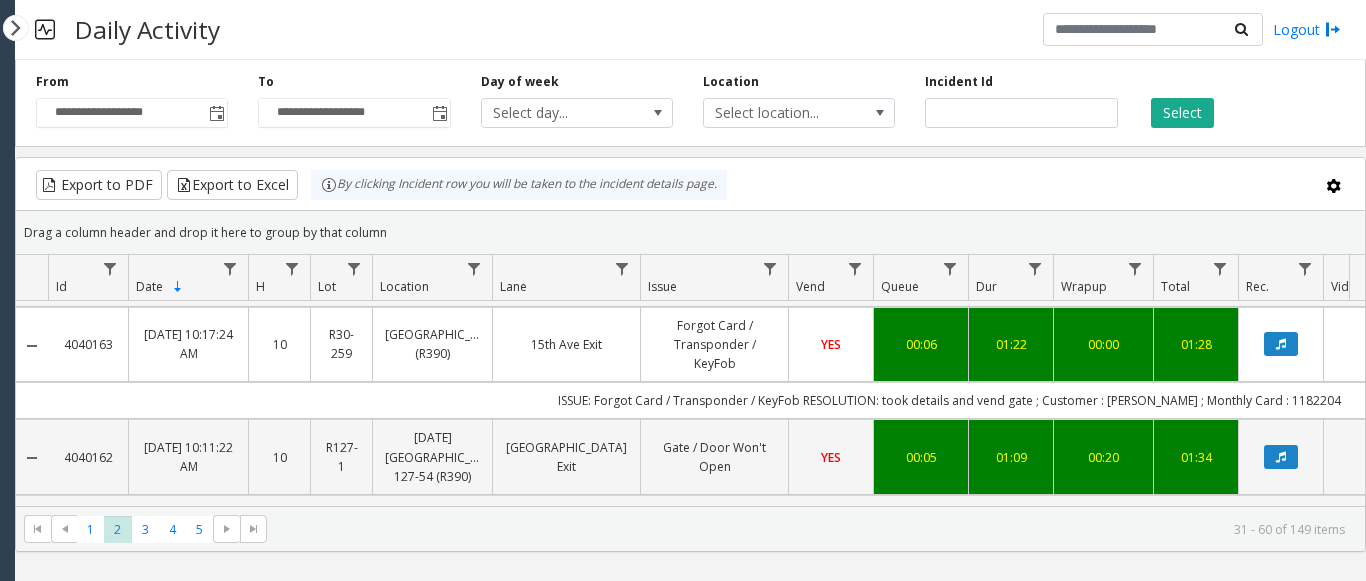 scroll, scrollTop: 0, scrollLeft: 0, axis: both 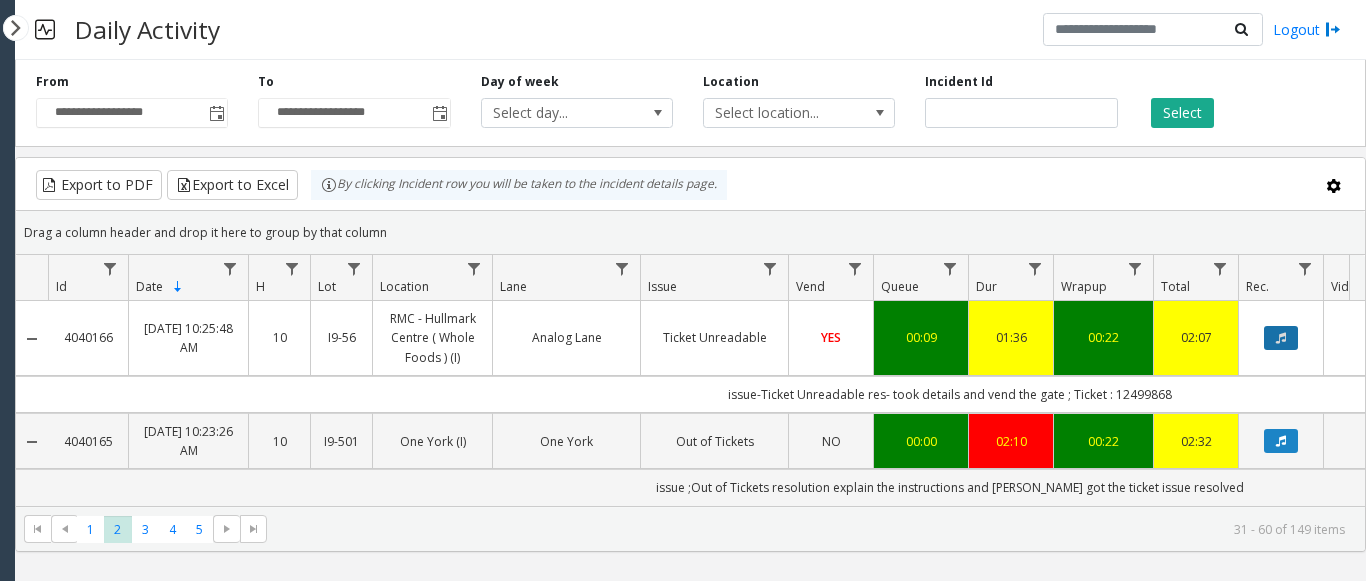click 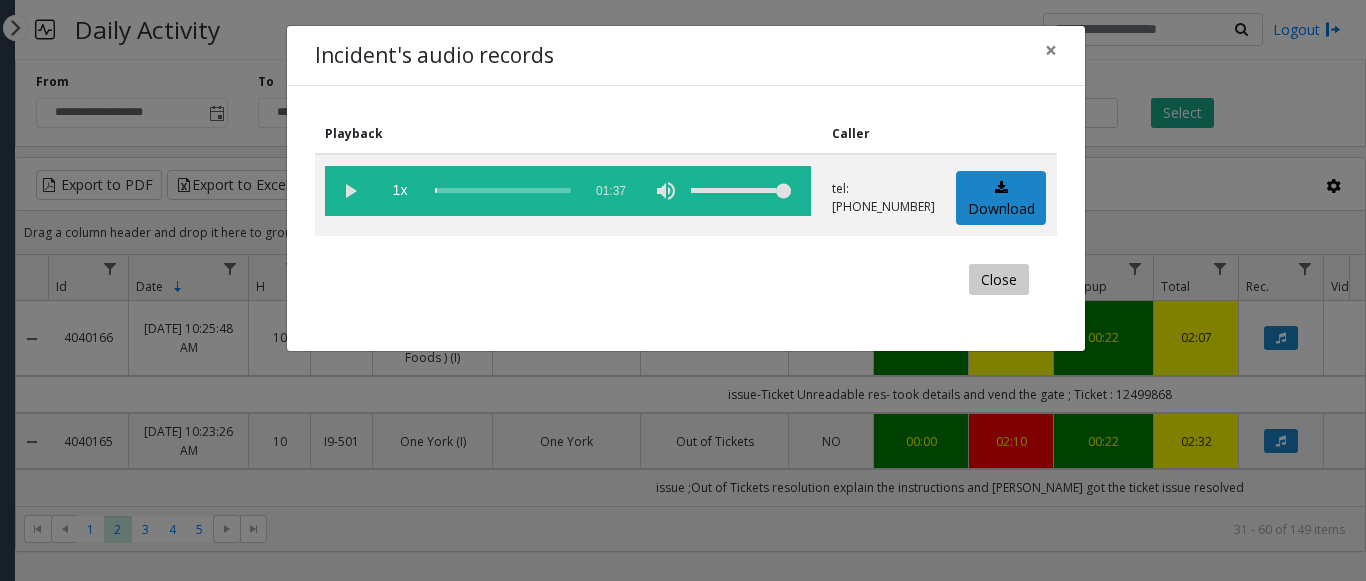 click on "Close" 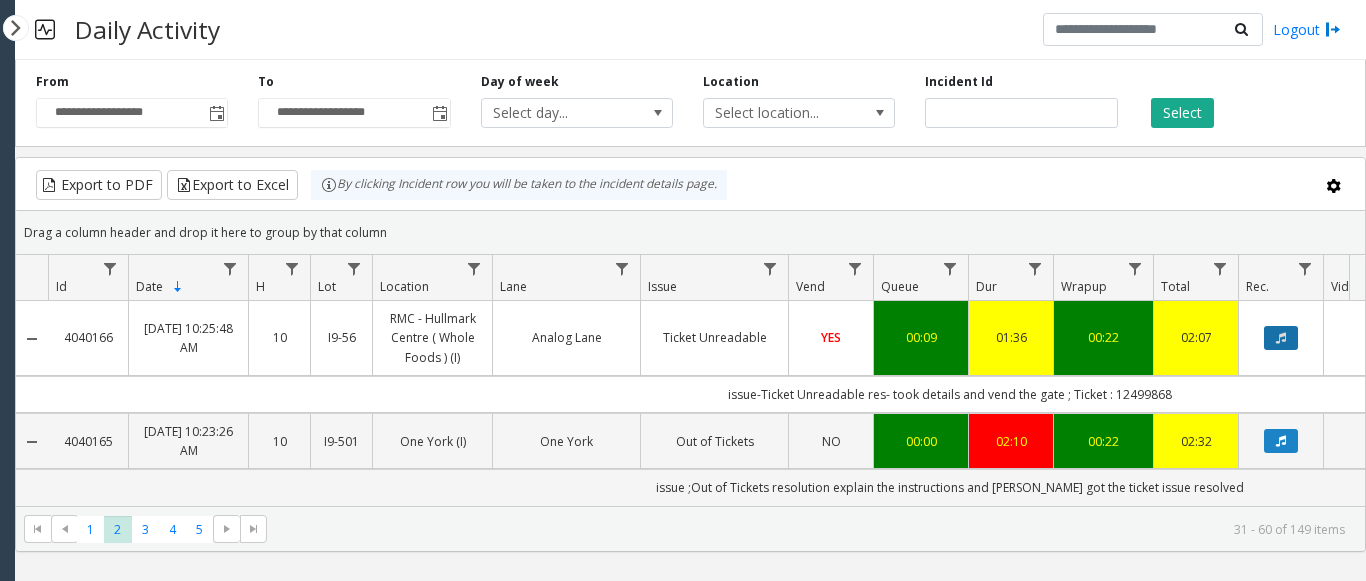 click 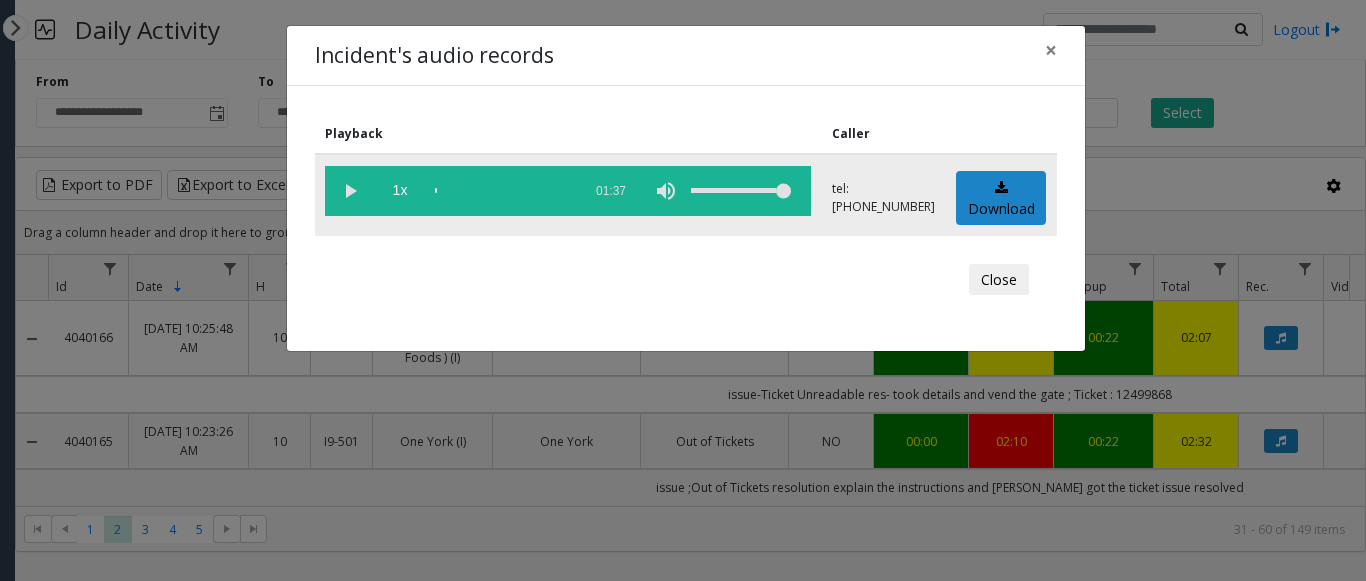 click 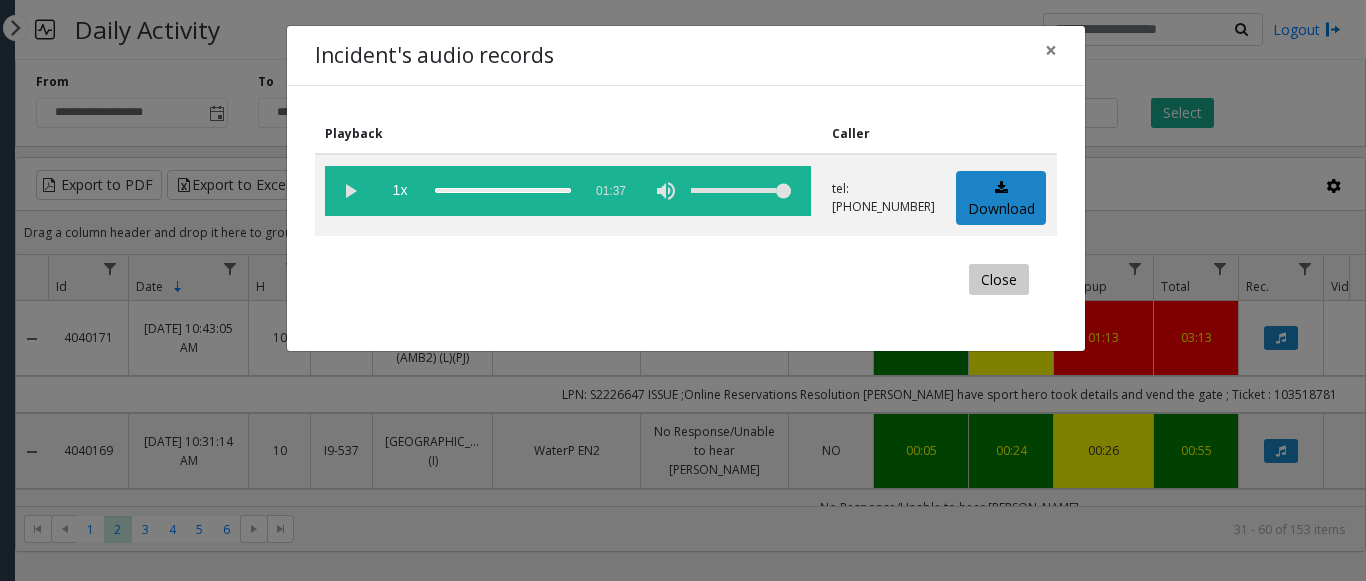 click on "Close" 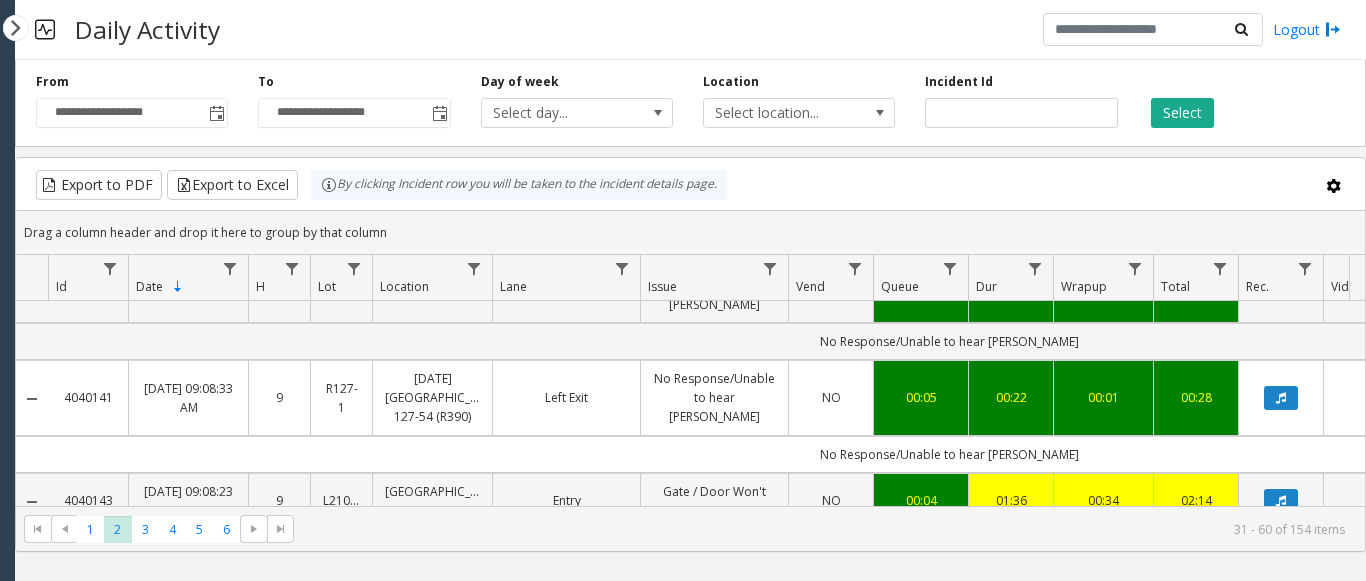 scroll, scrollTop: 2859, scrollLeft: 0, axis: vertical 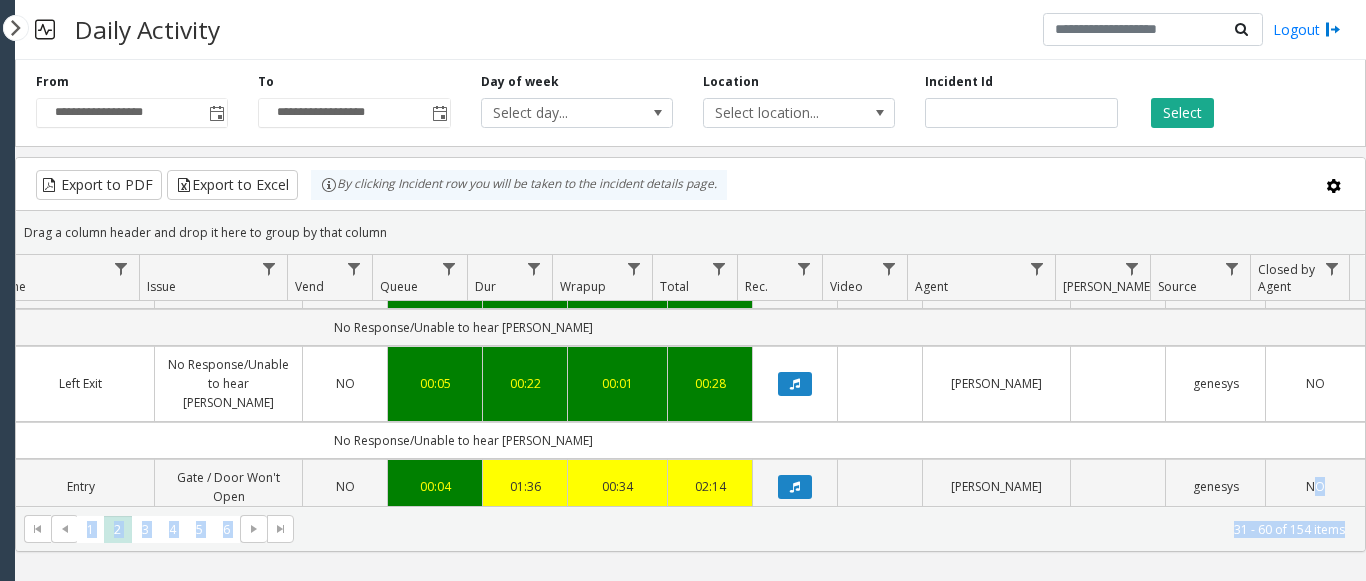 drag, startPoint x: 0, startPoint y: 0, endPoint x: 1350, endPoint y: 492, distance: 1436.8591 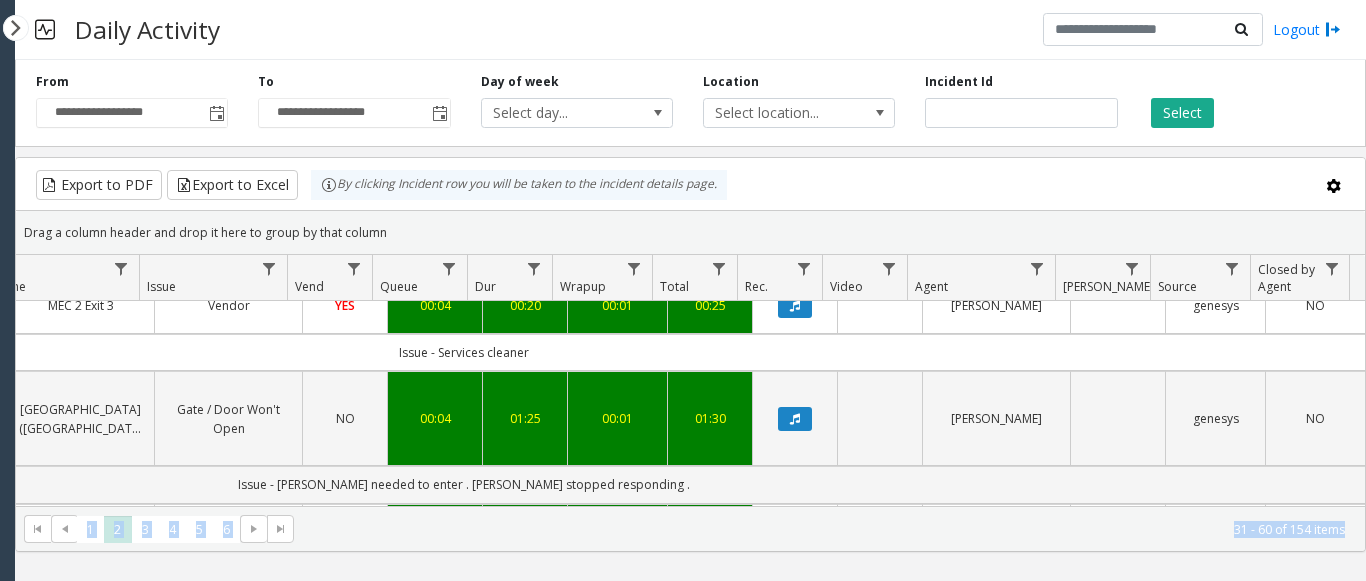 scroll, scrollTop: 2459, scrollLeft: 501, axis: both 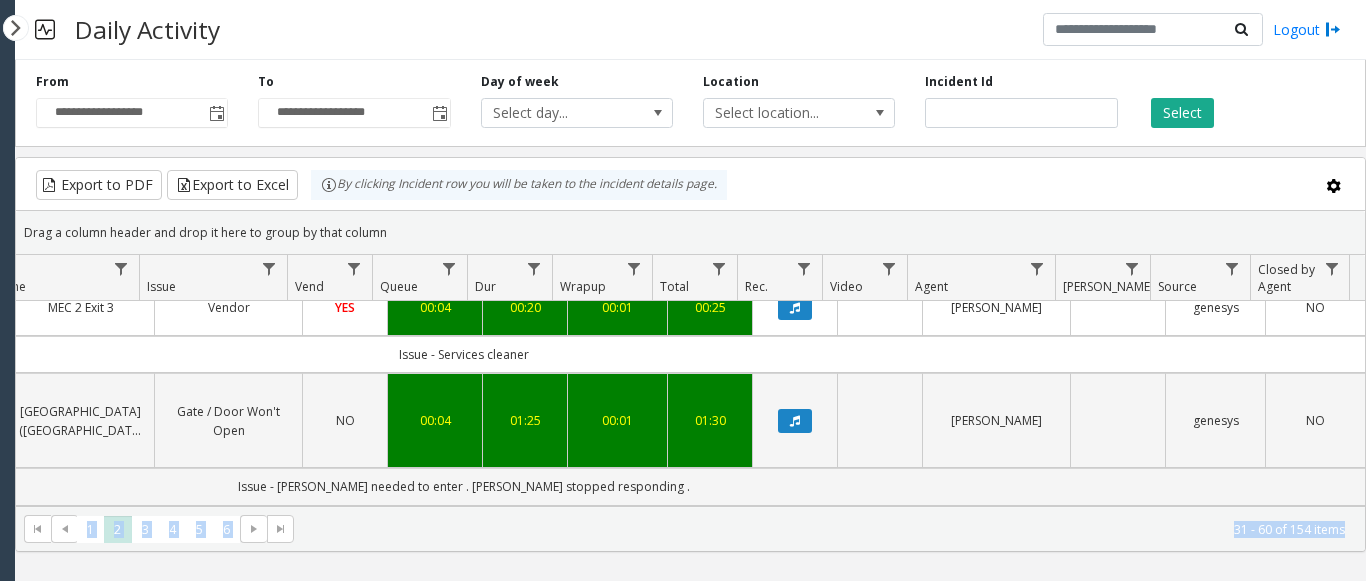 click on "31 - 60 of 154 items" 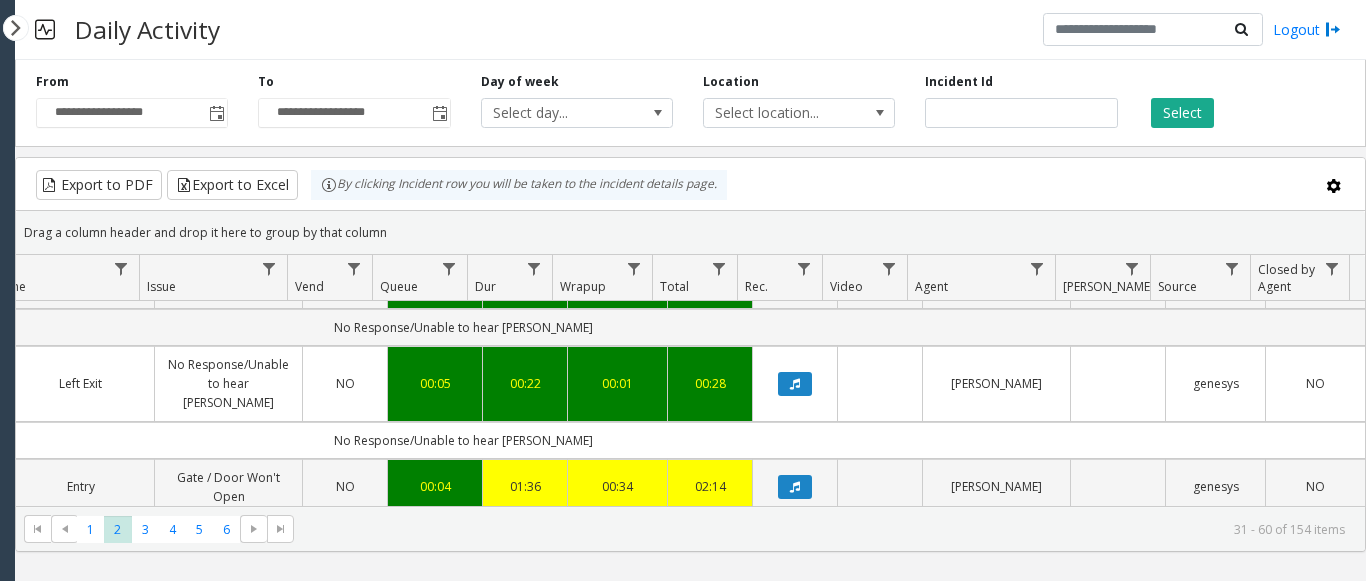 scroll, scrollTop: 2859, scrollLeft: 501, axis: both 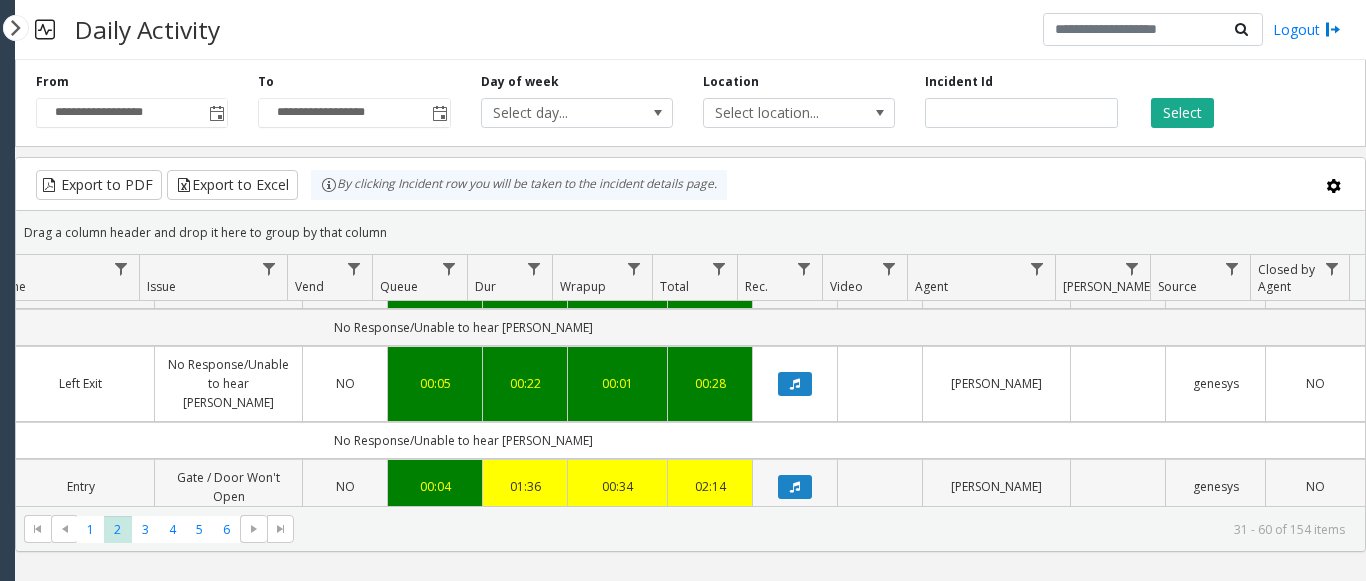 drag, startPoint x: 486, startPoint y: 501, endPoint x: 153, endPoint y: 463, distance: 335.16116 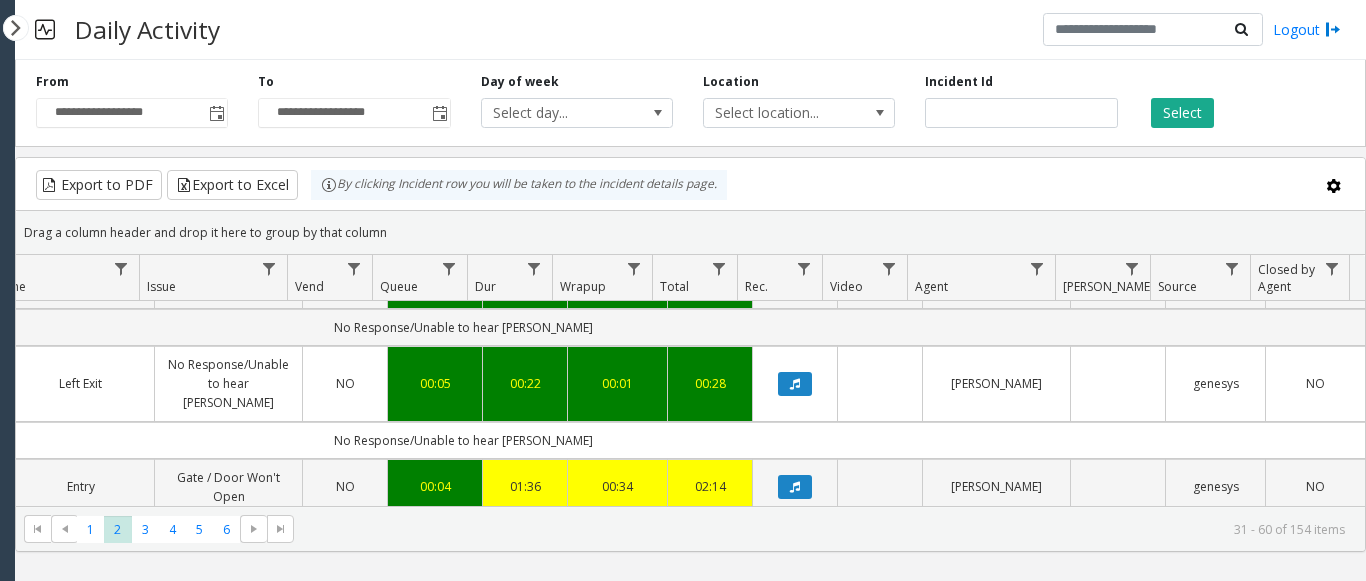 click on "Drag a column header and drop it here to group by that column" 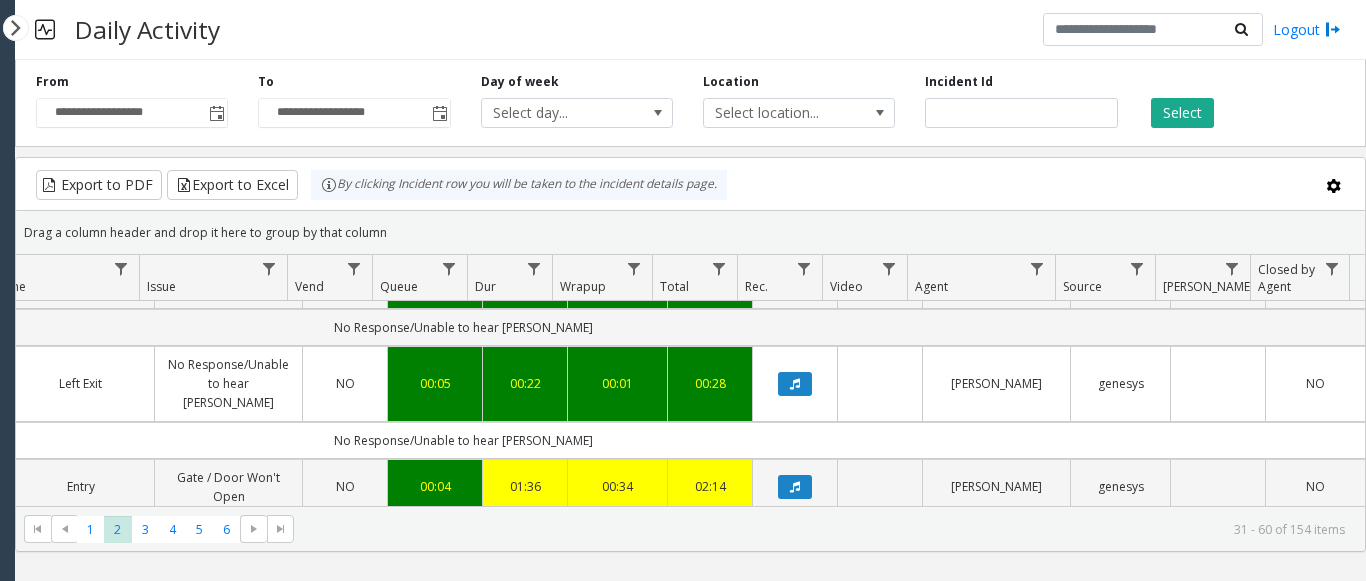 scroll, scrollTop: 2859, scrollLeft: 298, axis: both 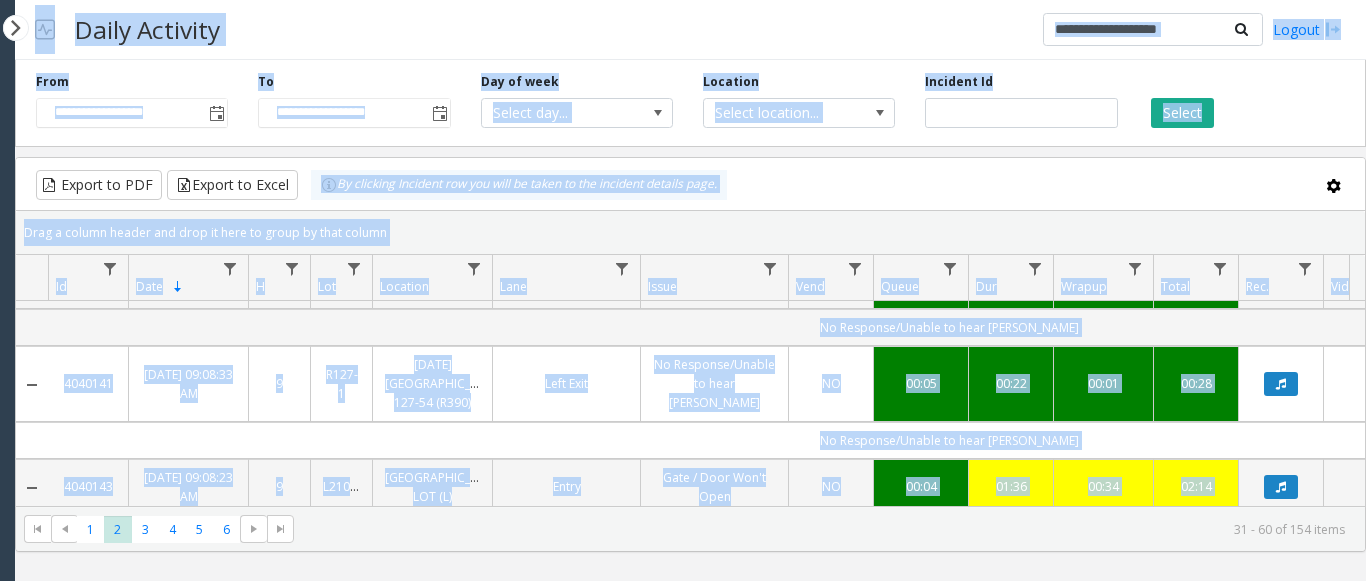 drag, startPoint x: 54, startPoint y: 506, endPoint x: 0, endPoint y: 503, distance: 54.08327 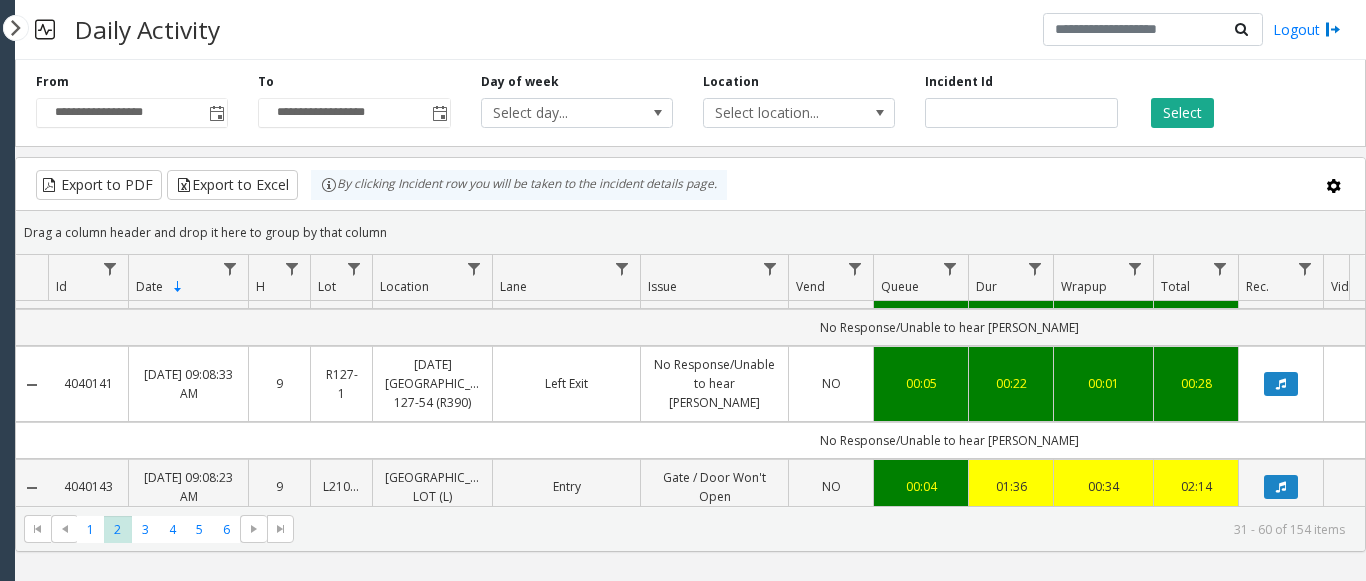 click on "31 - 60 of 154 items" 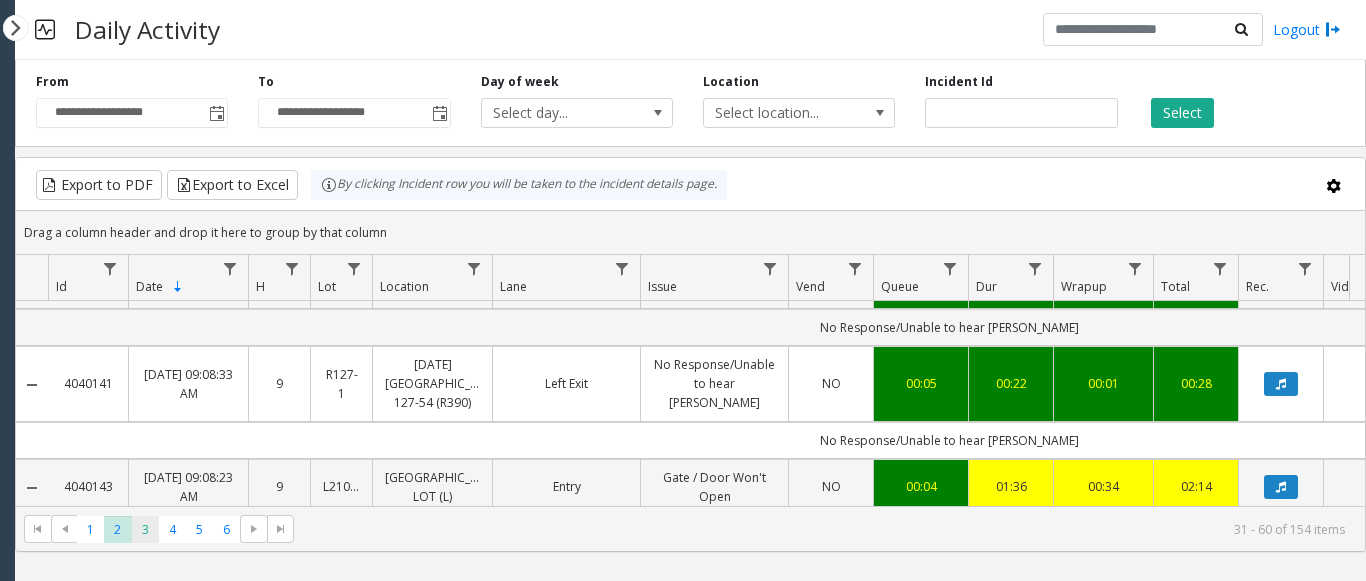 click on "3" 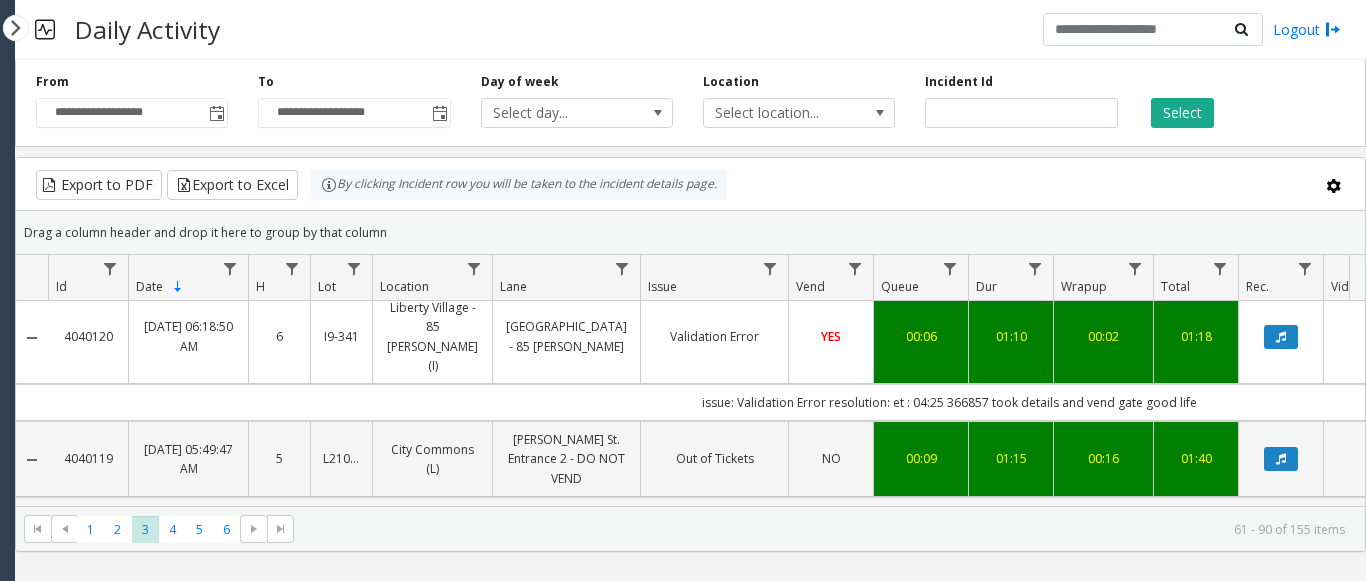 scroll, scrollTop: 2200, scrollLeft: 0, axis: vertical 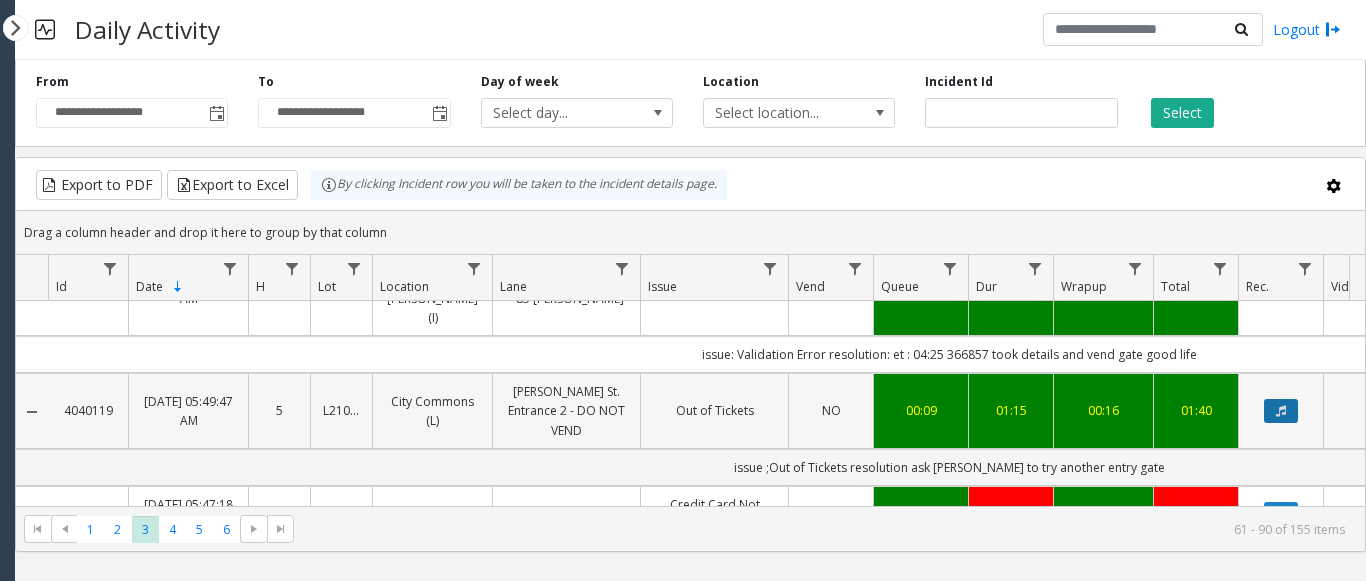 click 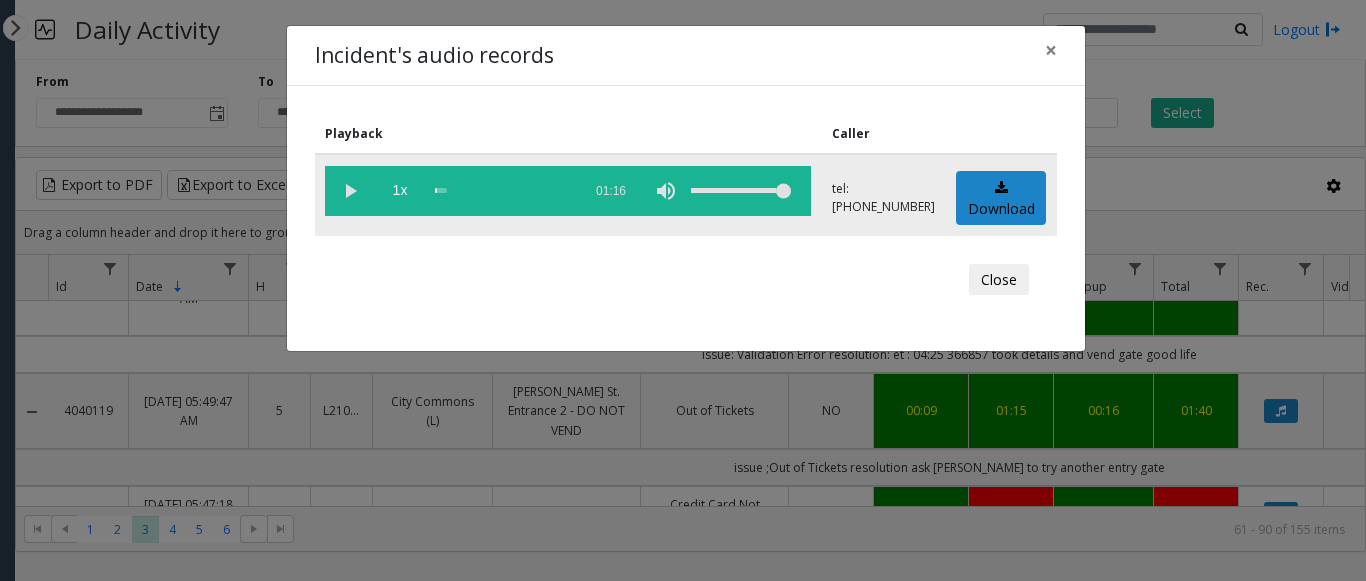 click 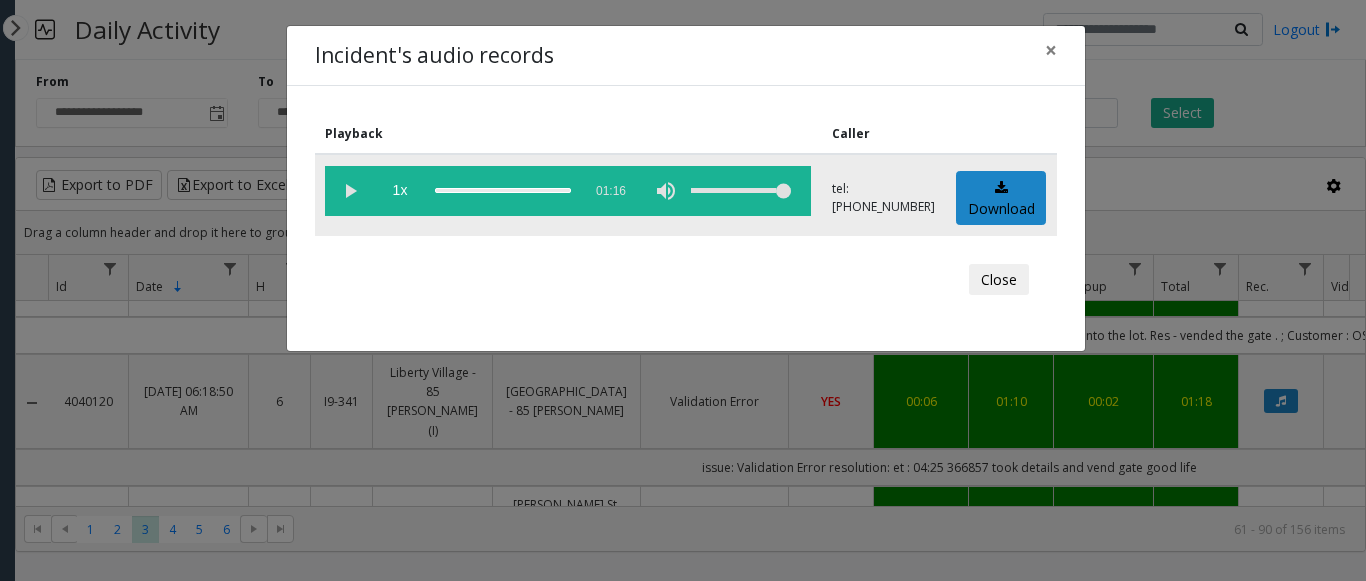 click 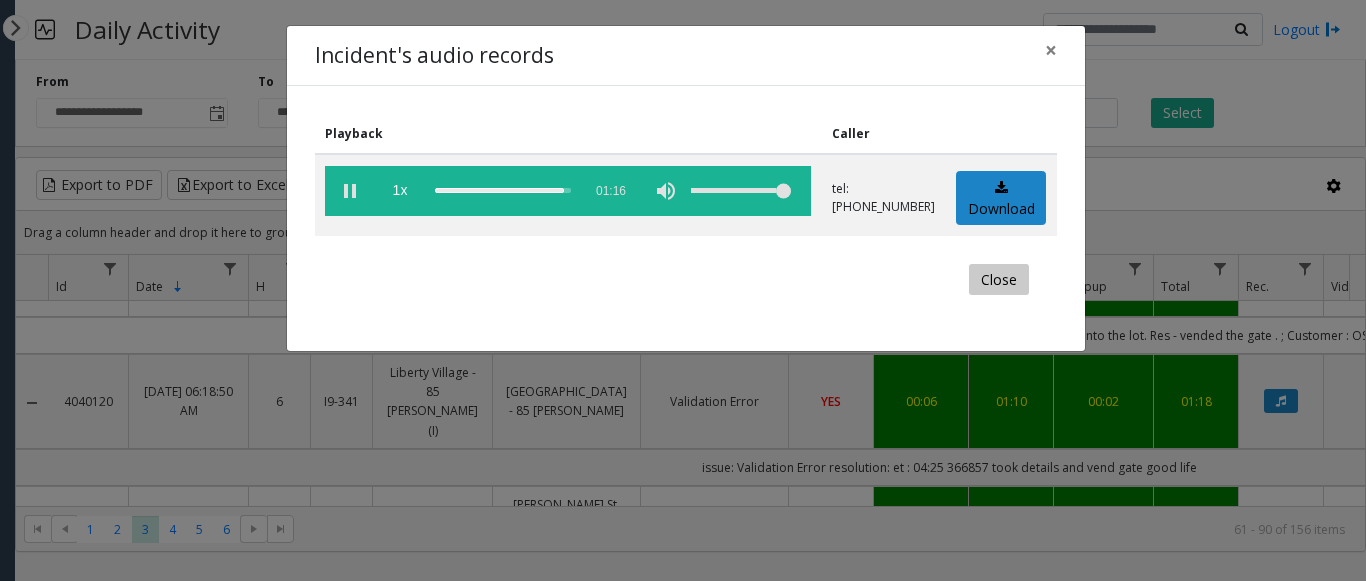 click on "Close" 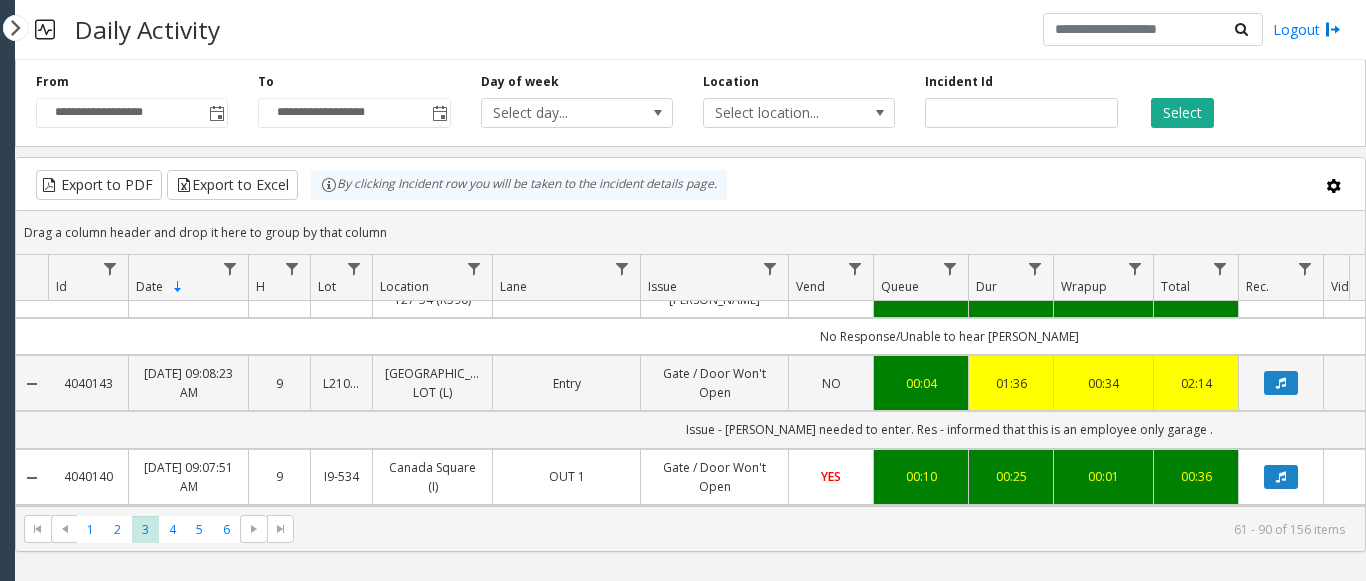 scroll, scrollTop: 0, scrollLeft: 0, axis: both 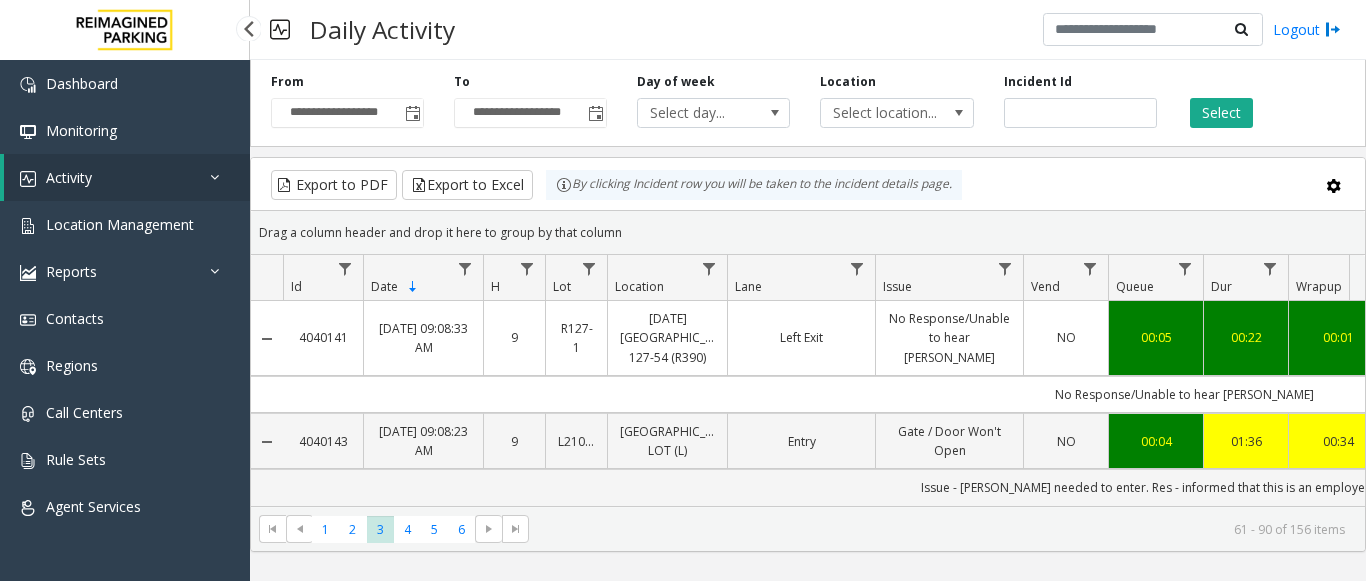 click on "Activity" at bounding box center [69, 177] 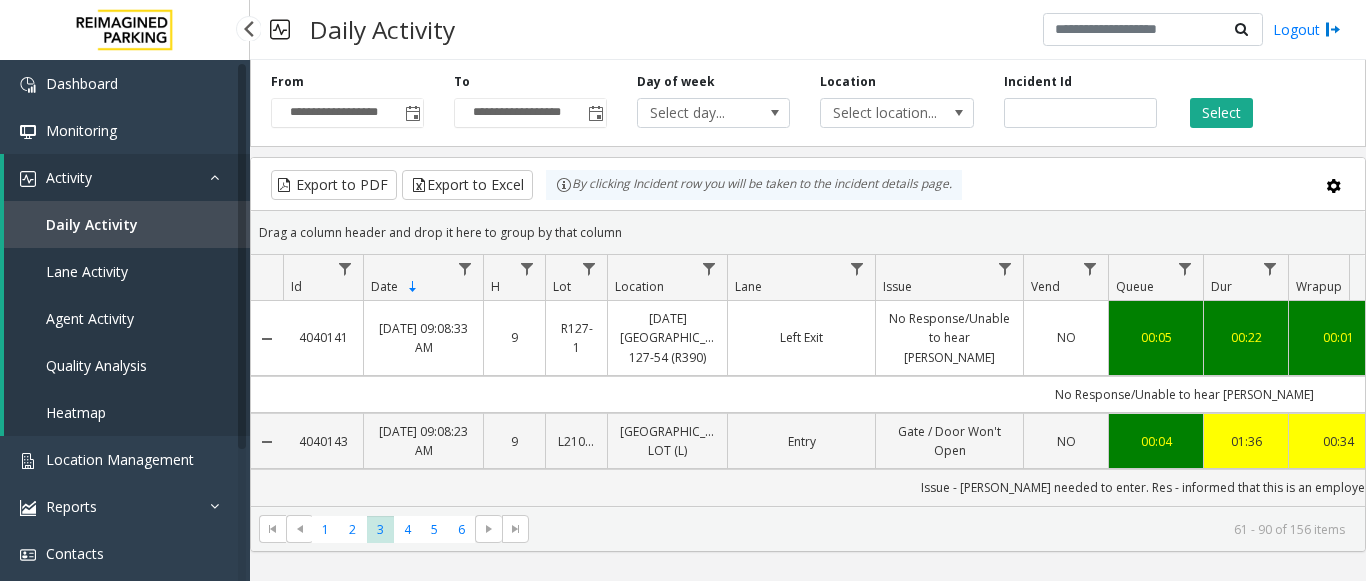 click on "Daily Activity" at bounding box center (127, 224) 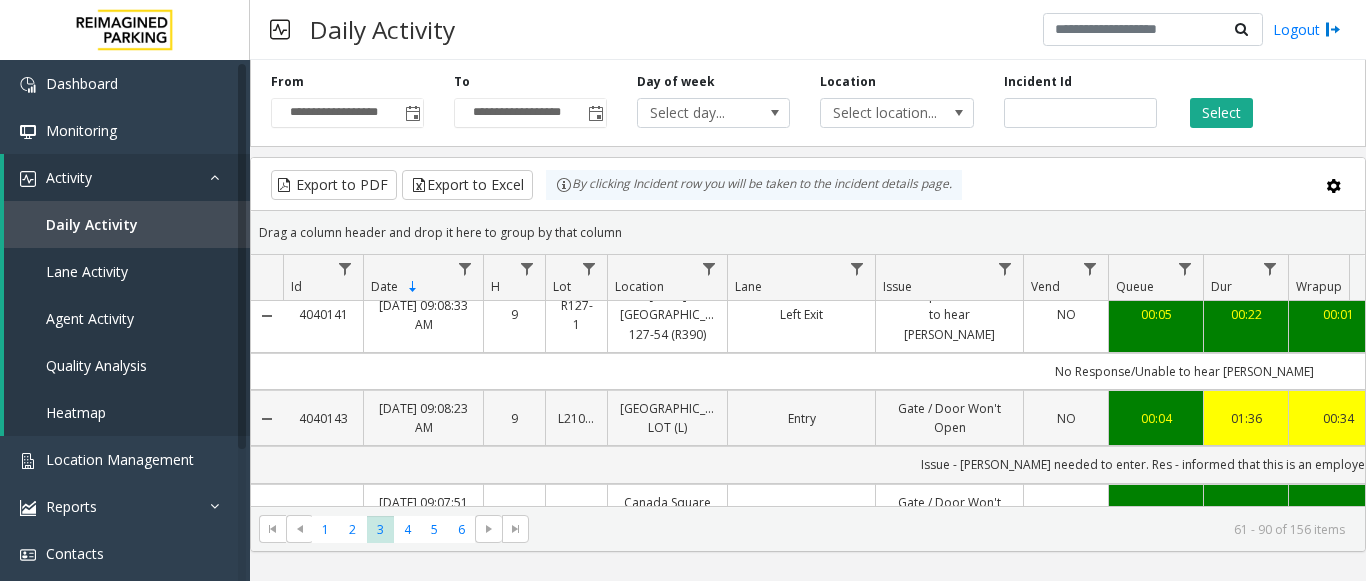 scroll, scrollTop: 0, scrollLeft: 0, axis: both 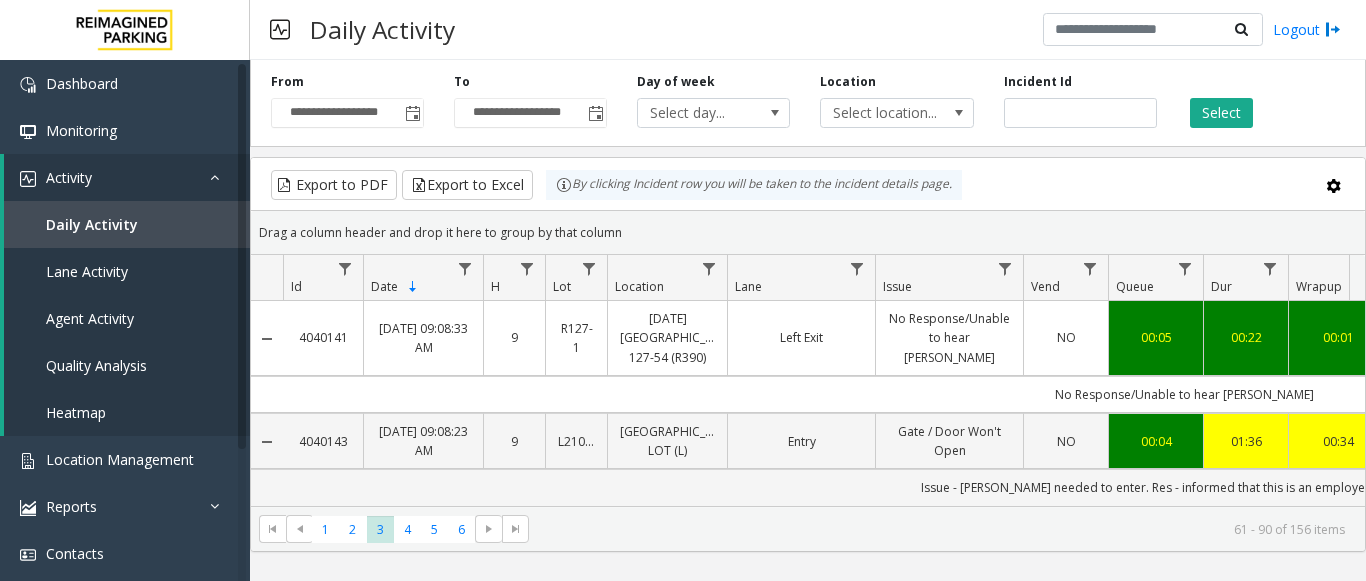 click on "Daily Activity Logout" at bounding box center [808, 30] 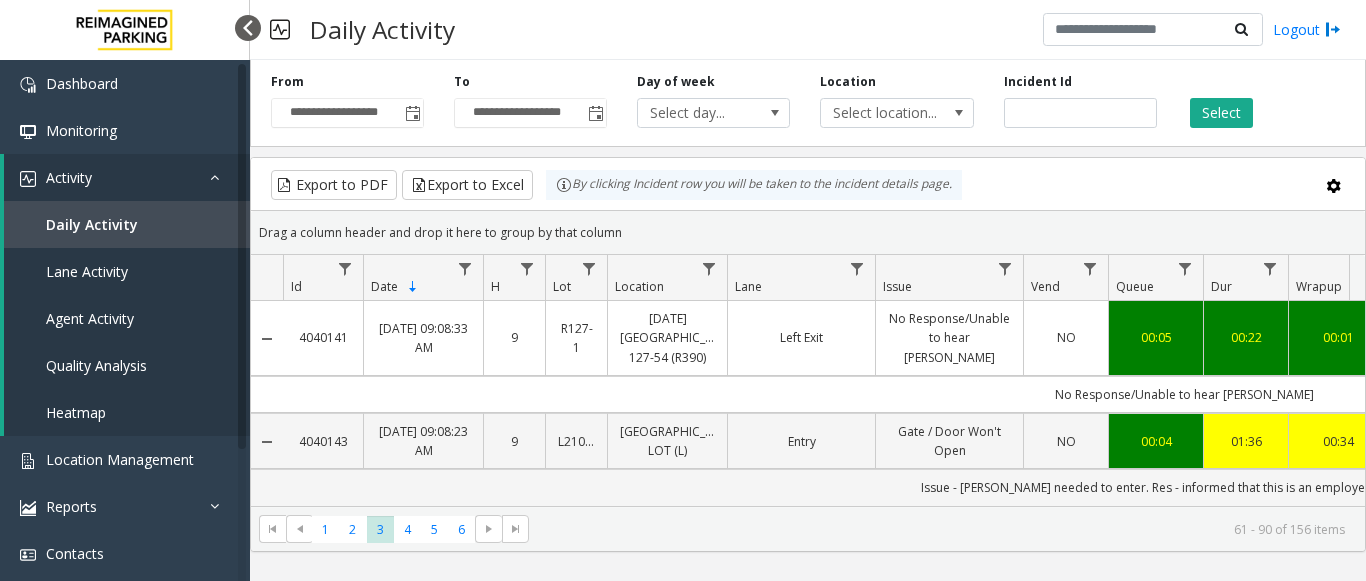 click at bounding box center [248, 28] 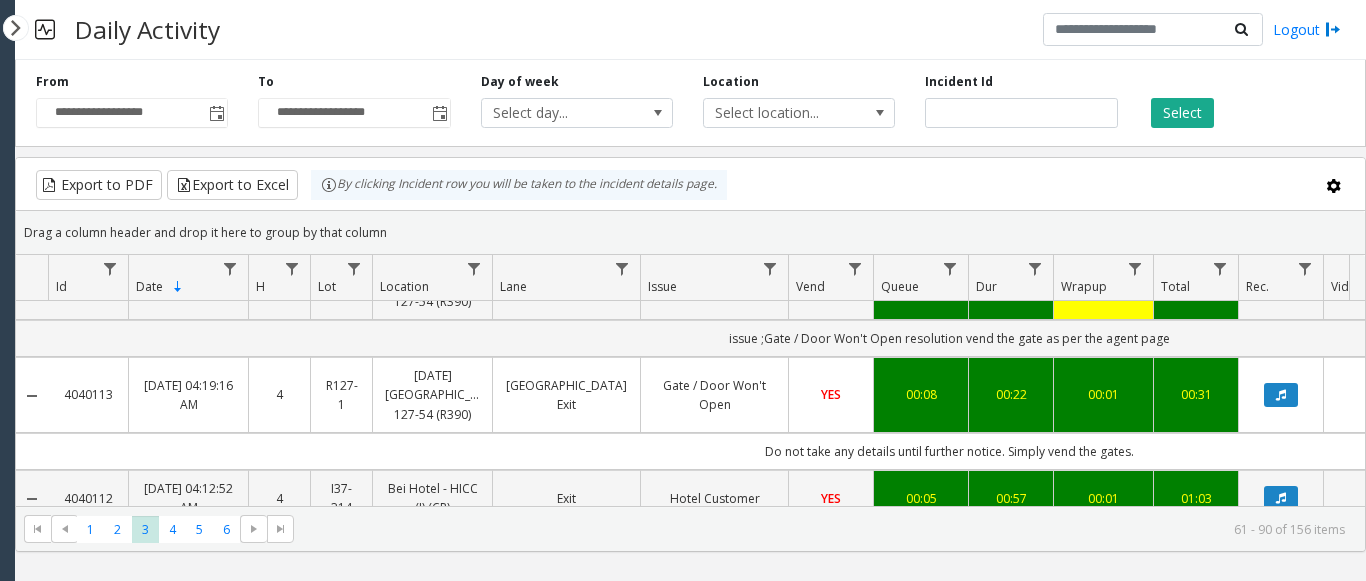 scroll, scrollTop: 3032, scrollLeft: 0, axis: vertical 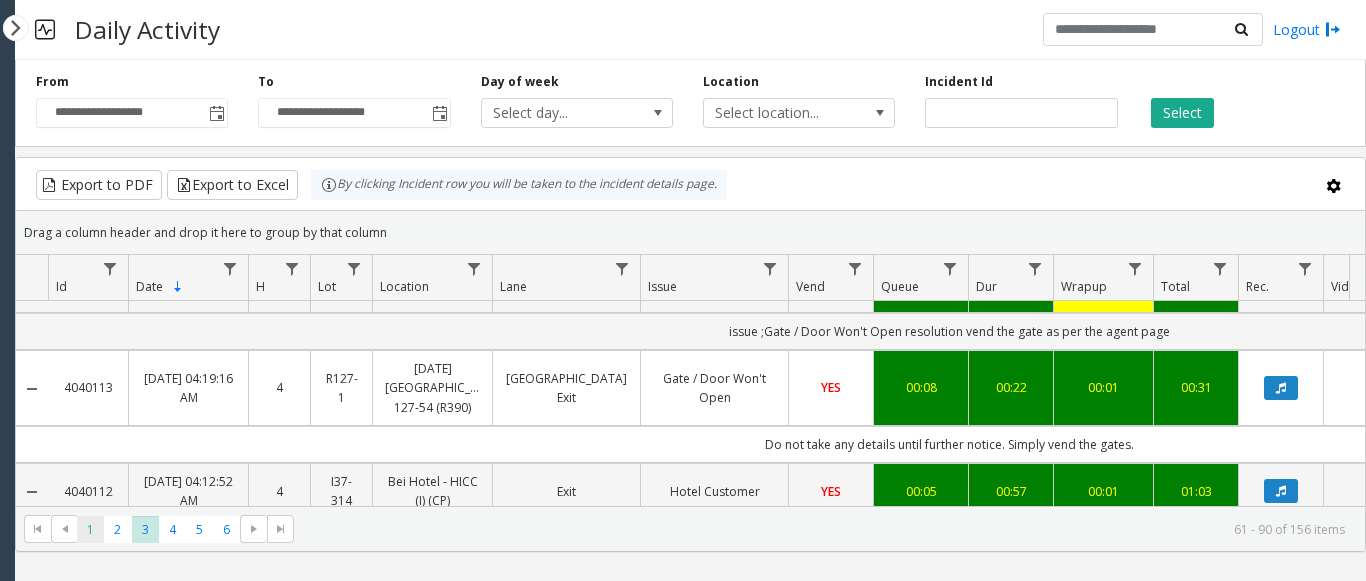 click on "1" 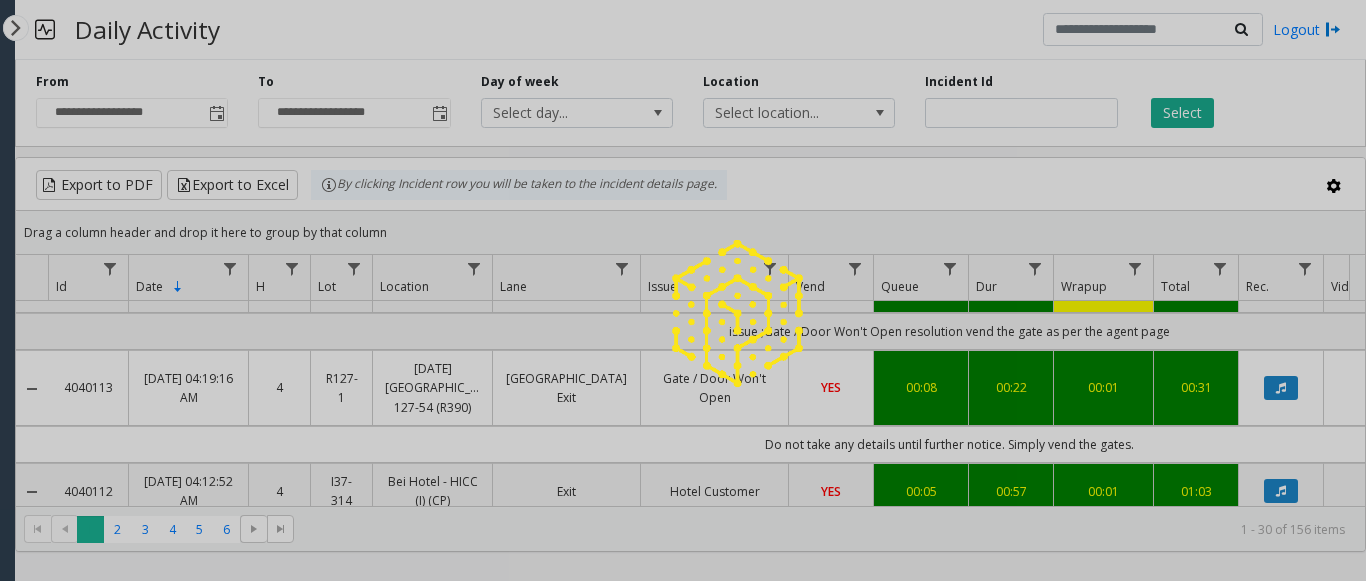 scroll, scrollTop: 0, scrollLeft: 0, axis: both 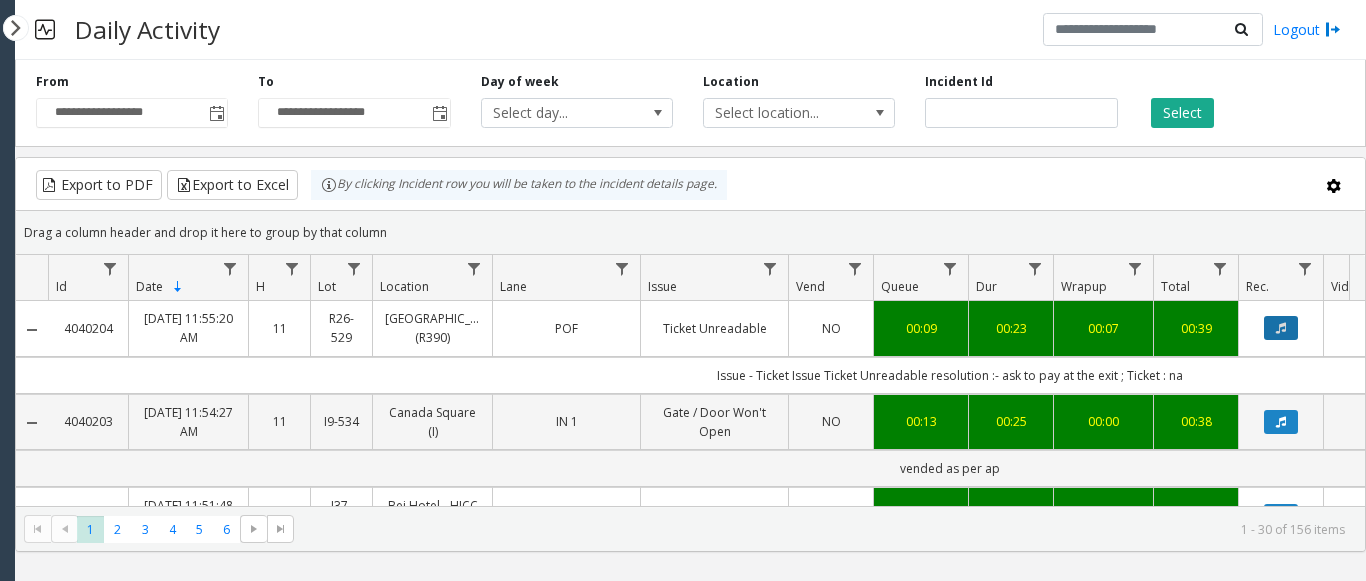 click 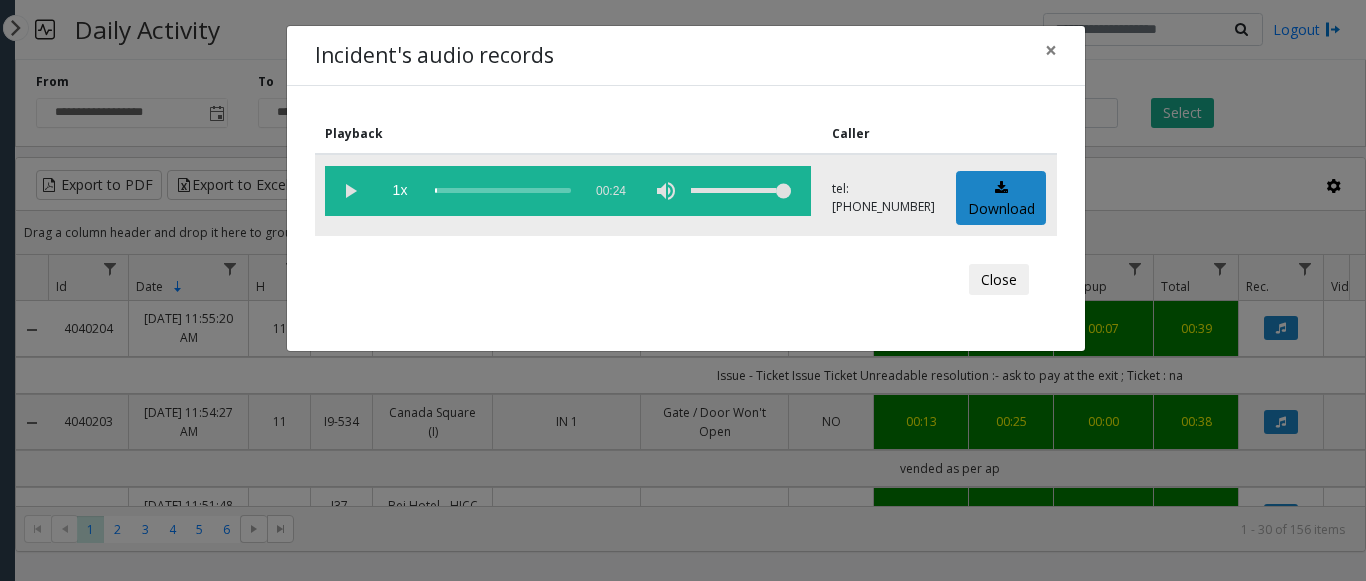 click 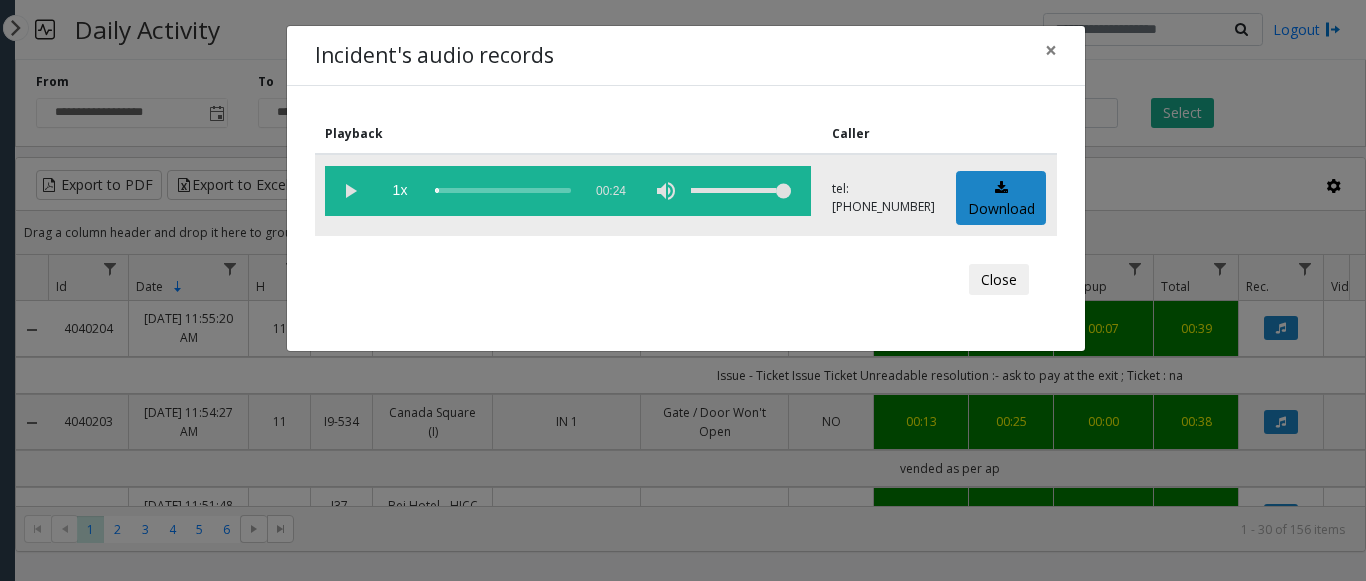 click 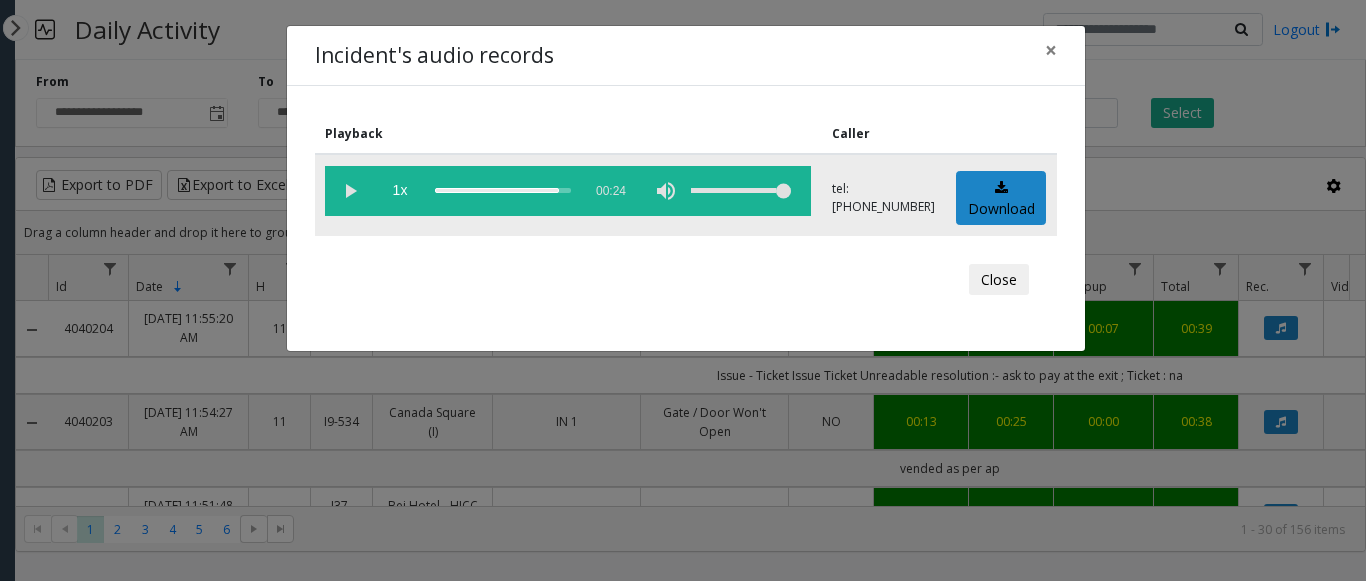 click 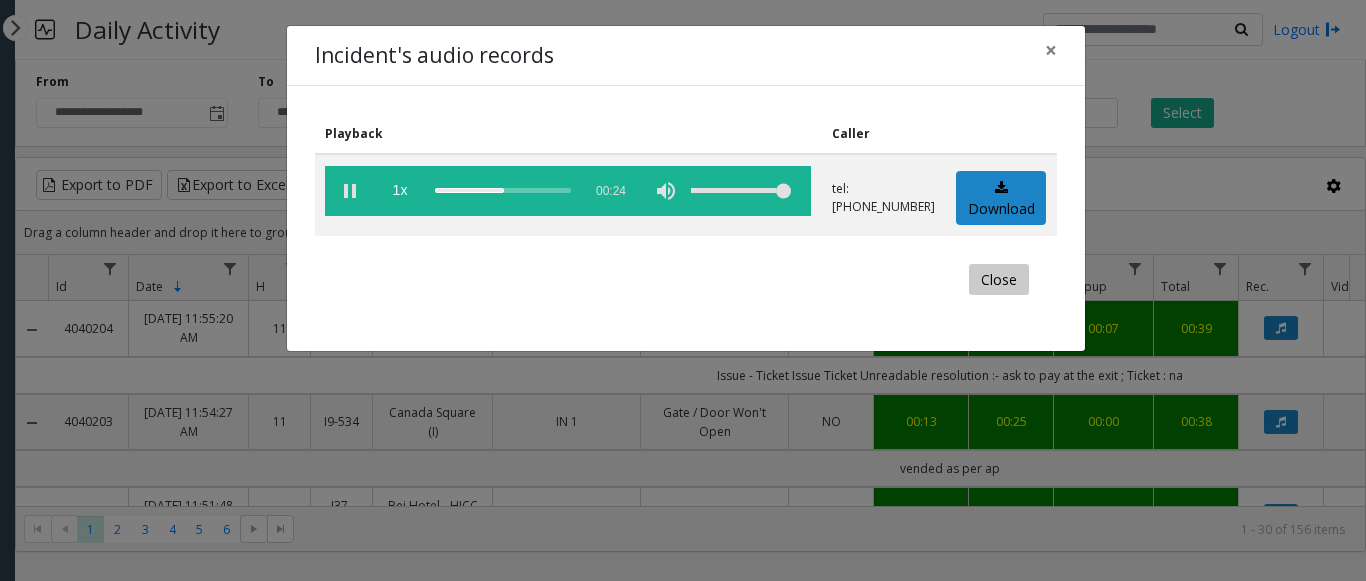 click on "Close" 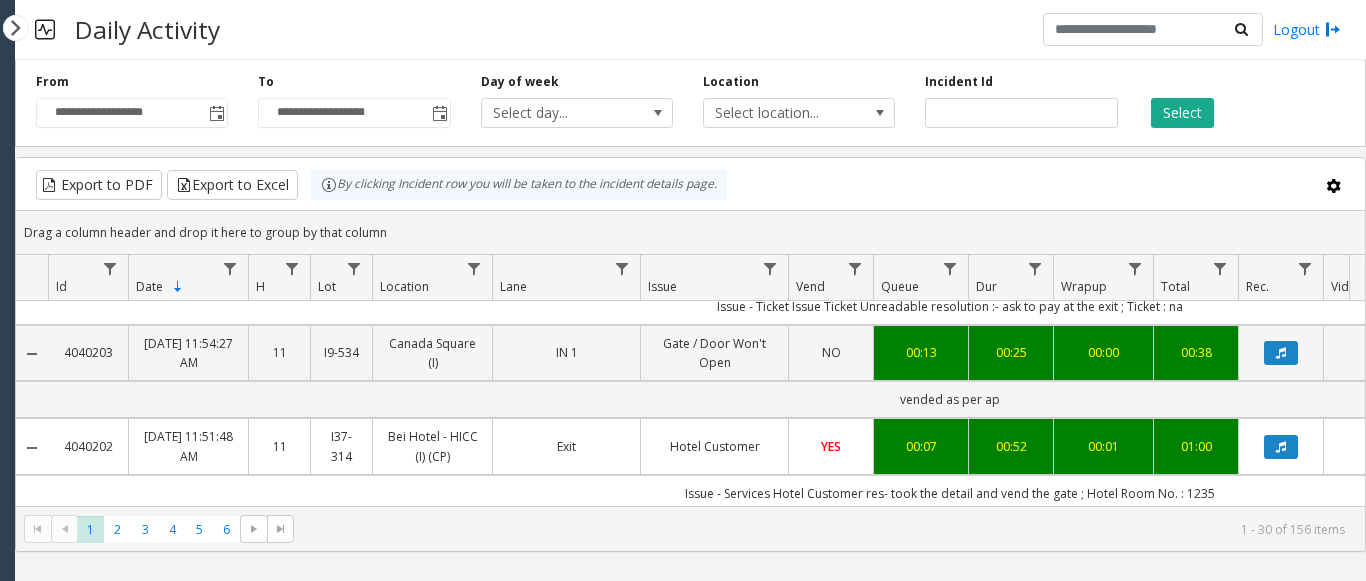 scroll, scrollTop: 0, scrollLeft: 0, axis: both 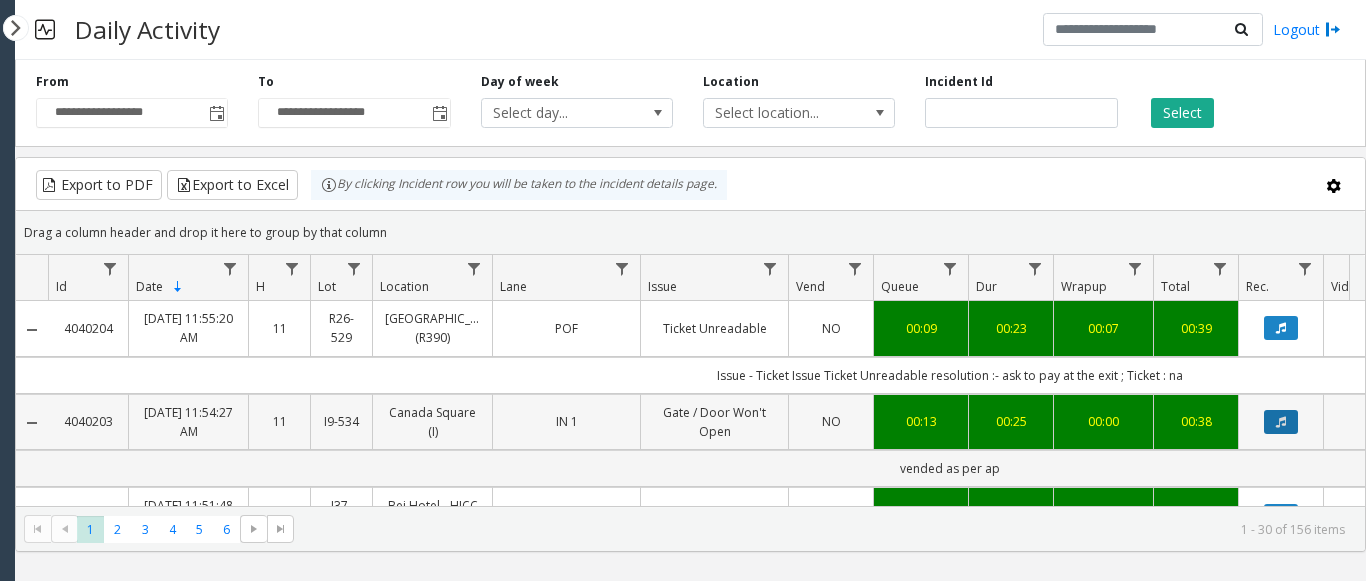 click 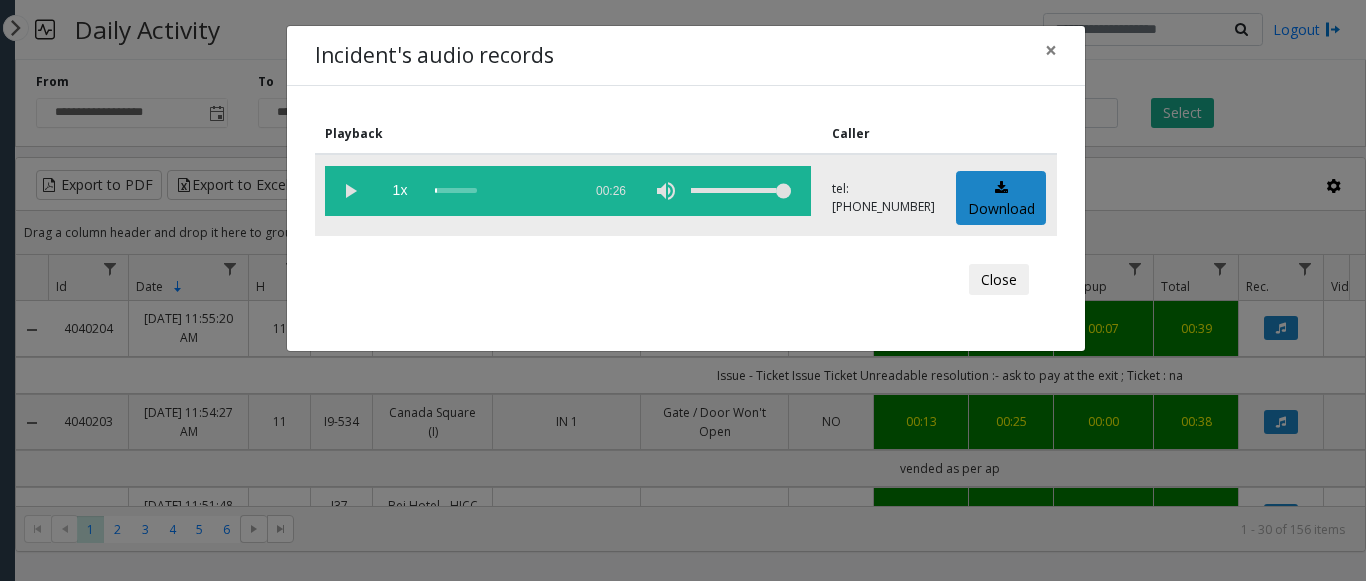 click 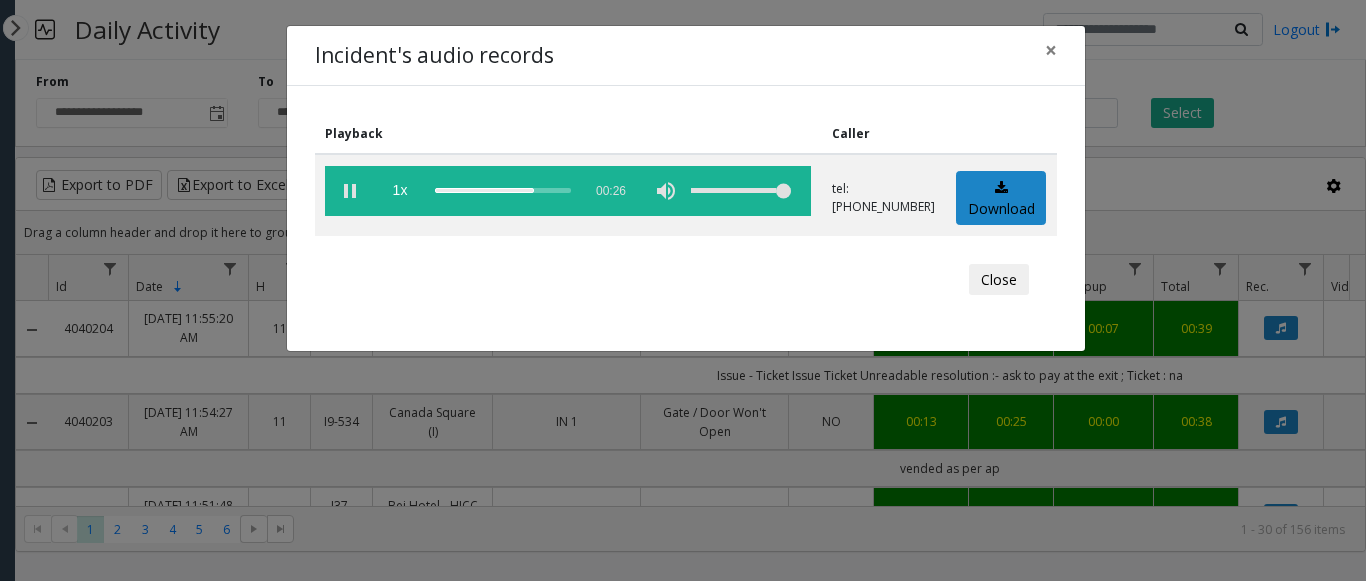 click on "Close" 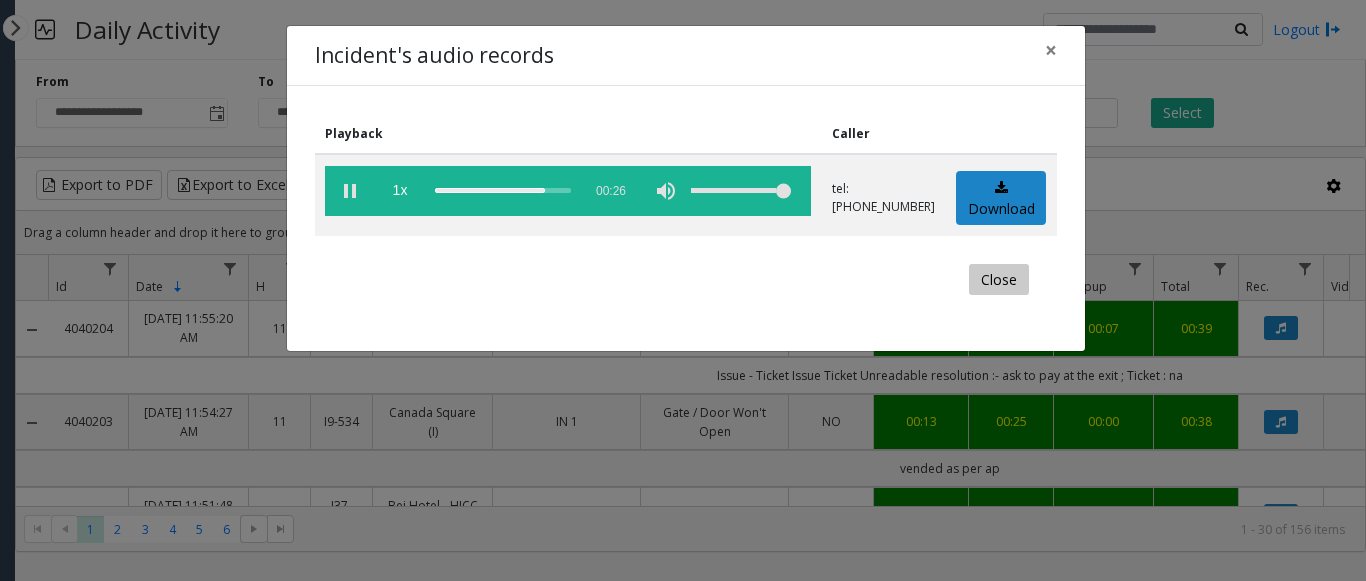 click on "Close" 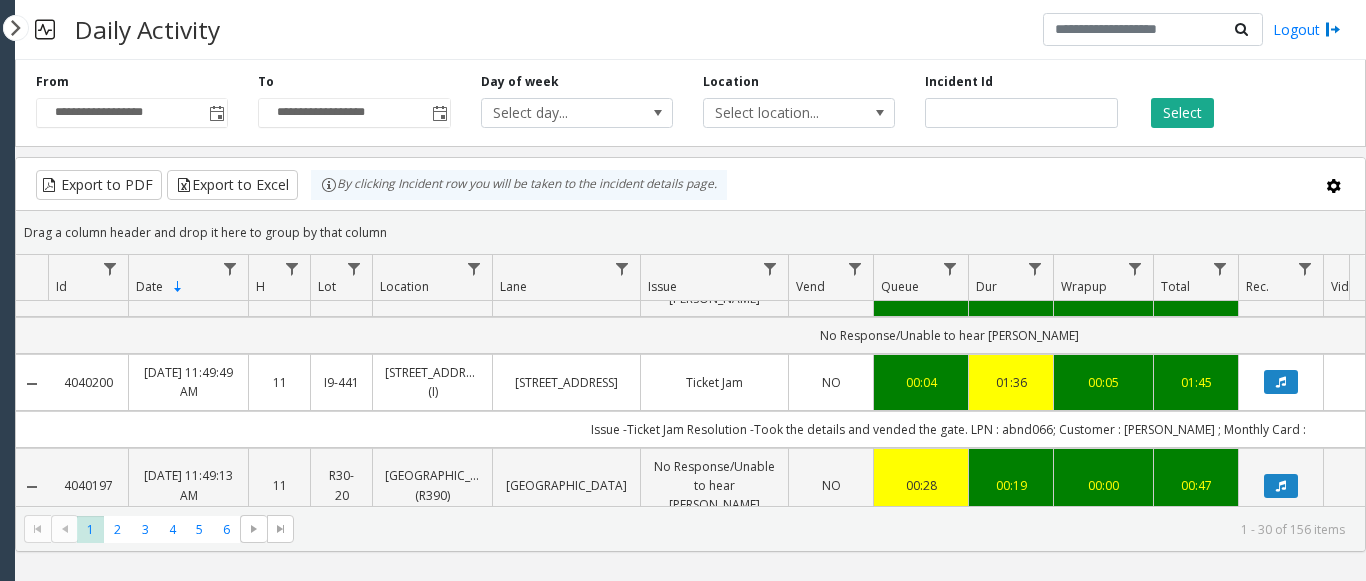 scroll, scrollTop: 561, scrollLeft: 0, axis: vertical 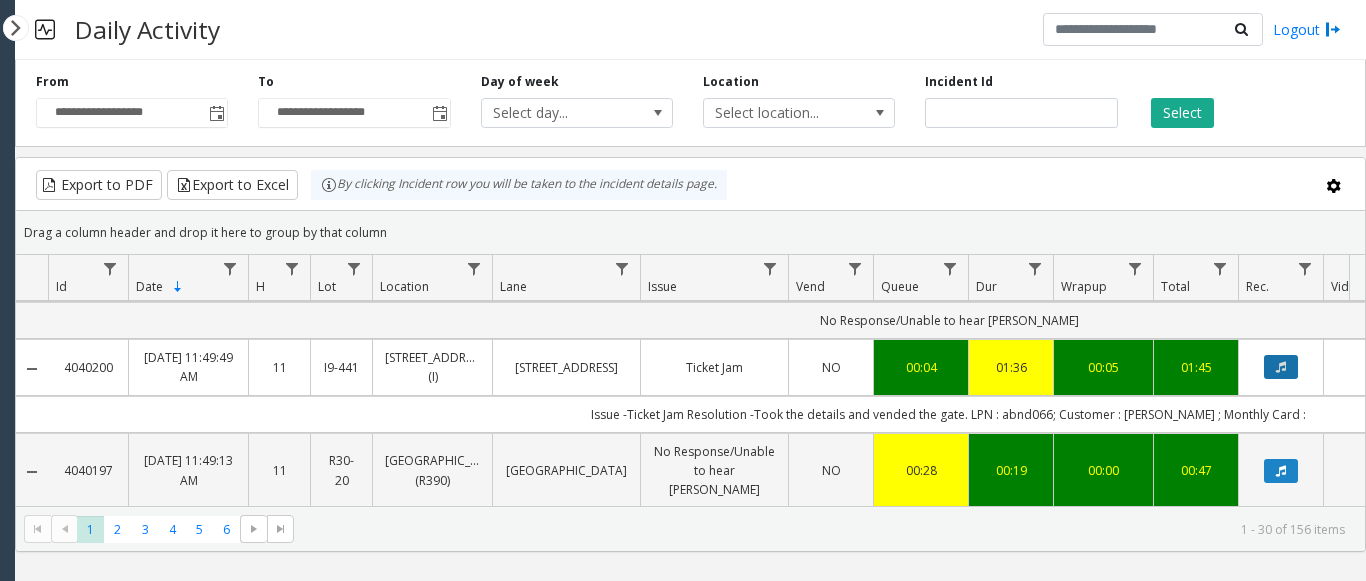 click 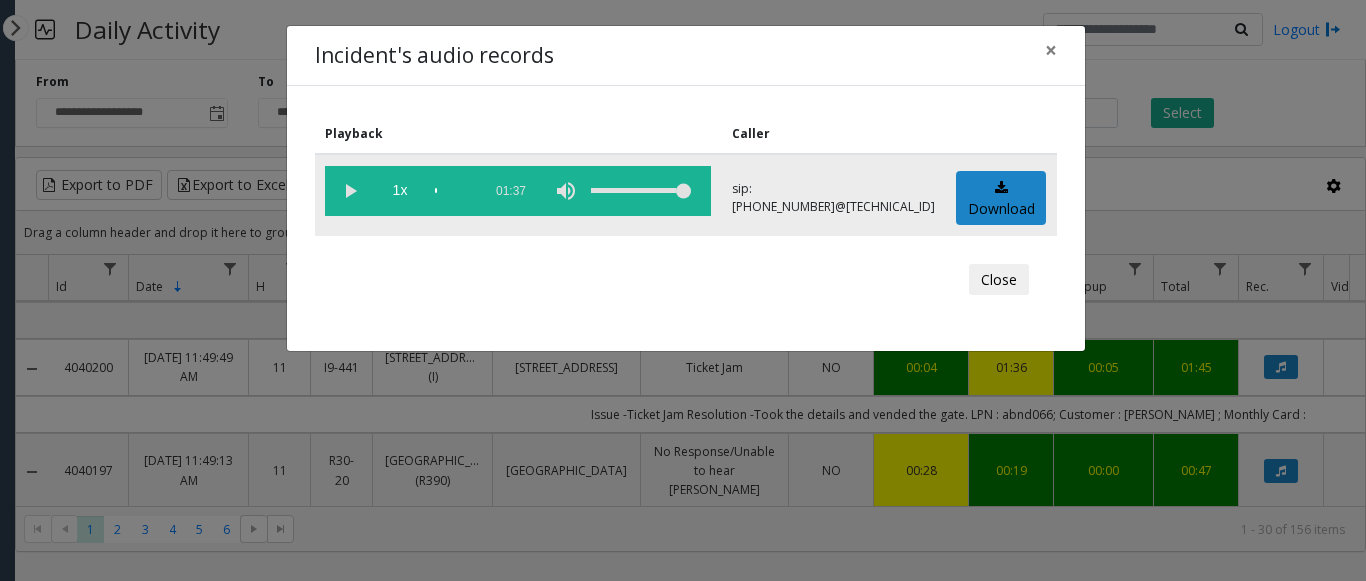 click 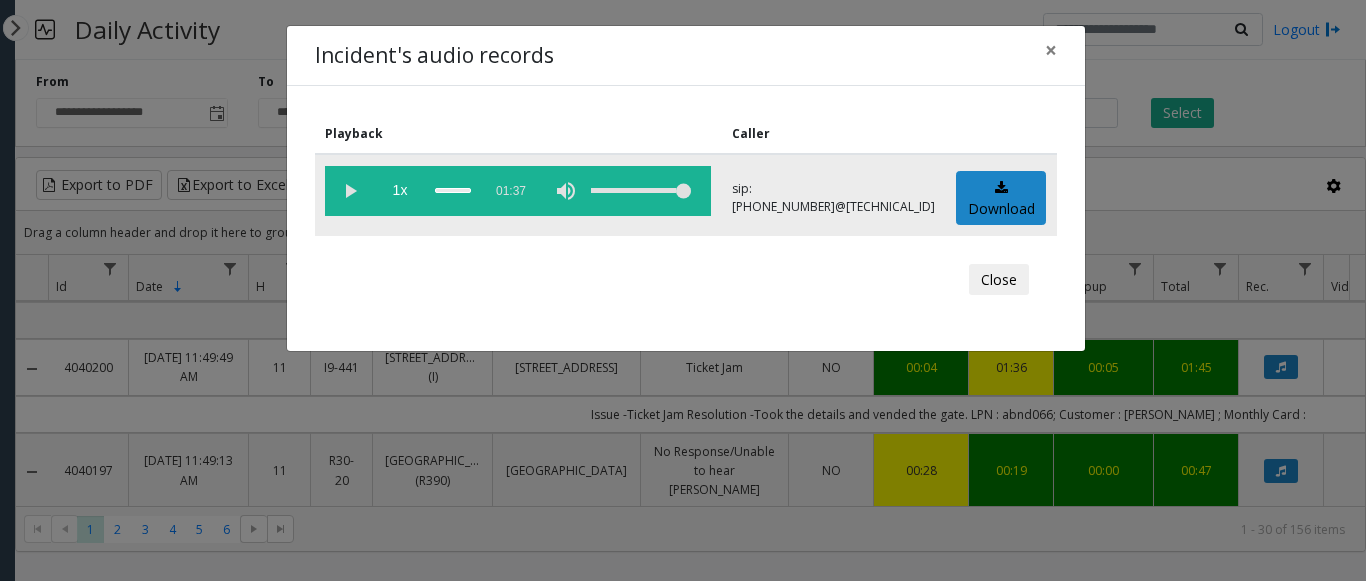 click 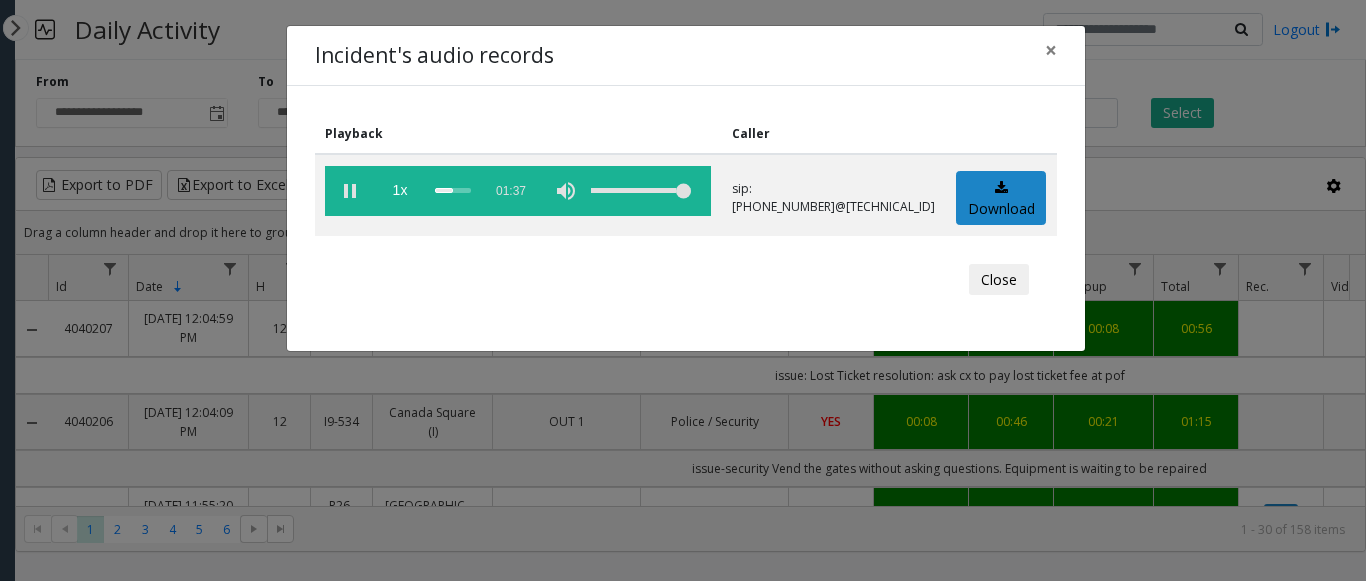 scroll, scrollTop: 0, scrollLeft: 0, axis: both 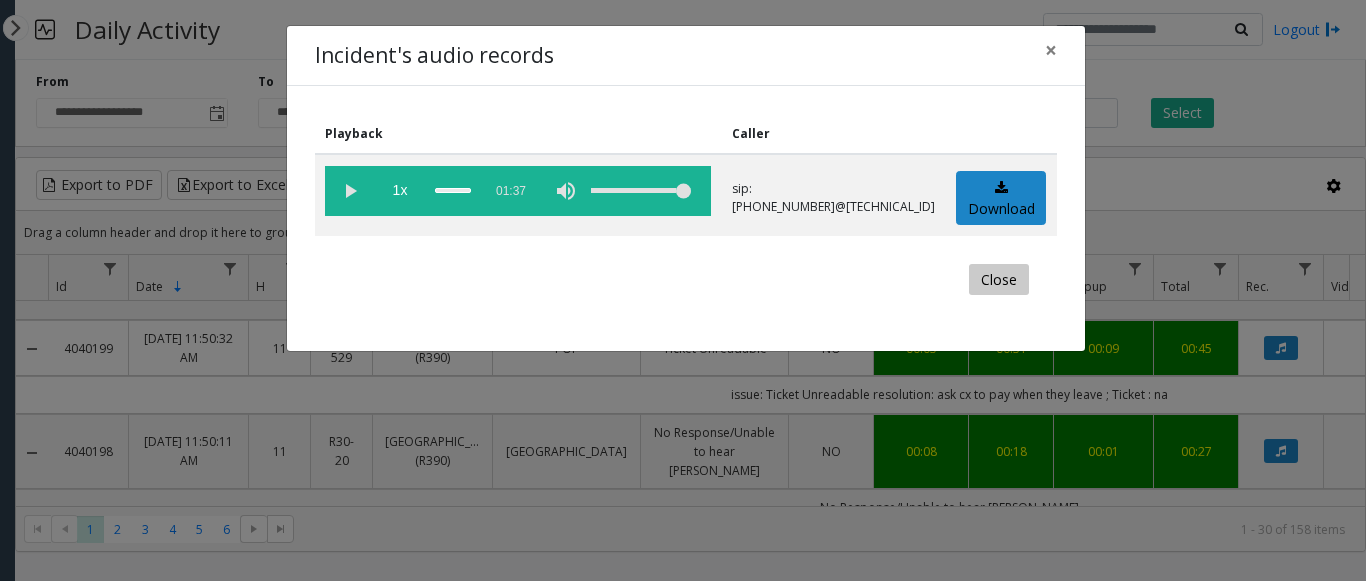 click on "Close" 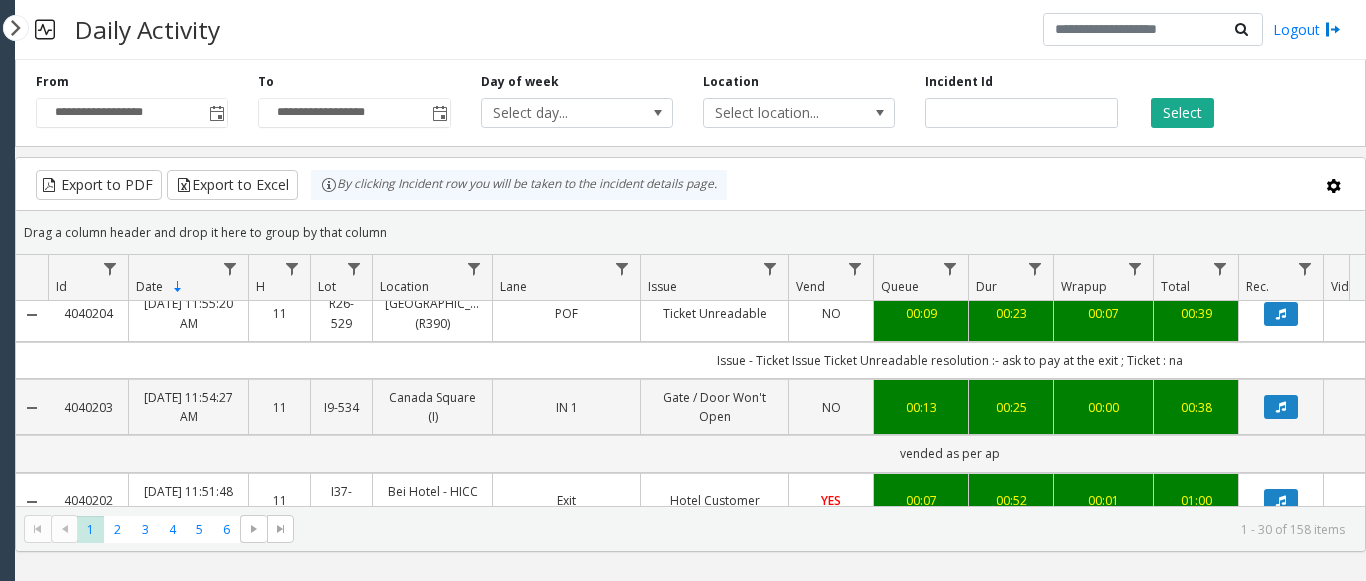 scroll, scrollTop: 0, scrollLeft: 0, axis: both 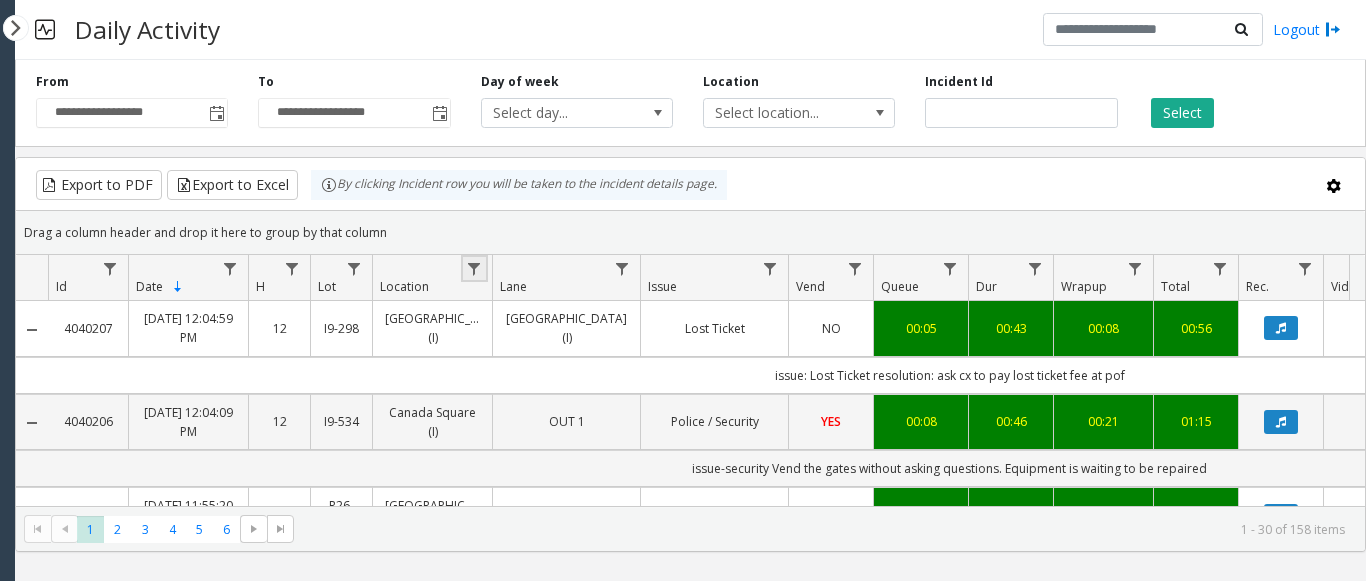 click 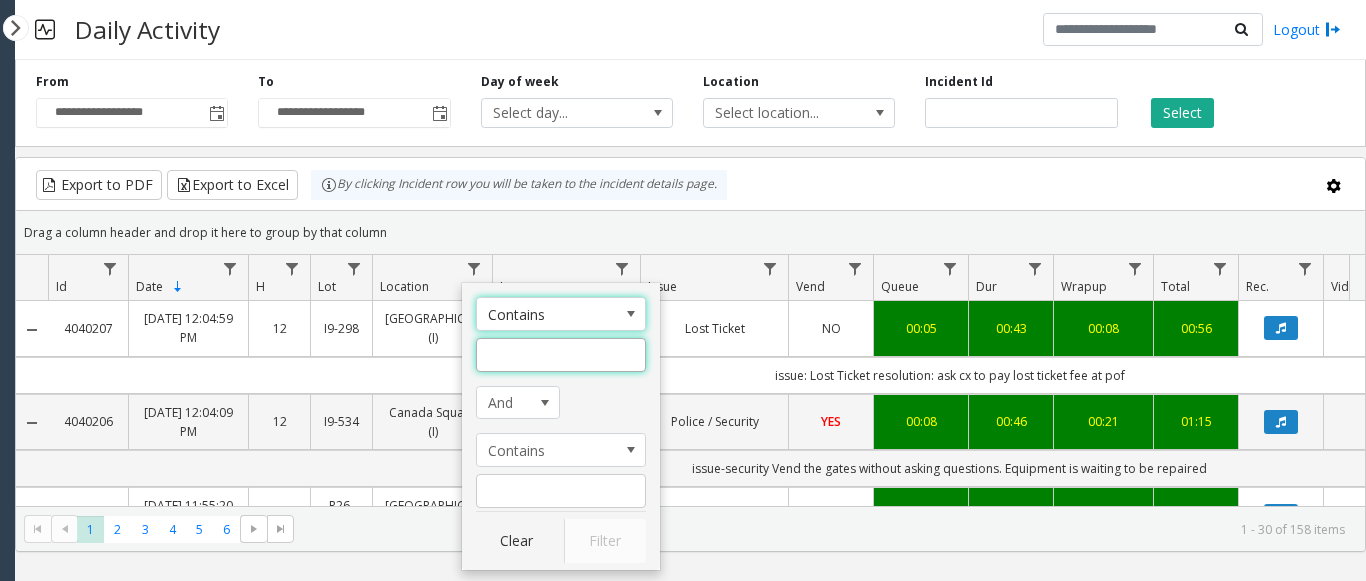 click 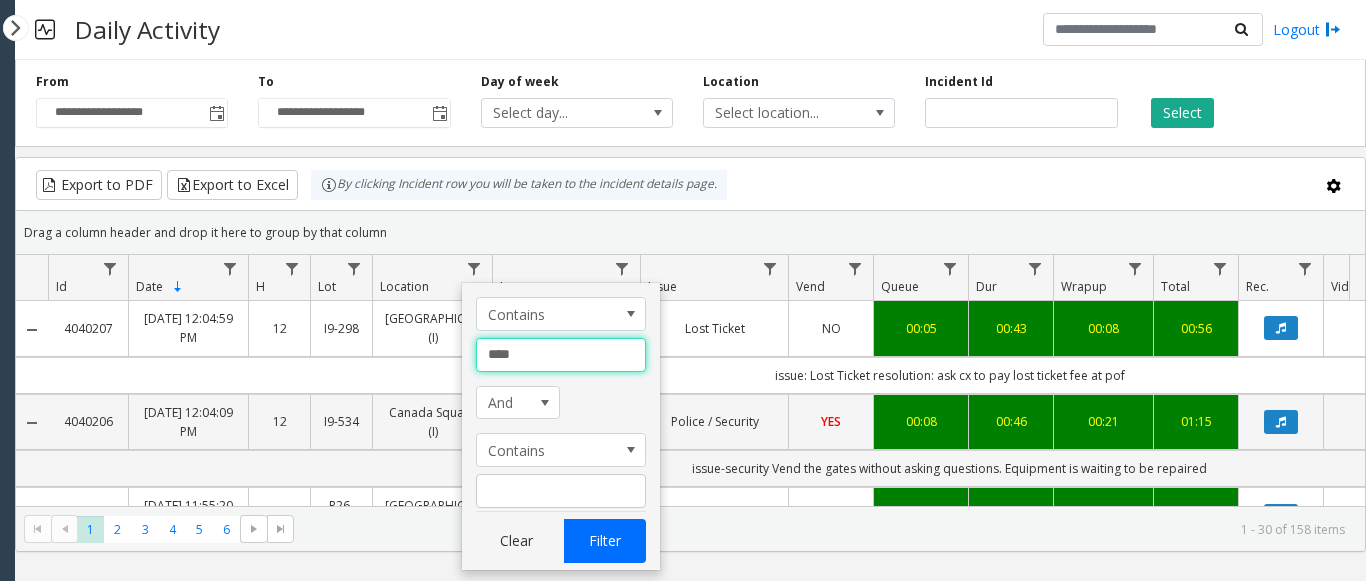 type on "****" 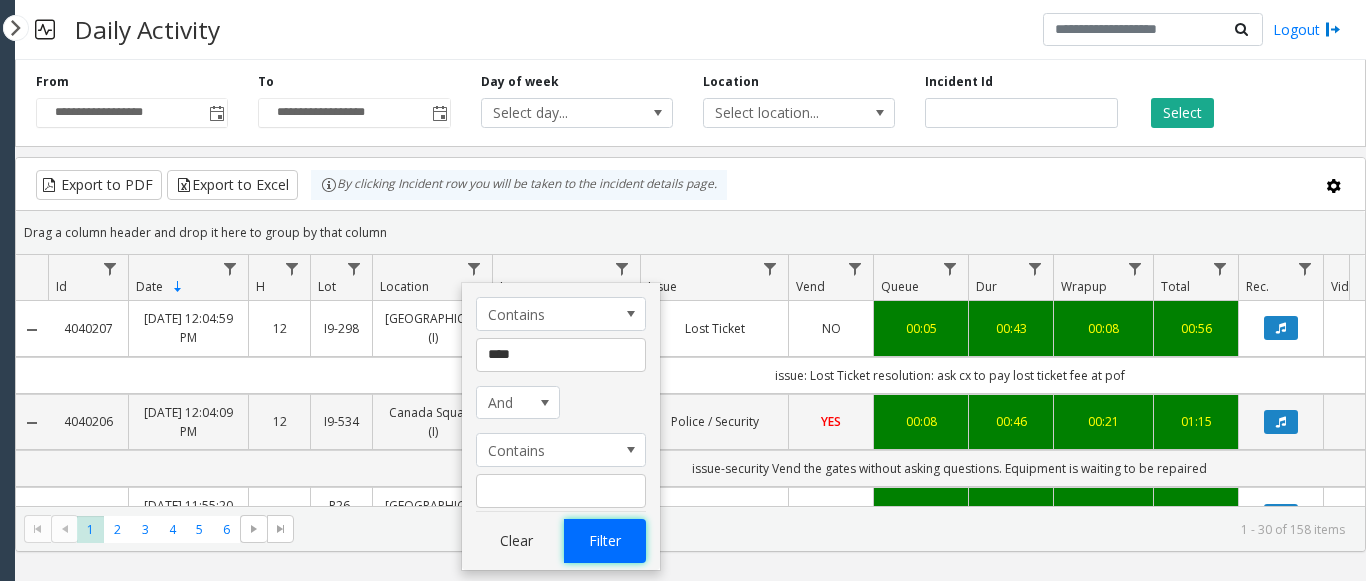 click on "Filter" 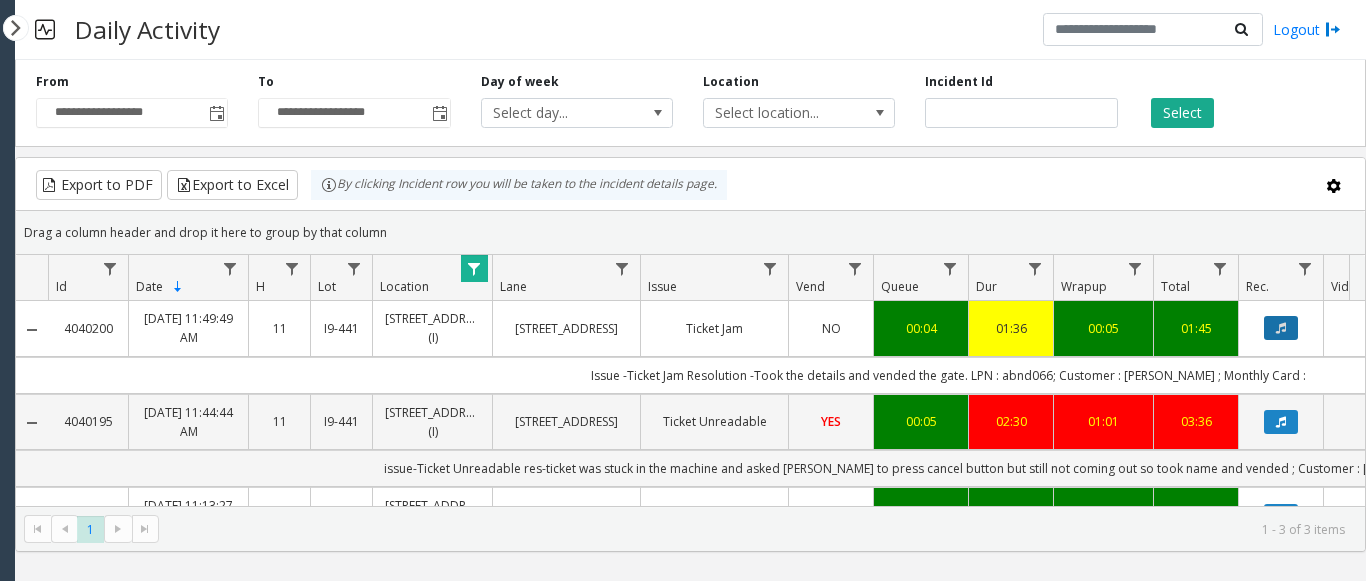 click 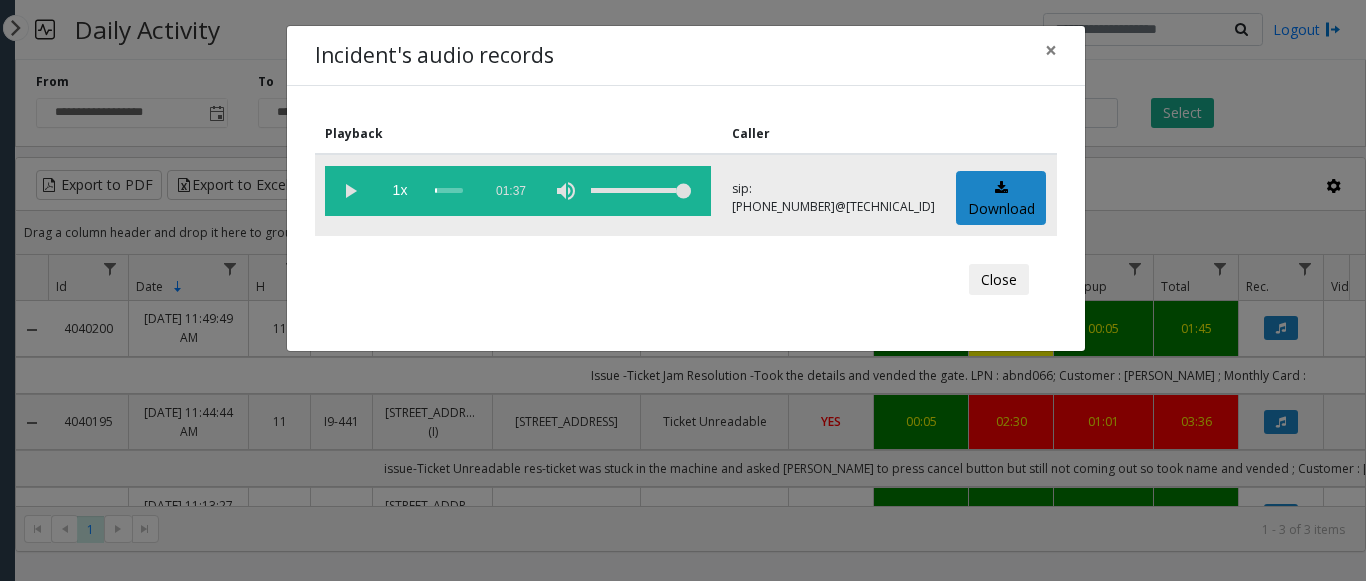click 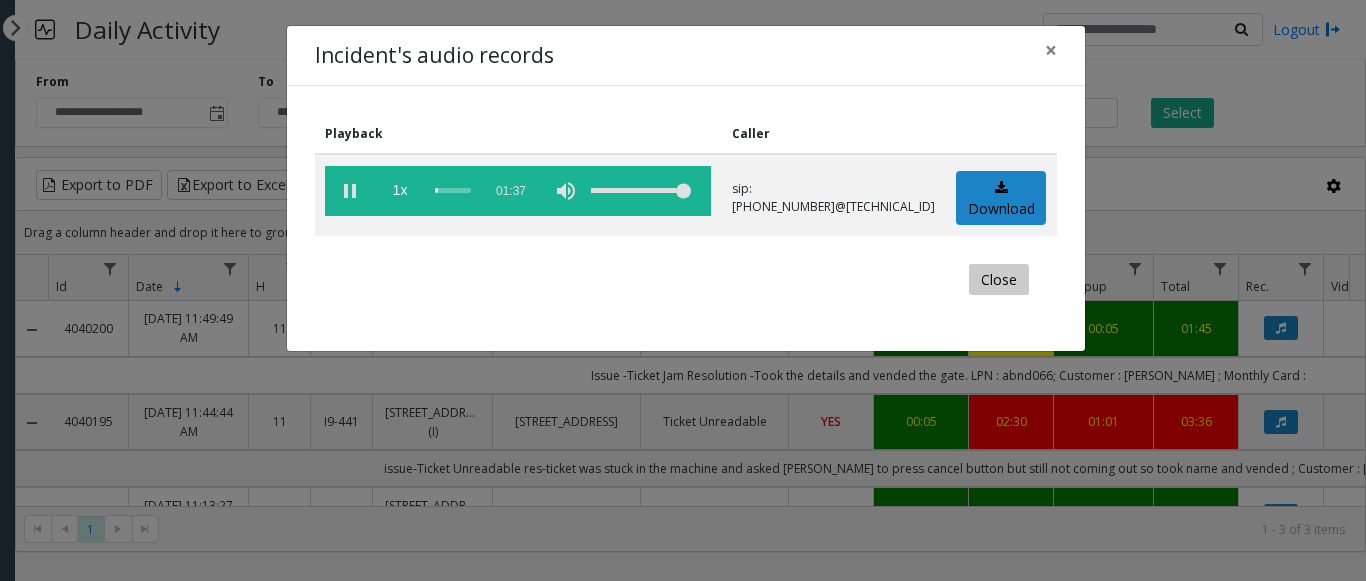 click on "Close" 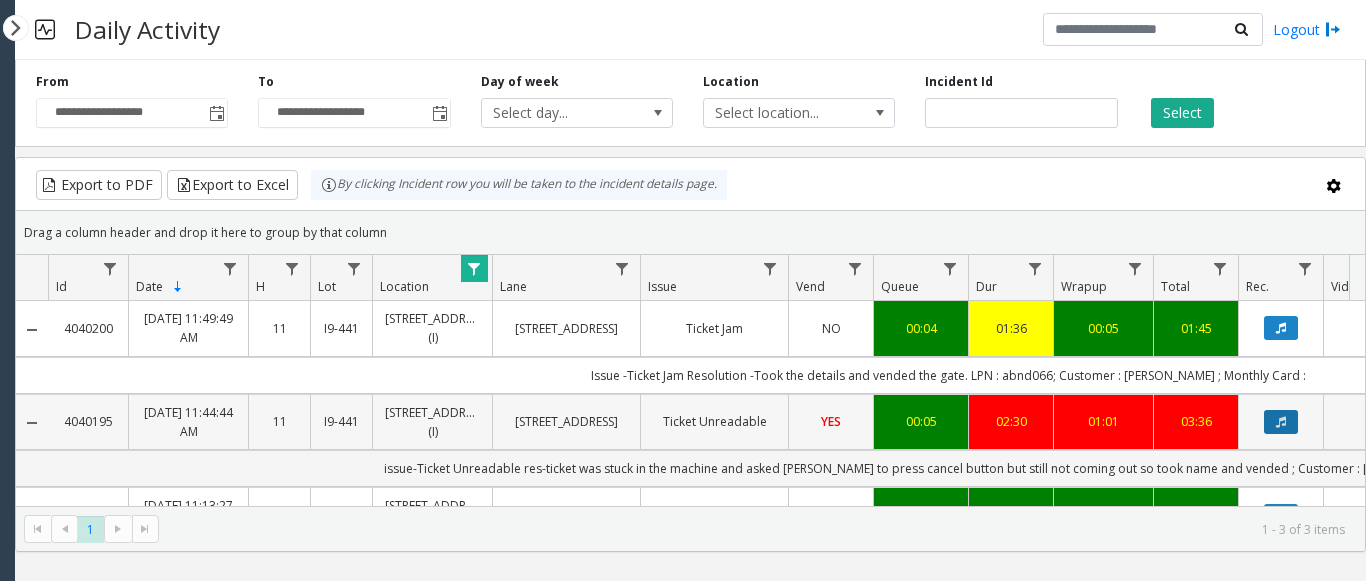click 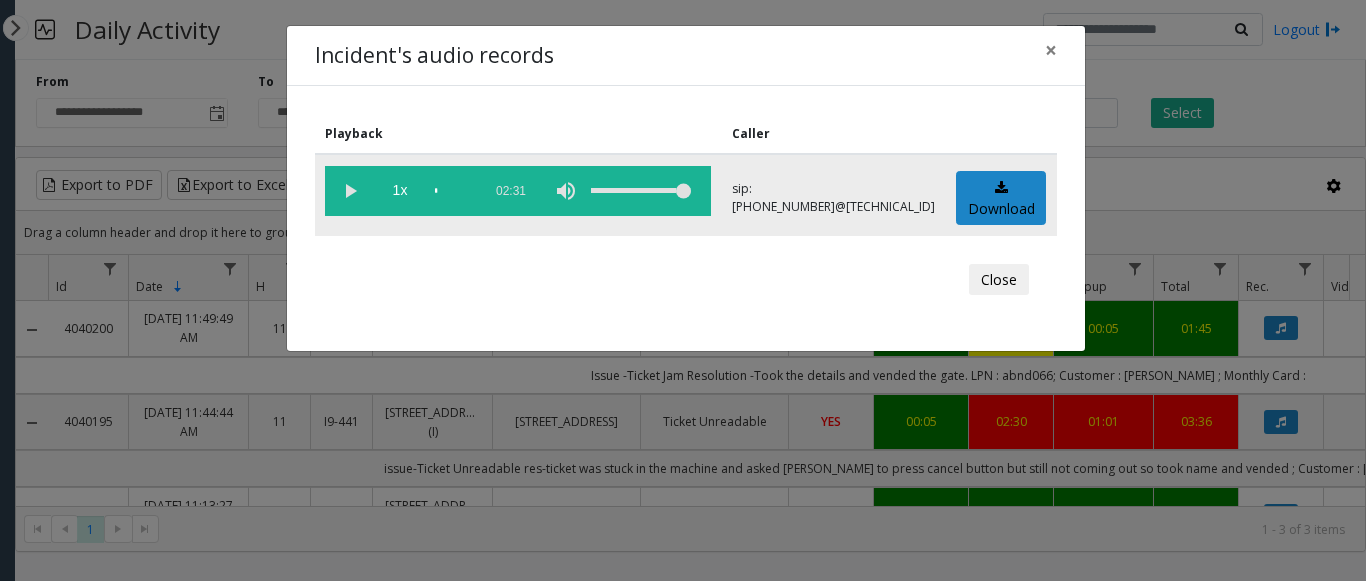 click 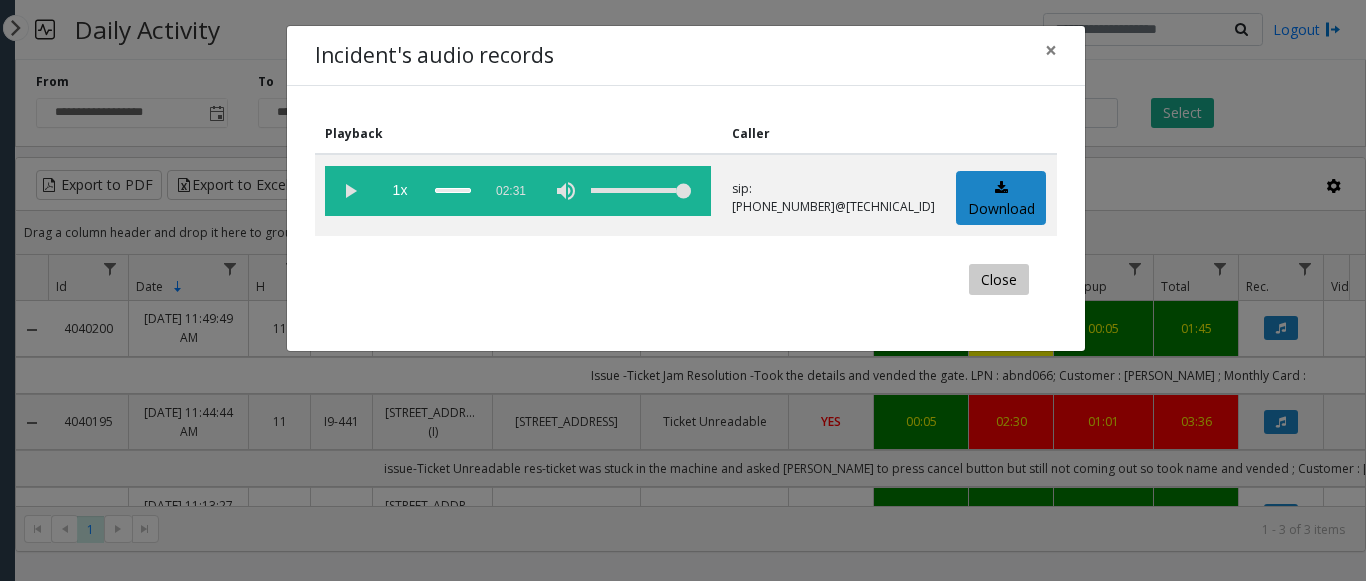 click on "Close" 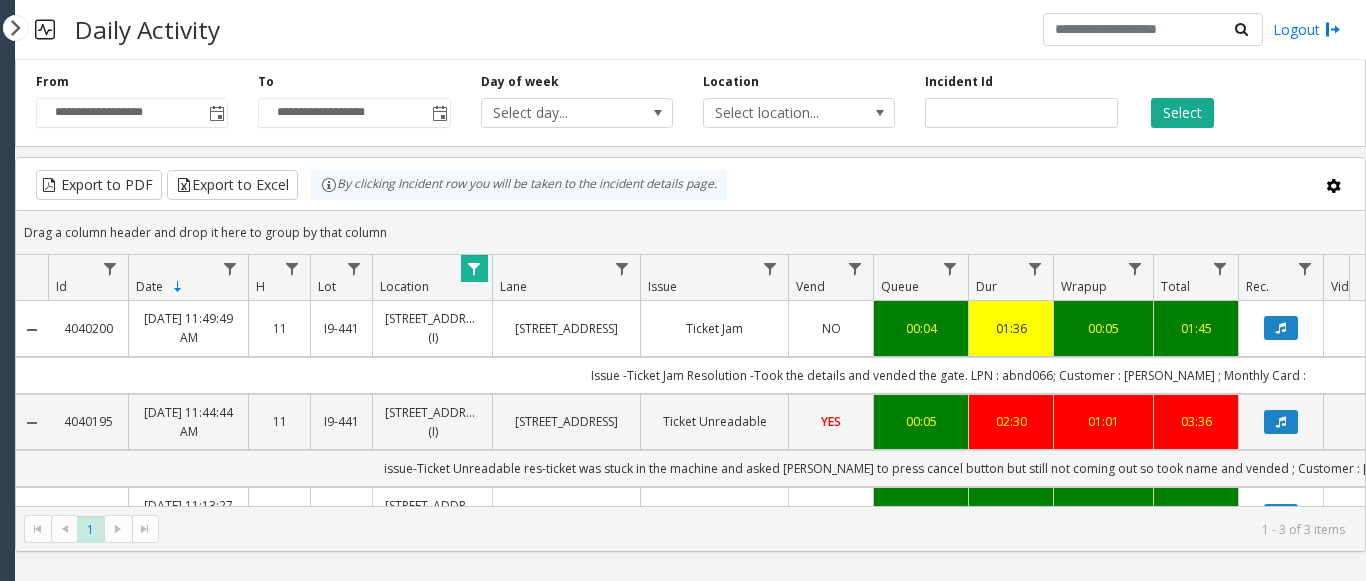 drag, startPoint x: 576, startPoint y: 541, endPoint x: 1112, endPoint y: 543, distance: 536.0037 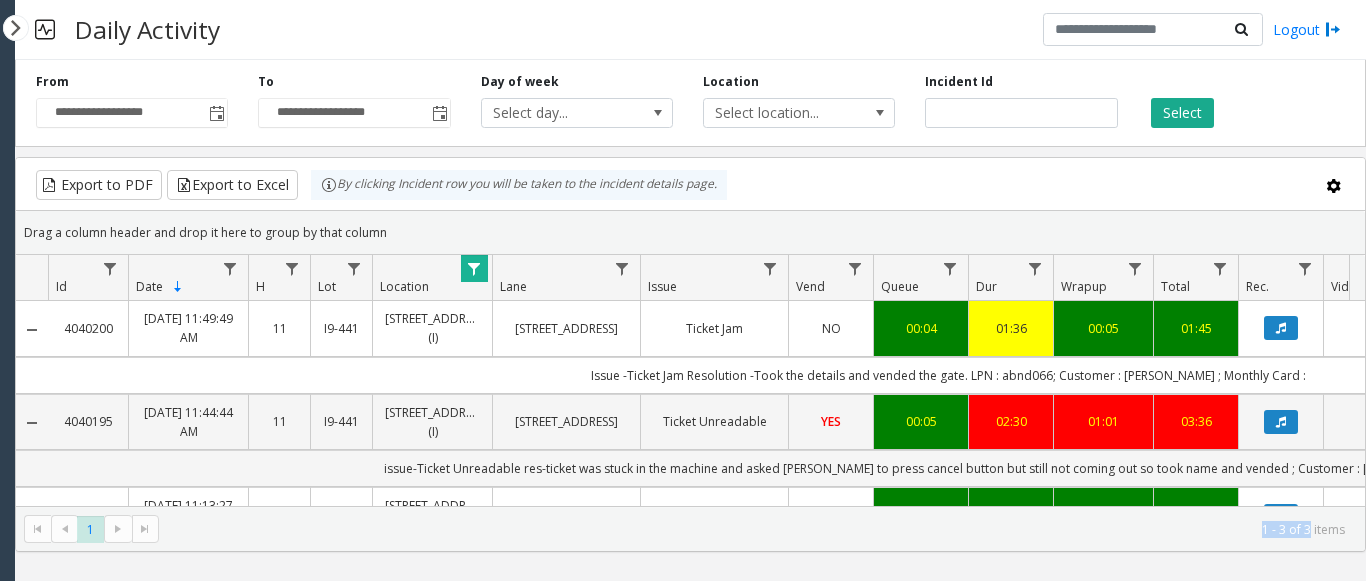drag, startPoint x: 1112, startPoint y: 543, endPoint x: 1308, endPoint y: 550, distance: 196.12495 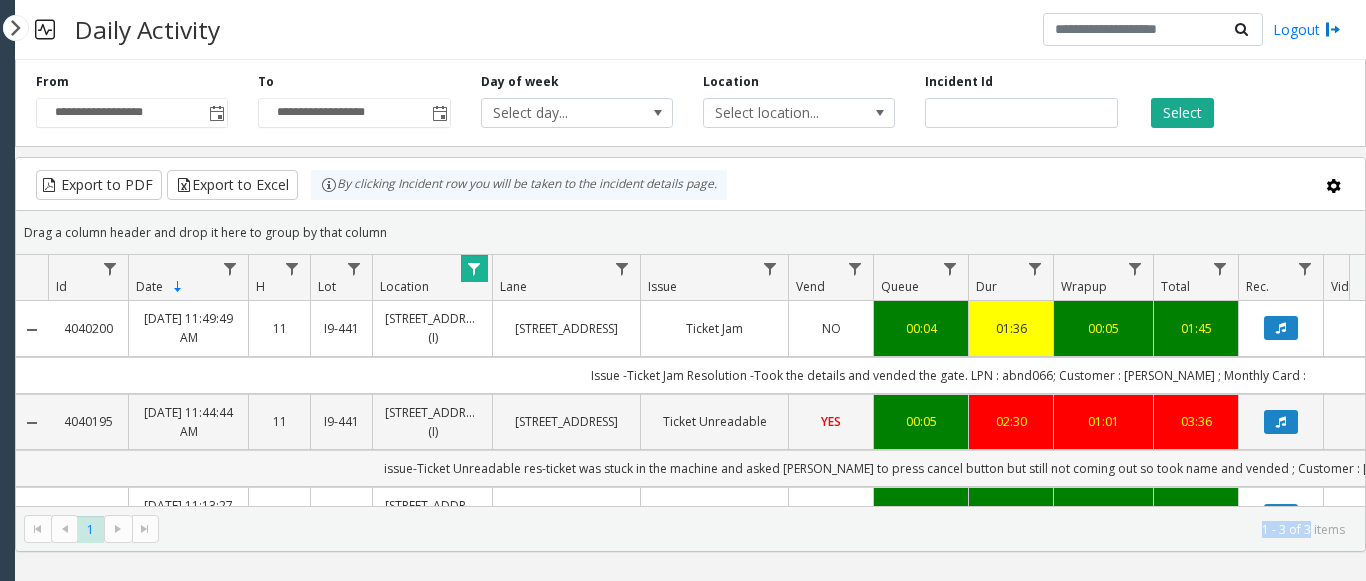 scroll, scrollTop: 44, scrollLeft: 0, axis: vertical 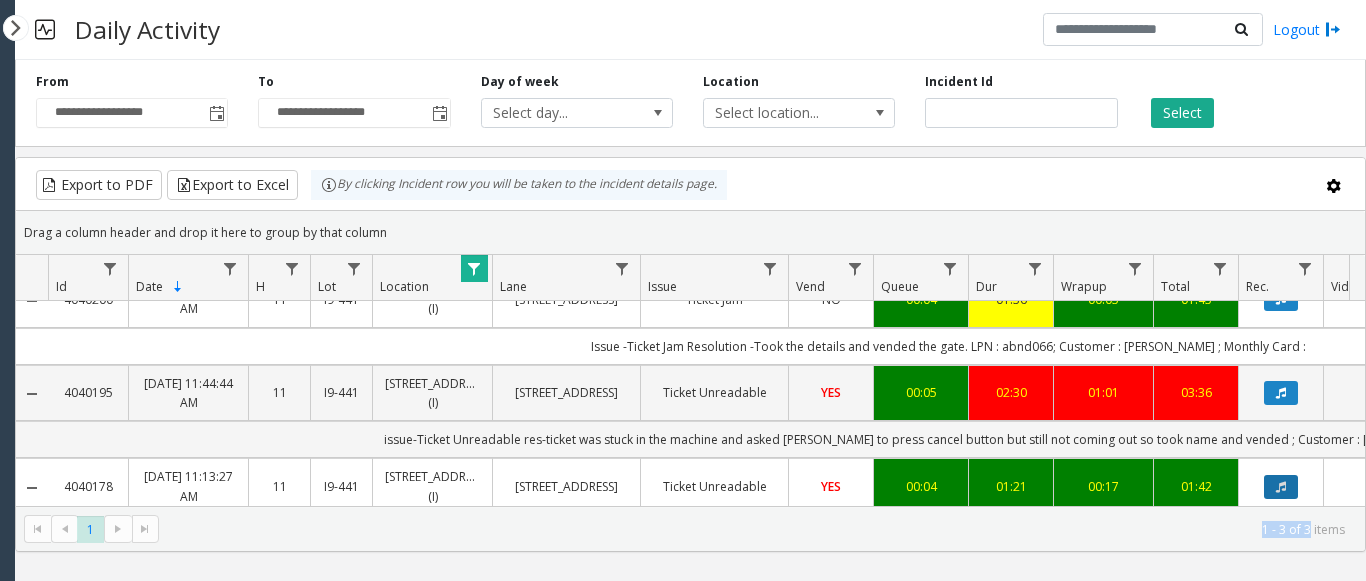 click 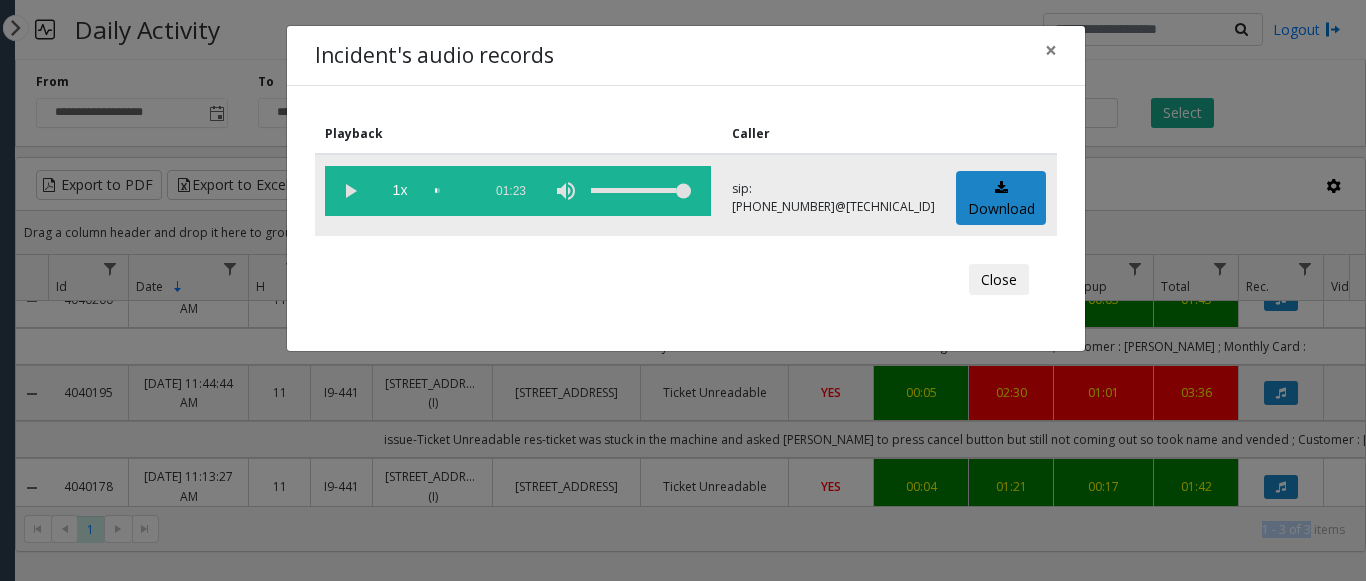 click 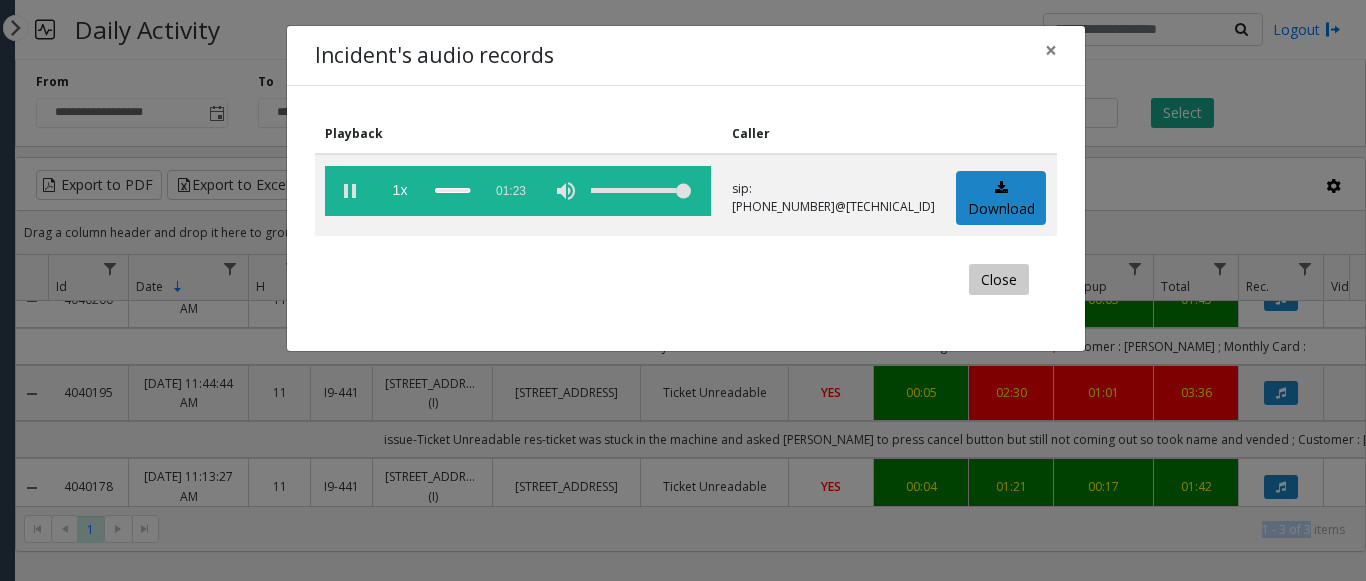 click on "Close" 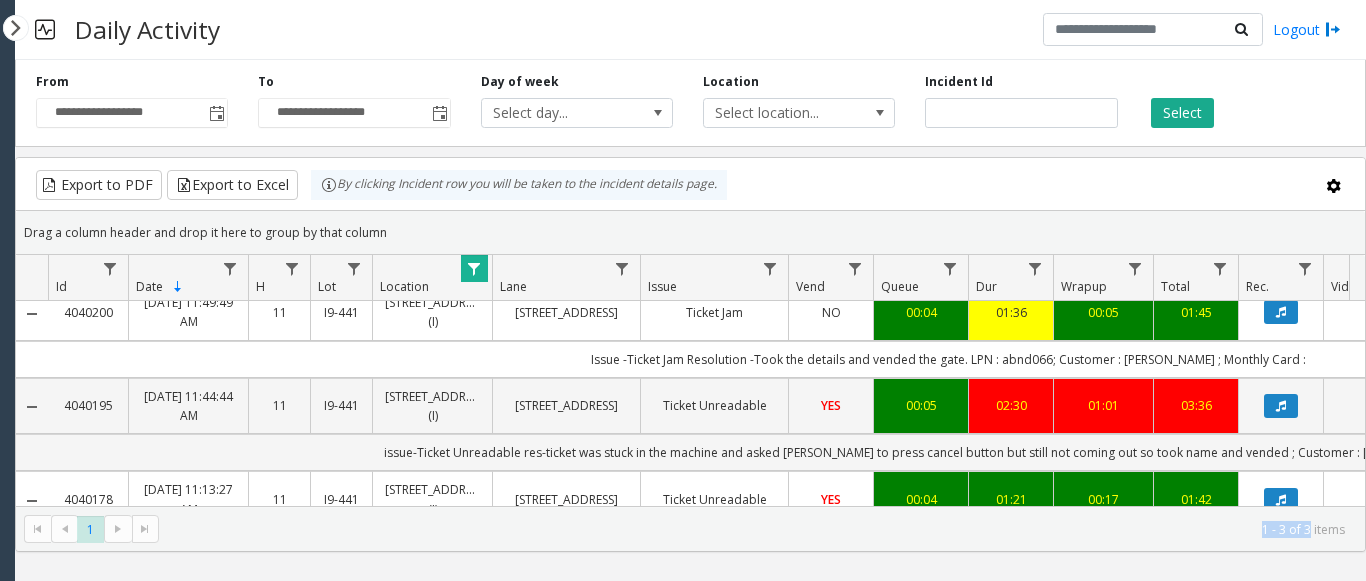 scroll, scrollTop: 0, scrollLeft: 0, axis: both 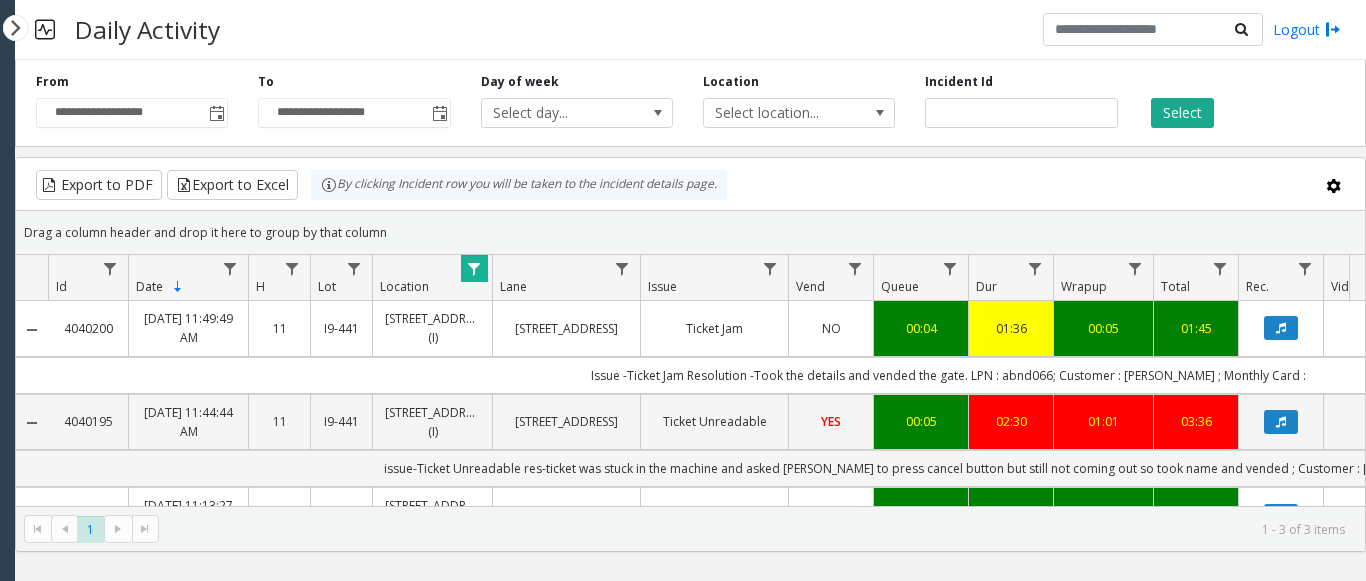 drag, startPoint x: 1257, startPoint y: 251, endPoint x: 1174, endPoint y: 246, distance: 83.15047 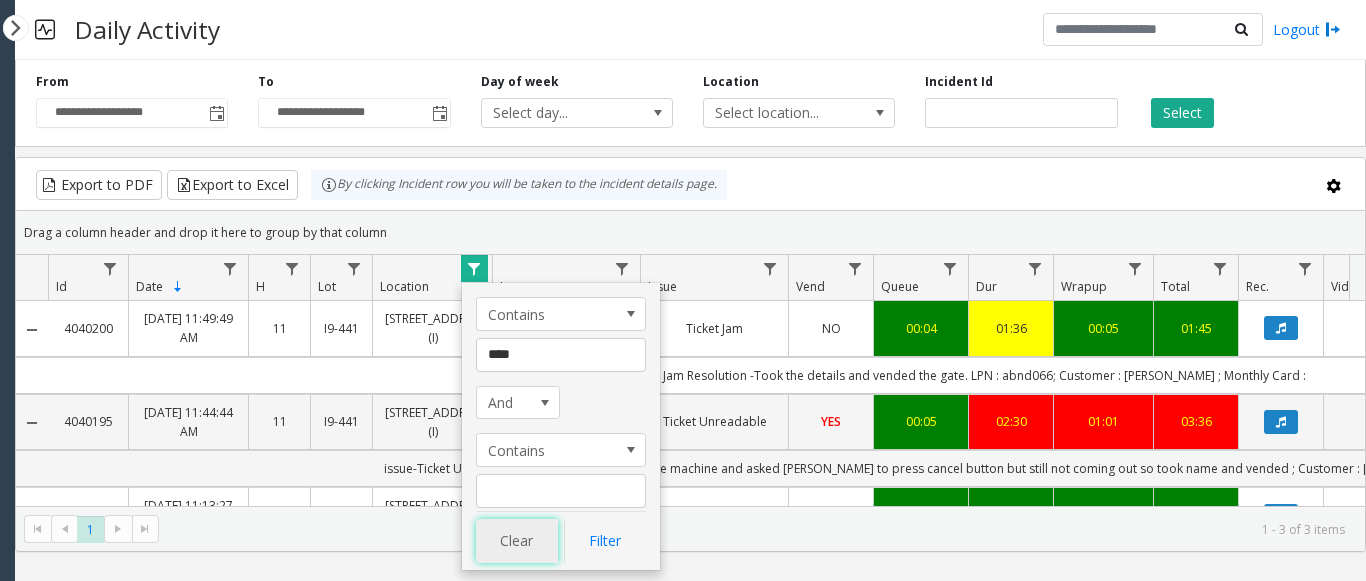 click on "Clear" 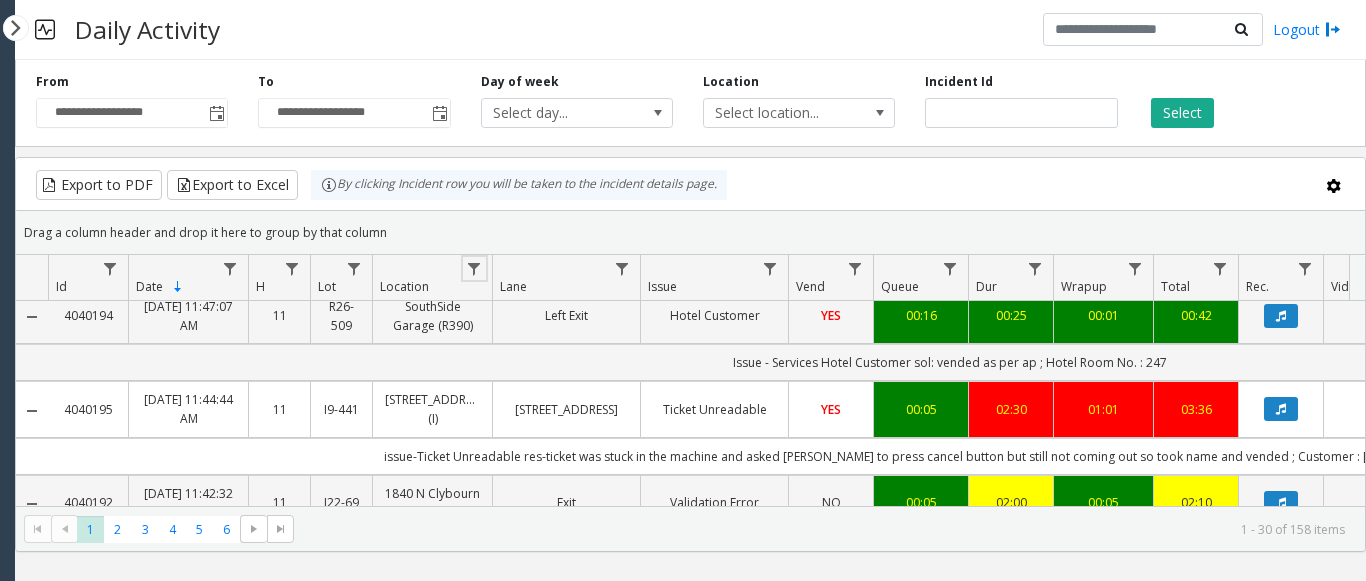scroll, scrollTop: 1200, scrollLeft: 0, axis: vertical 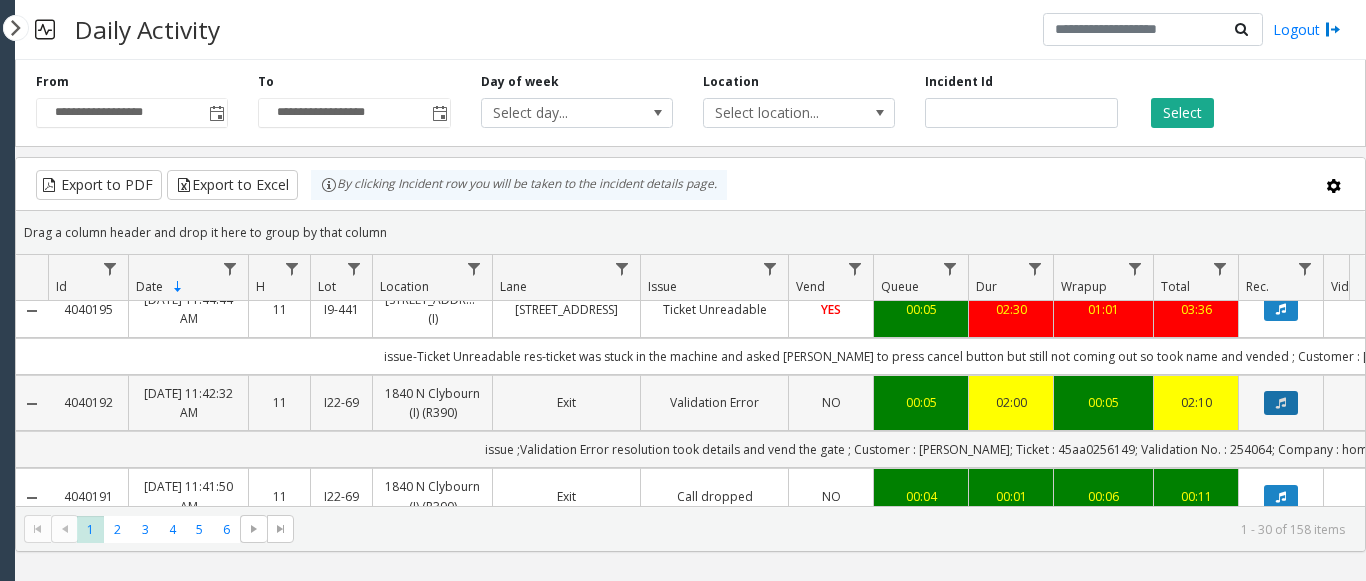 click 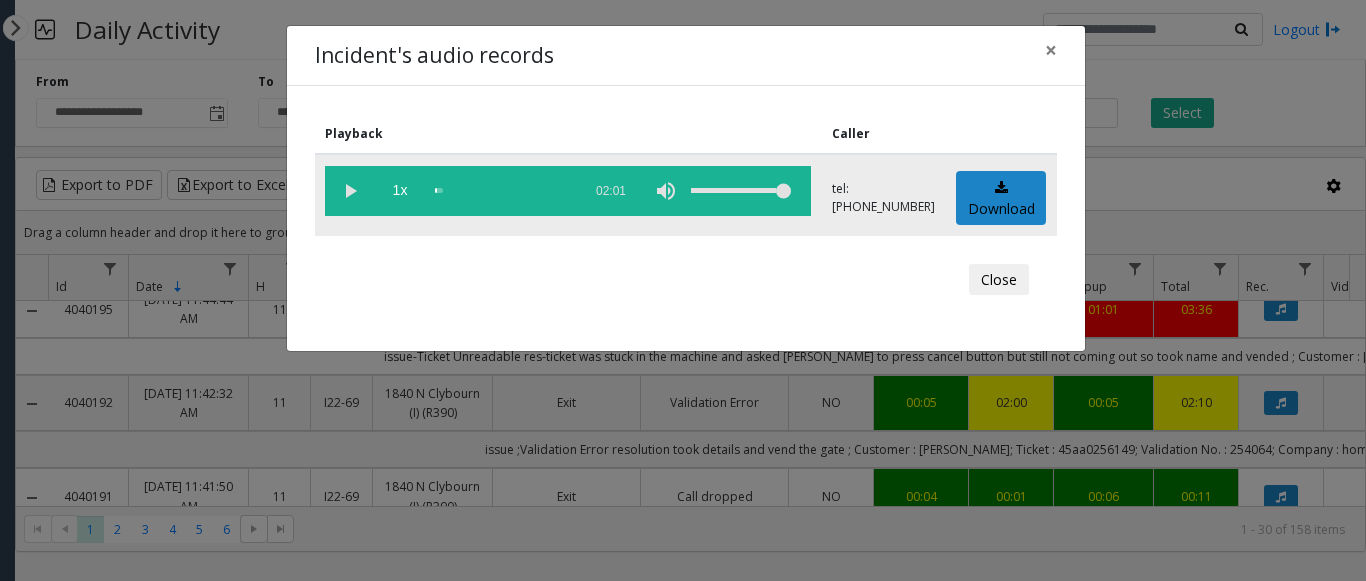 click 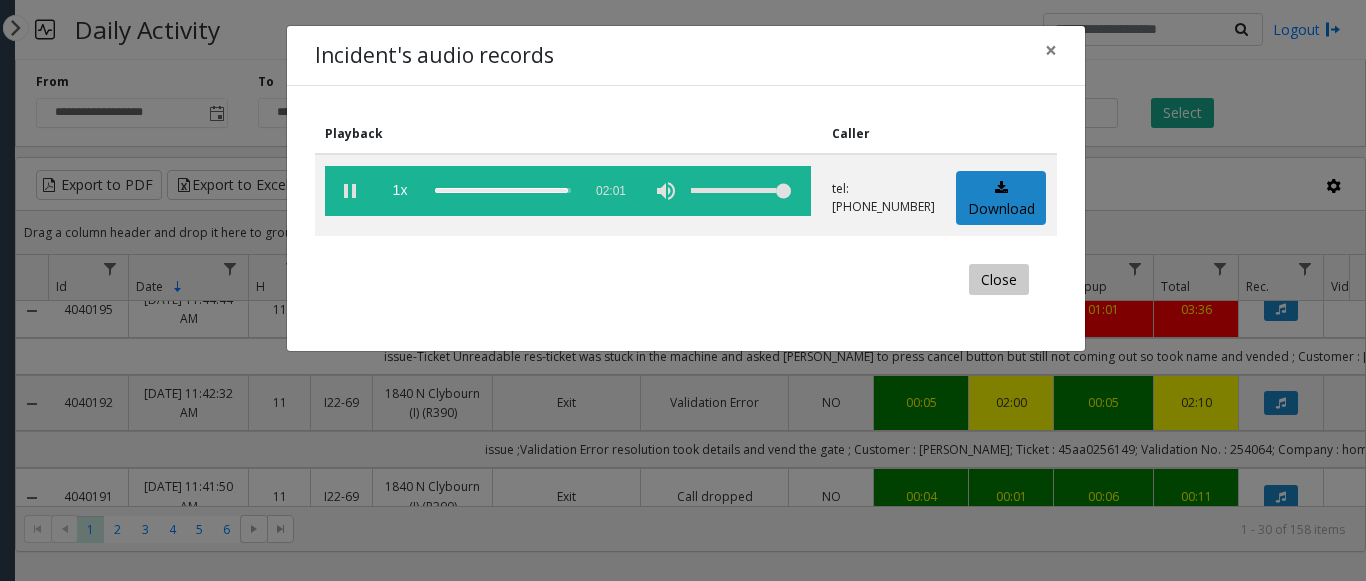 click on "Close" 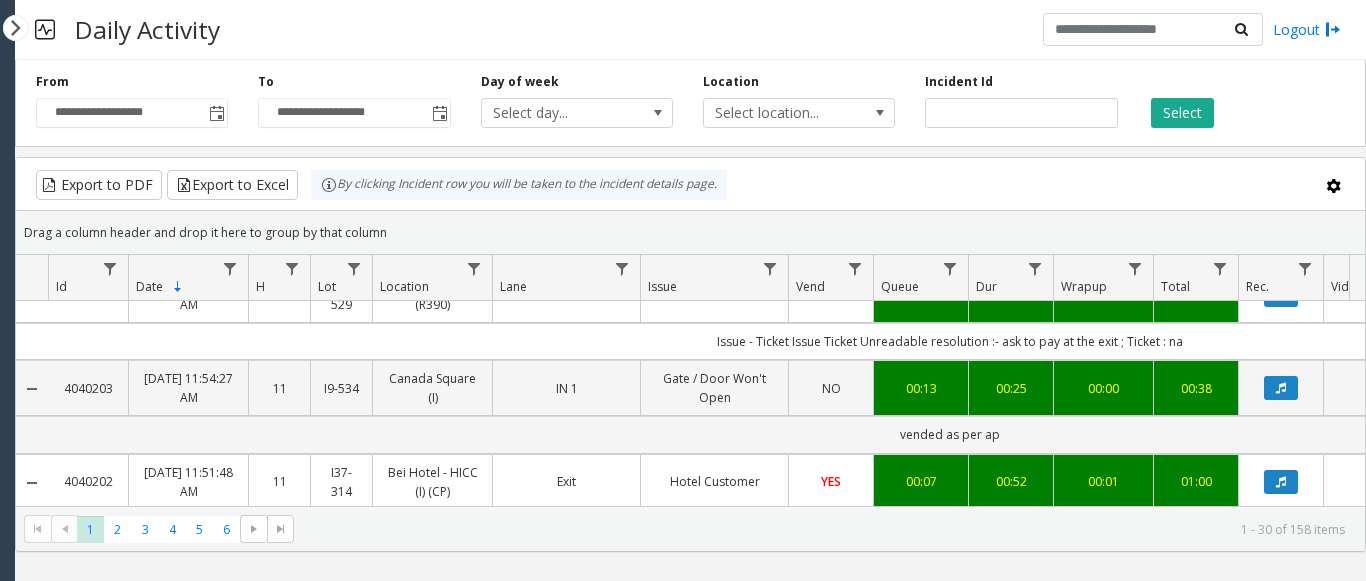 scroll, scrollTop: 0, scrollLeft: 0, axis: both 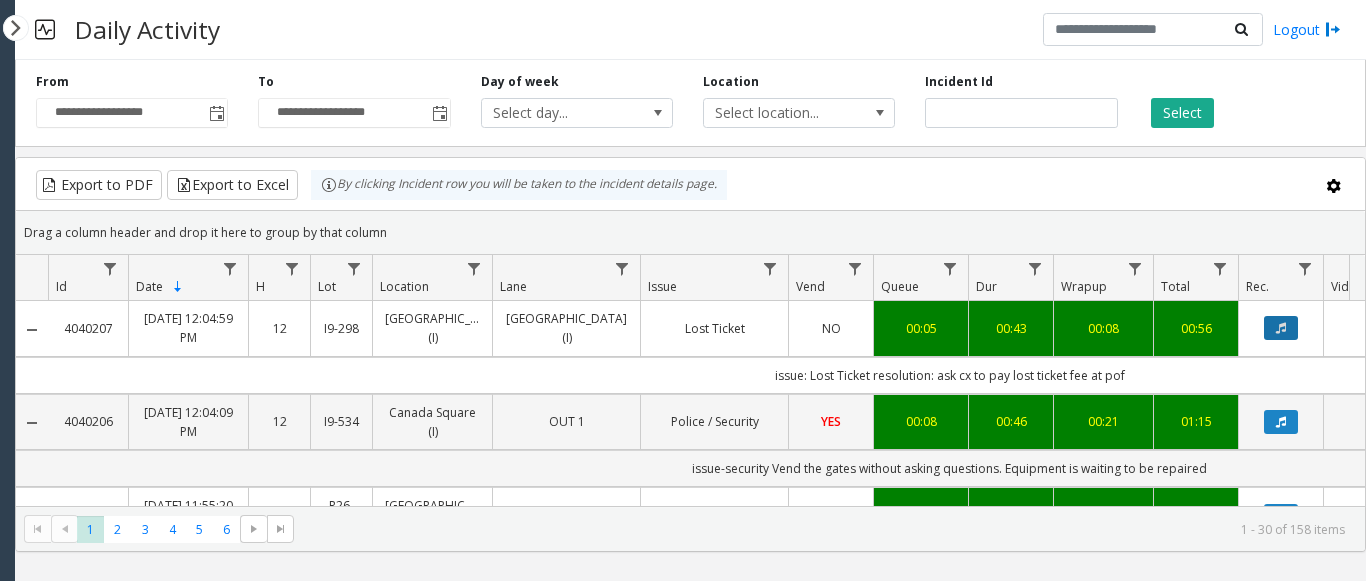 click 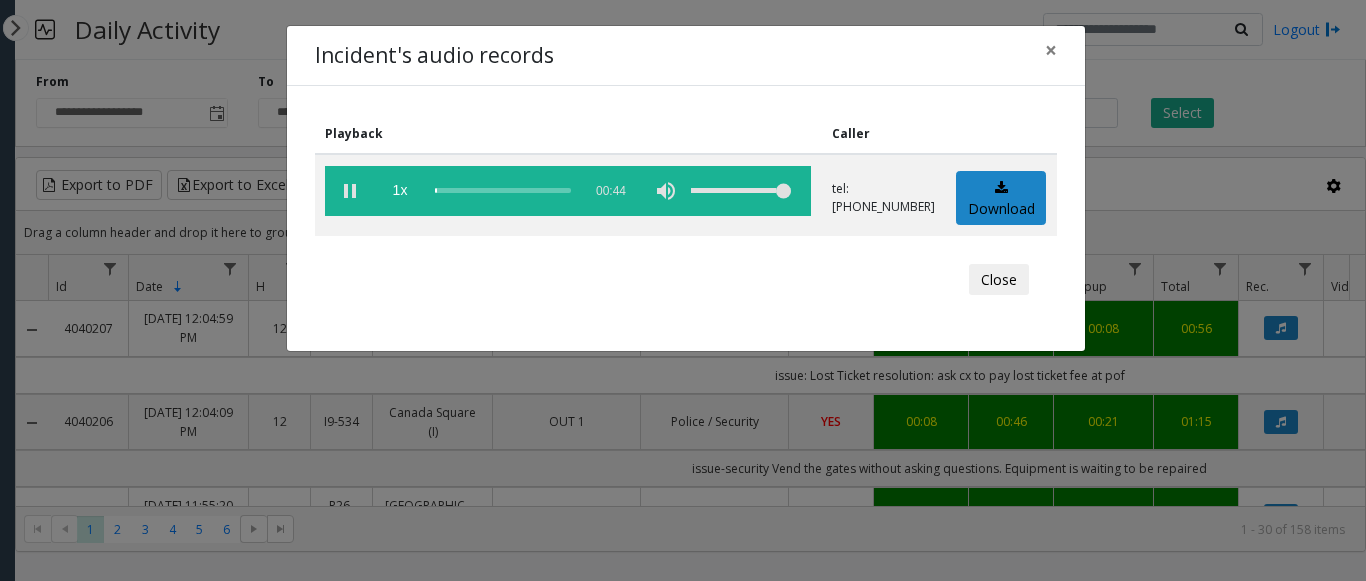 scroll, scrollTop: 0, scrollLeft: 0, axis: both 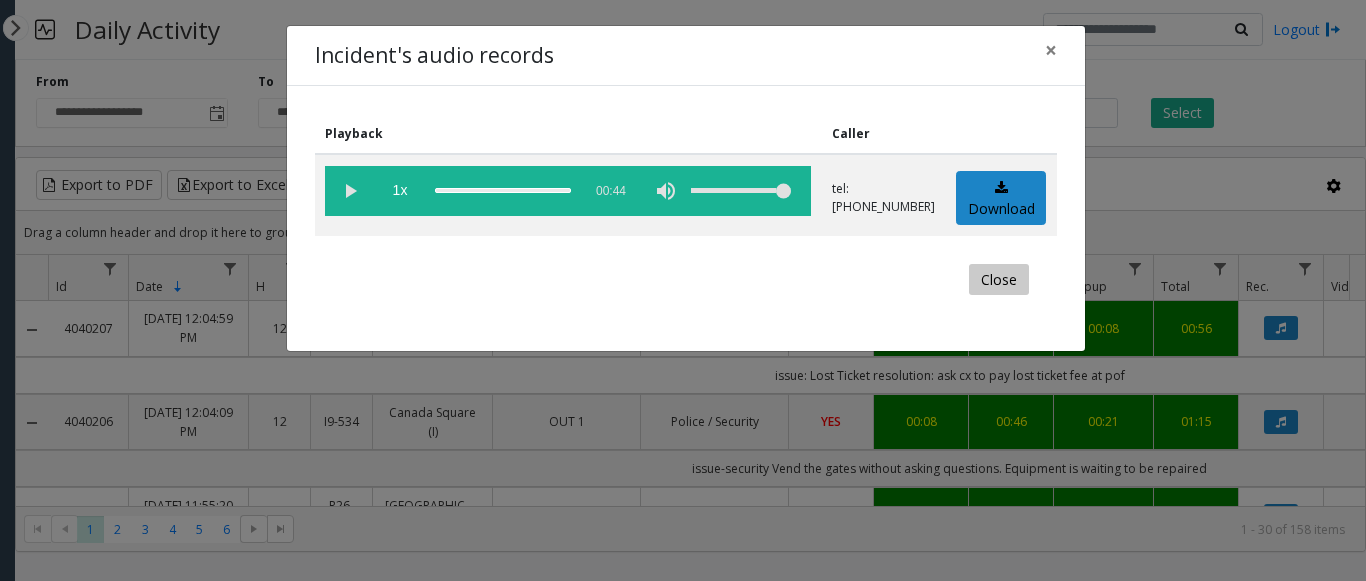 click on "Close" 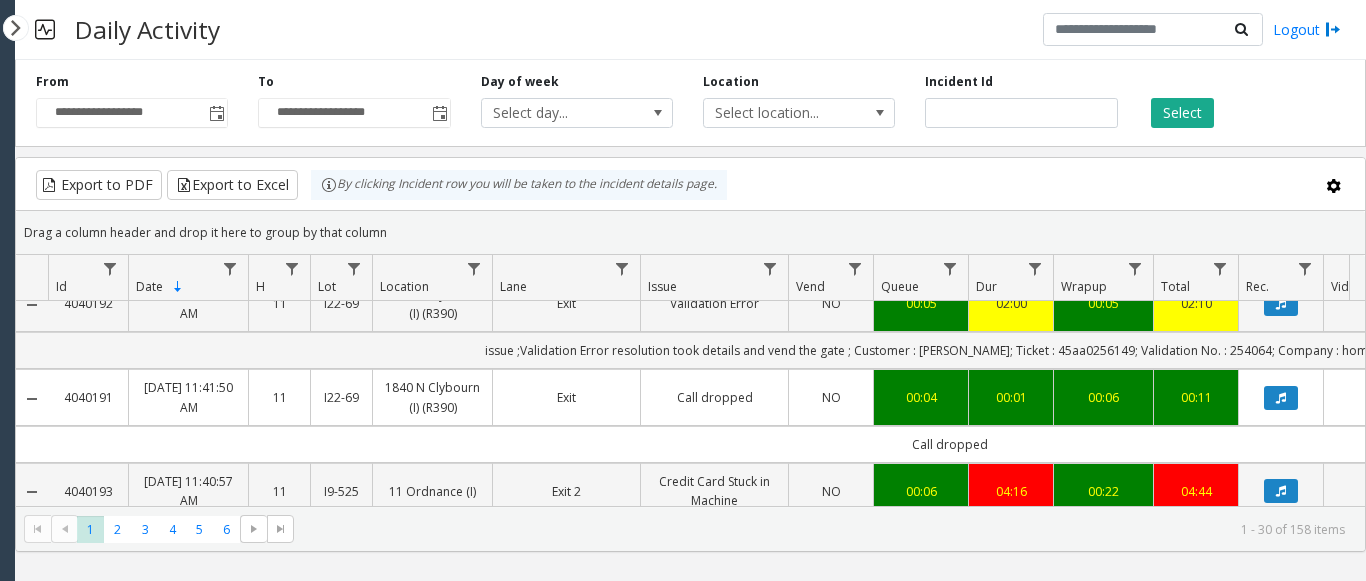 scroll, scrollTop: 1300, scrollLeft: 0, axis: vertical 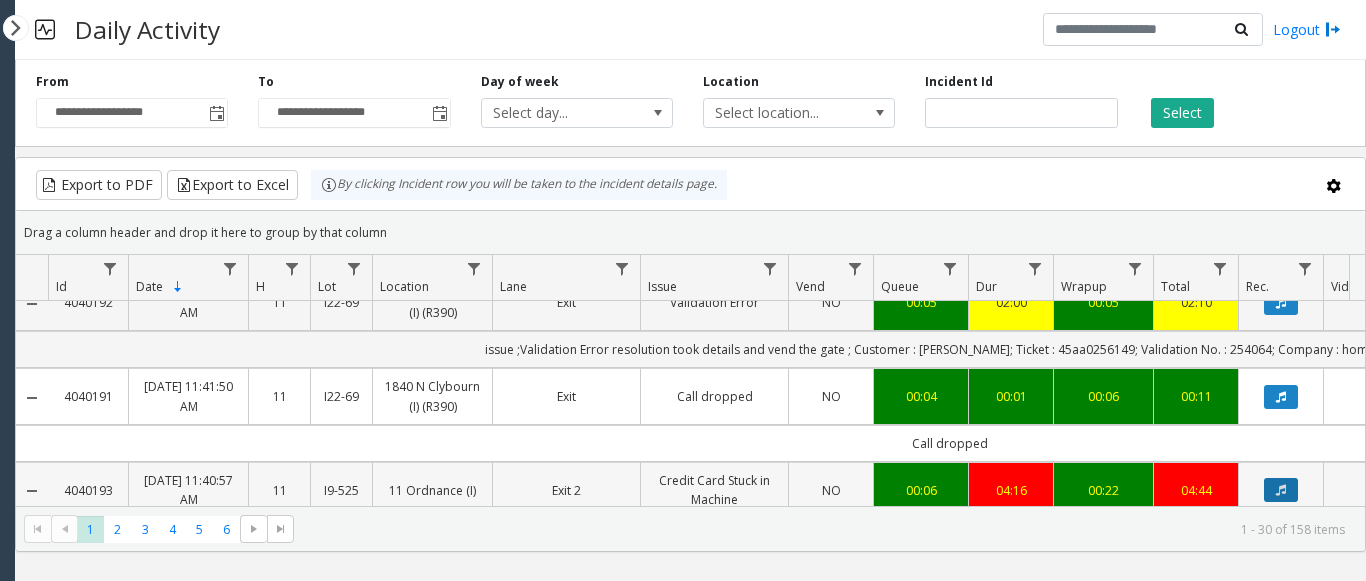 click 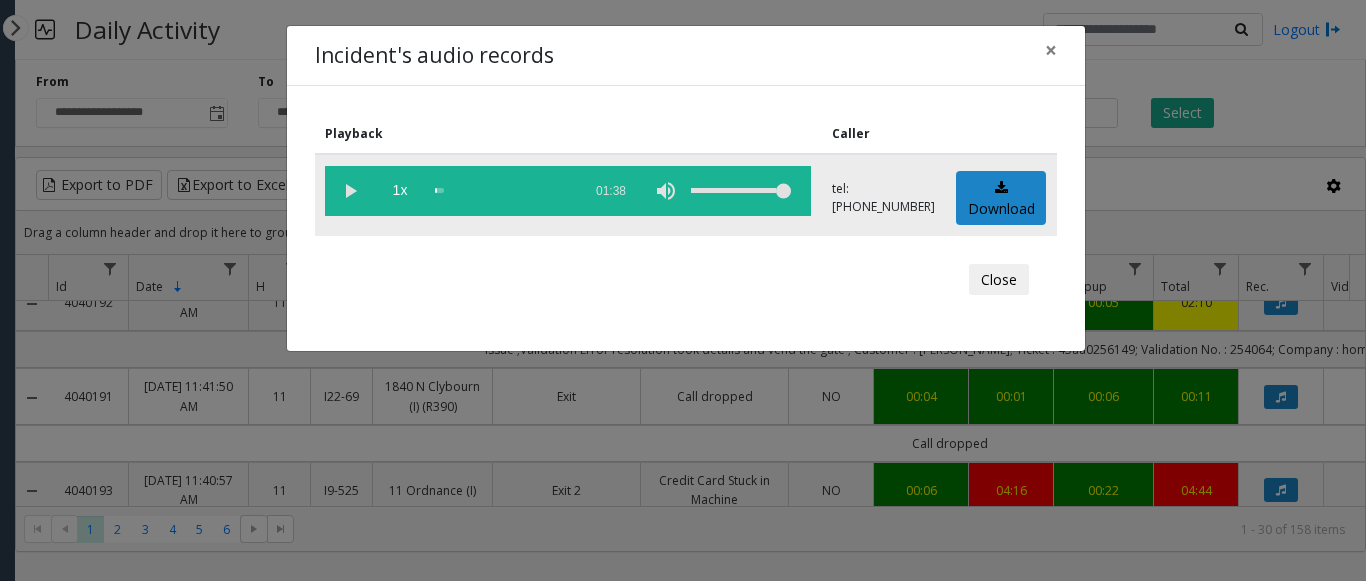 click 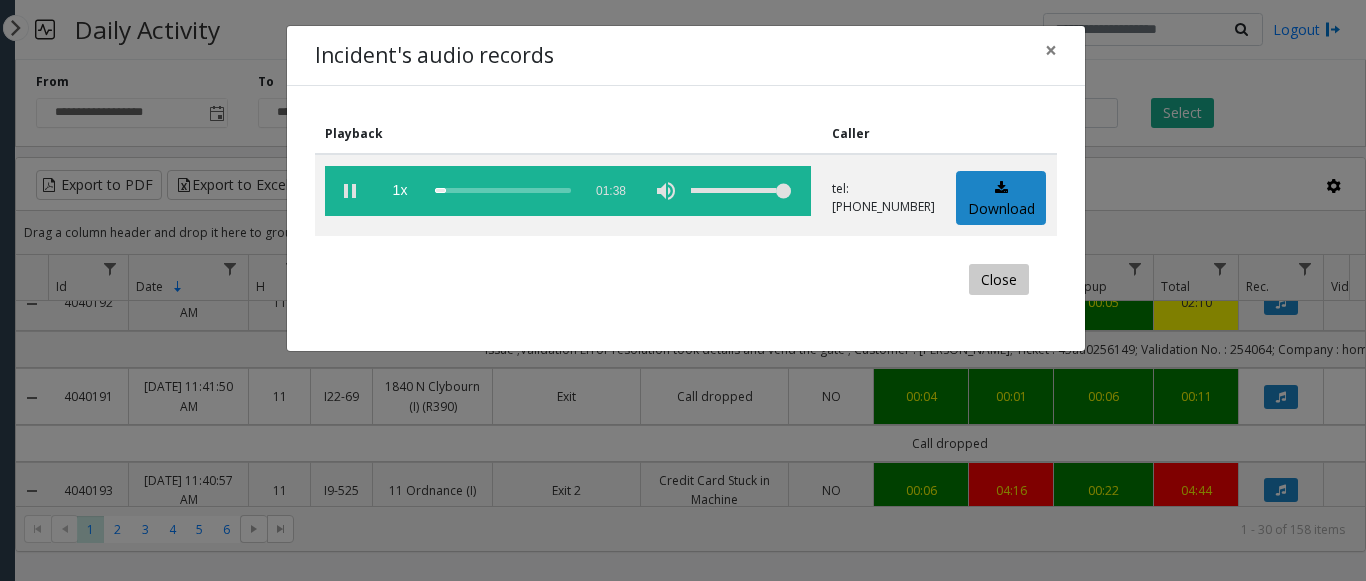 click on "Close" 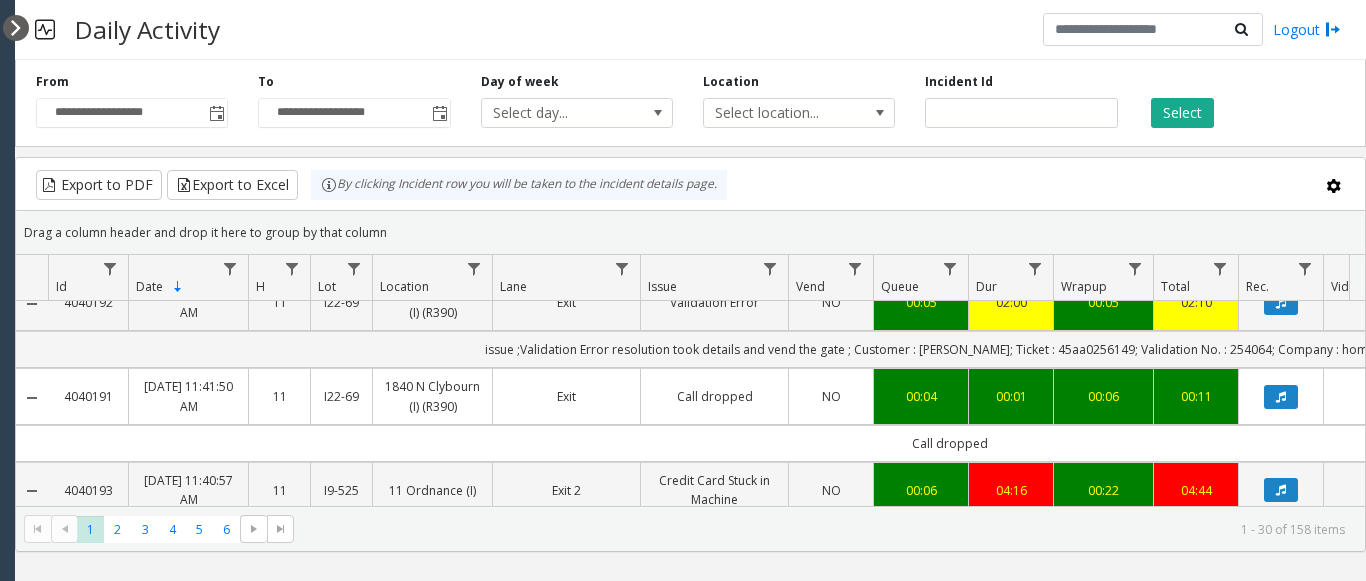 click at bounding box center (16, 28) 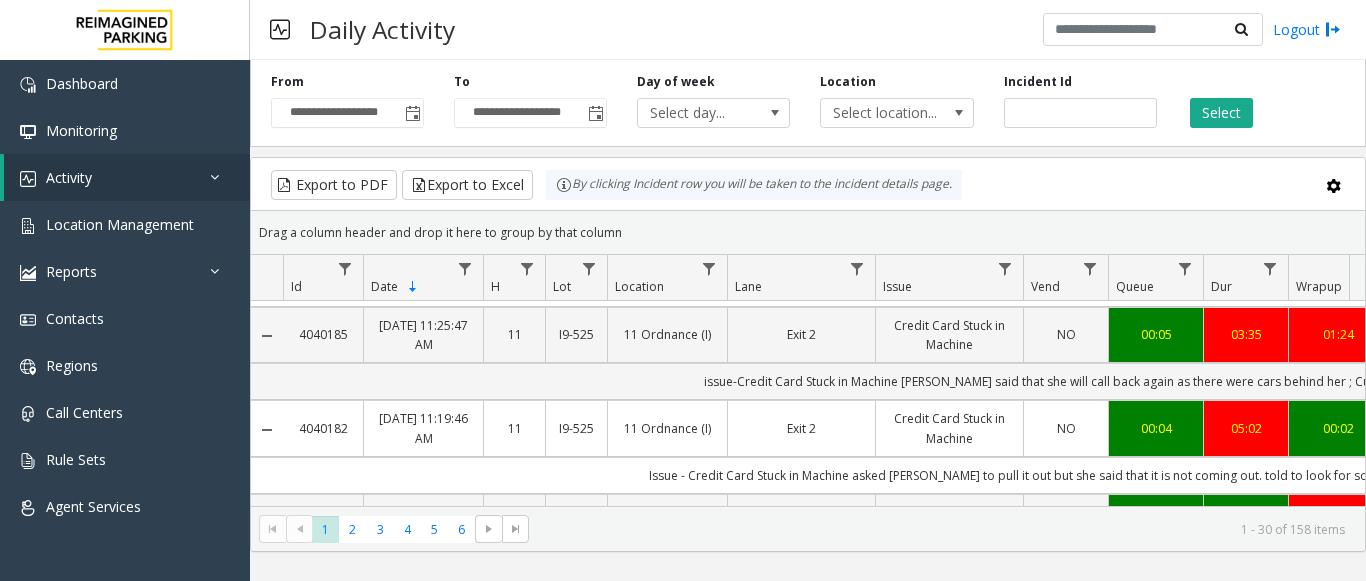 scroll, scrollTop: 2687, scrollLeft: 0, axis: vertical 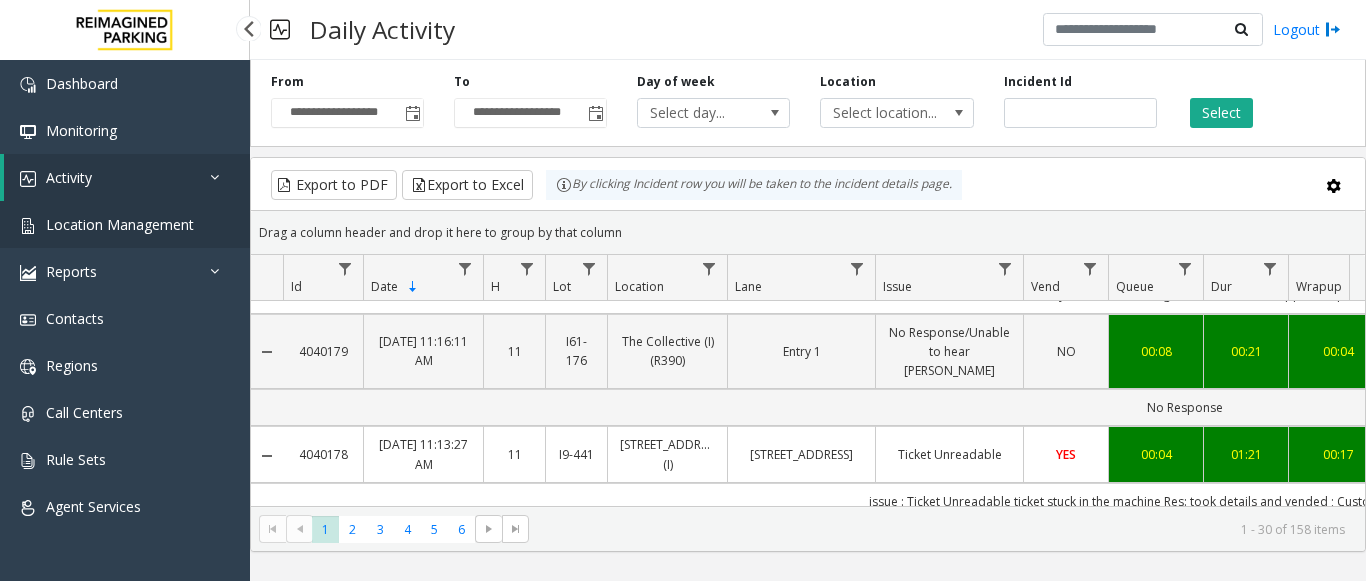 click on "Location Management" at bounding box center [125, 224] 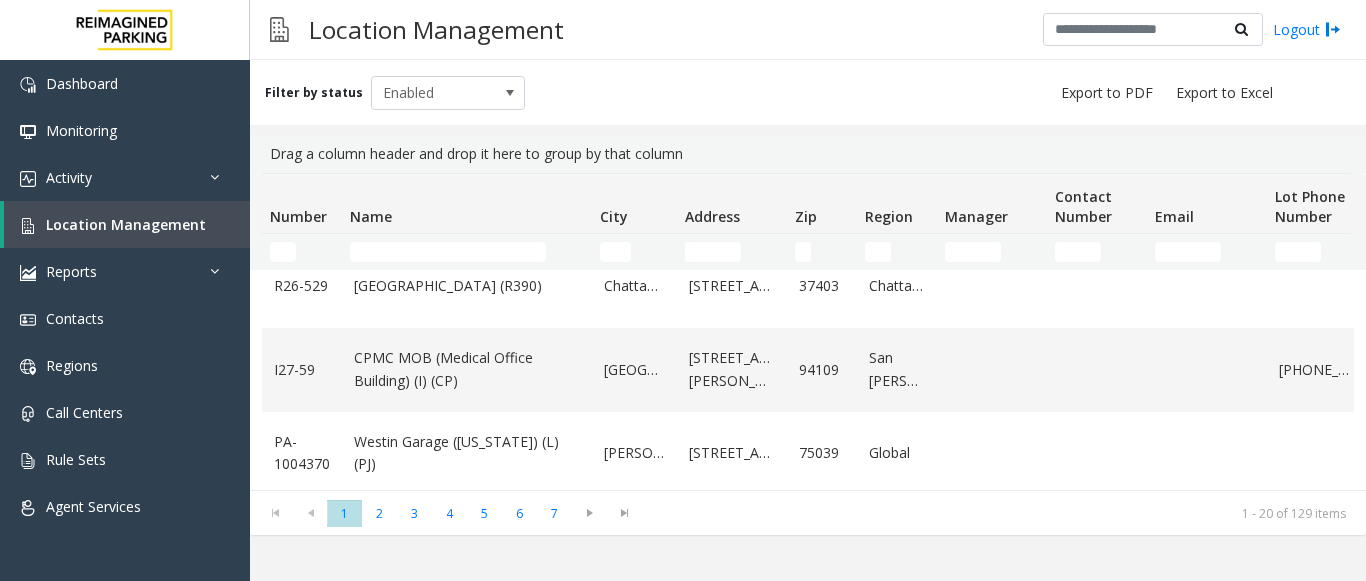 scroll, scrollTop: 1300, scrollLeft: 0, axis: vertical 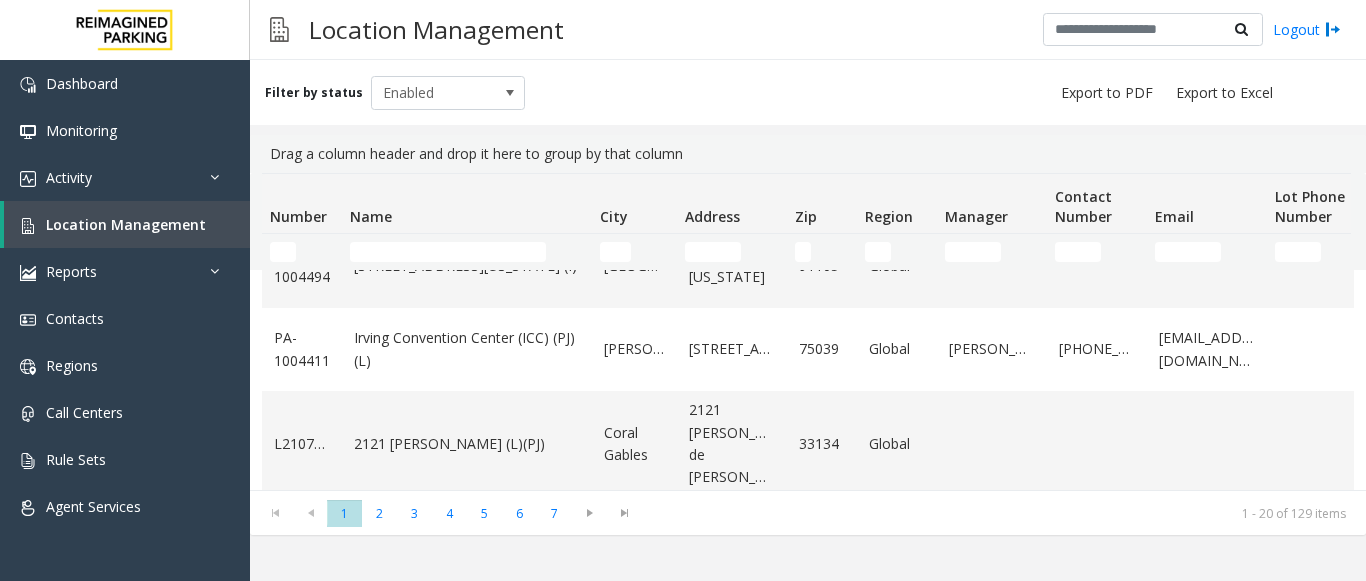 drag, startPoint x: 1338, startPoint y: 447, endPoint x: 1339, endPoint y: 436, distance: 11.045361 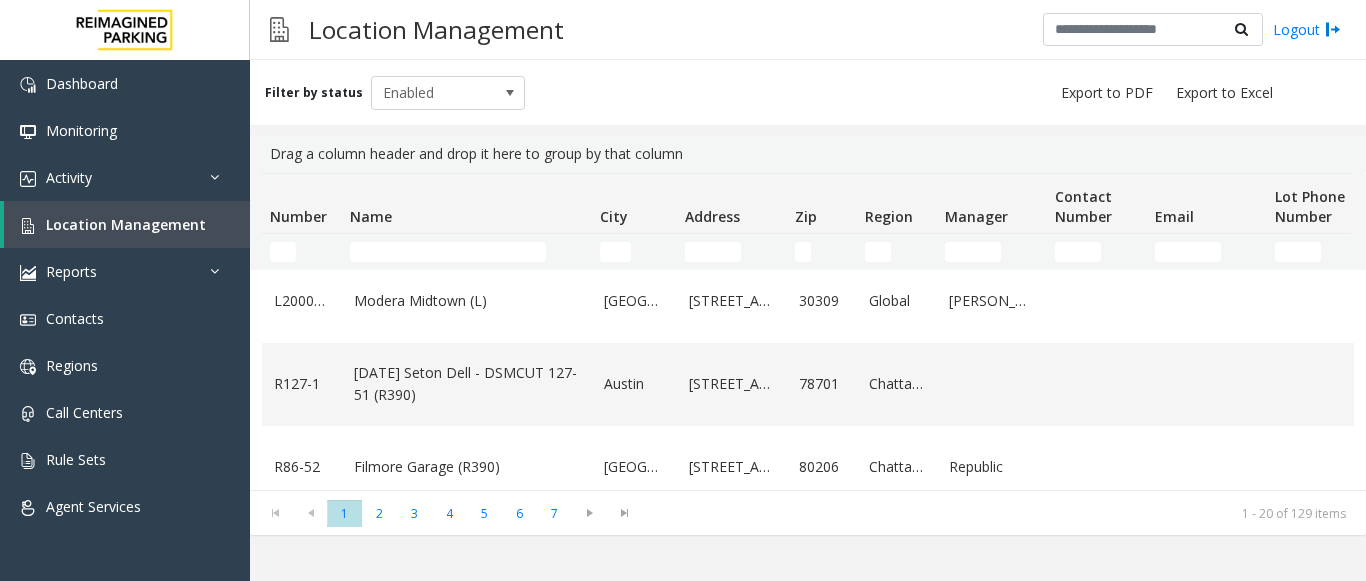 scroll, scrollTop: 0, scrollLeft: 0, axis: both 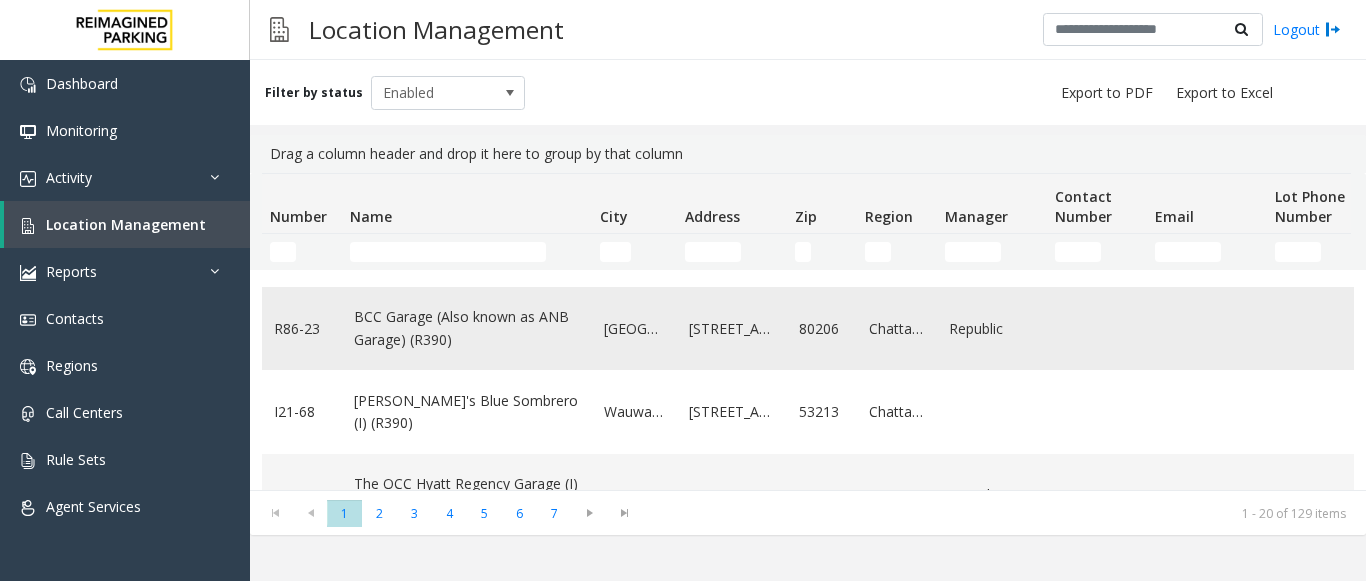 click on "BCC Garage (Also known as ANB Garage) (R390)" 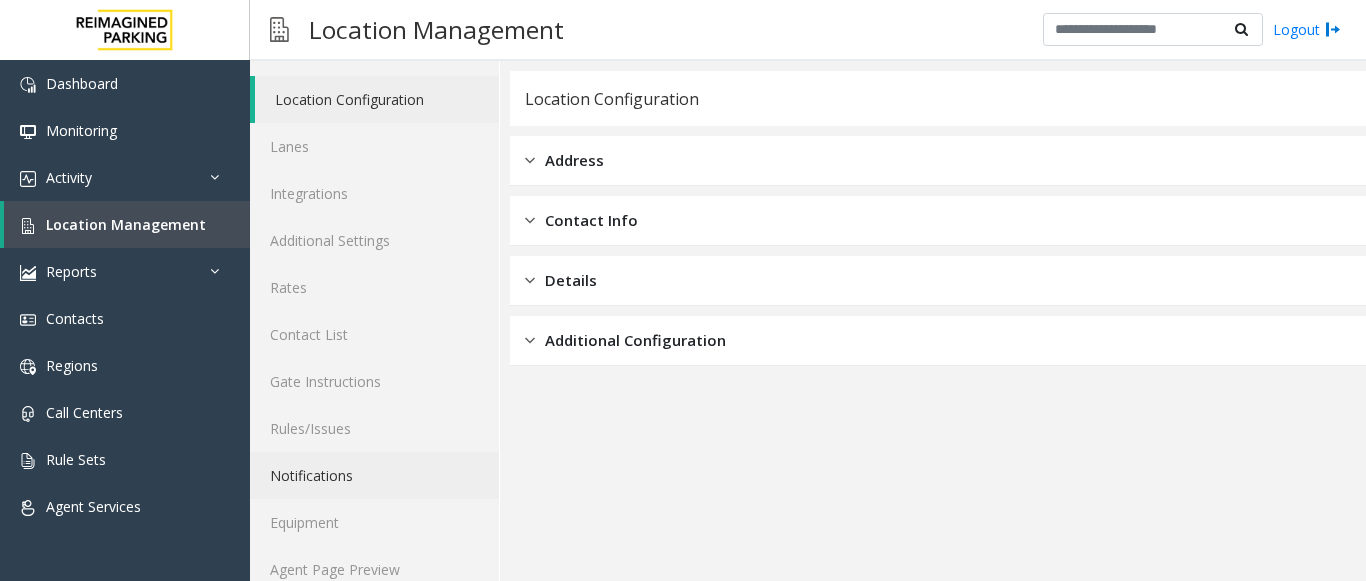 scroll, scrollTop: 78, scrollLeft: 0, axis: vertical 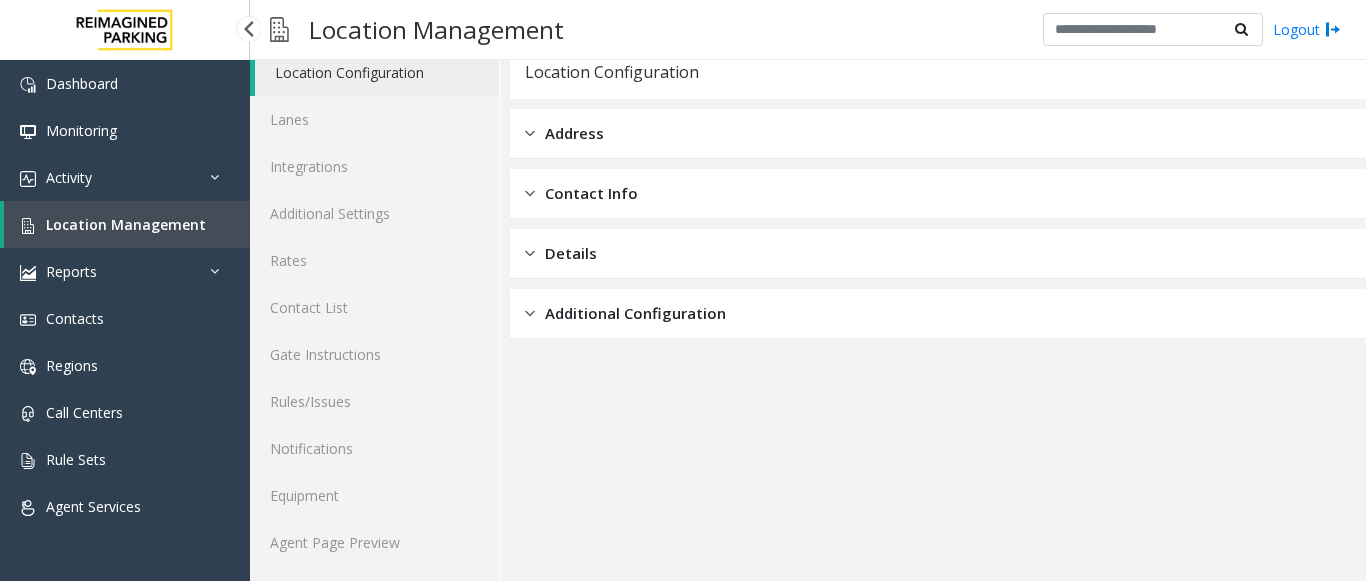 click on "Location Management" at bounding box center (126, 224) 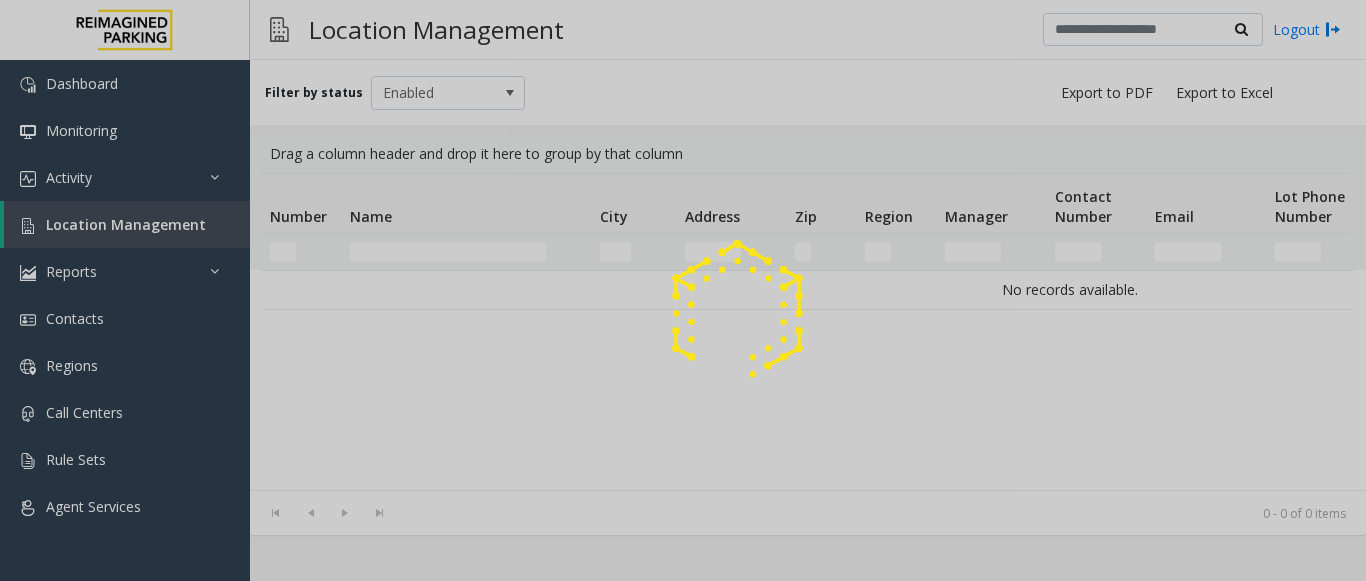 click 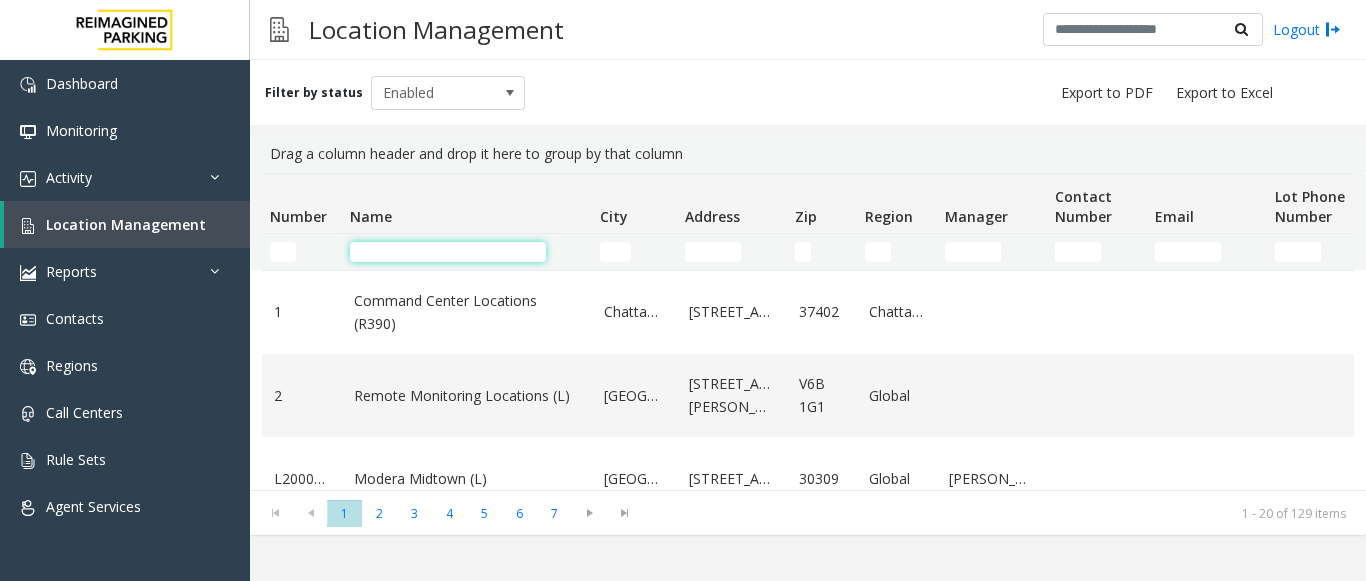 click 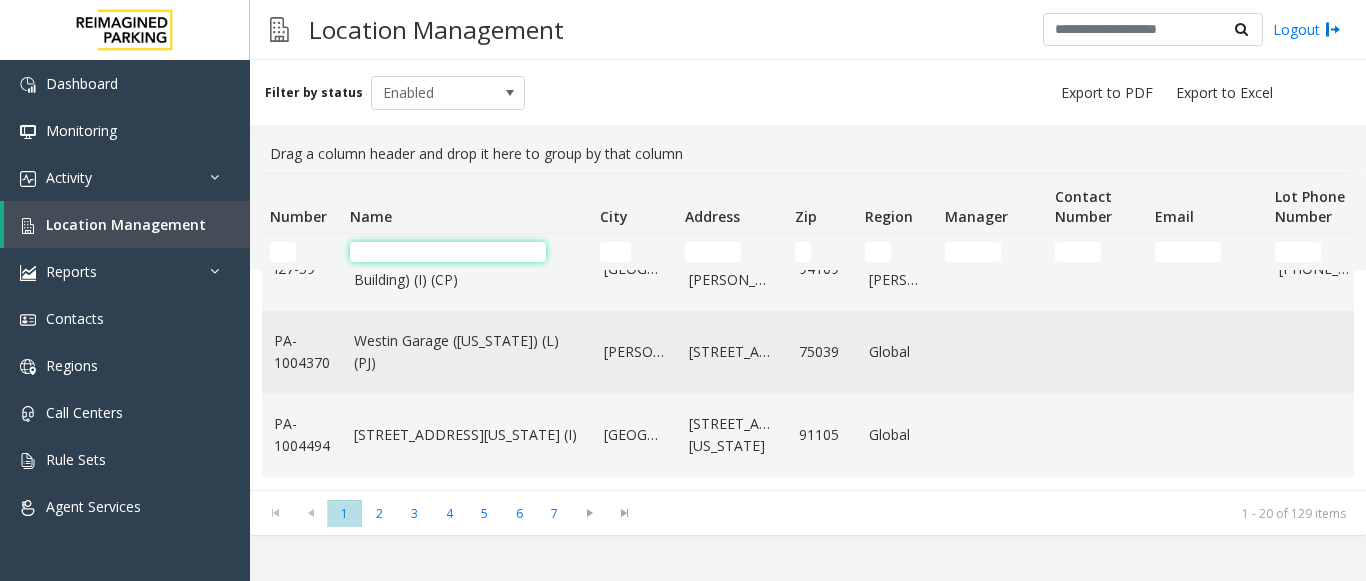 scroll, scrollTop: 1261, scrollLeft: 0, axis: vertical 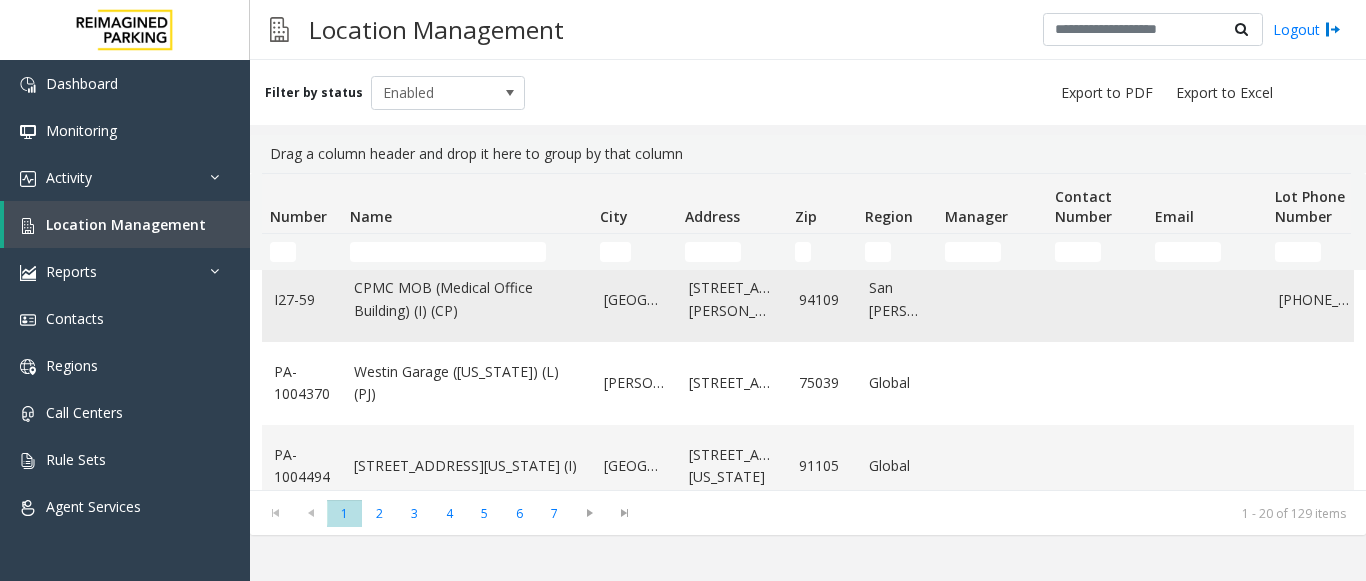 click on "CPMC MOB (Medical Office Building) (I) (CP)" 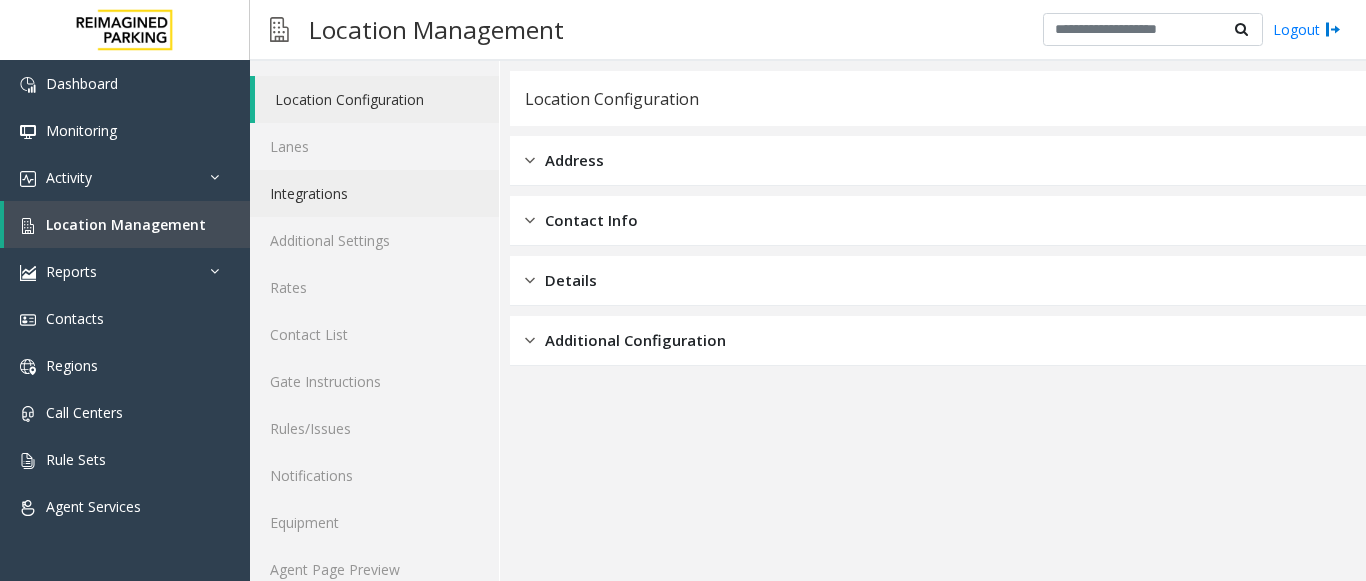 scroll, scrollTop: 78, scrollLeft: 0, axis: vertical 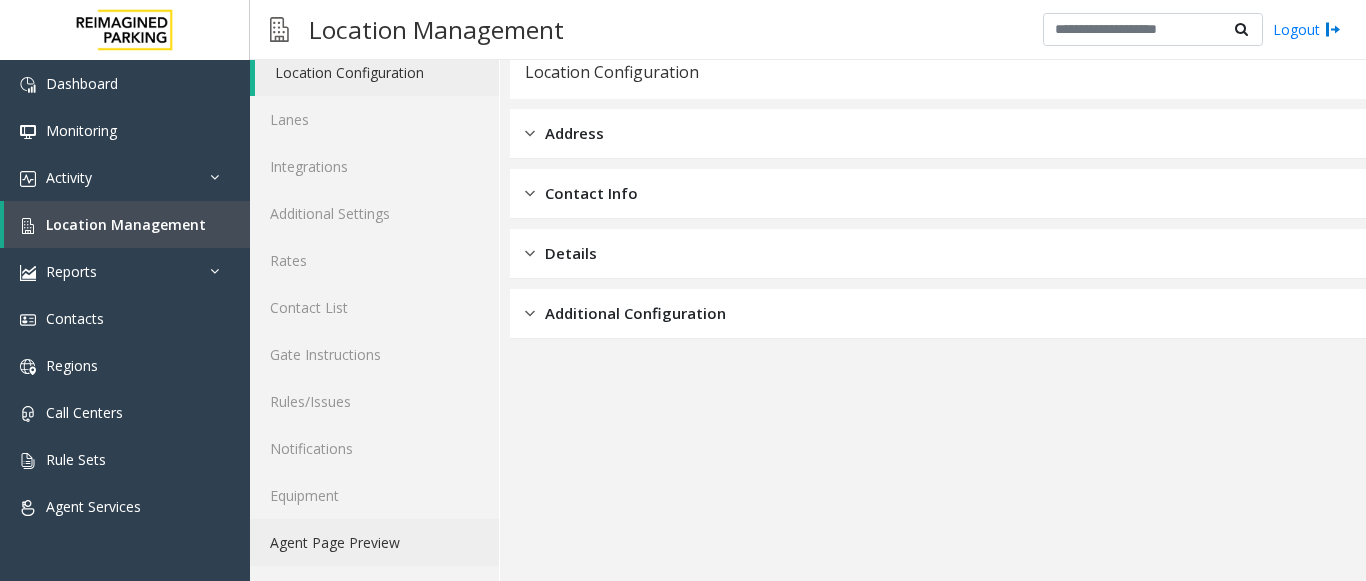 click on "Agent Page Preview" 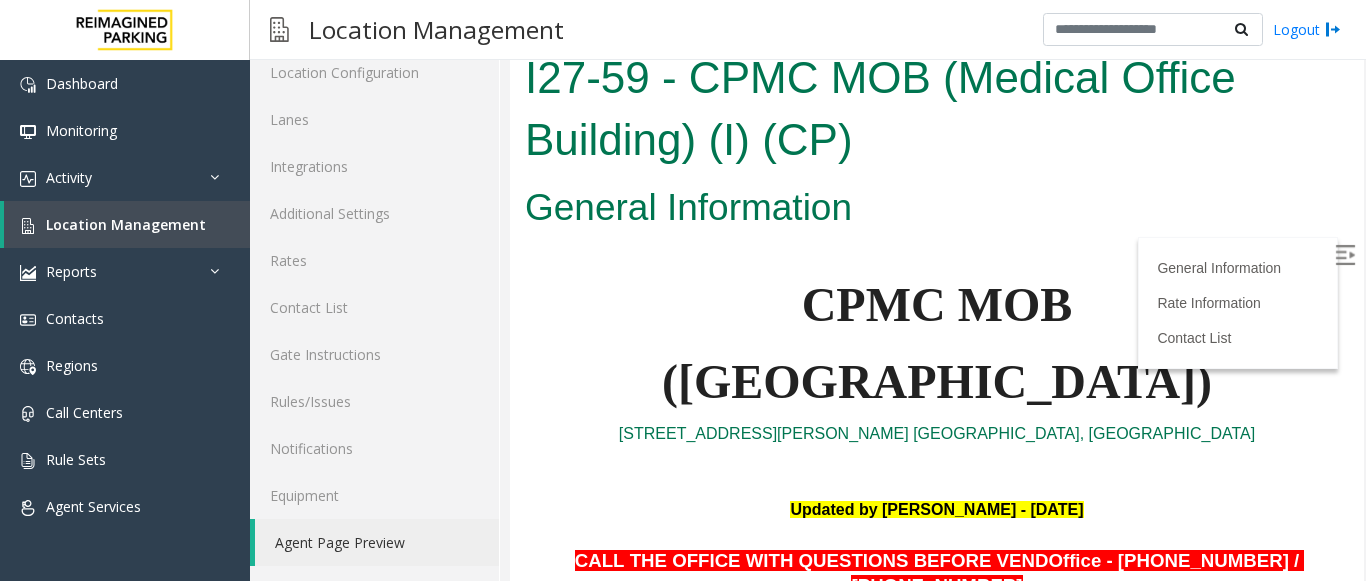 scroll, scrollTop: 300, scrollLeft: 0, axis: vertical 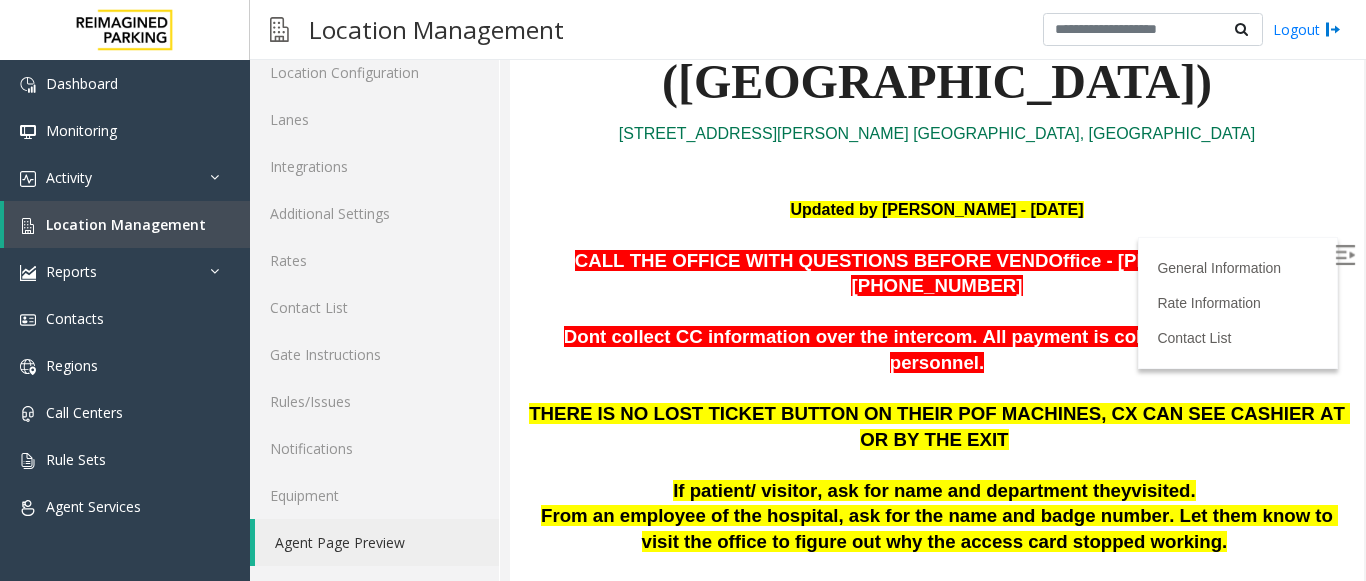 click at bounding box center [1345, 255] 